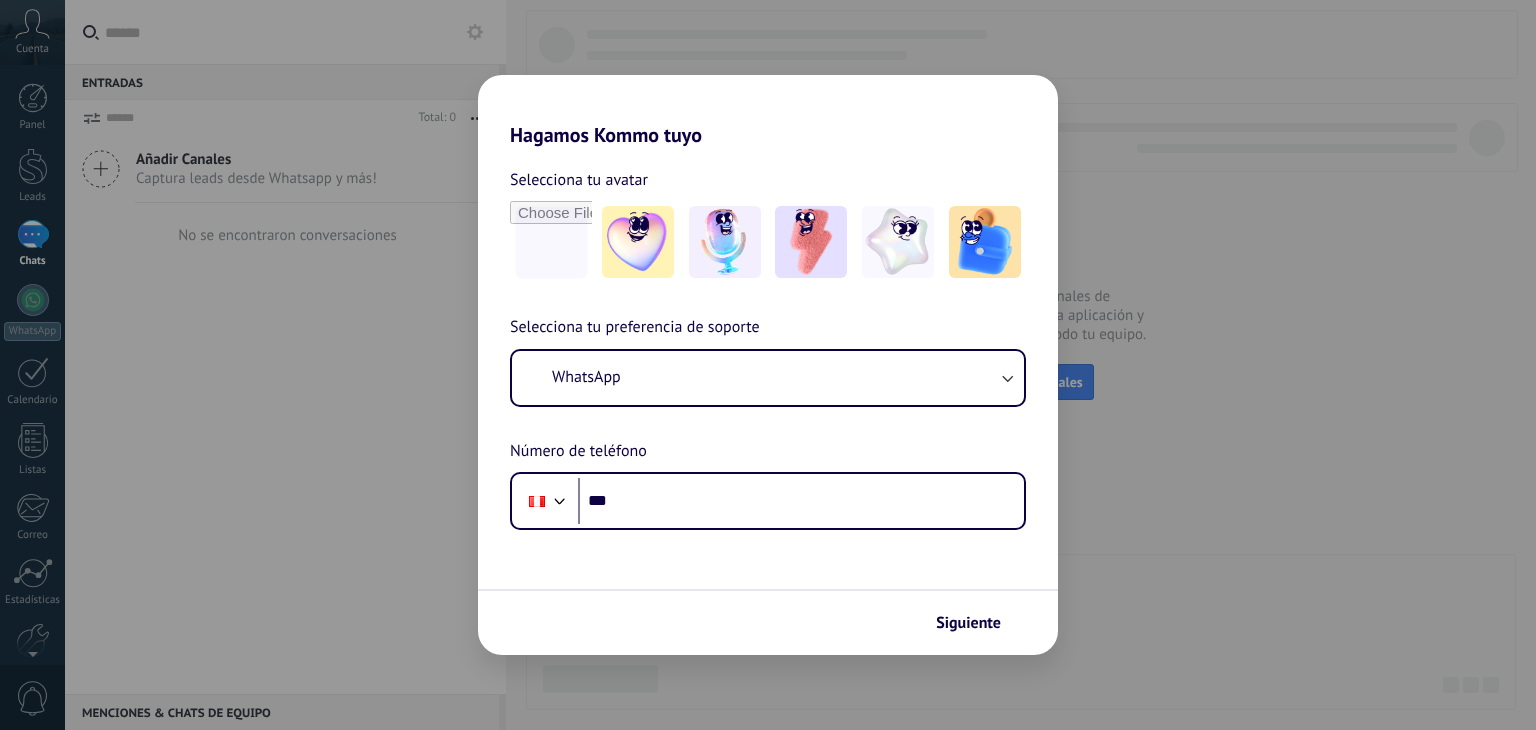 scroll, scrollTop: 0, scrollLeft: 0, axis: both 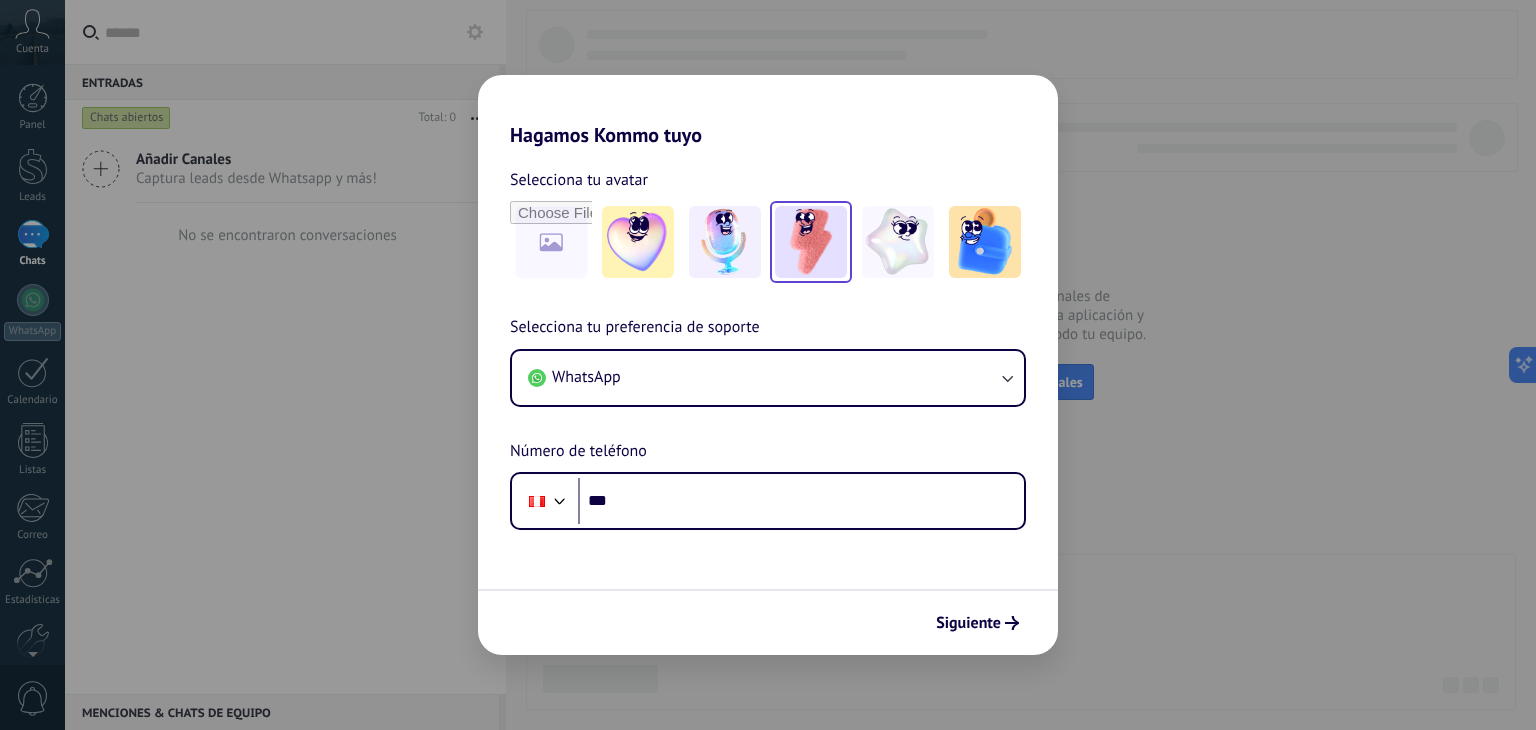 click at bounding box center (811, 242) 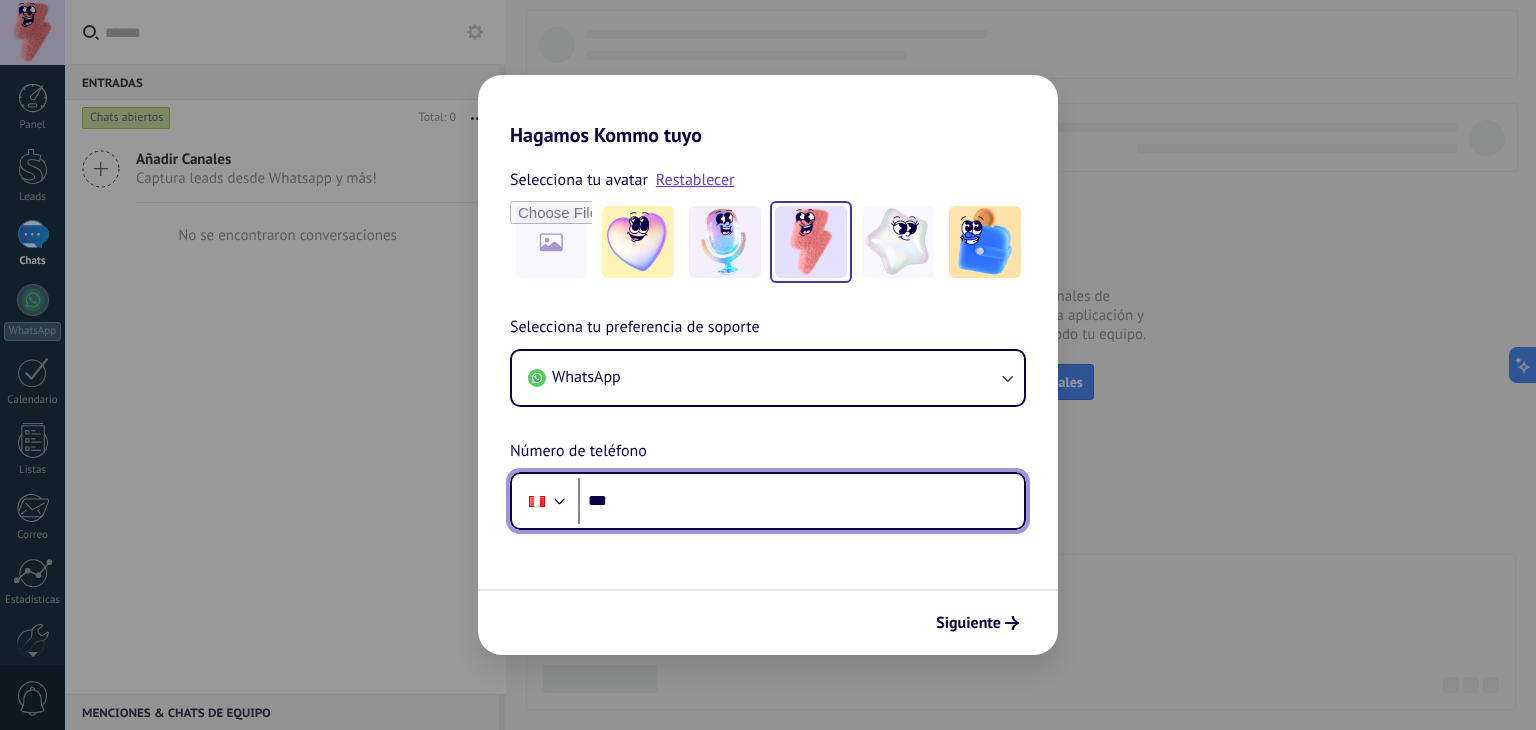 click on "***" at bounding box center [801, 501] 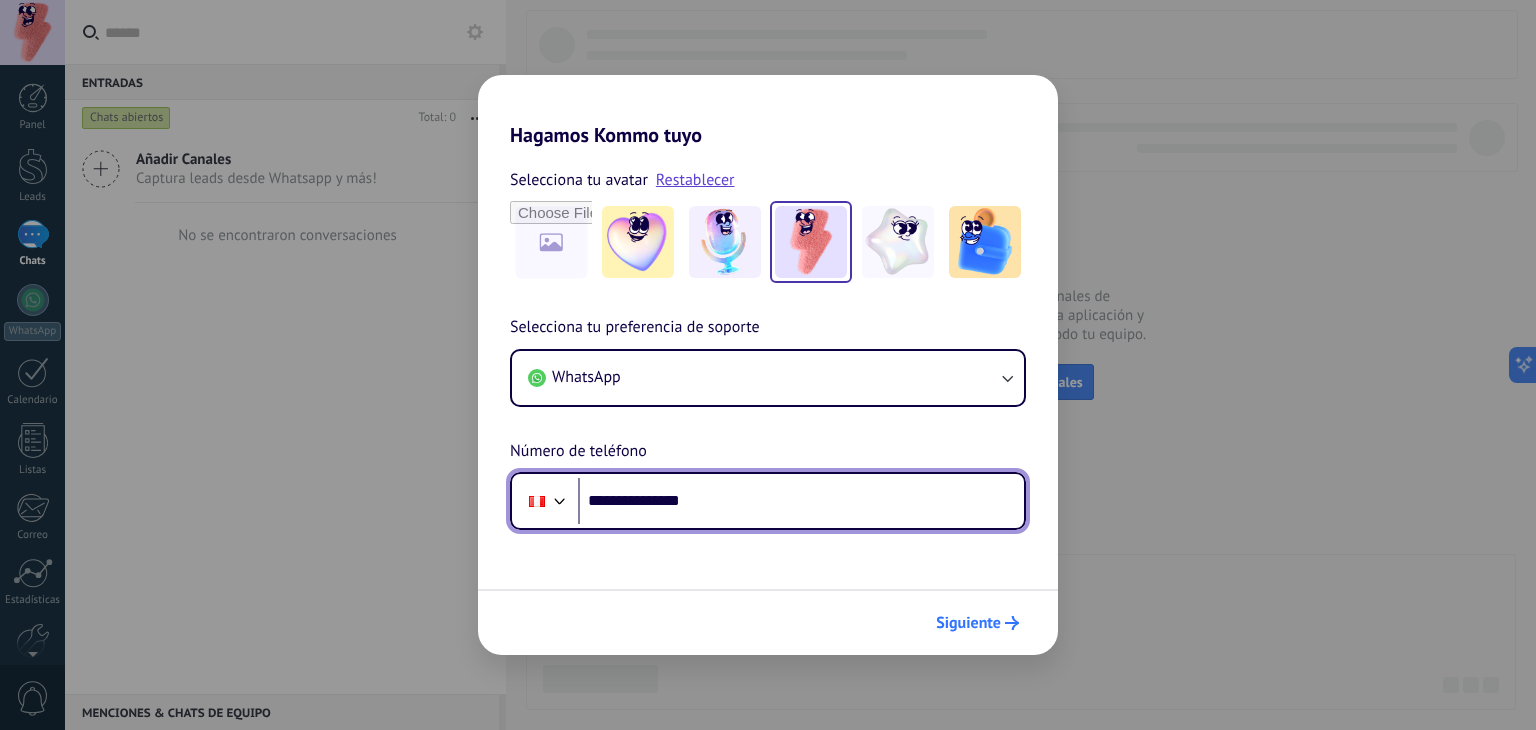 type on "**********" 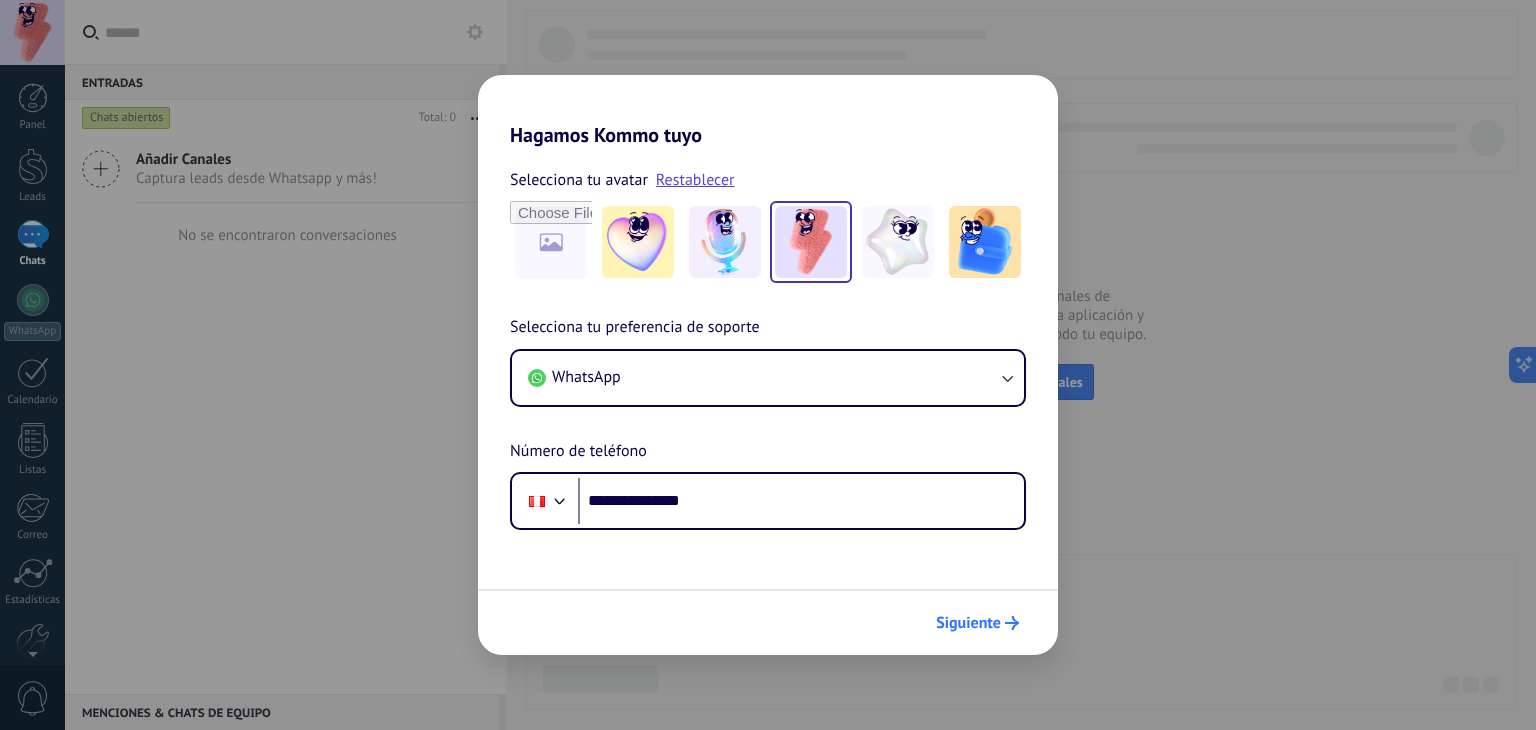 click on "Siguiente" at bounding box center (977, 623) 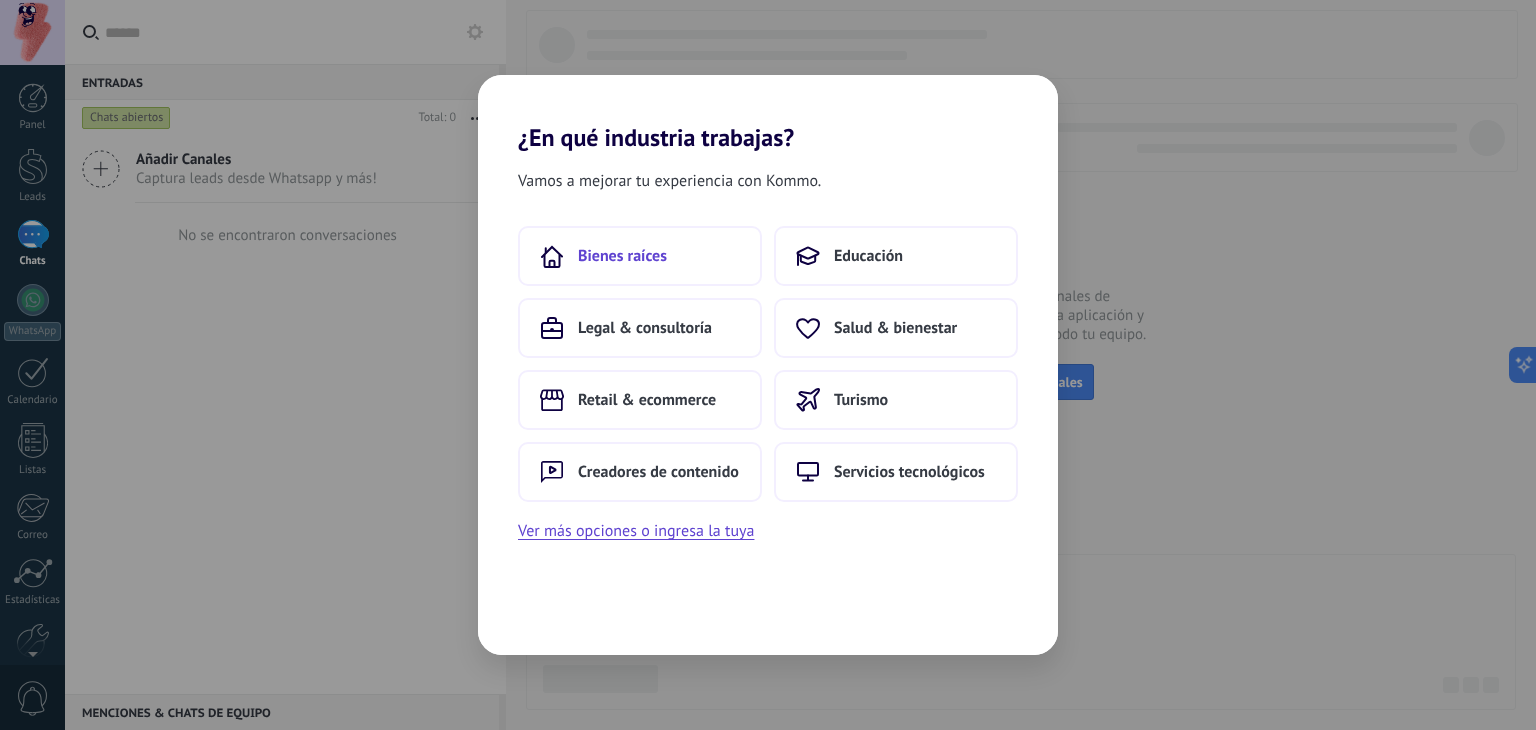 click on "Bienes raíces" at bounding box center (622, 256) 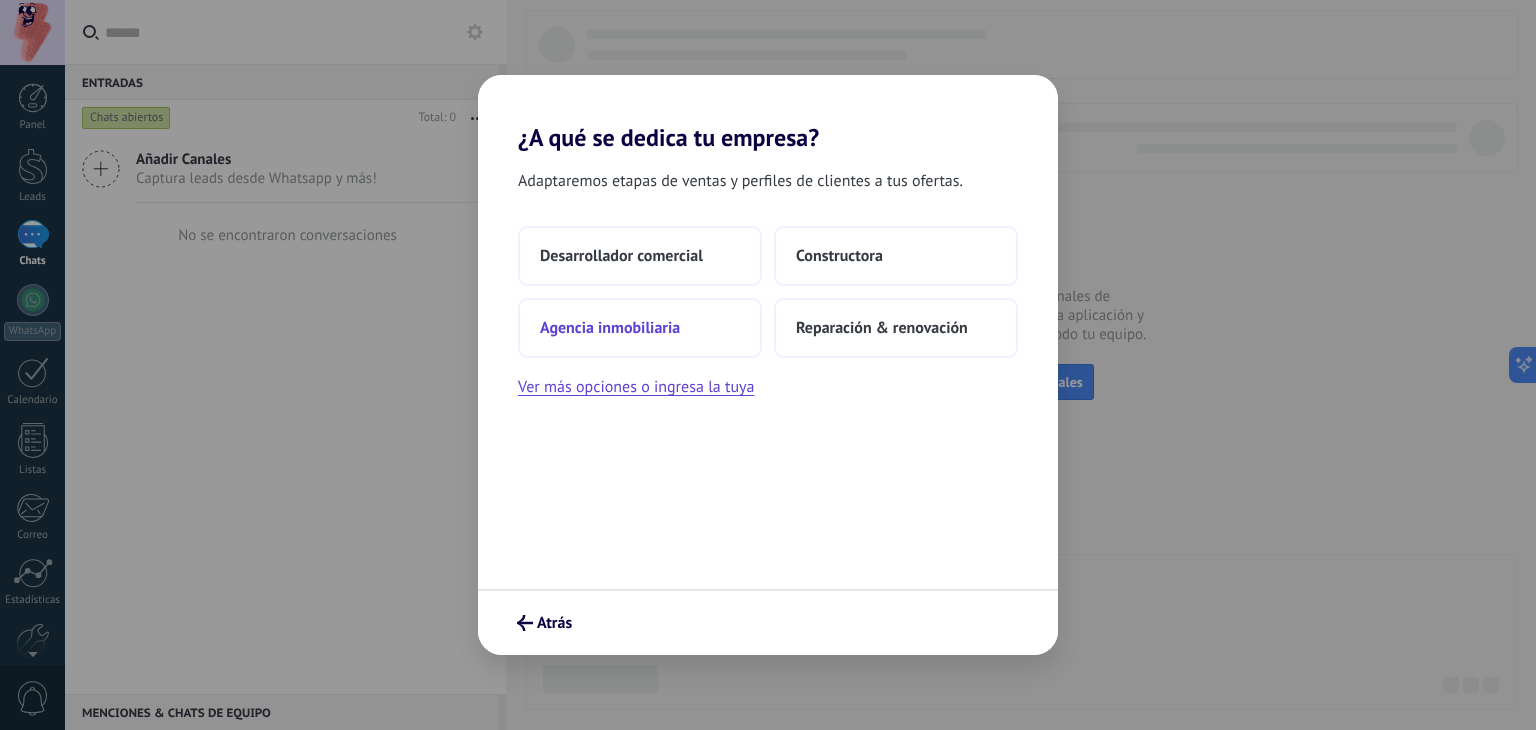 click on "Agencia inmobiliaria" at bounding box center [640, 328] 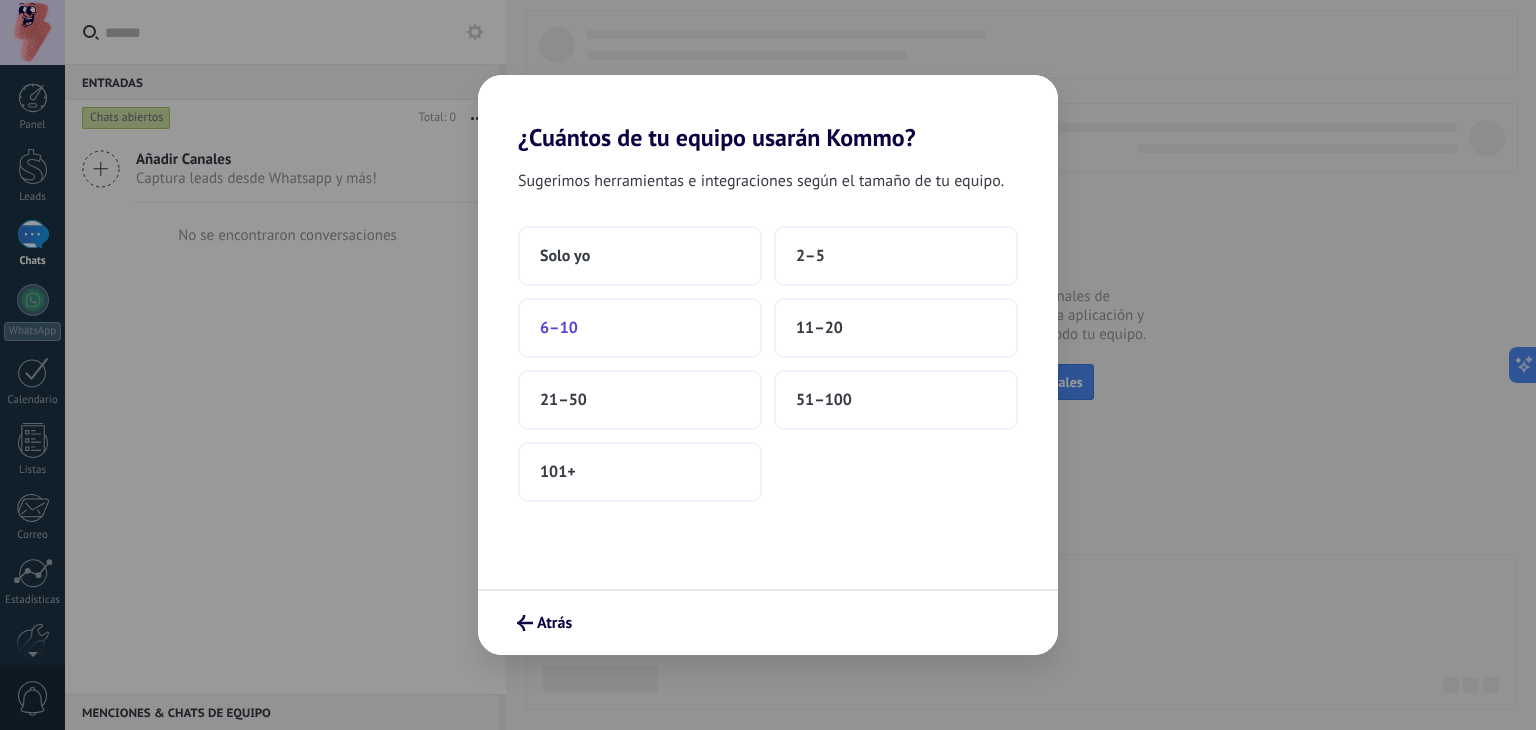click on "6–10" at bounding box center (640, 328) 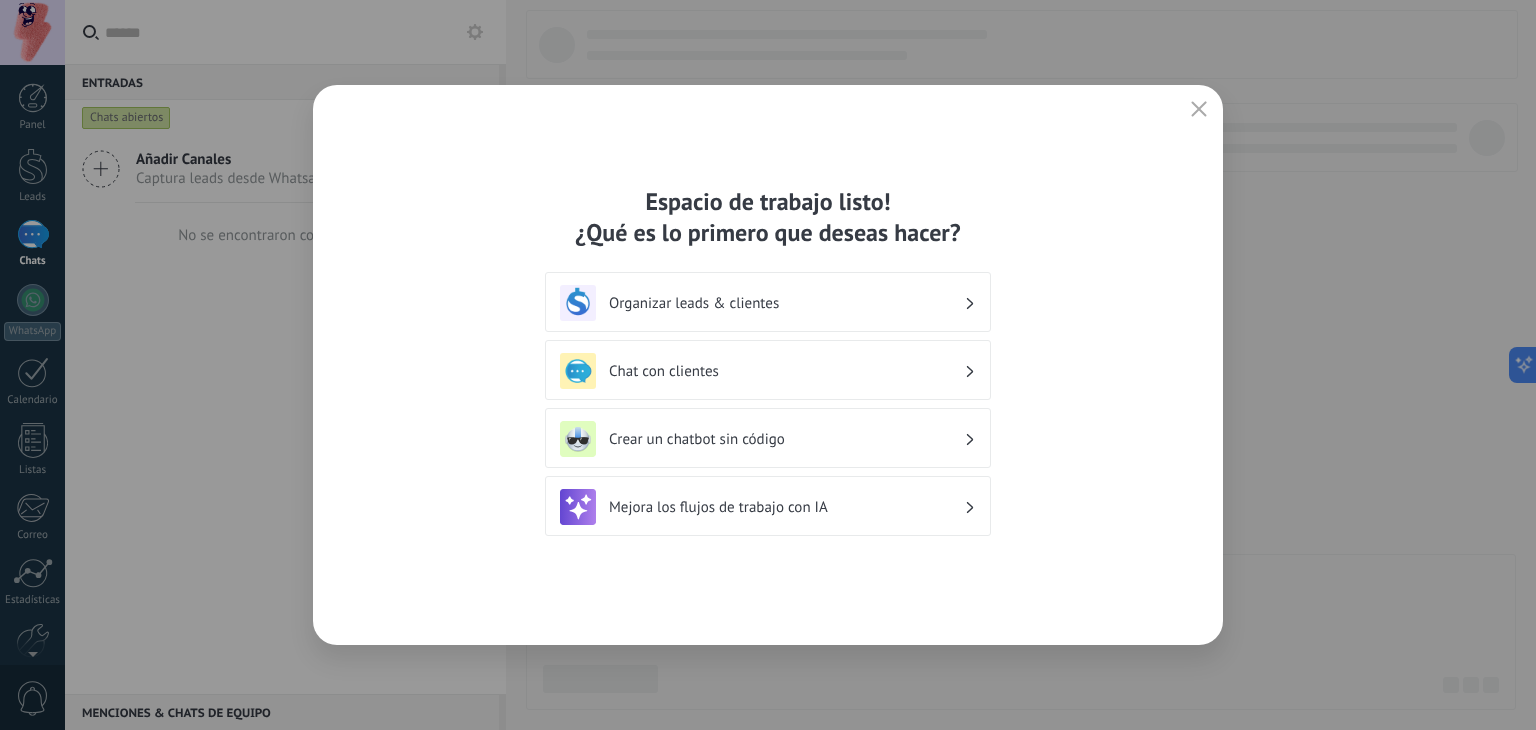 click on "Chat con clientes" at bounding box center [786, 371] 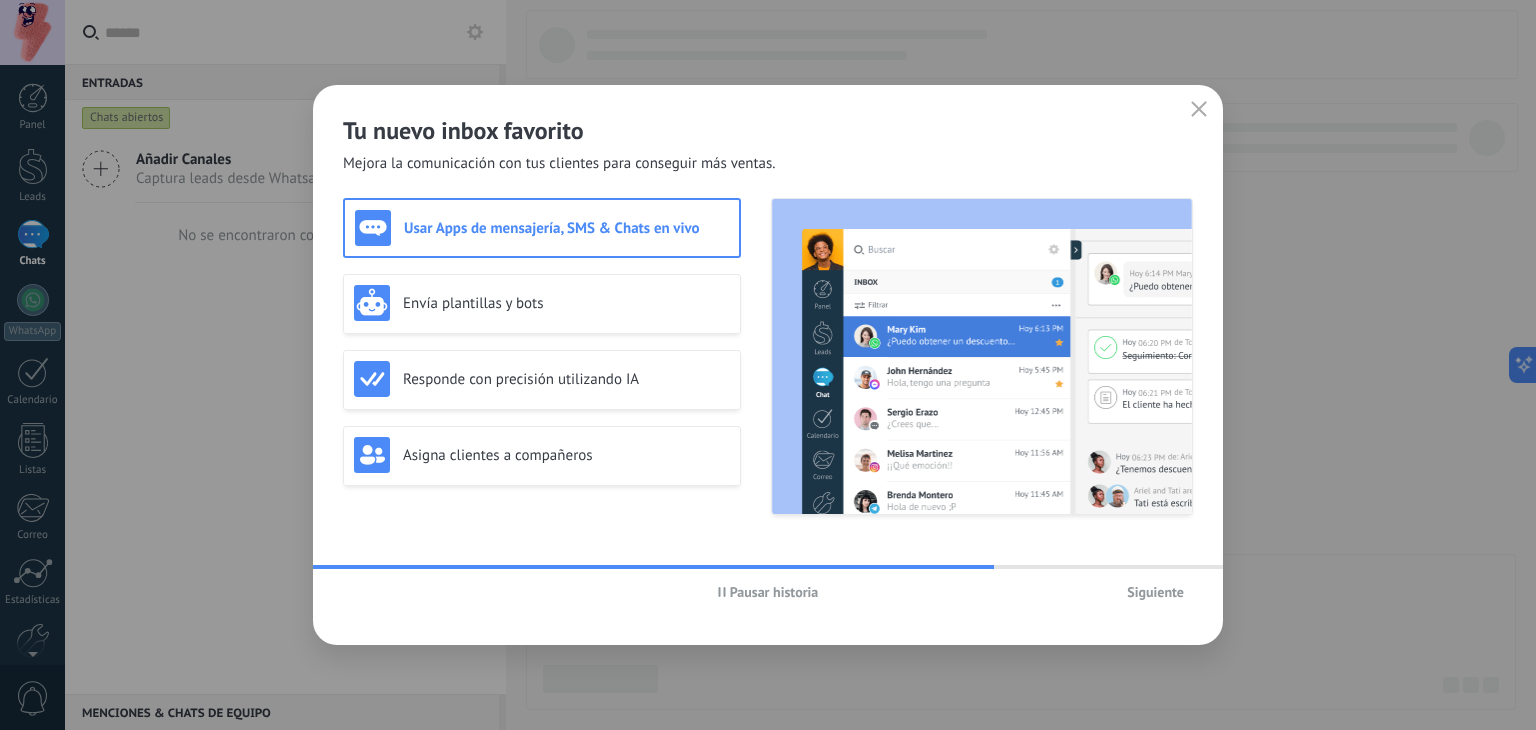 click on "Siguiente" at bounding box center (1155, 592) 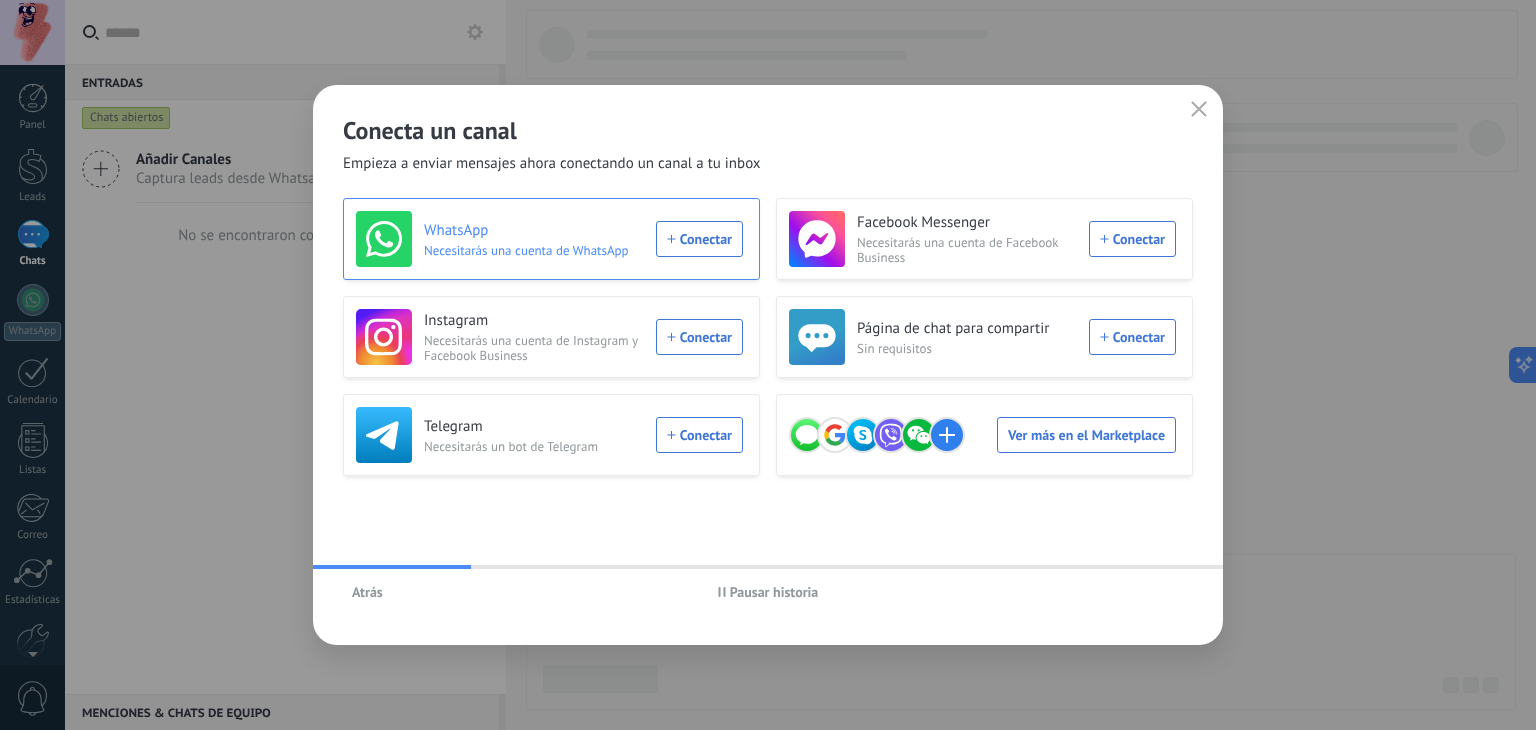 click on "WhatsApp Necesitarás una cuenta de WhatsApp Conectar" at bounding box center [549, 239] 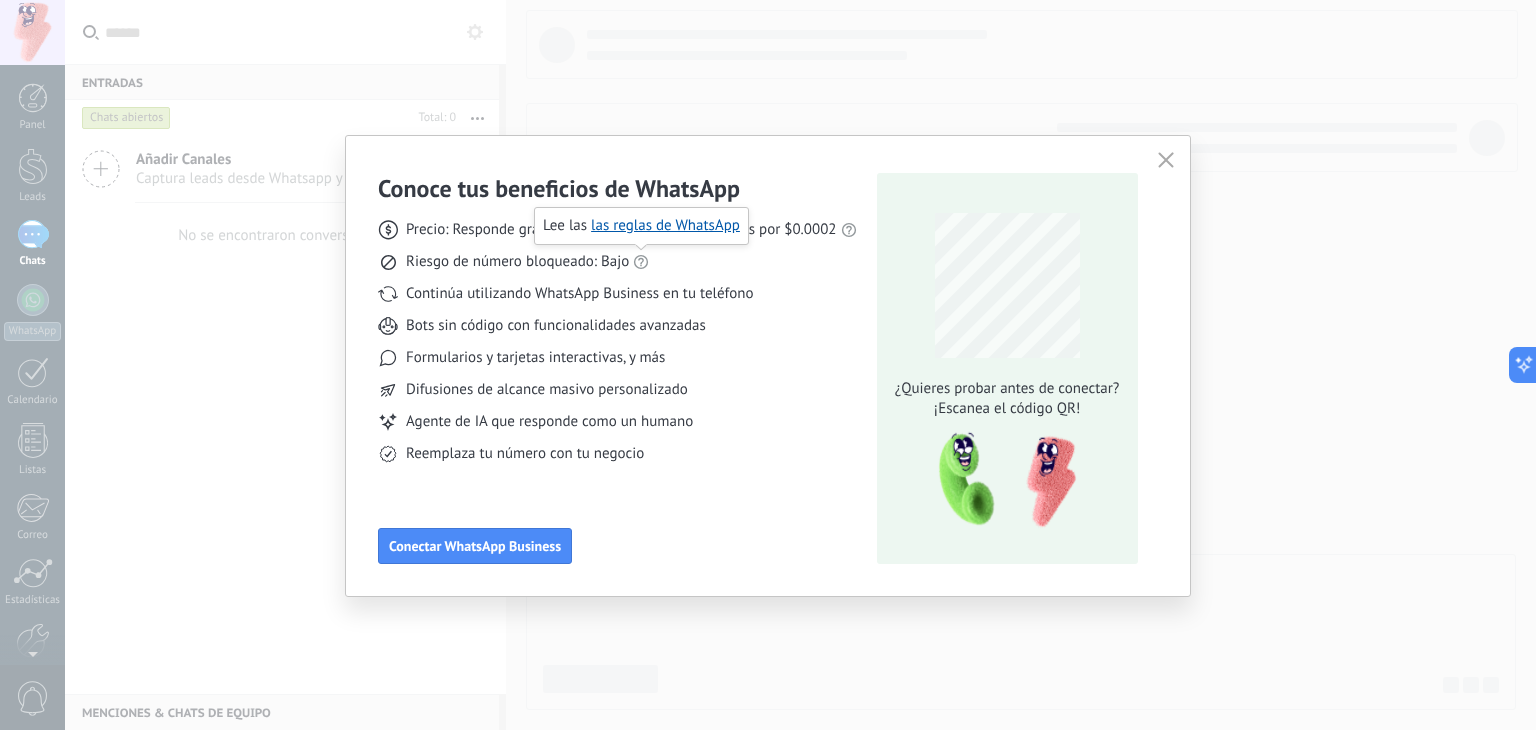 click 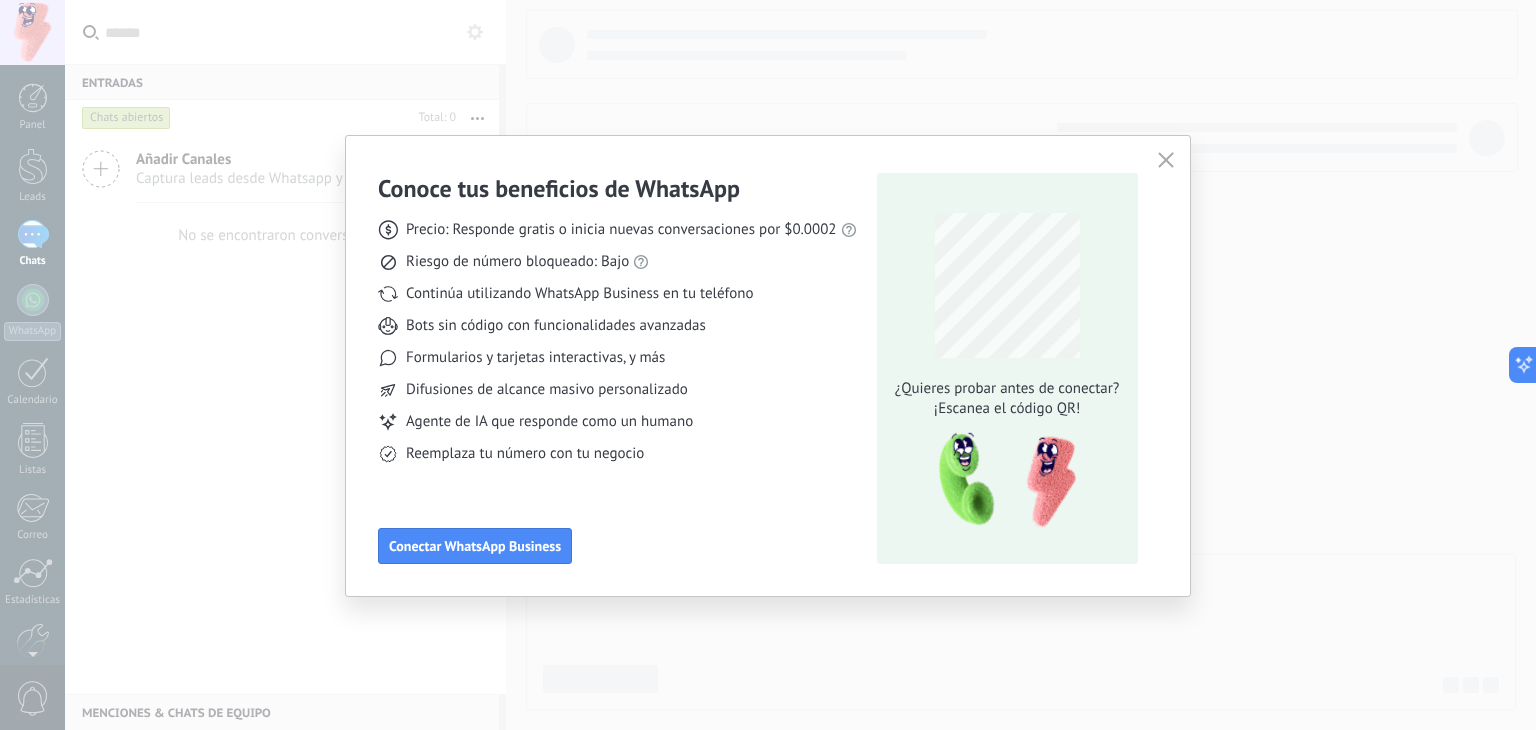 click 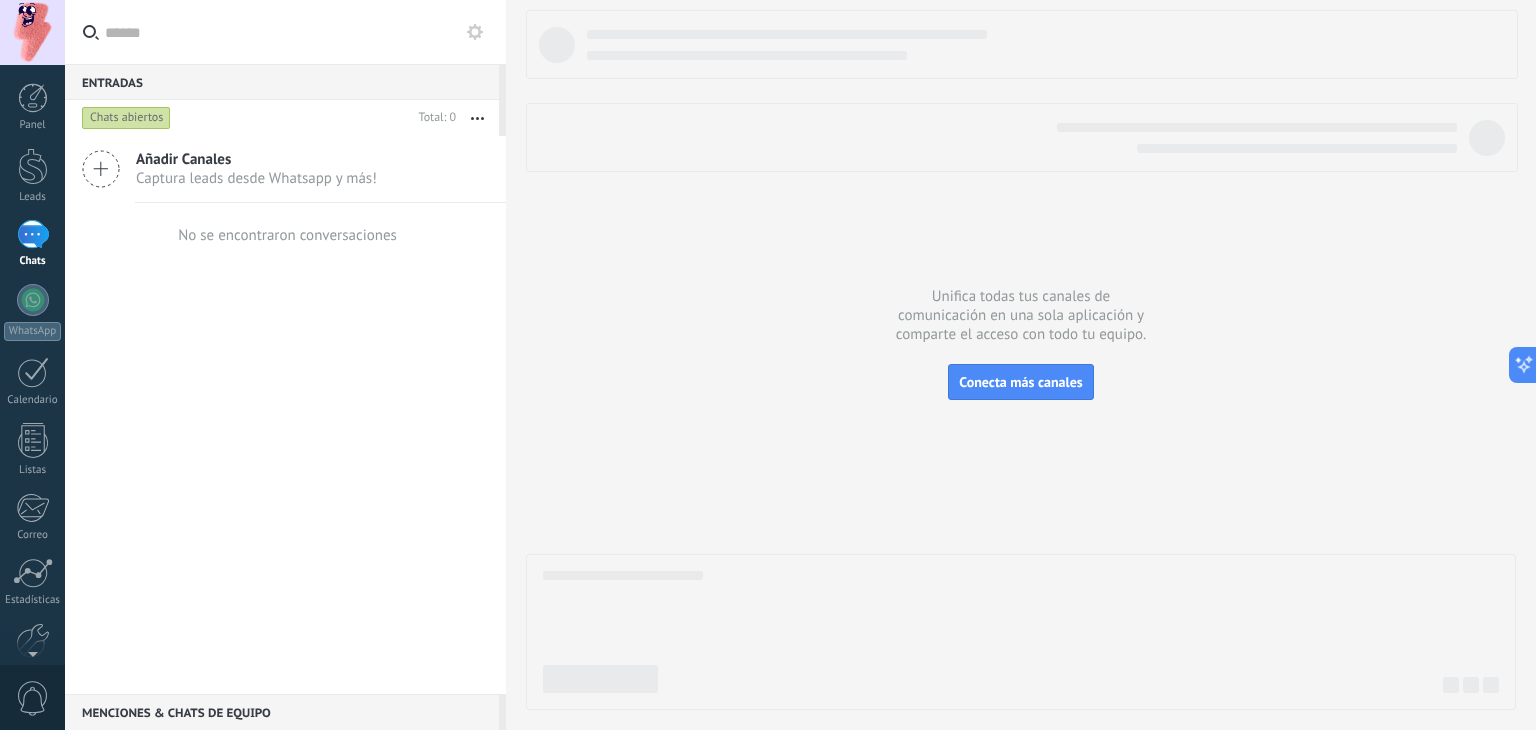 scroll, scrollTop: 101, scrollLeft: 0, axis: vertical 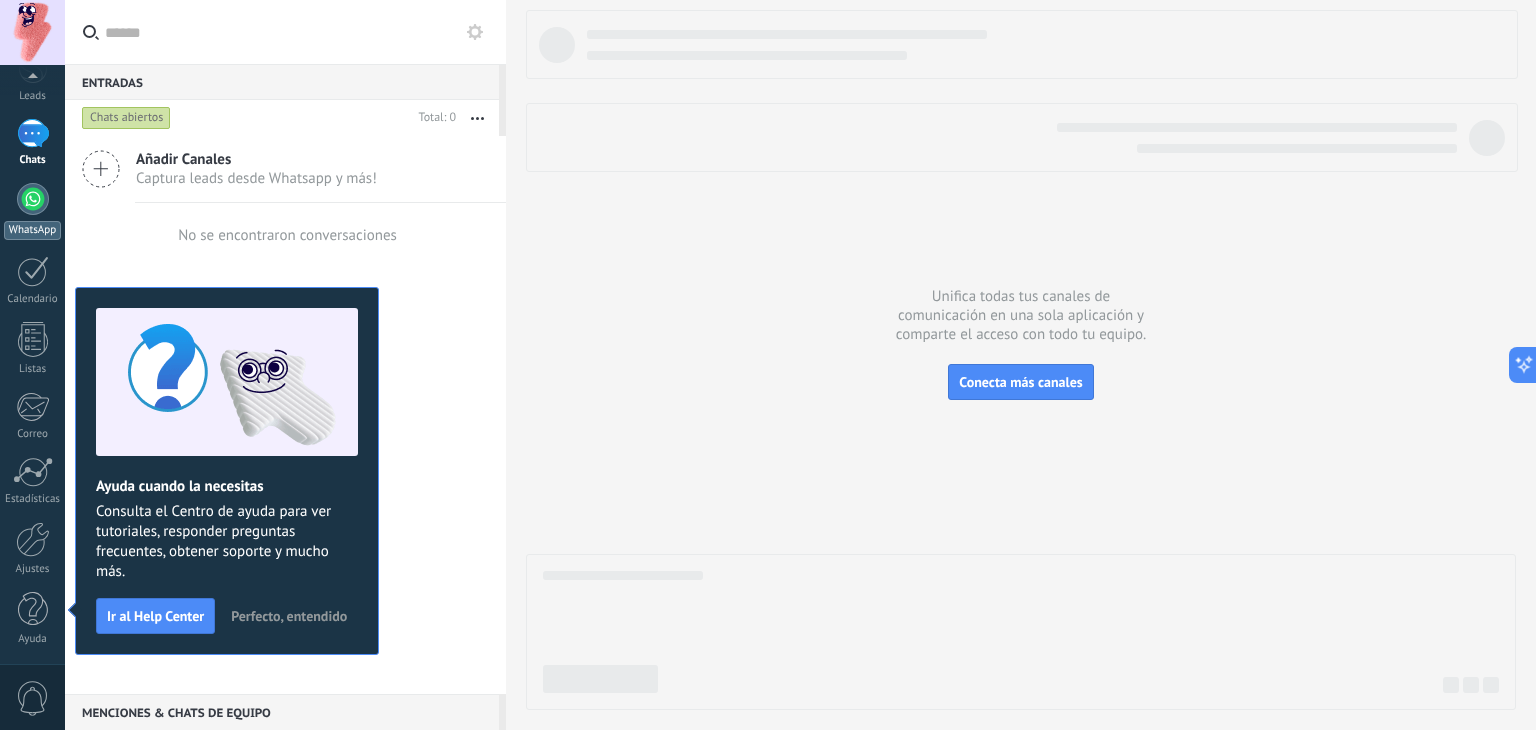 click on "WhatsApp" at bounding box center (32, 211) 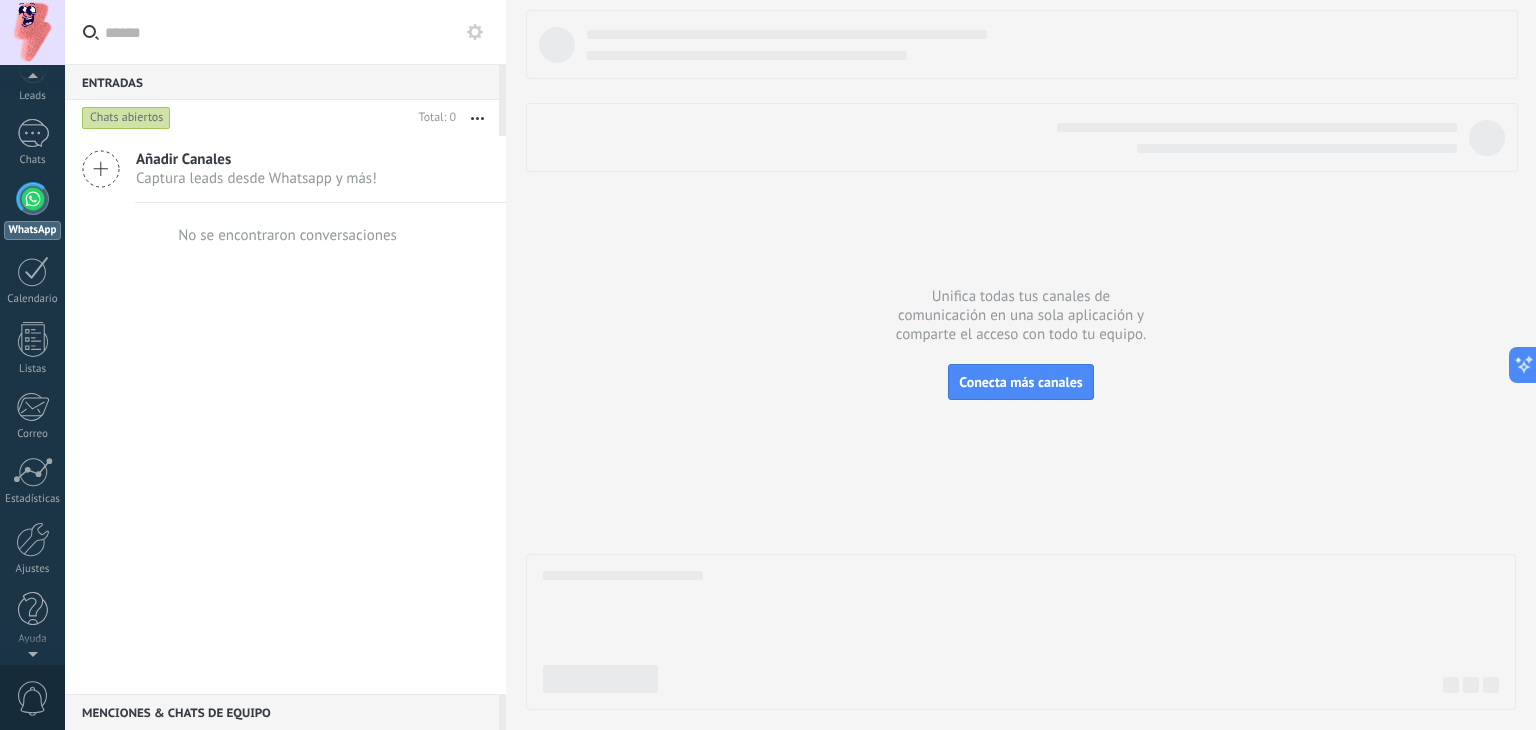 scroll, scrollTop: 0, scrollLeft: 0, axis: both 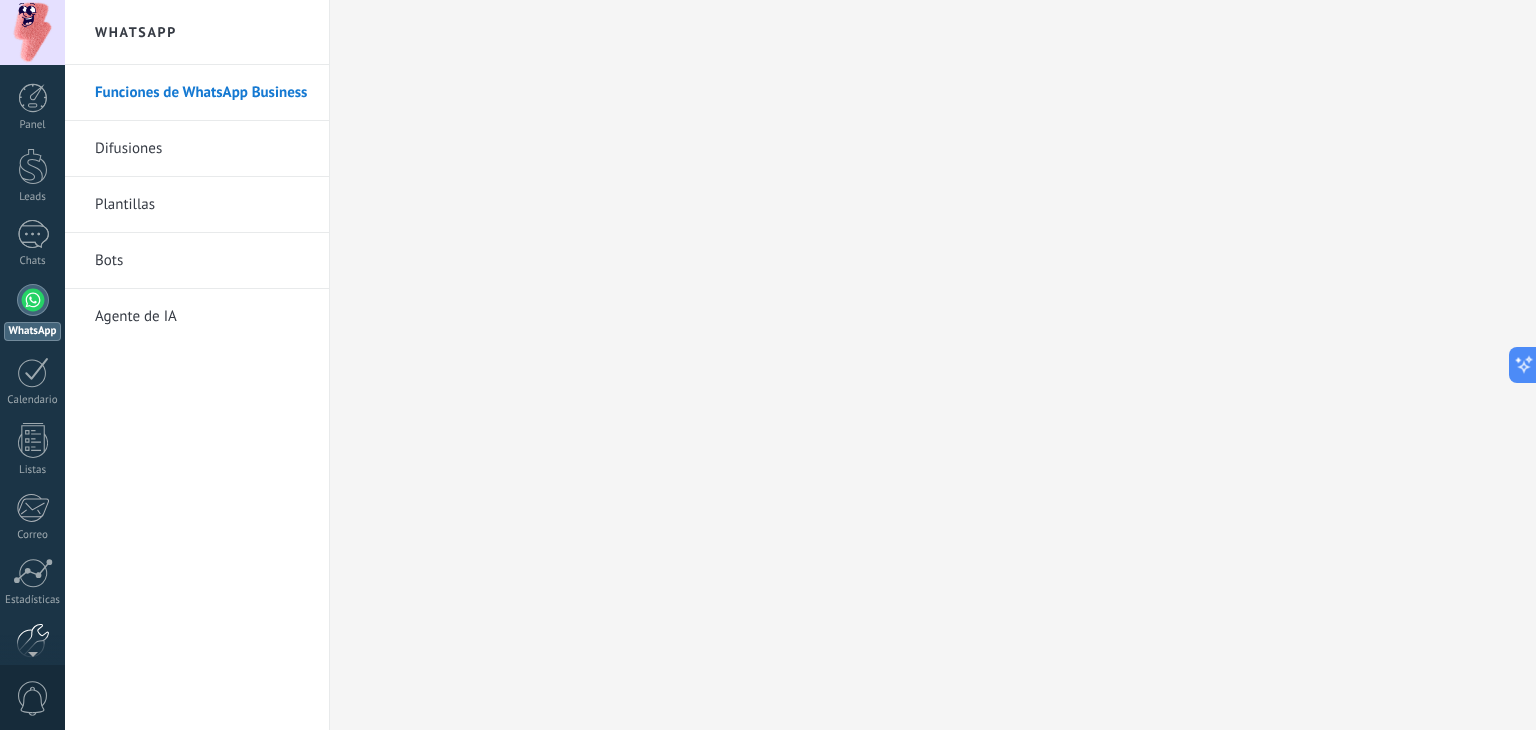 click at bounding box center (33, 640) 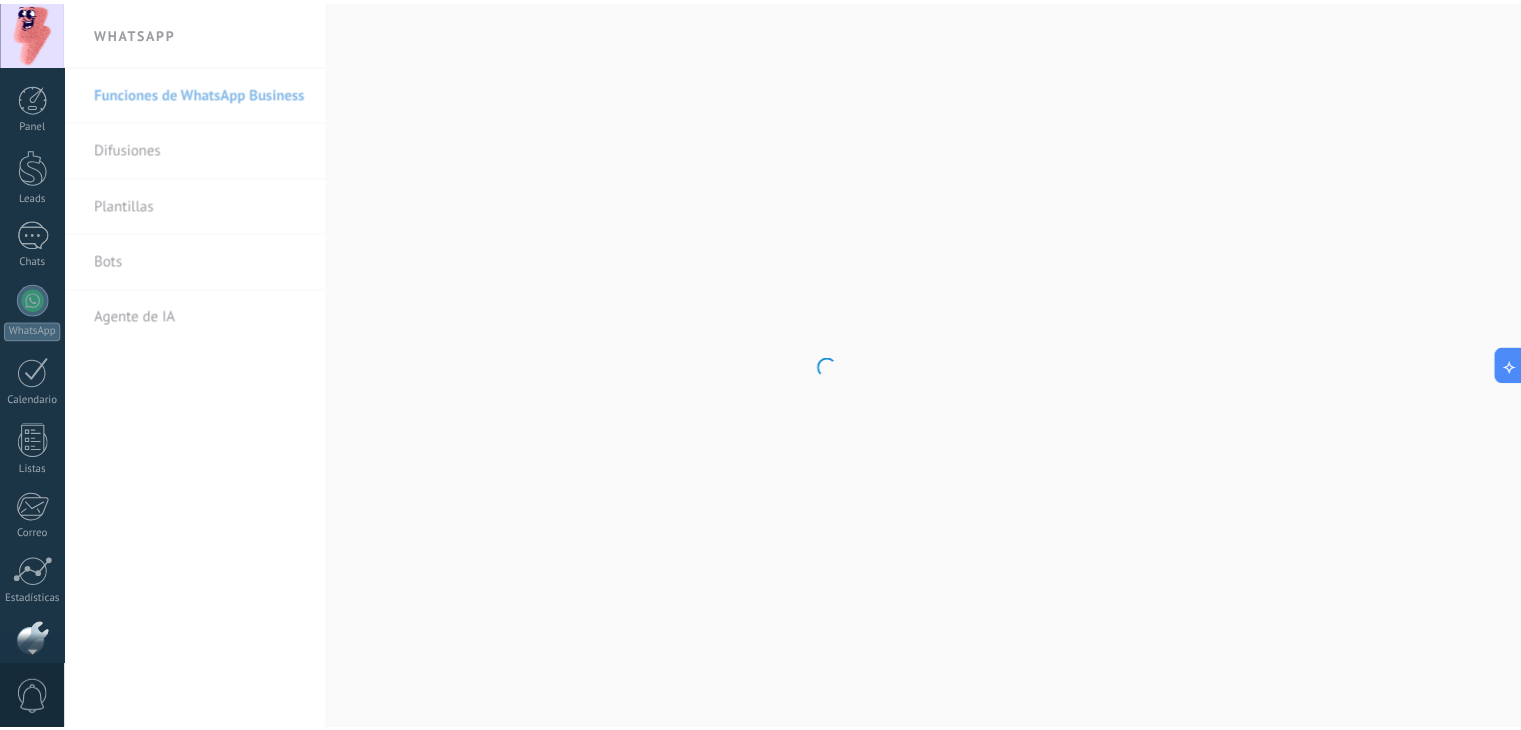 scroll, scrollTop: 101, scrollLeft: 0, axis: vertical 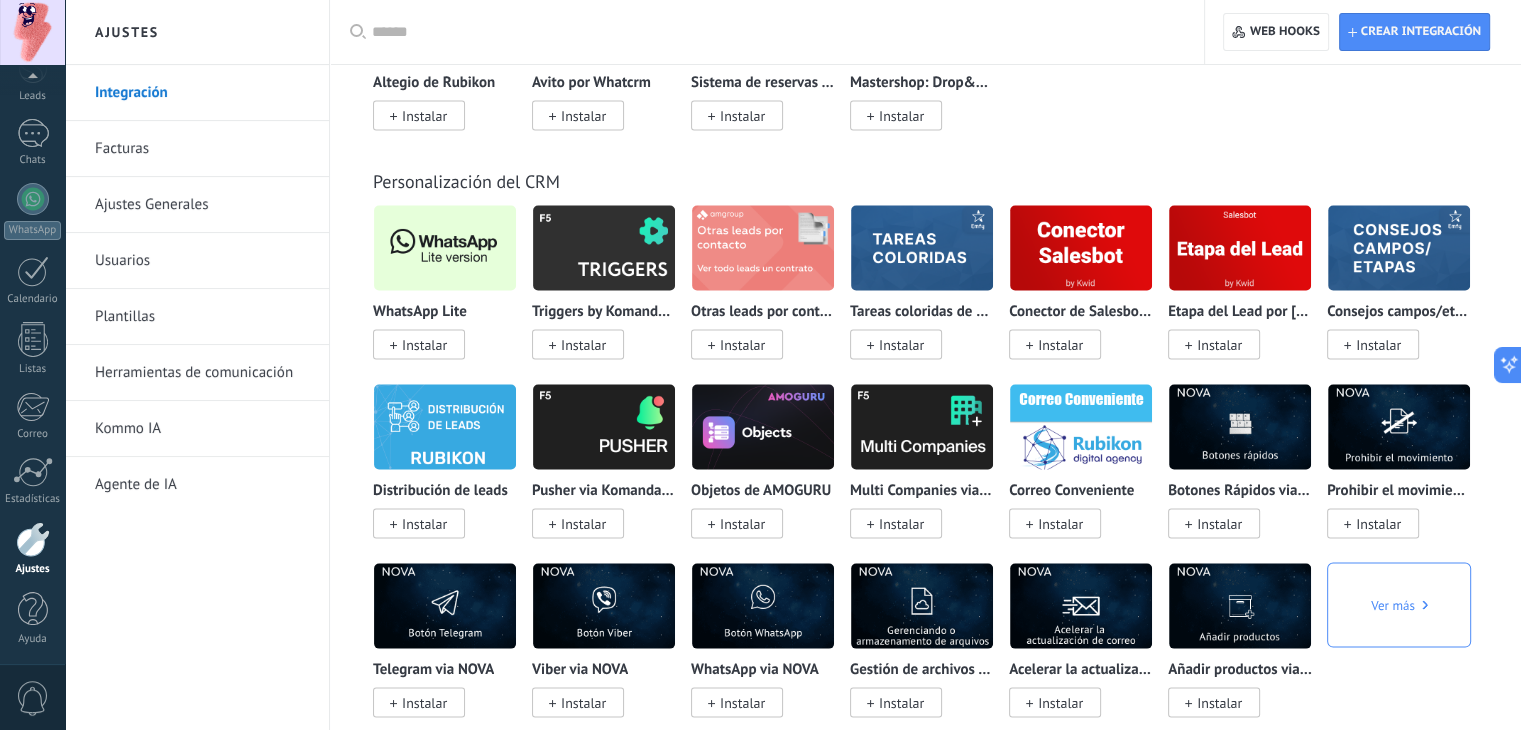 click on "Instalar" at bounding box center (424, 345) 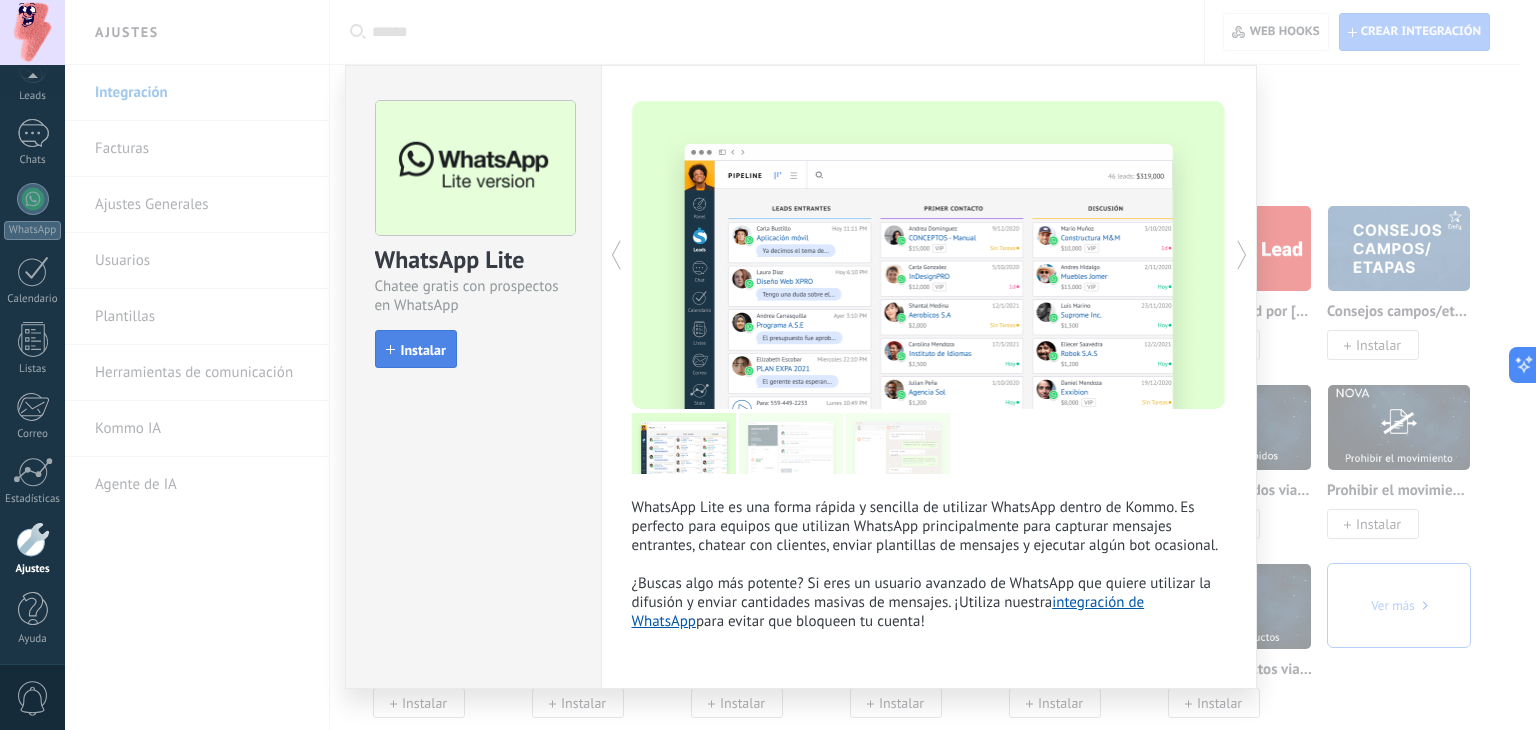 click on "Instalar" at bounding box center [416, 349] 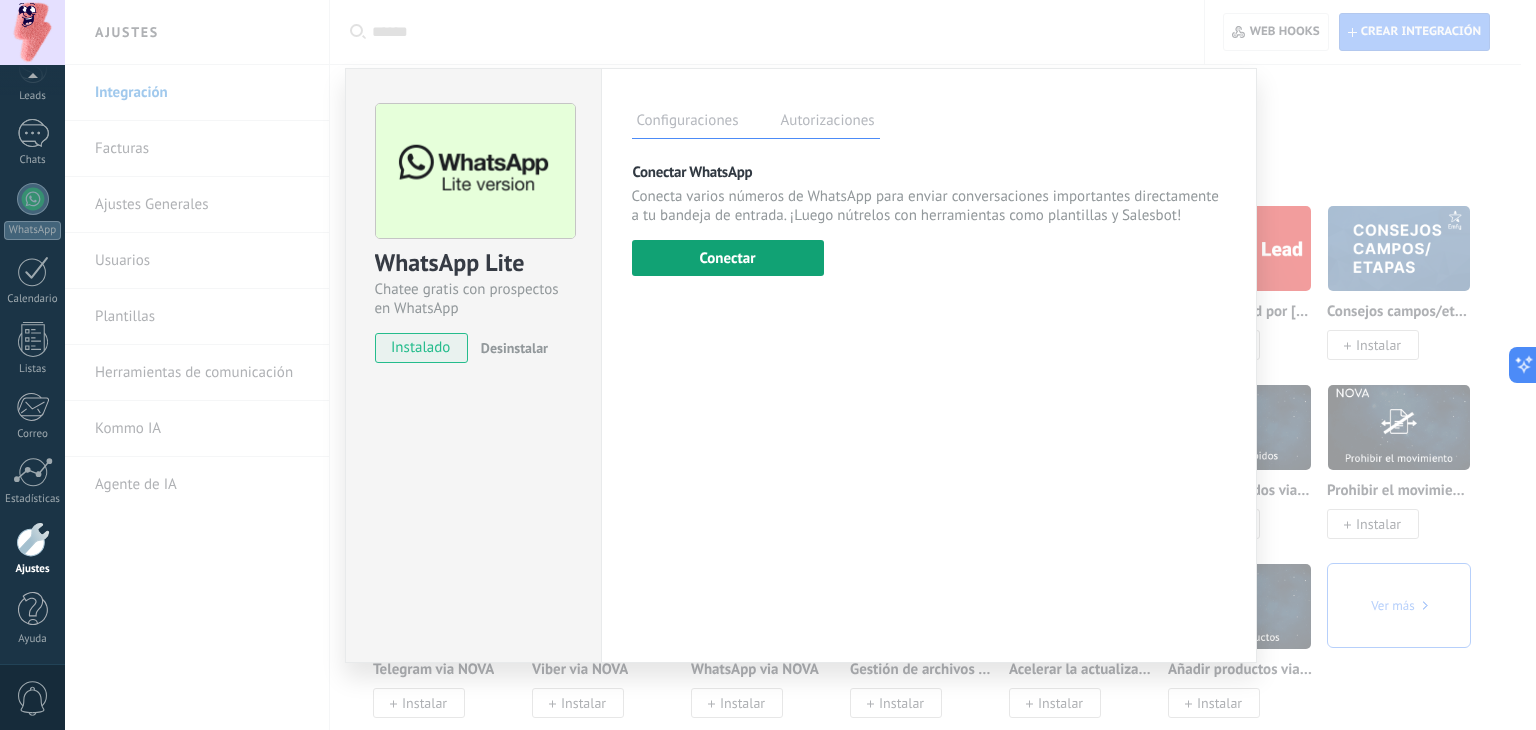 click on "Conectar" at bounding box center (728, 258) 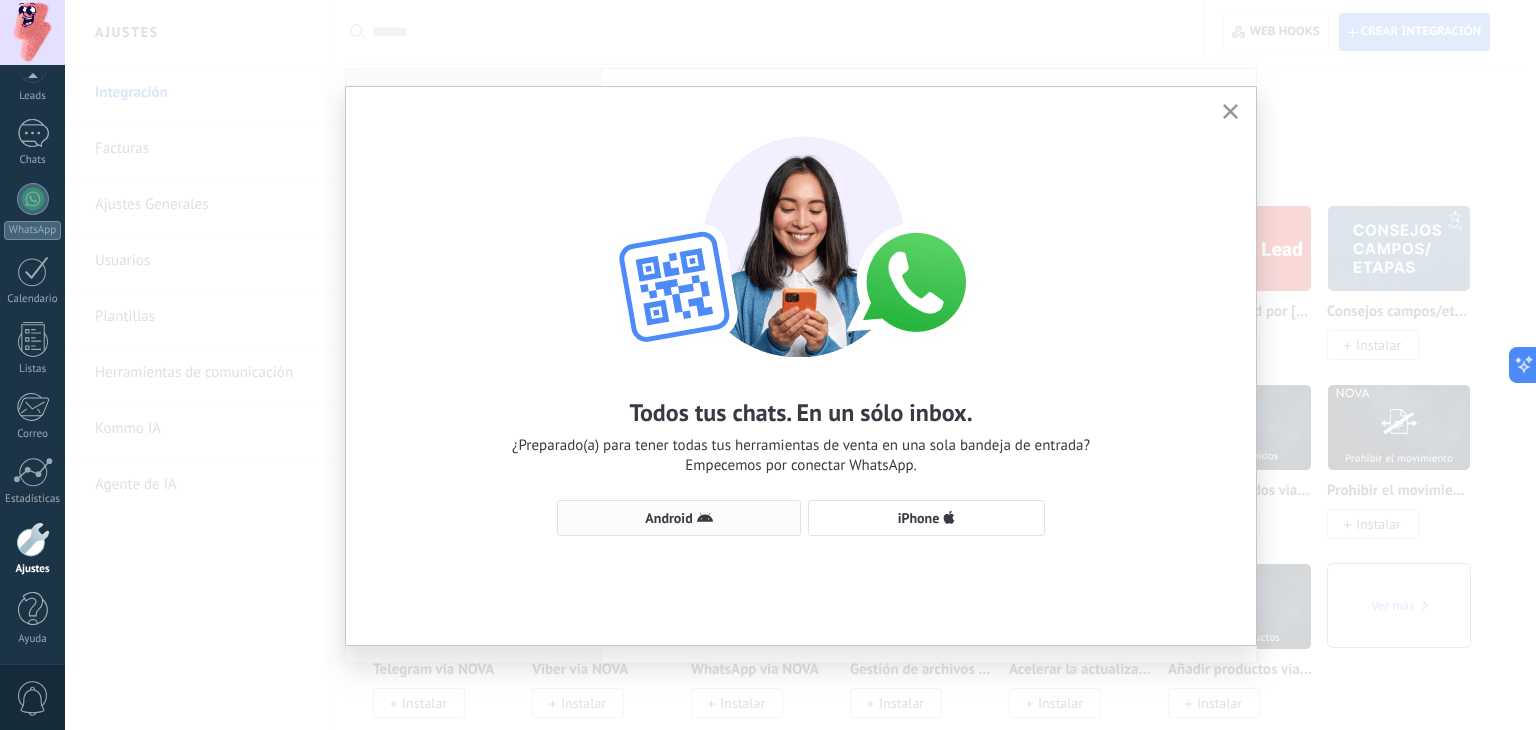click on "Android" at bounding box center [679, 518] 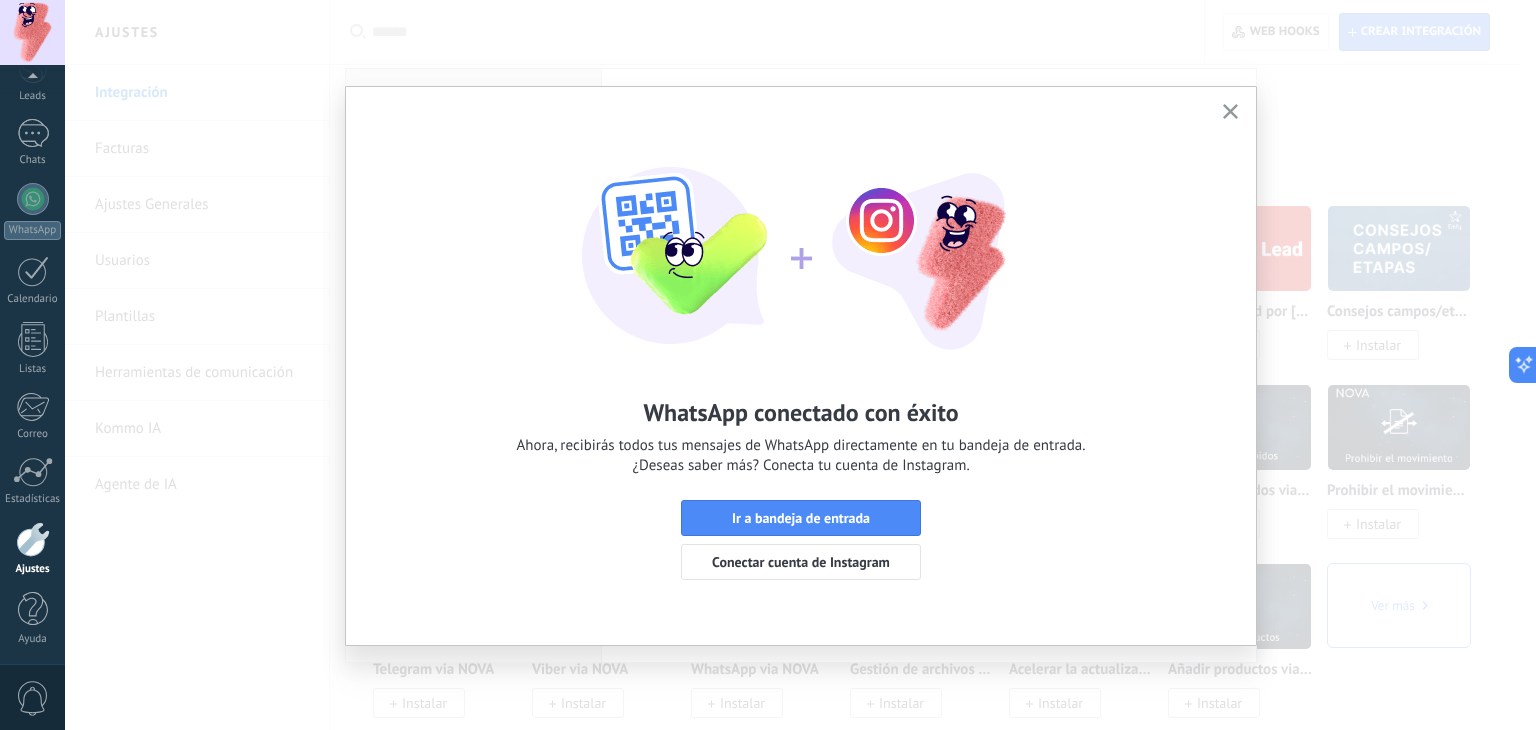 click on "Ir a bandeja de entrada" at bounding box center [801, 518] 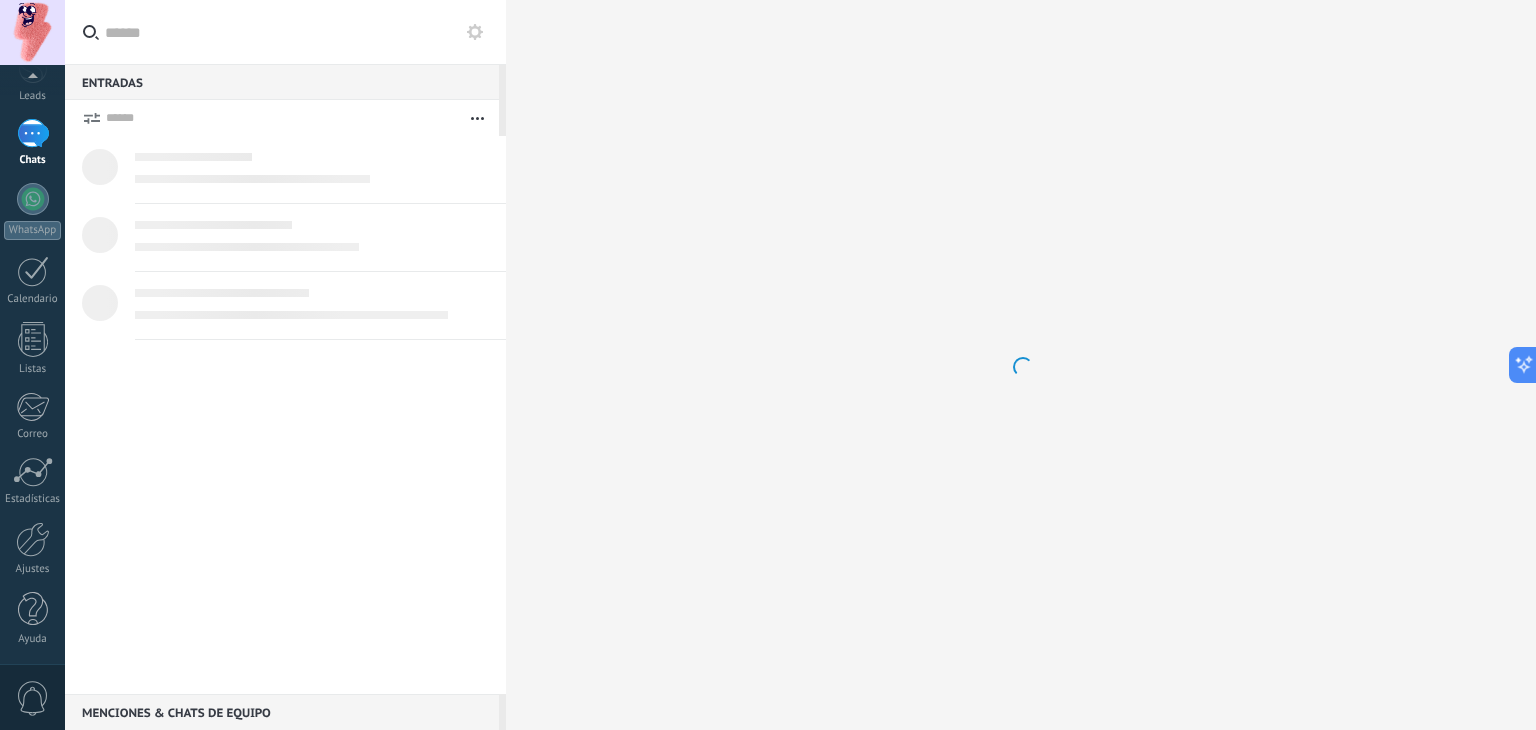 scroll, scrollTop: 0, scrollLeft: 0, axis: both 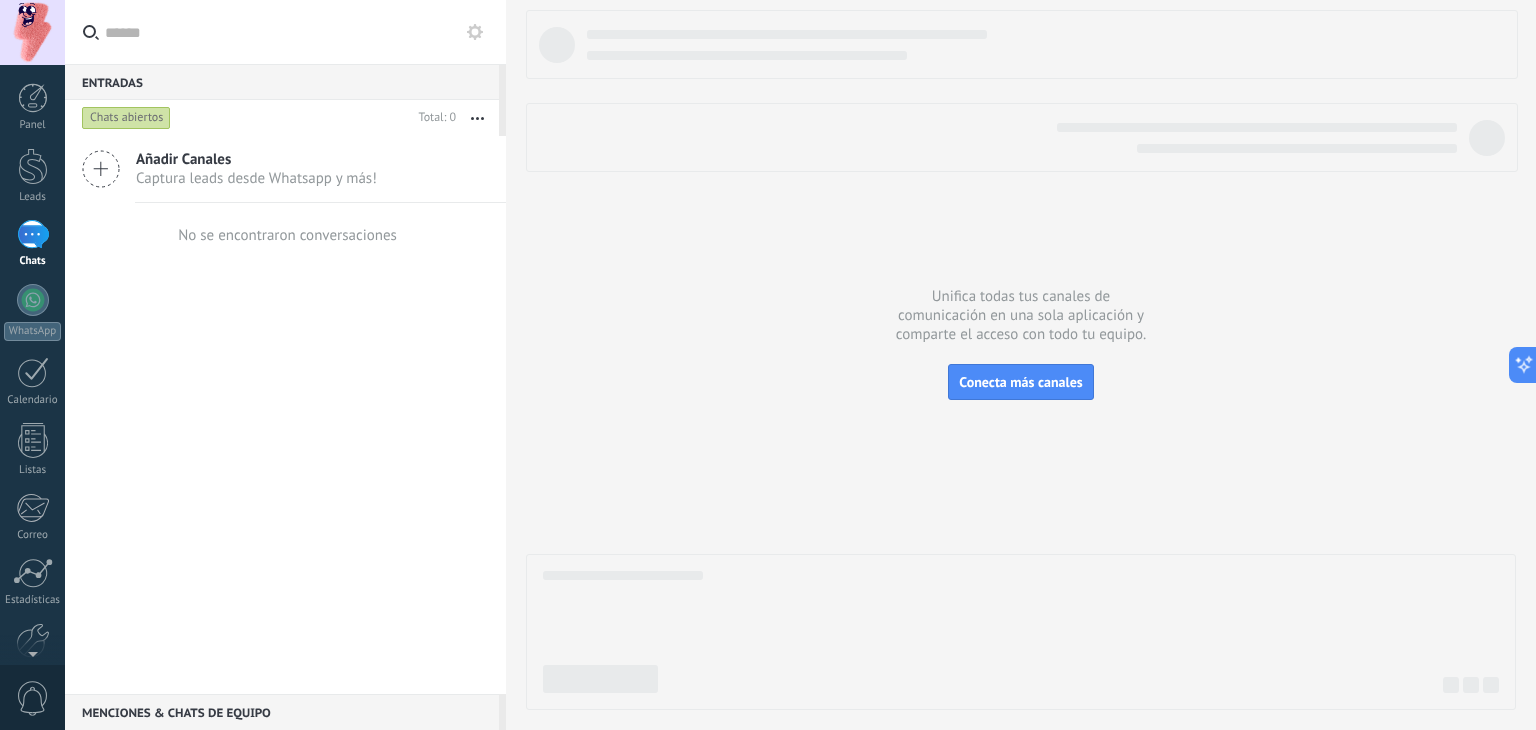 click at bounding box center (33, 234) 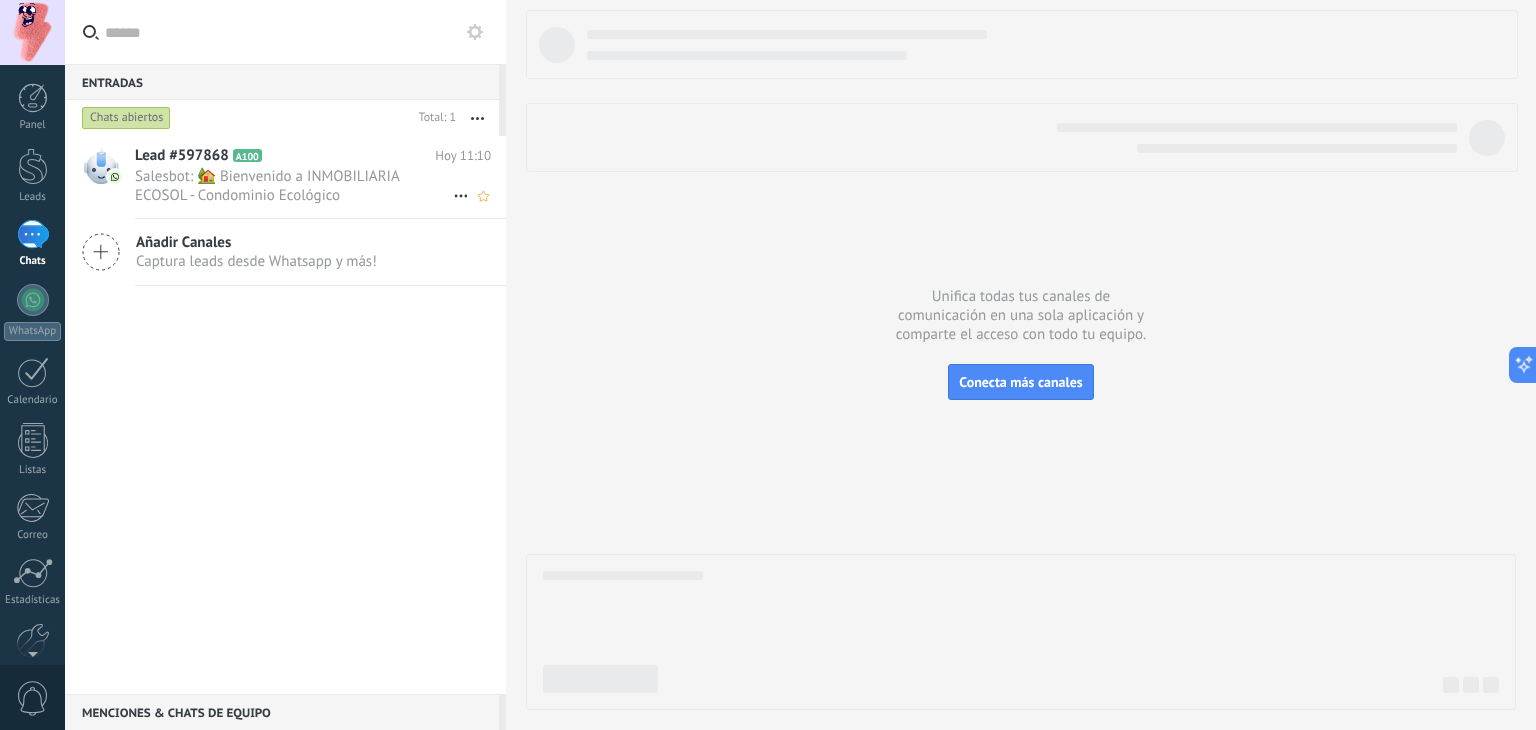 click on "Salesbot: 🏡 Bienvenido a INMOBILIARIA ECOSOL - Condominio Ecológico Los Jardines del sol, ahora estás dando el primer paso para cumplir una de tus metas y estamos encantados de poder ayudarte. Para ello, indícanos los siguientes datos
👉 Nombres y Apellidos
👉¿Dónde nos vistes : Tiktok, Instagram o Facebook?
👉¿ De qué ciudad nos escribes?
🚨 En breve te asignaremos un asesor para que te brinde información de nuestro proyecto en PRE LANZAMIENTO en la ciudad de Ica 🌞🏡 y así puedas realizar una compra segura e informada 💡" at bounding box center (294, 186) 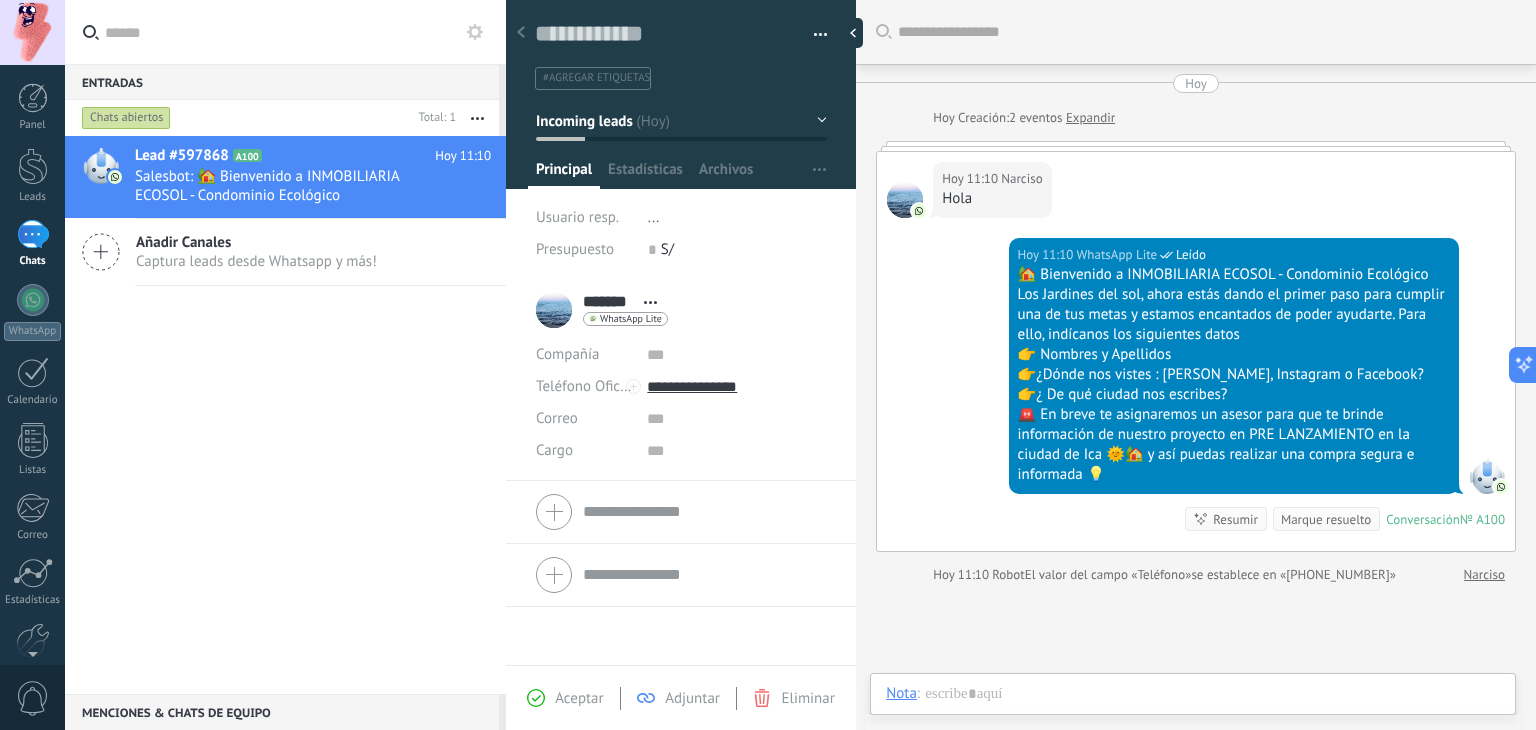 scroll, scrollTop: 190, scrollLeft: 0, axis: vertical 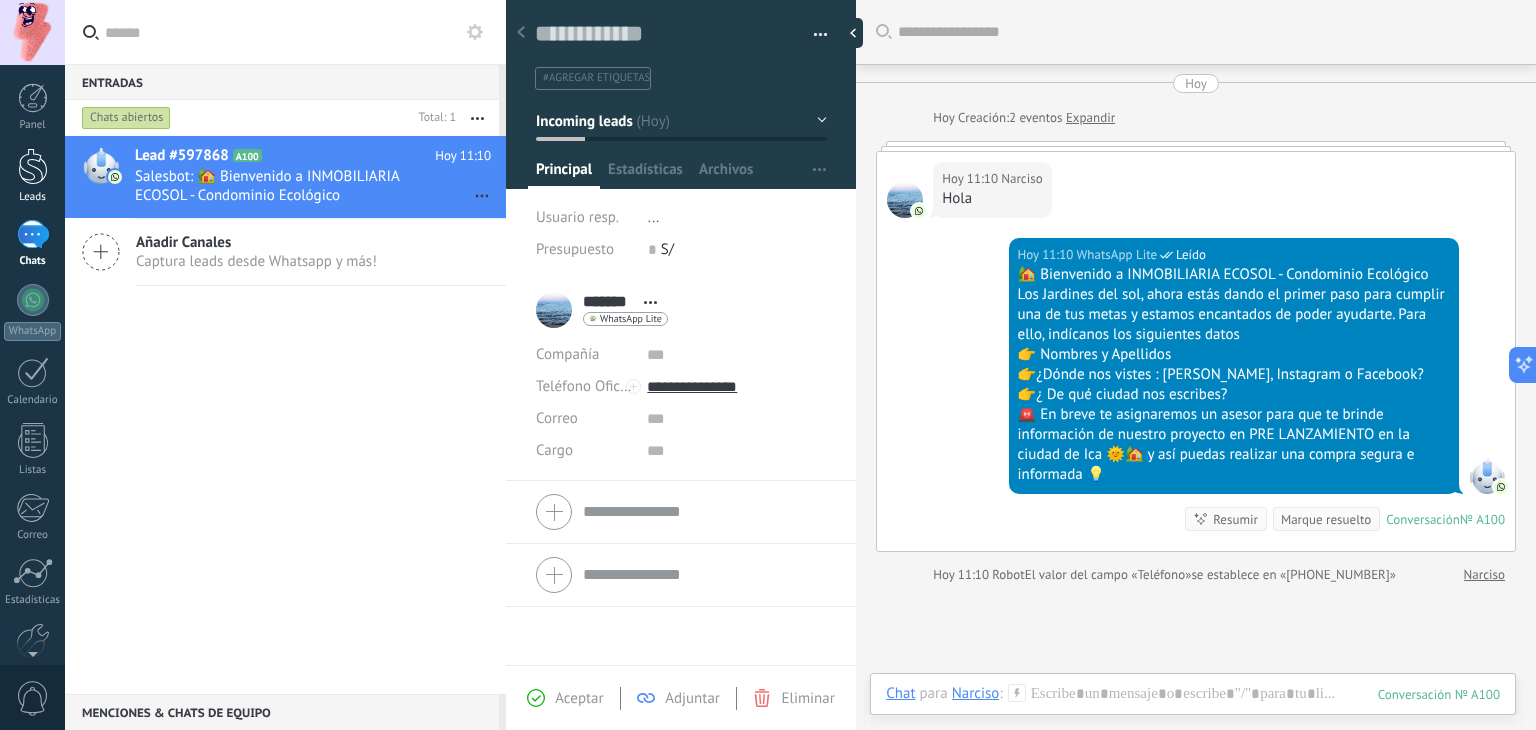 click on "Leads" at bounding box center (32, 176) 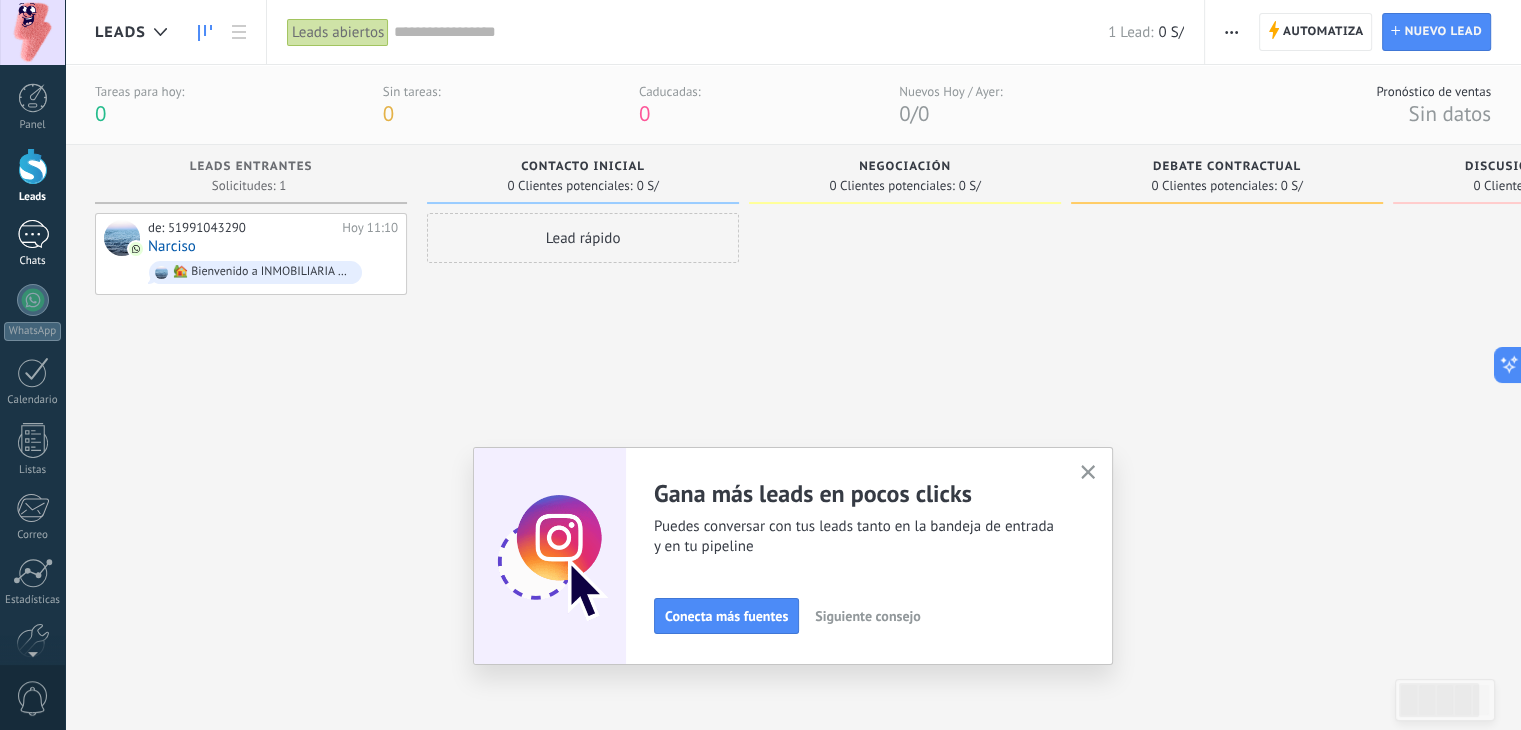 click on "1" at bounding box center [33, 234] 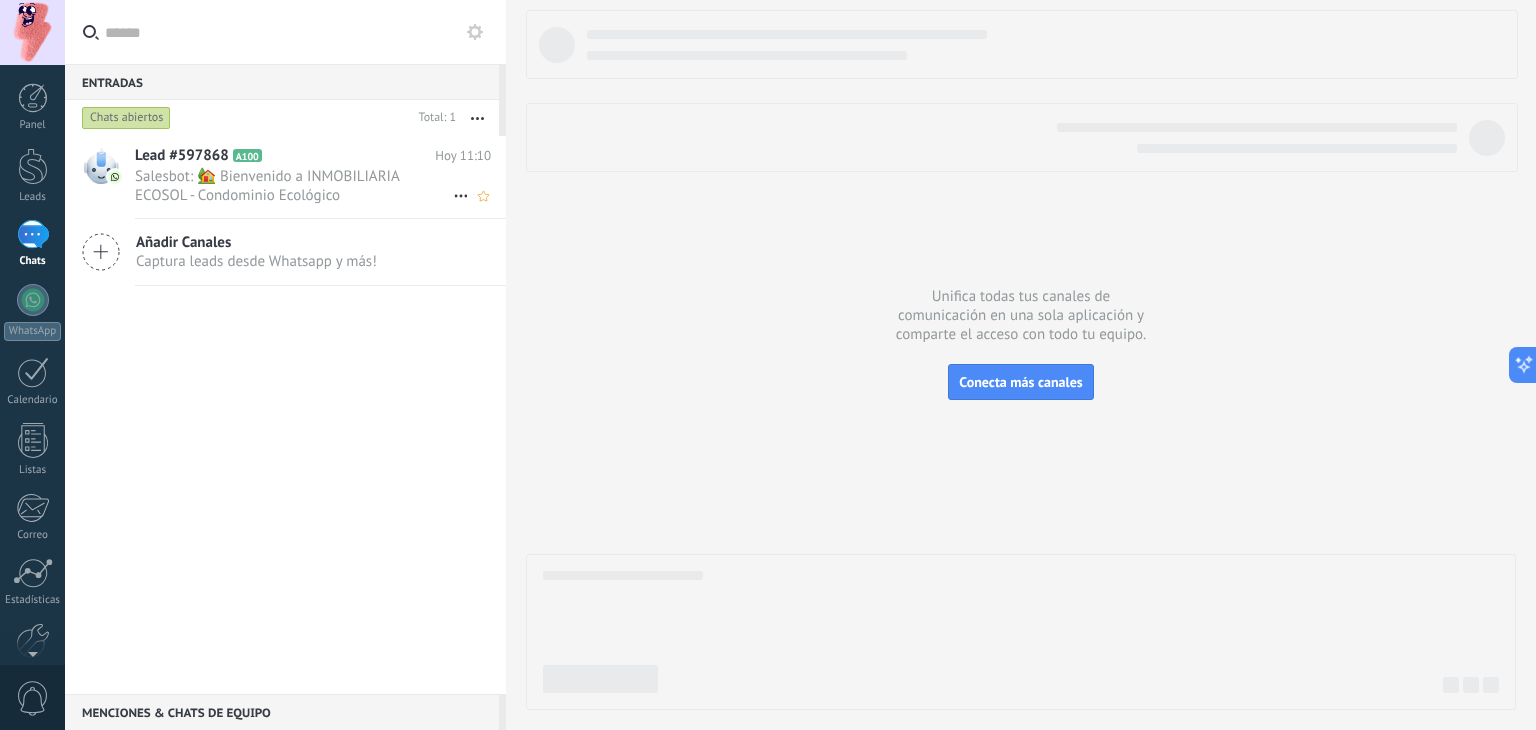 click on "Salesbot: 🏡 Bienvenido a INMOBILIARIA ECOSOL - Condominio Ecológico [GEOGRAPHIC_DATA], ahora estás dando el primer pa..." at bounding box center [294, 186] 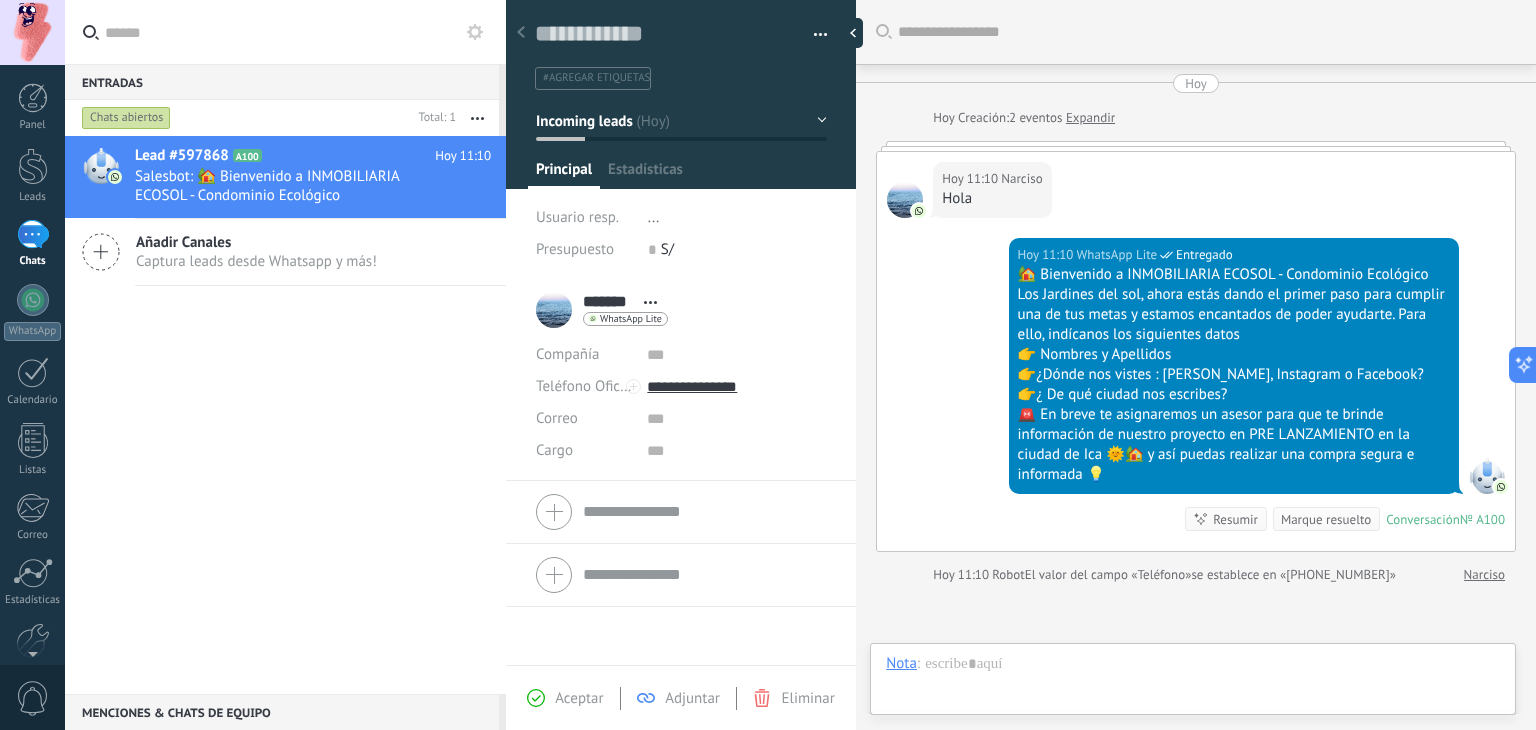 scroll, scrollTop: 29, scrollLeft: 0, axis: vertical 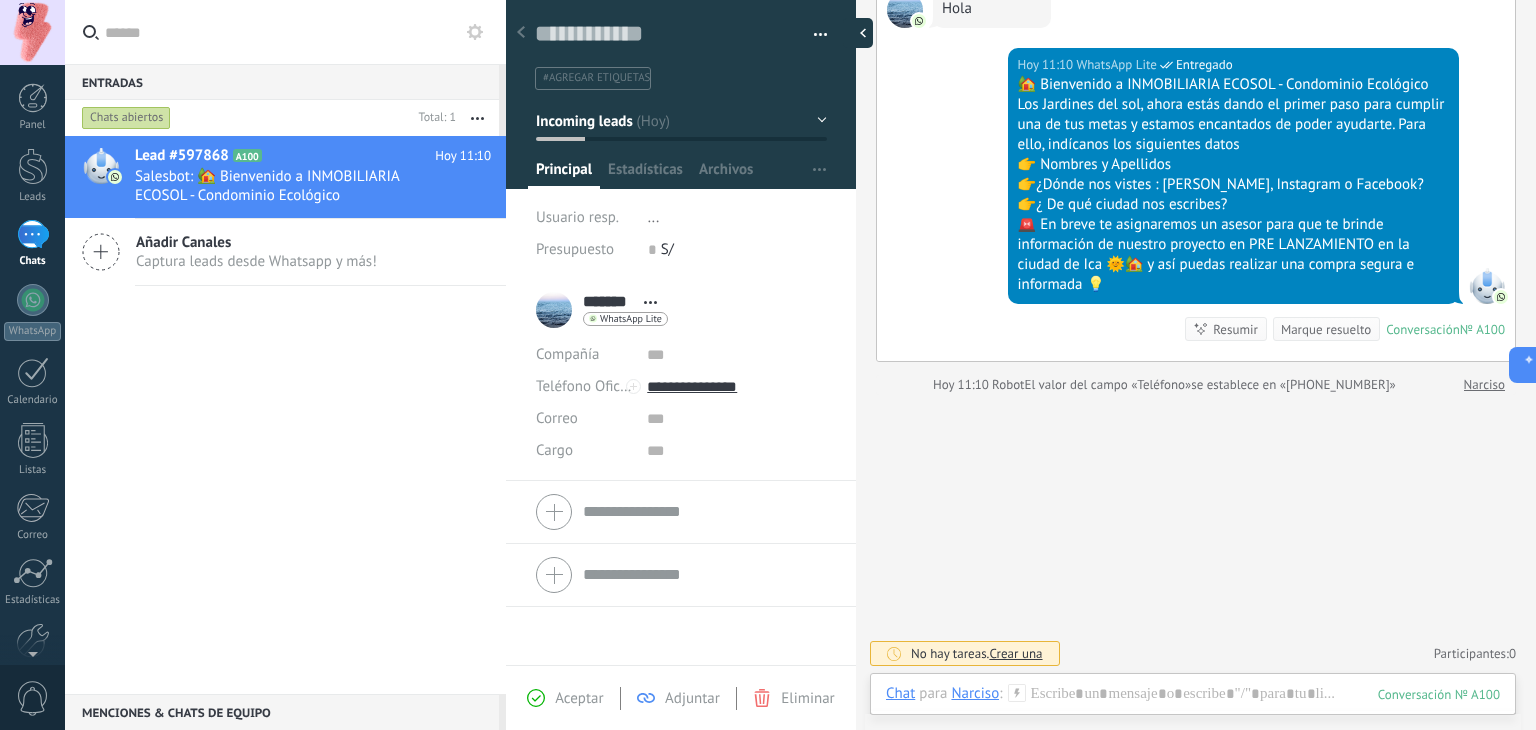 click at bounding box center [858, 33] 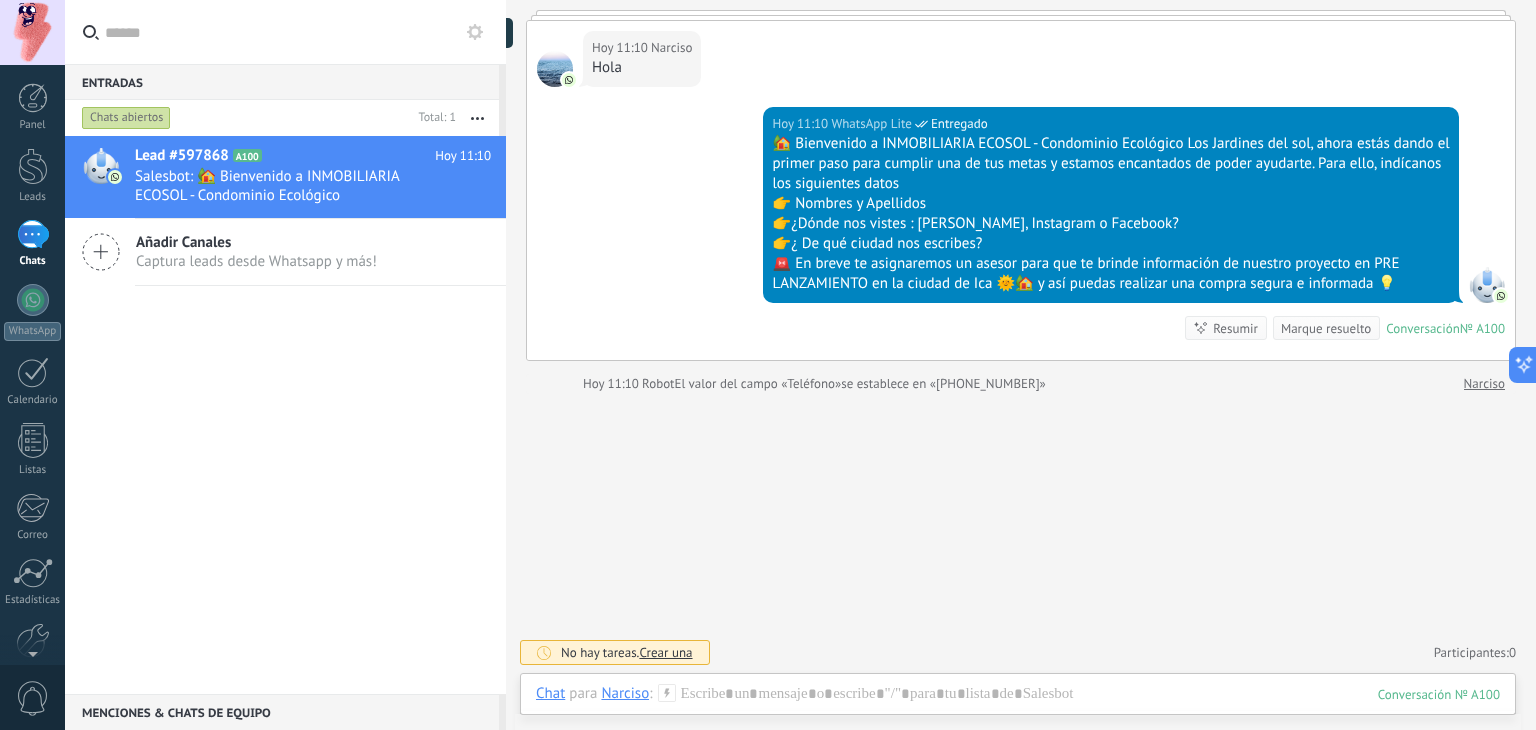 scroll, scrollTop: 19, scrollLeft: 0, axis: vertical 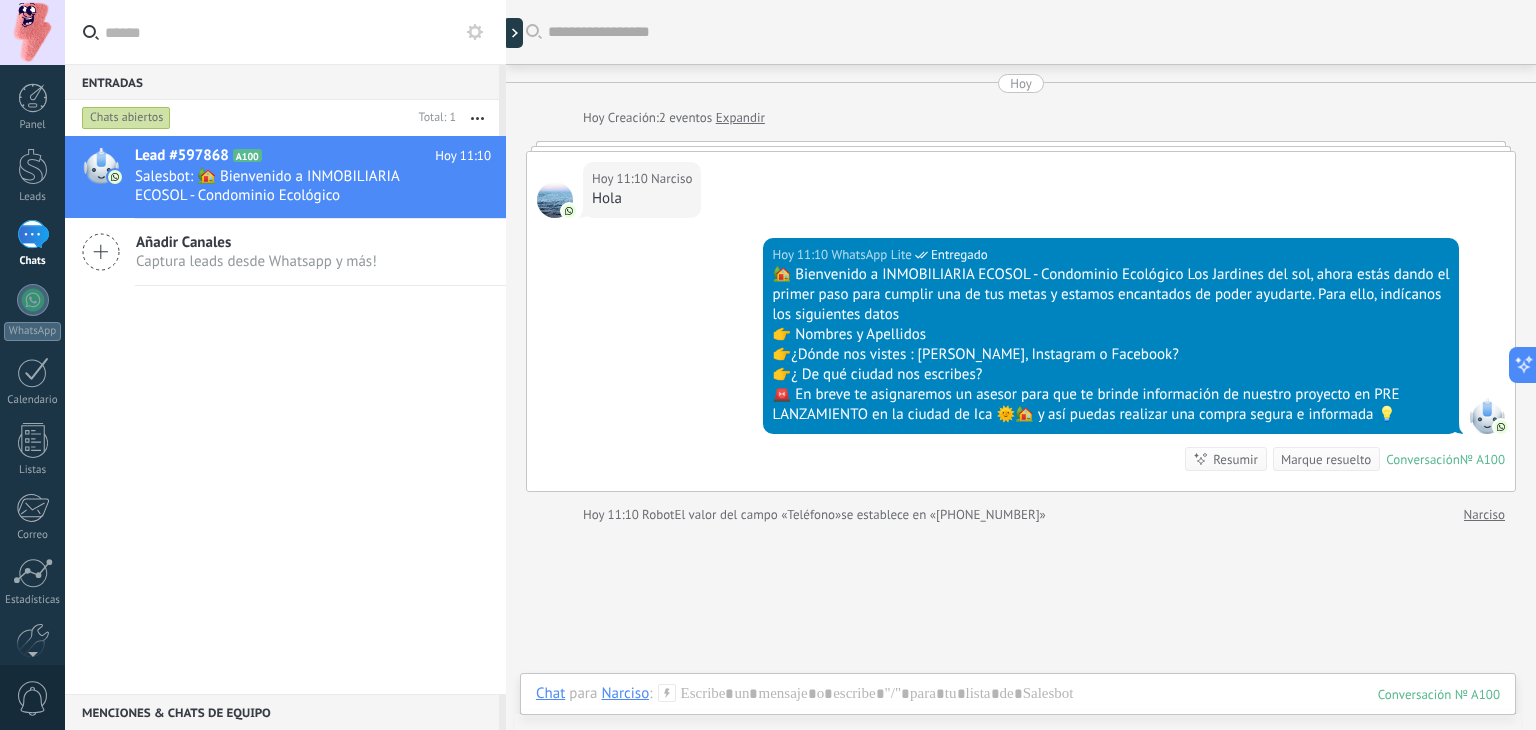 click on "Lead #597868
A100
Hoy 11:10
Salesbot: 🏡 Bienvenido a INMOBILIARIA ECOSOL - Condominio Ecológico Los Jardines del sol, ahora estás dando el primer pa...
Añadir Canales
Captura leads desde Whatsapp y más!" at bounding box center (285, 415) 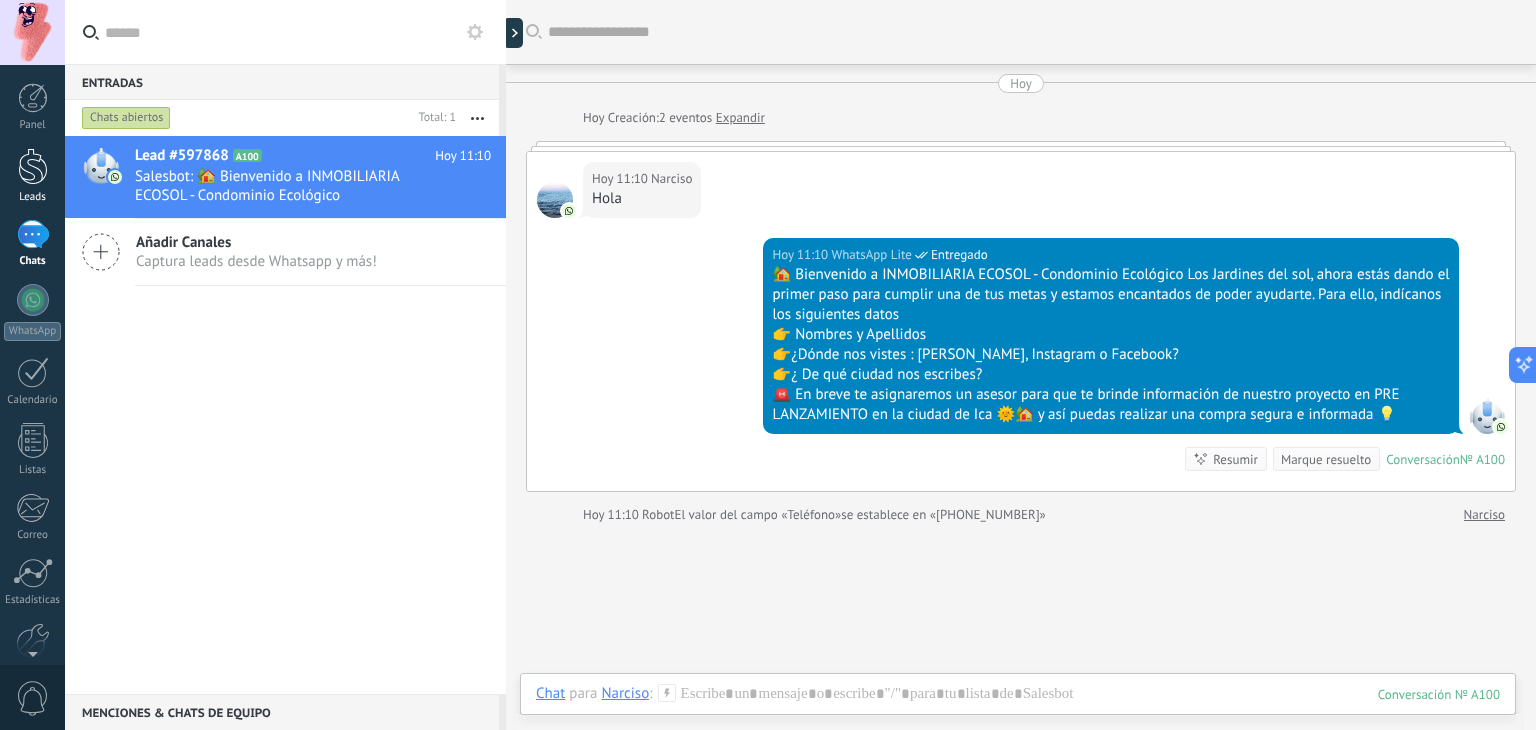 click at bounding box center [33, 166] 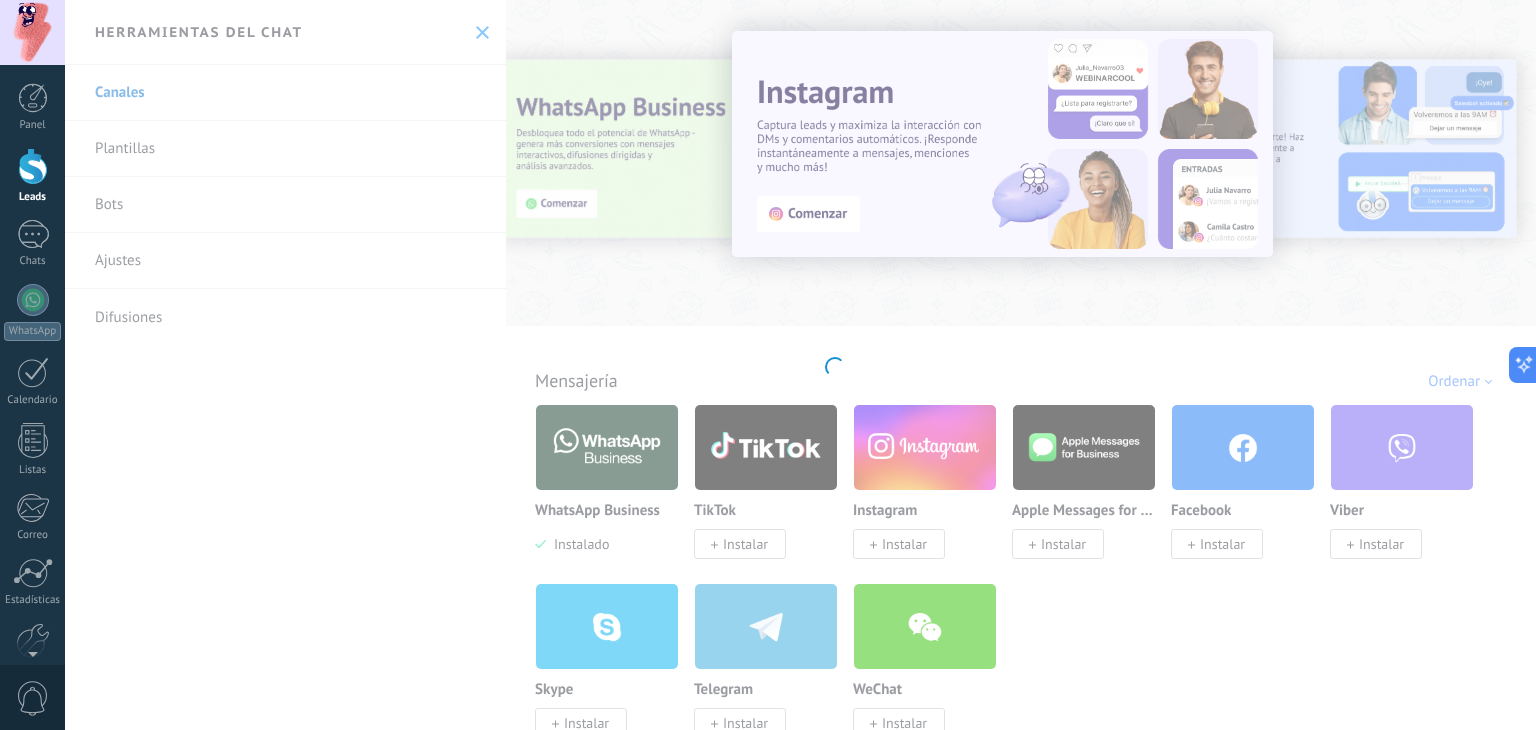 click at bounding box center [33, 166] 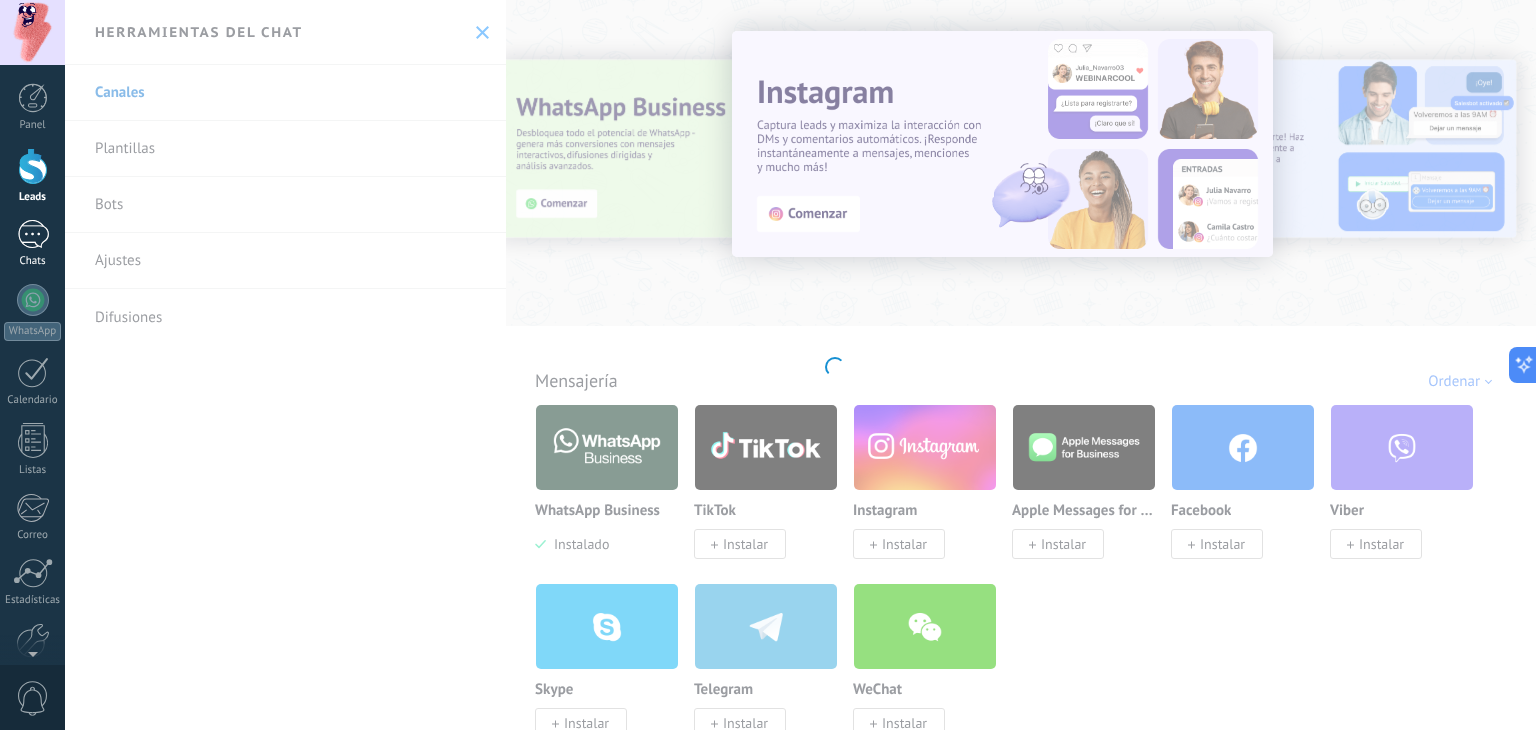 drag, startPoint x: 43, startPoint y: 227, endPoint x: 47, endPoint y: 241, distance: 14.56022 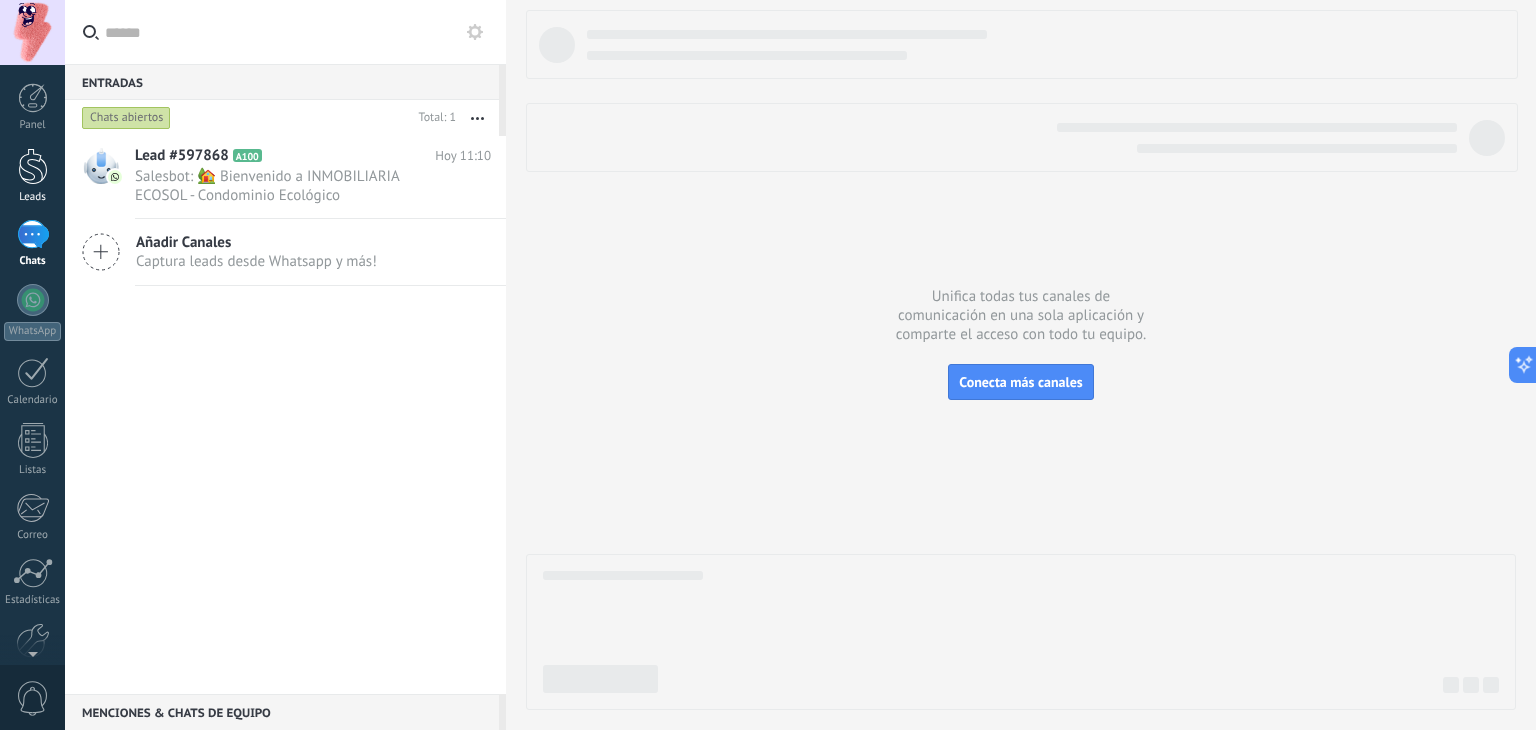click at bounding box center (33, 166) 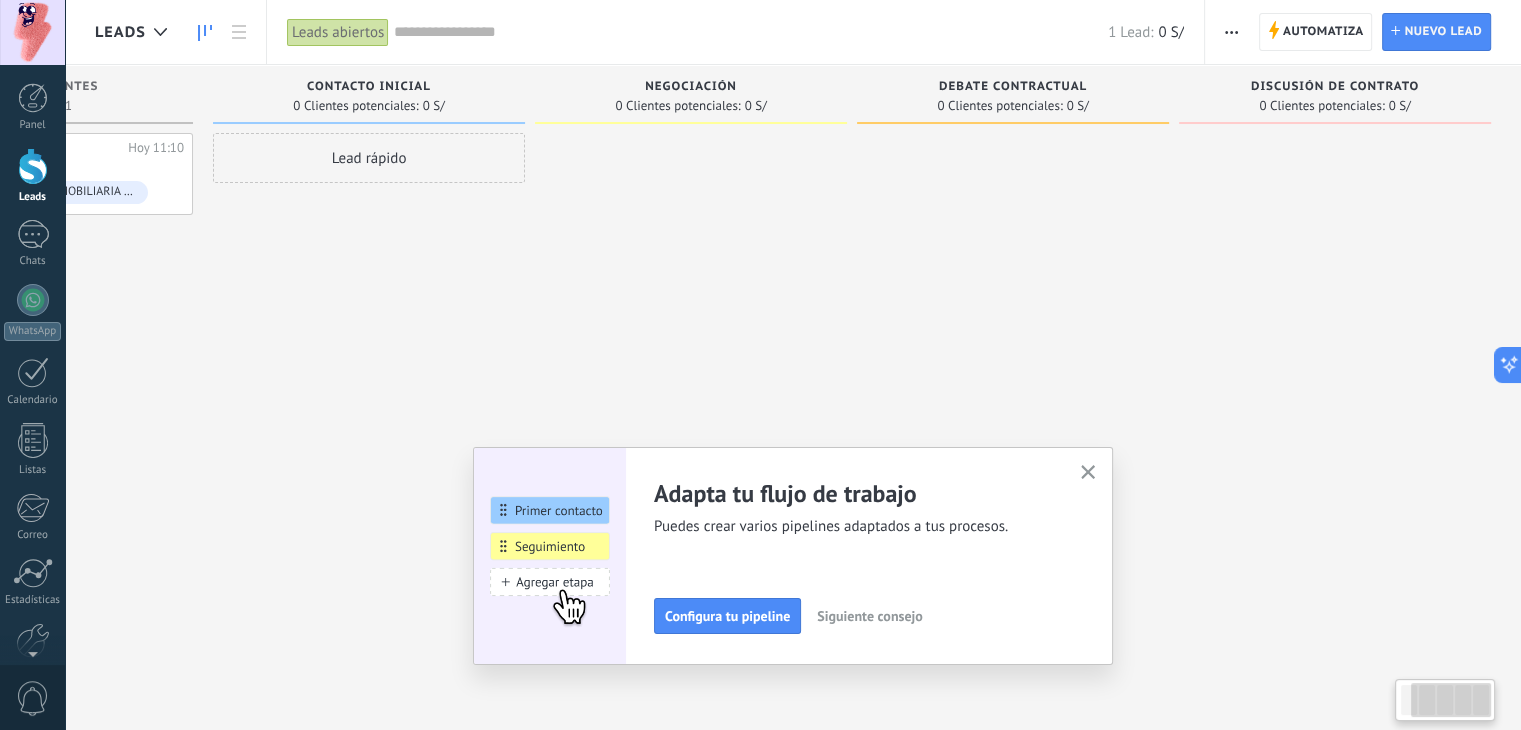 drag, startPoint x: 1084, startPoint y: 385, endPoint x: 646, endPoint y: 359, distance: 438.771 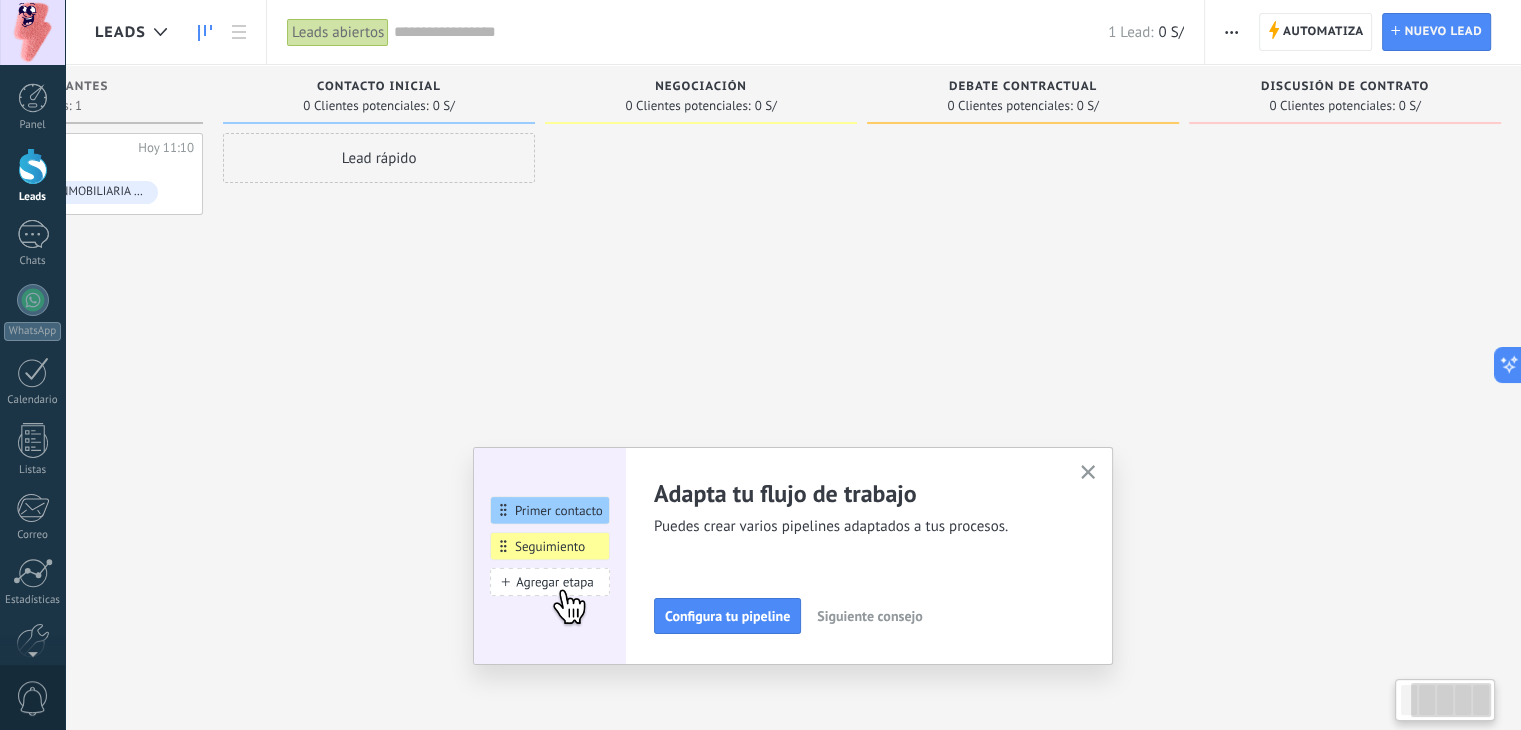 drag, startPoint x: 464, startPoint y: 333, endPoint x: 558, endPoint y: 290, distance: 103.36827 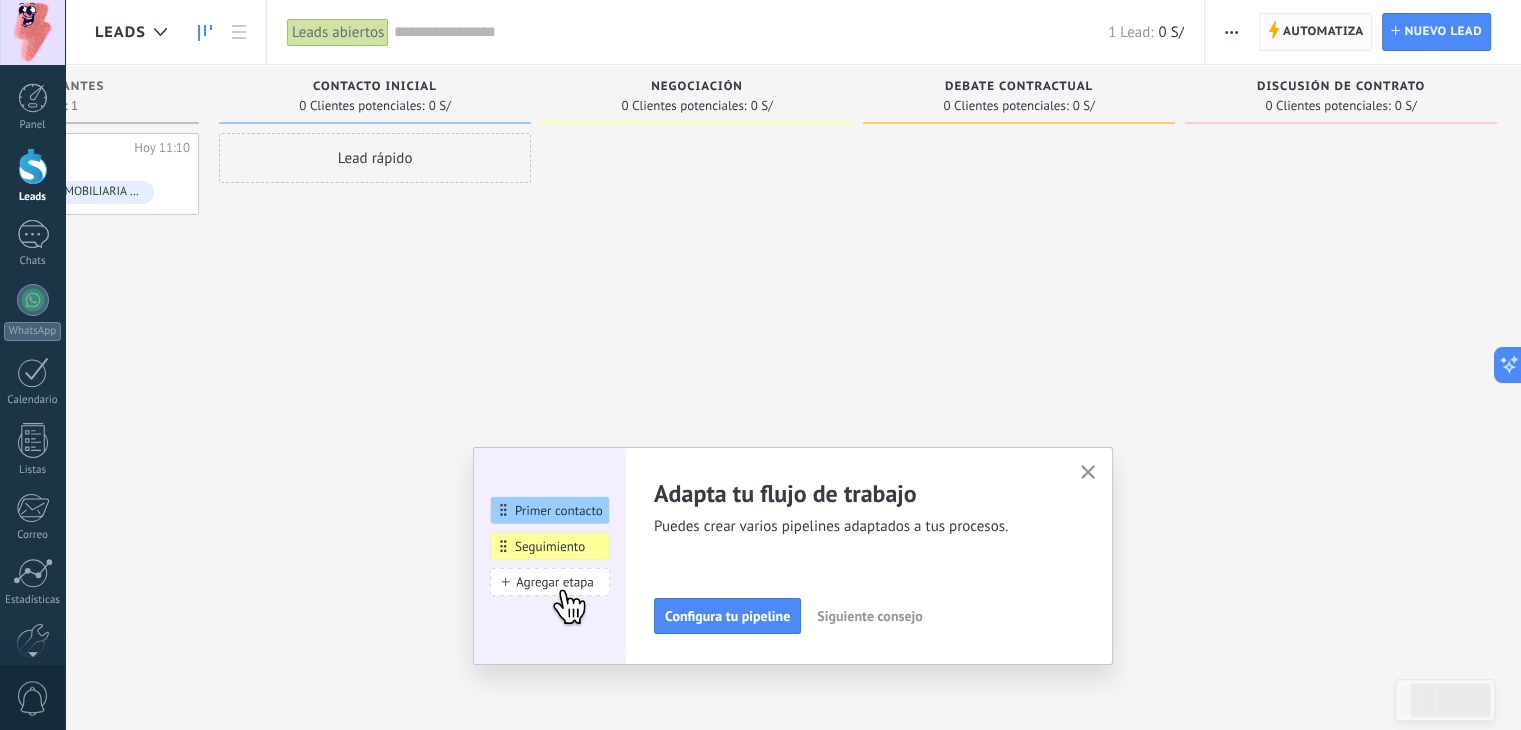 click on "Automatiza" at bounding box center (1323, 32) 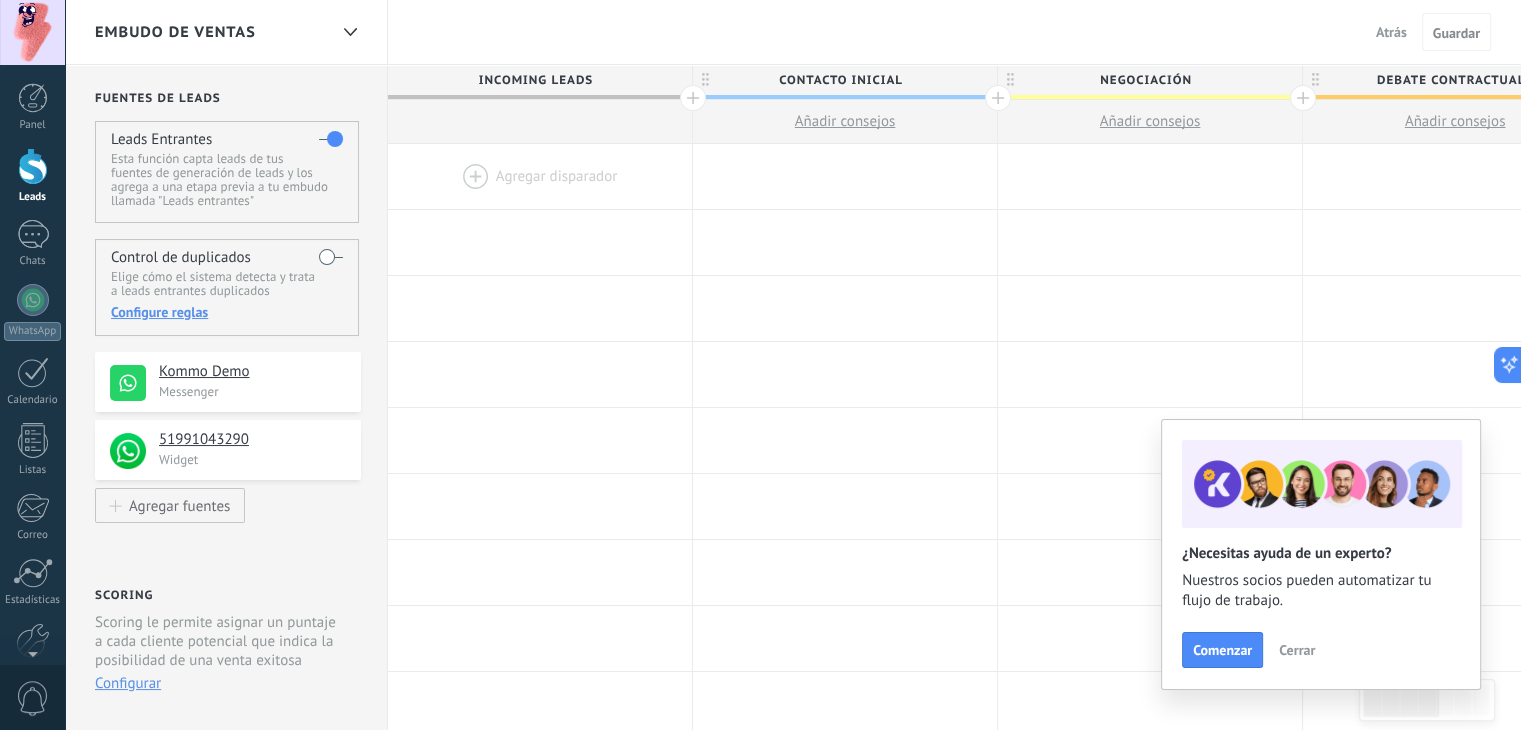 click at bounding box center (540, 176) 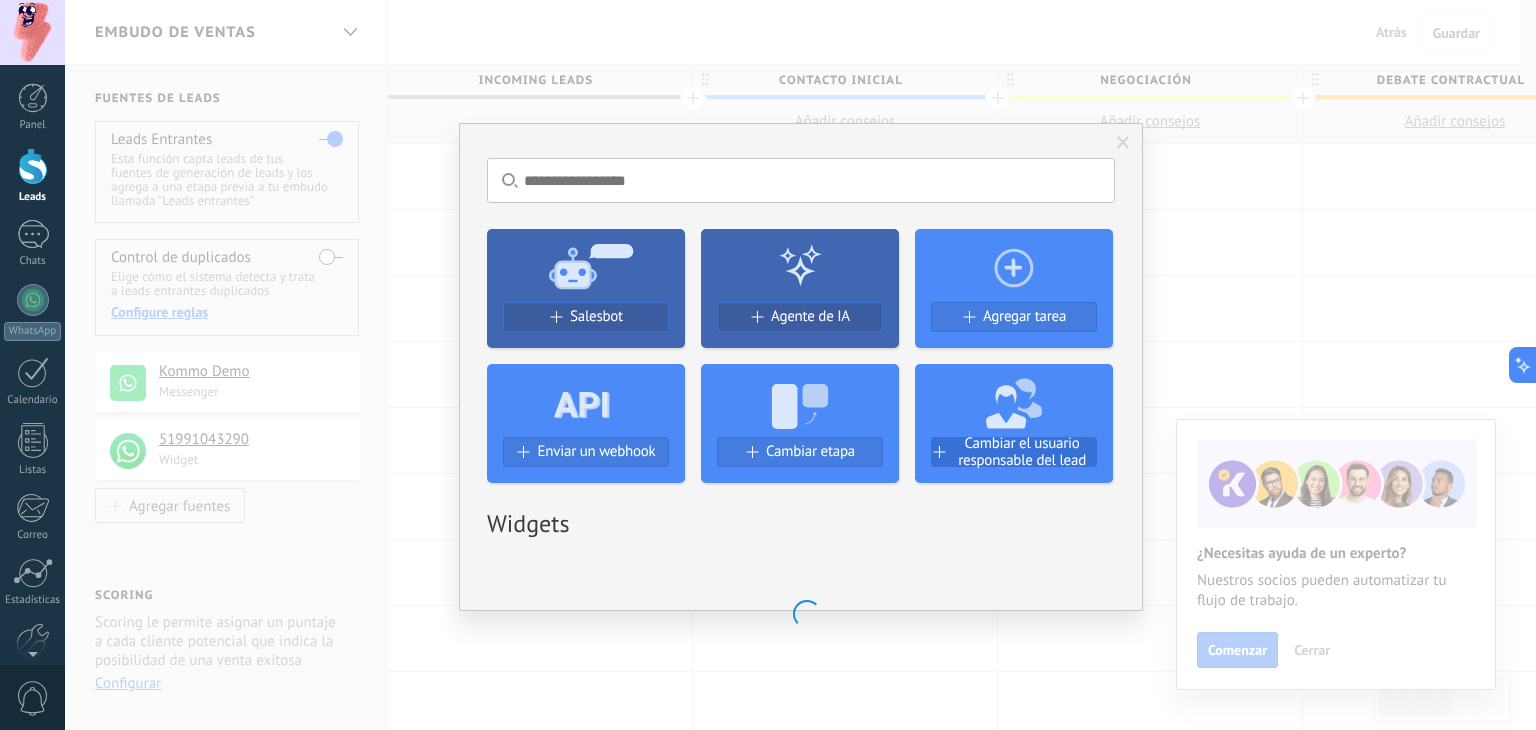 click on "Cambiar el usuario responsable del lead" at bounding box center [1022, 452] 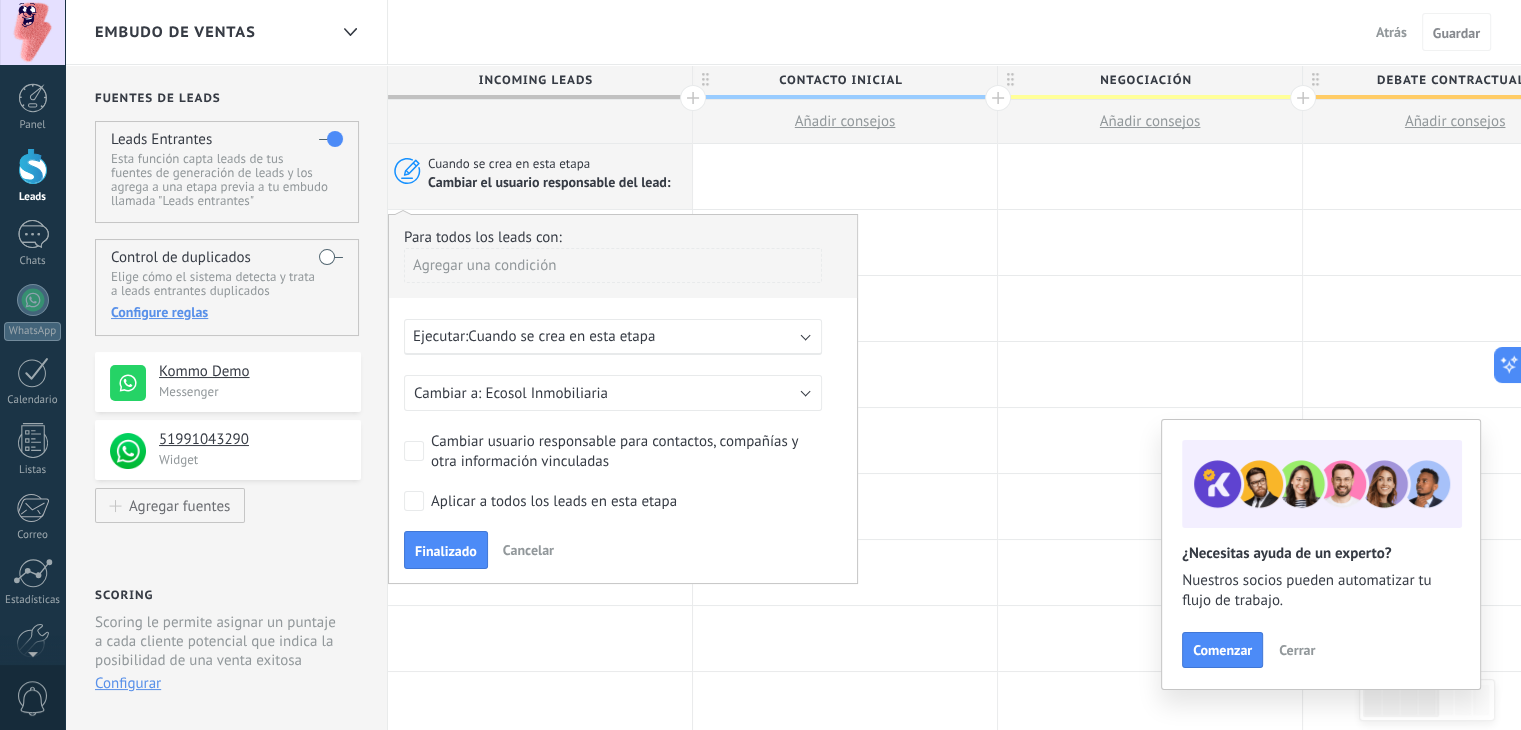 click on "Ejecutar:  Cuando se crea en esta etapa" at bounding box center (605, 336) 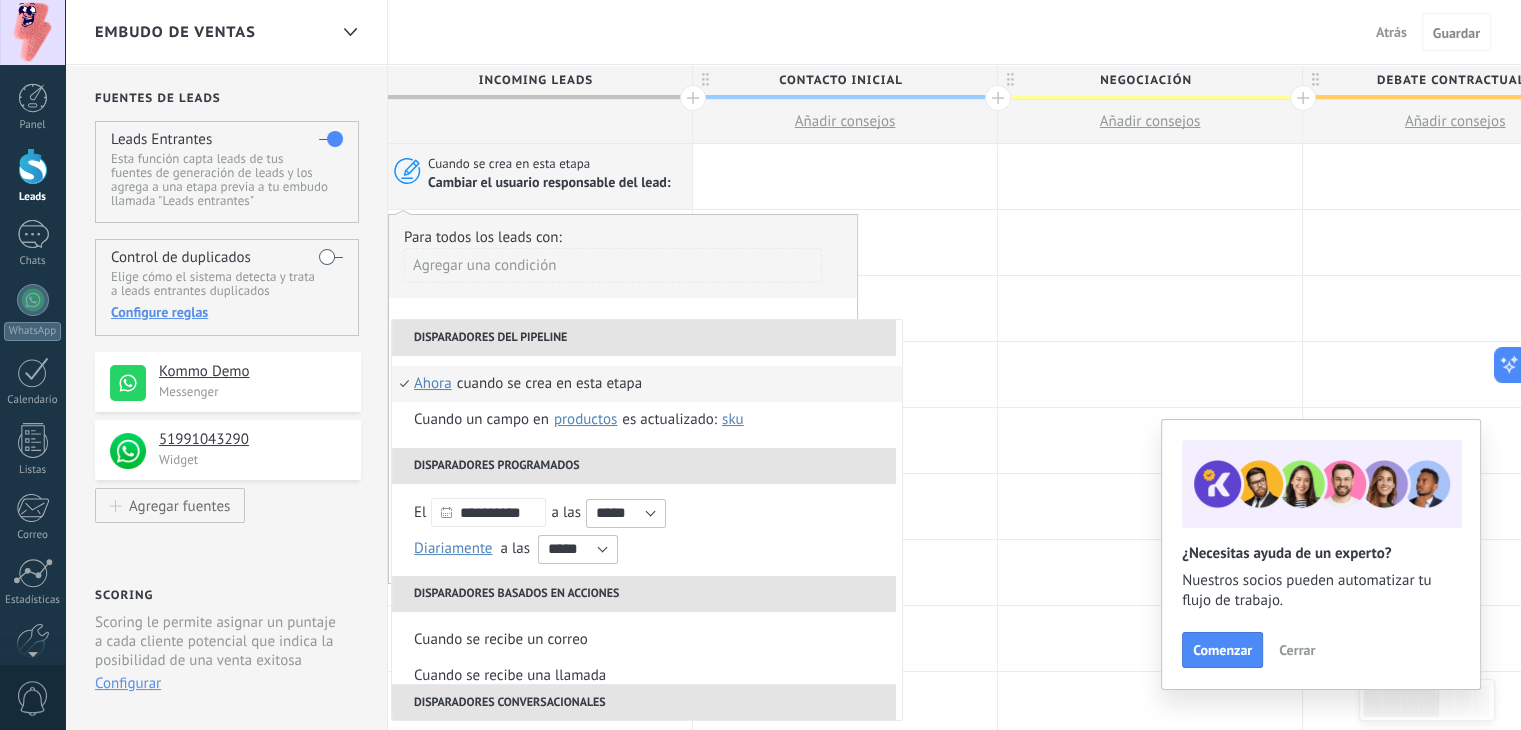 click on "ahora" at bounding box center [433, 384] 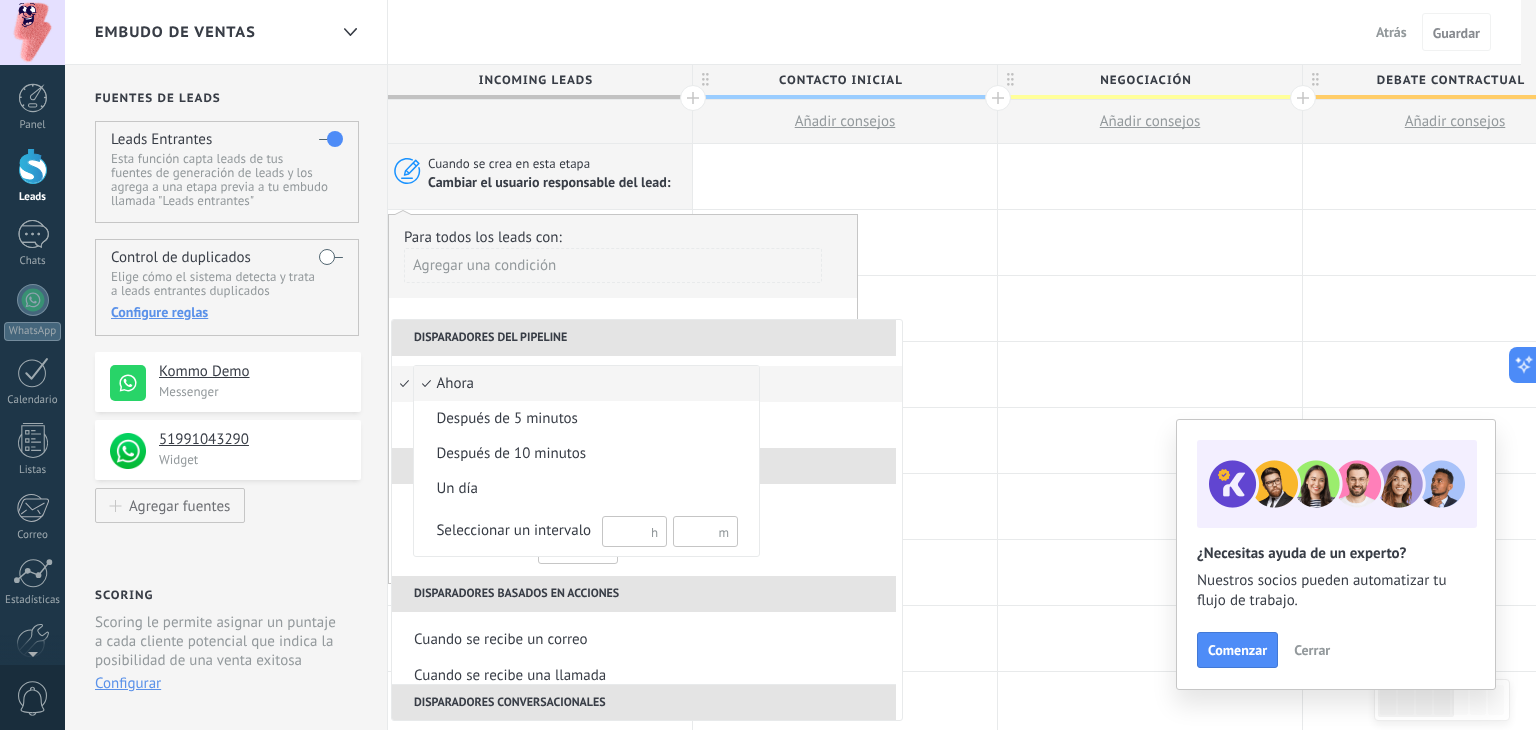 click on "ahora" at bounding box center [576, 384] 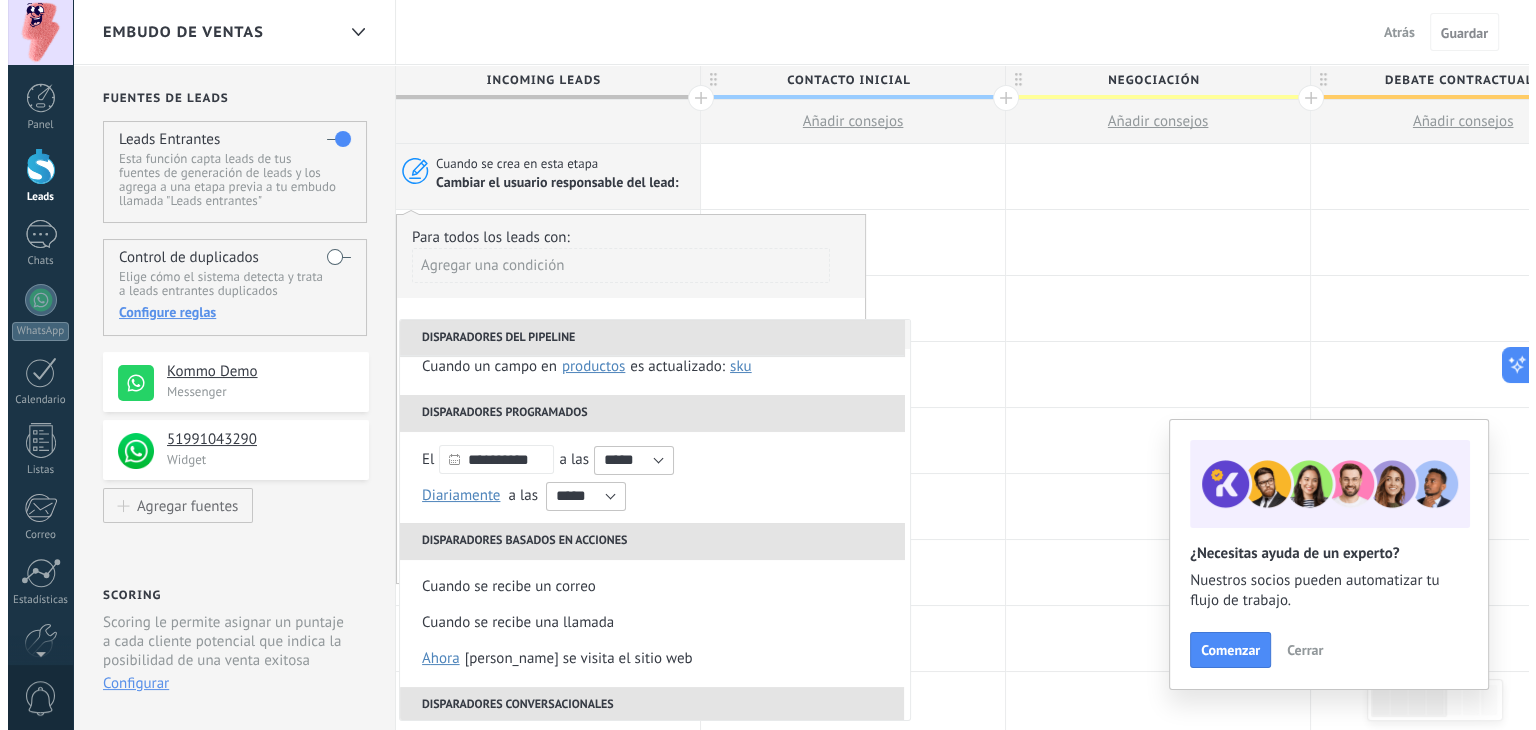 scroll, scrollTop: 100, scrollLeft: 0, axis: vertical 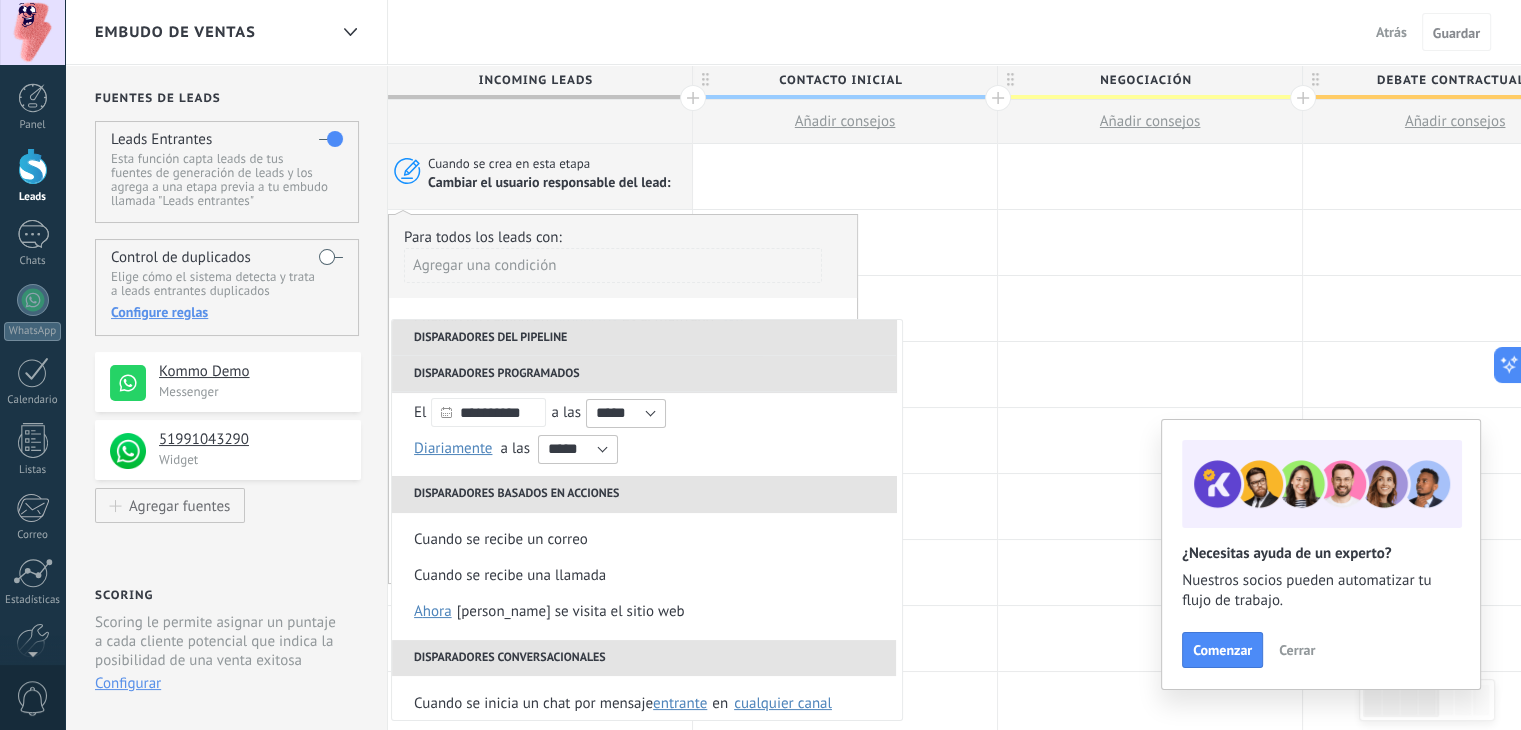 click on "Agregar una condición" at bounding box center (613, 273) 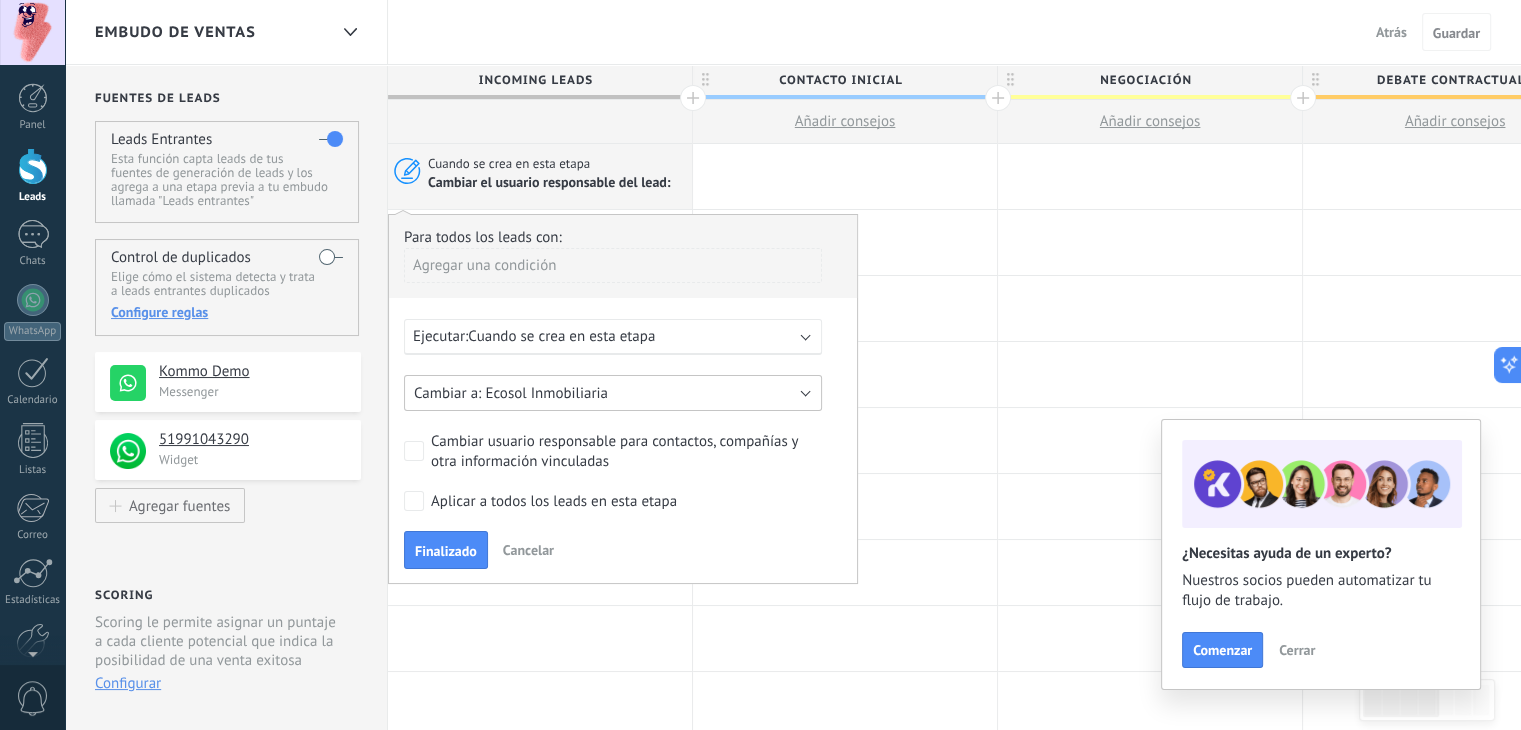 click on "Ecosol Inmobiliaria" at bounding box center (546, 393) 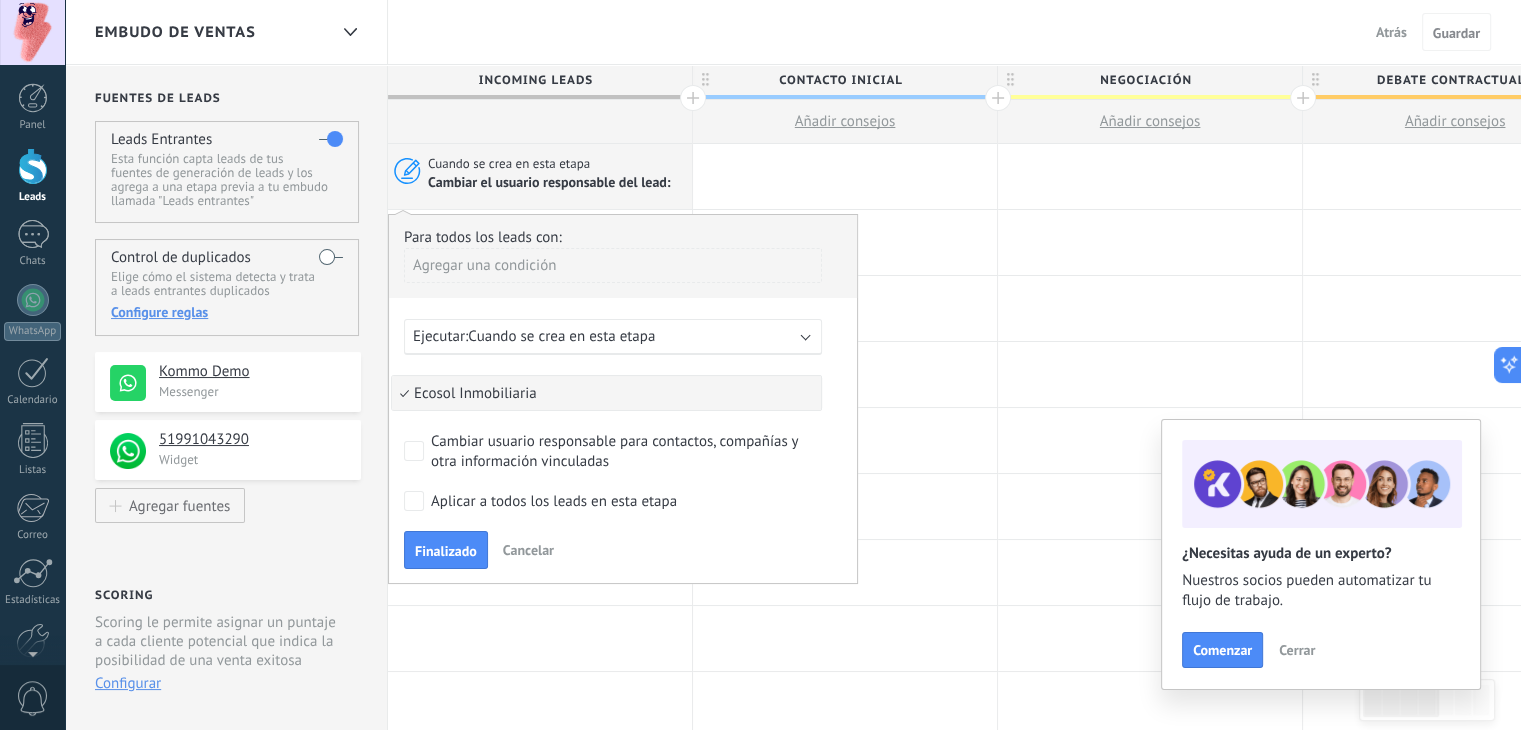 click on "Ecosol Inmobiliaria" at bounding box center (603, 393) 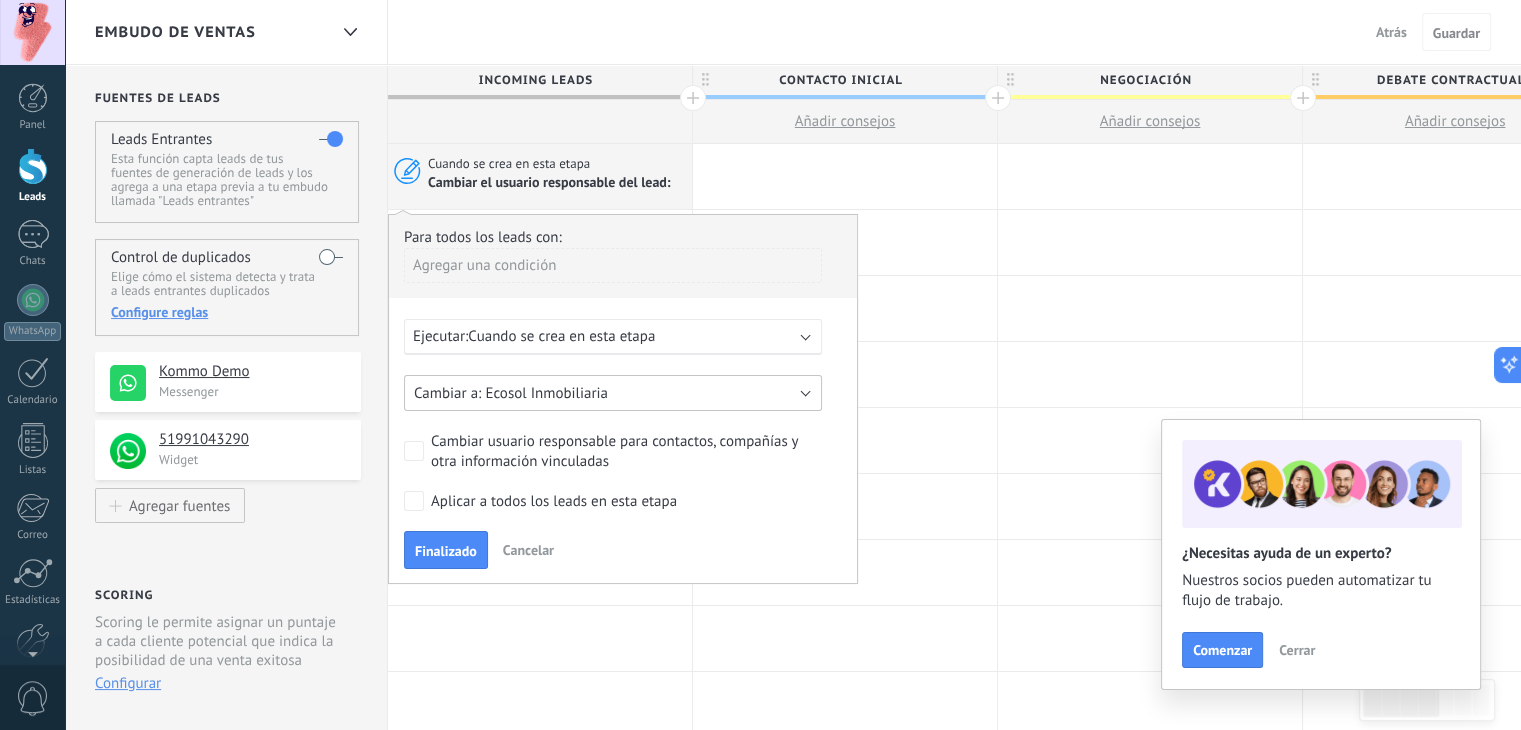 click on "Ecosol Inmobiliaria" at bounding box center [546, 393] 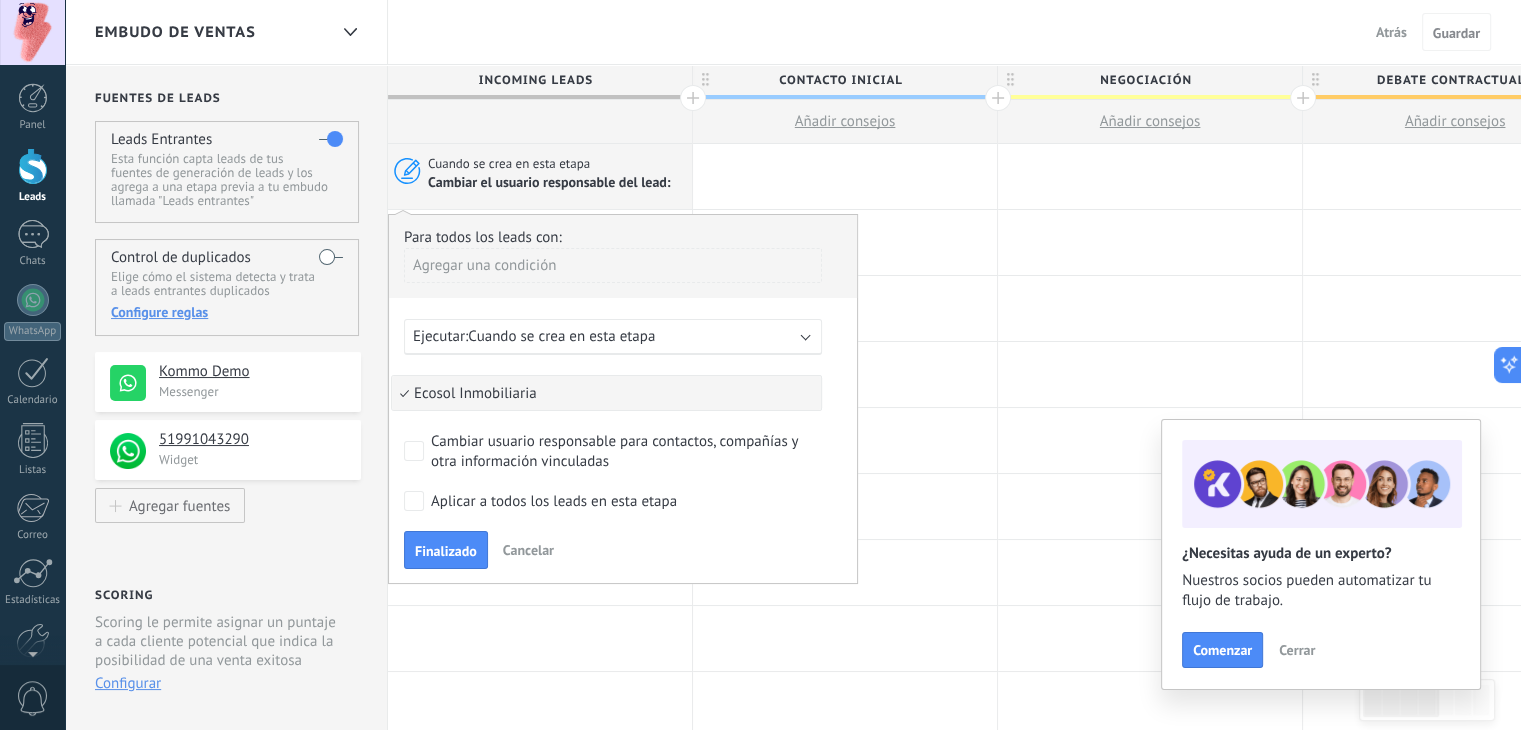click on "Embudo de ventas Atrás Cancelar Guardar" at bounding box center [793, 32] 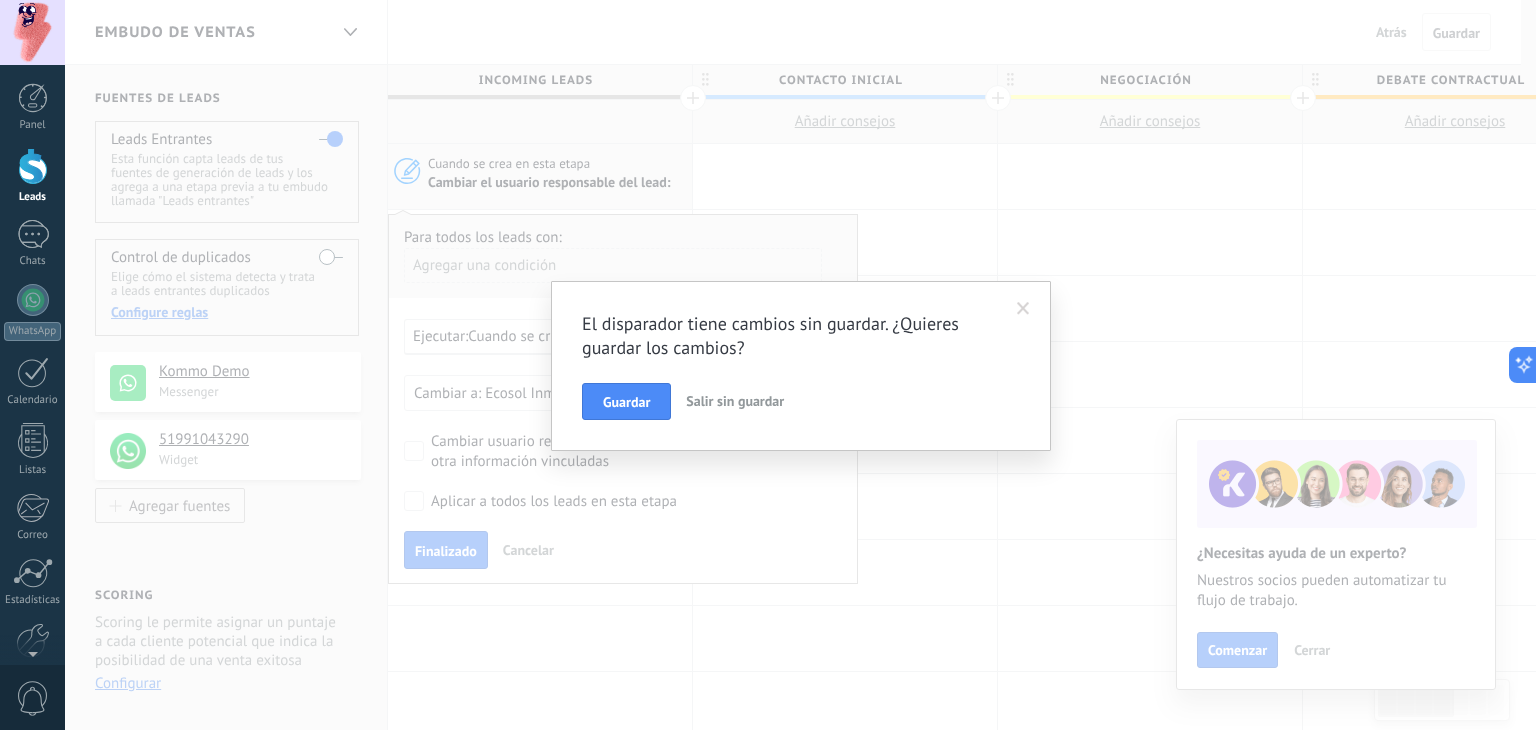 click at bounding box center (1023, 309) 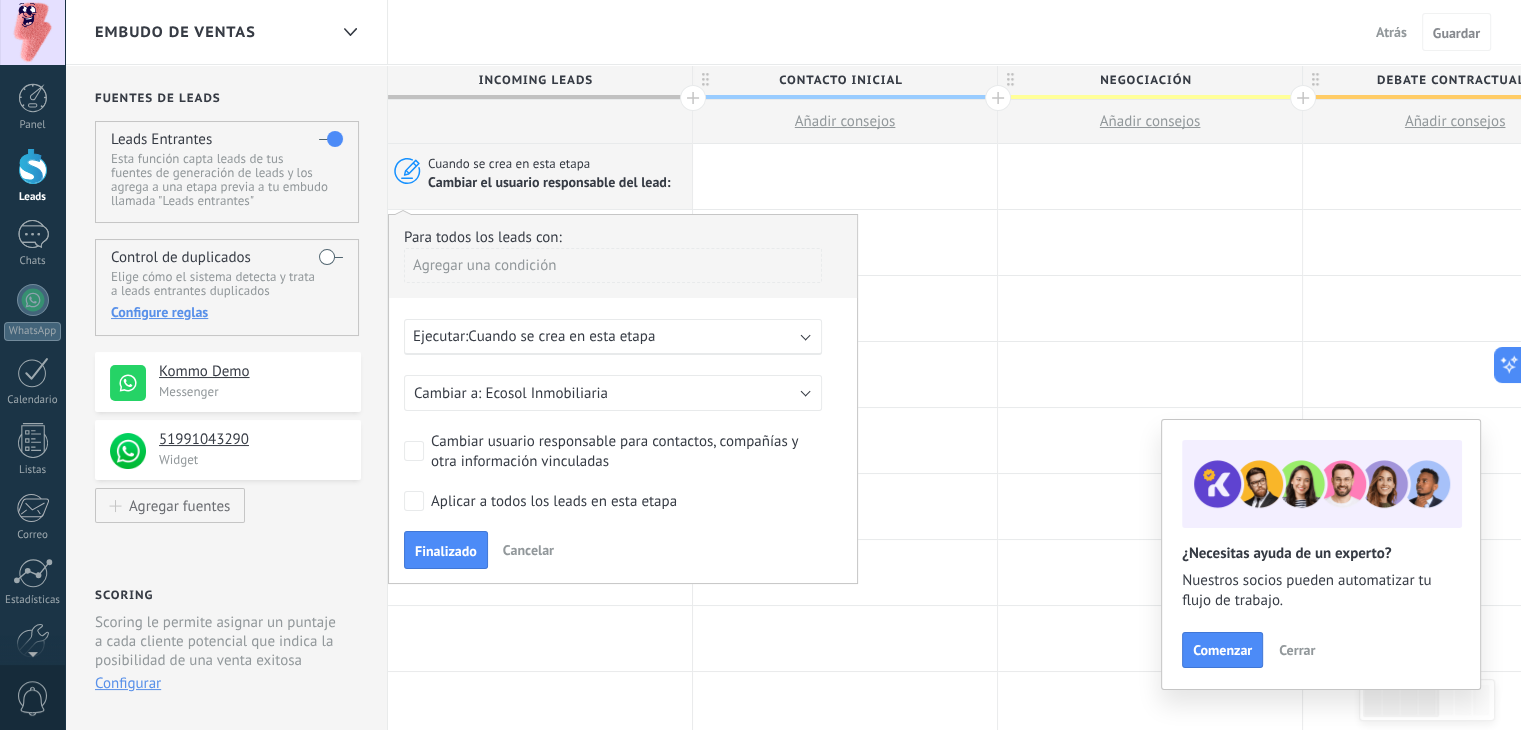 click on "Embudo de ventas Atrás Cancelar Guardar" at bounding box center (793, 32) 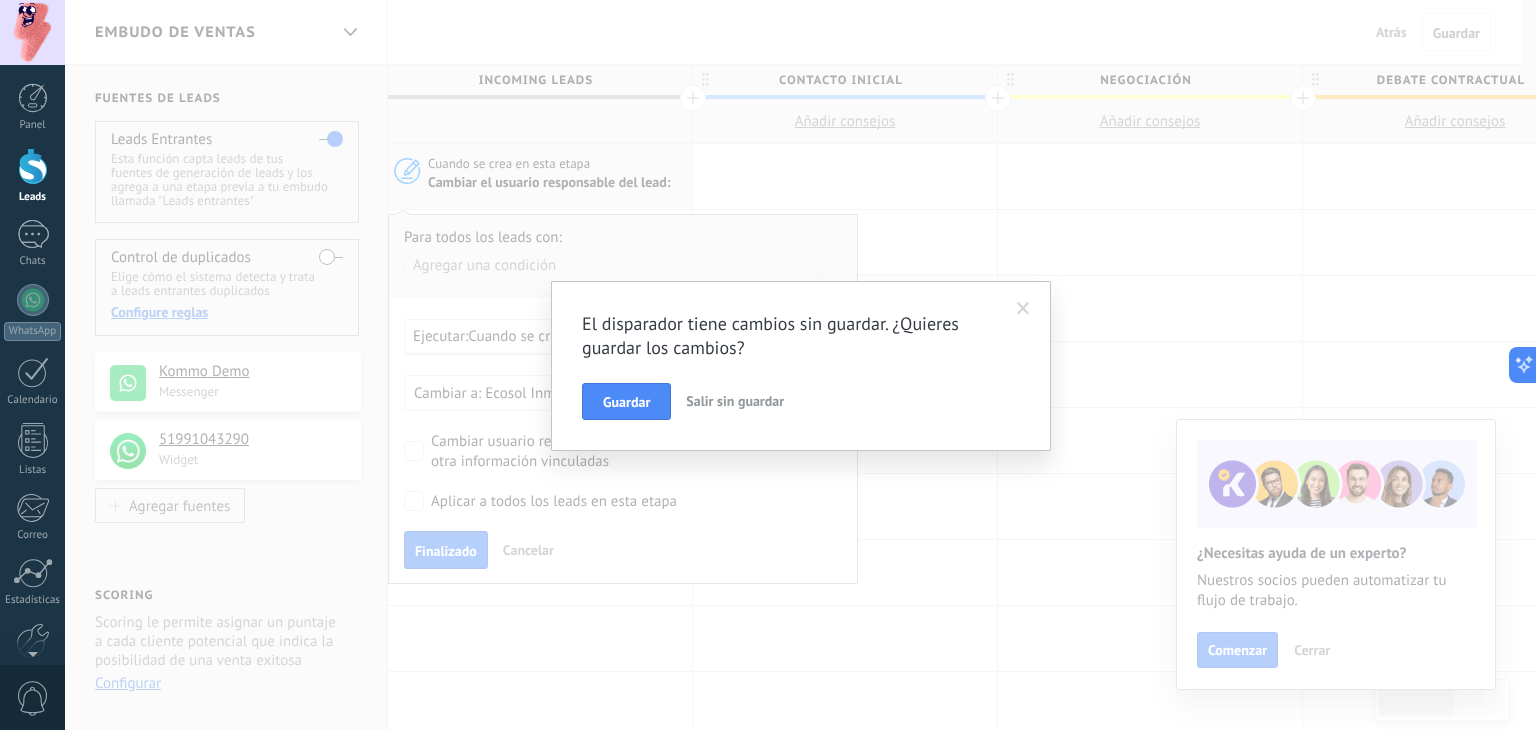 click on "Salir sin guardar" at bounding box center [735, 401] 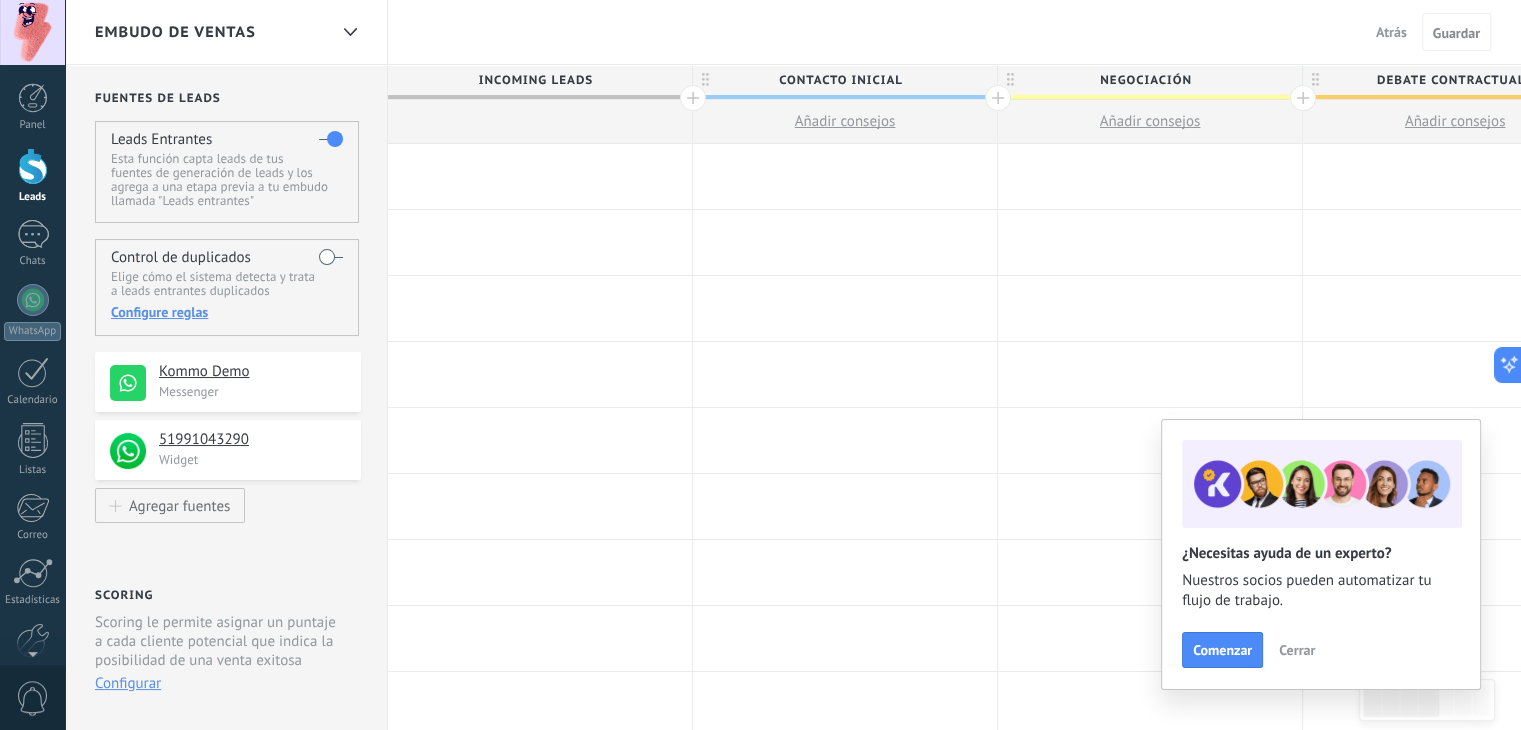 drag, startPoint x: 683, startPoint y: 53, endPoint x: 667, endPoint y: 47, distance: 17.088007 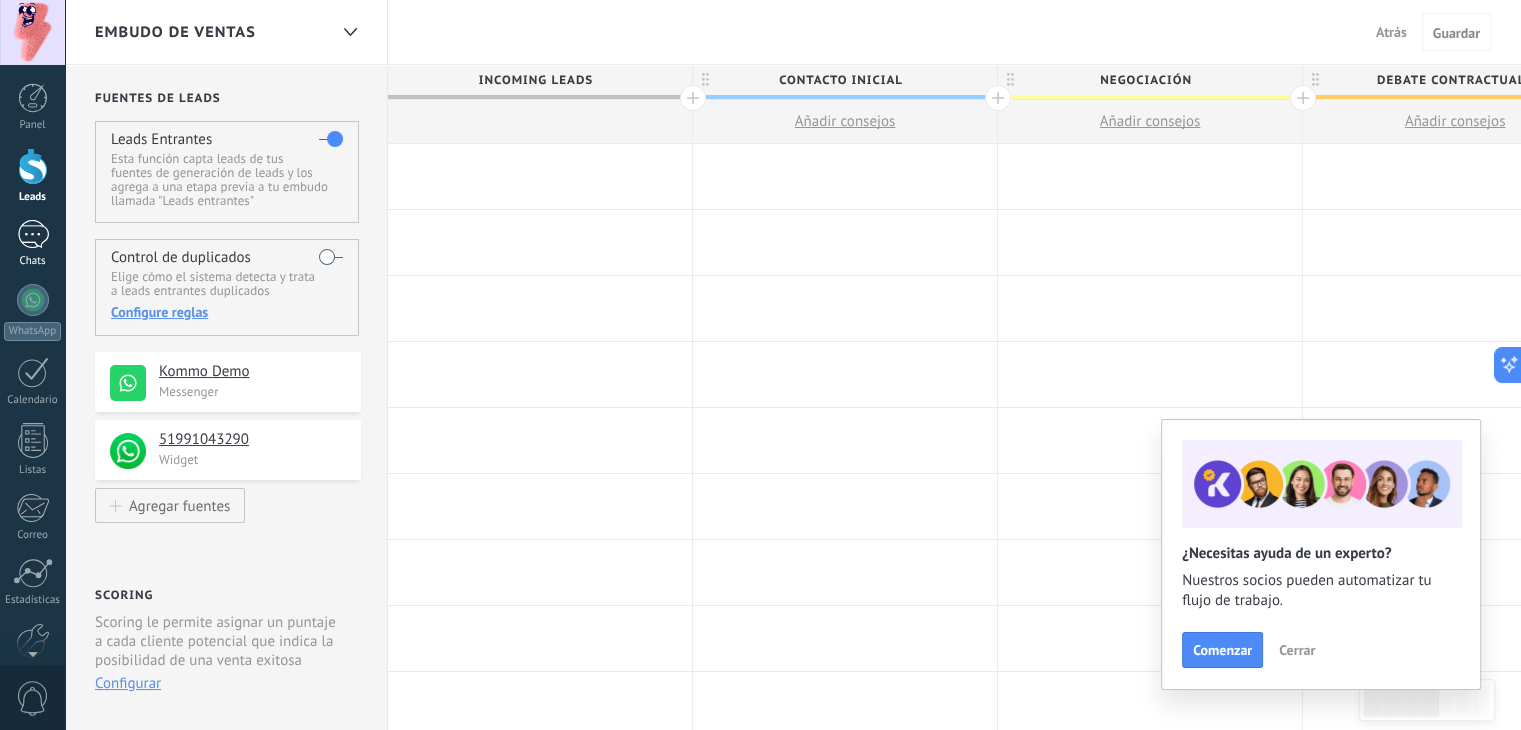 click on "1" at bounding box center [33, 234] 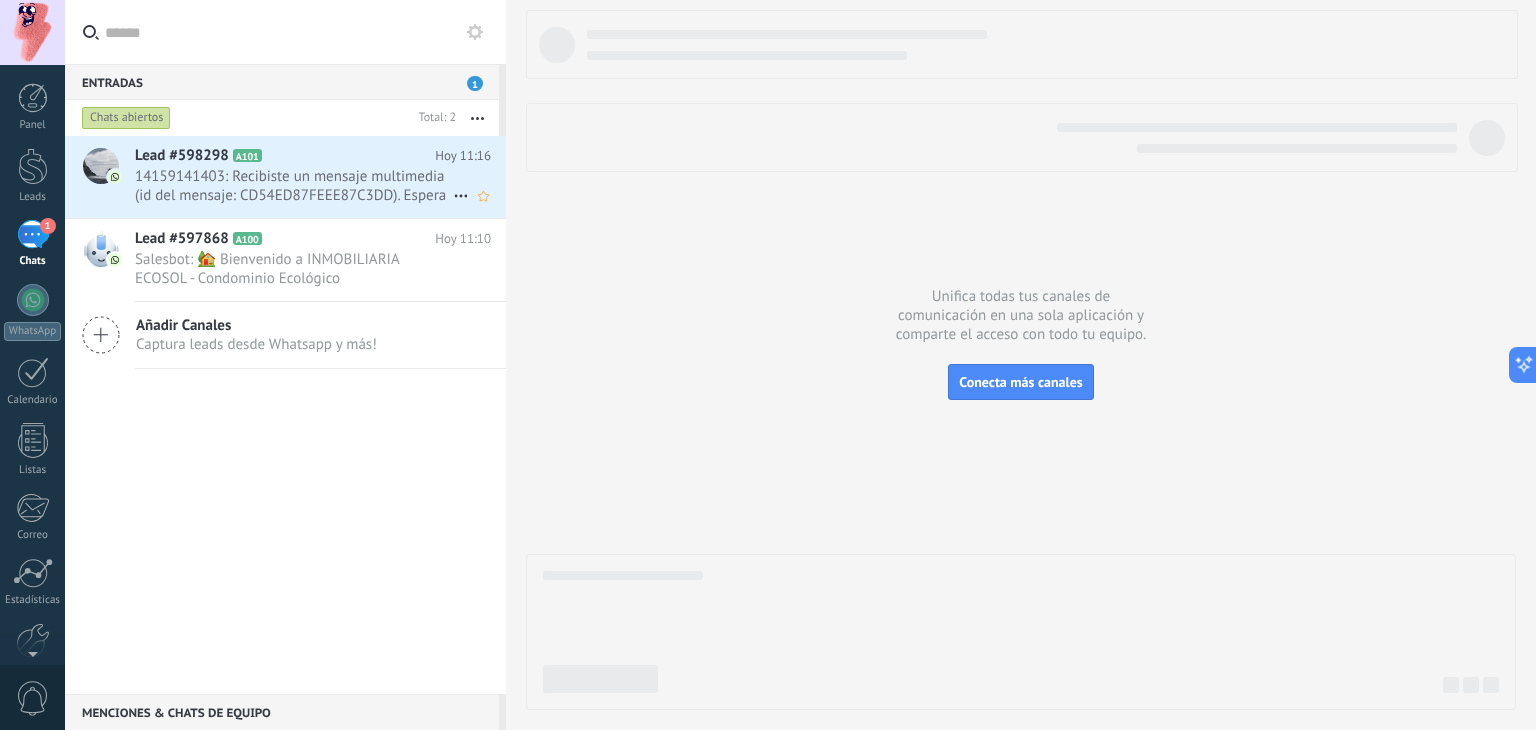 click on "14159141403: Recibiste un mensaje multimedia (id del mensaje: CD54ED87FEEE87C3DD). Espera a que se cargue o se visualice en..." at bounding box center [294, 186] 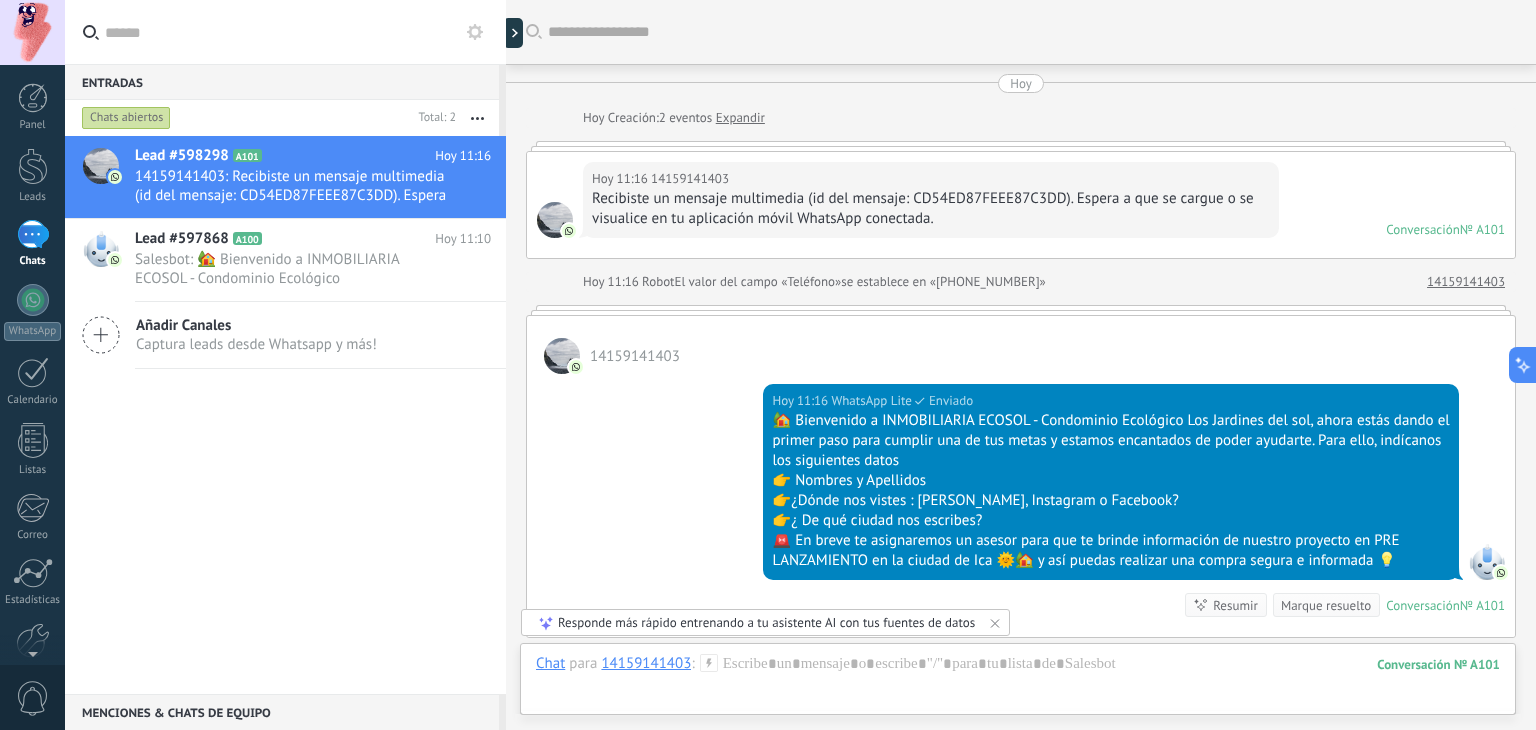 scroll, scrollTop: 255, scrollLeft: 0, axis: vertical 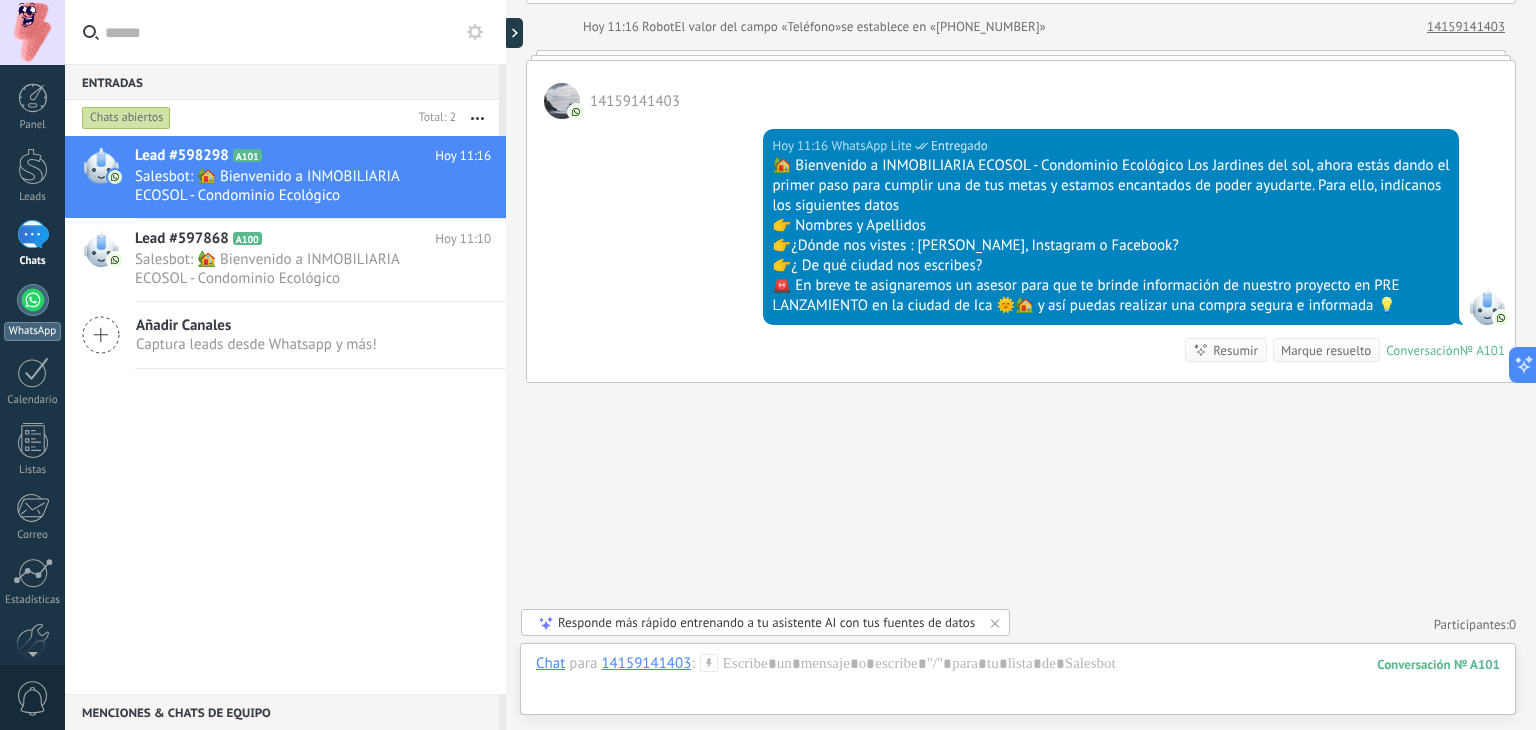 click at bounding box center [33, 300] 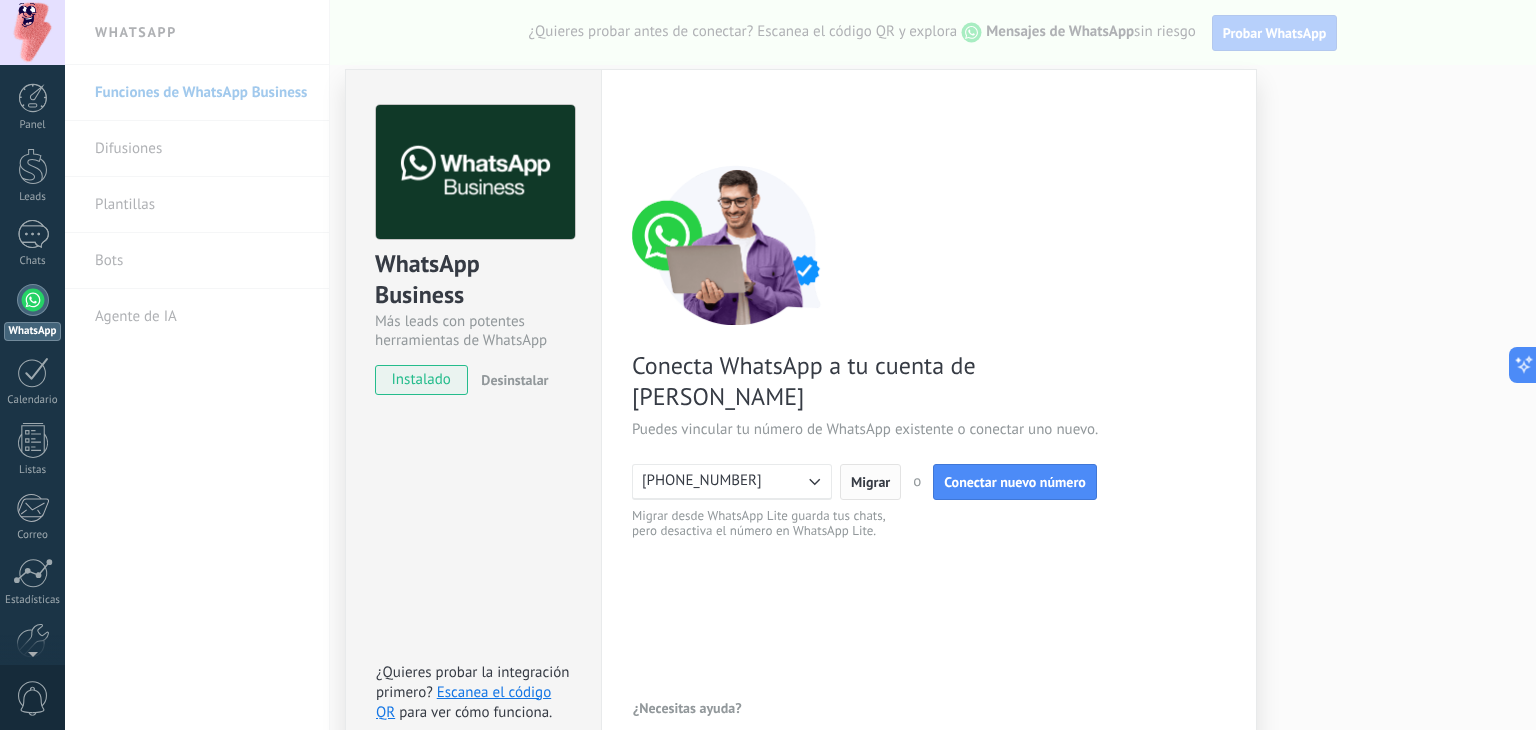 click on "Migrar" at bounding box center (870, 482) 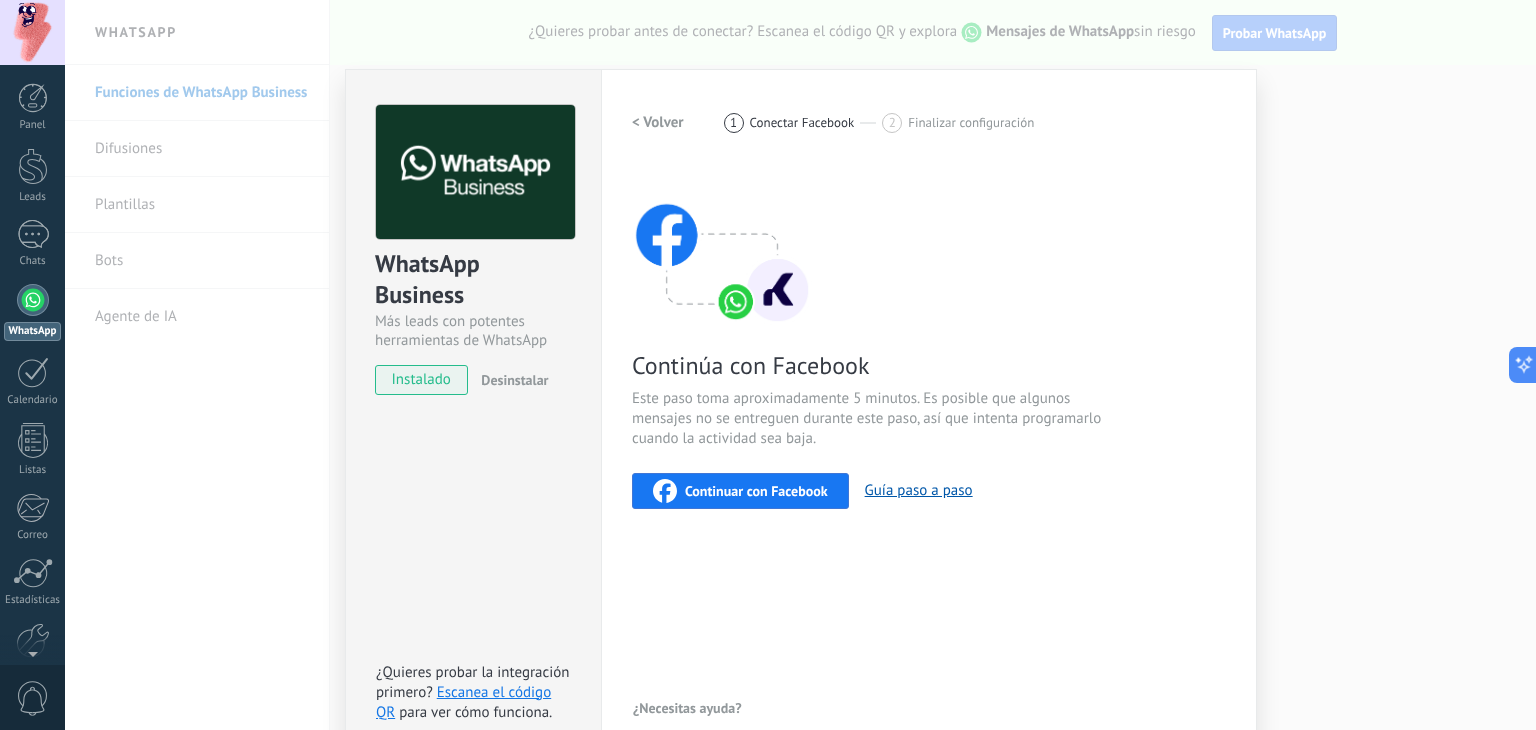 click on "Continuar con Facebook" at bounding box center [756, 491] 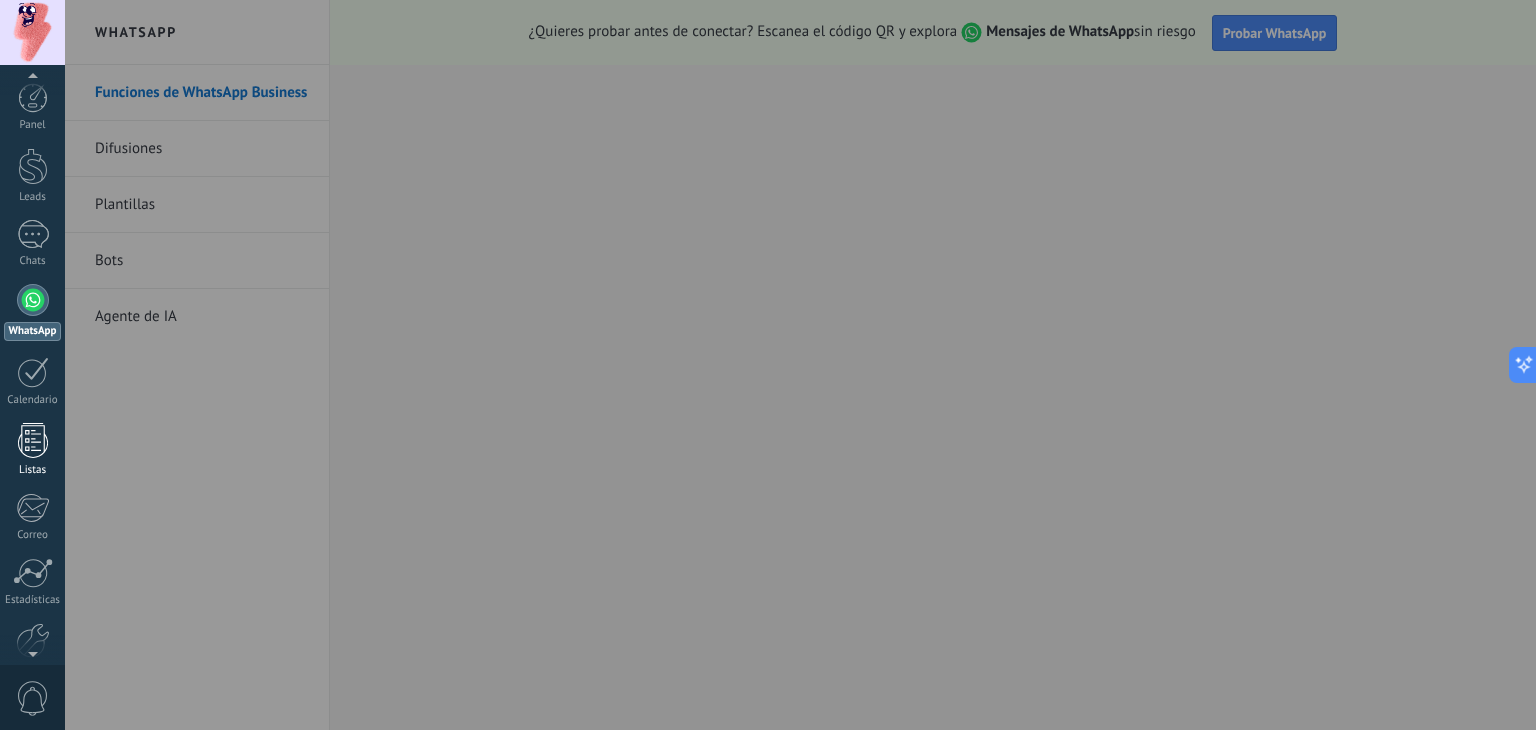 scroll, scrollTop: 101, scrollLeft: 0, axis: vertical 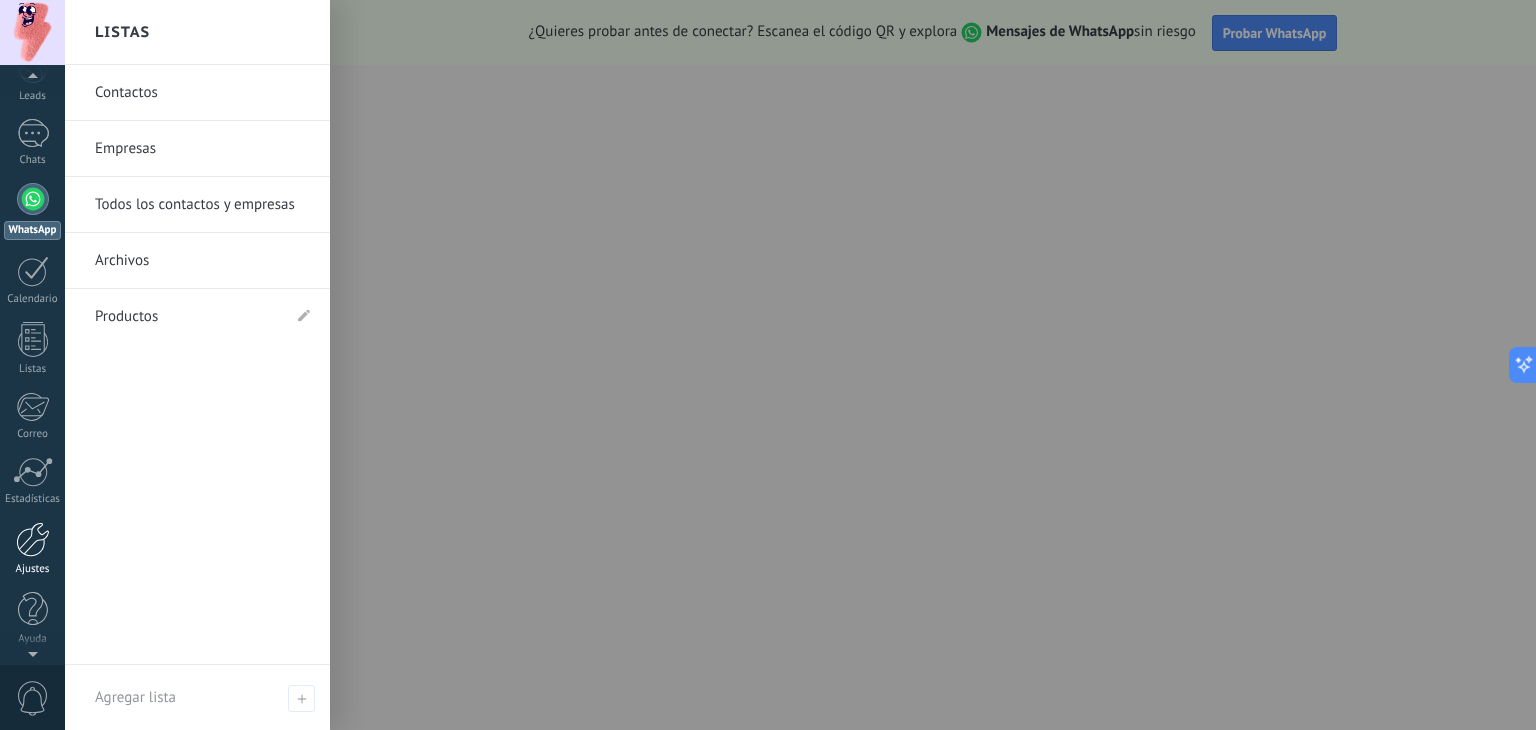 click at bounding box center (33, 539) 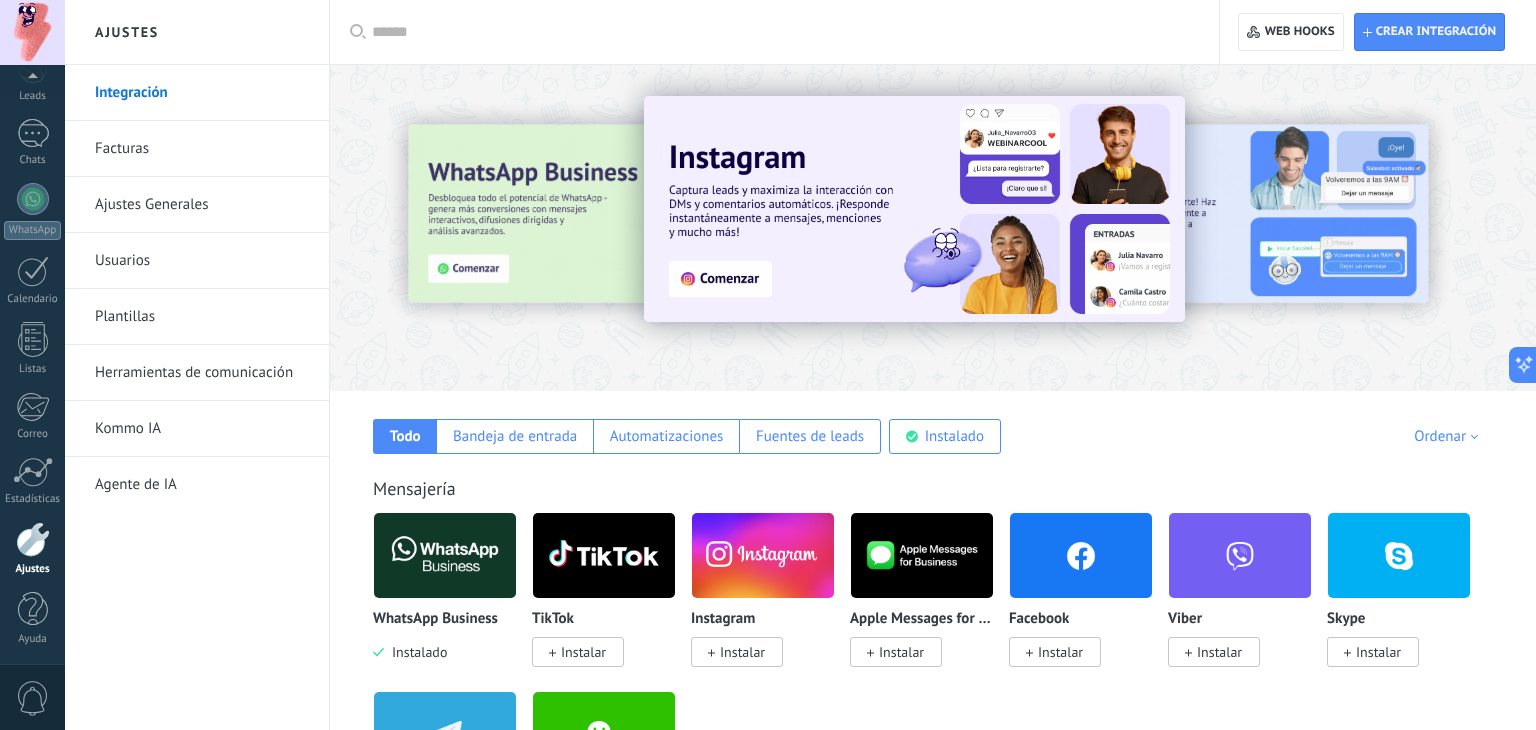 click on "Usuarios" at bounding box center (202, 261) 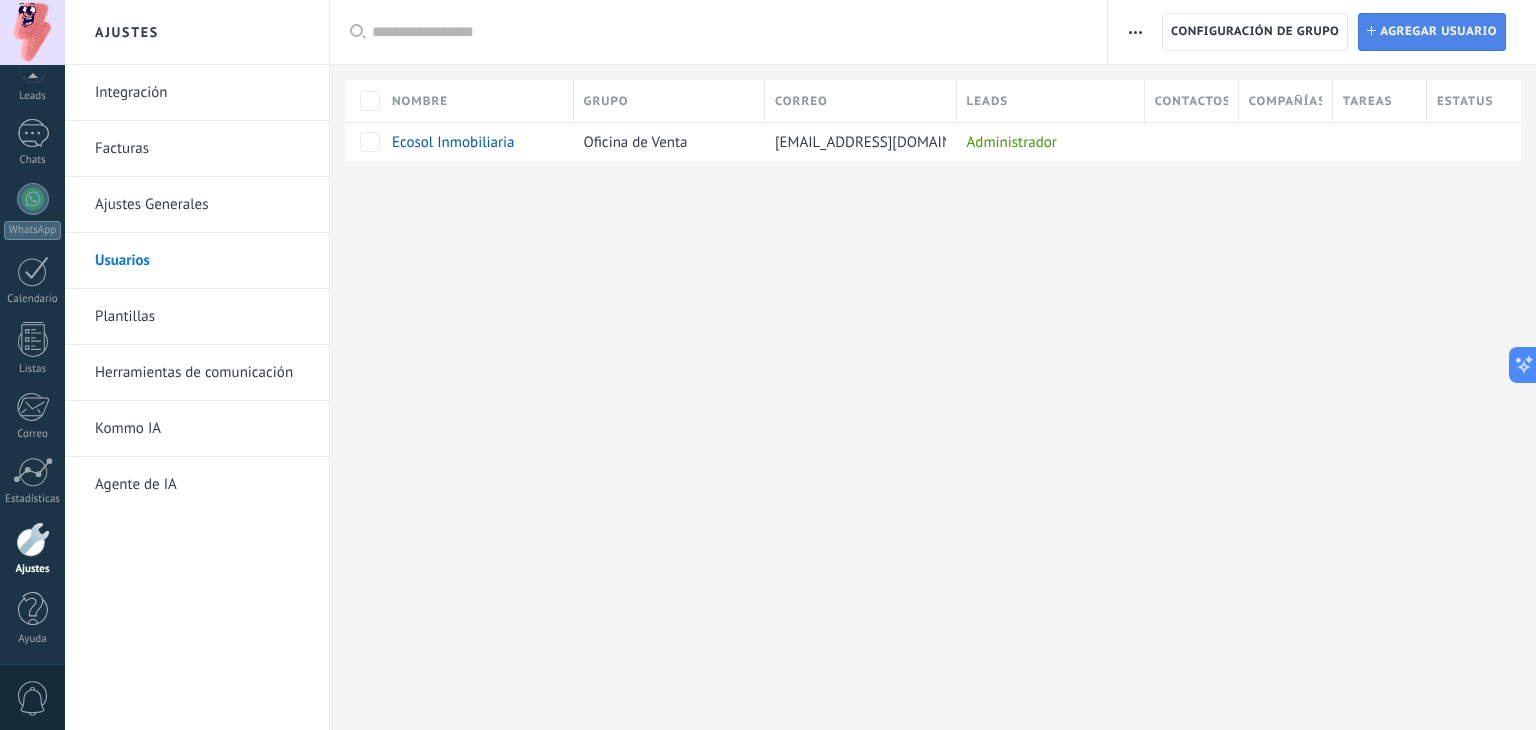 click on "Agregar usuario" at bounding box center (1438, 32) 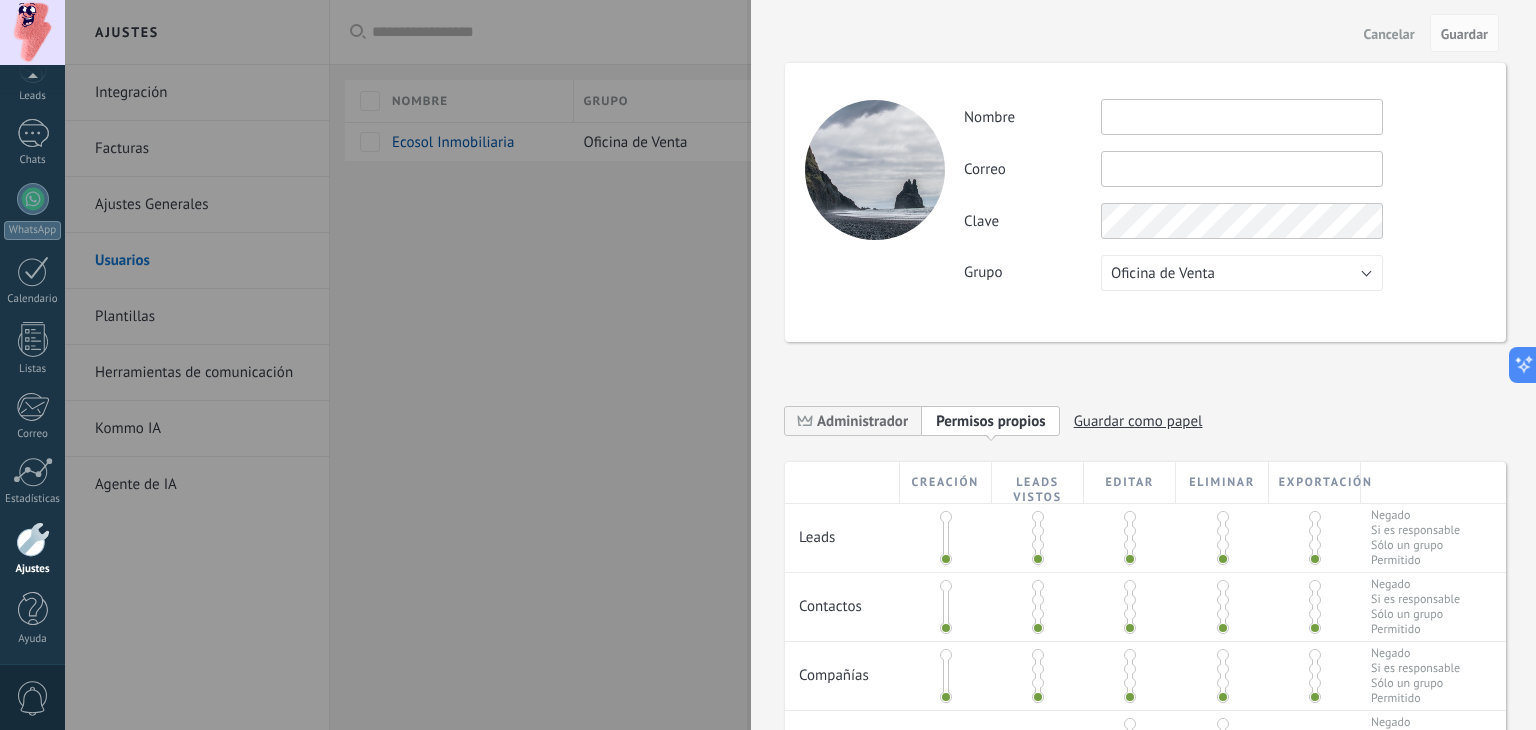 click at bounding box center (1242, 169) 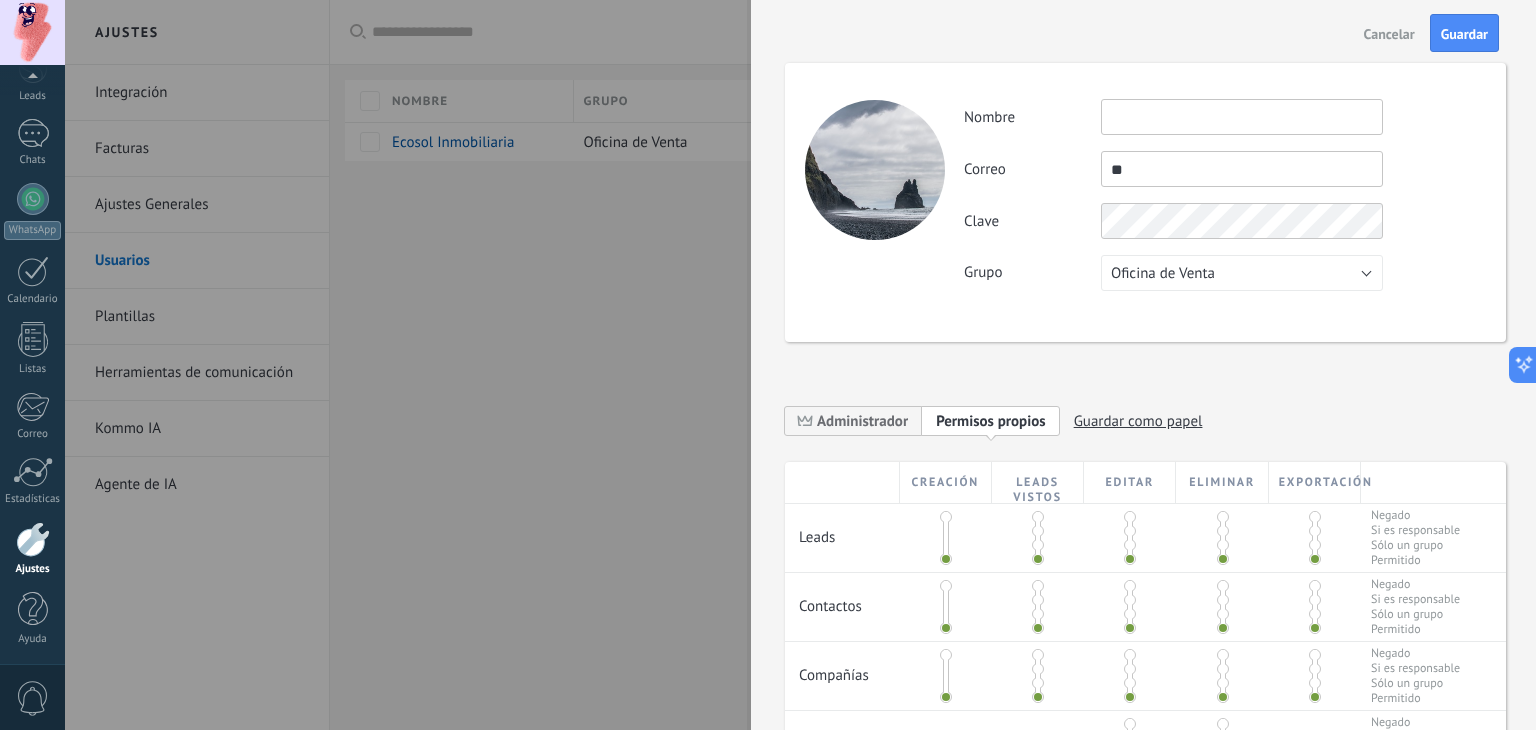 type on "*" 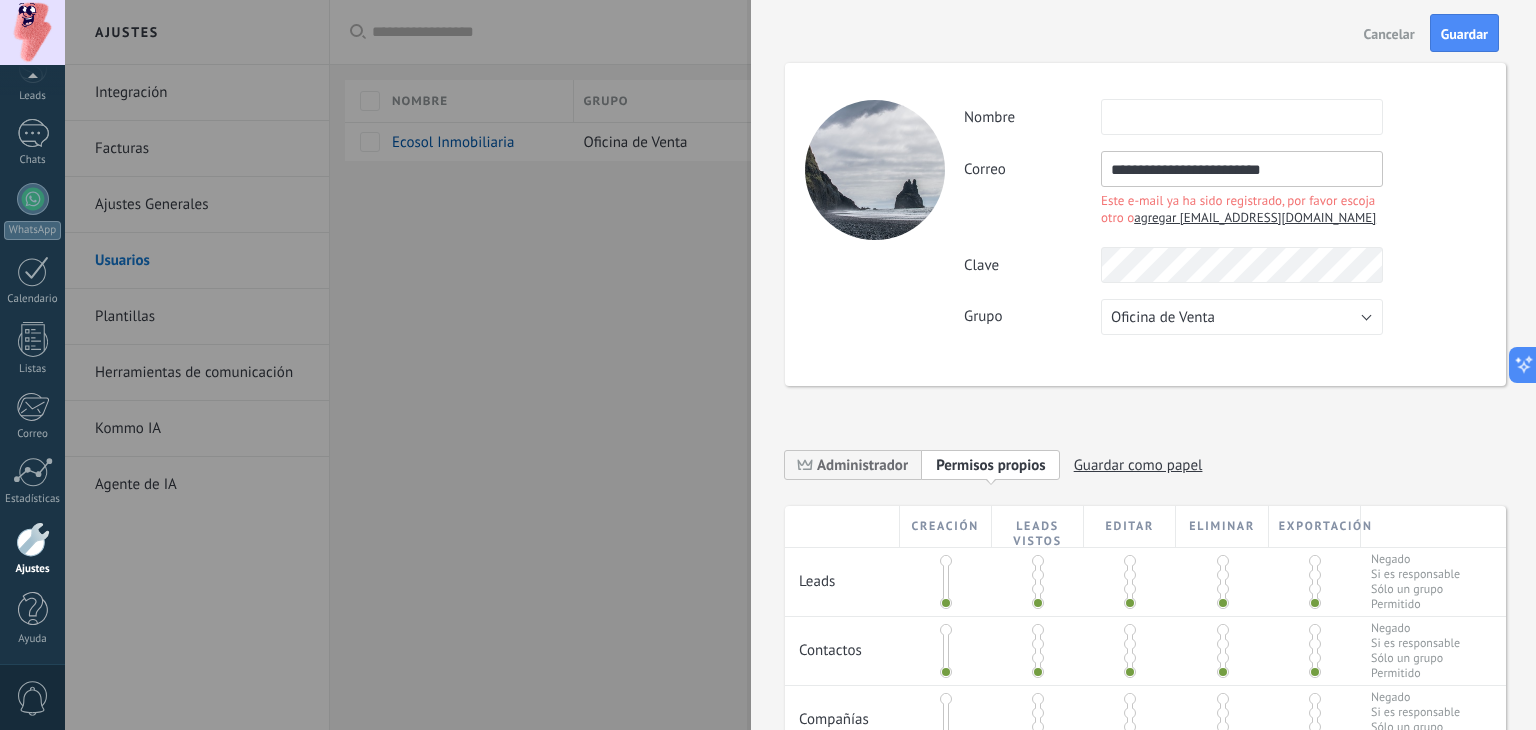 drag, startPoint x: 1335, startPoint y: 180, endPoint x: 1244, endPoint y: 174, distance: 91.197586 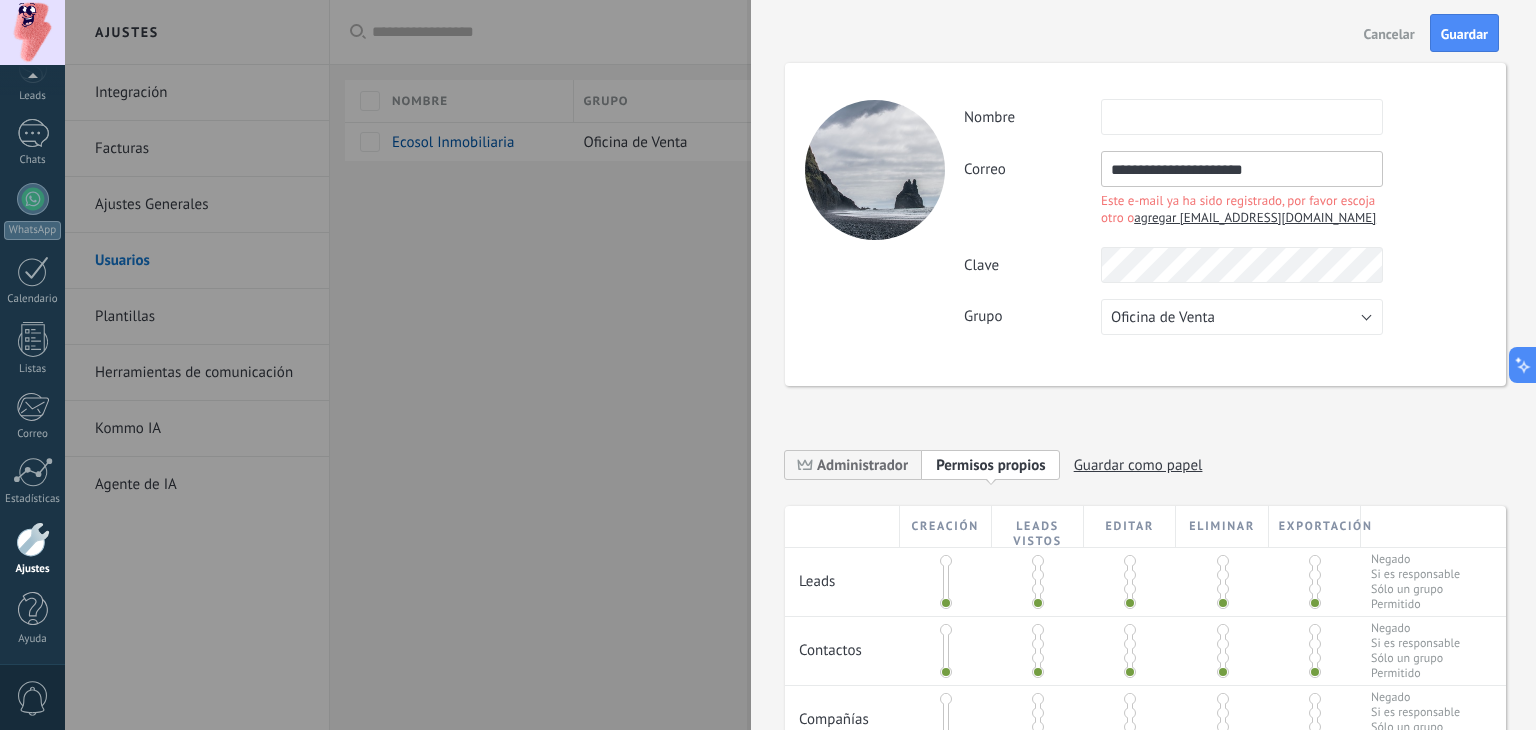 type on "**********" 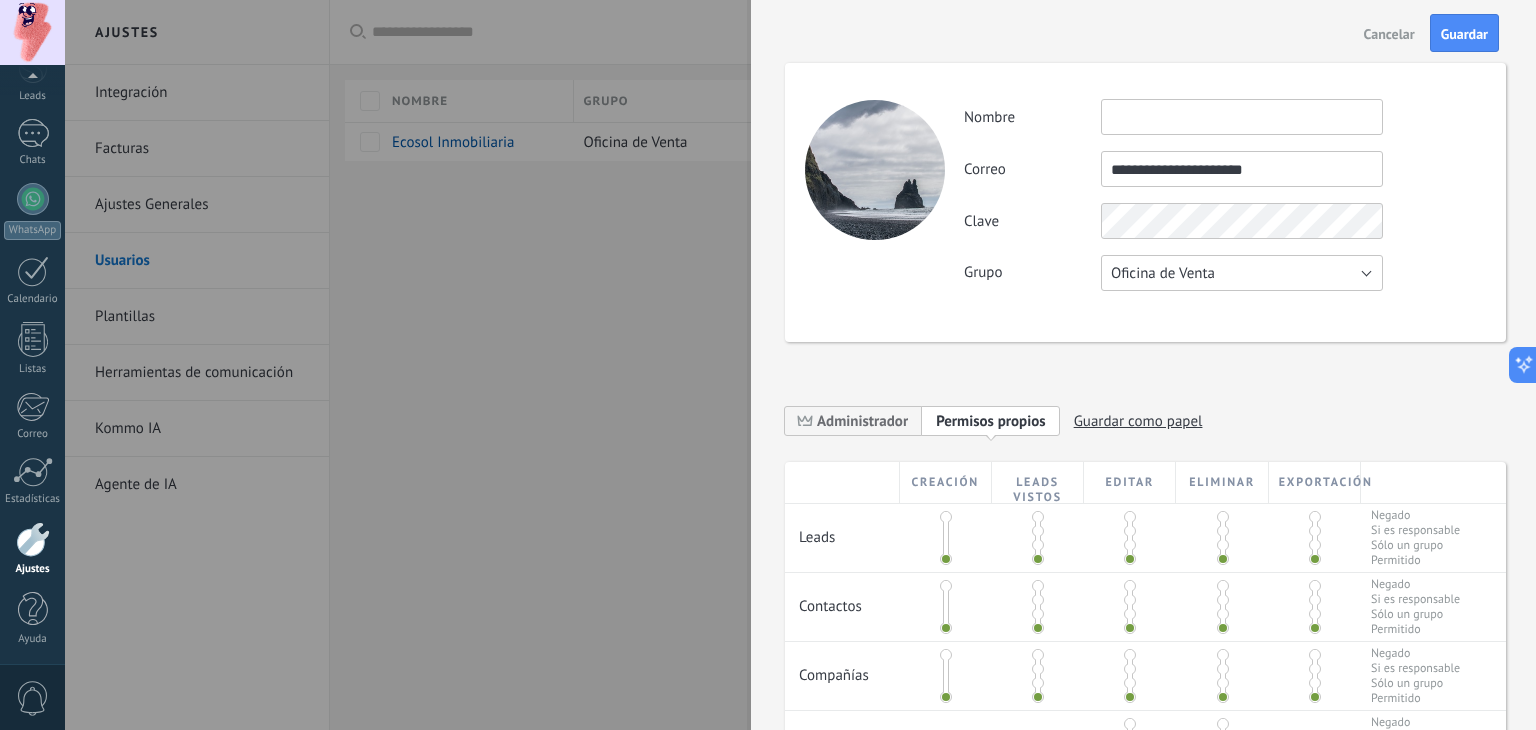 click on "**********" at bounding box center (1224, 195) 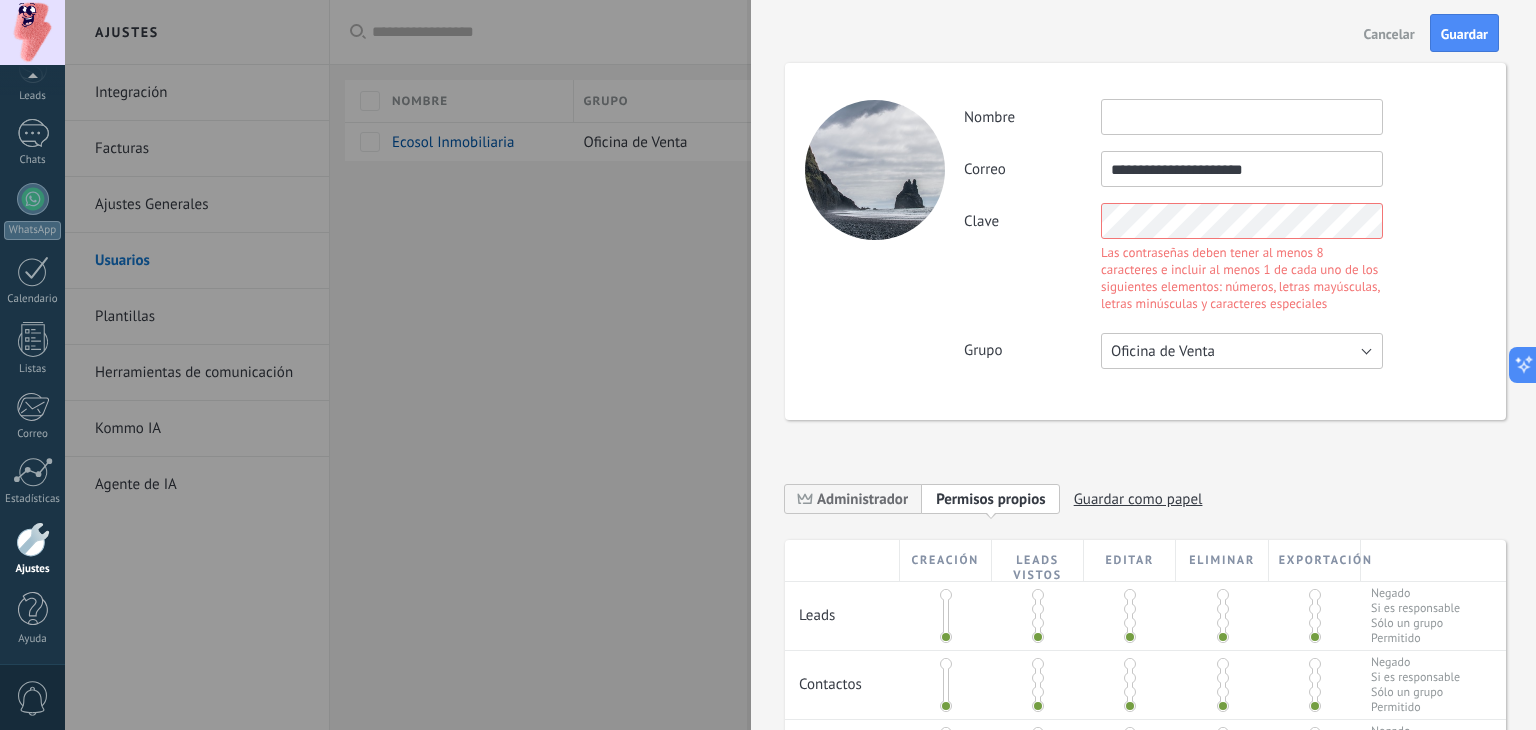 click on "**********" at bounding box center [1145, 608] 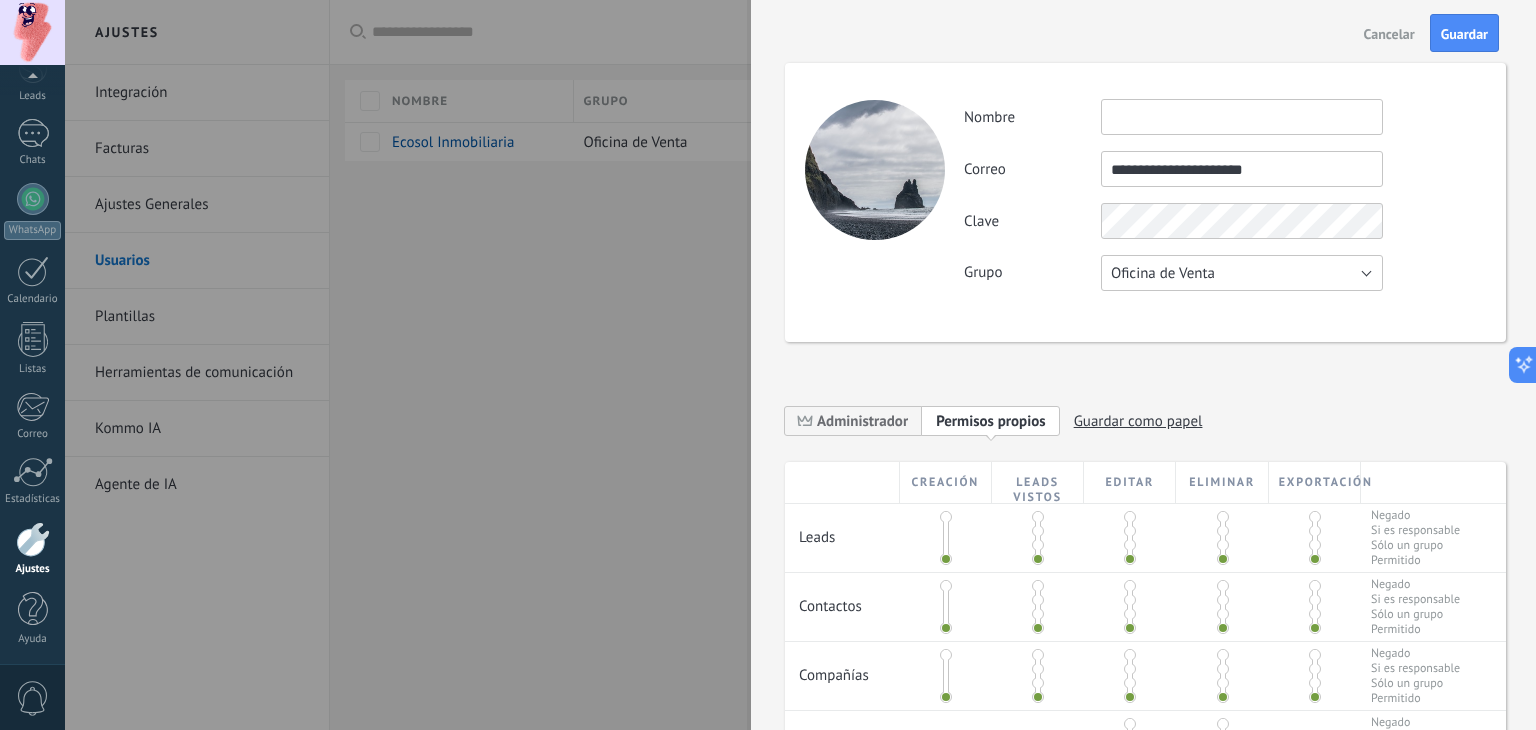 click on "Oficina de Venta" at bounding box center (1242, 273) 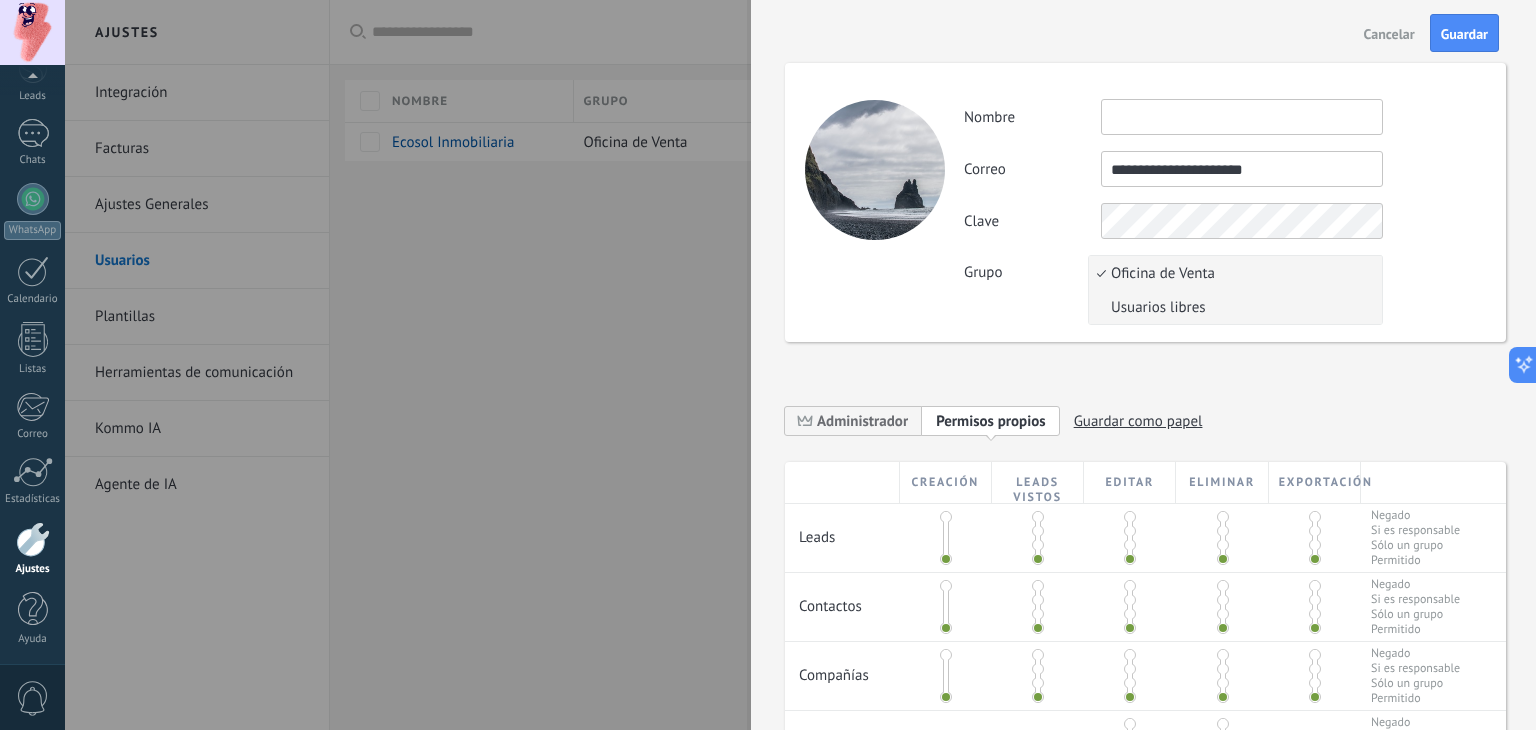 click on "Usuarios libres" at bounding box center [1232, 307] 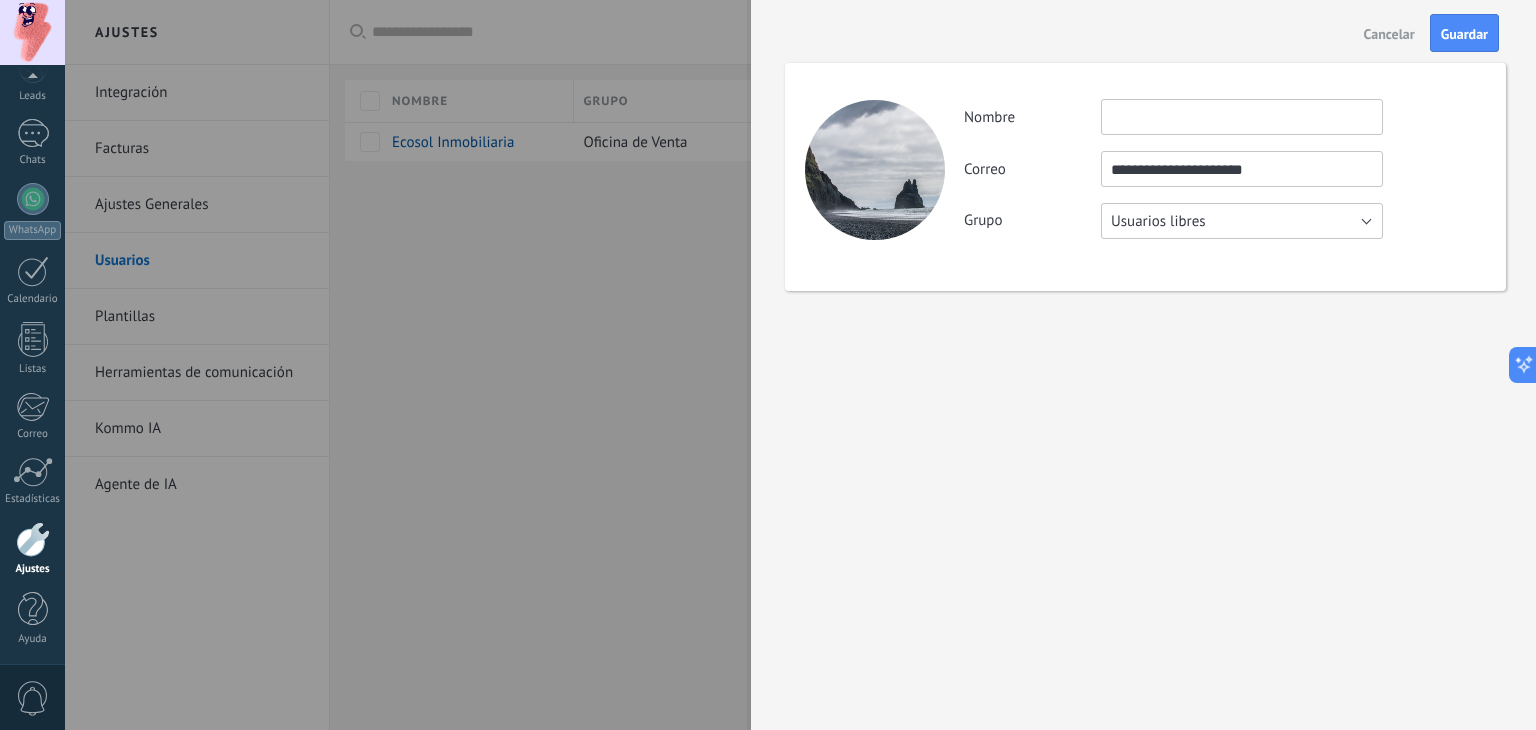 click on "Usuarios libres" at bounding box center (1242, 221) 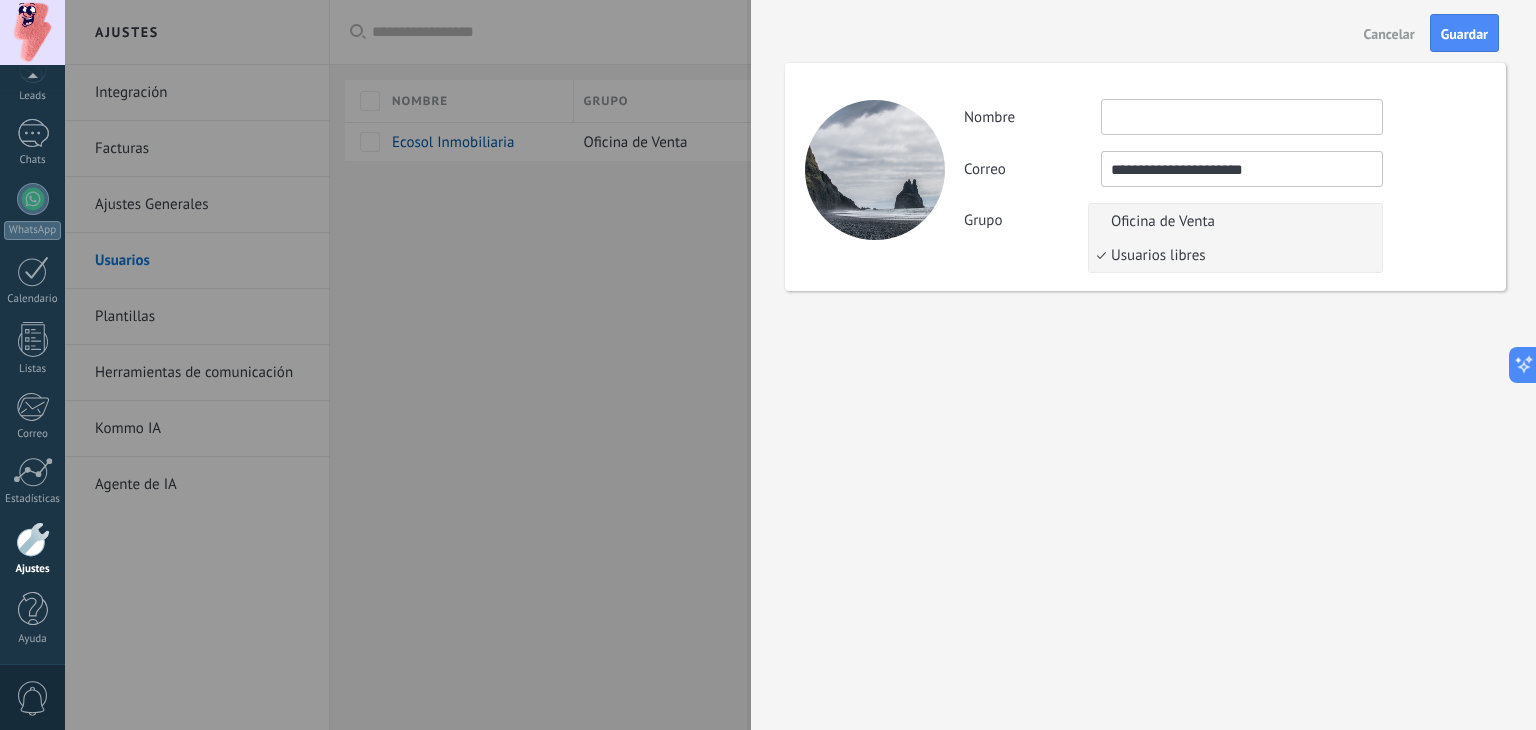click on "Oficina de Venta" at bounding box center (1232, 221) 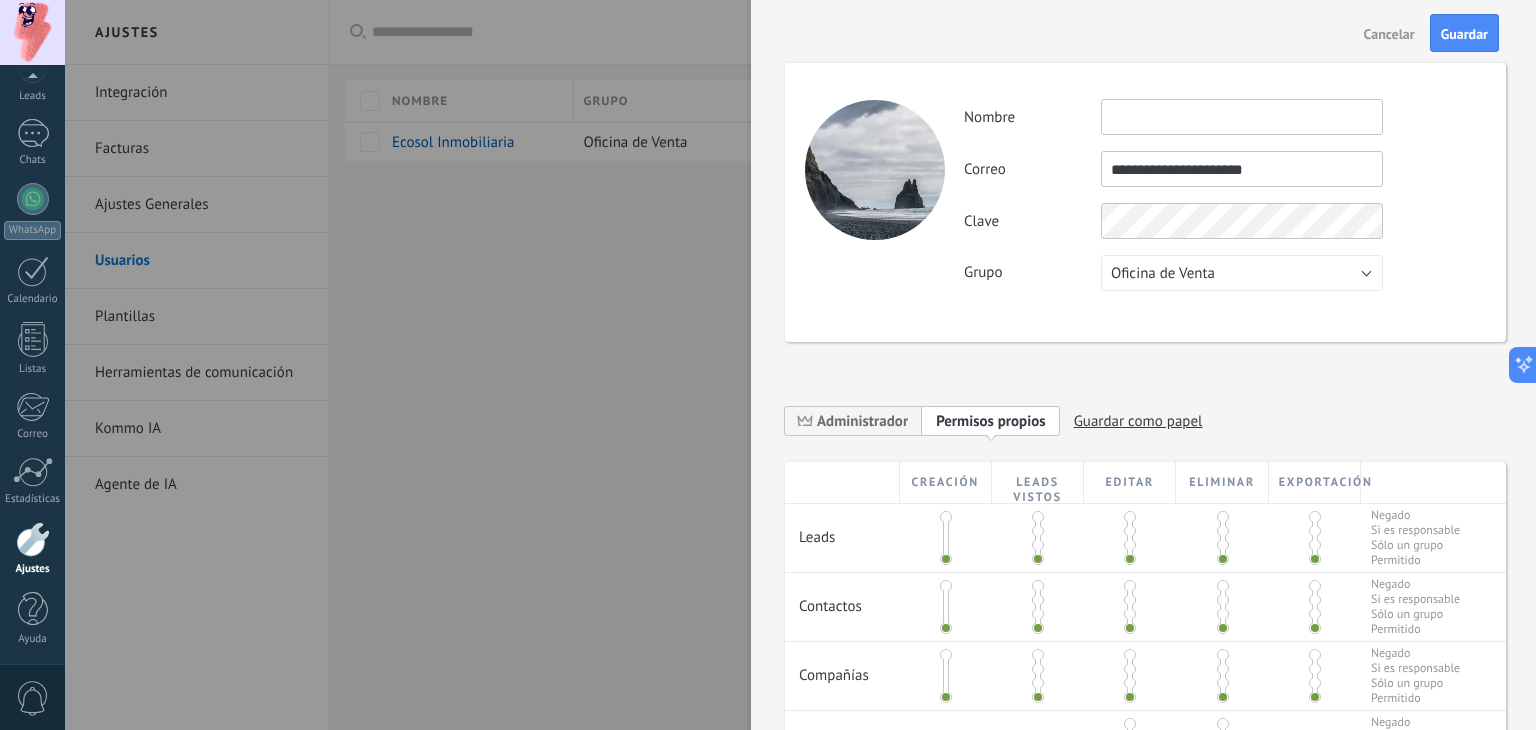click at bounding box center (1242, 117) 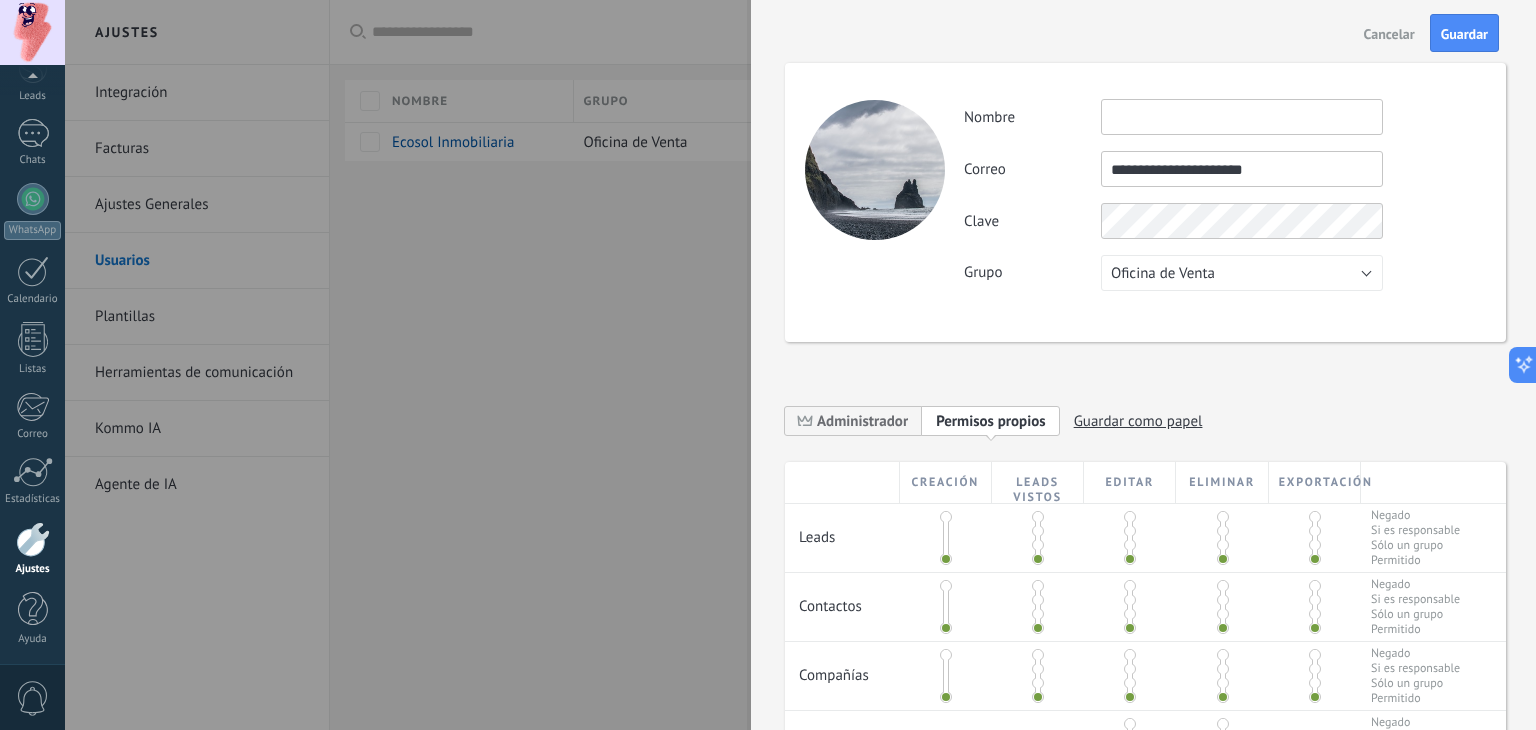type on "*" 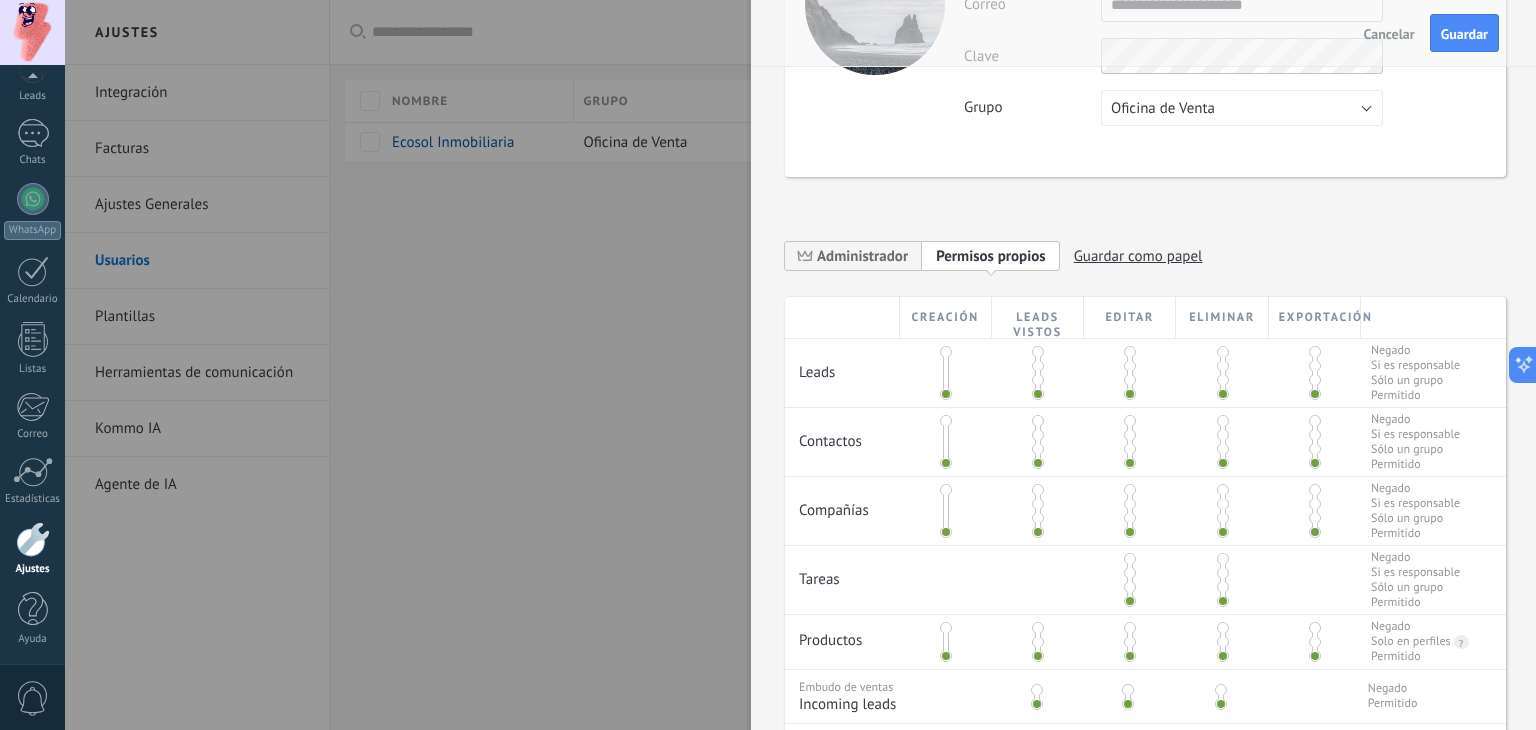 scroll, scrollTop: 200, scrollLeft: 0, axis: vertical 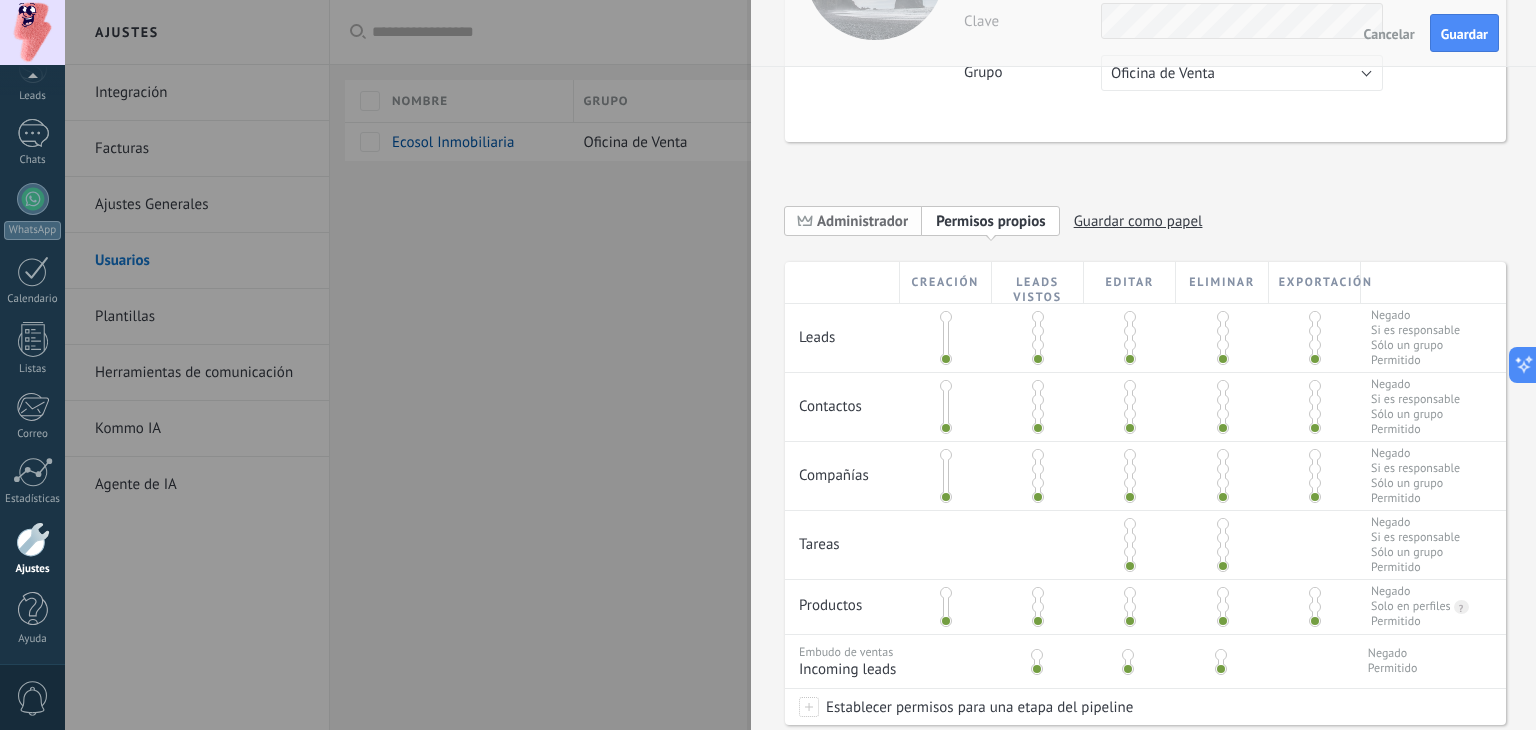 type on "****" 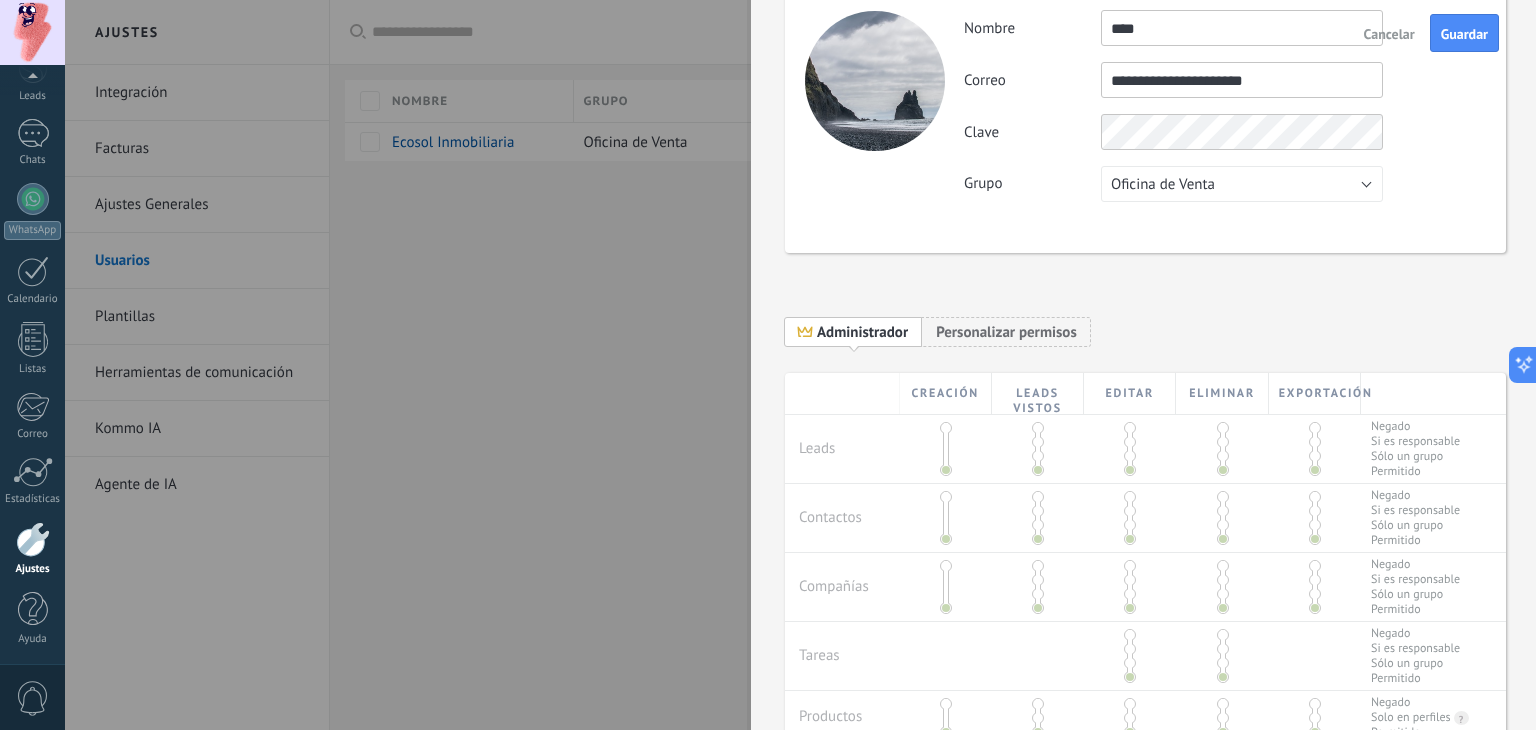 scroll, scrollTop: 0, scrollLeft: 0, axis: both 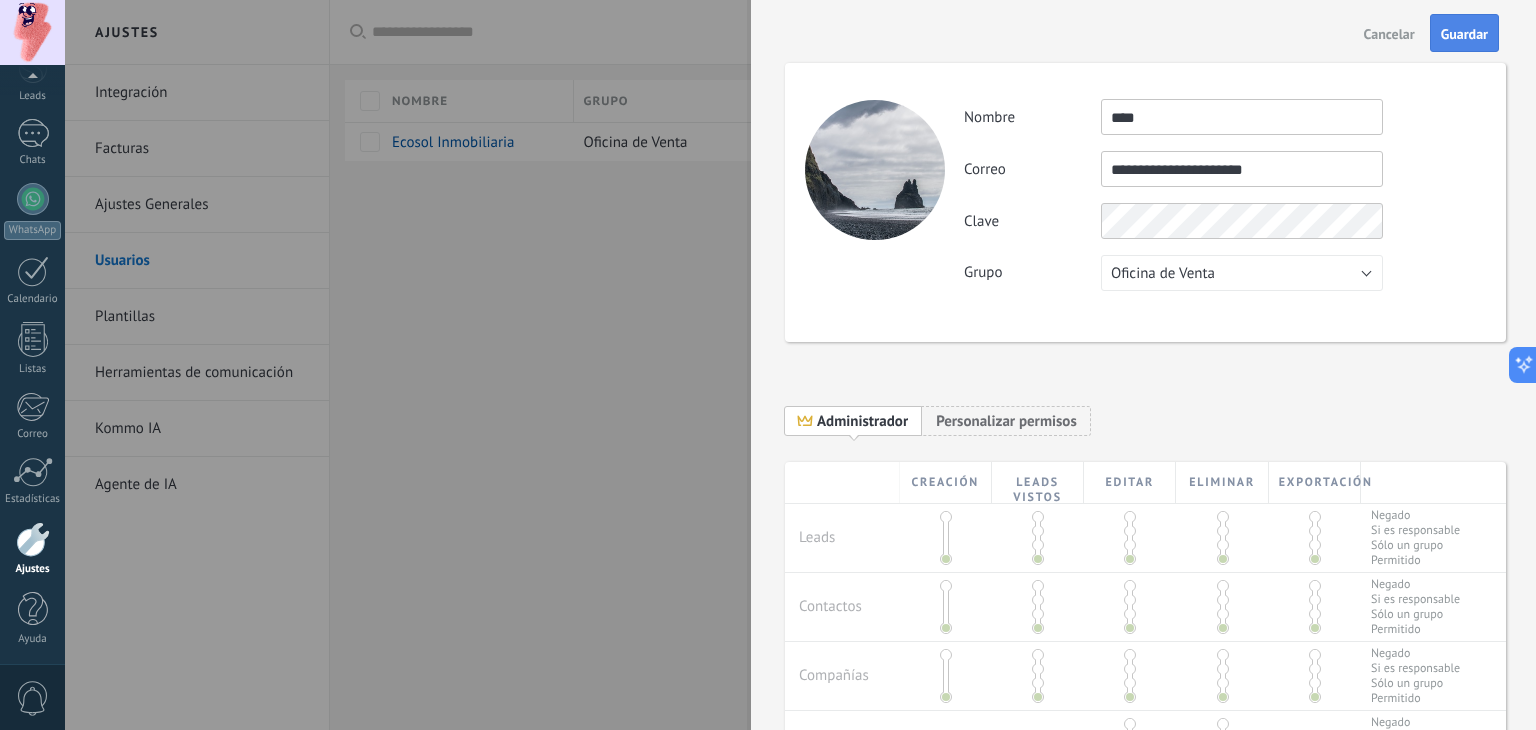 click on "Guardar" at bounding box center (1464, 34) 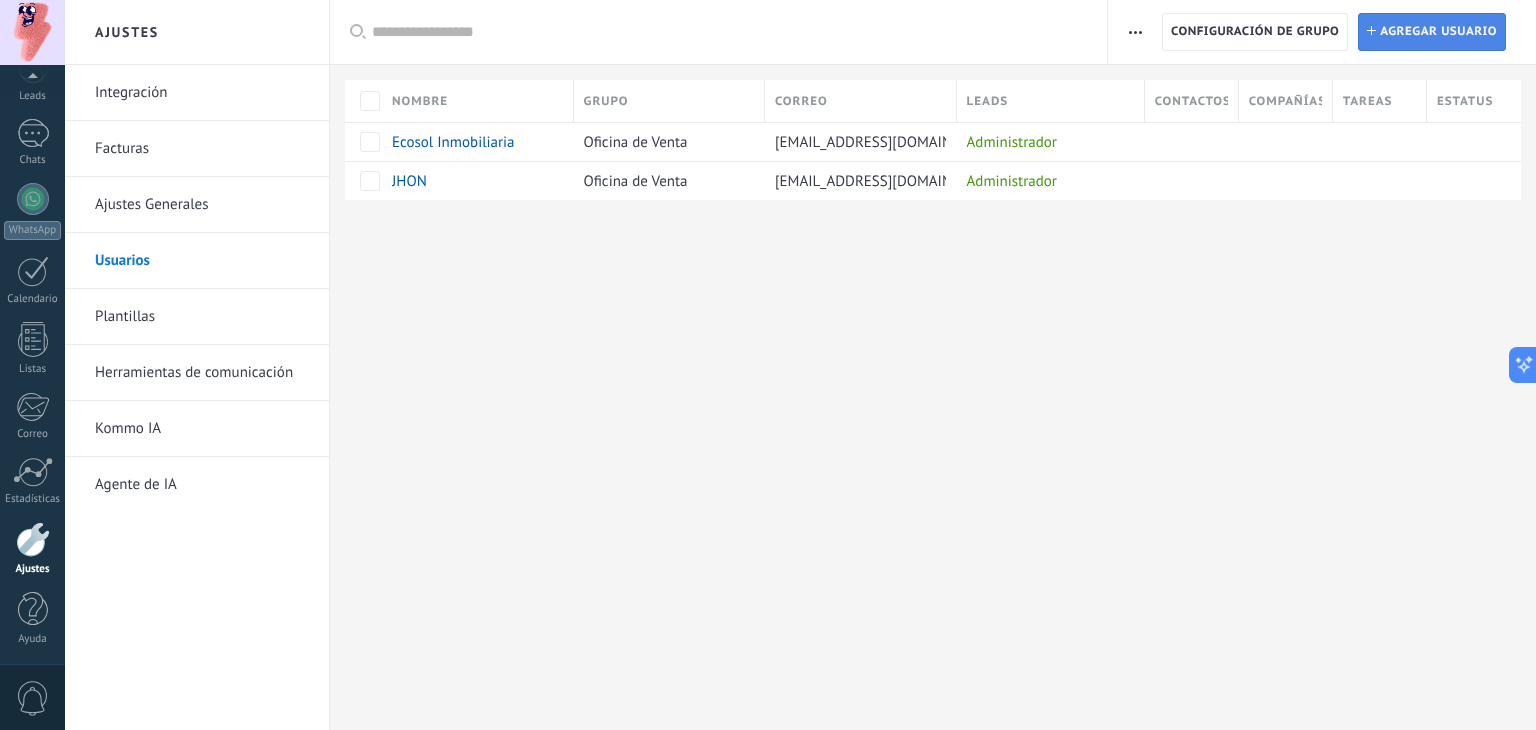 click on "Agregar usuario" at bounding box center (1438, 32) 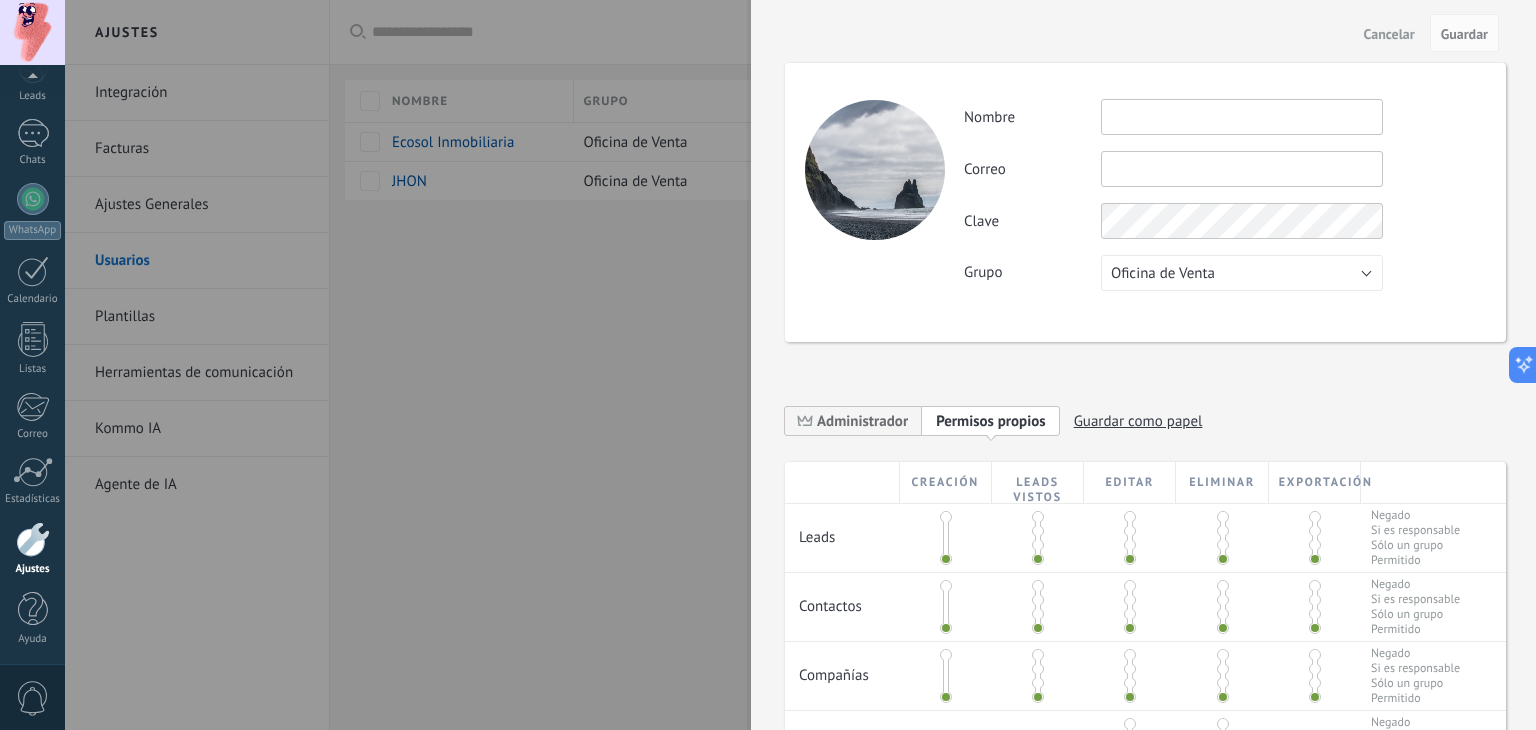 click at bounding box center [1242, 169] 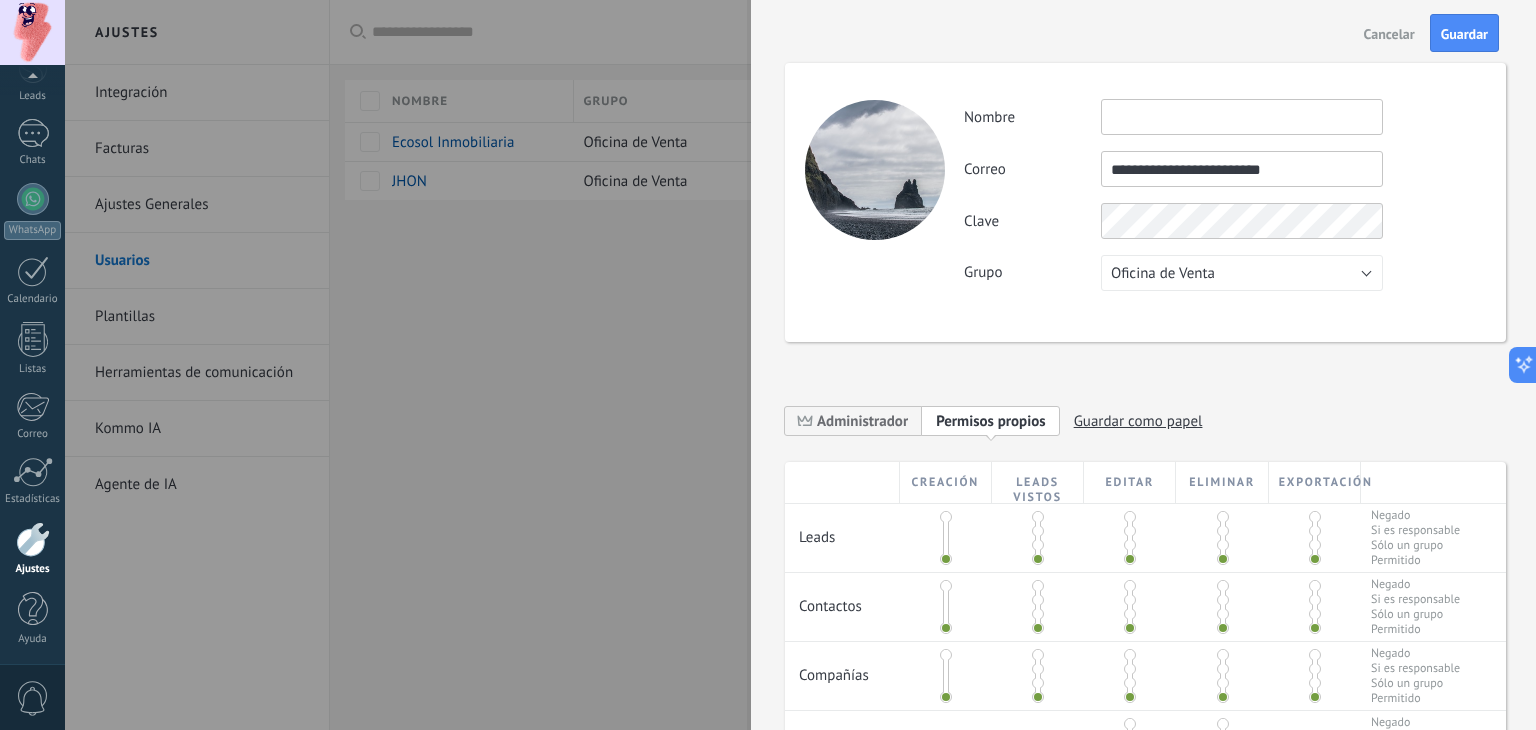 type on "**********" 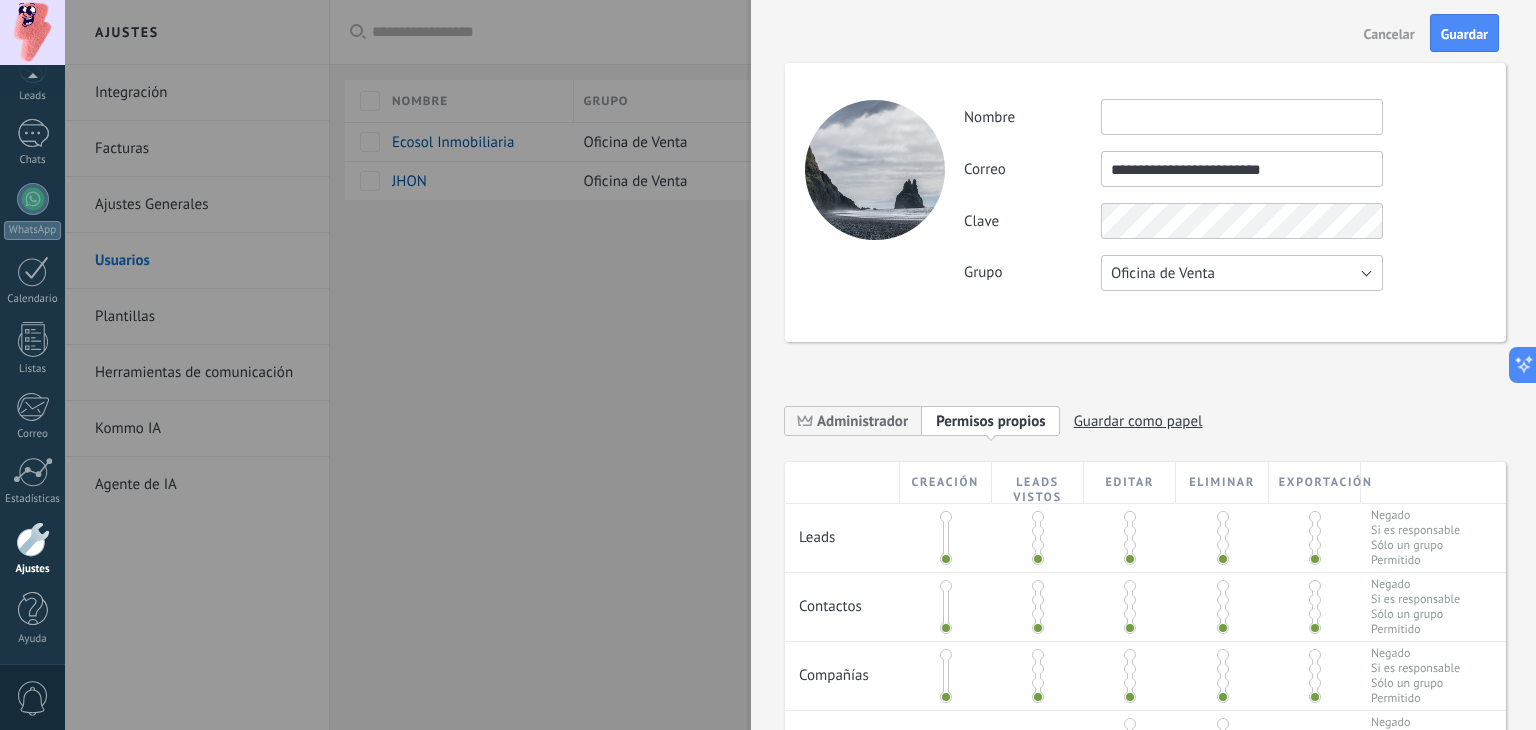 click on "**********" at bounding box center [1224, 195] 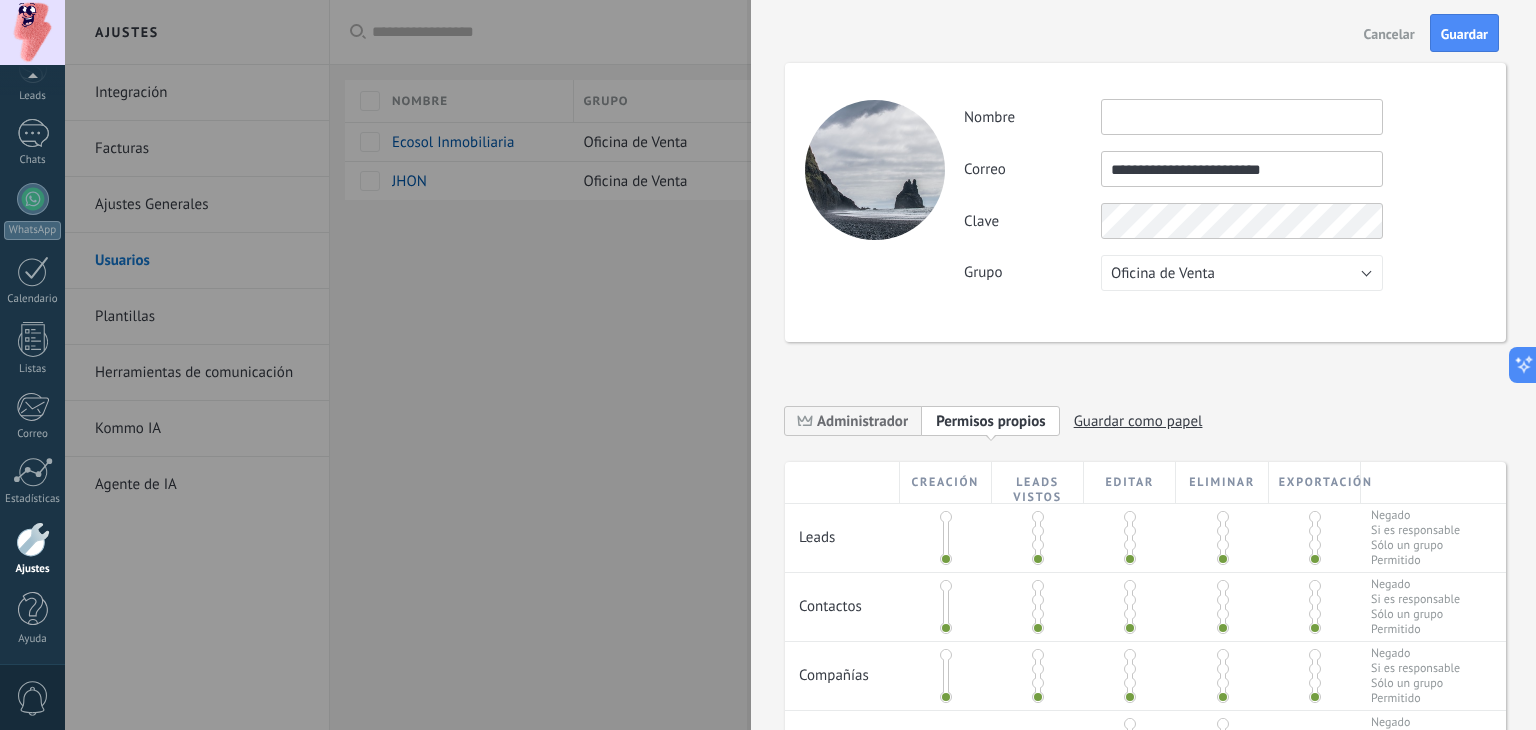 click on "**********" at bounding box center (1145, 569) 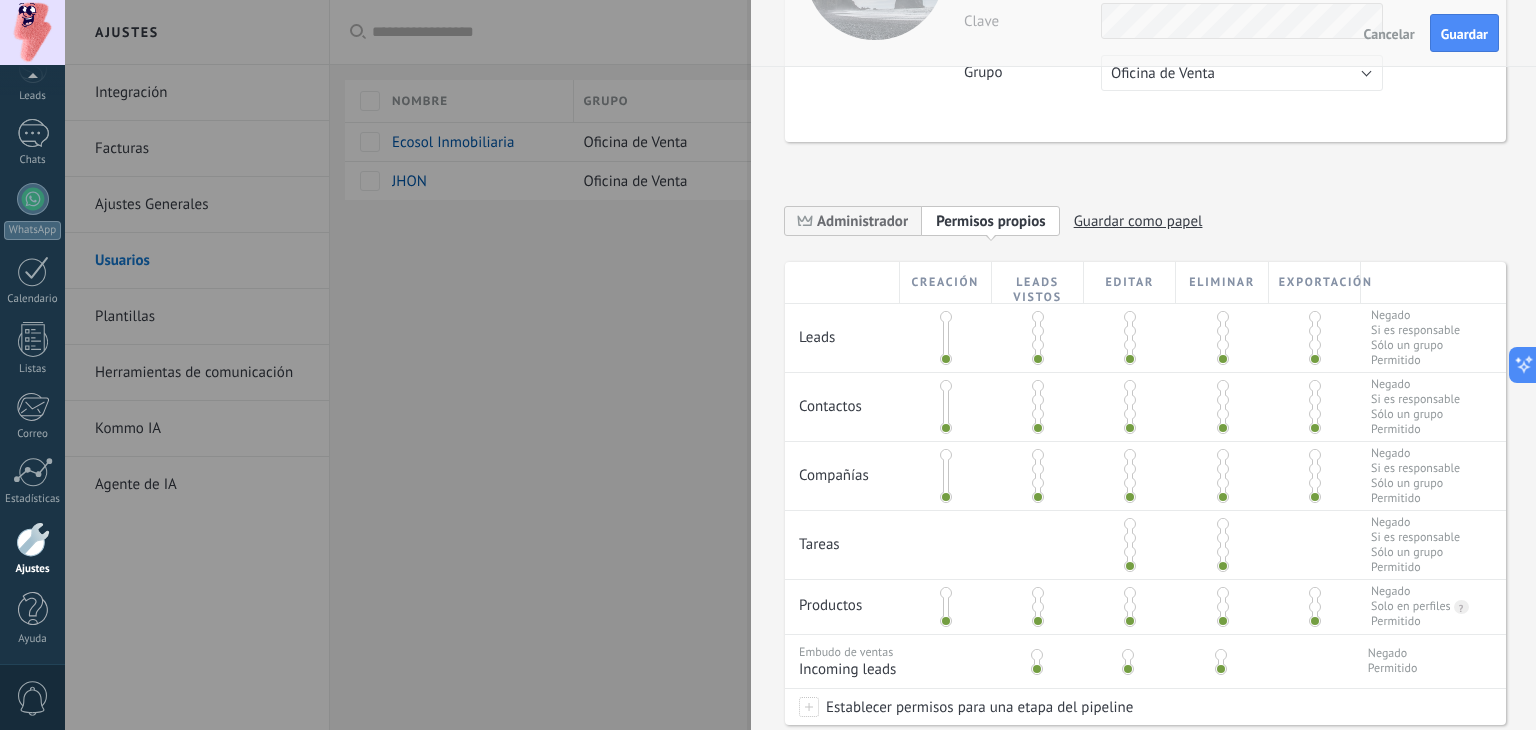 scroll, scrollTop: 300, scrollLeft: 0, axis: vertical 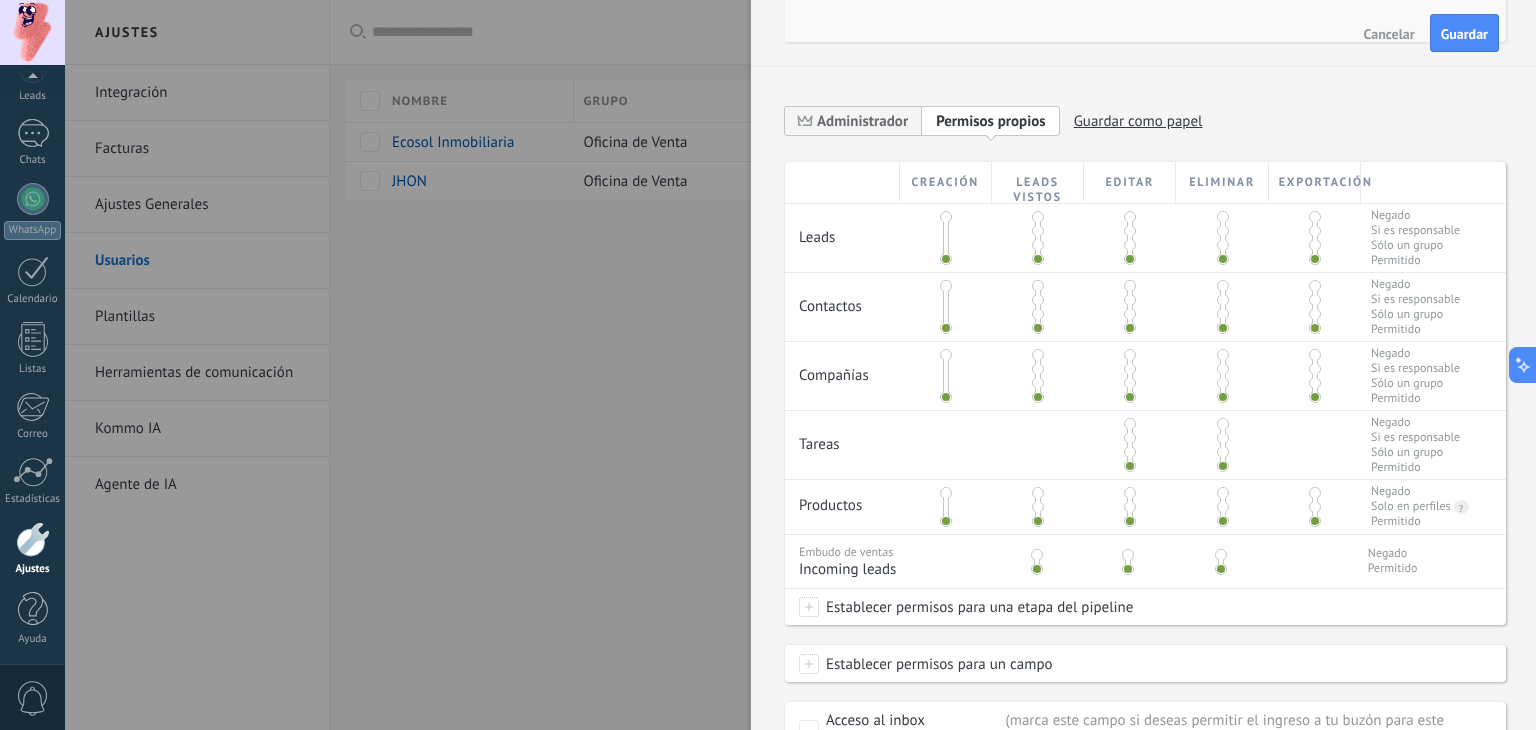 click at bounding box center (1038, 231) 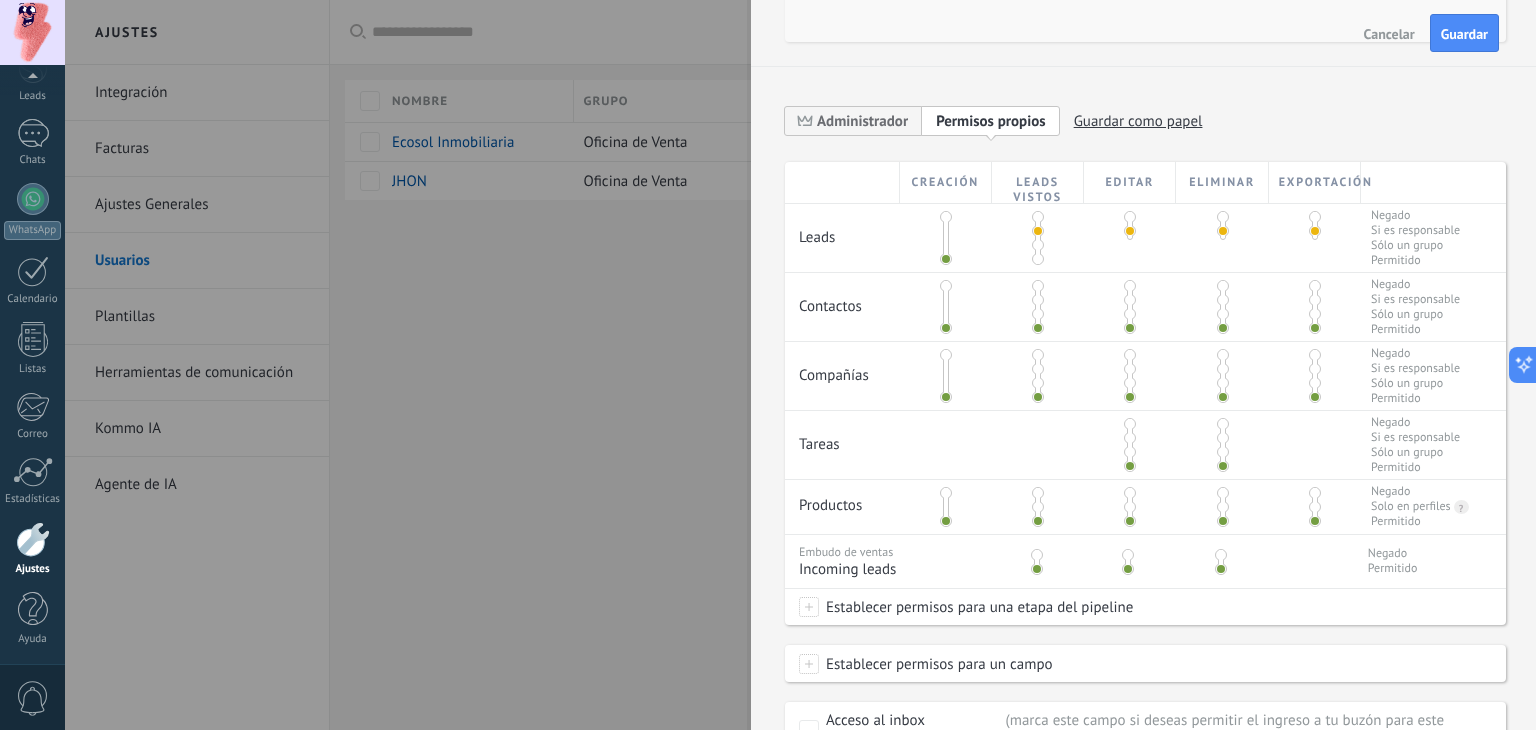 click at bounding box center (946, 217) 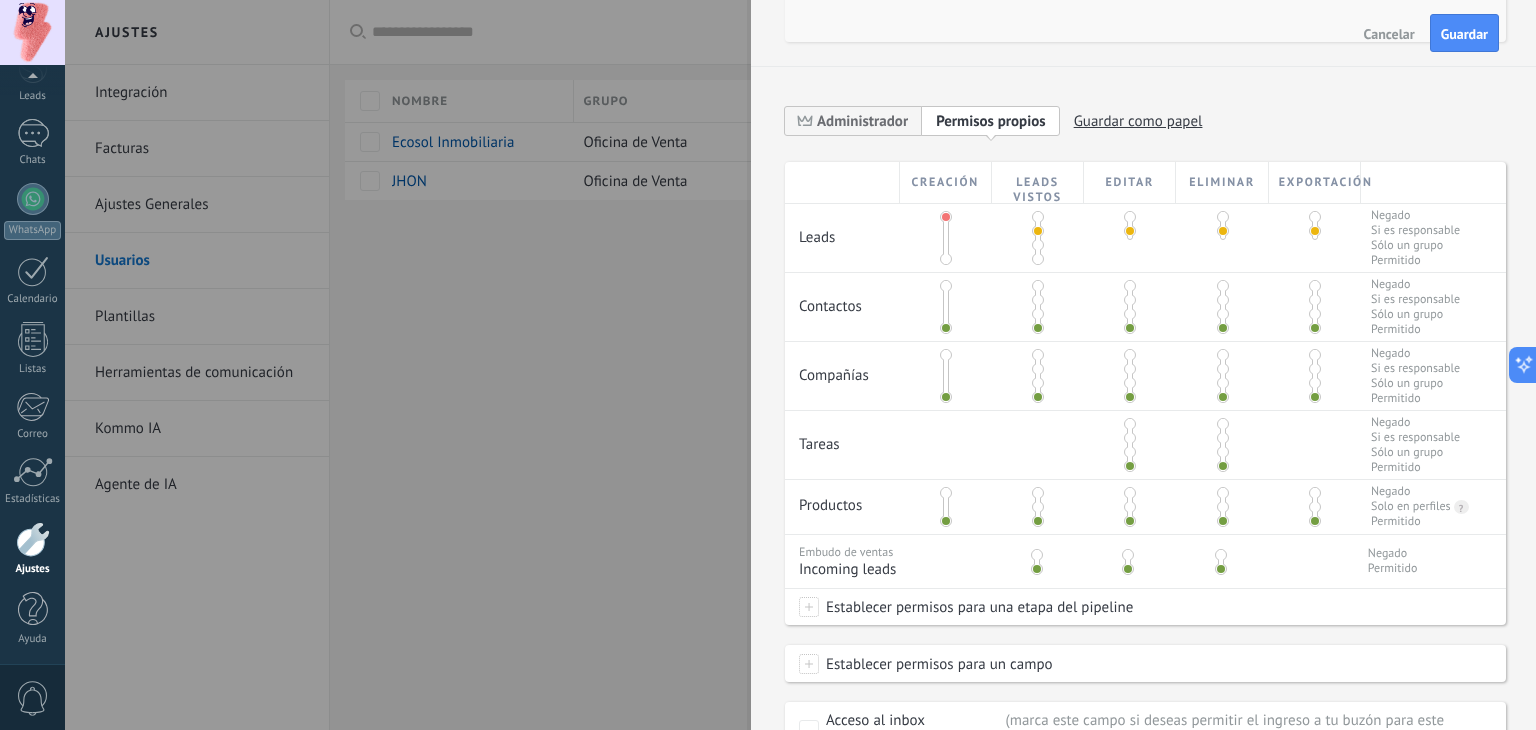 click at bounding box center [946, 238] 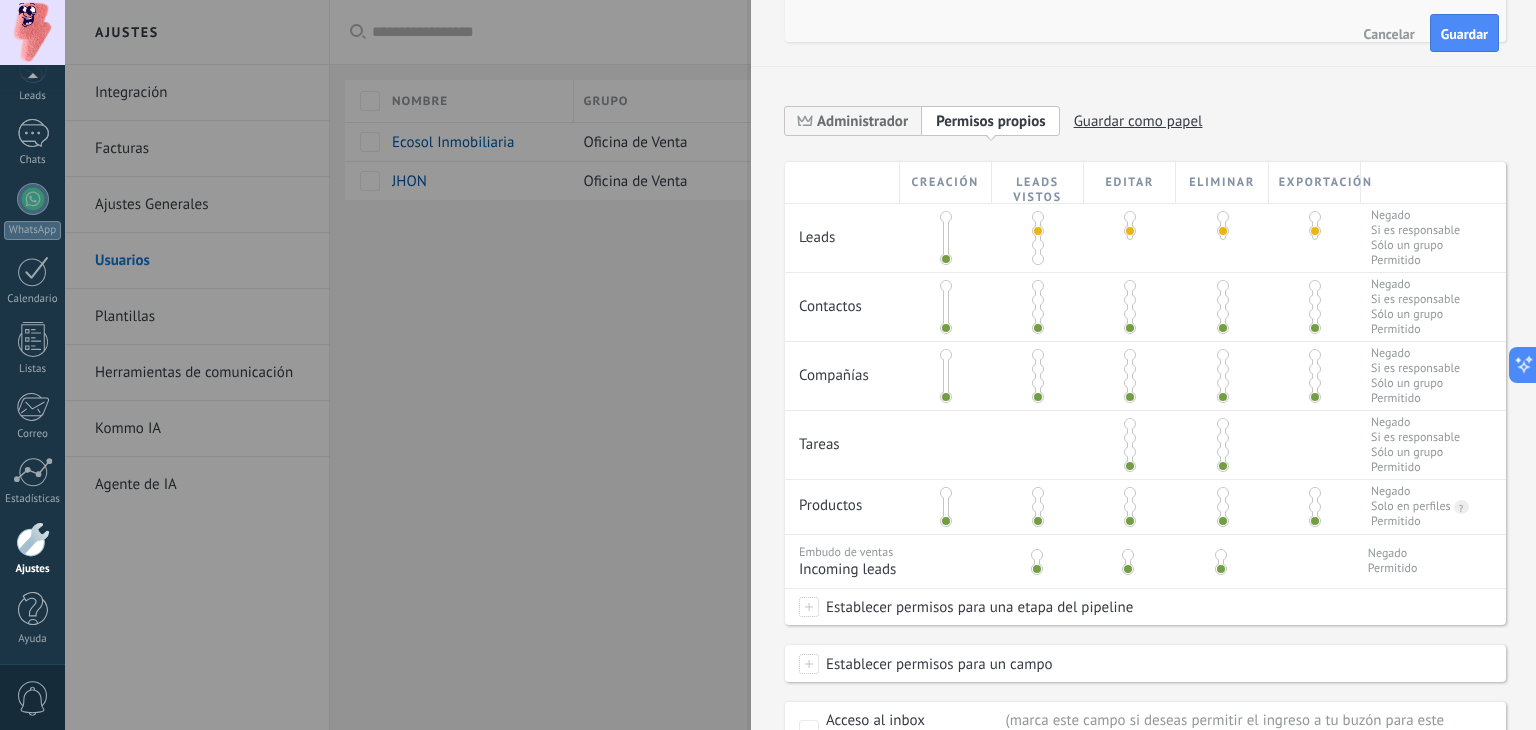 click at bounding box center [1038, 300] 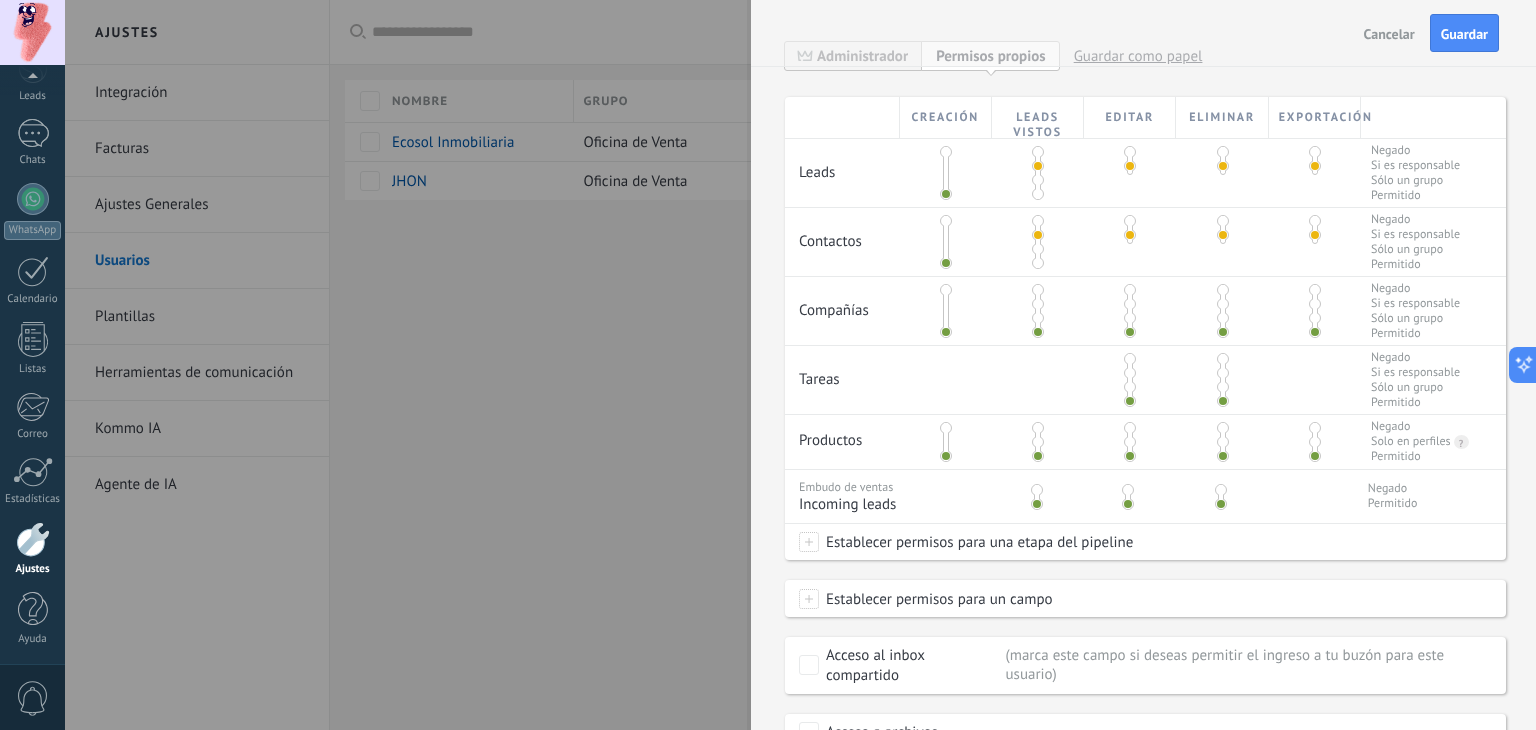 scroll, scrollTop: 400, scrollLeft: 0, axis: vertical 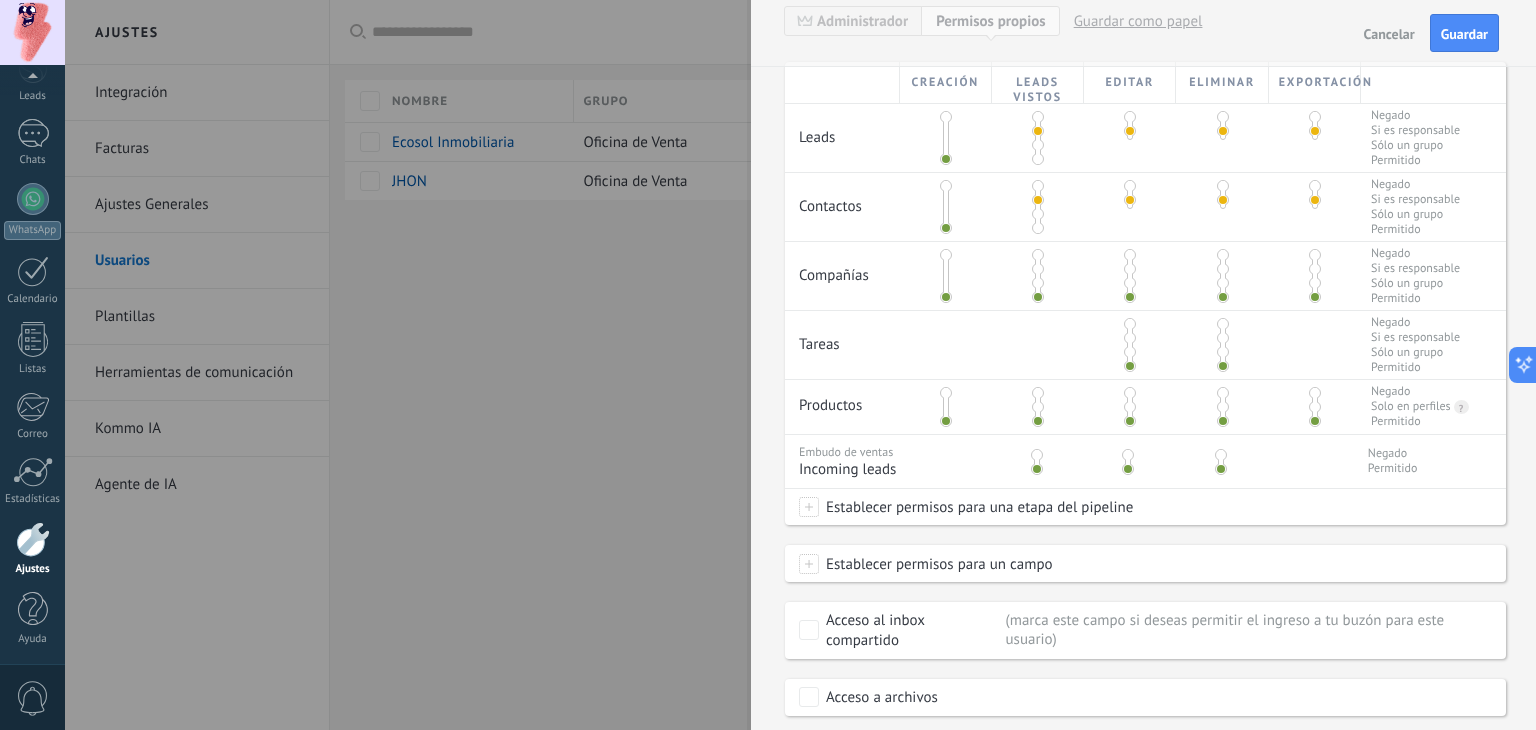 click at bounding box center [1038, 269] 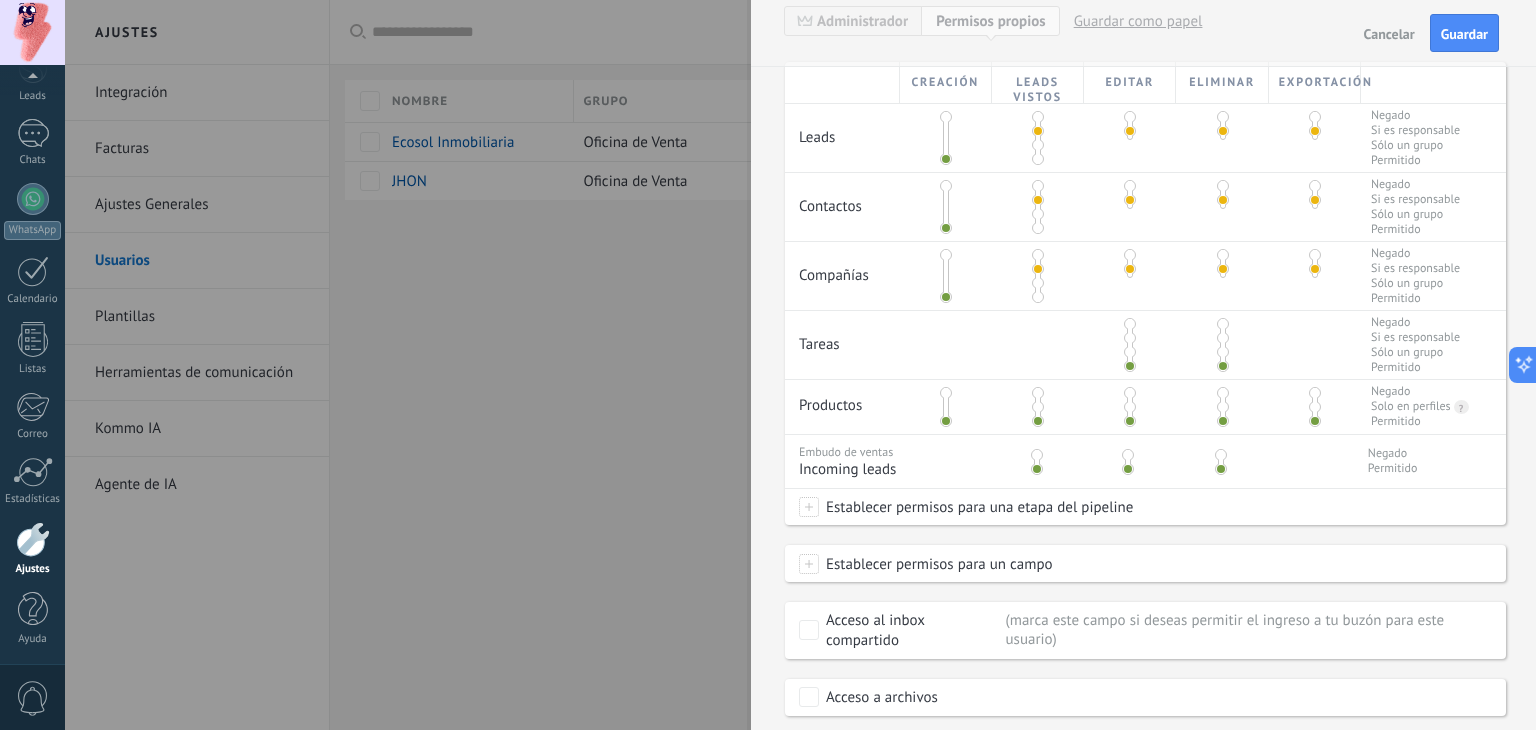 click at bounding box center (1037, 455) 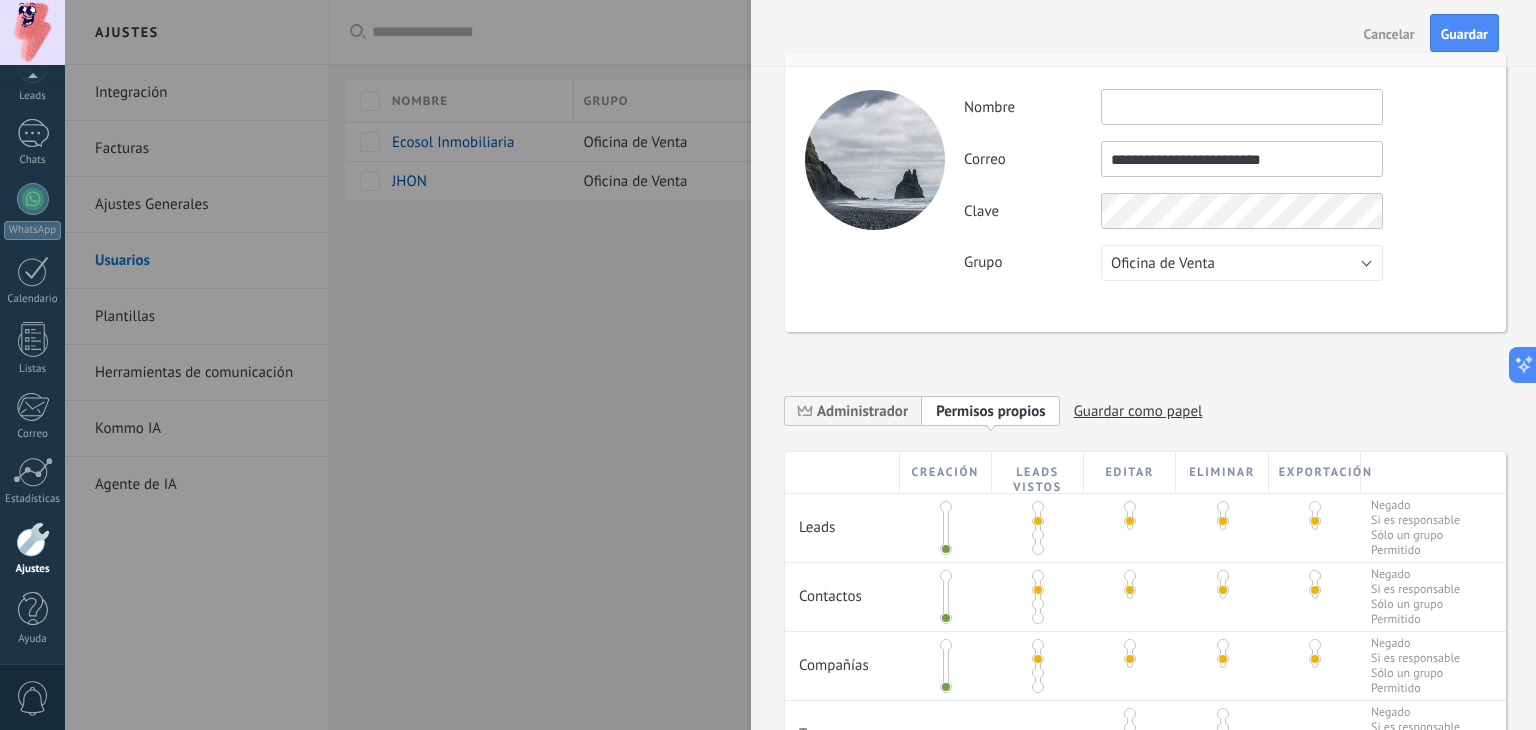 scroll, scrollTop: 0, scrollLeft: 0, axis: both 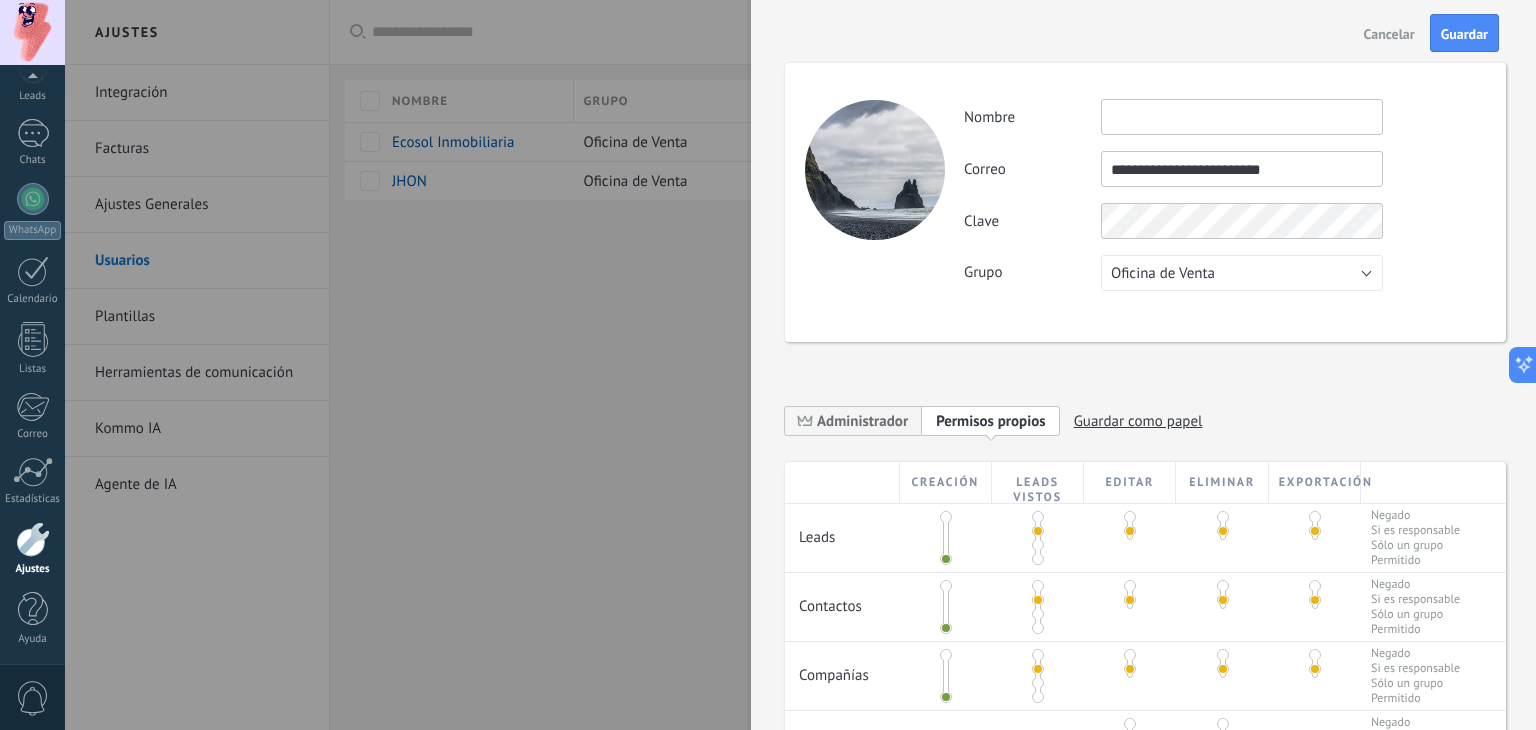 click at bounding box center [1242, 117] 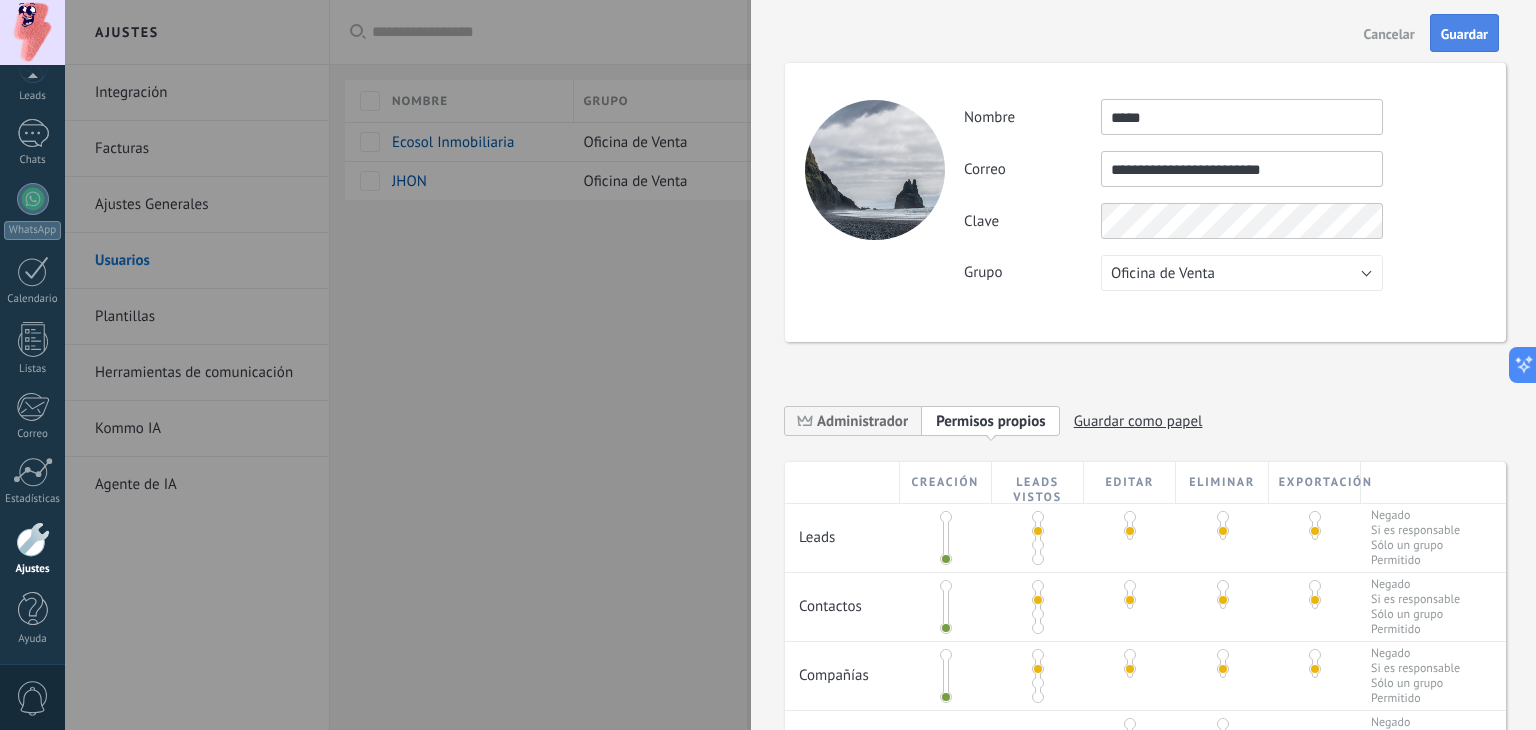 type on "*****" 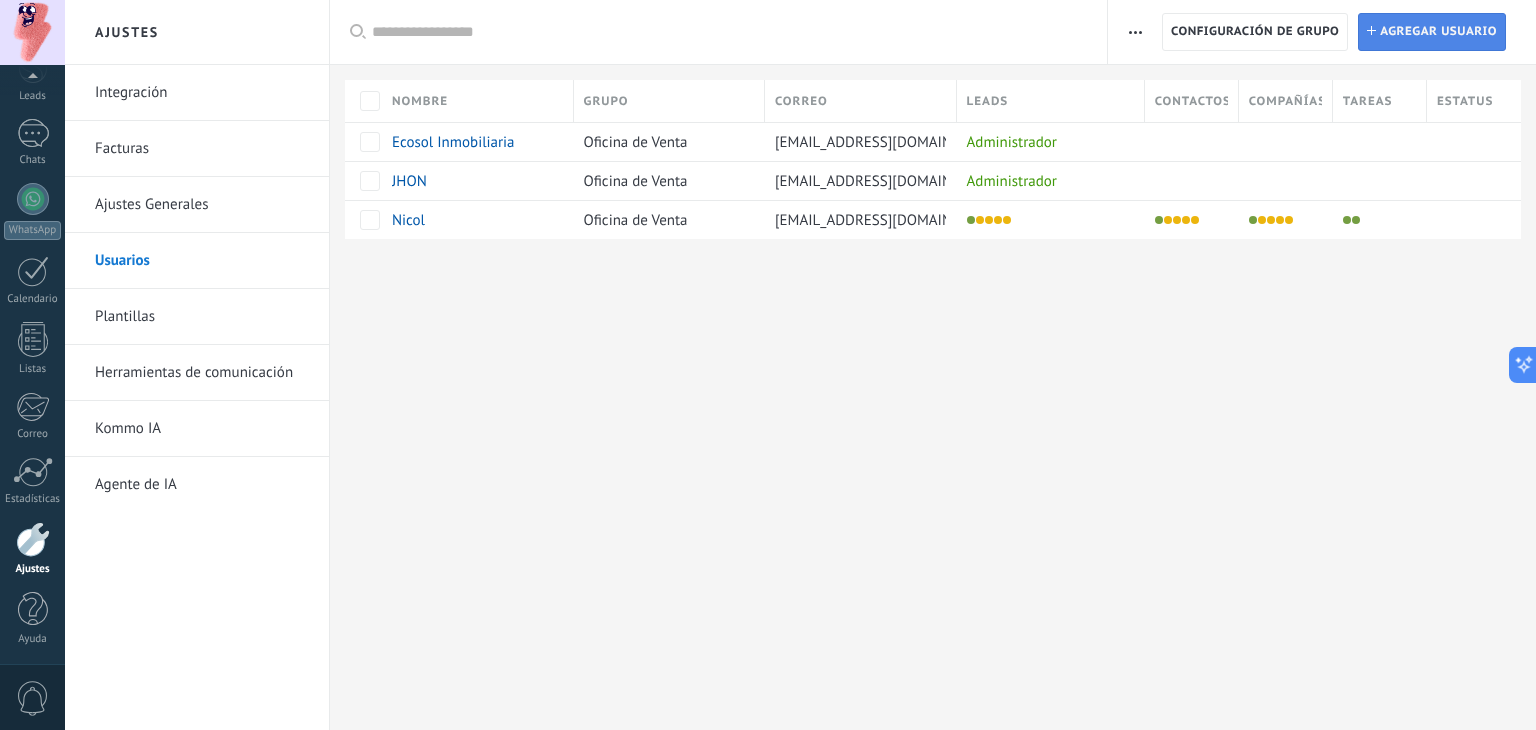 click on "Agregar usuario" at bounding box center [1438, 32] 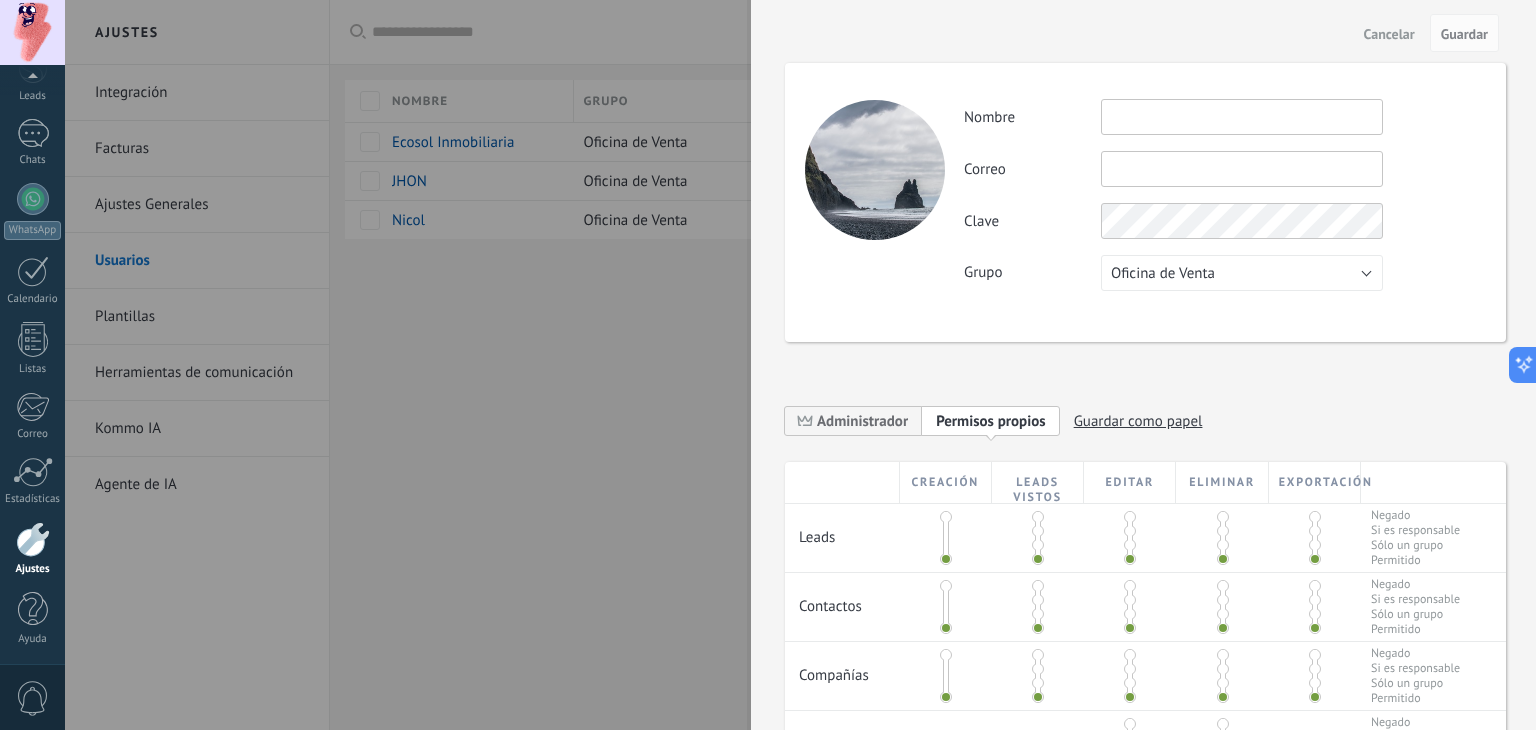 click at bounding box center (1242, 169) 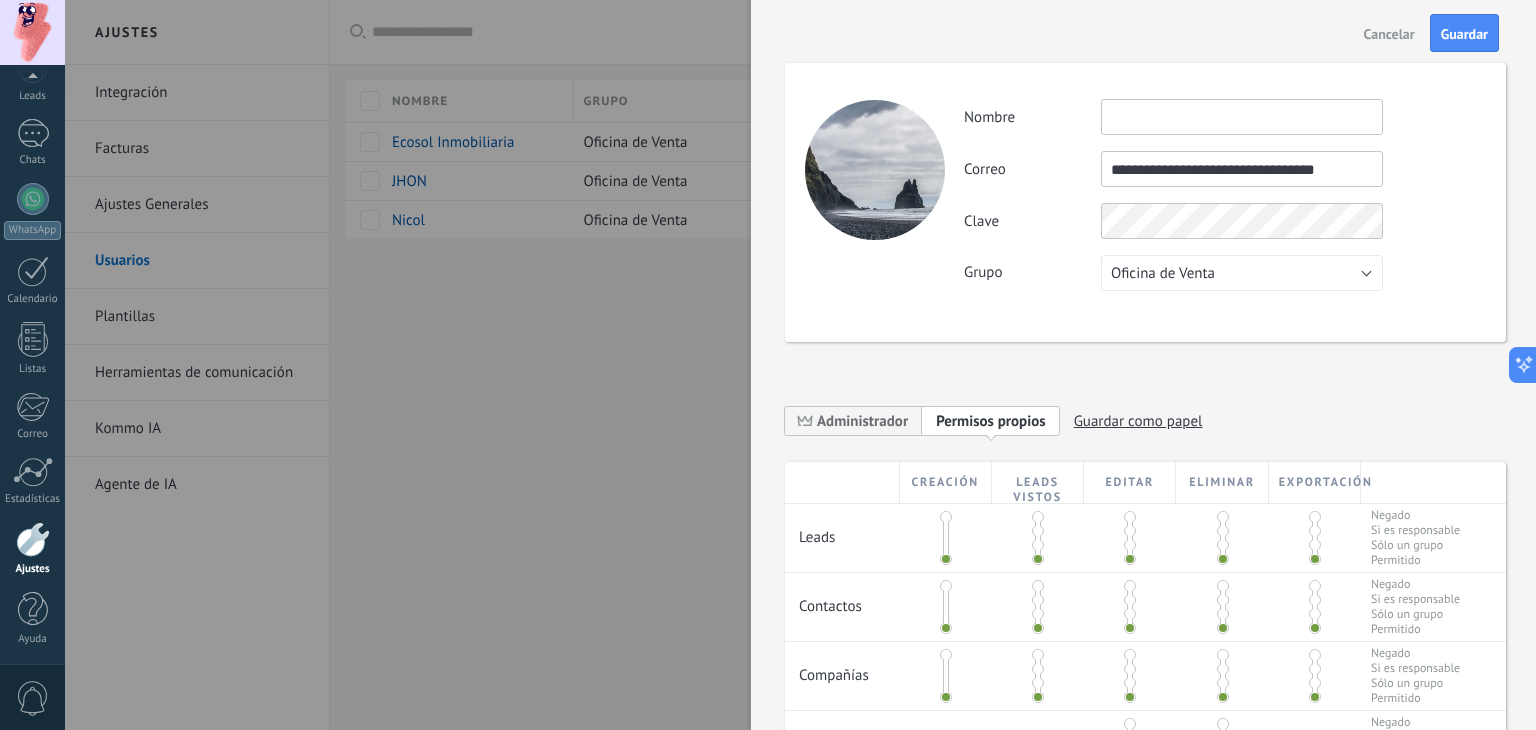 type on "**********" 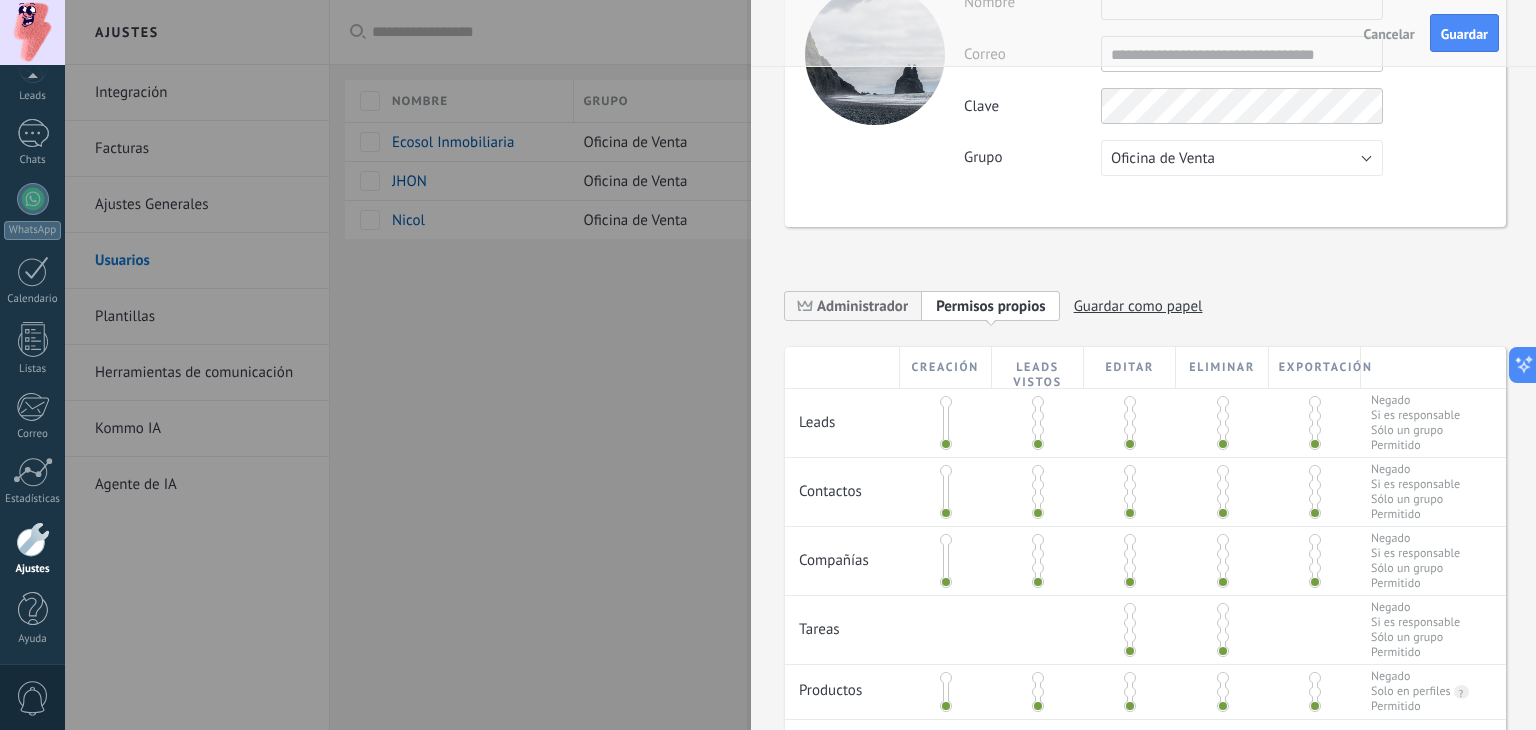 scroll, scrollTop: 200, scrollLeft: 0, axis: vertical 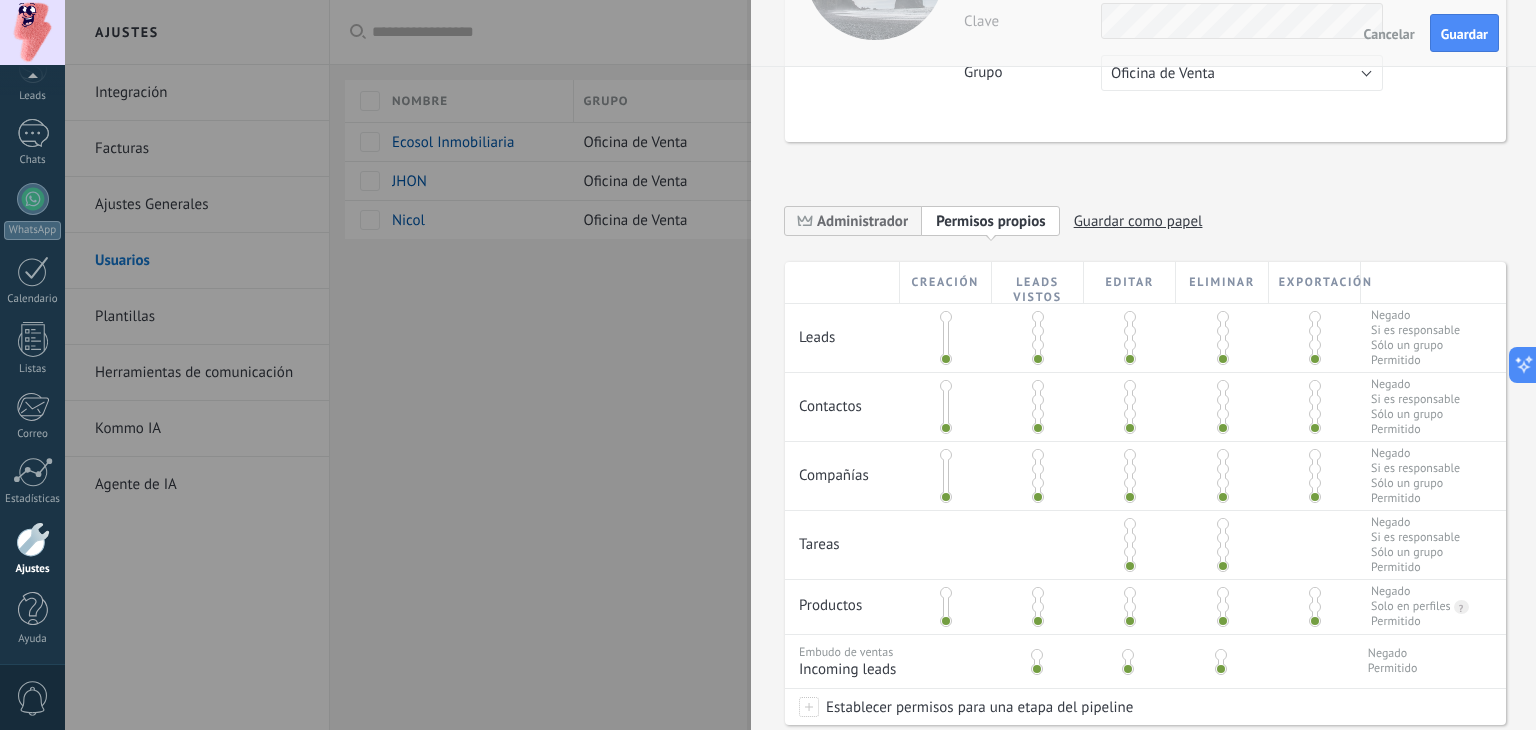 click at bounding box center (1038, 331) 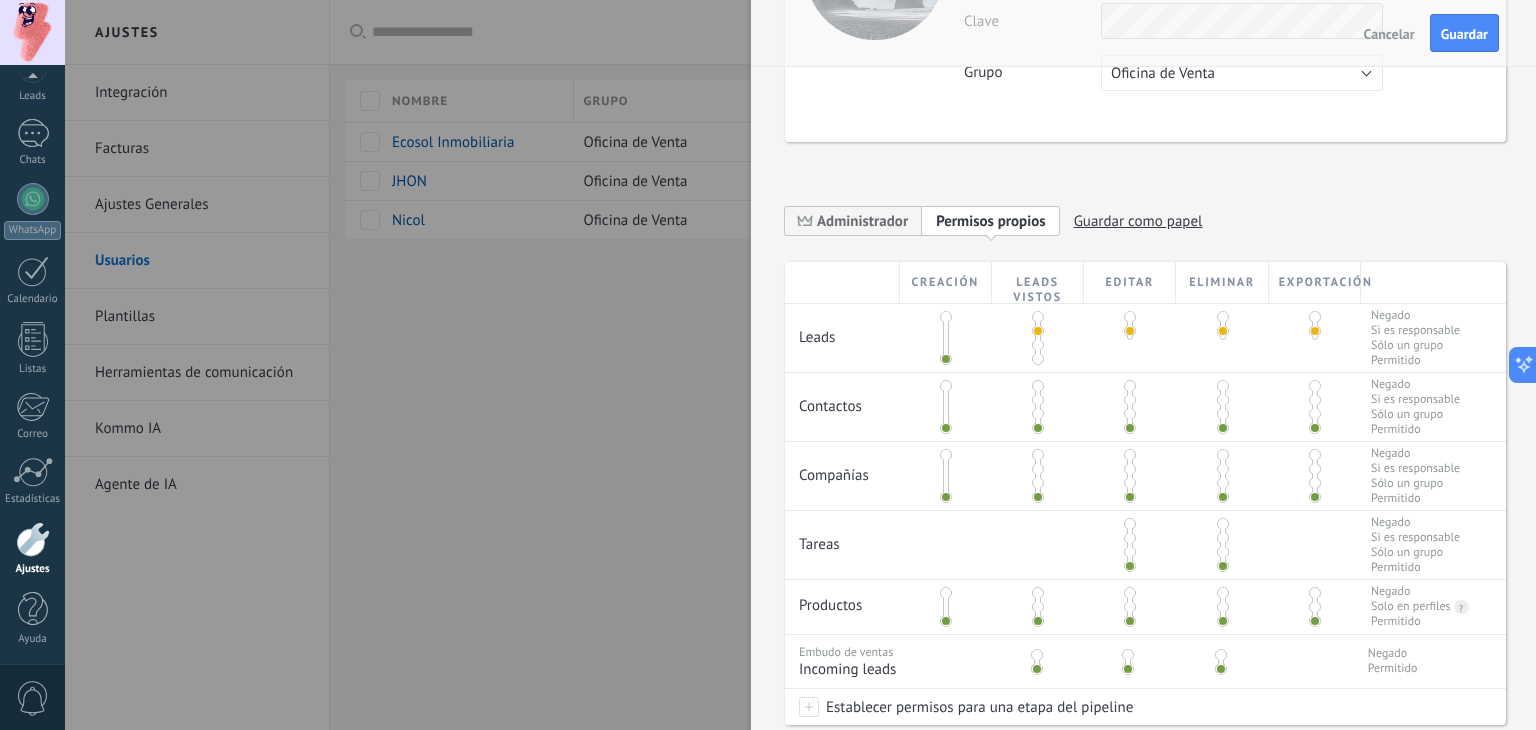 click at bounding box center (1038, 400) 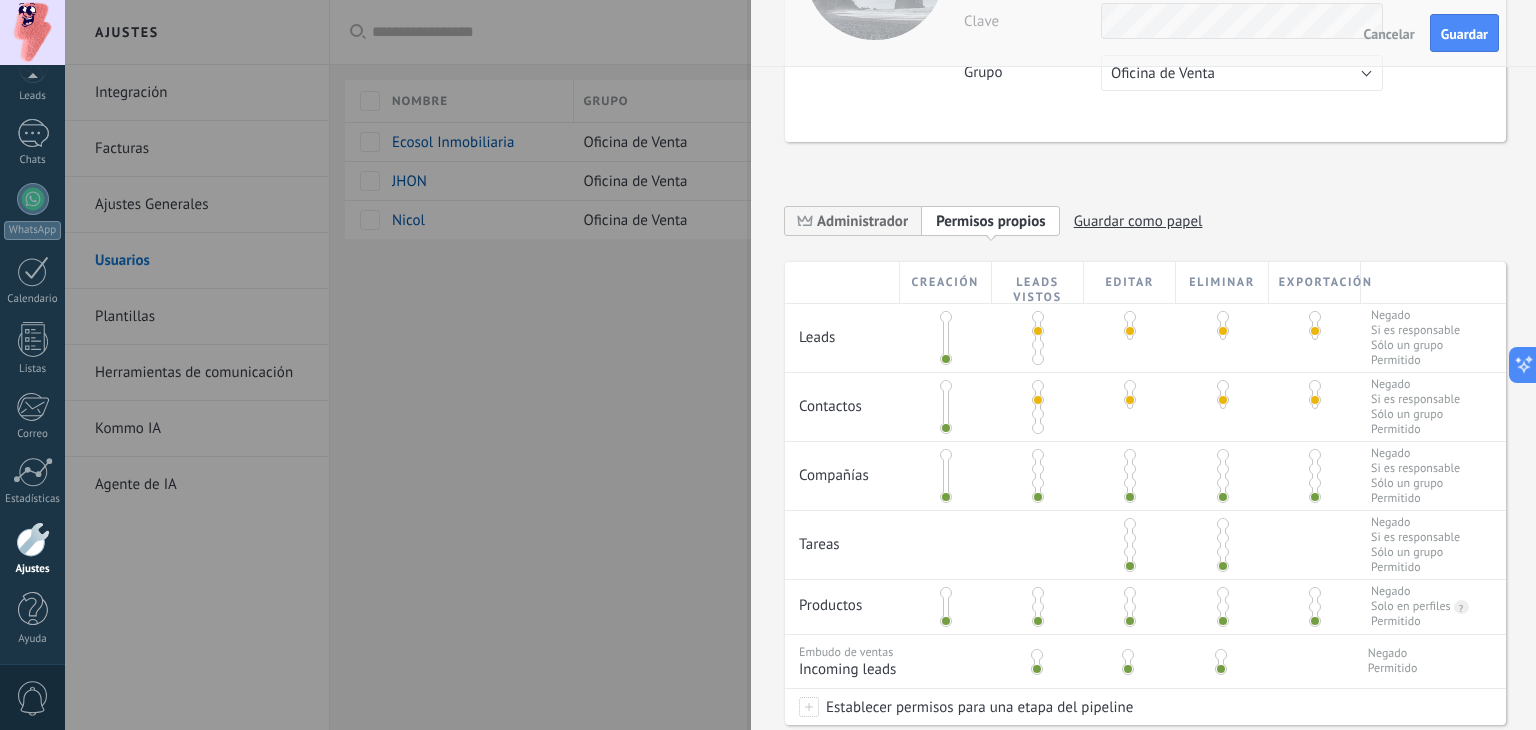 click at bounding box center [1038, 469] 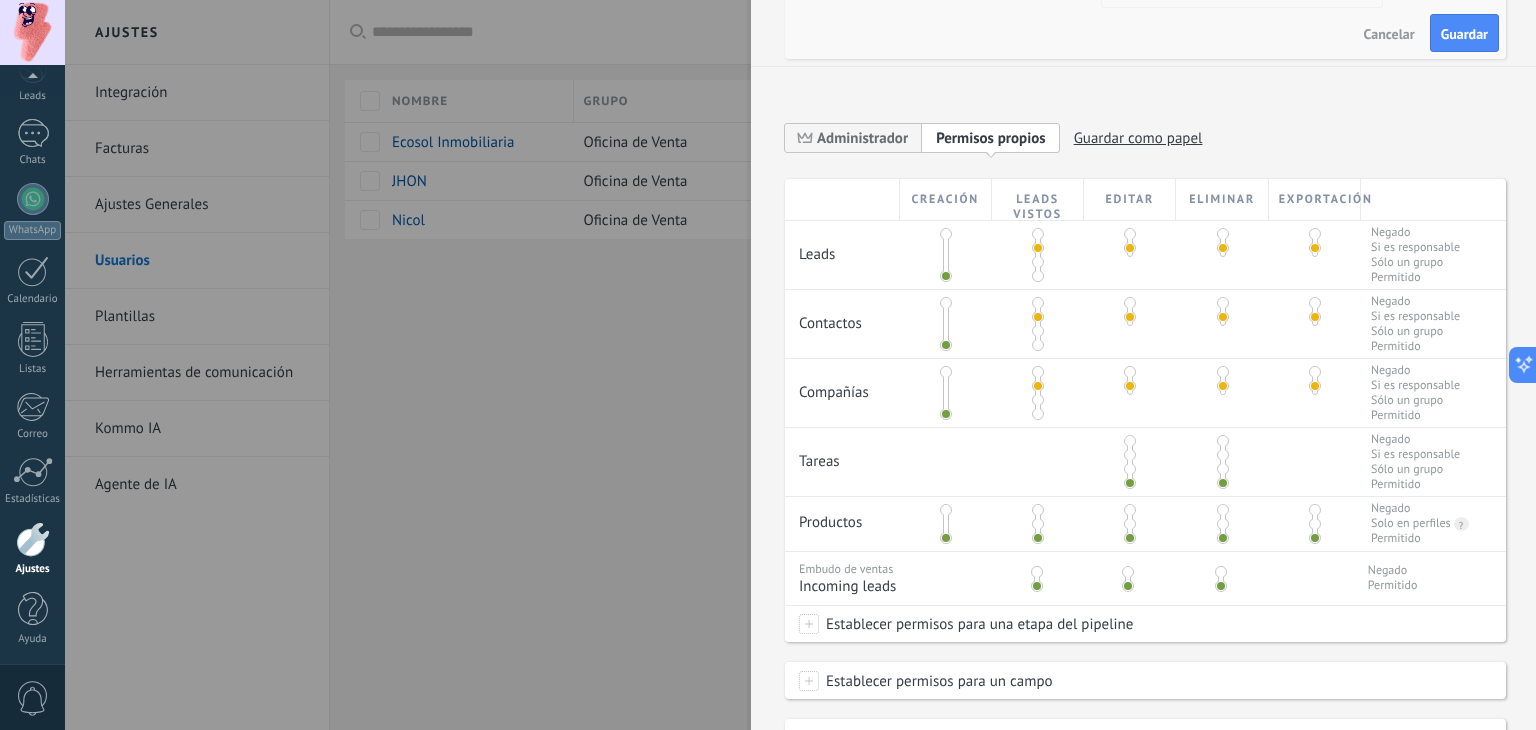scroll, scrollTop: 400, scrollLeft: 0, axis: vertical 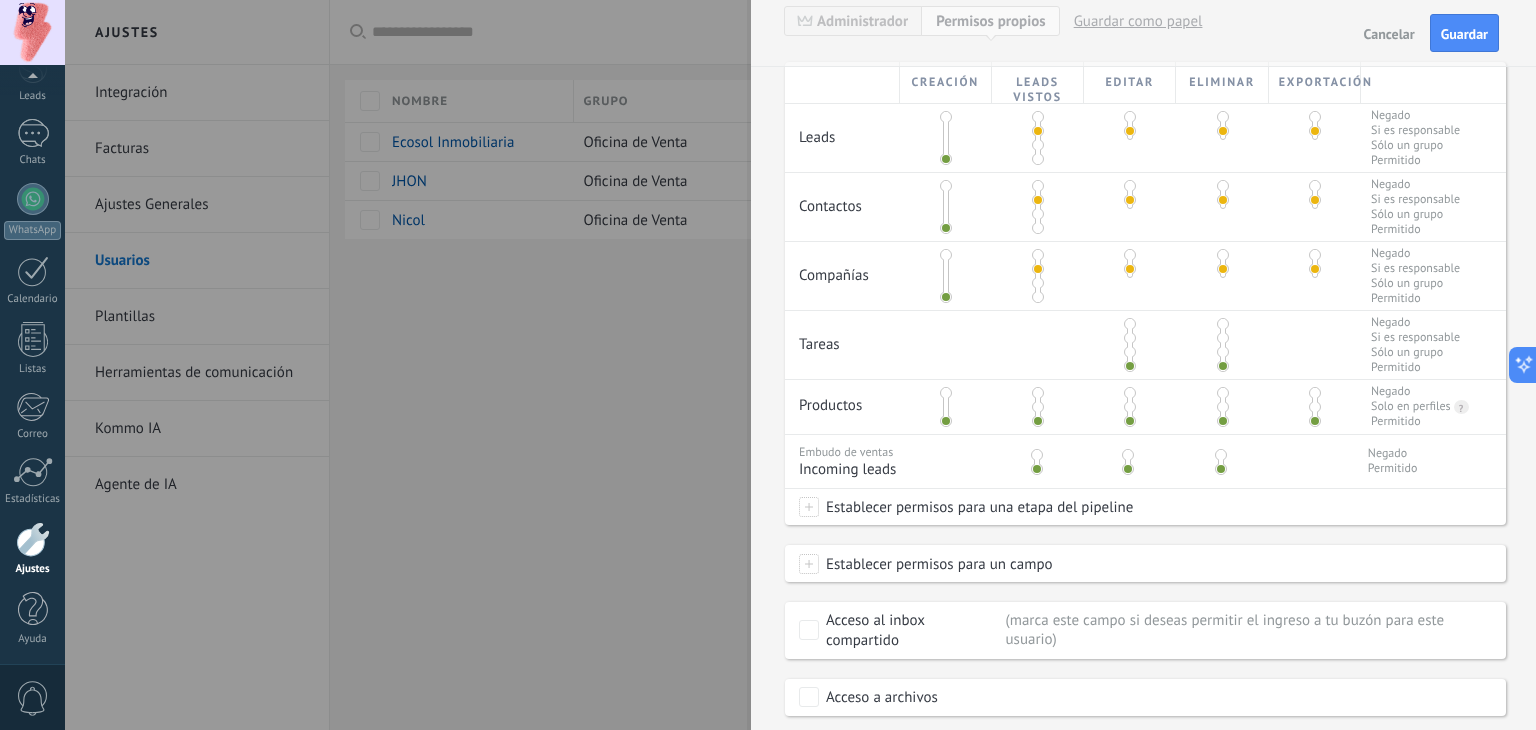 click at bounding box center [1037, 455] 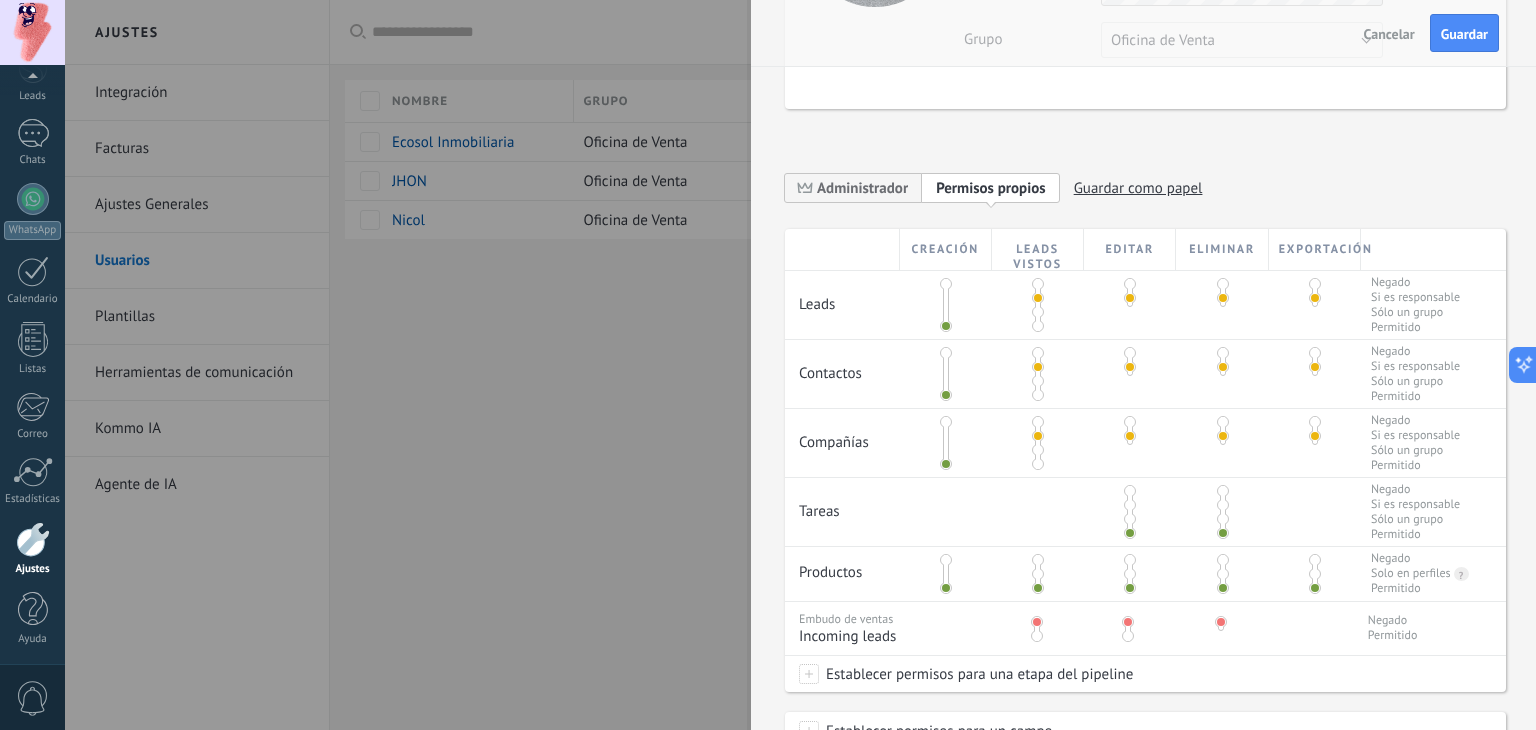 scroll, scrollTop: 0, scrollLeft: 0, axis: both 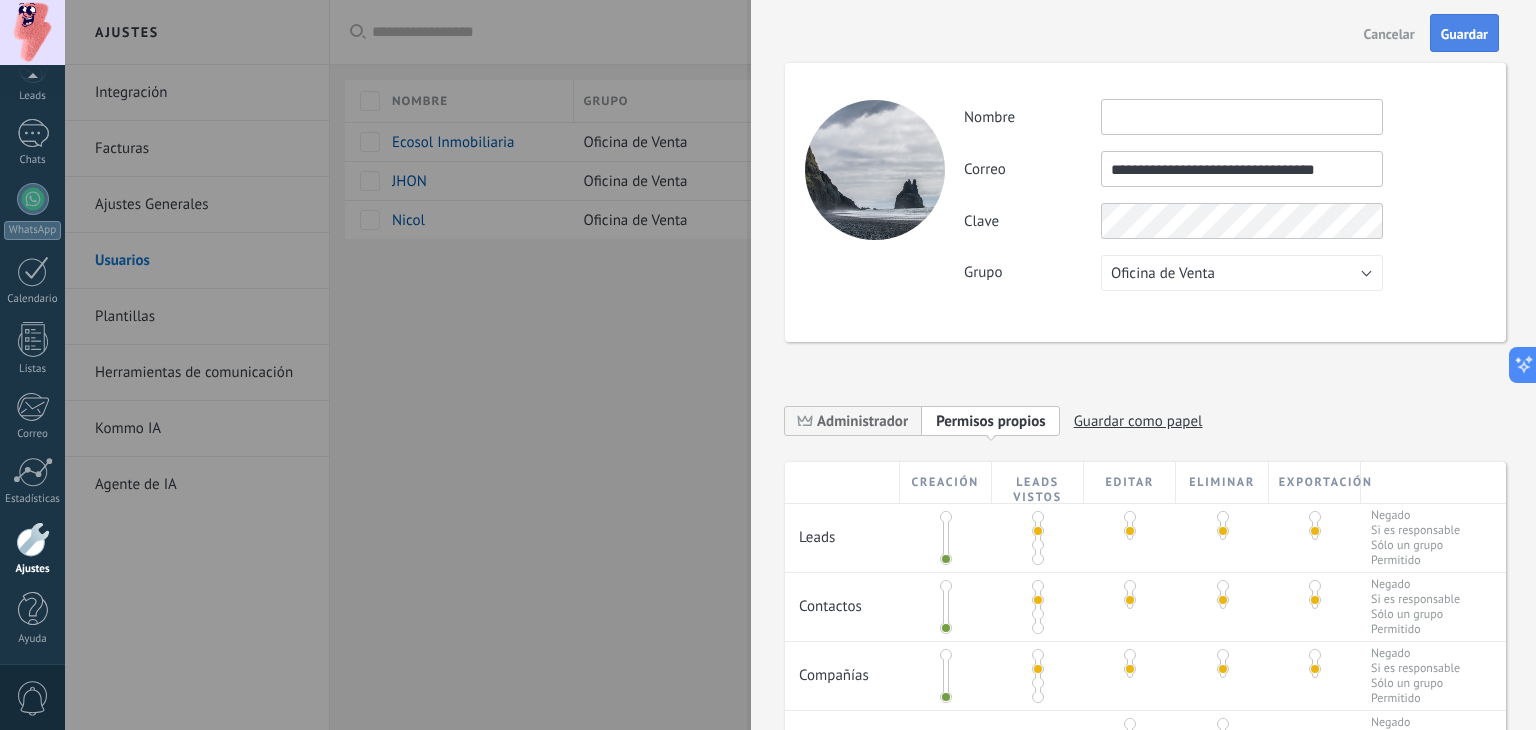 click on "Guardar" at bounding box center [1464, 34] 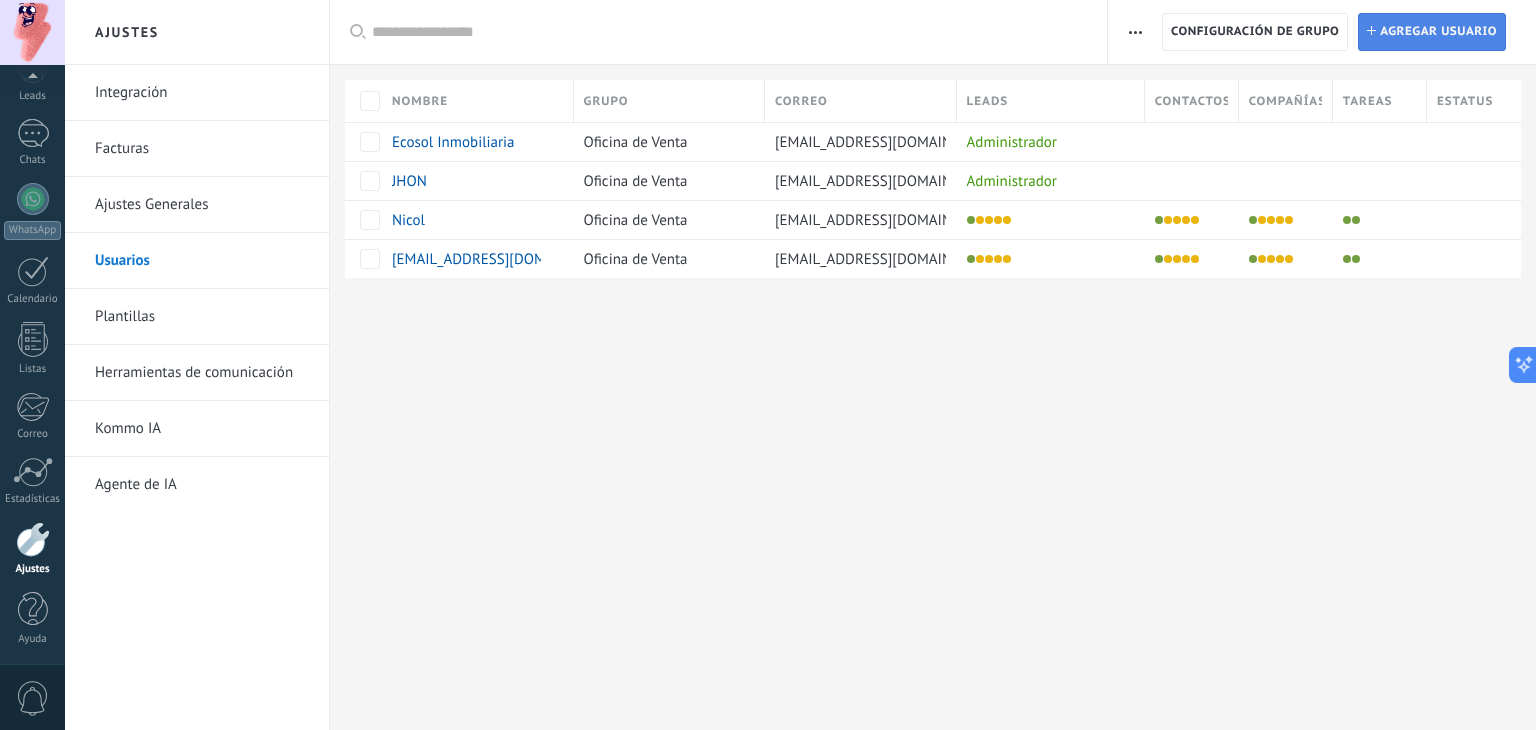 click on "Agregar usuario" at bounding box center (1438, 32) 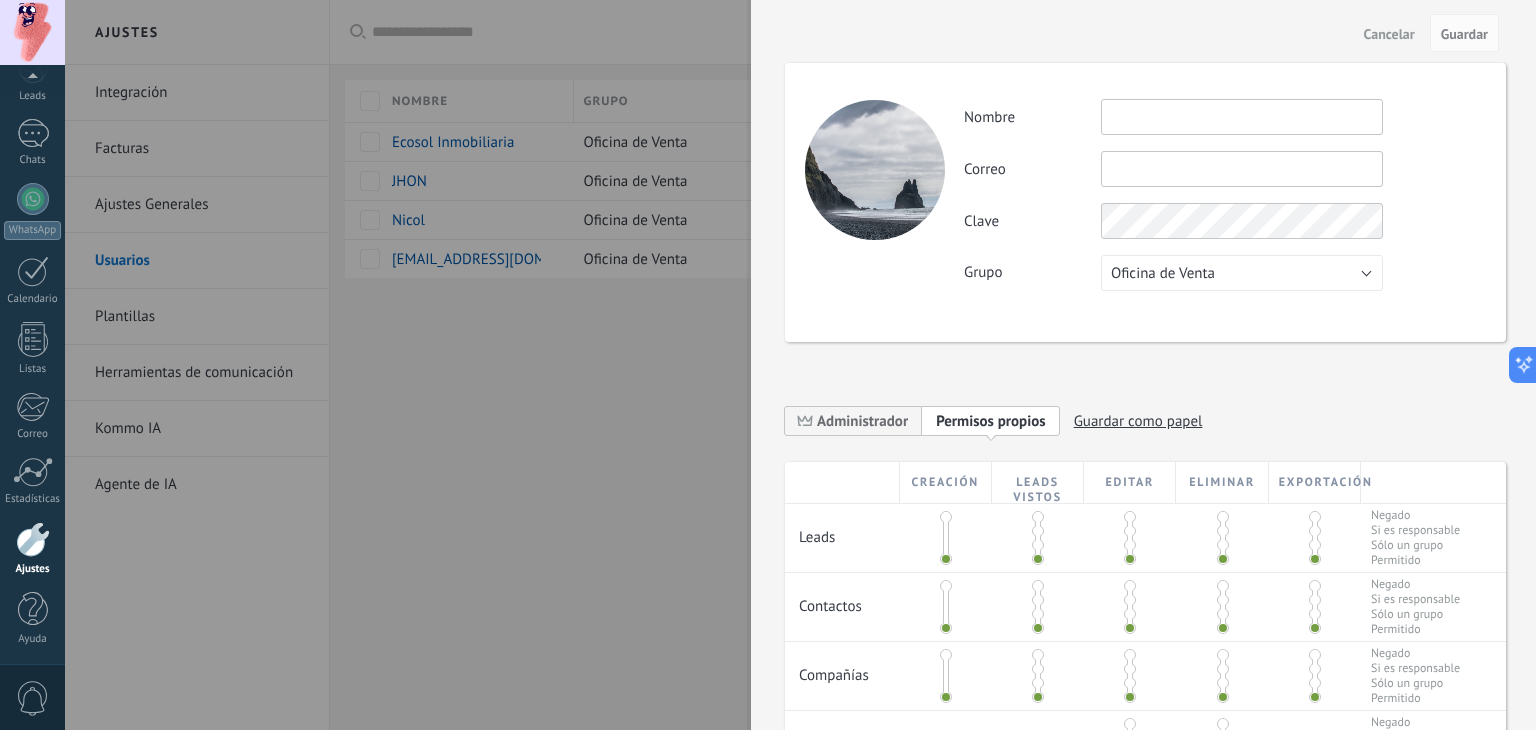 click at bounding box center (1242, 169) 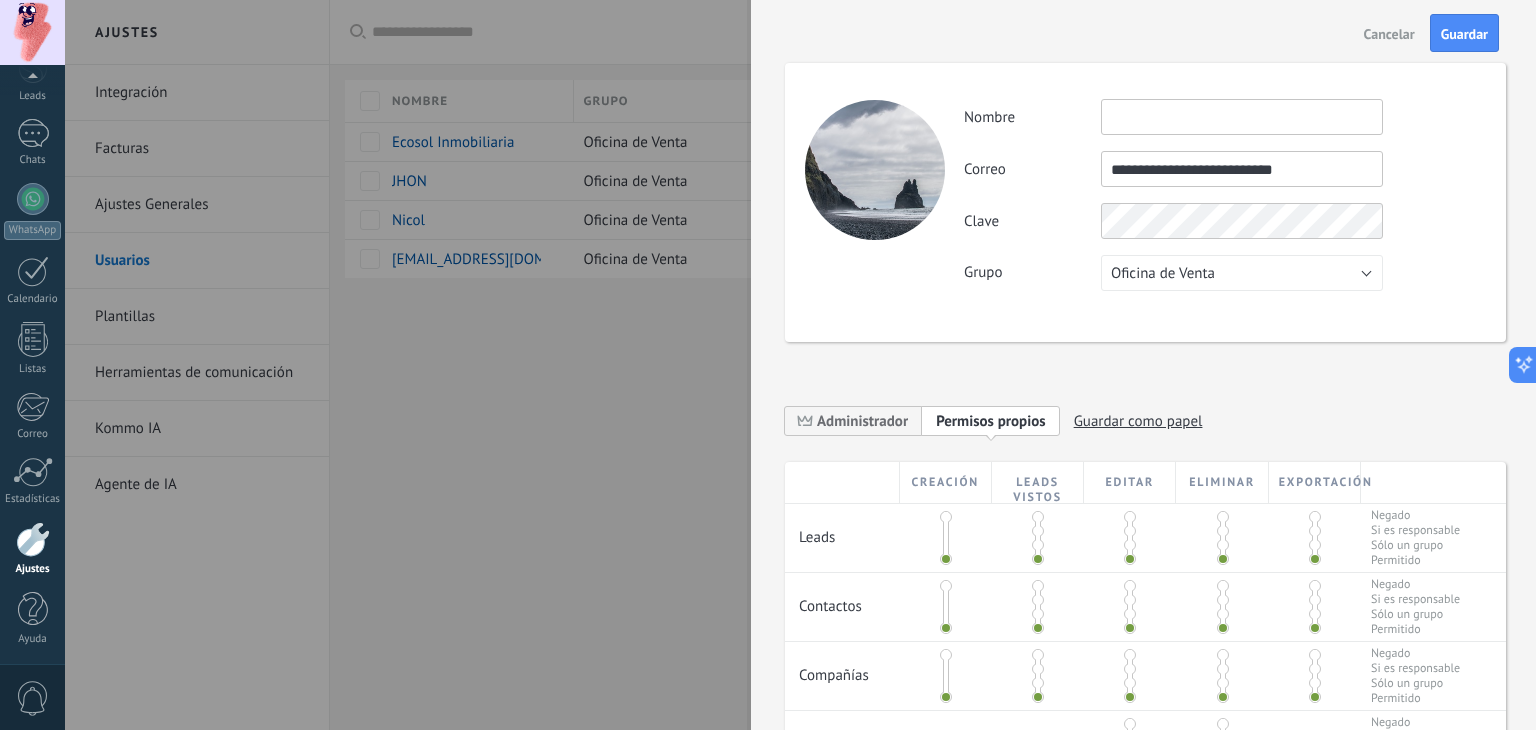 type on "**********" 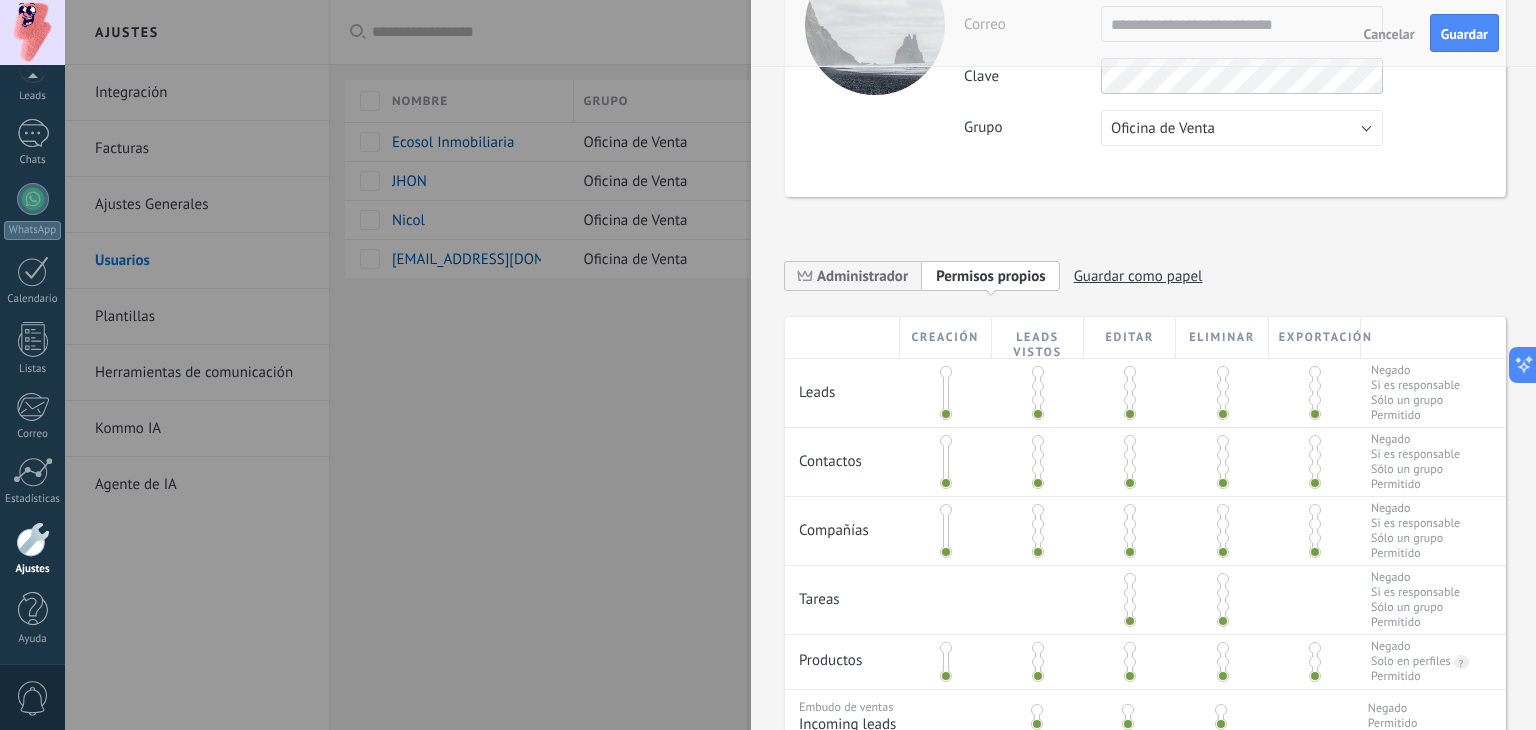 scroll, scrollTop: 300, scrollLeft: 0, axis: vertical 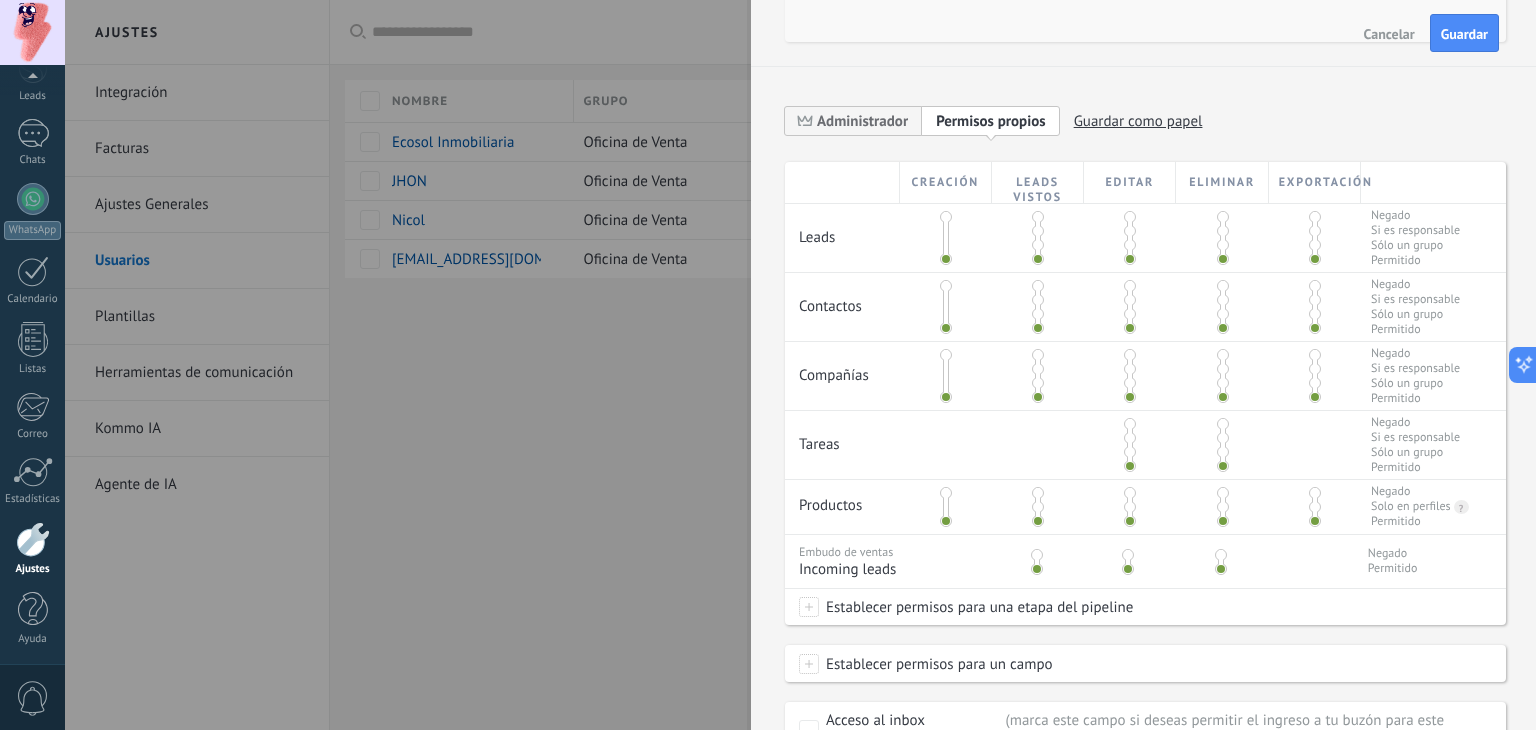 click at bounding box center [1038, 231] 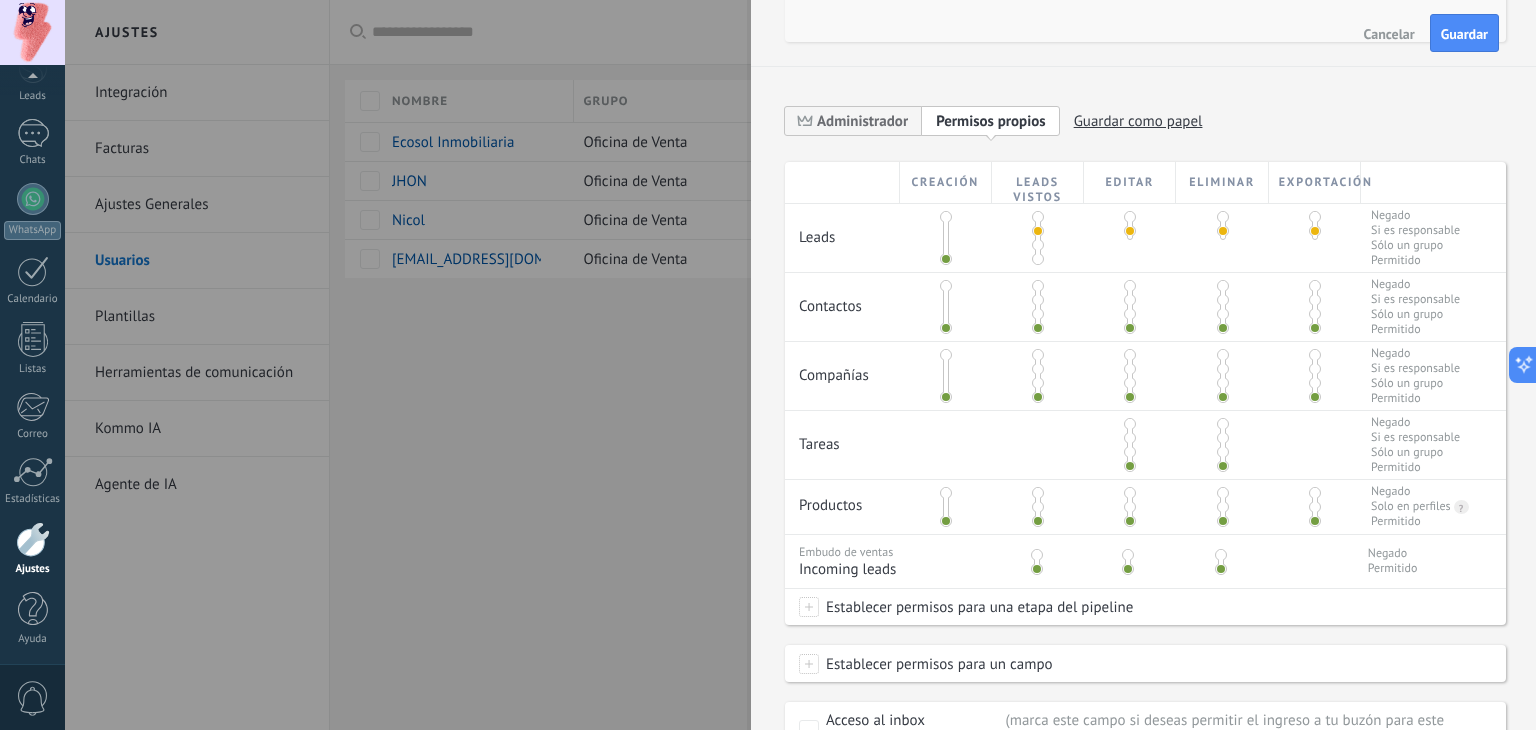 click at bounding box center [1038, 300] 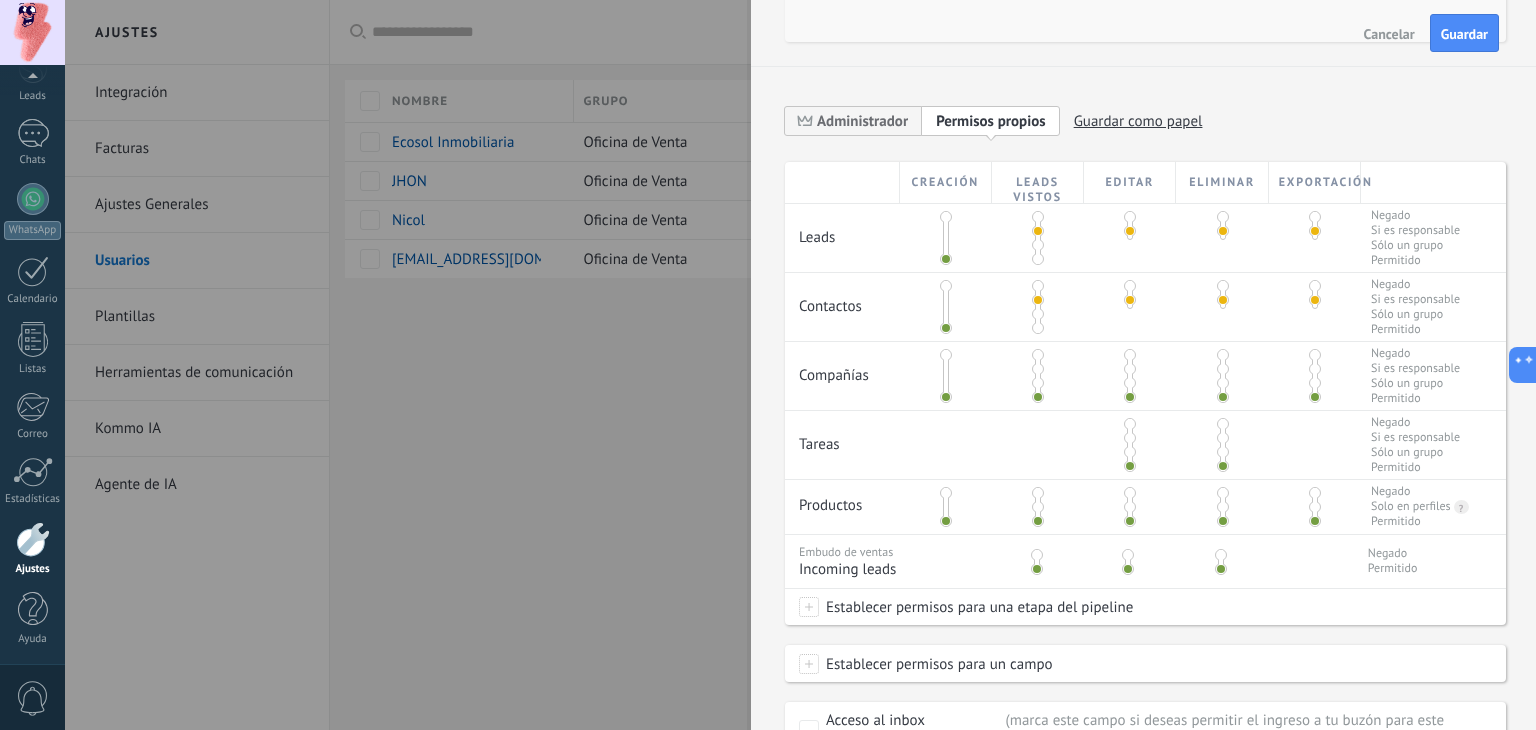 click at bounding box center (1038, 369) 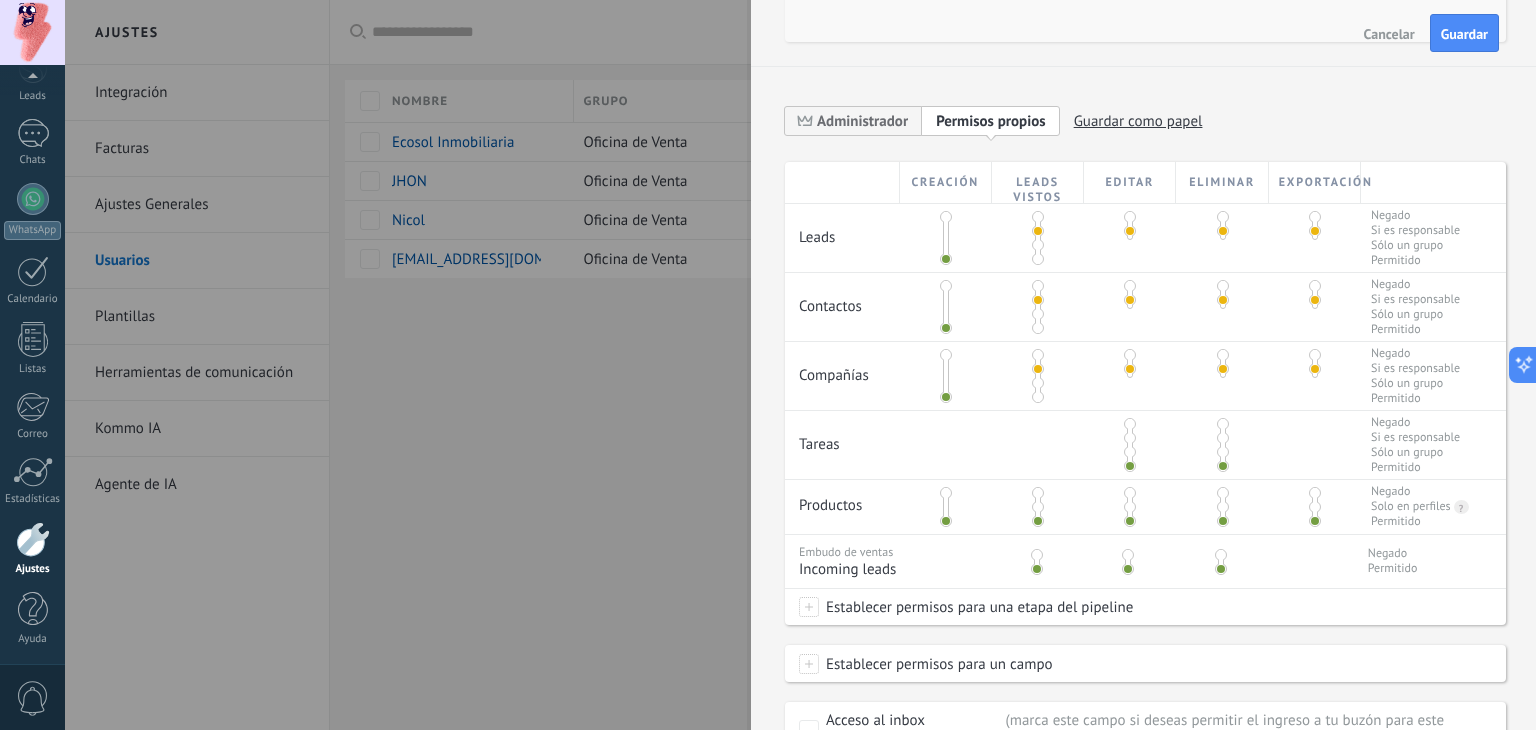 drag, startPoint x: 1038, startPoint y: 555, endPoint x: 1117, endPoint y: 470, distance: 116.0431 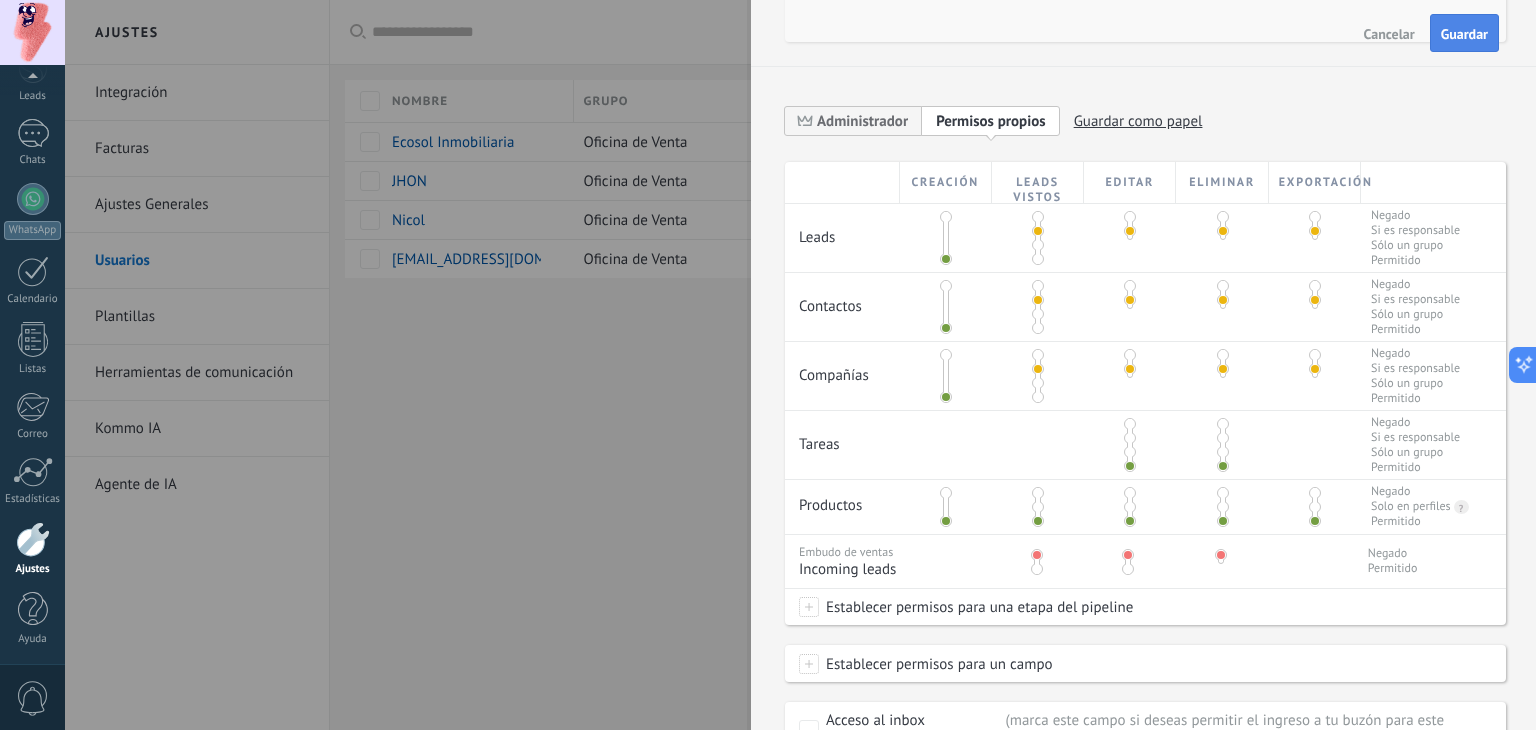 click on "Guardar" at bounding box center [1464, 34] 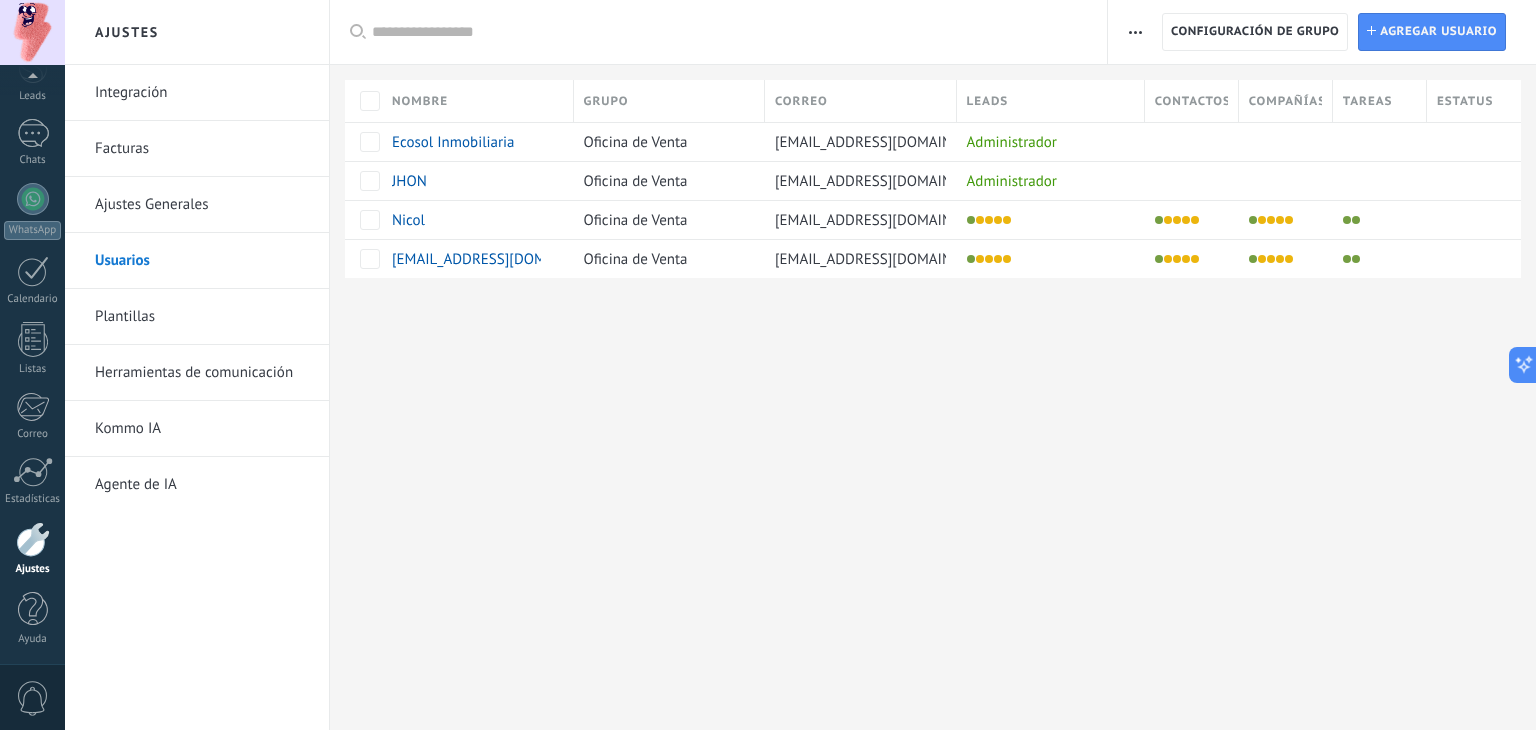 scroll, scrollTop: 0, scrollLeft: 0, axis: both 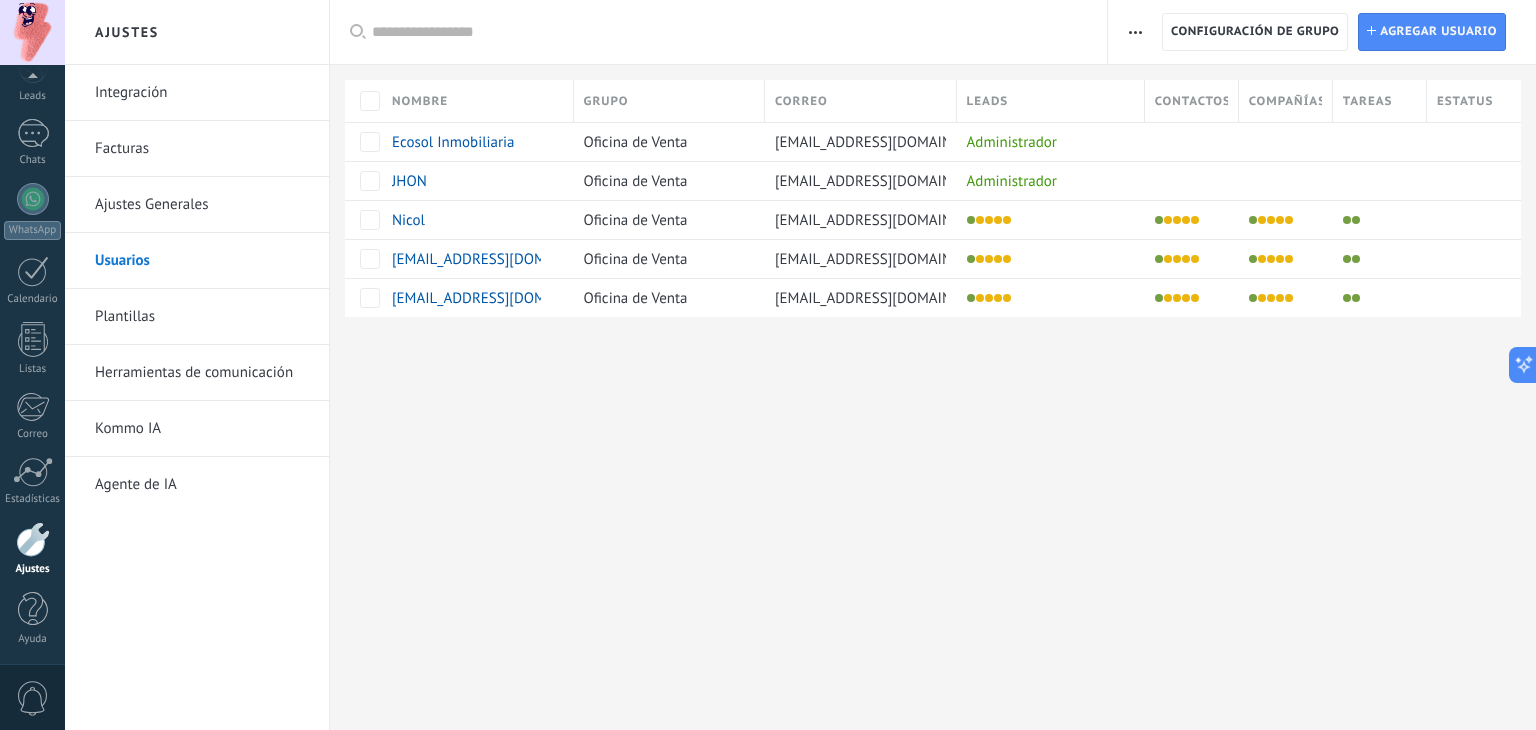 click on "Plantillas" at bounding box center (202, 317) 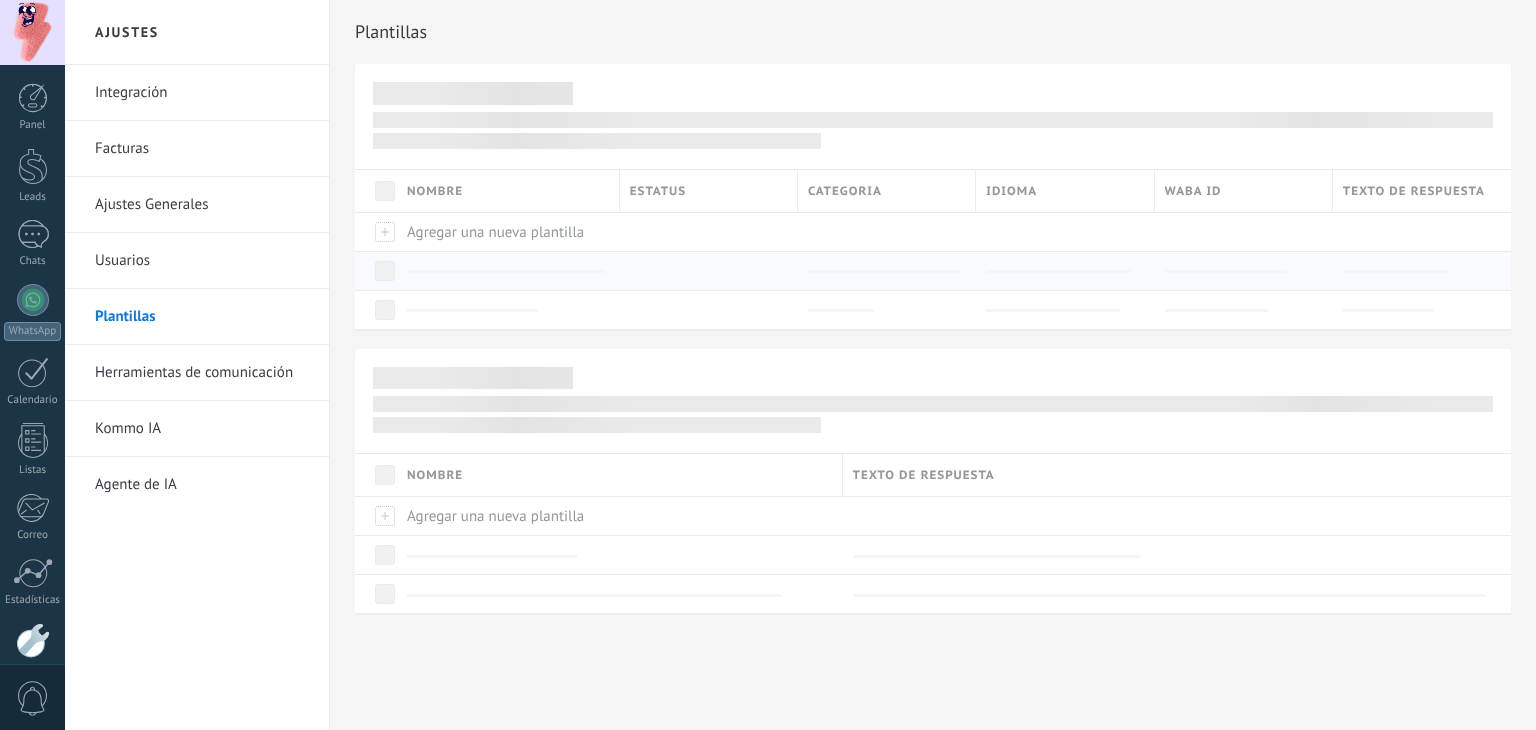 scroll, scrollTop: 0, scrollLeft: 0, axis: both 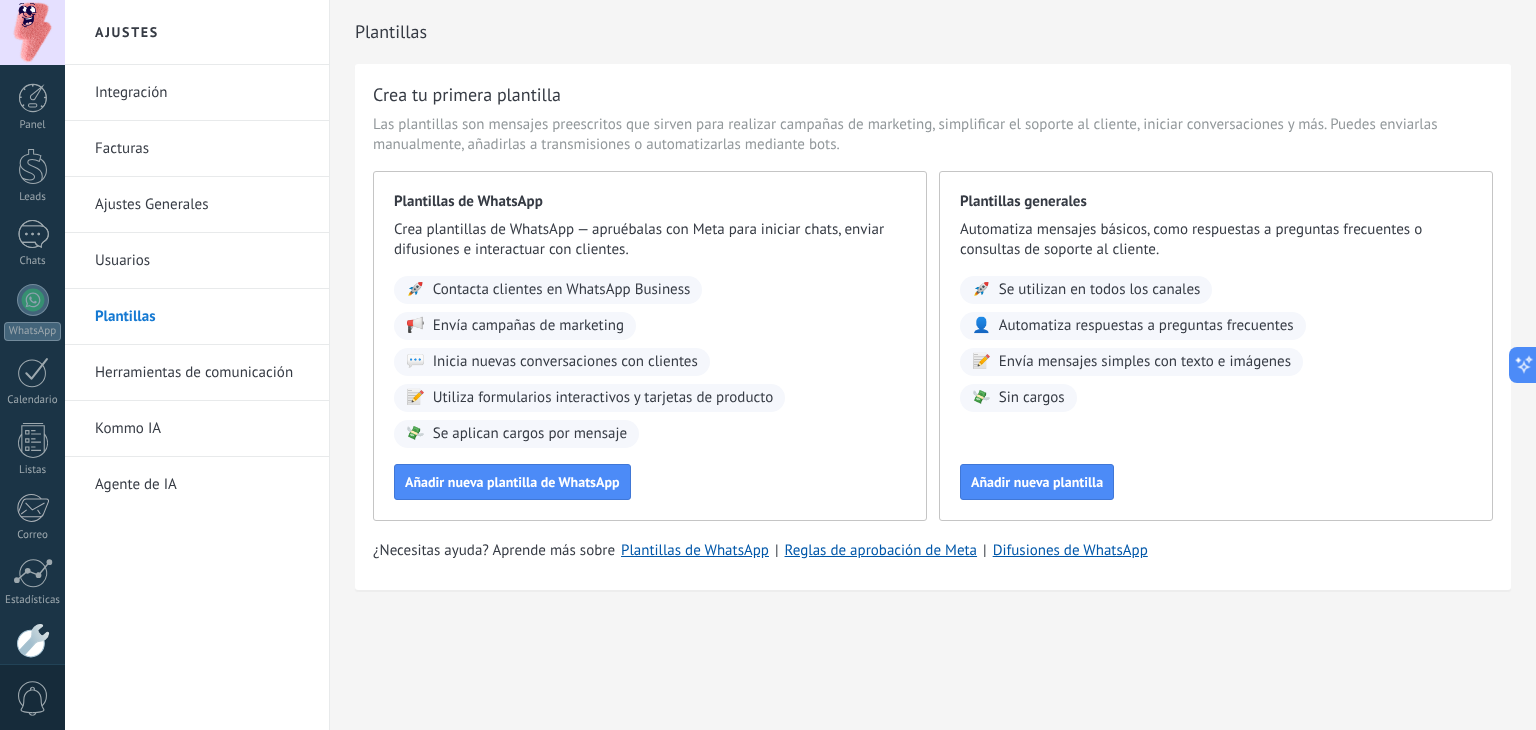 click on "Usuarios" at bounding box center (202, 261) 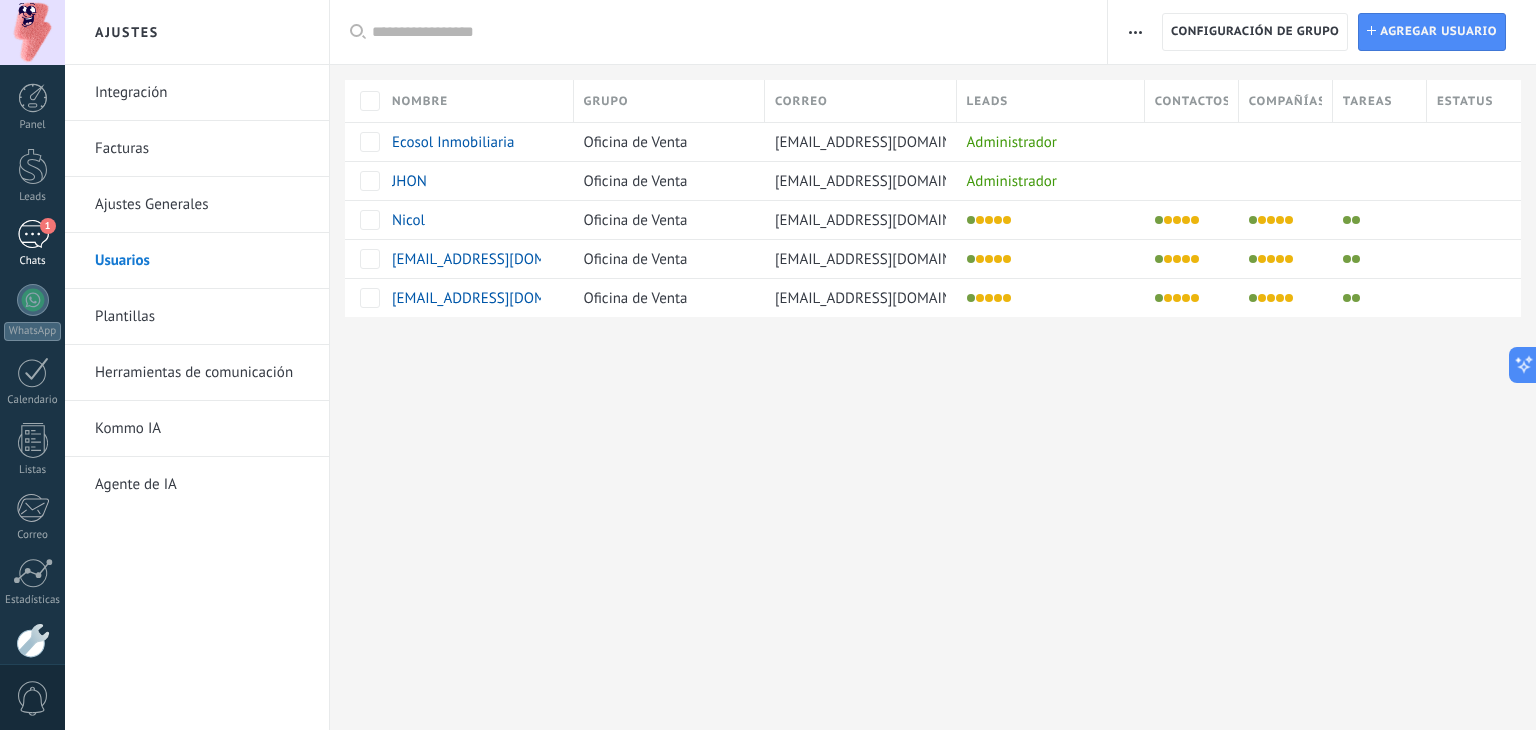 click on "1" at bounding box center [33, 234] 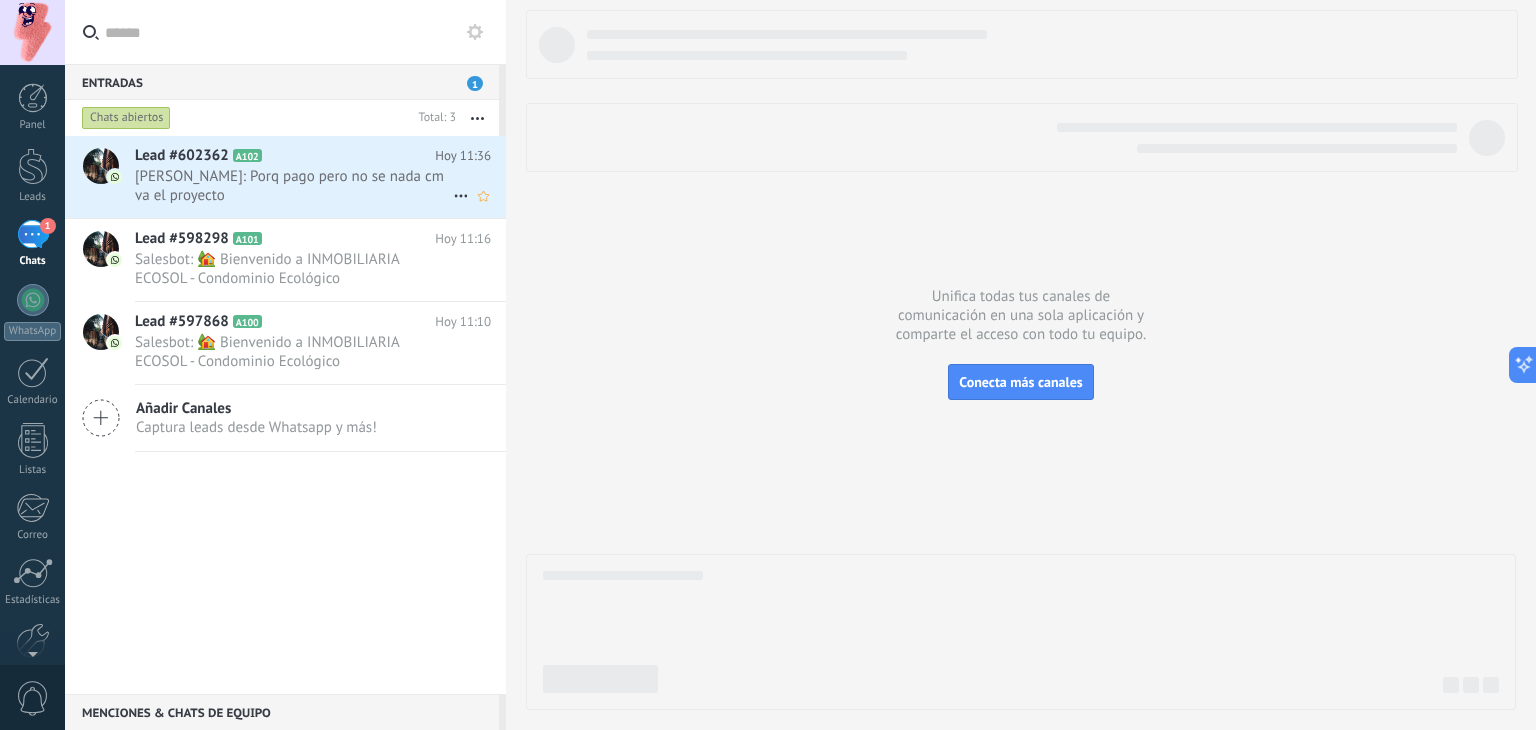 click on "[PERSON_NAME]: Porq pago pero no se nada cm va el proyecto" at bounding box center [294, 186] 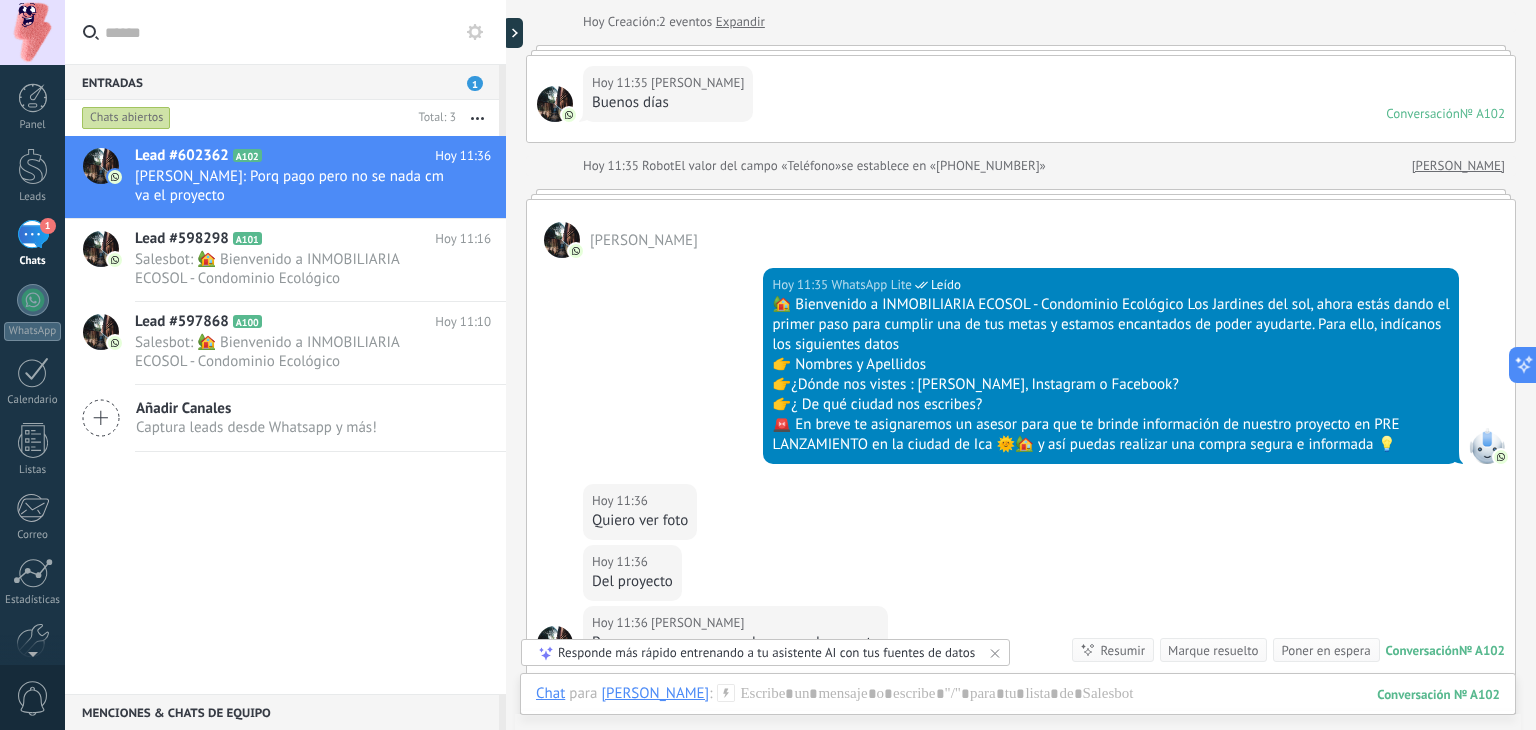 scroll, scrollTop: 196, scrollLeft: 0, axis: vertical 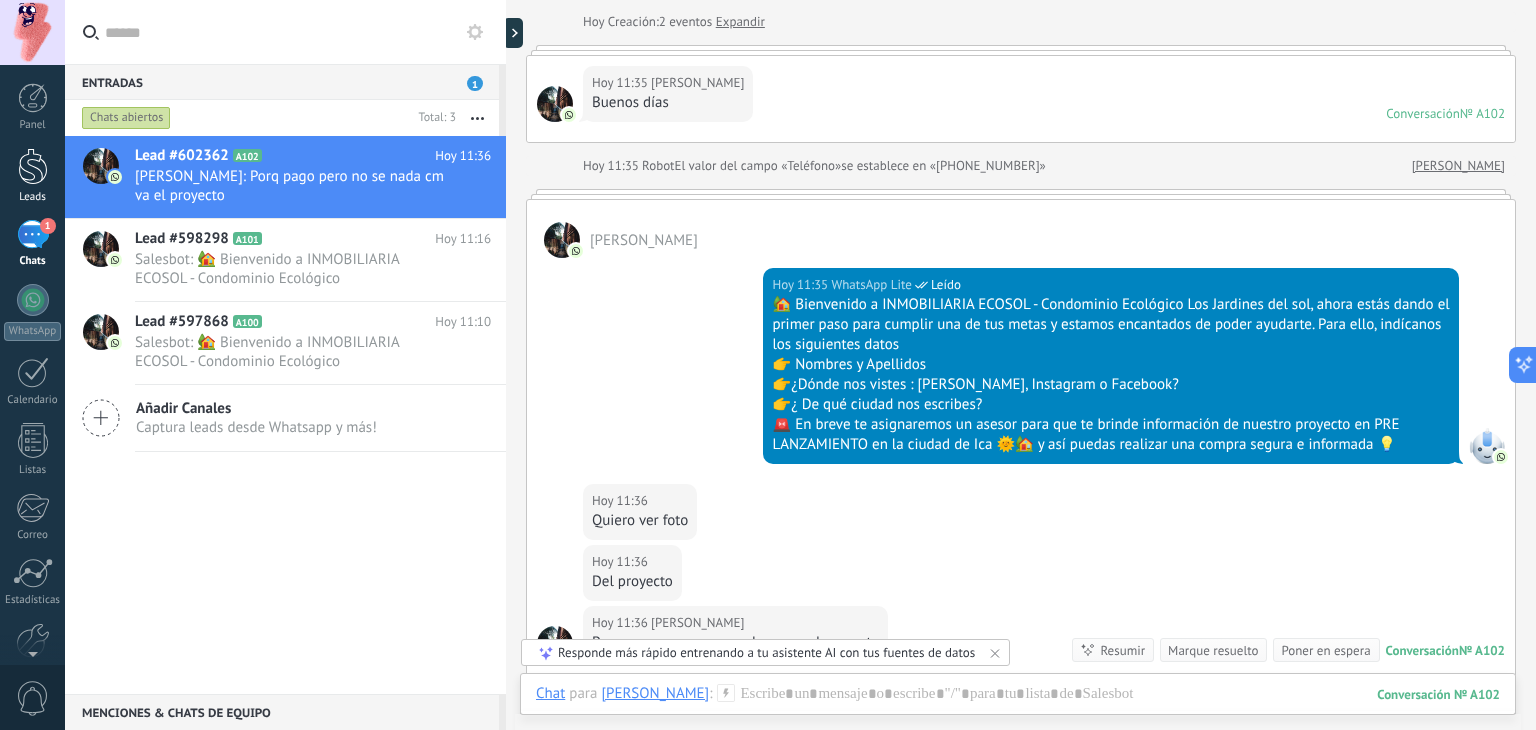 click at bounding box center [33, 166] 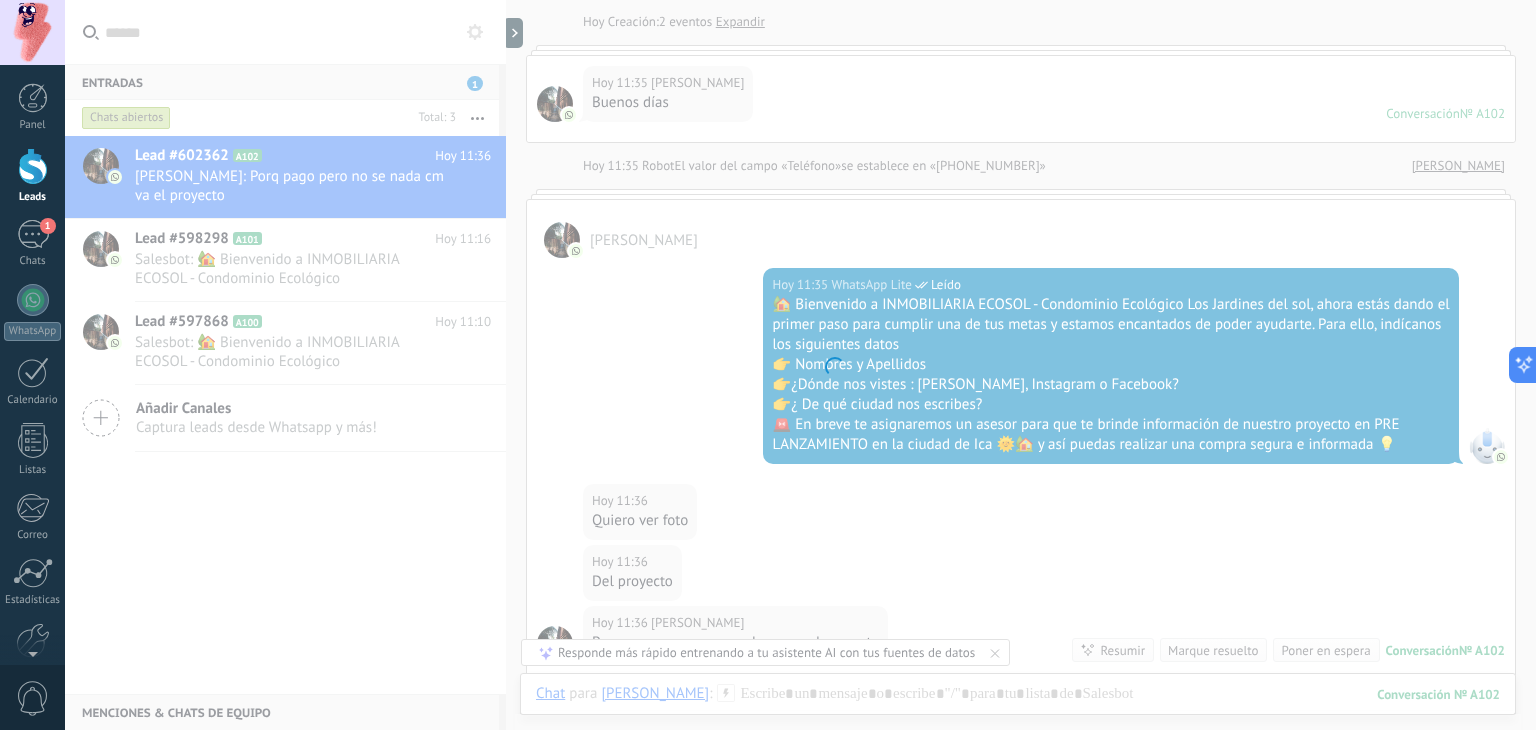 click at bounding box center [33, 166] 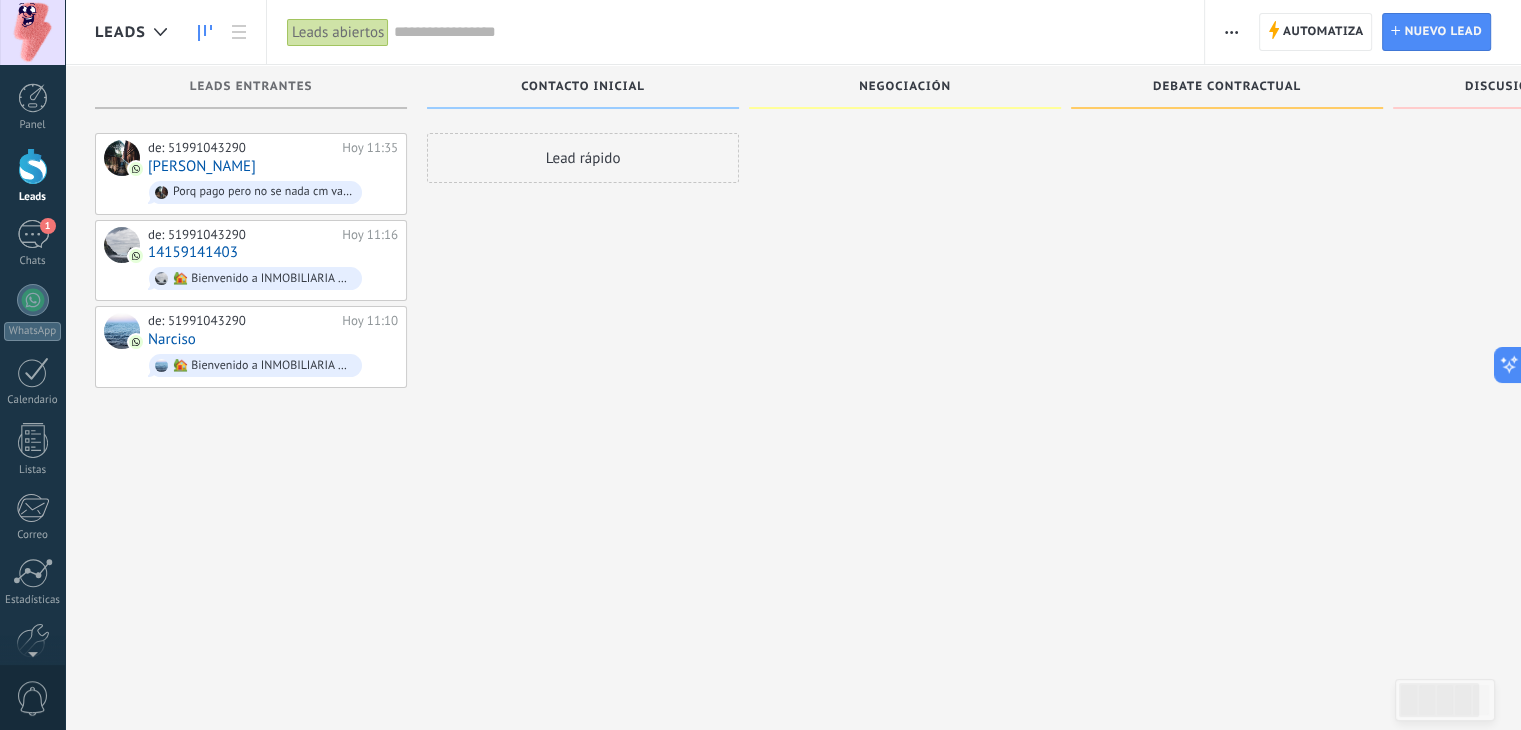 click at bounding box center [33, 166] 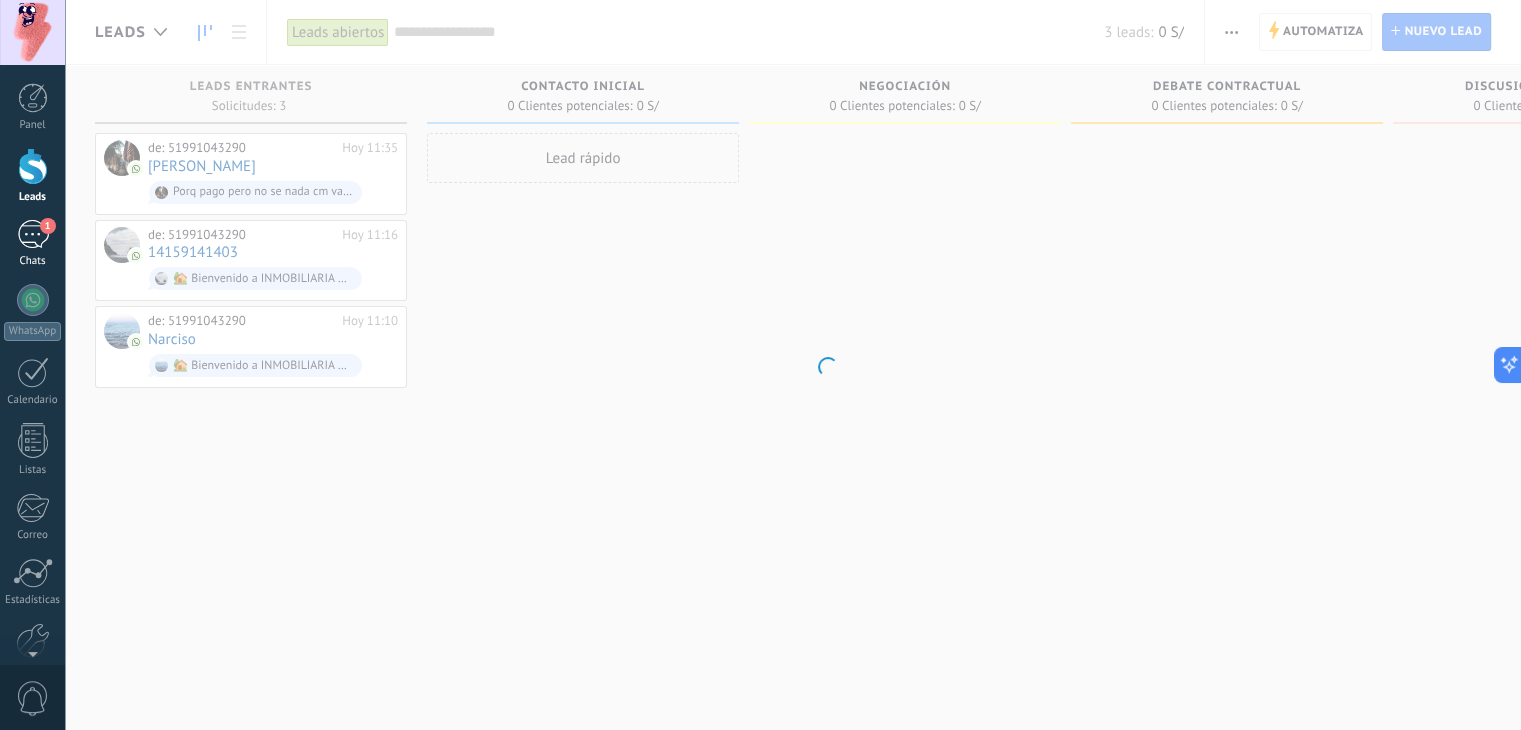 click on "1" at bounding box center (33, 234) 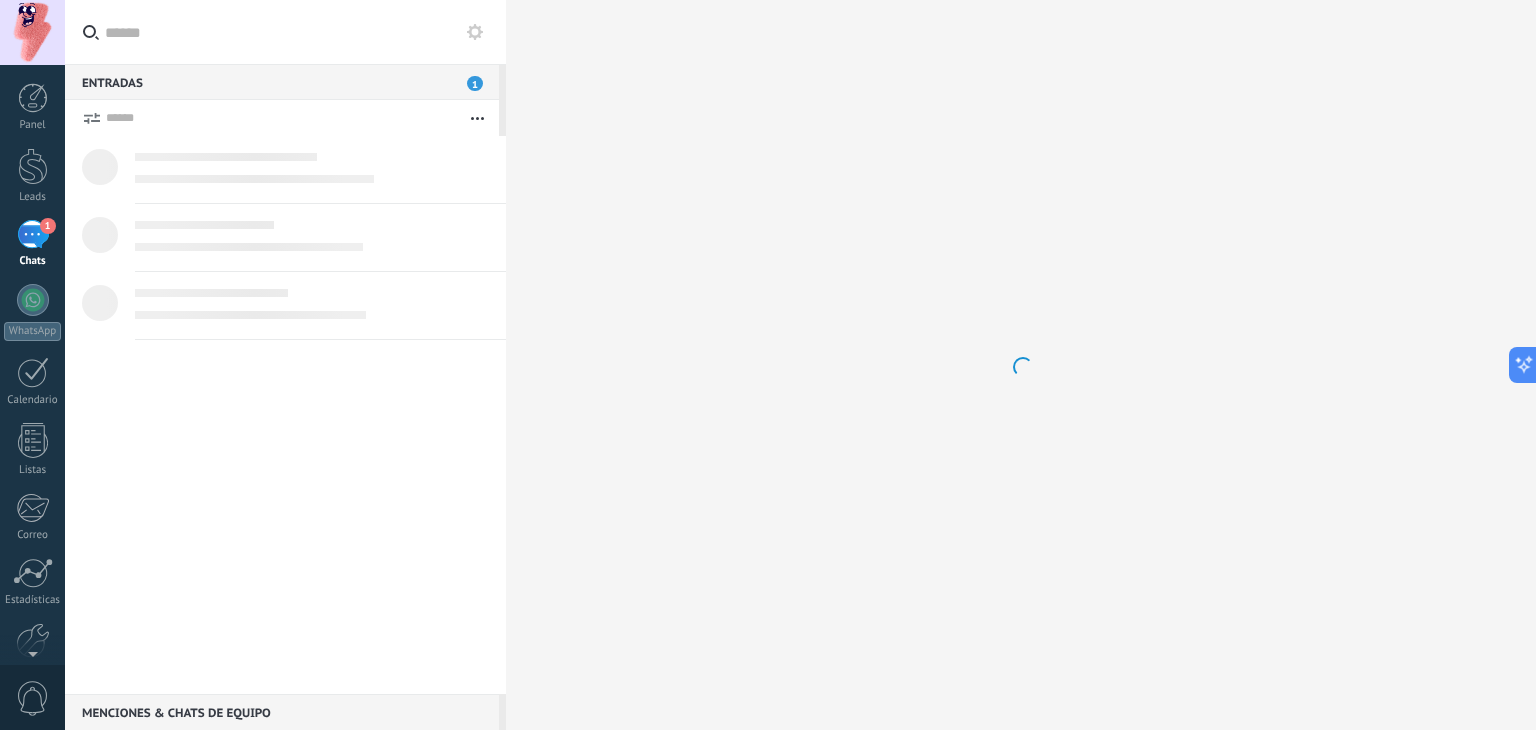 click on "1" at bounding box center [33, 234] 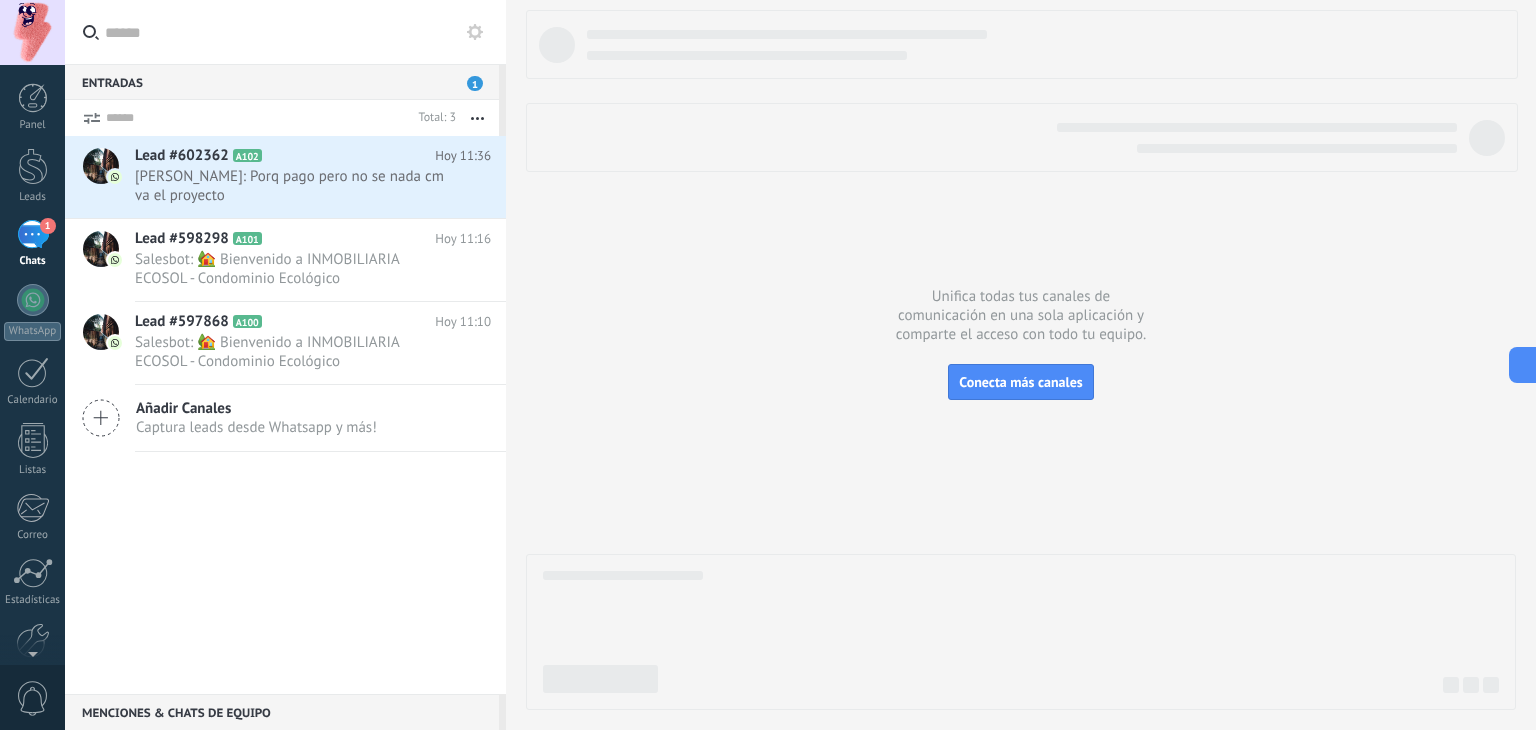 click on "1" at bounding box center (48, 226) 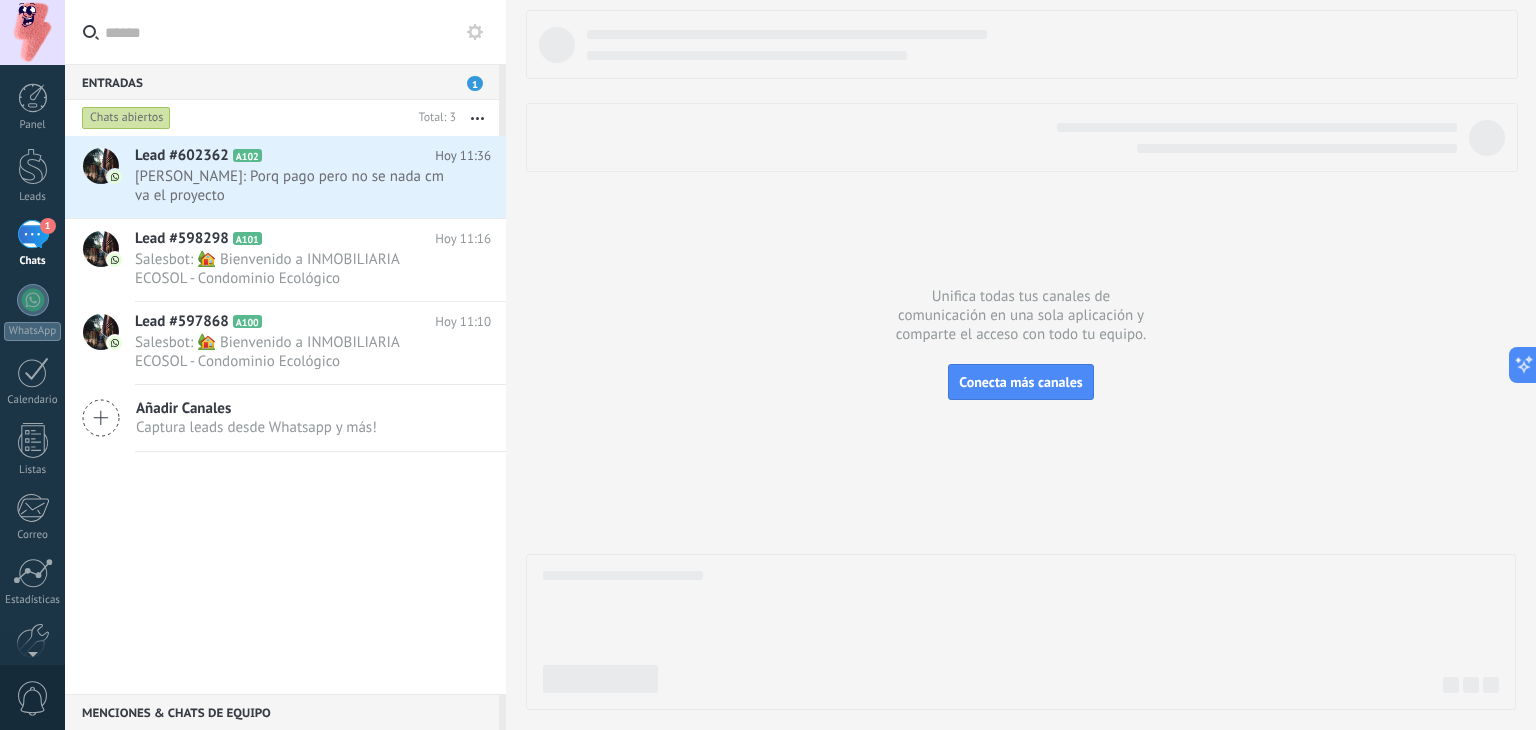 click at bounding box center [475, 32] 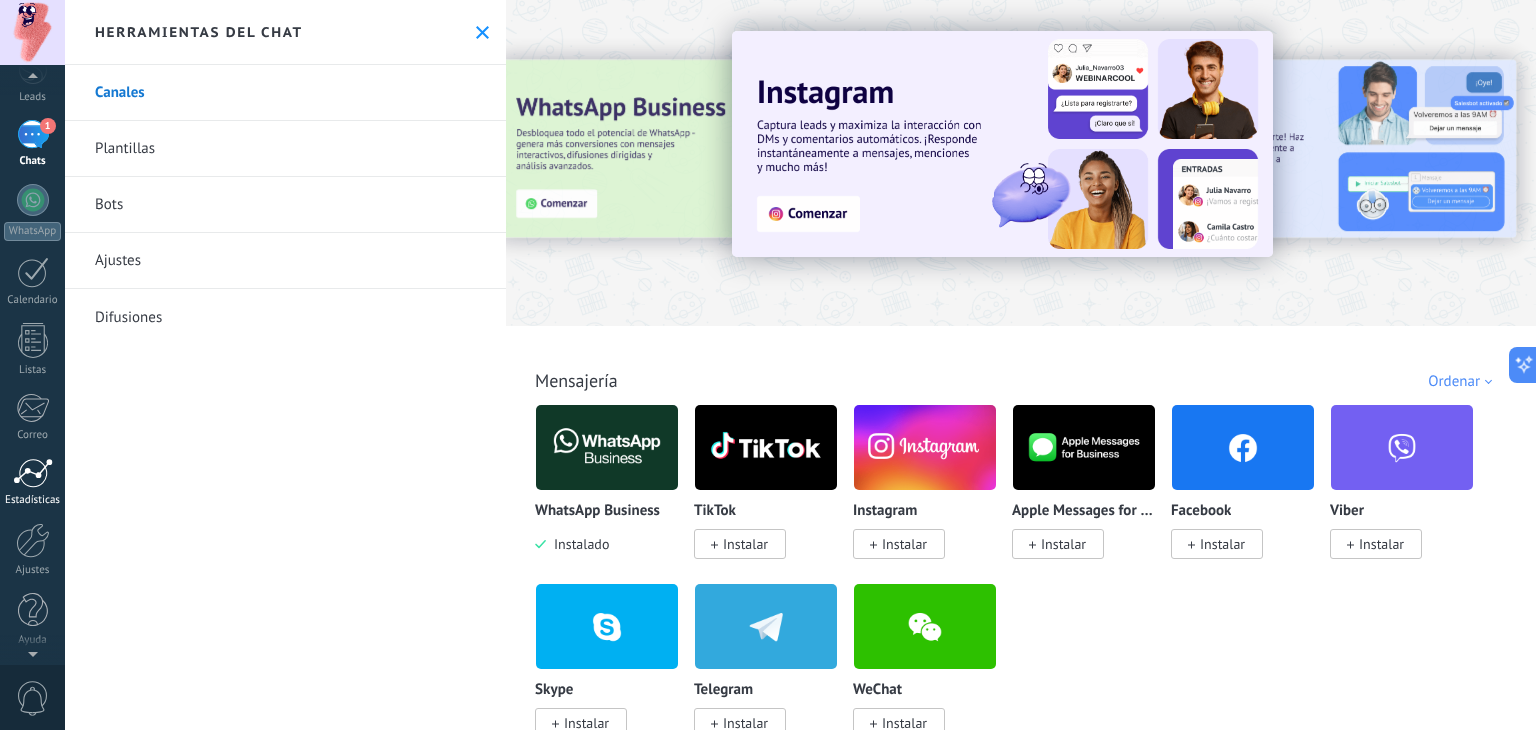 scroll, scrollTop: 101, scrollLeft: 0, axis: vertical 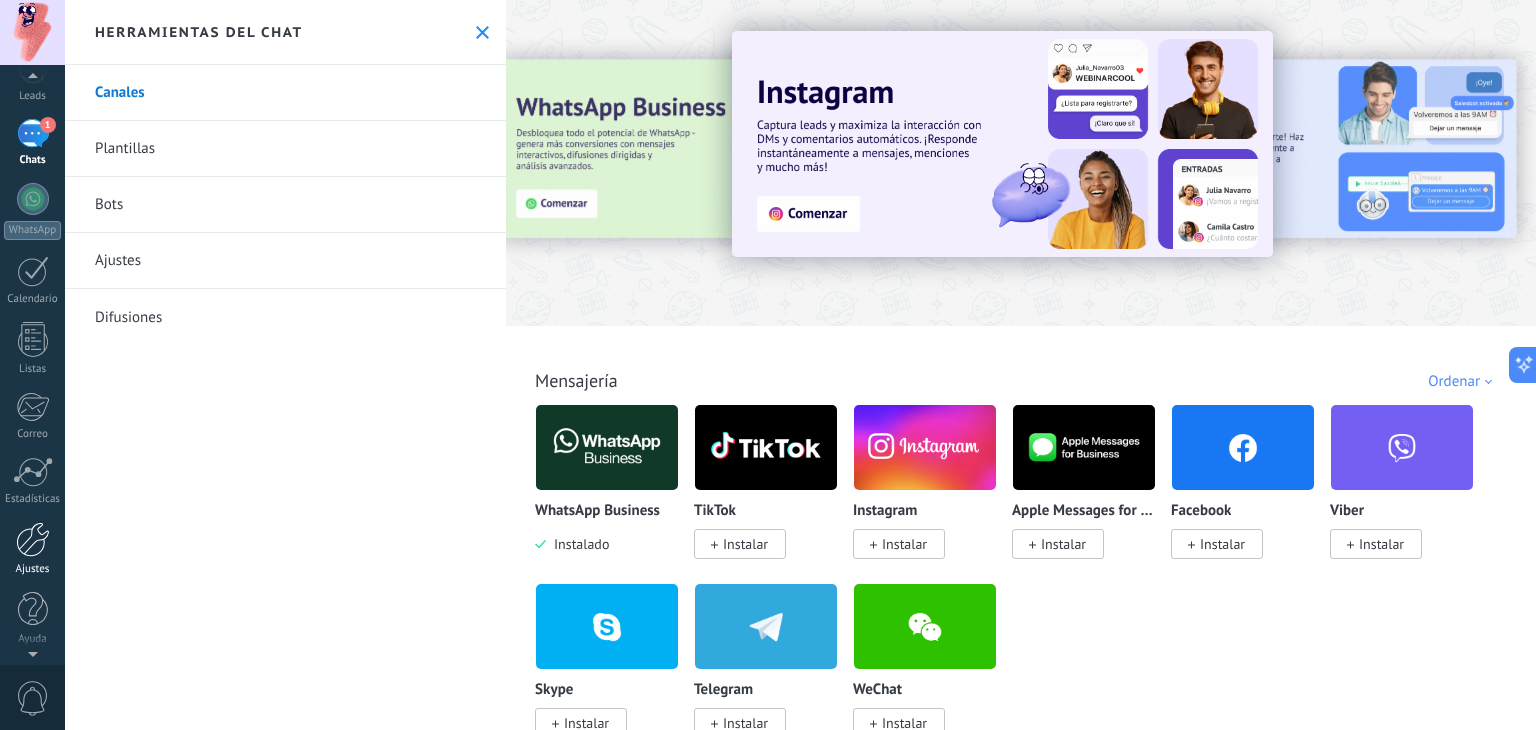 click at bounding box center [33, 539] 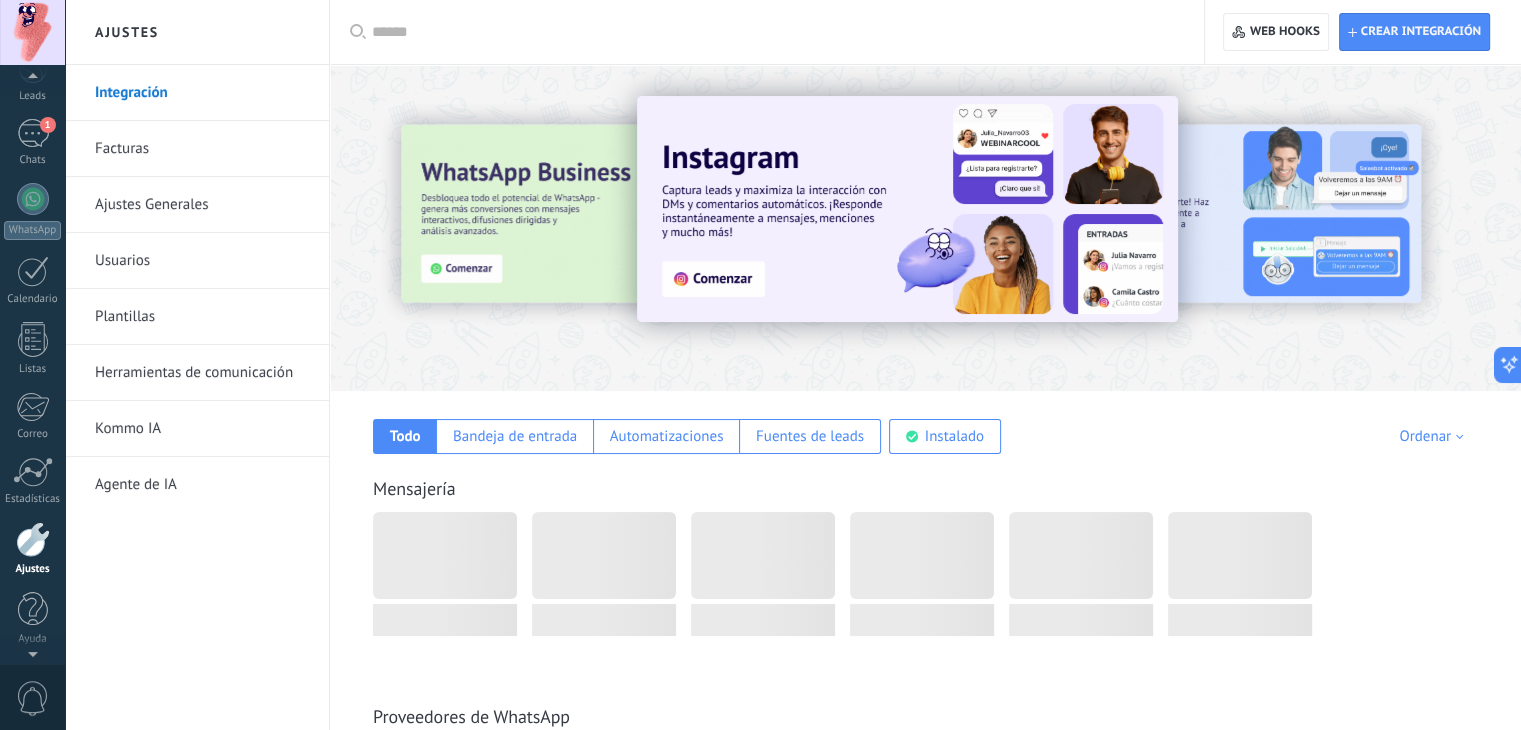 click at bounding box center [33, 539] 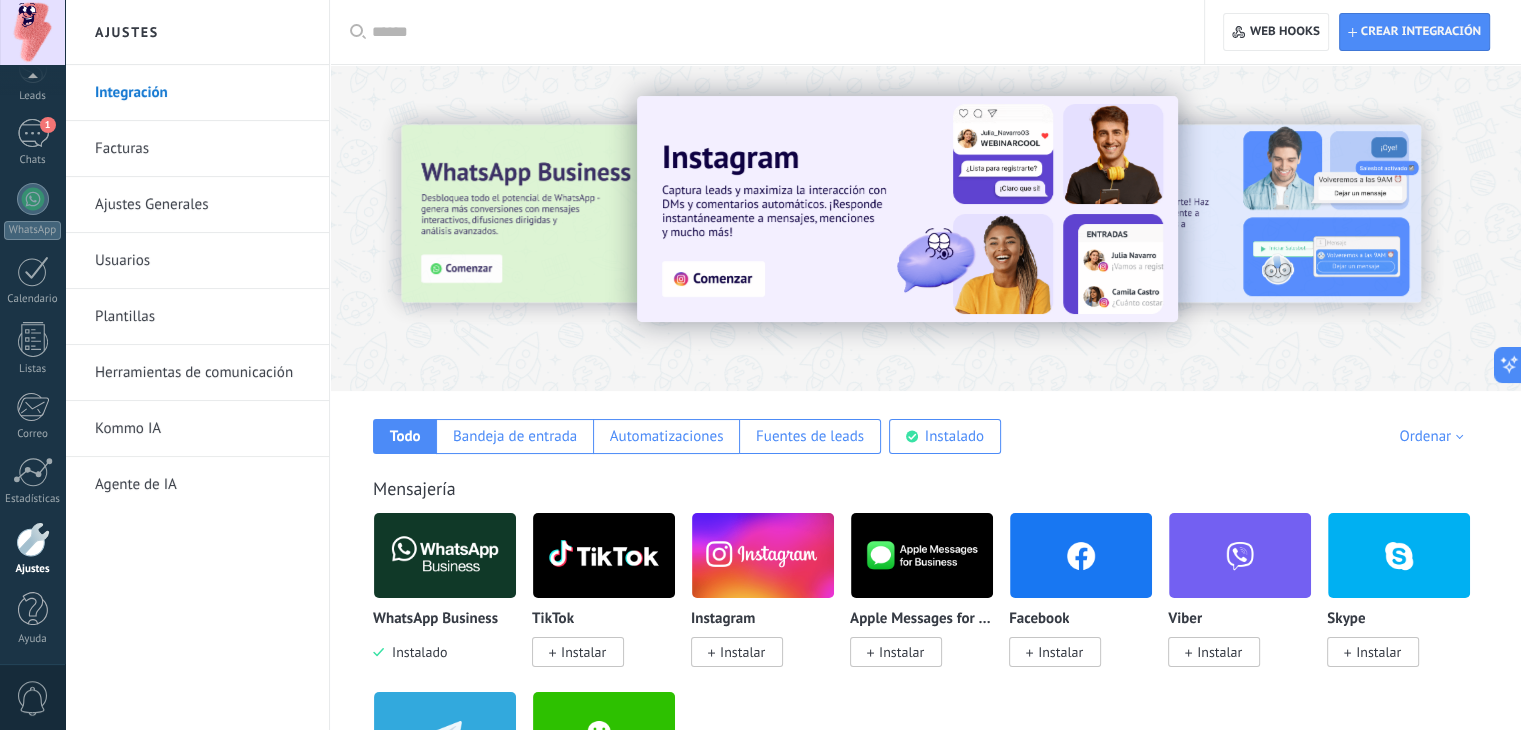 click on "Usuarios" at bounding box center (202, 261) 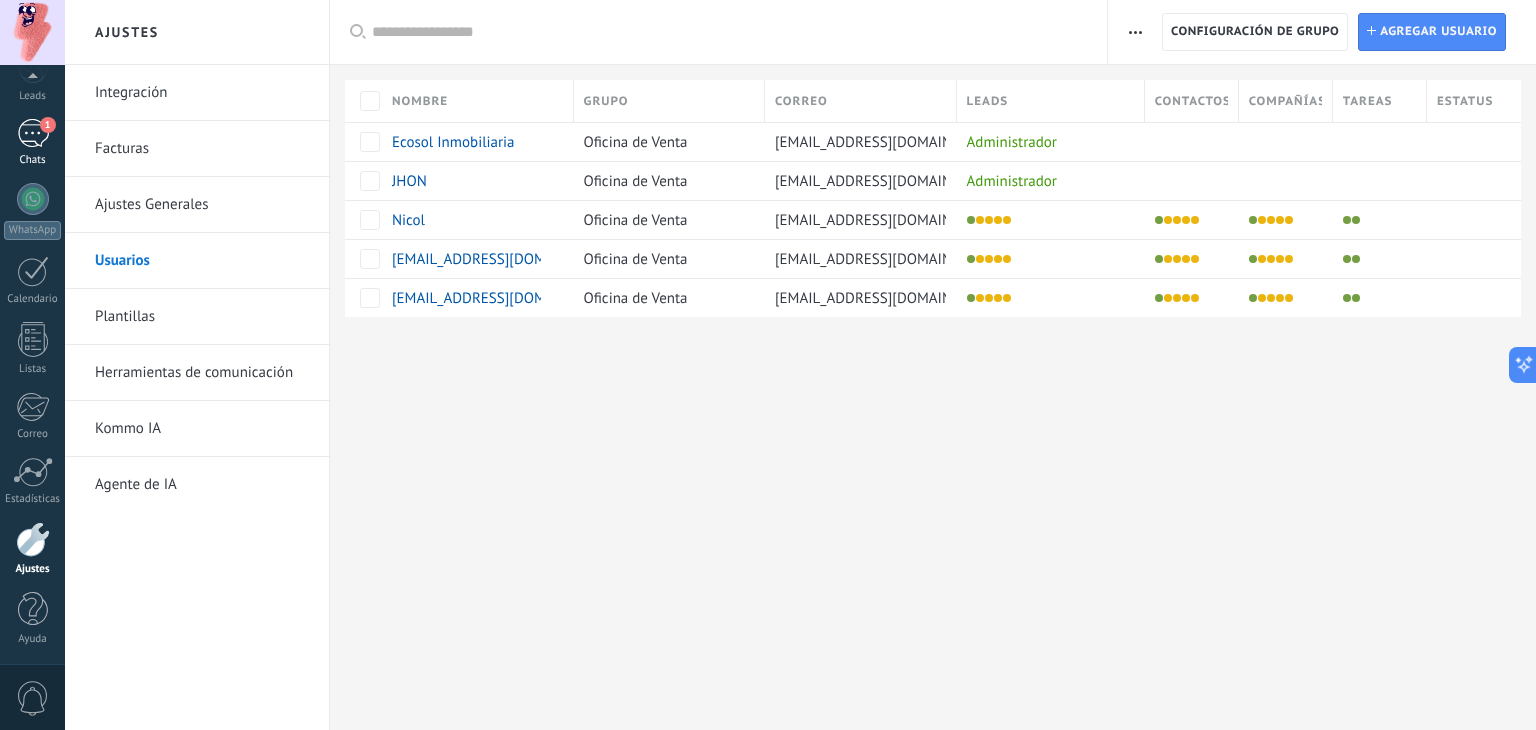 click on "1" at bounding box center (33, 133) 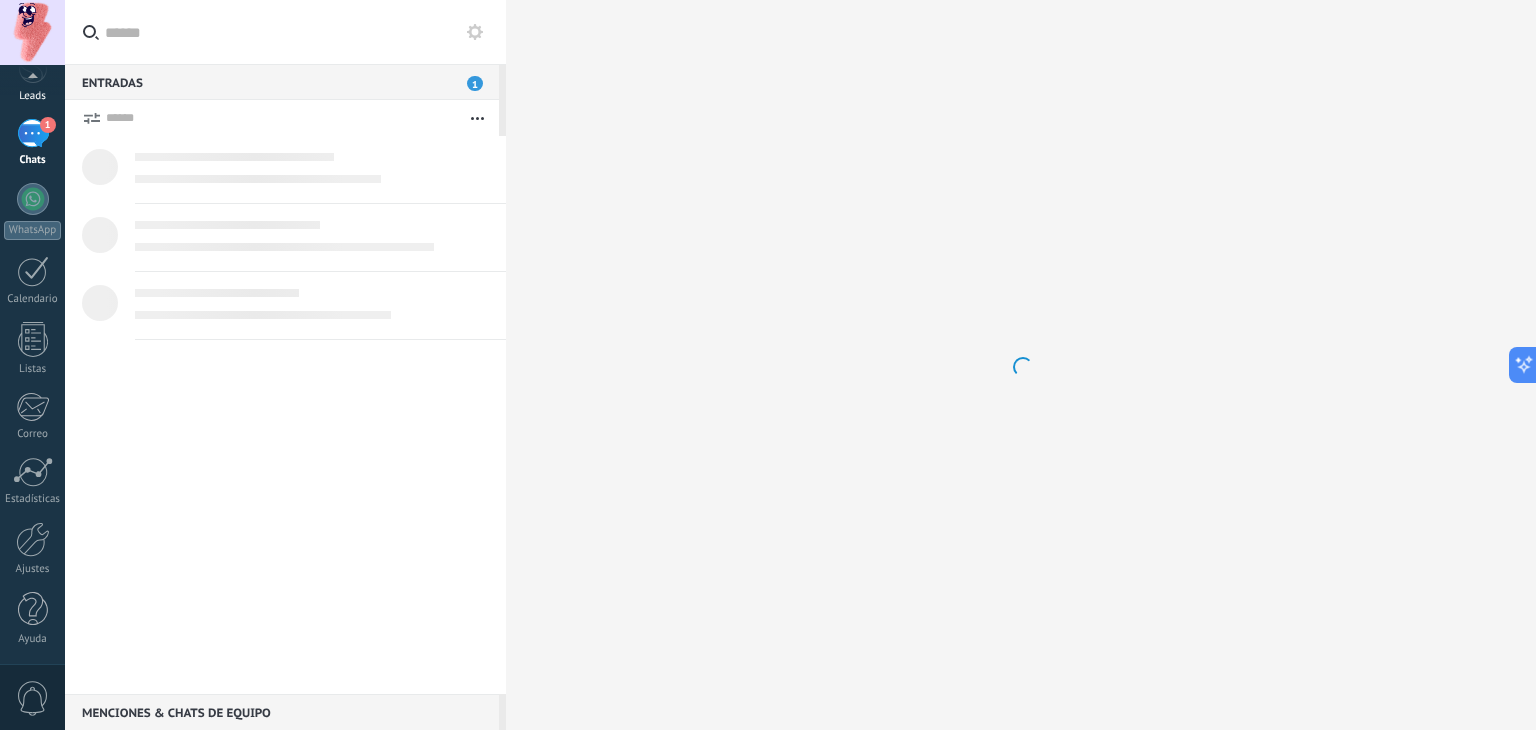 scroll, scrollTop: 0, scrollLeft: 0, axis: both 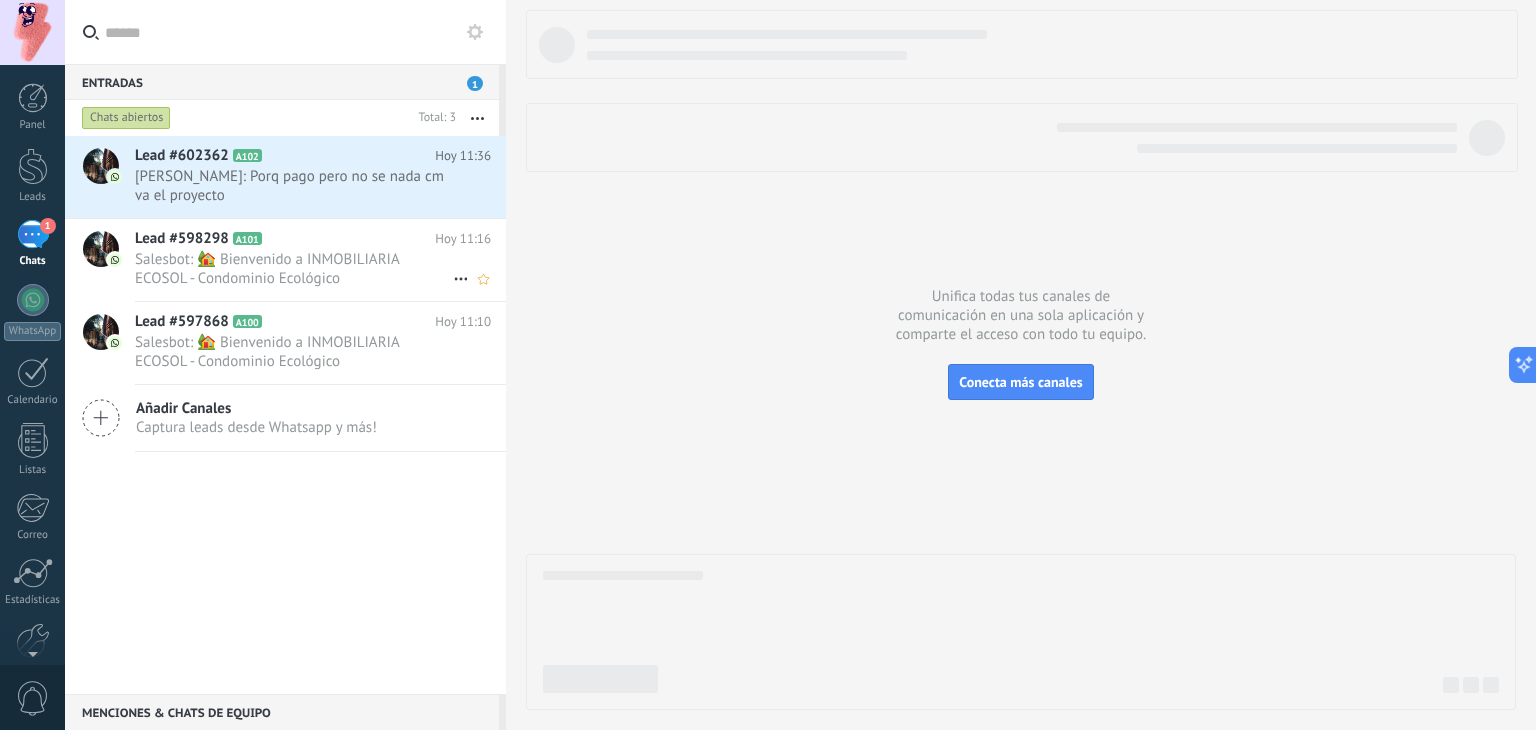 click on "Salesbot: 🏡 Bienvenido a INMOBILIARIA ECOSOL - Condominio Ecológico [GEOGRAPHIC_DATA], ahora estás dando el primer pa..." at bounding box center [294, 269] 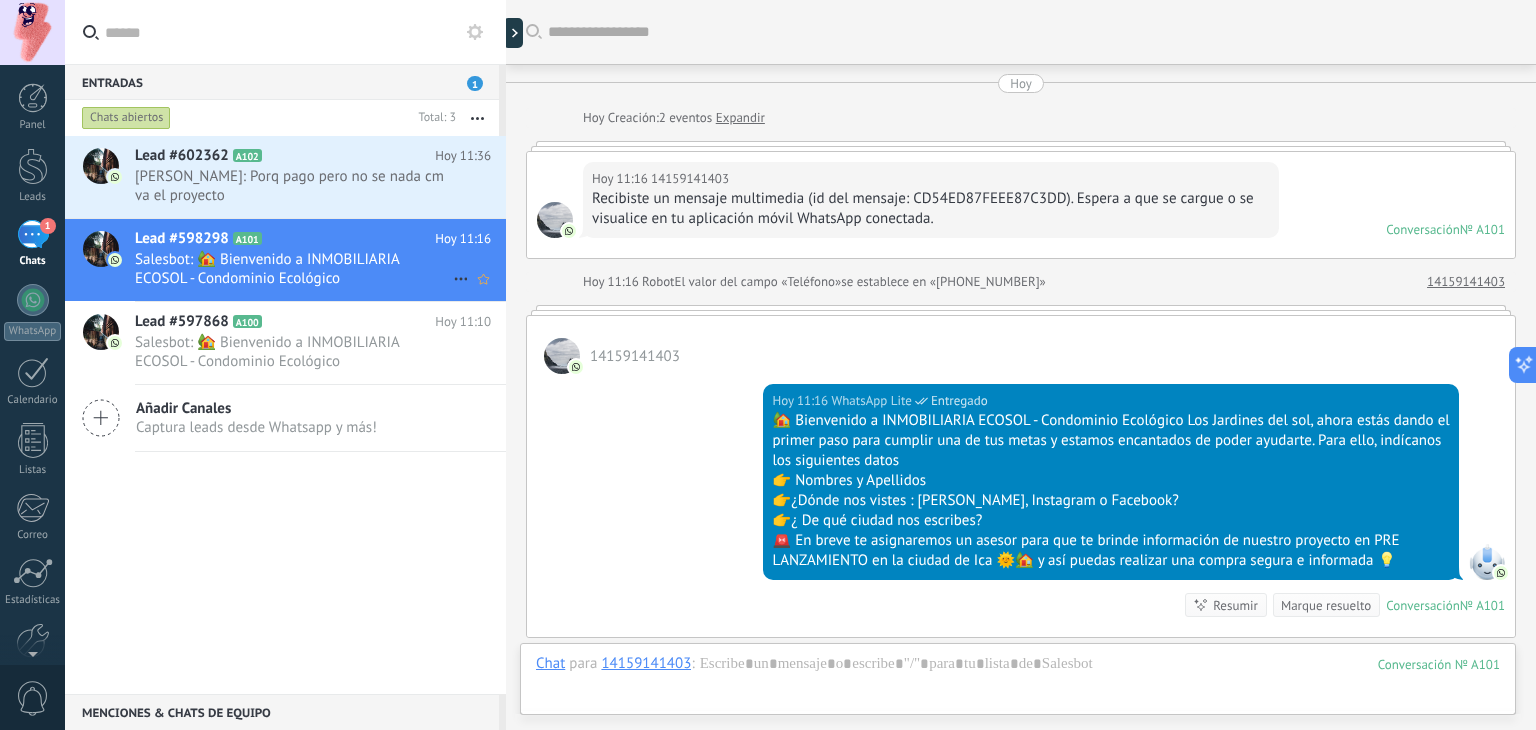 scroll, scrollTop: 255, scrollLeft: 0, axis: vertical 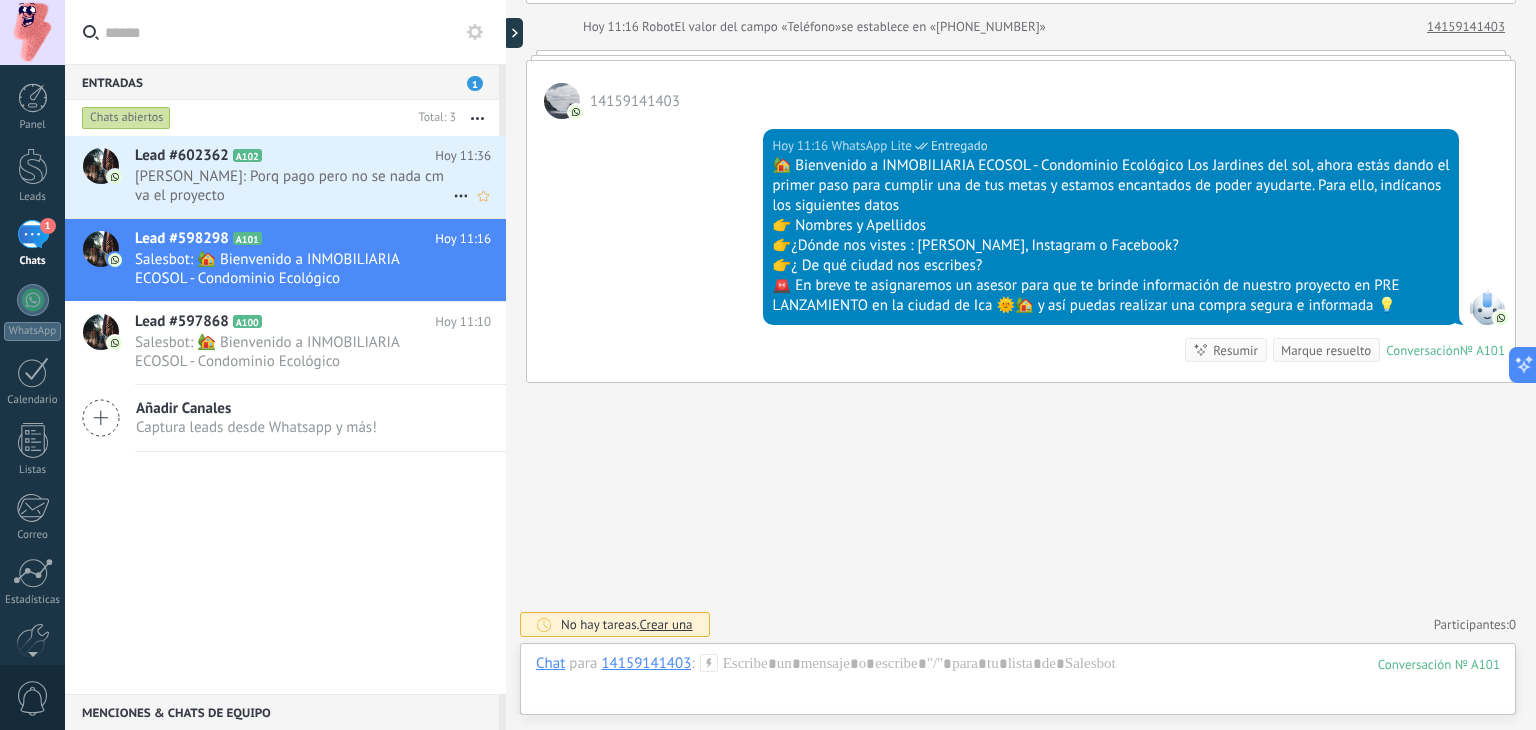 click on "[PERSON_NAME]: Porq pago pero no se nada cm va el proyecto" at bounding box center (294, 186) 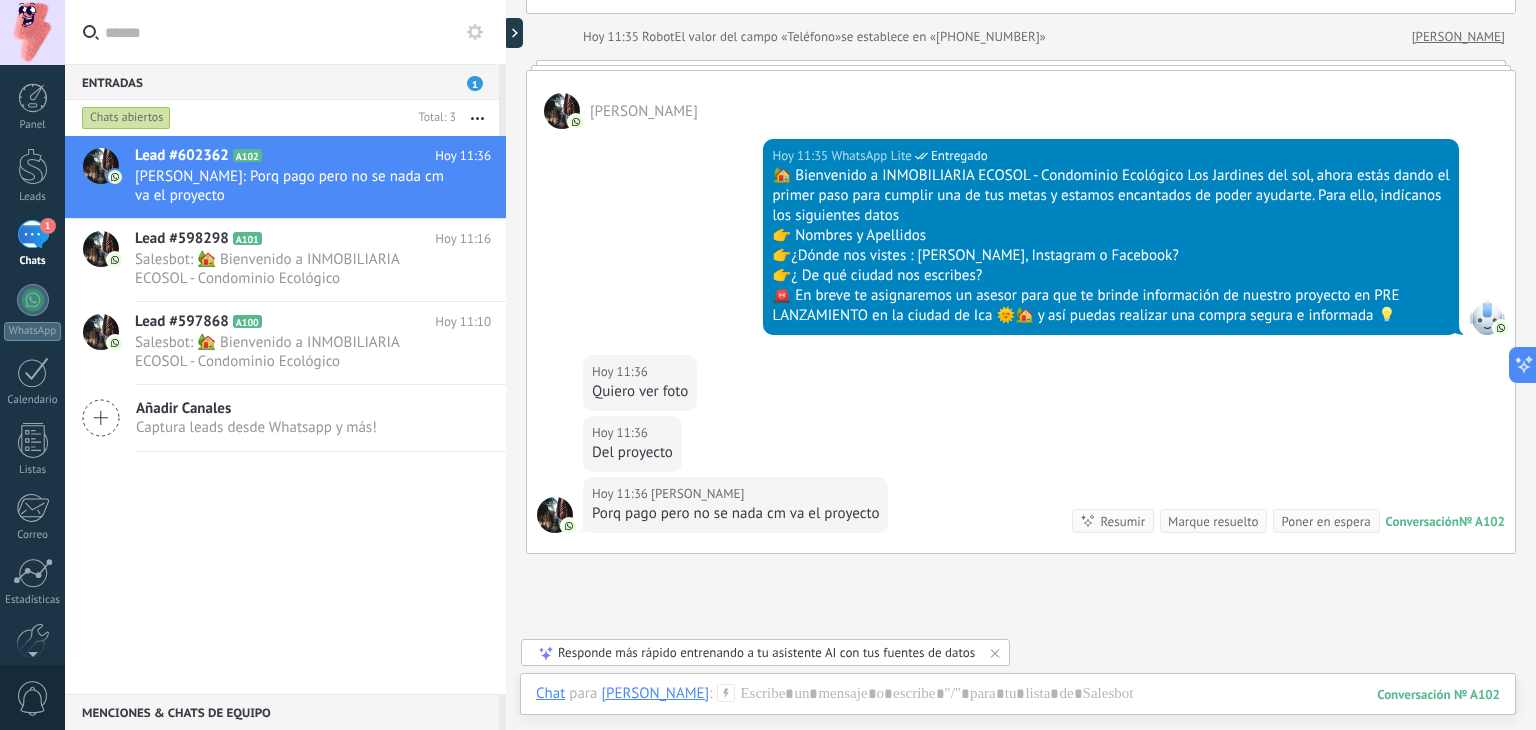 scroll, scrollTop: 73, scrollLeft: 0, axis: vertical 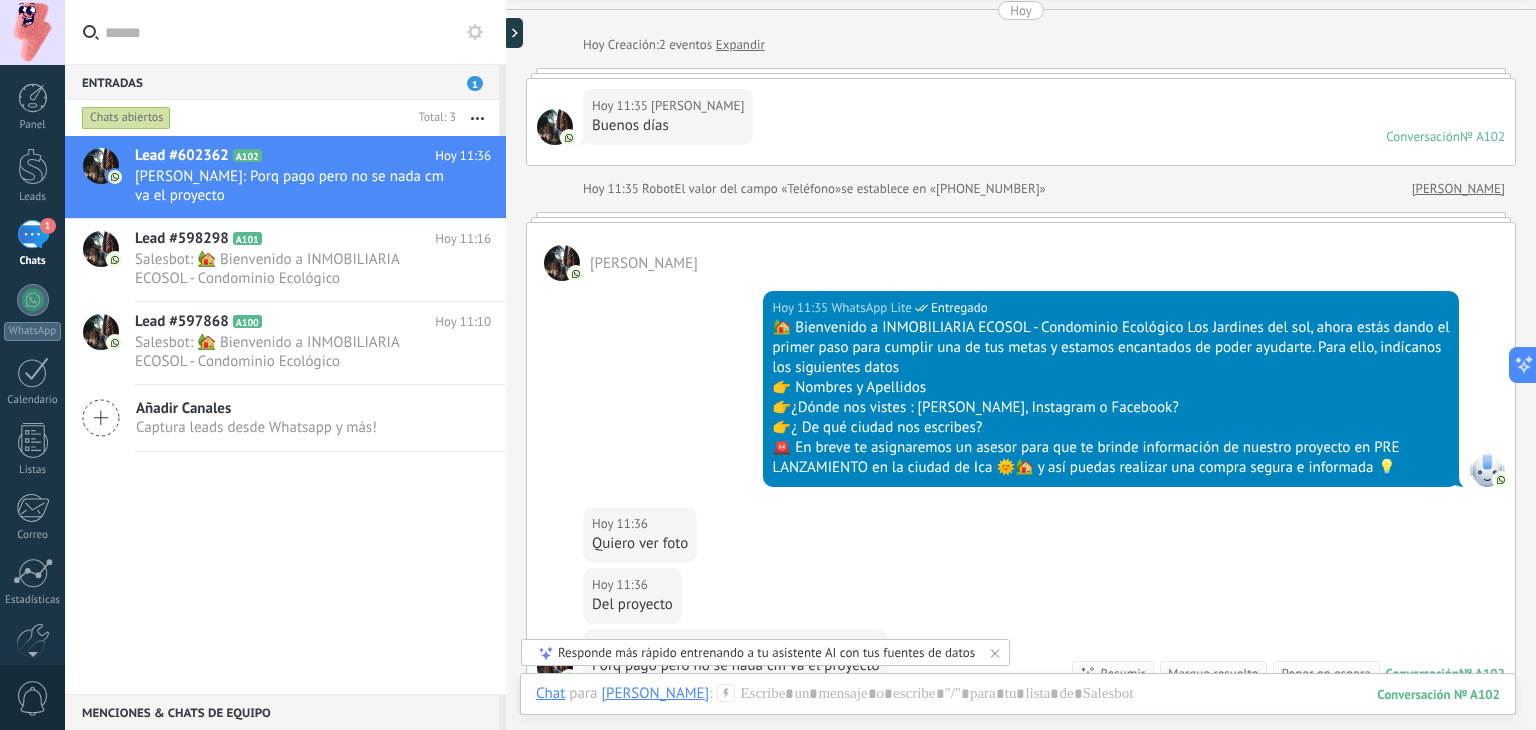 click at bounding box center (477, 118) 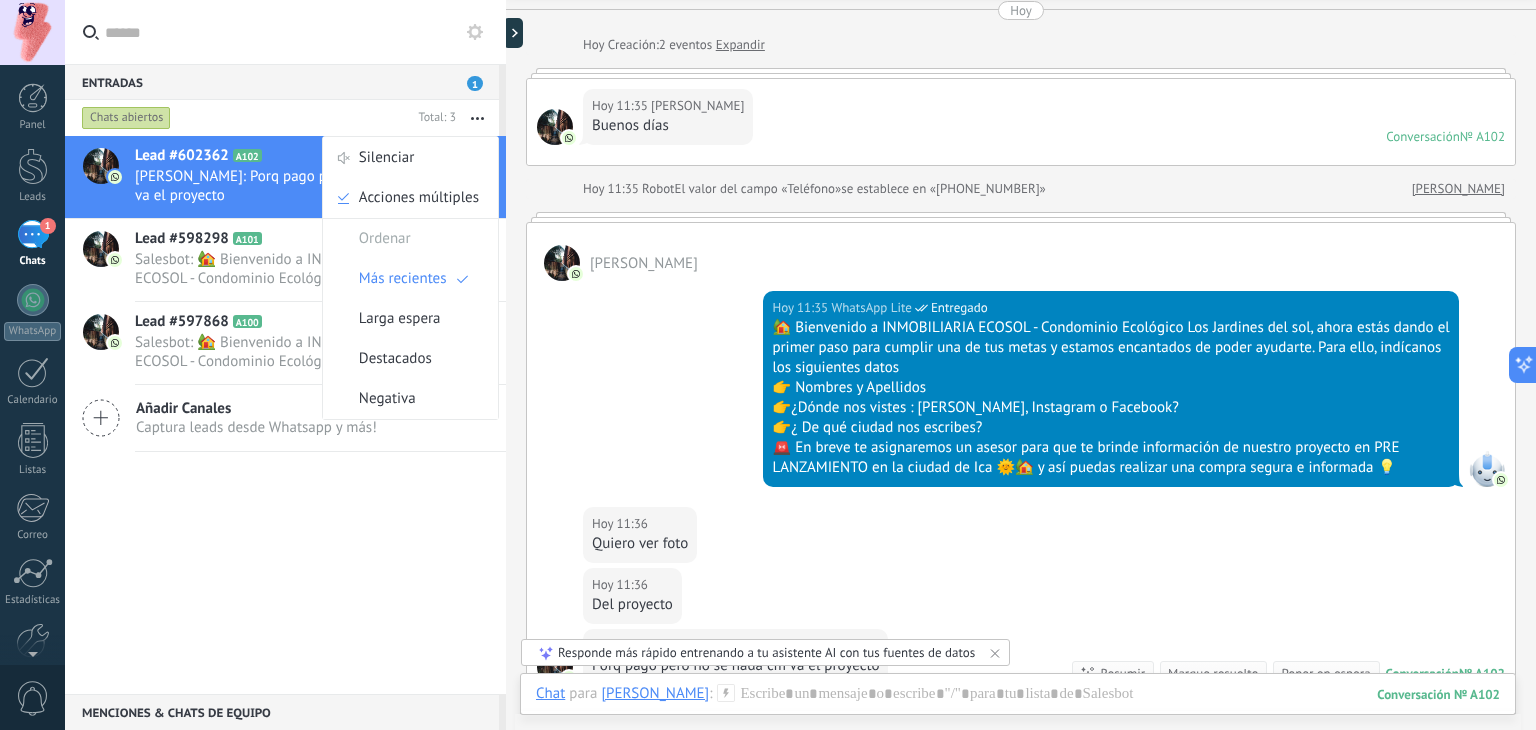 click on "[PERSON_NAME]: Porq pago pero no se nada cm va el proyecto" at bounding box center [294, 186] 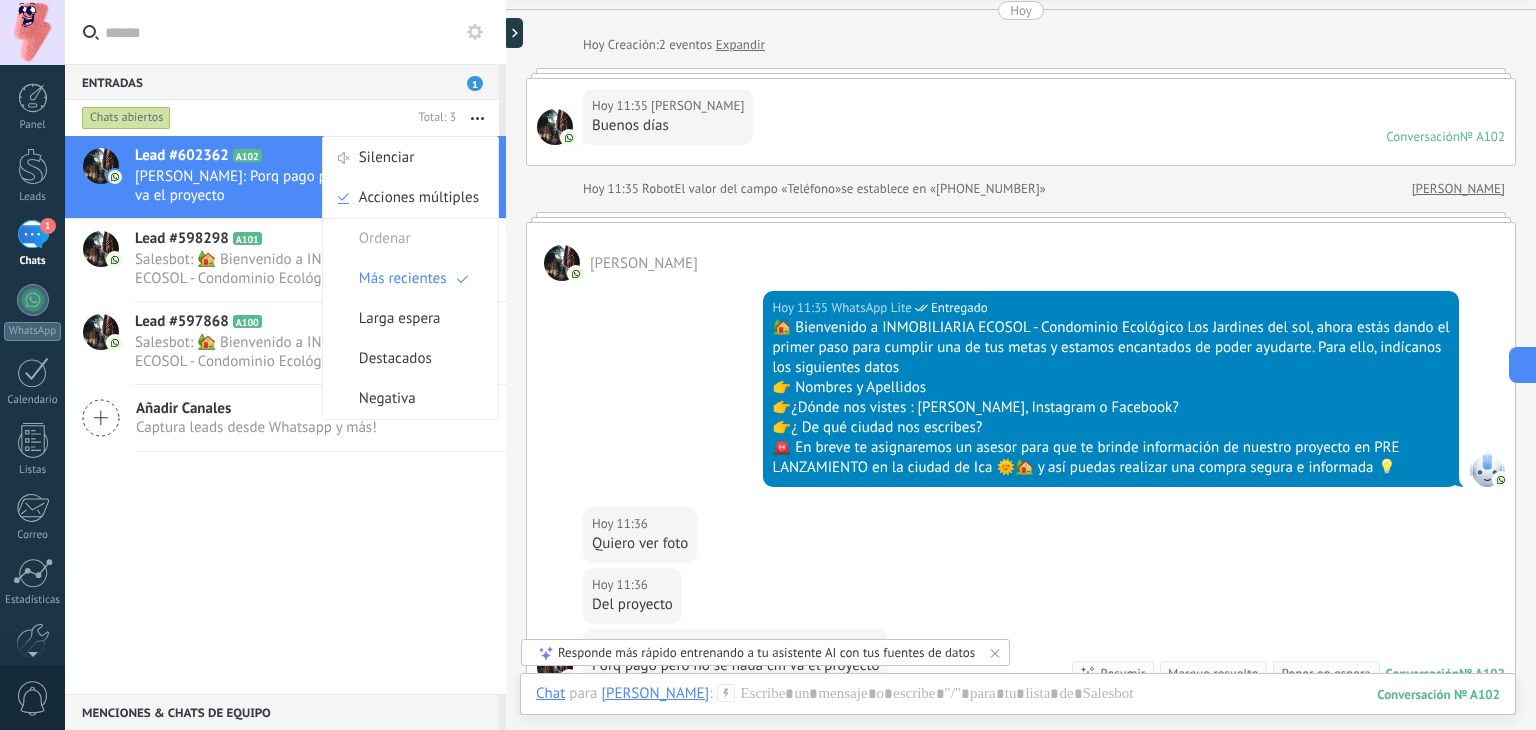 click on "[DATE] 11:35 [PERSON_NAME]  Buenos días Conversación  № A102 Conversación № A102" at bounding box center [1021, 122] 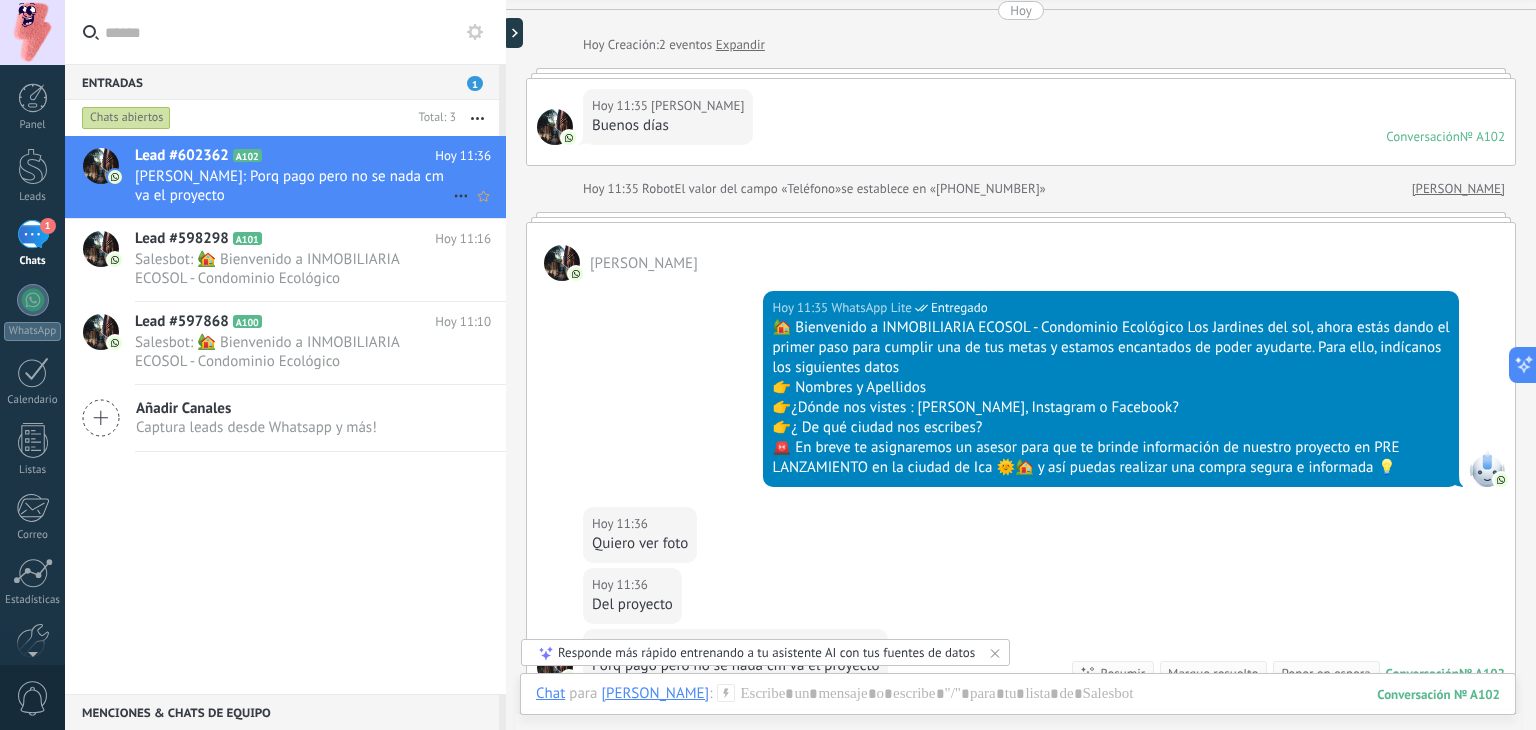 click 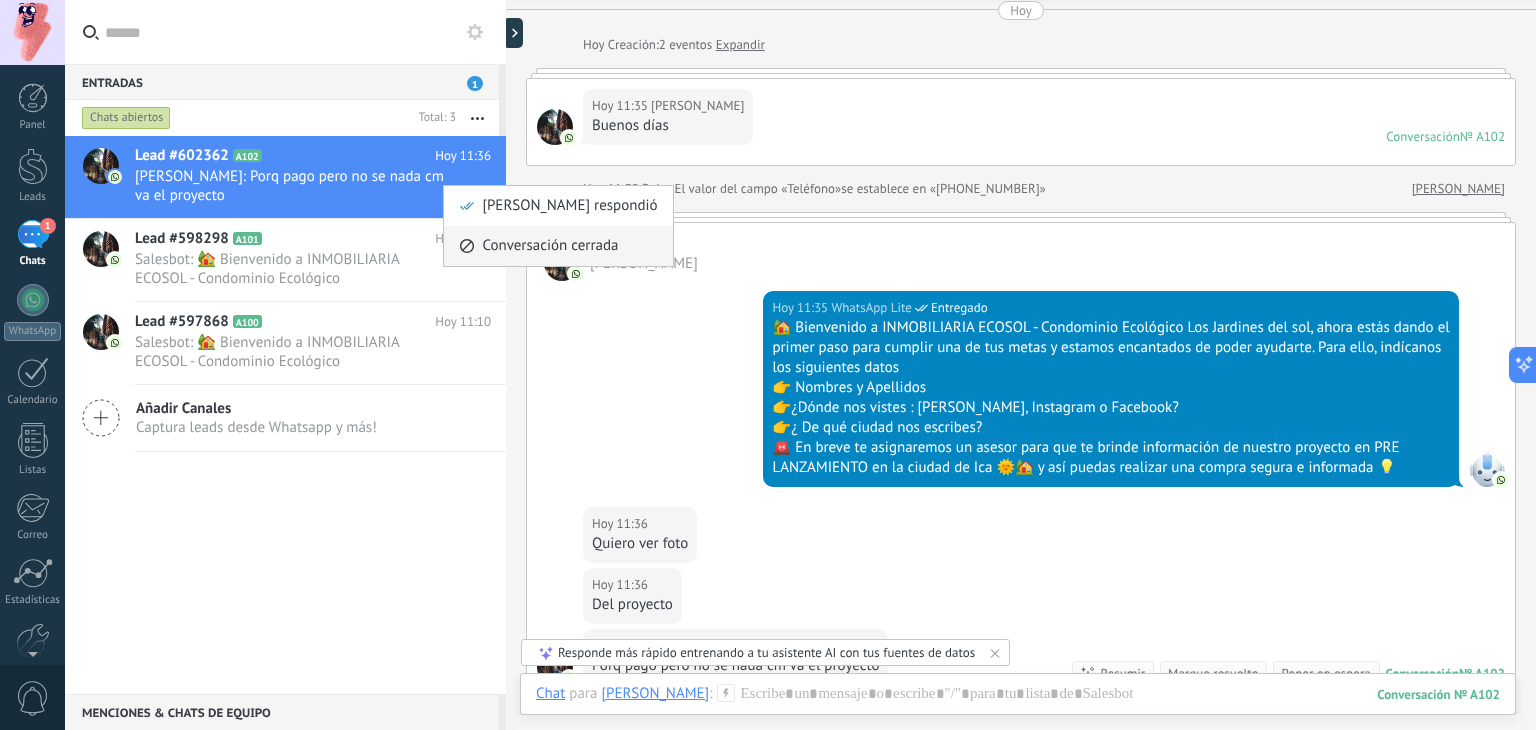 click on "Conversación cerrada" at bounding box center (550, 246) 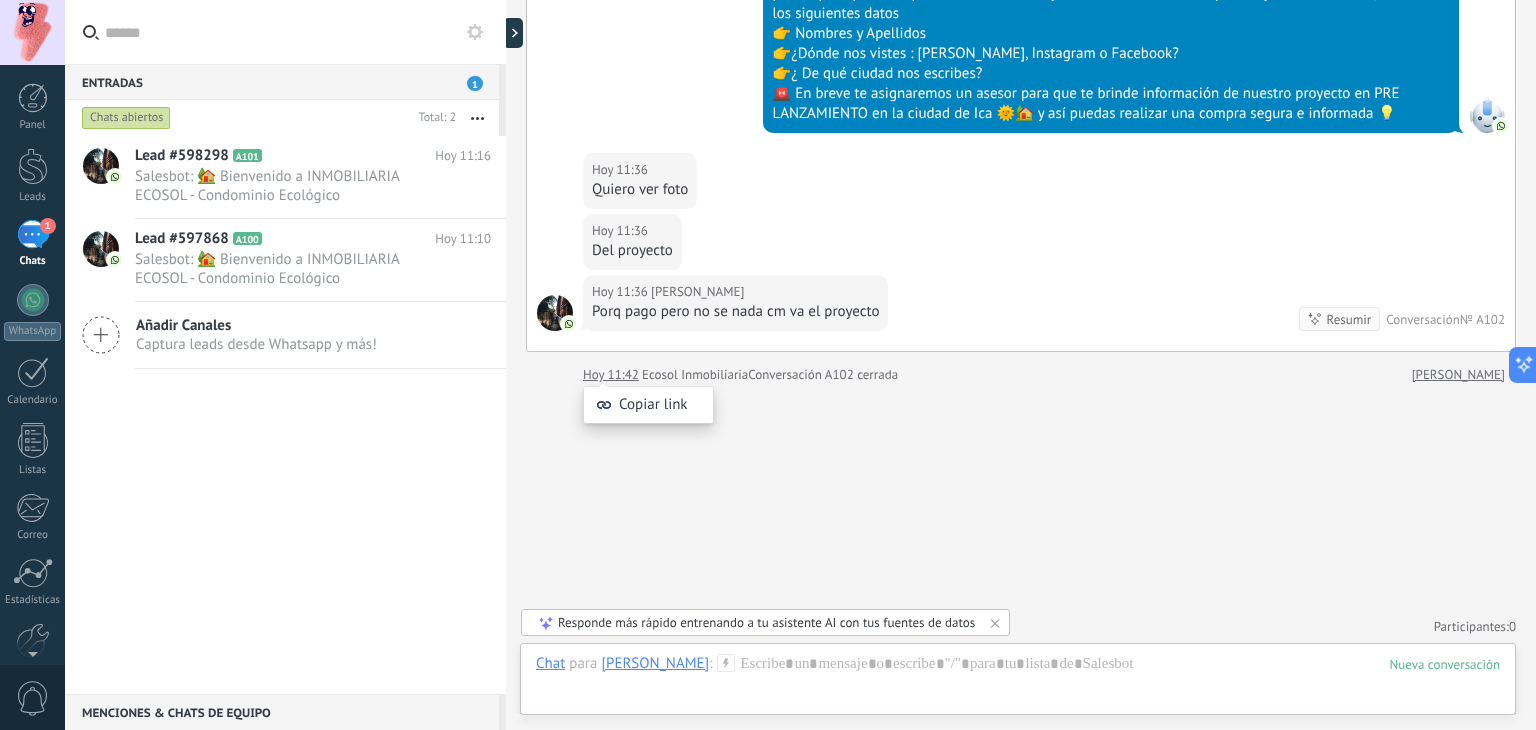 scroll, scrollTop: 429, scrollLeft: 0, axis: vertical 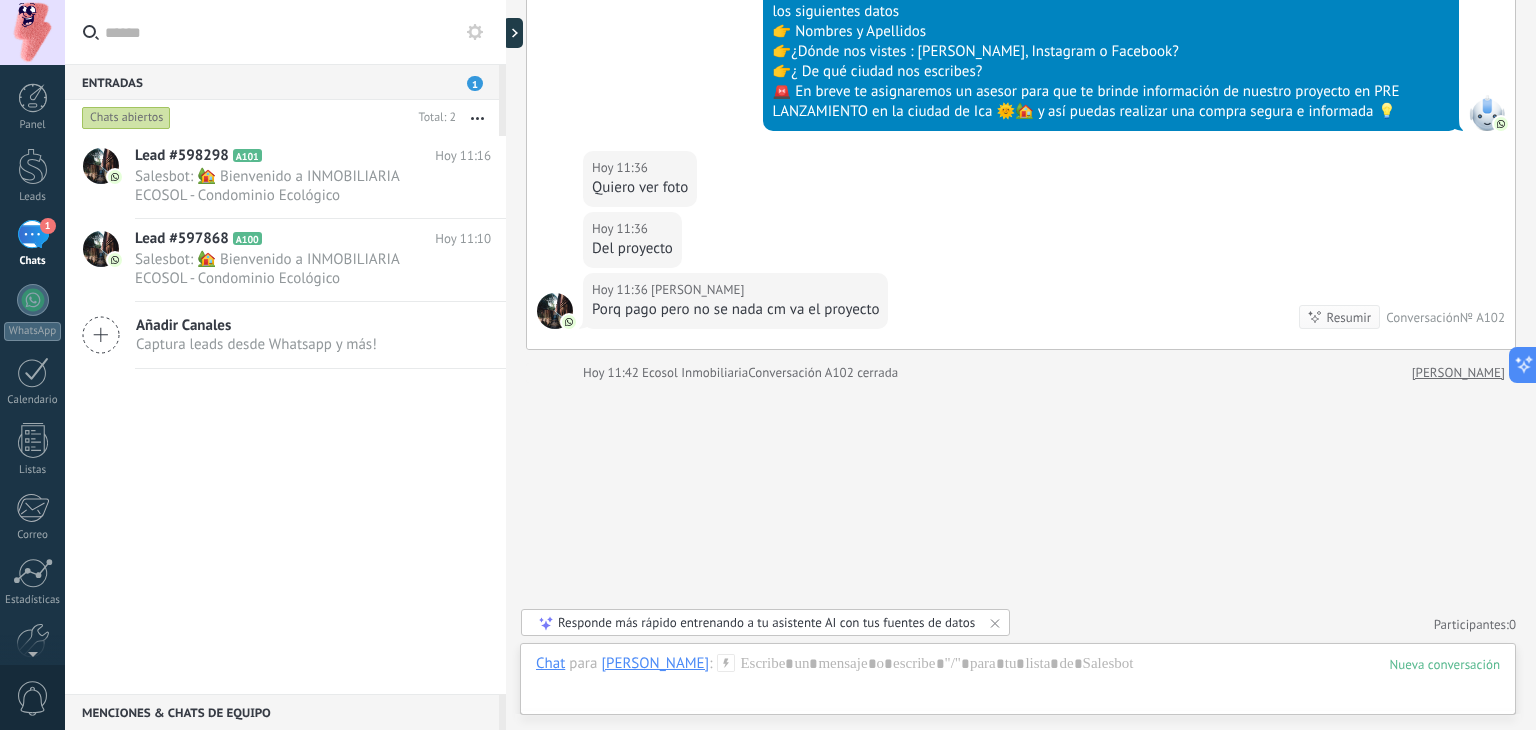 click at bounding box center [477, 118] 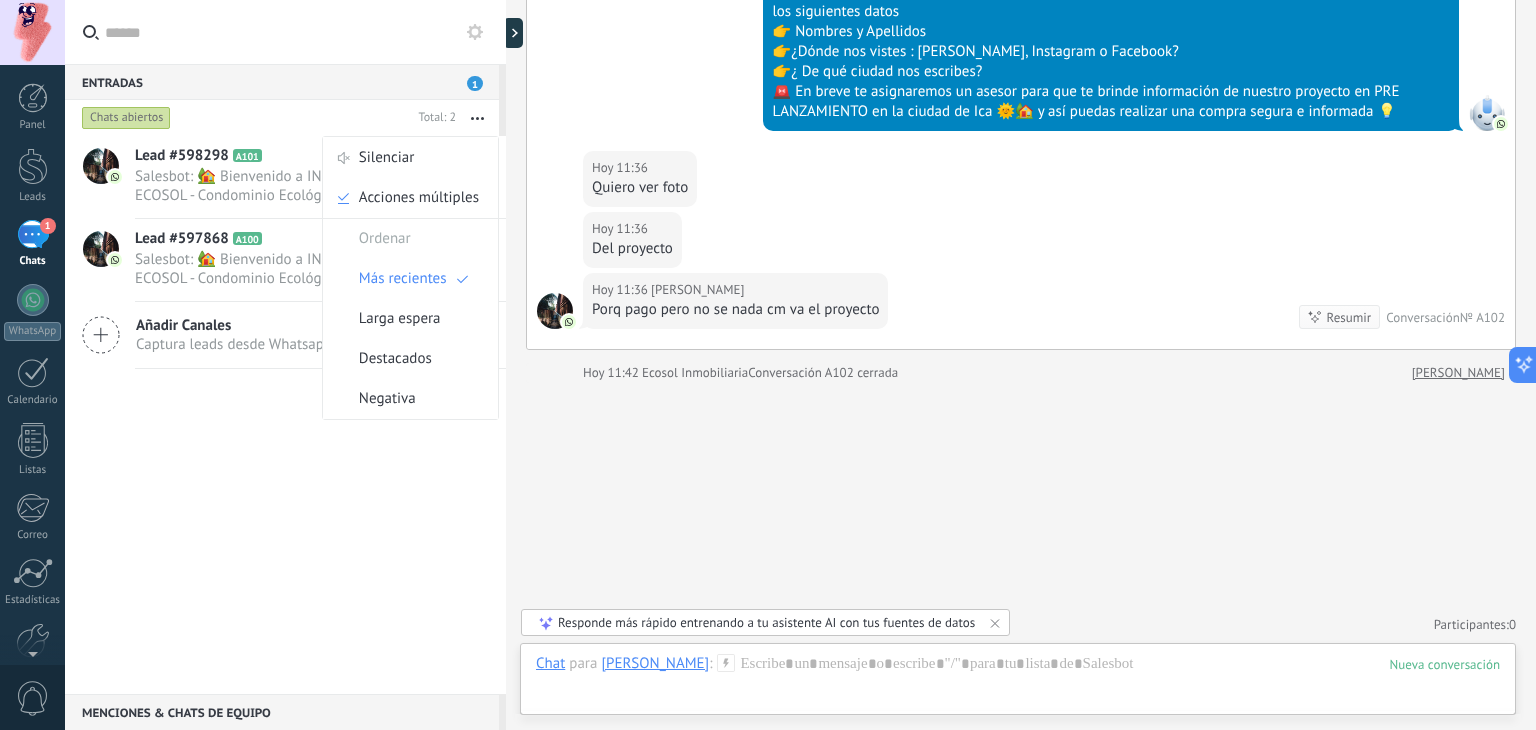 click on "Lead #598298
A101
[DATE] 11:16
Salesbot: 🏡 Bienvenido a INMOBILIARIA ECOSOL - Condominio Ecológico [GEOGRAPHIC_DATA], ahora estás dando el primer pa...
A100" at bounding box center (285, 415) 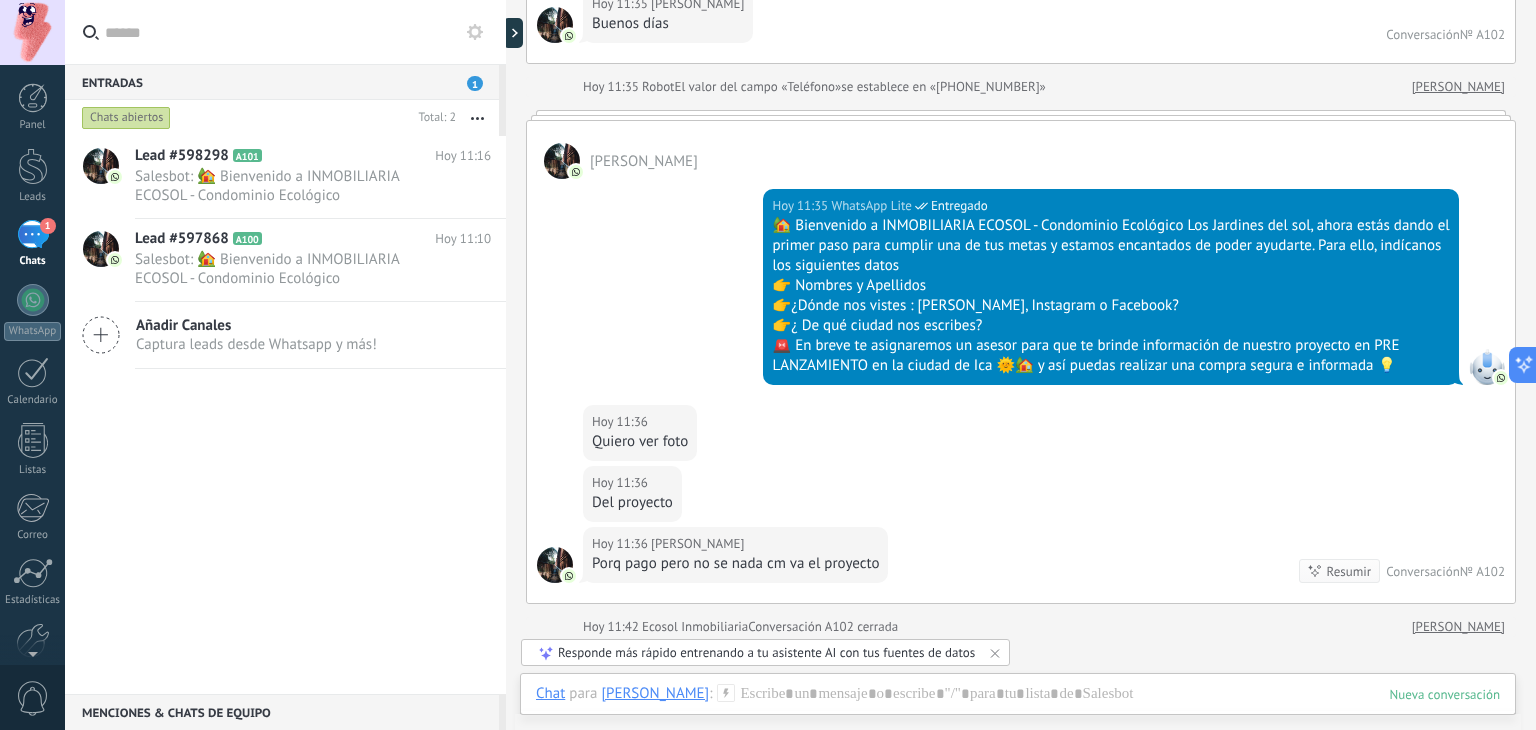 scroll, scrollTop: 129, scrollLeft: 0, axis: vertical 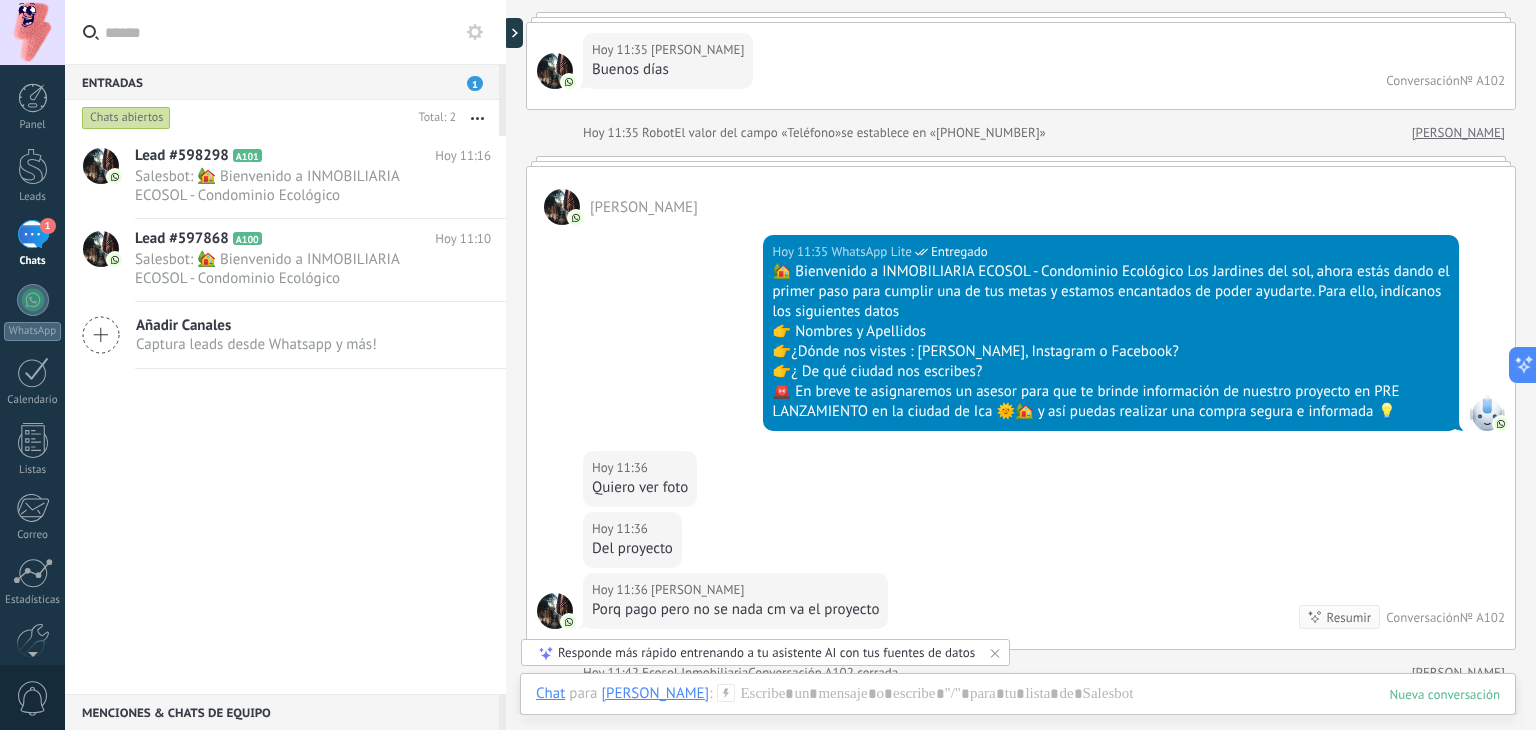 click on "Lead #598298
A101
[DATE] 11:16
Salesbot: 🏡 Bienvenido a INMOBILIARIA ECOSOL - Condominio Ecológico [GEOGRAPHIC_DATA], ahora estás dando el primer pa...
A100" at bounding box center [285, 415] 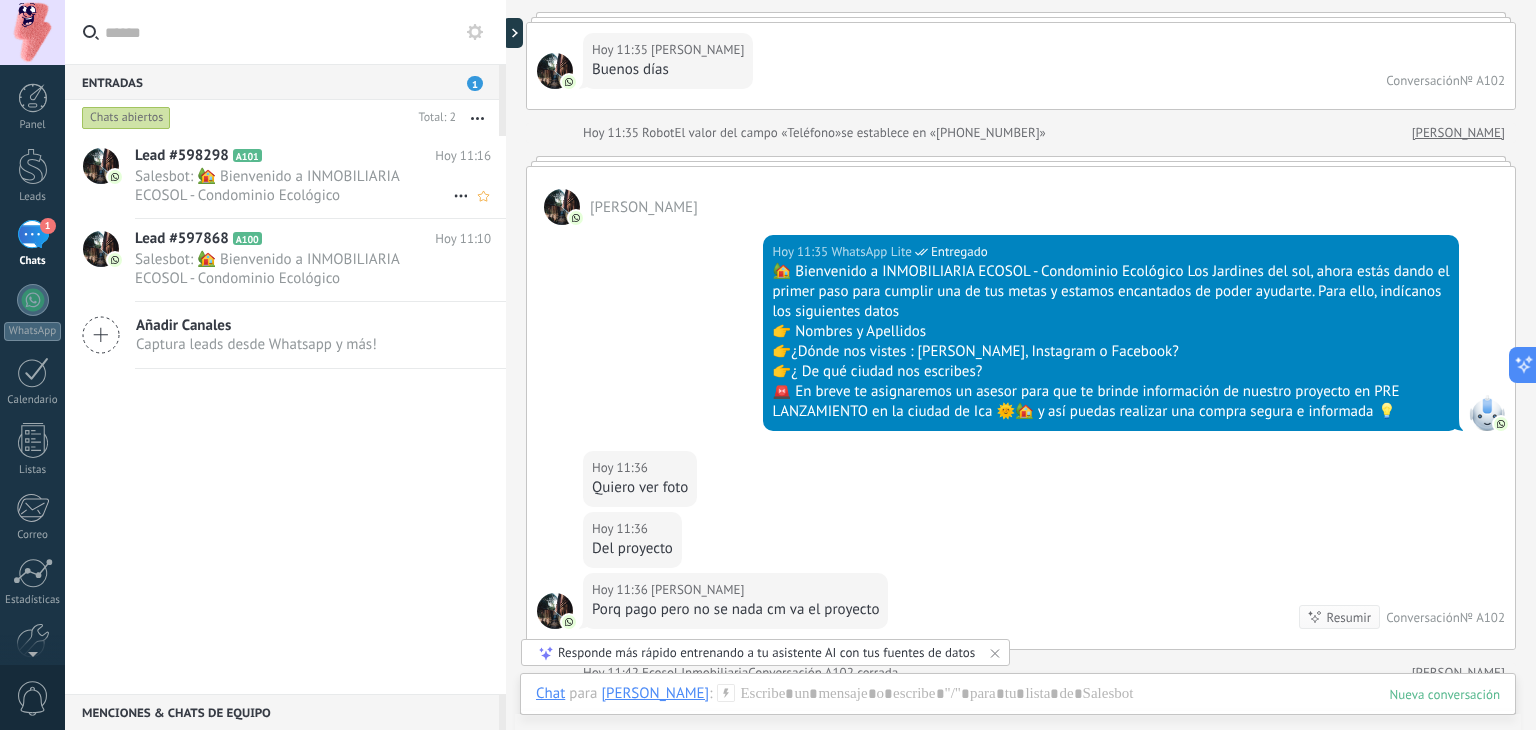 click on "Salesbot: 🏡 Bienvenido a INMOBILIARIA ECOSOL - Condominio Ecológico [GEOGRAPHIC_DATA], ahora estás dando el primer pa..." at bounding box center (294, 186) 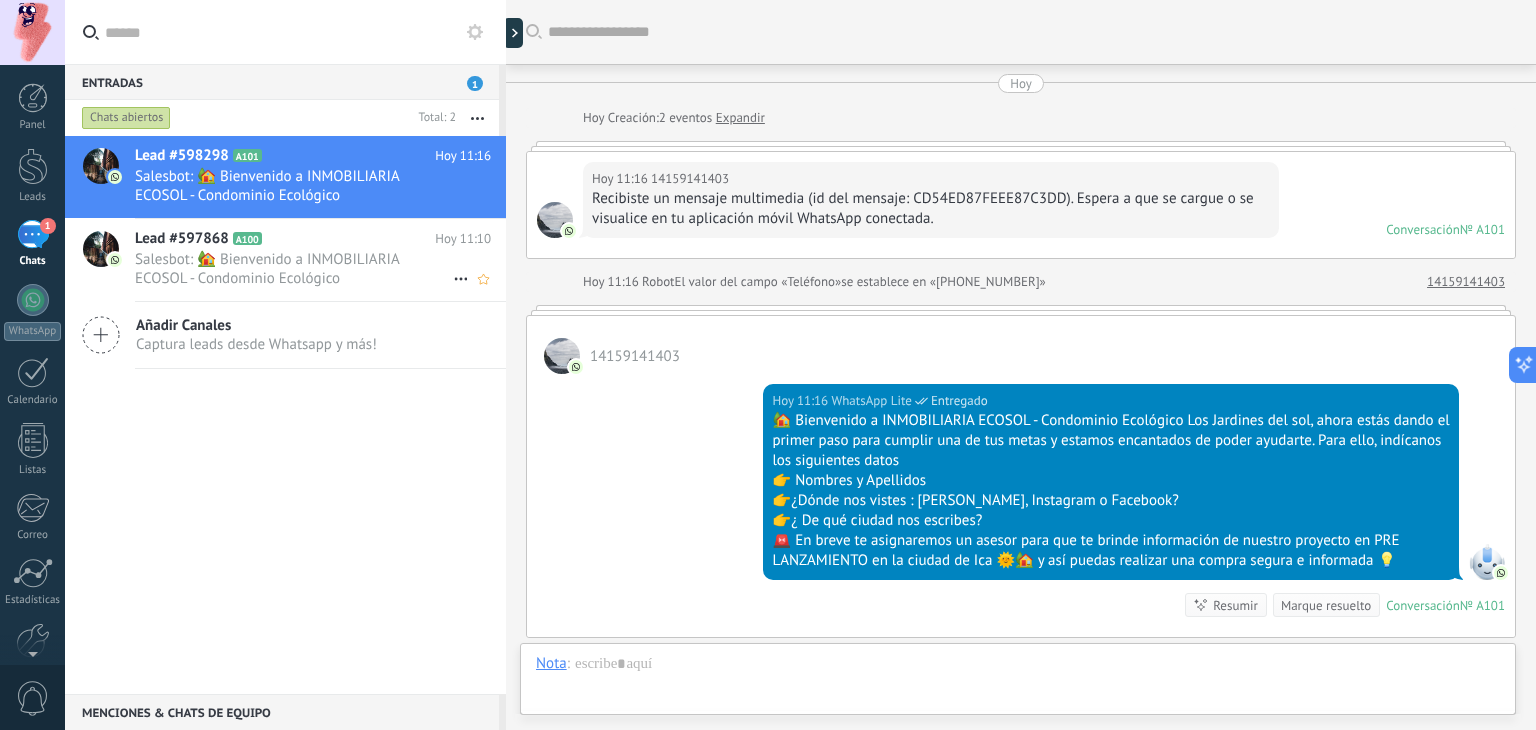 scroll, scrollTop: 255, scrollLeft: 0, axis: vertical 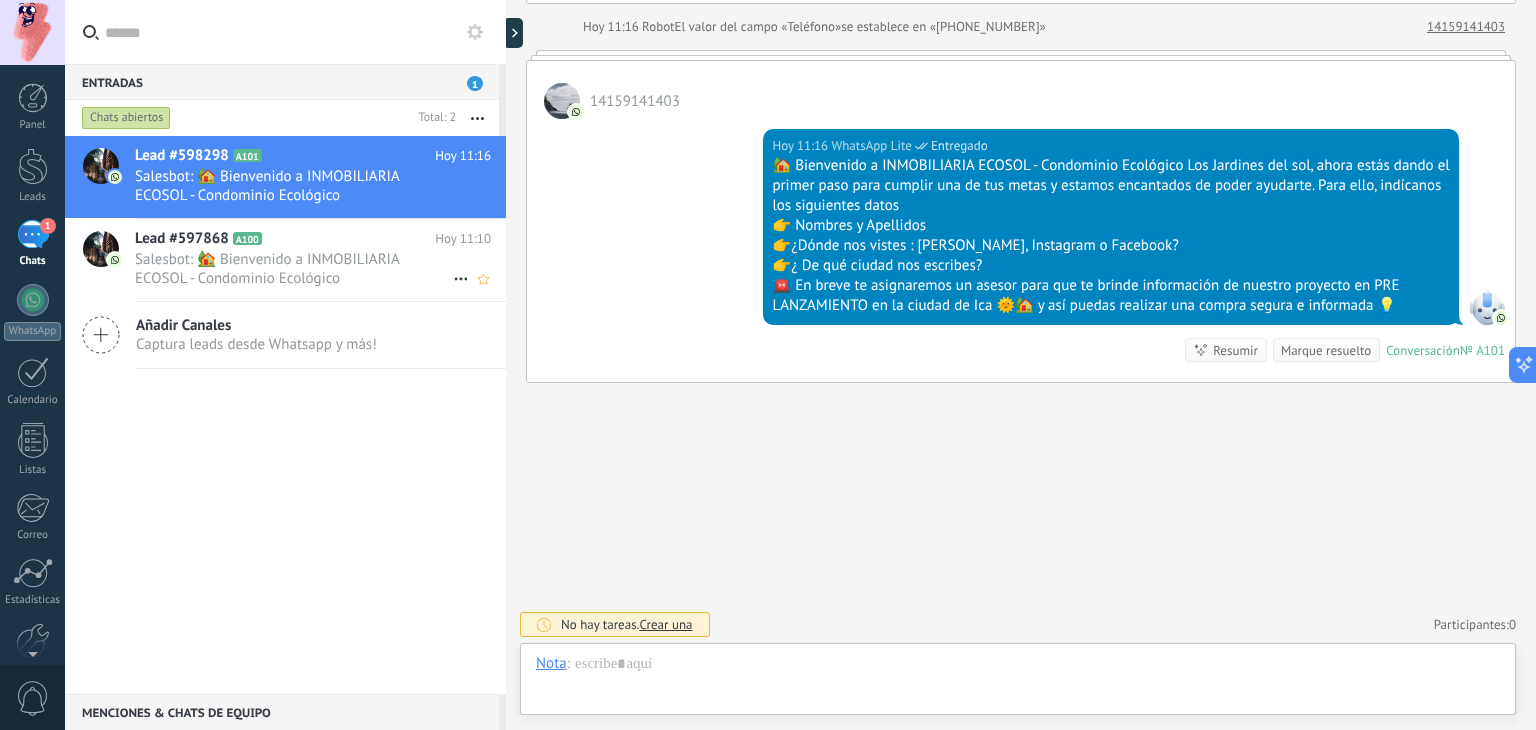 click on "Salesbot: 🏡 Bienvenido a INMOBILIARIA ECOSOL - Condominio Ecológico [GEOGRAPHIC_DATA], ahora estás dando el primer pa..." at bounding box center (294, 269) 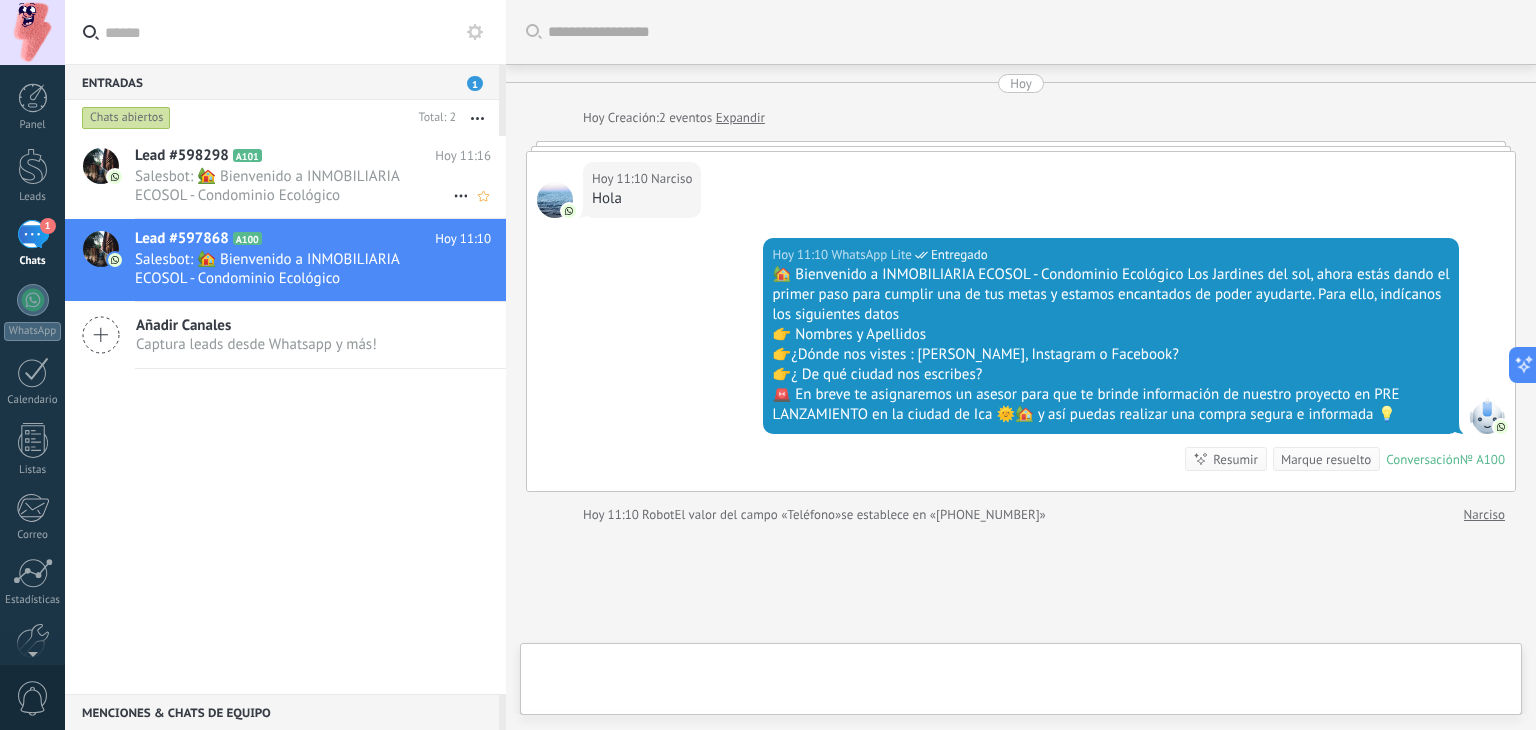 scroll, scrollTop: 143, scrollLeft: 0, axis: vertical 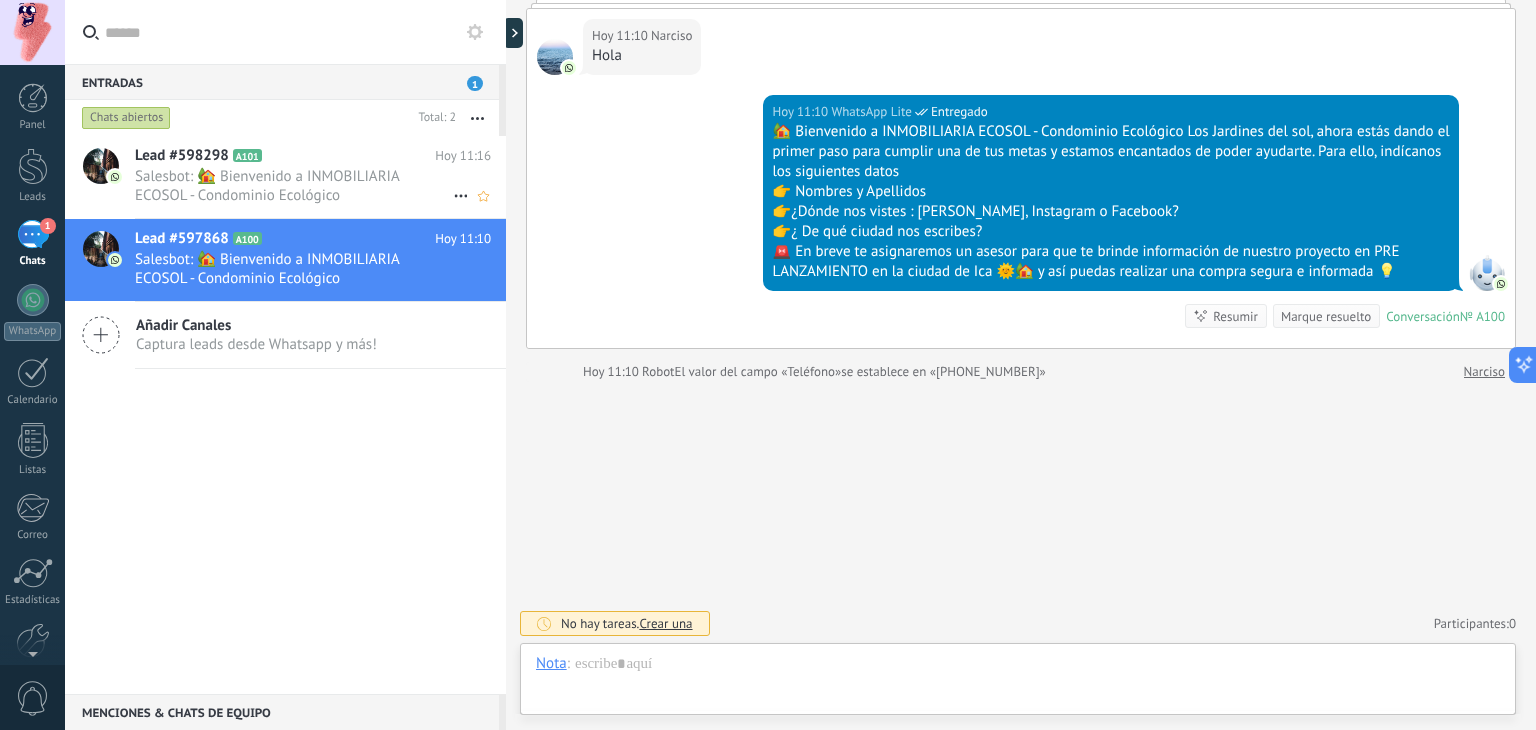 click on "Salesbot: 🏡 Bienvenido a INMOBILIARIA ECOSOL - Condominio Ecológico [GEOGRAPHIC_DATA], ahora estás dando el primer pa..." at bounding box center (294, 186) 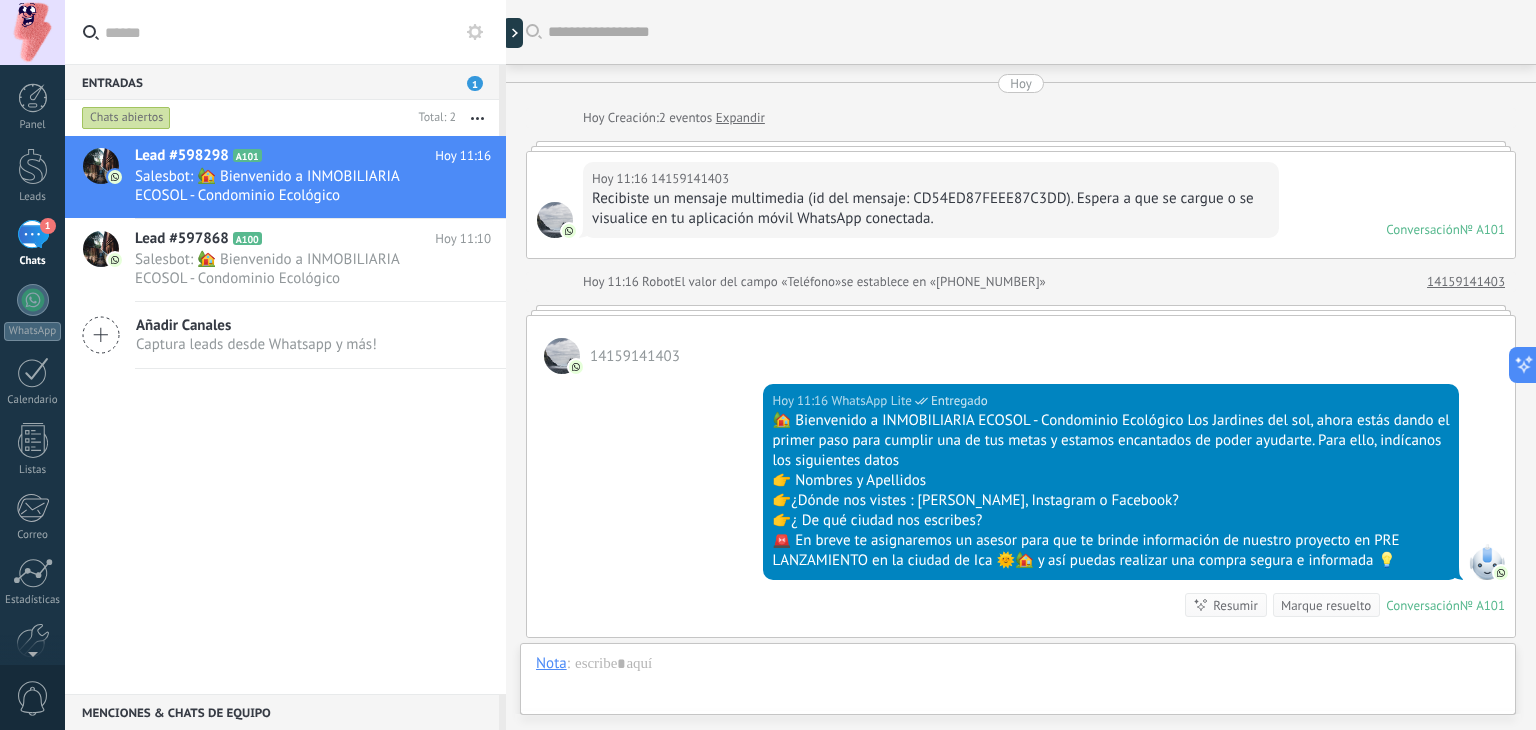 scroll, scrollTop: 255, scrollLeft: 0, axis: vertical 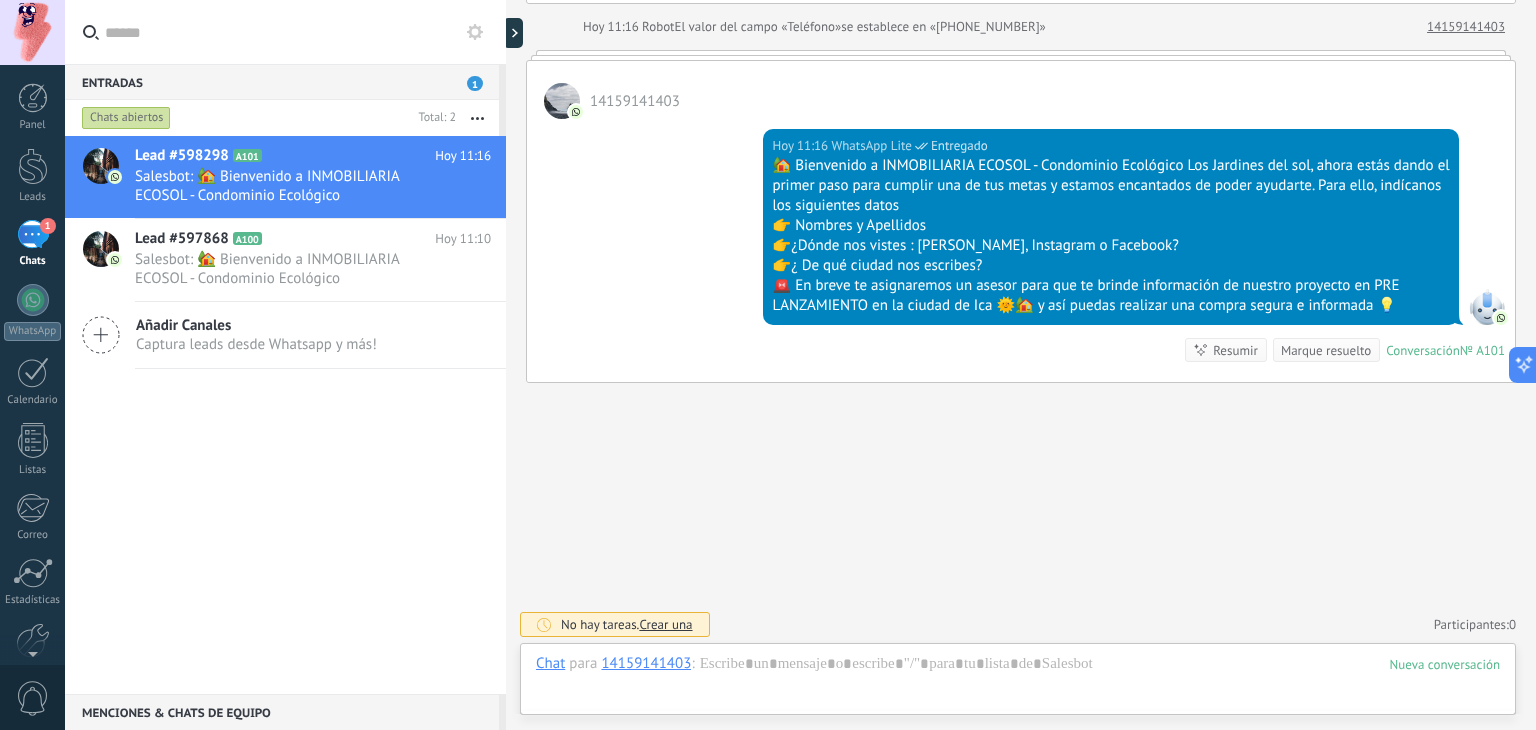click on "Entradas 1" at bounding box center [282, 82] 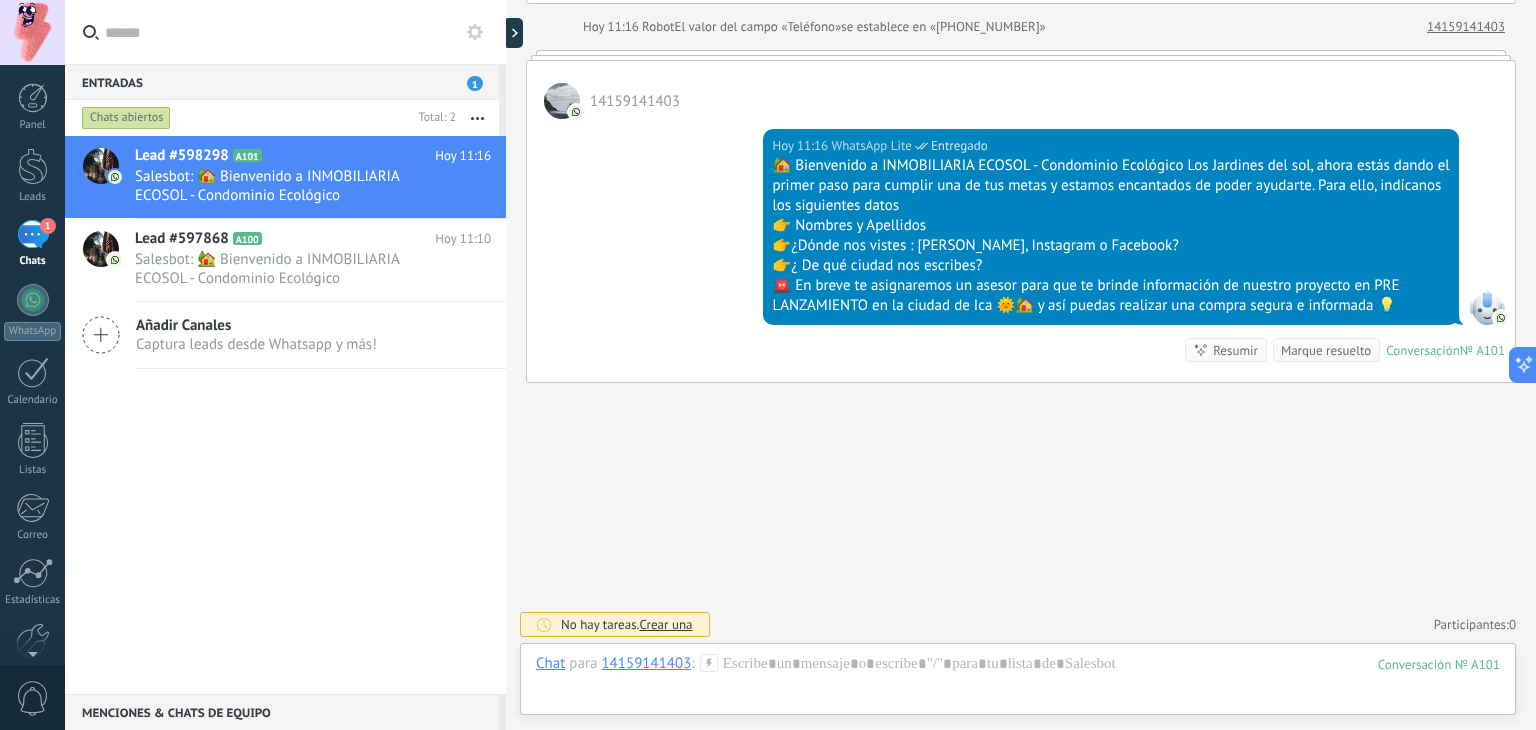click on "Entradas 1" at bounding box center (282, 82) 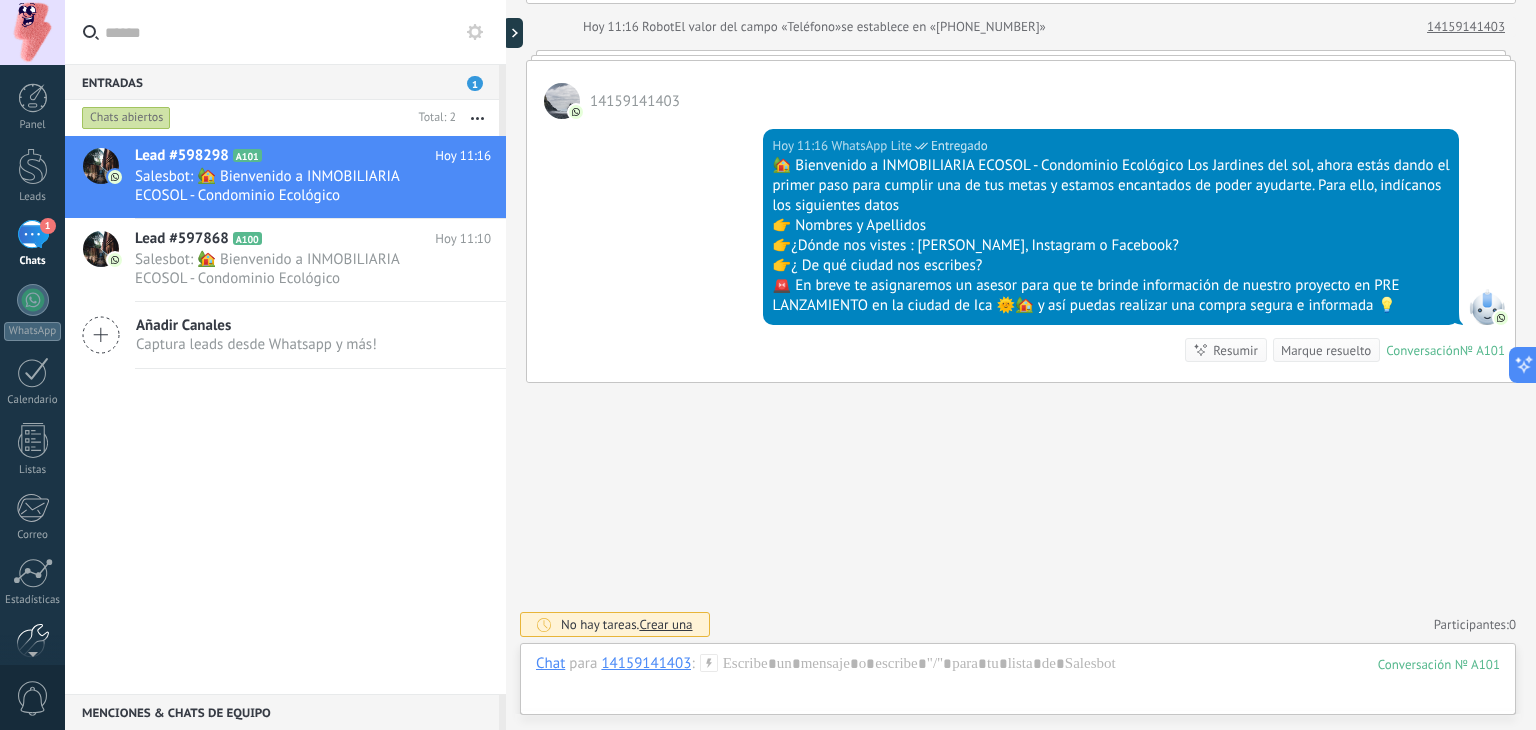click at bounding box center [33, 640] 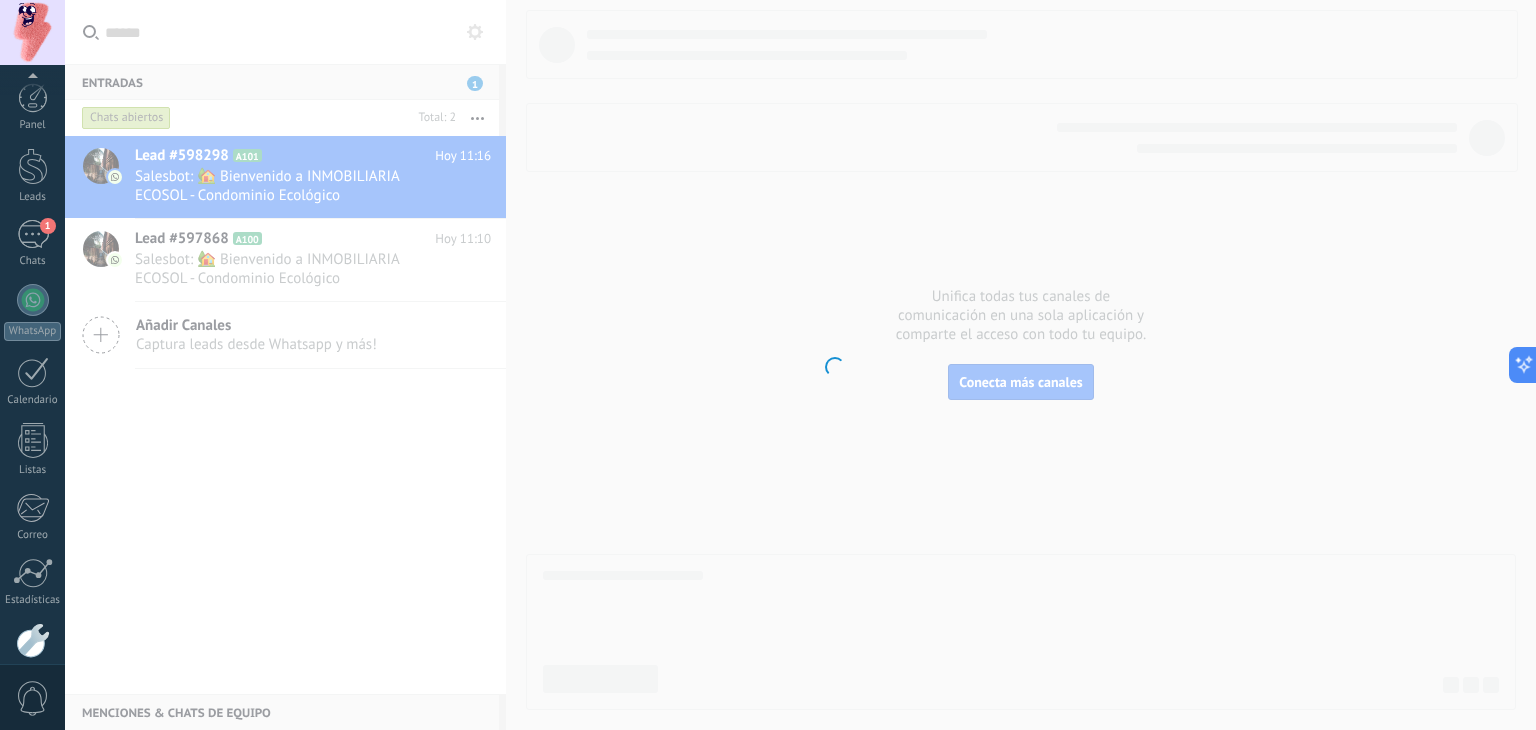 scroll, scrollTop: 101, scrollLeft: 0, axis: vertical 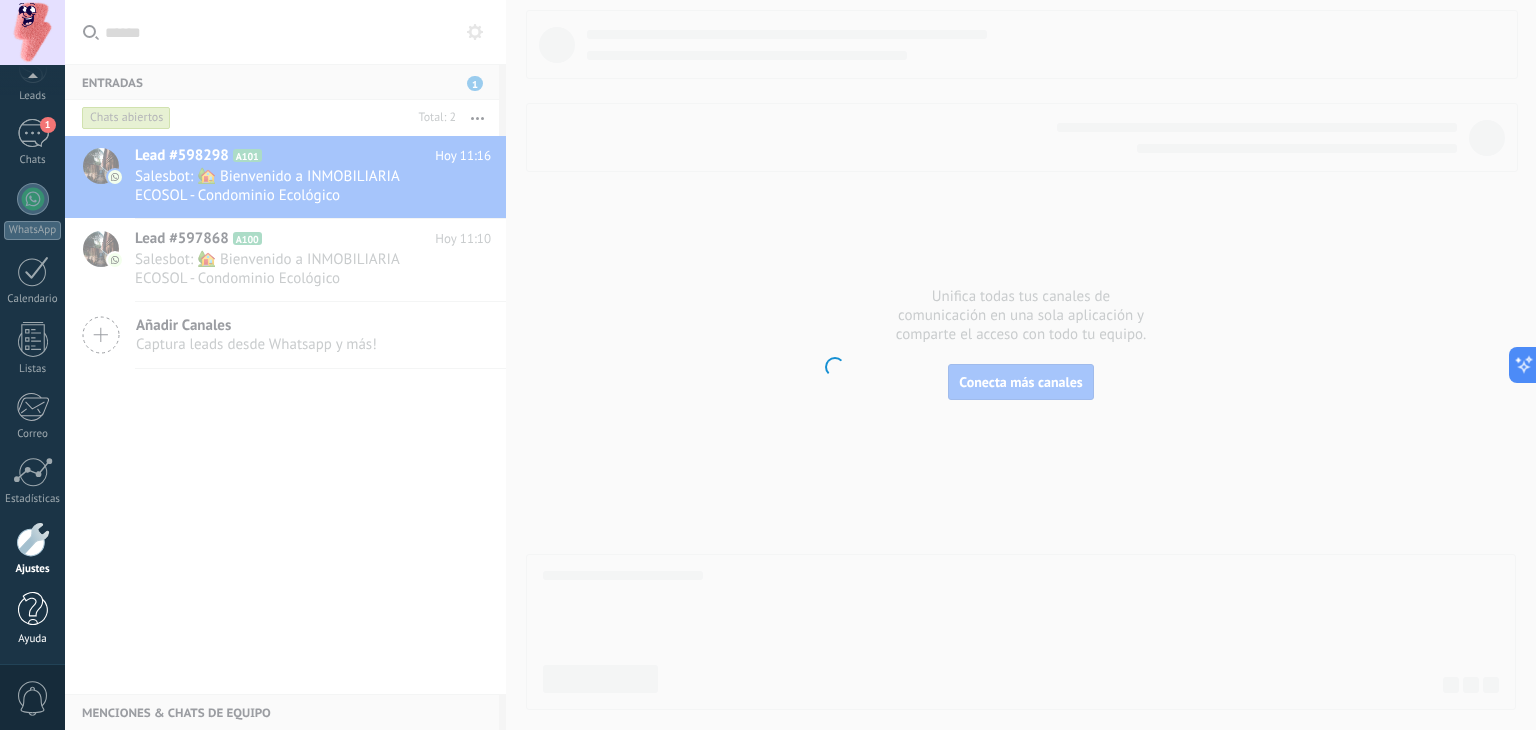 click on "Ayuda" at bounding box center [33, 639] 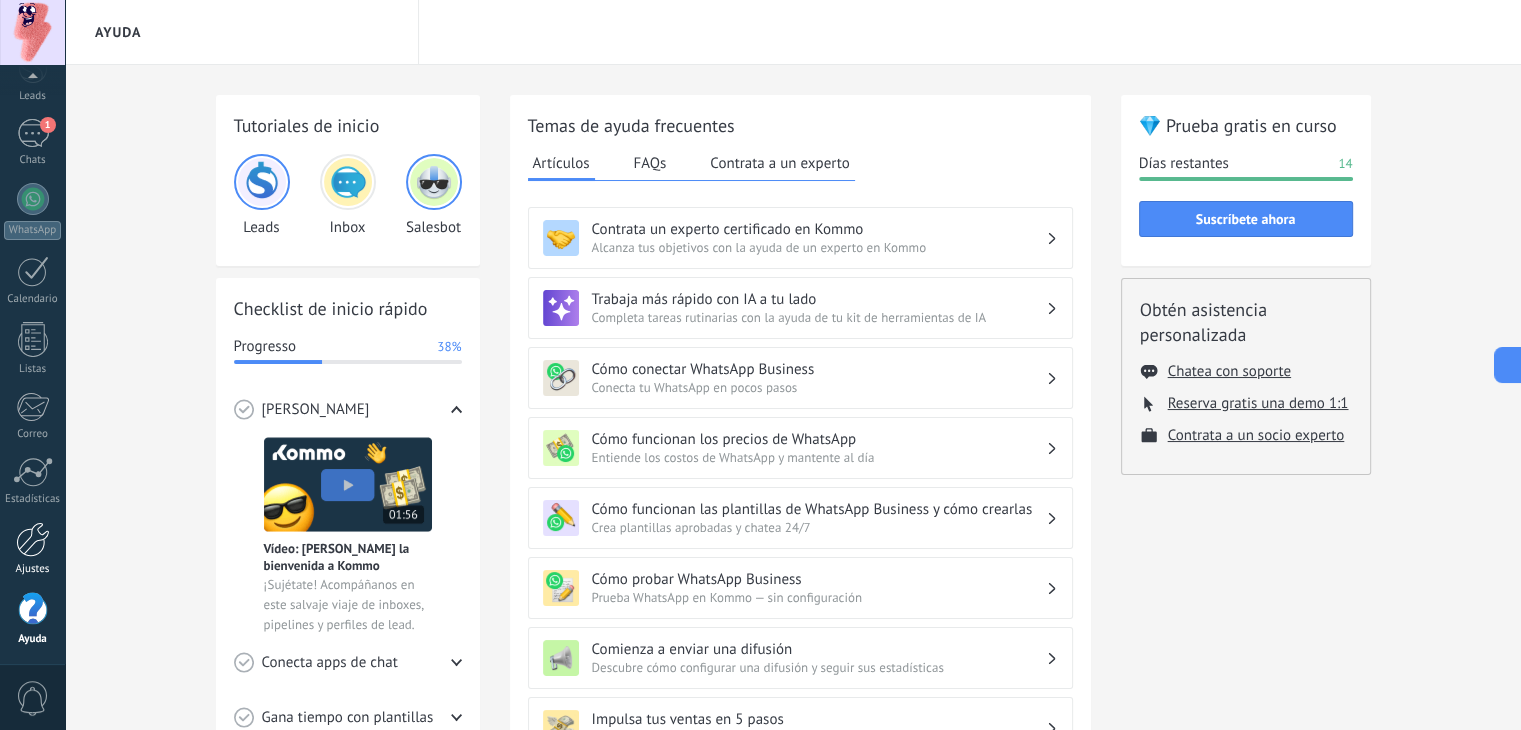 click at bounding box center [33, 539] 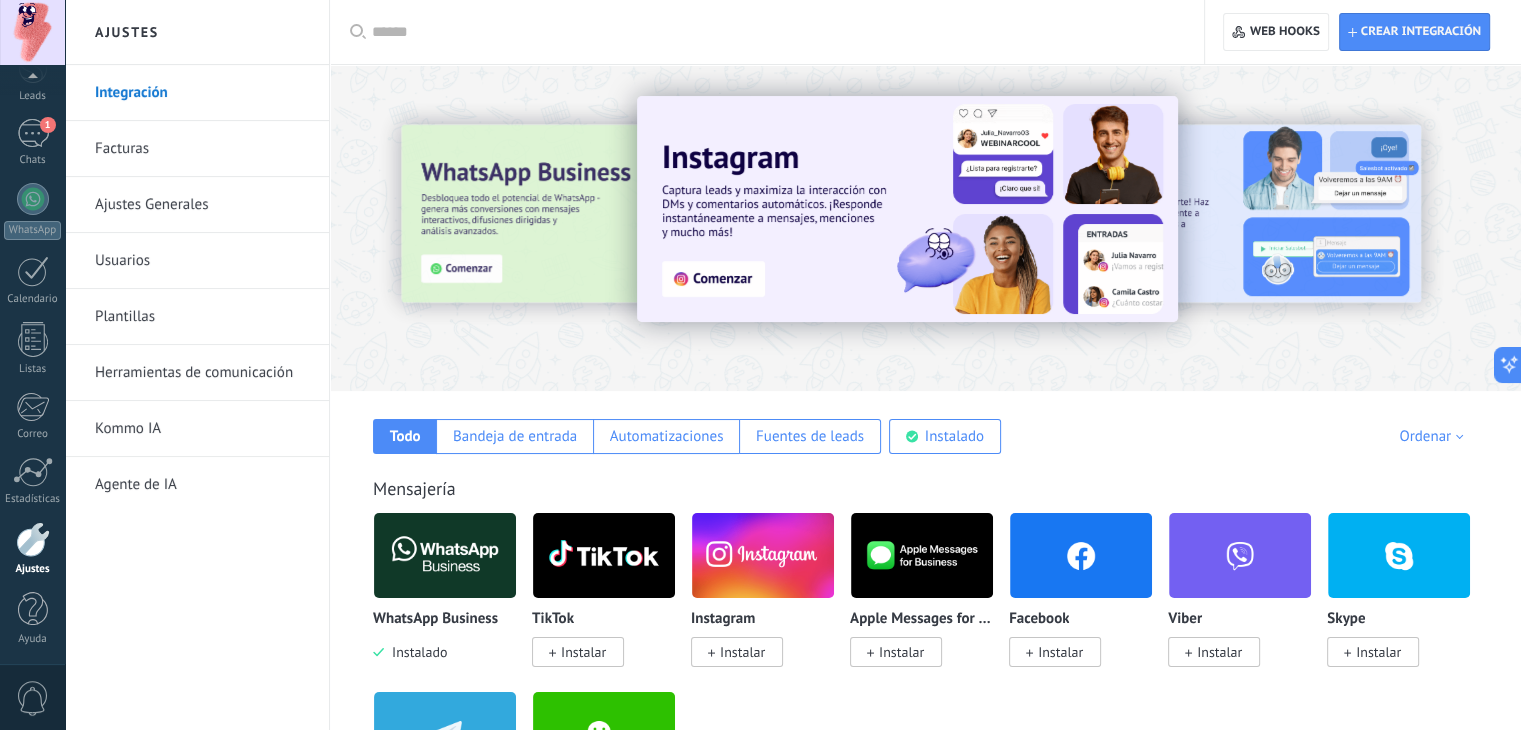 click on "Usuarios" at bounding box center [202, 261] 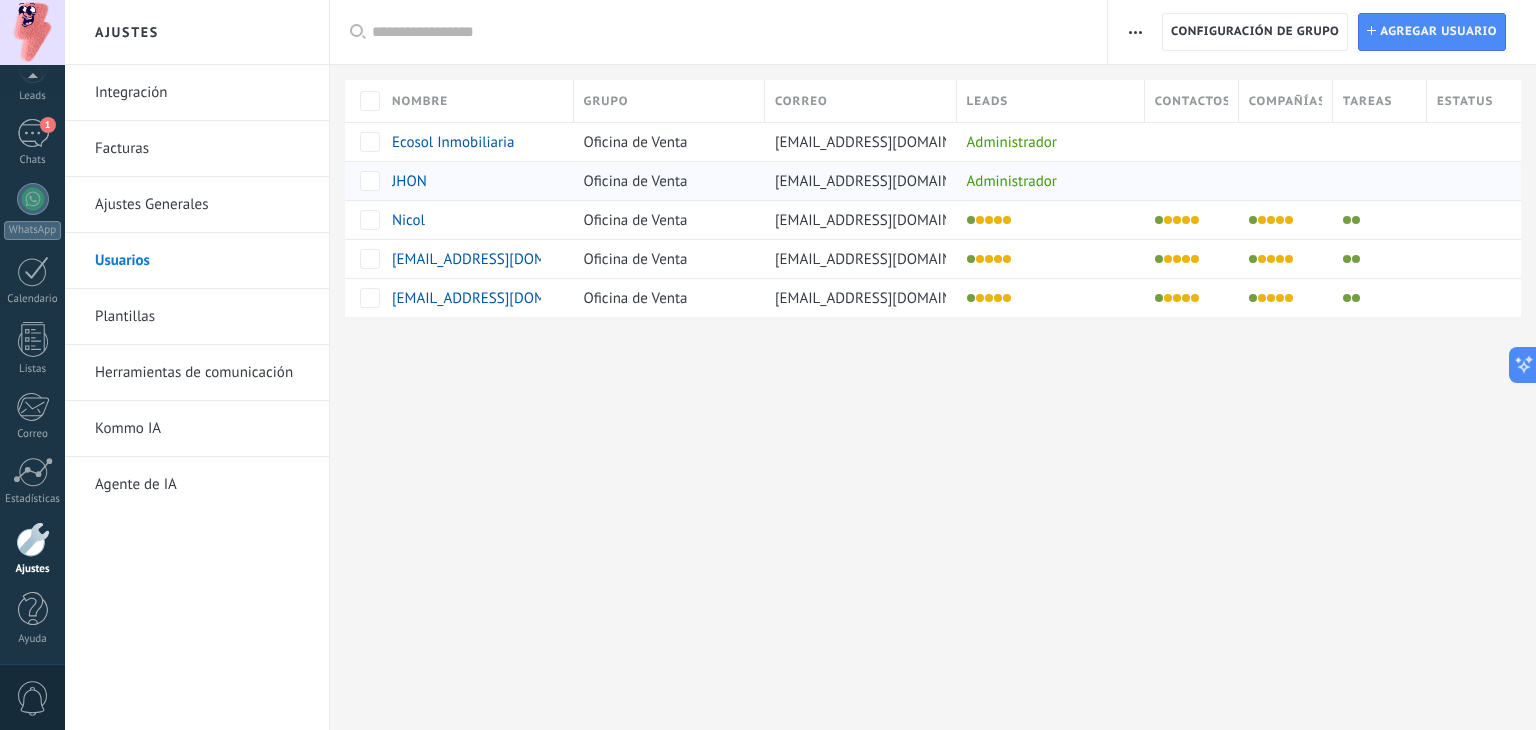 click on "Oficina de Venta" at bounding box center [636, 181] 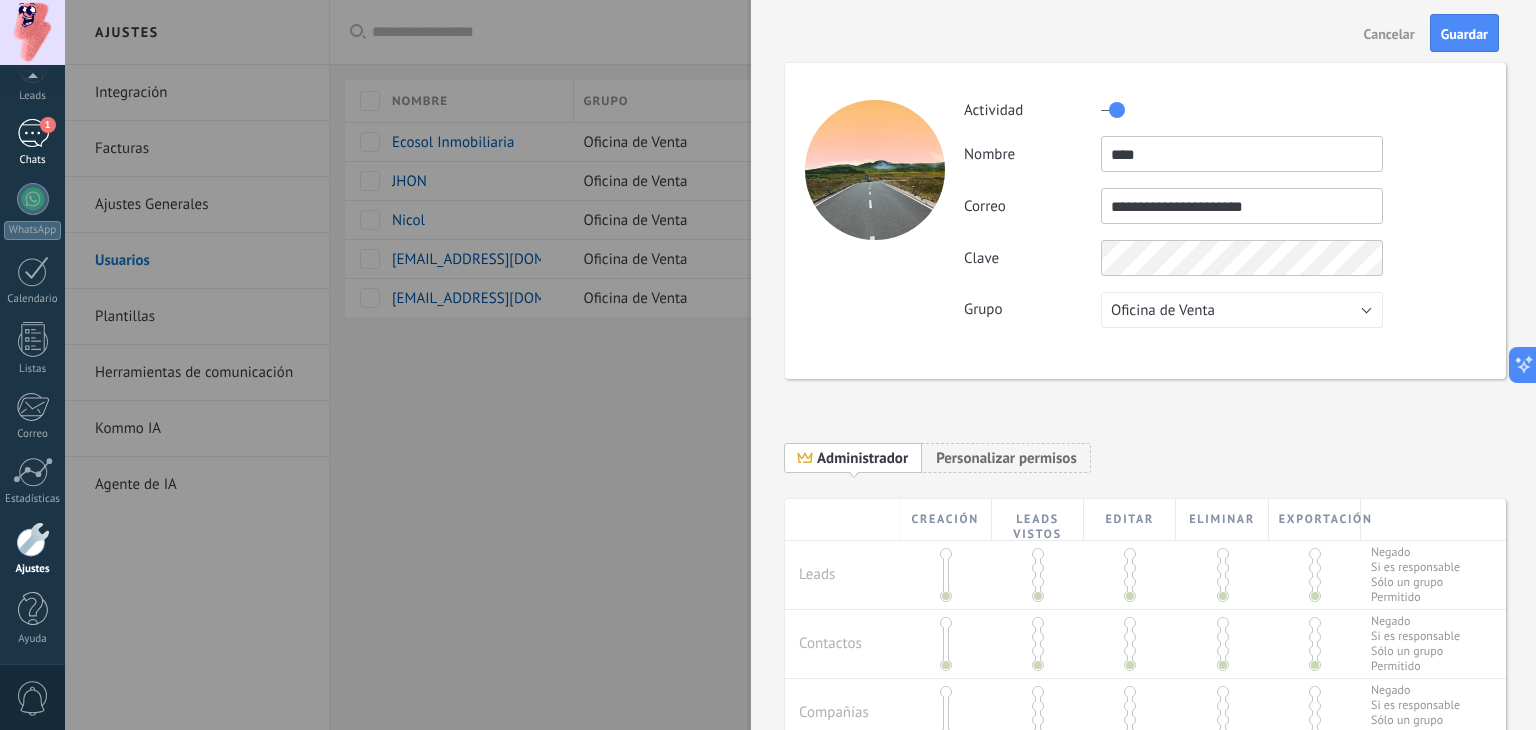 click on "1" at bounding box center (33, 133) 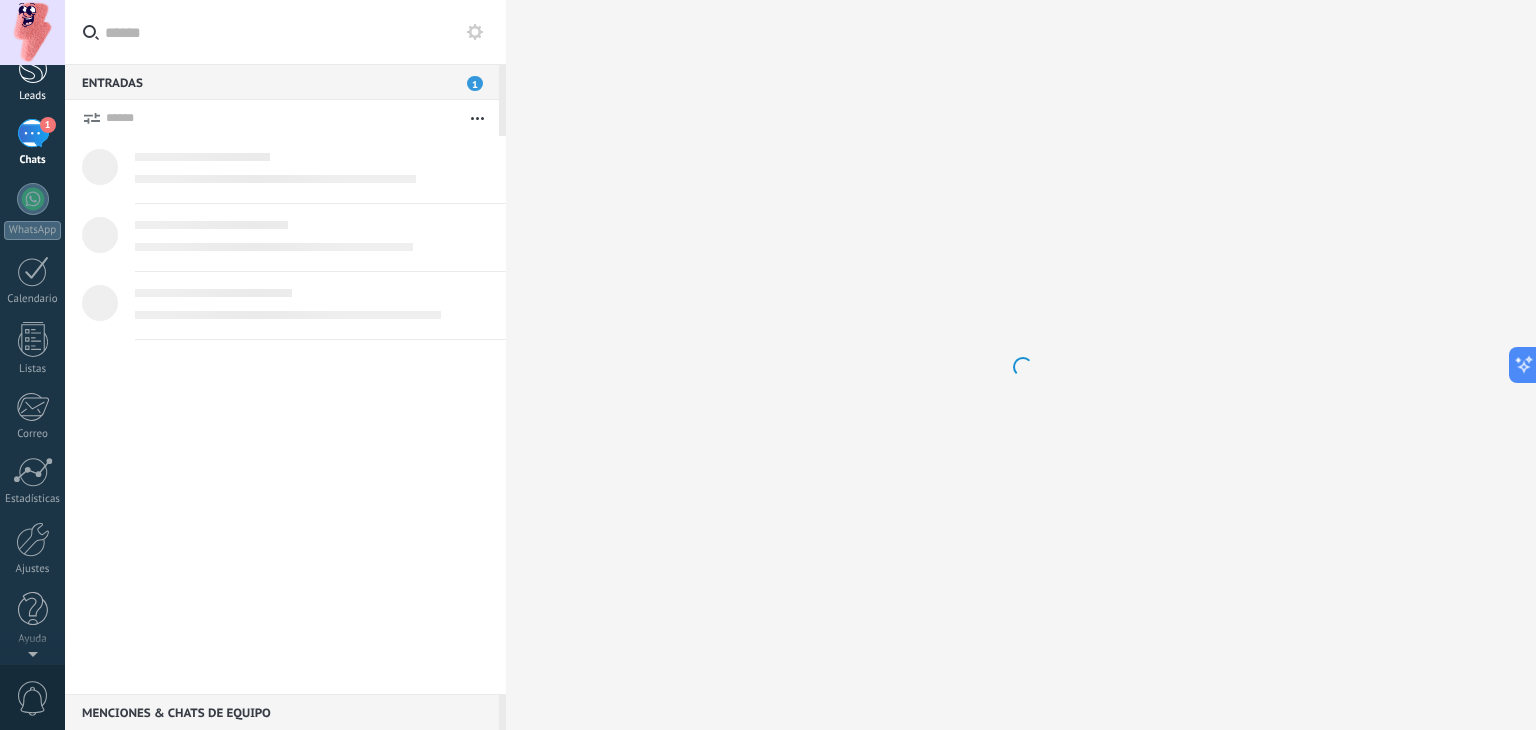 scroll, scrollTop: 0, scrollLeft: 0, axis: both 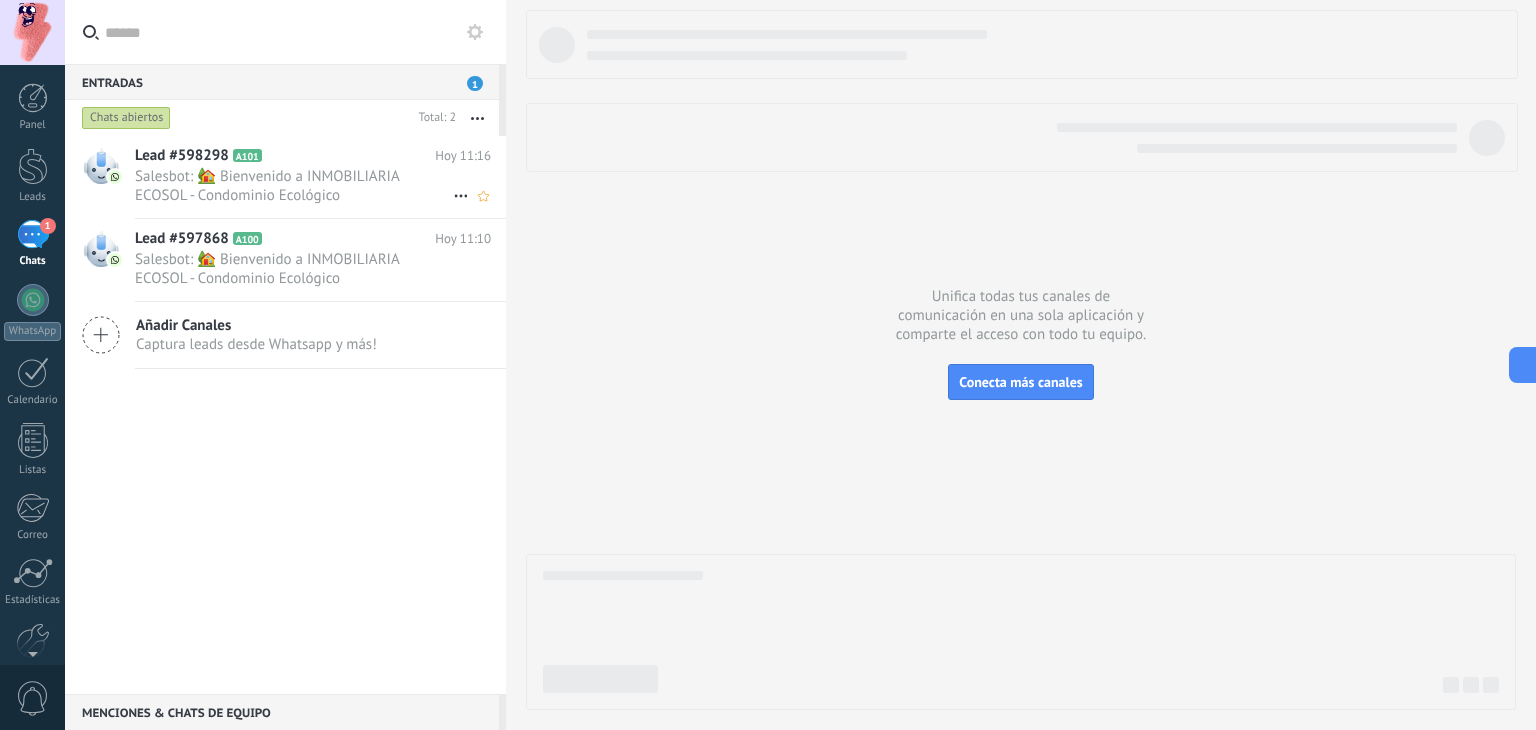 click on "Salesbot: 🏡 Bienvenido a INMOBILIARIA ECOSOL - Condominio Ecológico [GEOGRAPHIC_DATA], ahora estás dando el primer pa..." at bounding box center (294, 186) 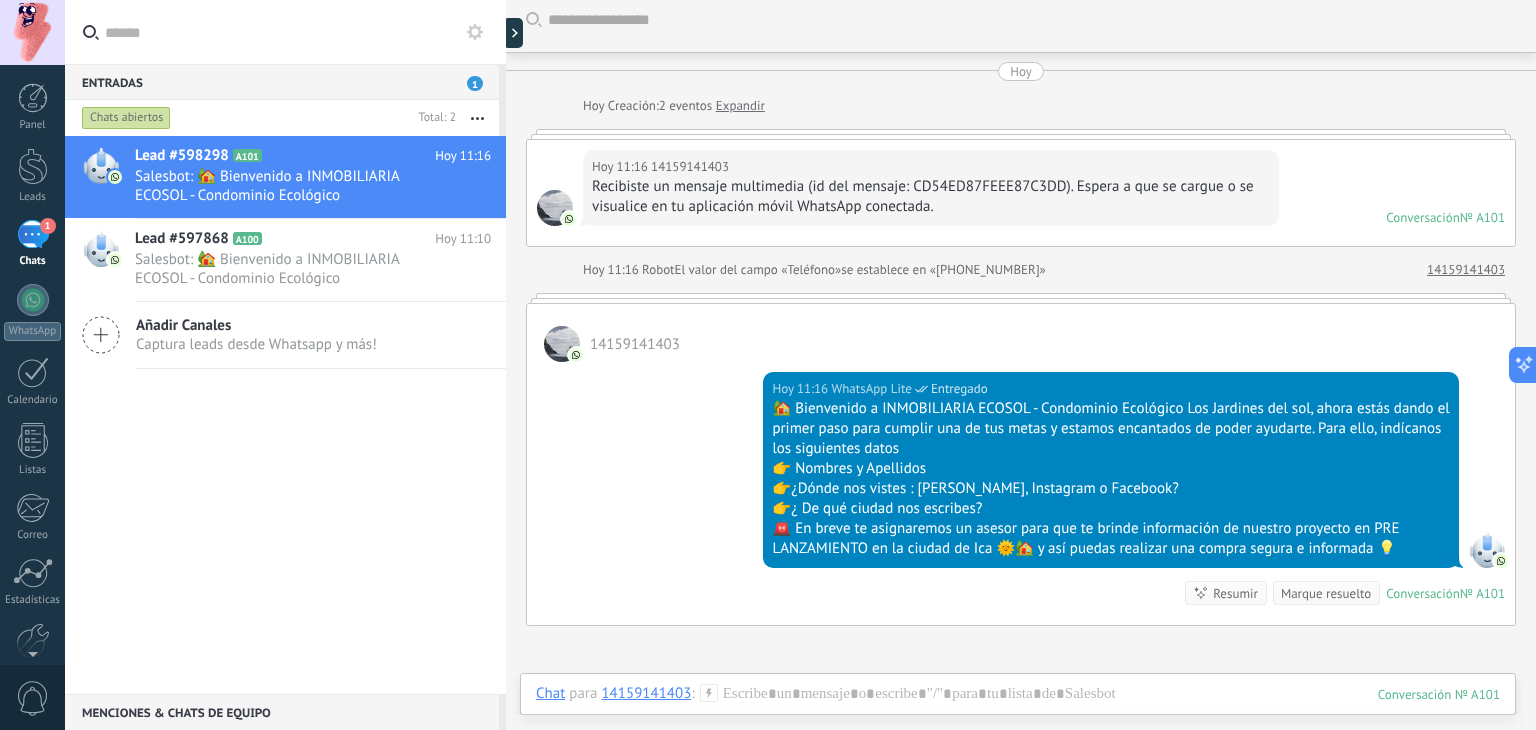 scroll, scrollTop: 0, scrollLeft: 0, axis: both 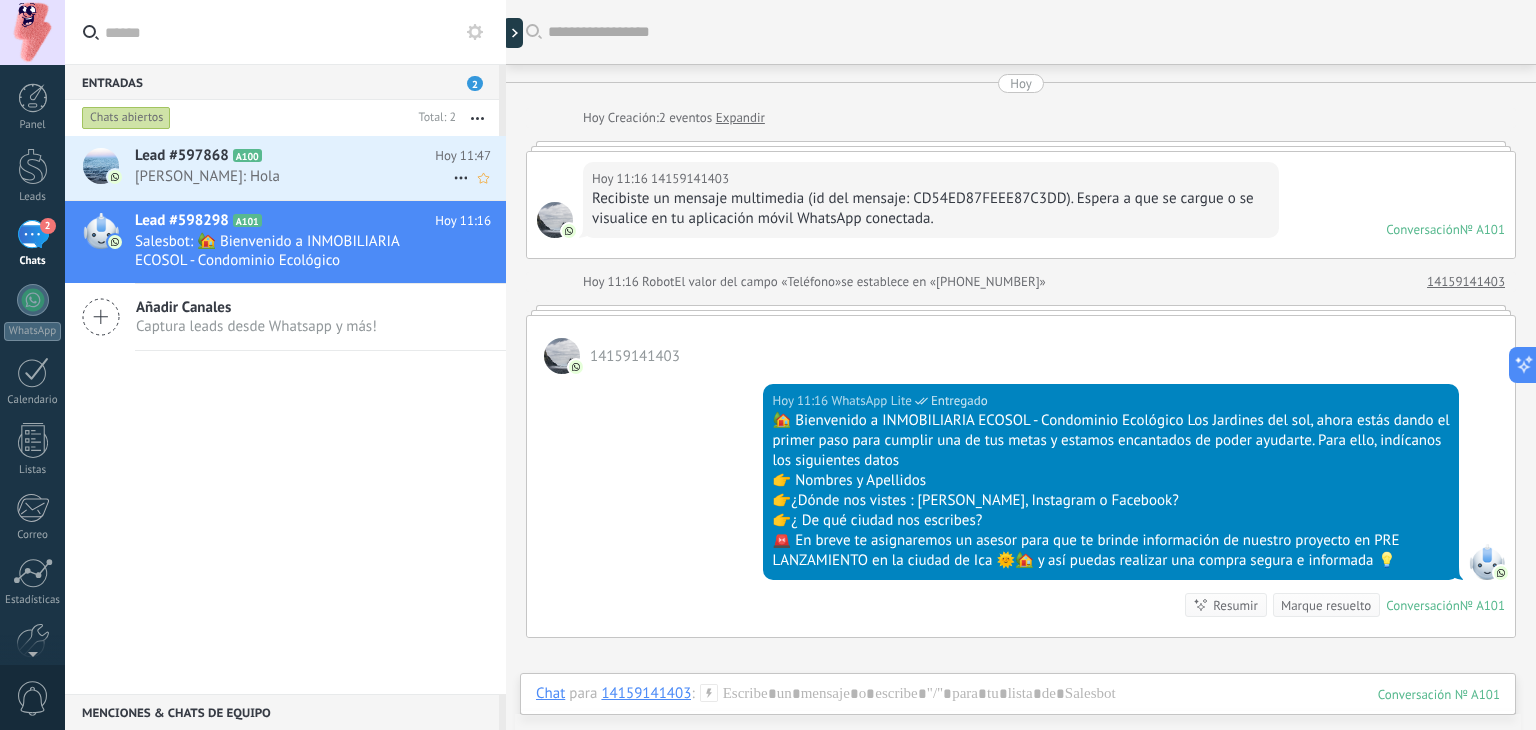 drag, startPoint x: 296, startPoint y: 146, endPoint x: 336, endPoint y: 157, distance: 41.484936 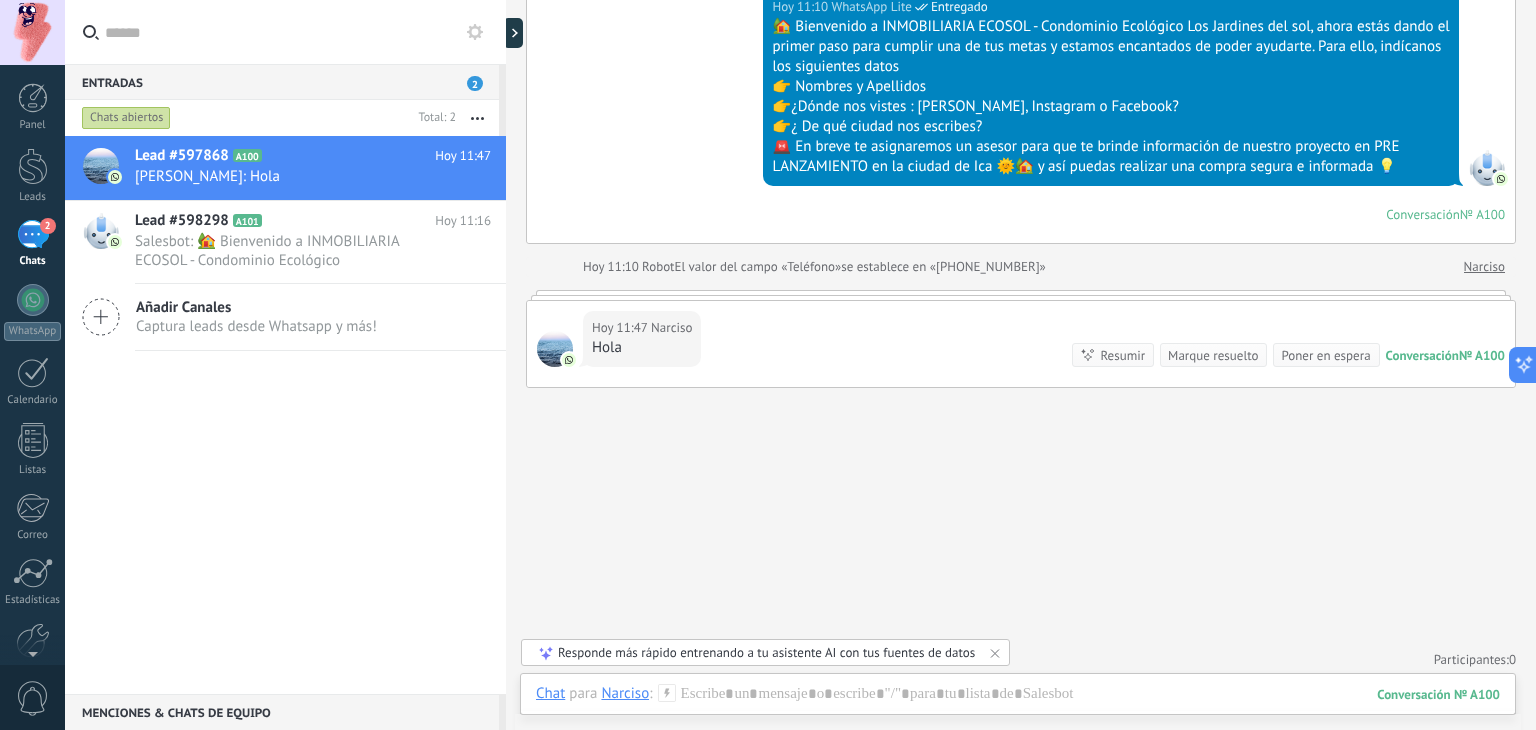 scroll, scrollTop: 253, scrollLeft: 0, axis: vertical 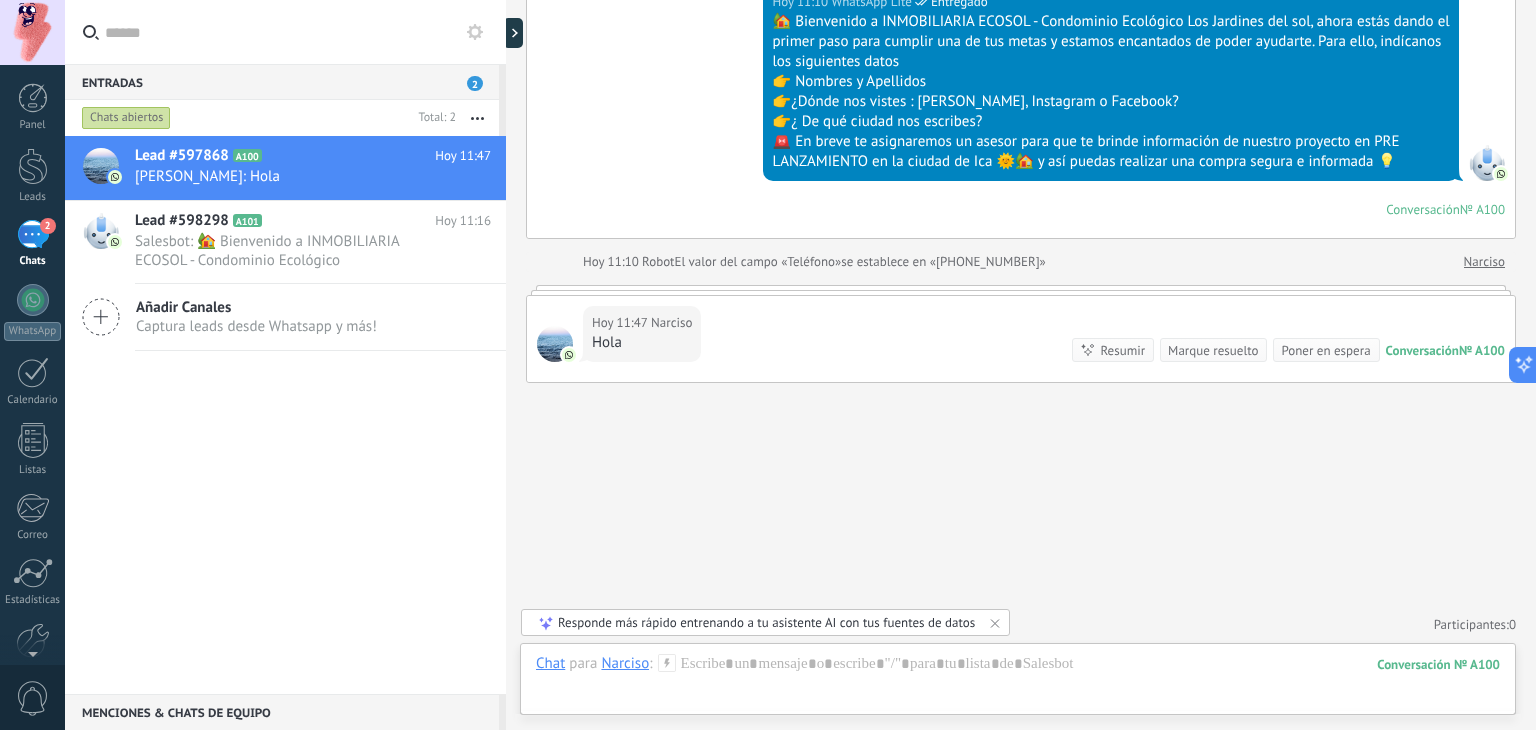 click on "Marque resuelto" at bounding box center (1213, 350) 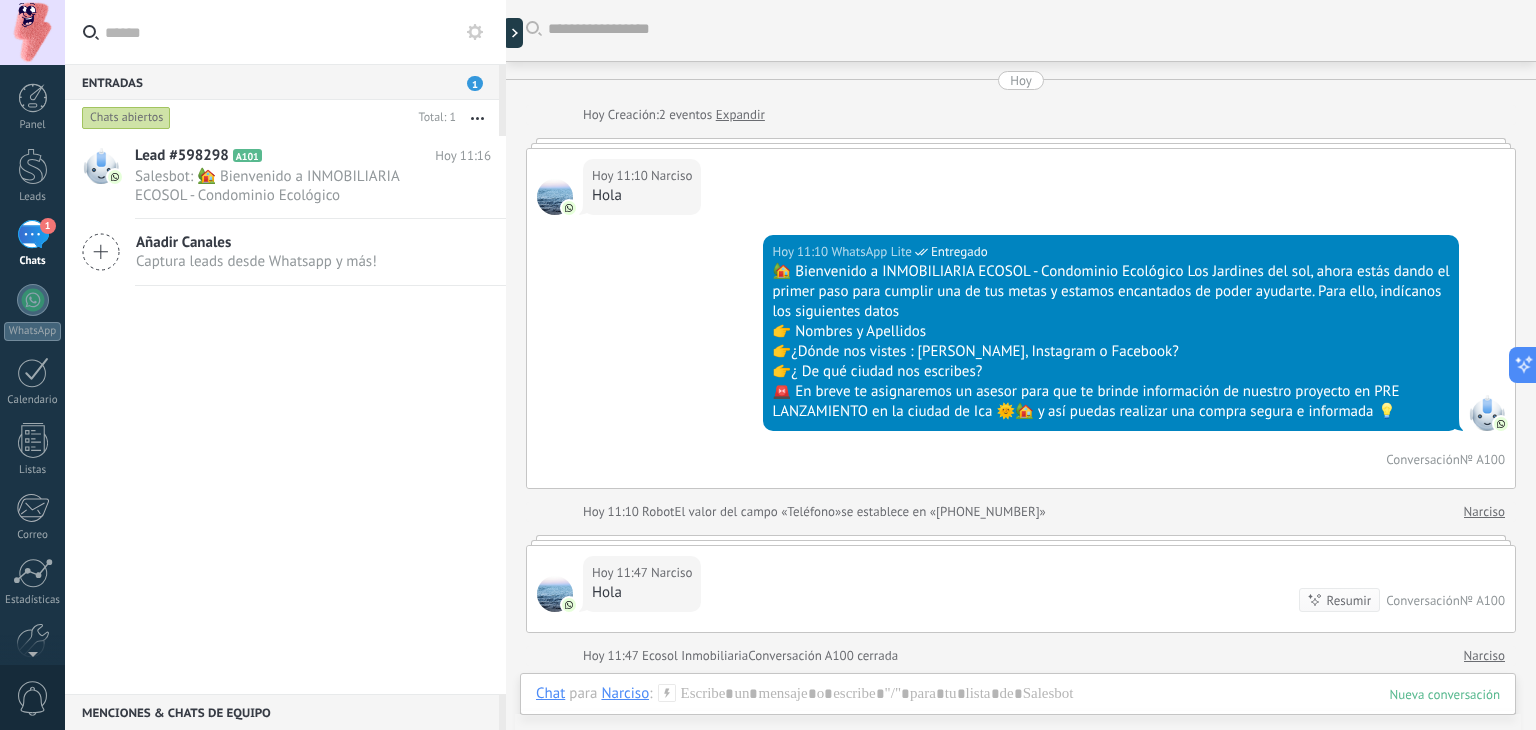 scroll, scrollTop: 0, scrollLeft: 0, axis: both 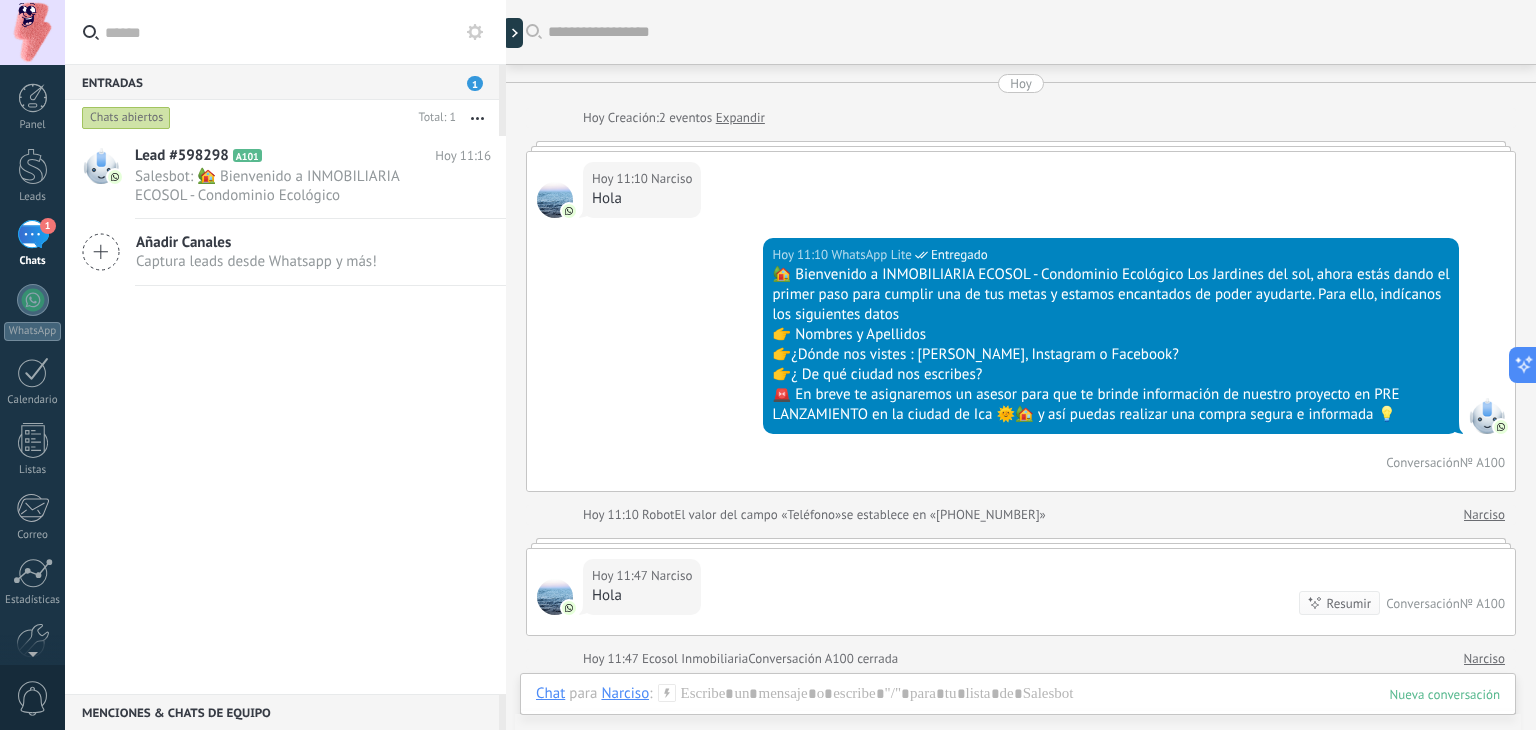 click on "Hoy" at bounding box center (1021, 83) 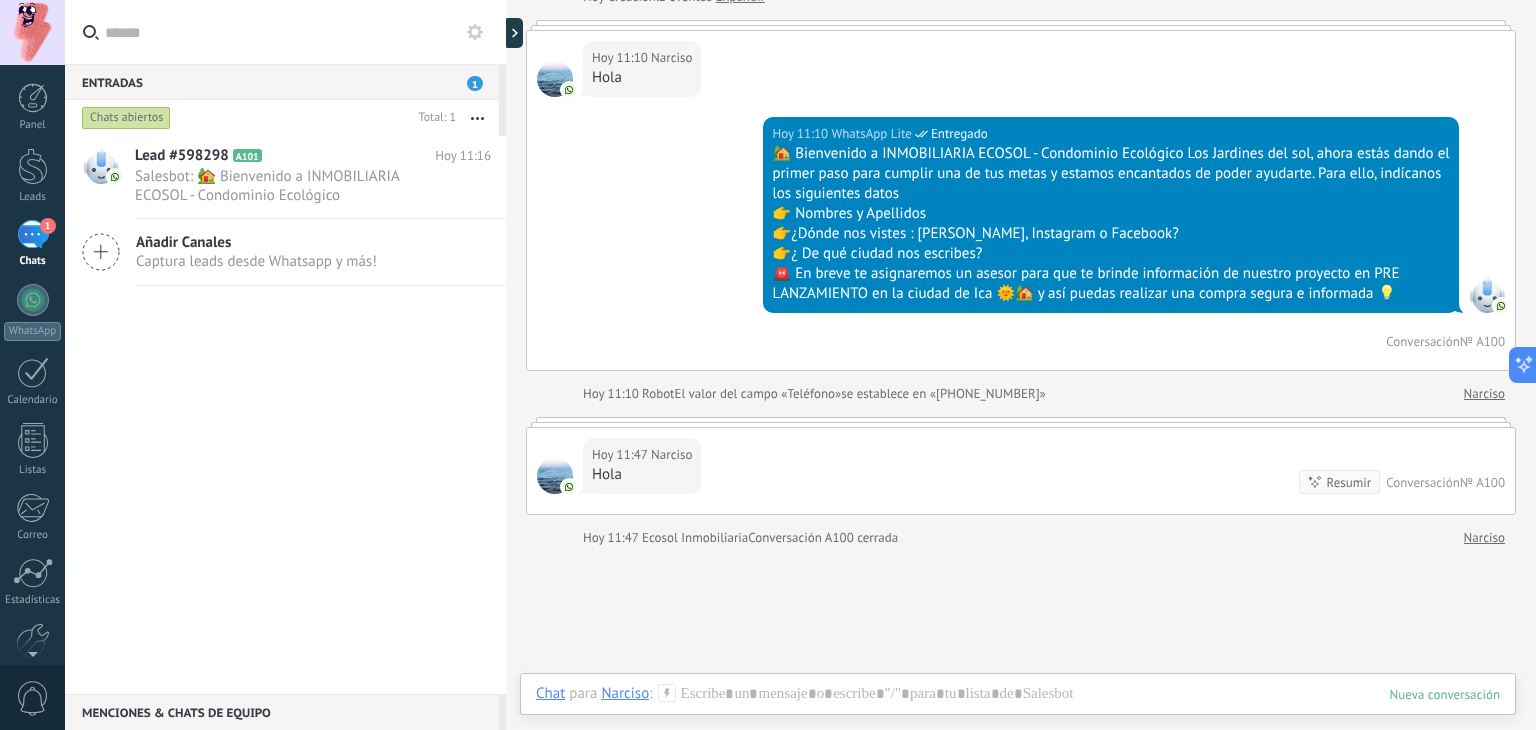 scroll, scrollTop: 286, scrollLeft: 0, axis: vertical 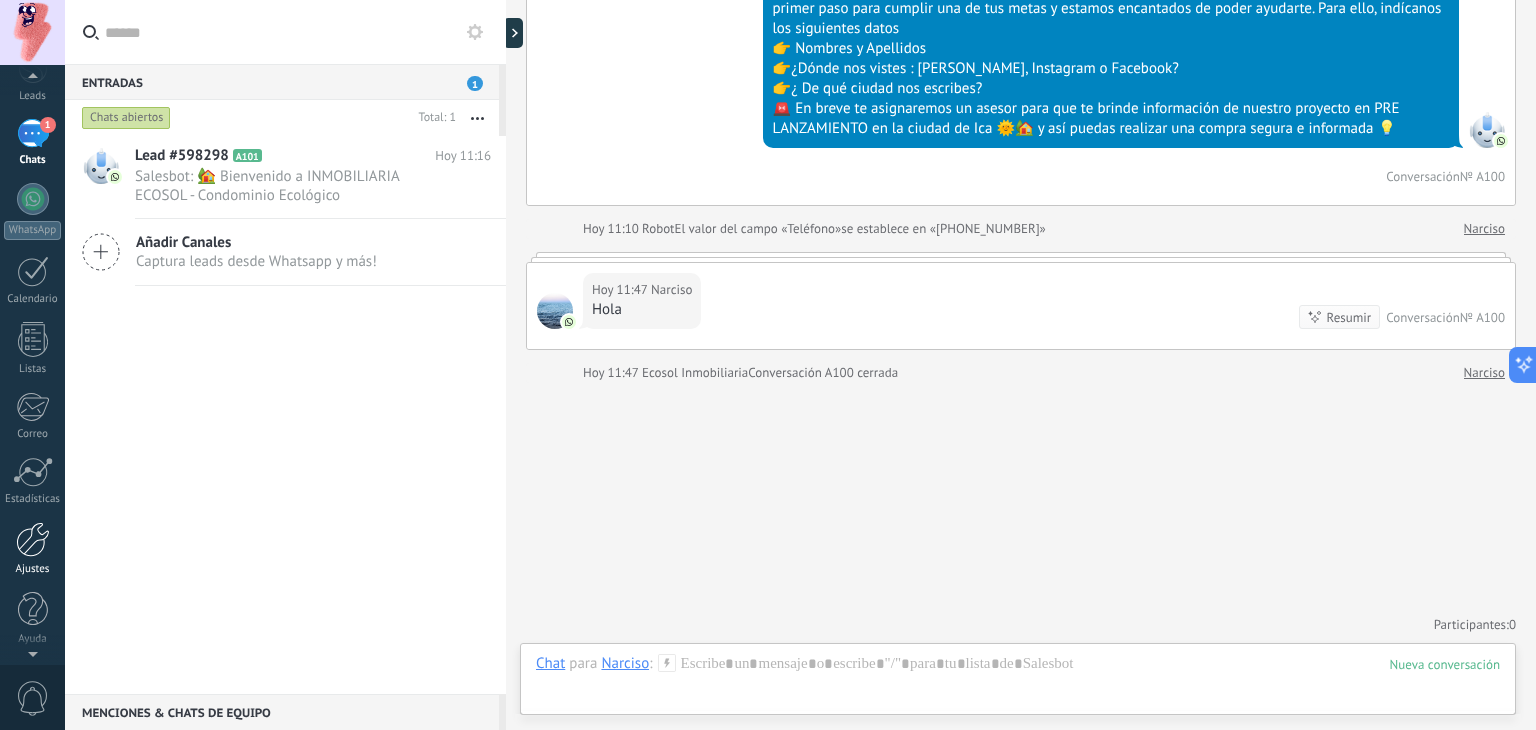 click on "Ajustes" at bounding box center (32, 549) 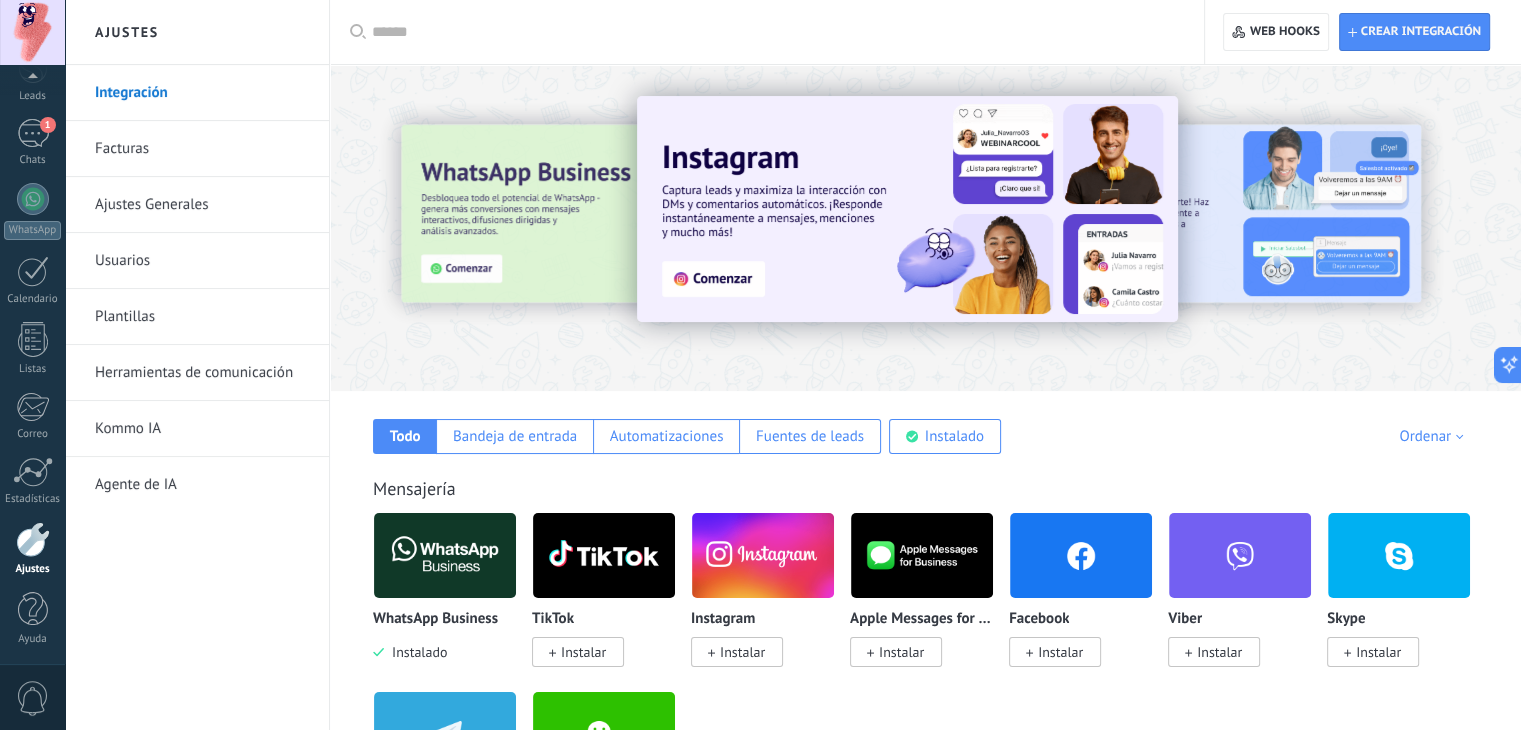 click on "Usuarios" at bounding box center (202, 261) 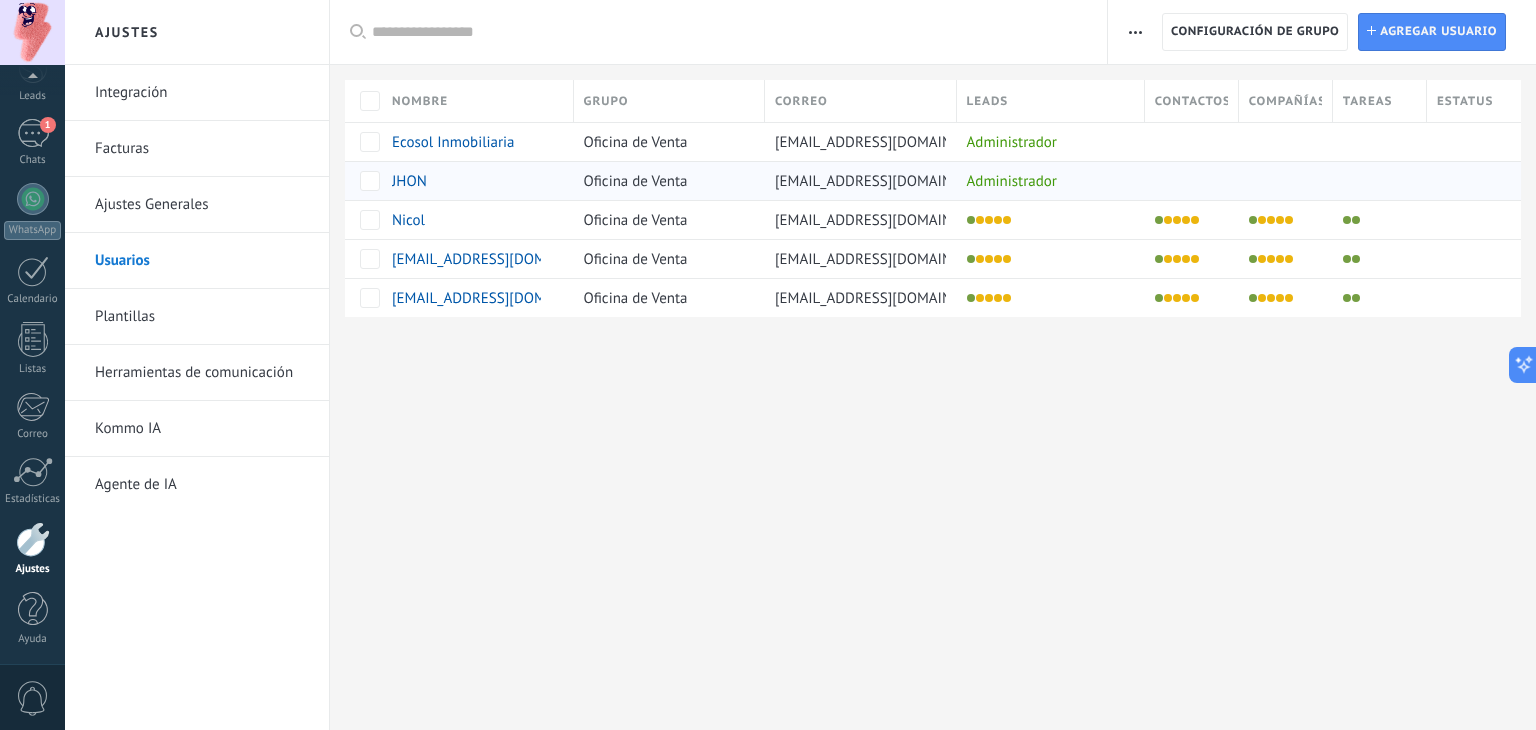 click on "JHON" at bounding box center (473, 181) 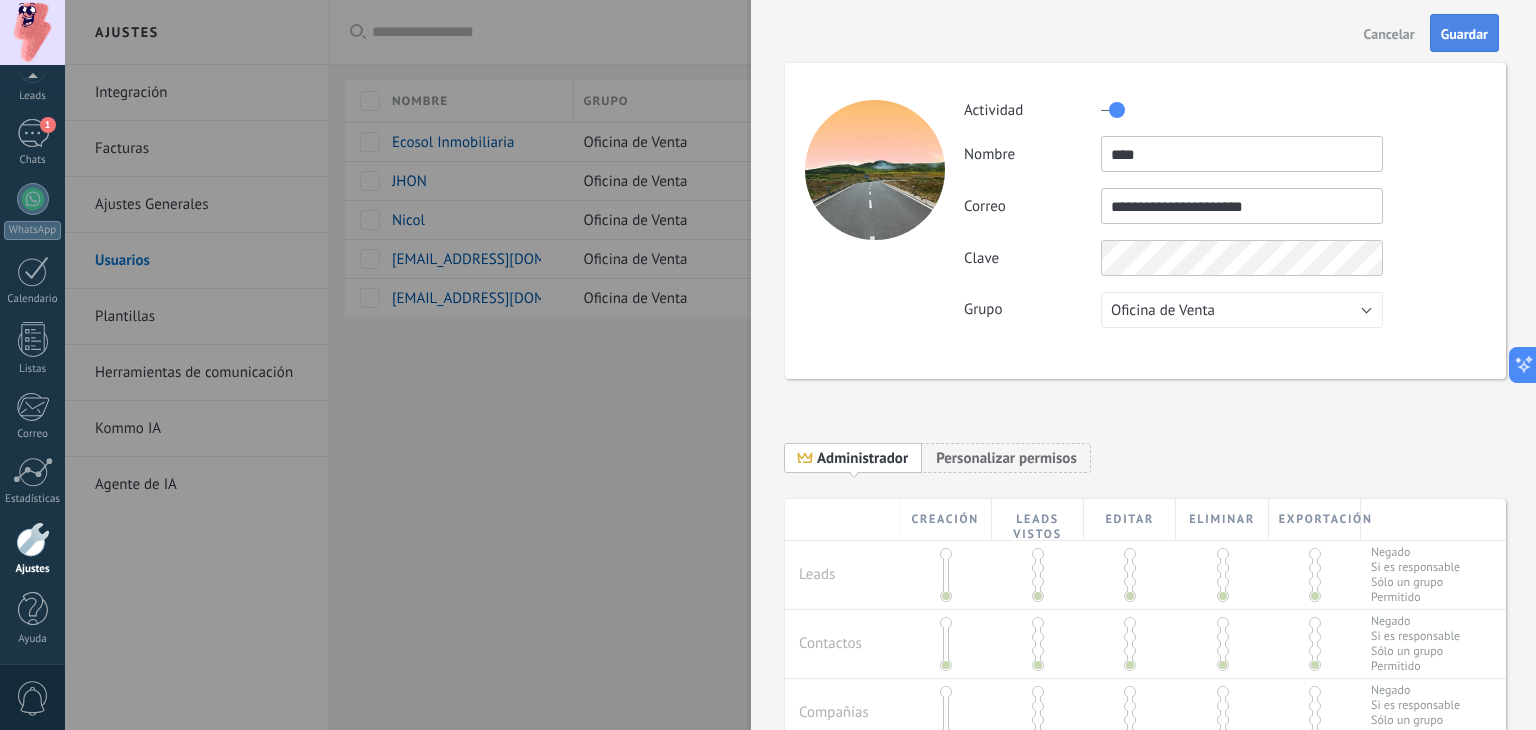 click on "Guardar" at bounding box center (1464, 34) 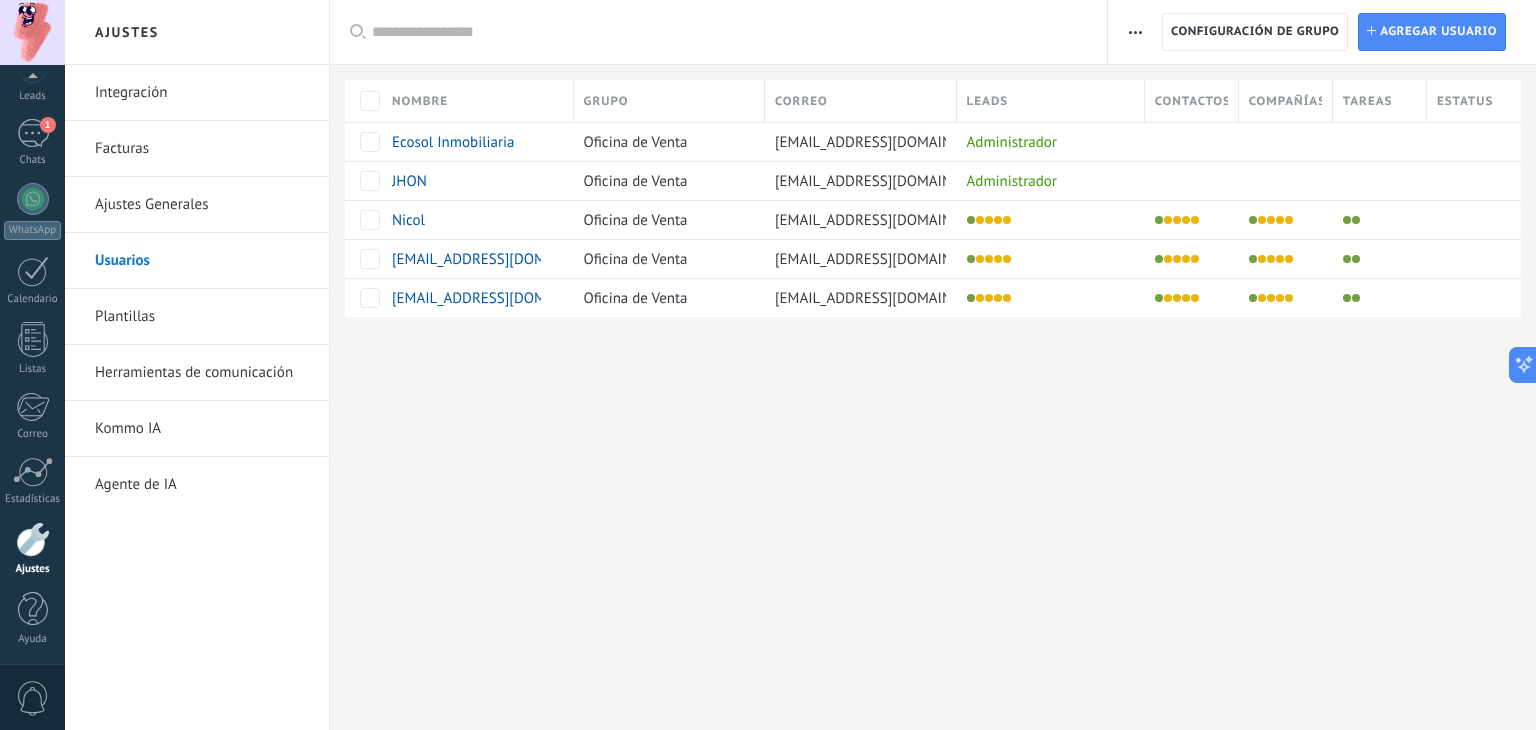 click on "Registro de autorización Lista blanca de direcciones IP Límites de actividade Configuración de grupo Configuración de grupo Instalar Agregar usuario Aplicar Usuarios activos Usuarios inactivos Todo usuarios Administrador Usuarios libres Verificación en 2-pasos Guardar Seleccionar todo Oficina de Venta Usuarios libres Todos los grupos Seleccionar todo Administrador Todos los roles Ninguno Usuarios activos Usuarios inactivos Usuarios activos Seleccionar todo Usuarios con verificación en 2 pasos Usuarios sin verificación en 2 pasos Todos los tipos de verificación Aplicar Restablecer Nombre Grupo Correo Leads Contactos Compañías Tareas Estatus           Ecosol Inmobiliaria Oficina de Venta [EMAIL_ADDRESS][DOMAIN_NAME] Administrador           [PERSON_NAME] Oficina de Venta [EMAIL_ADDRESS][DOMAIN_NAME] Administrador           [PERSON_NAME] Oficina de Venta [EMAIL_ADDRESS][DOMAIN_NAME]           [EMAIL_ADDRESS][DOMAIN_NAME] Oficina de Venta [EMAIL_ADDRESS][DOMAIN_NAME]           [EMAIL_ADDRESS][DOMAIN_NAME] Mostrar todos" at bounding box center [933, 191] 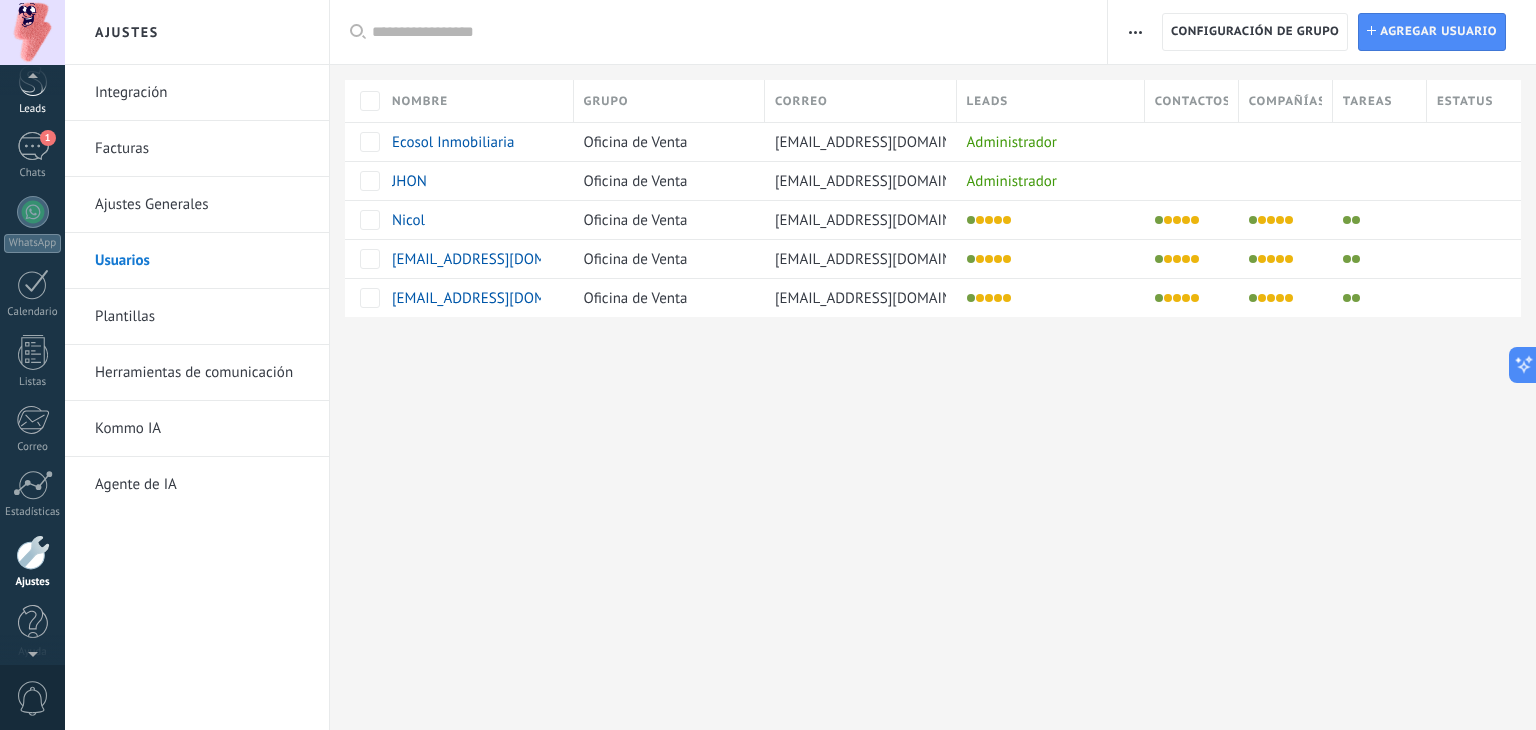 scroll, scrollTop: 0, scrollLeft: 0, axis: both 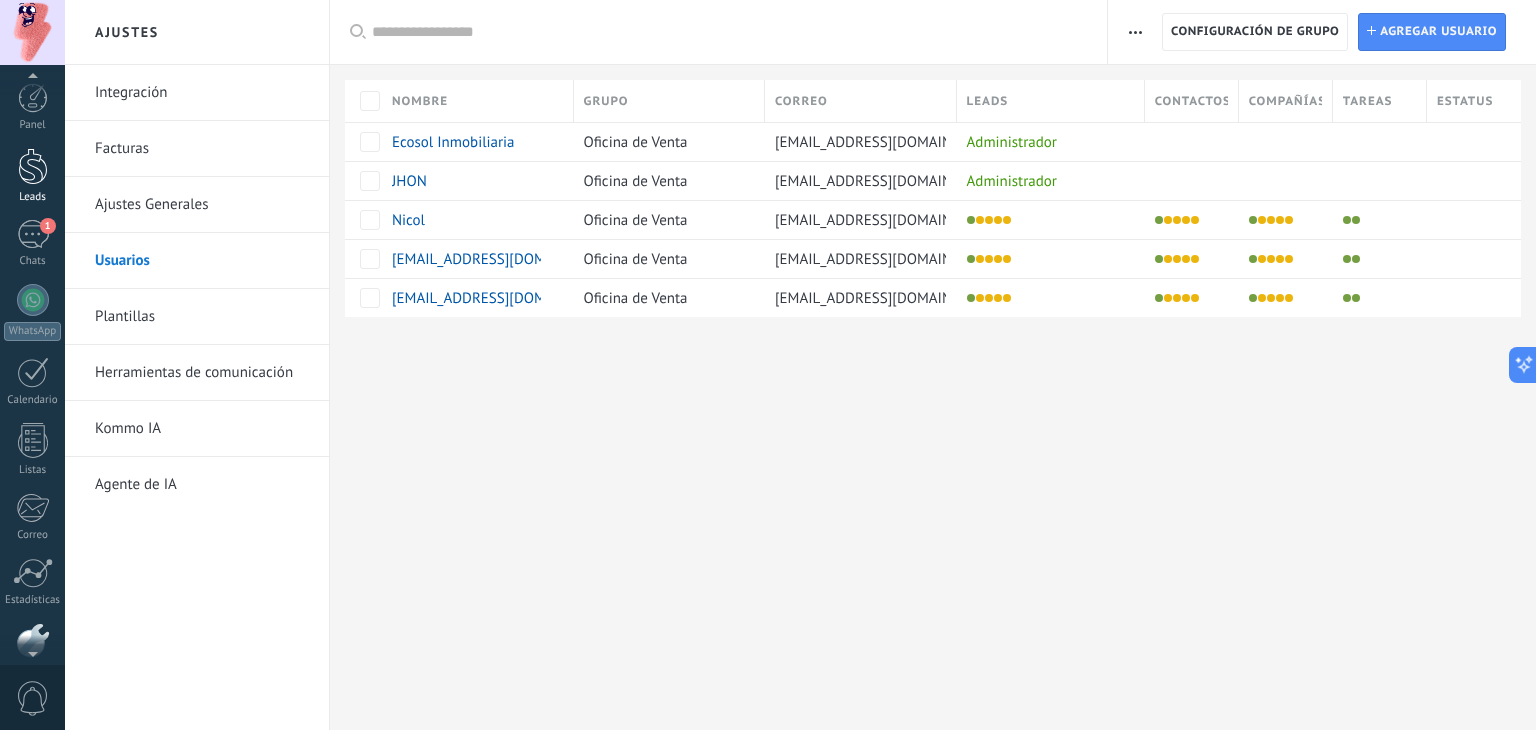 click at bounding box center [33, 166] 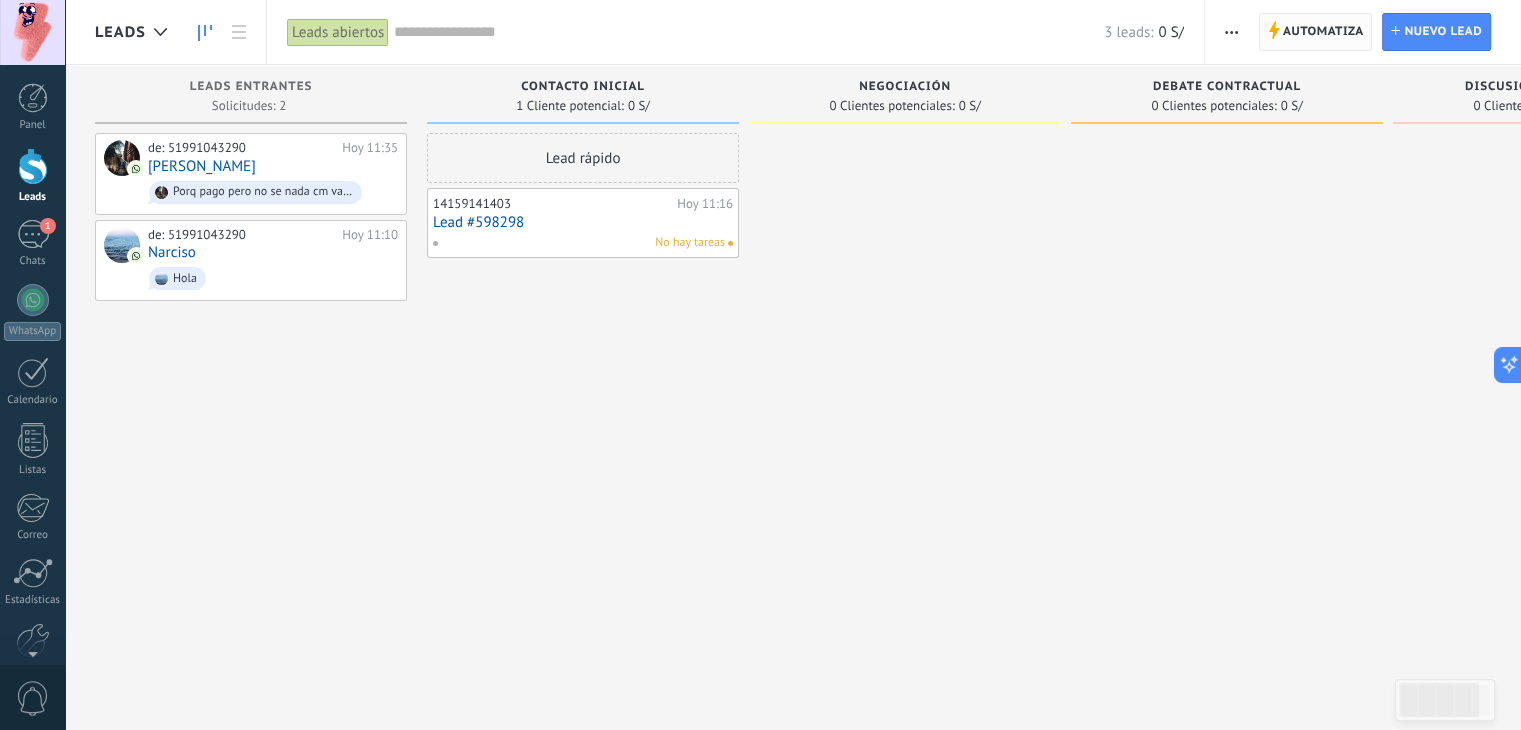 drag, startPoint x: 1259, startPoint y: 12, endPoint x: 1323, endPoint y: 35, distance: 68.007355 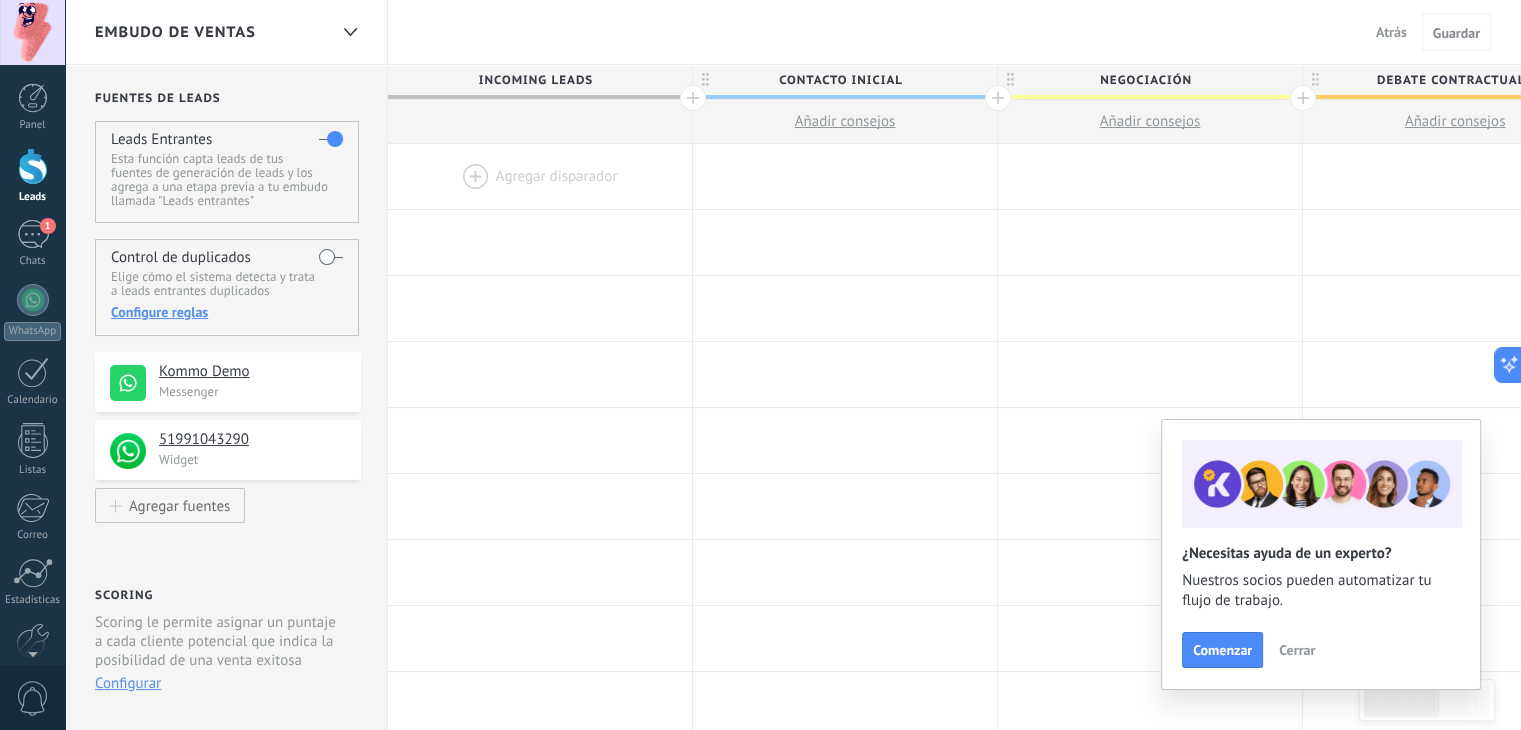 click at bounding box center (540, 176) 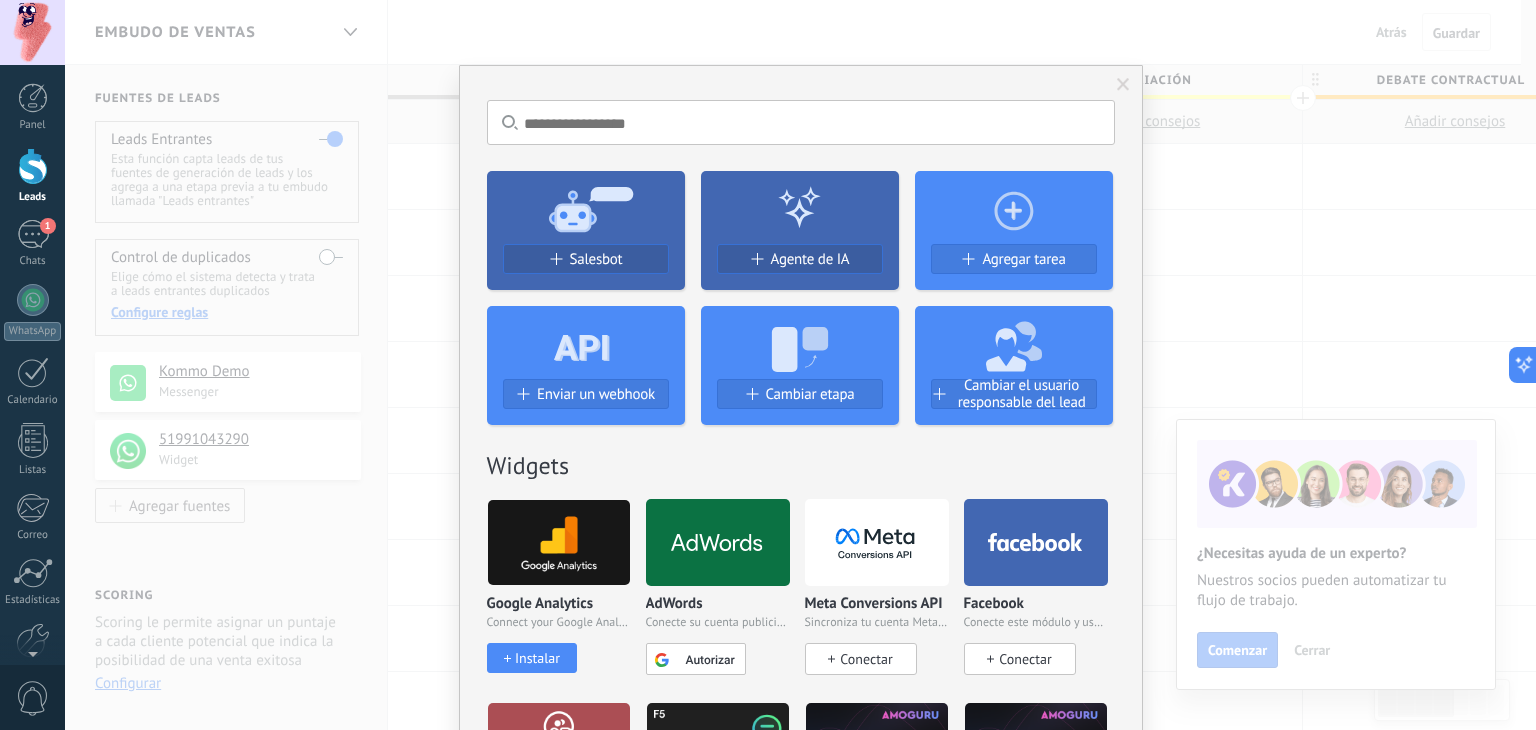 click on "Widgets" at bounding box center [801, 465] 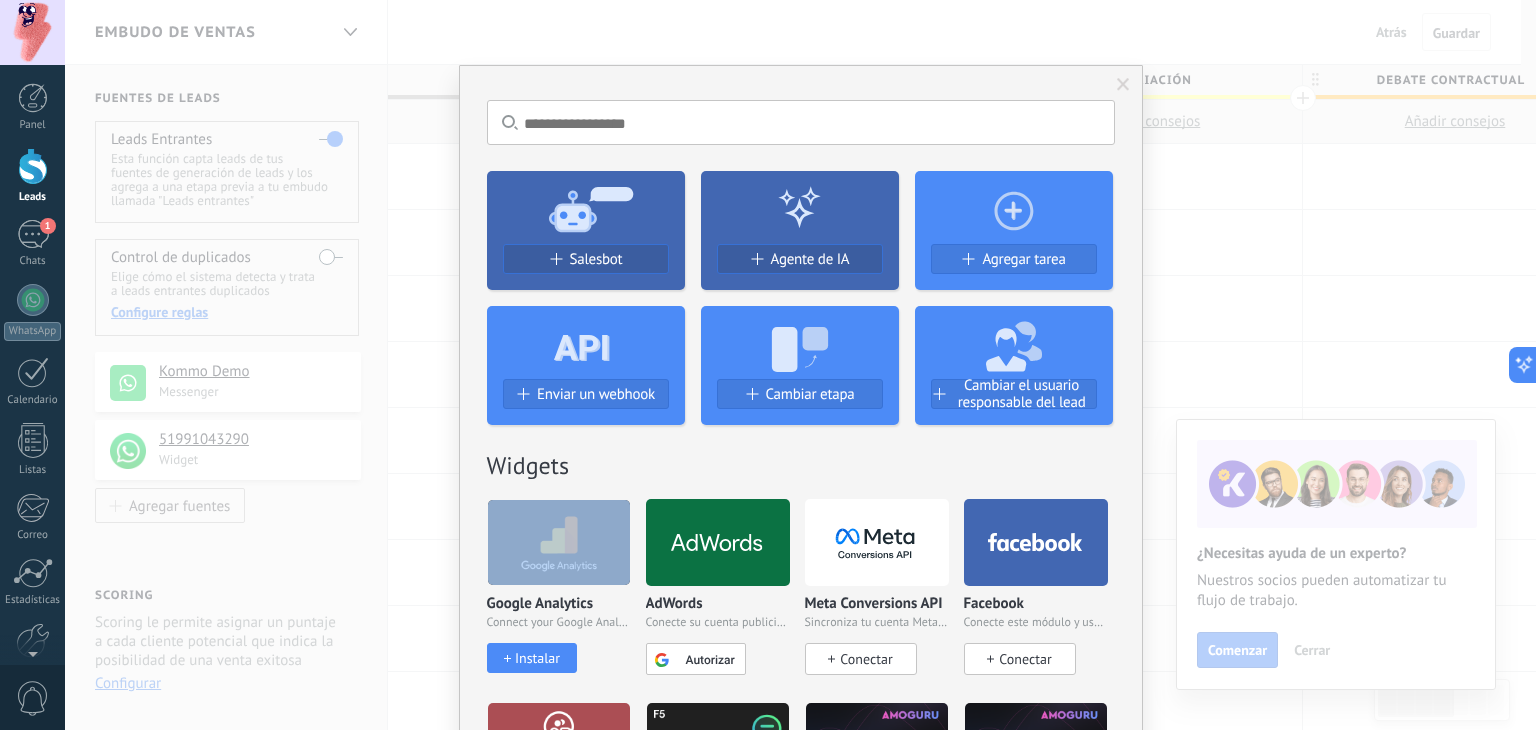 click on "No hay resultados Salesbot Agente de IA Agregar tarea Enviar un webhook Cambiar etapa Cambiar el usuario responsable del lead Widgets Google Analytics Connect your Google Analytics account and create custom Google Analytics Instalar AdWords Conecte su cuenta publicitaria y configure la publicidad en Google Autorizar Meta Conversions API Sincroniza tu cuenta Meta para mejorar tus anuncios Conectar Facebook Conecte este módulo y use la publicidad en Facebook Conectar Creditor por CatCode Control de pagos parciales en un lead Instalar Chatter - WA+ChatGPT via Komanda F5 Integración de WhatsApp, Telegram, [PERSON_NAME] & VK Instalar Documentos de Google por AMOGURU Documentos de Google por AMOGURU Instalar Distribución Inteligente por AMOGURU Distribución inteligente de leads de amoGURU Instalar Bloque de cambio de estado de AMOGURU Mover leads solo a etapas configuradas. Instalar Whatsapp de YouMessages Integración de Whatsapp y creador de bots Instalar Calculadora de campo. Fórmulas Instalar Guru Service Instalar" at bounding box center (801, 1908) 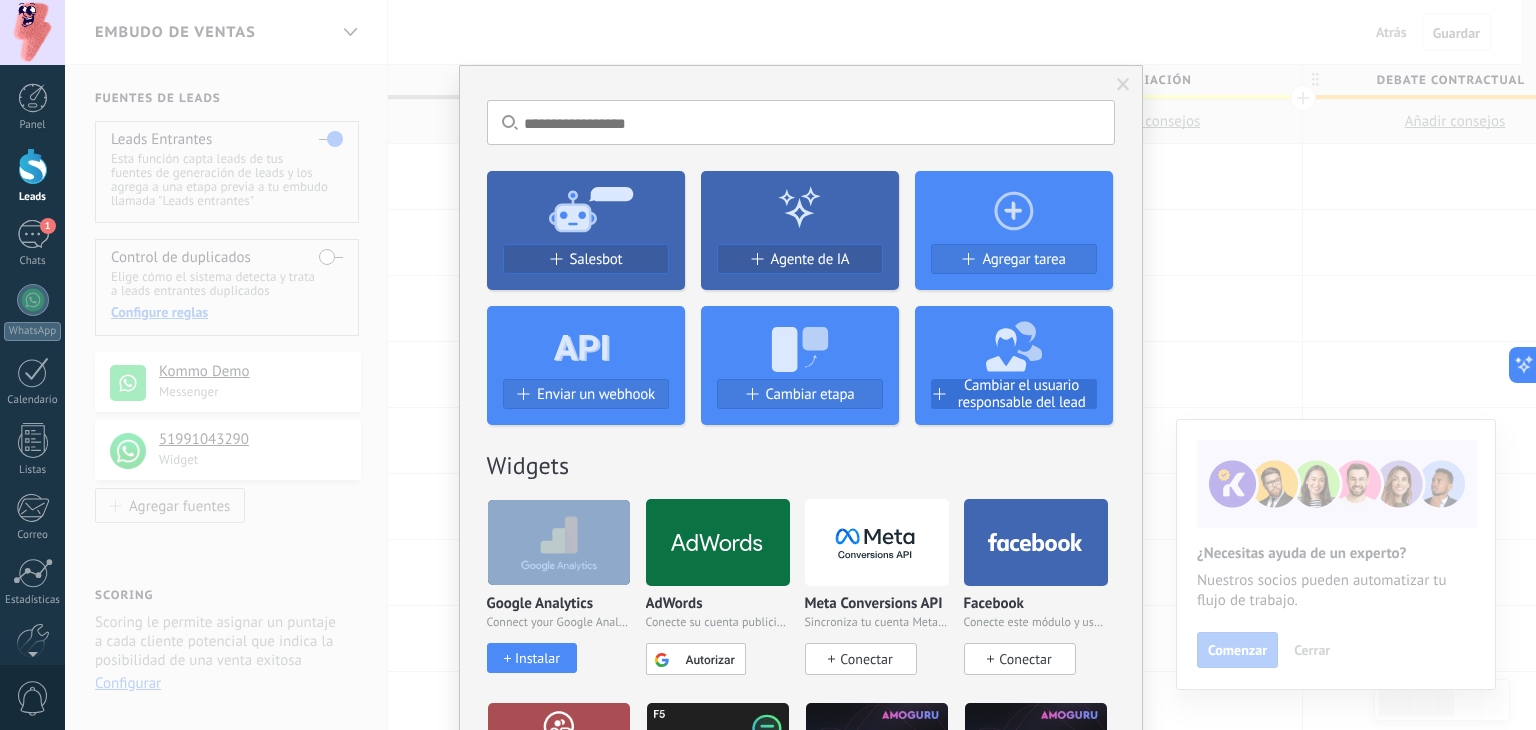click on "Cambiar el usuario responsable del lead" at bounding box center (1022, 394) 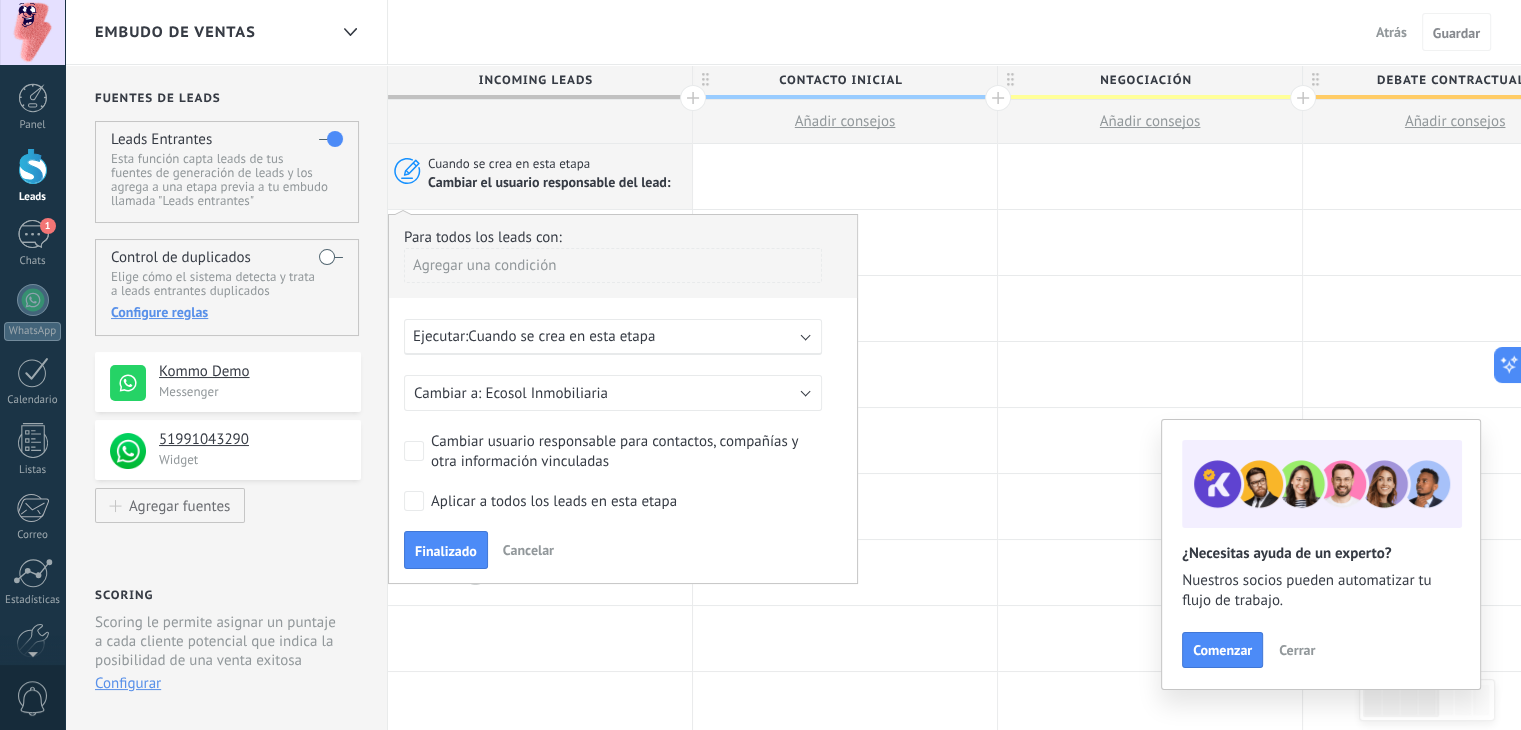 click on "Cancelar" at bounding box center (528, 550) 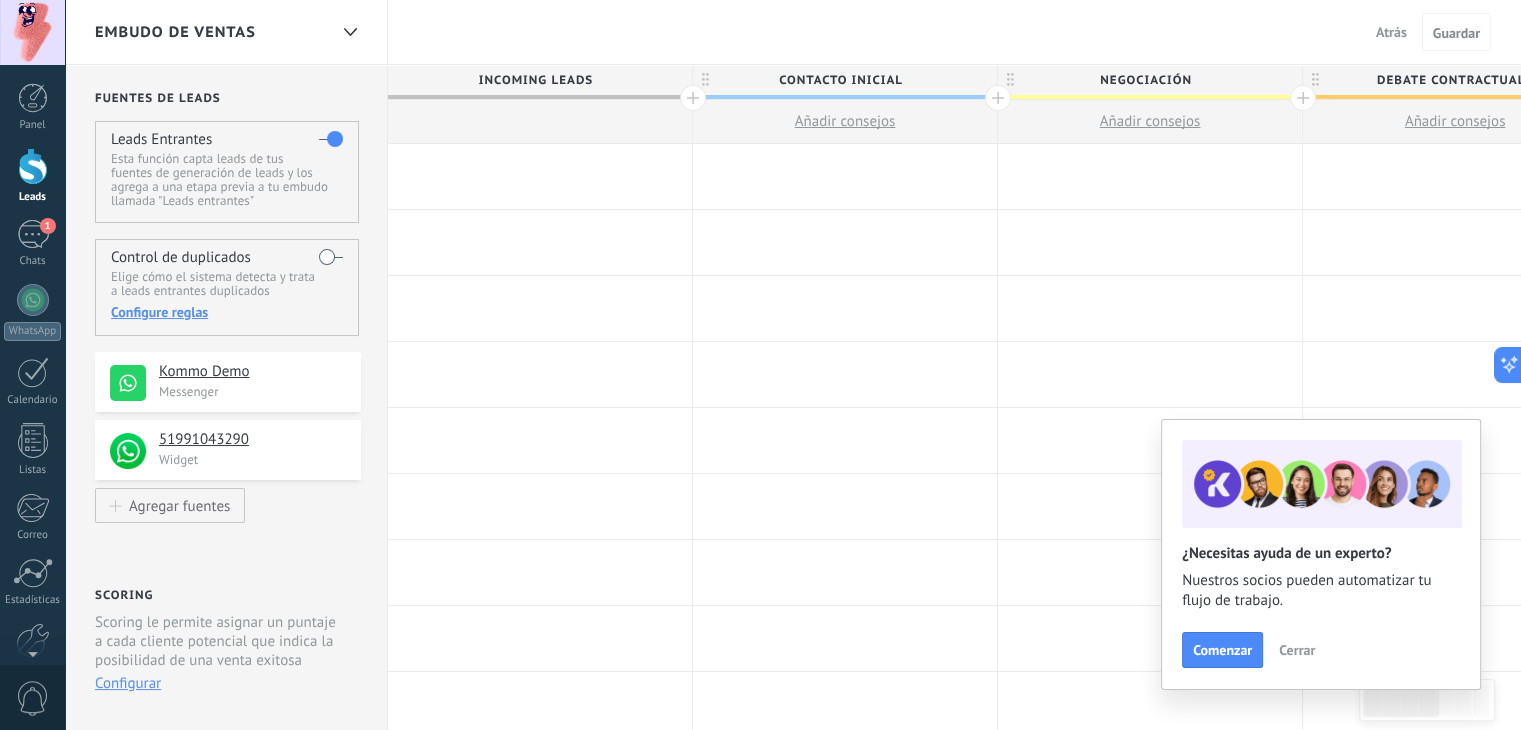 click at bounding box center (540, 176) 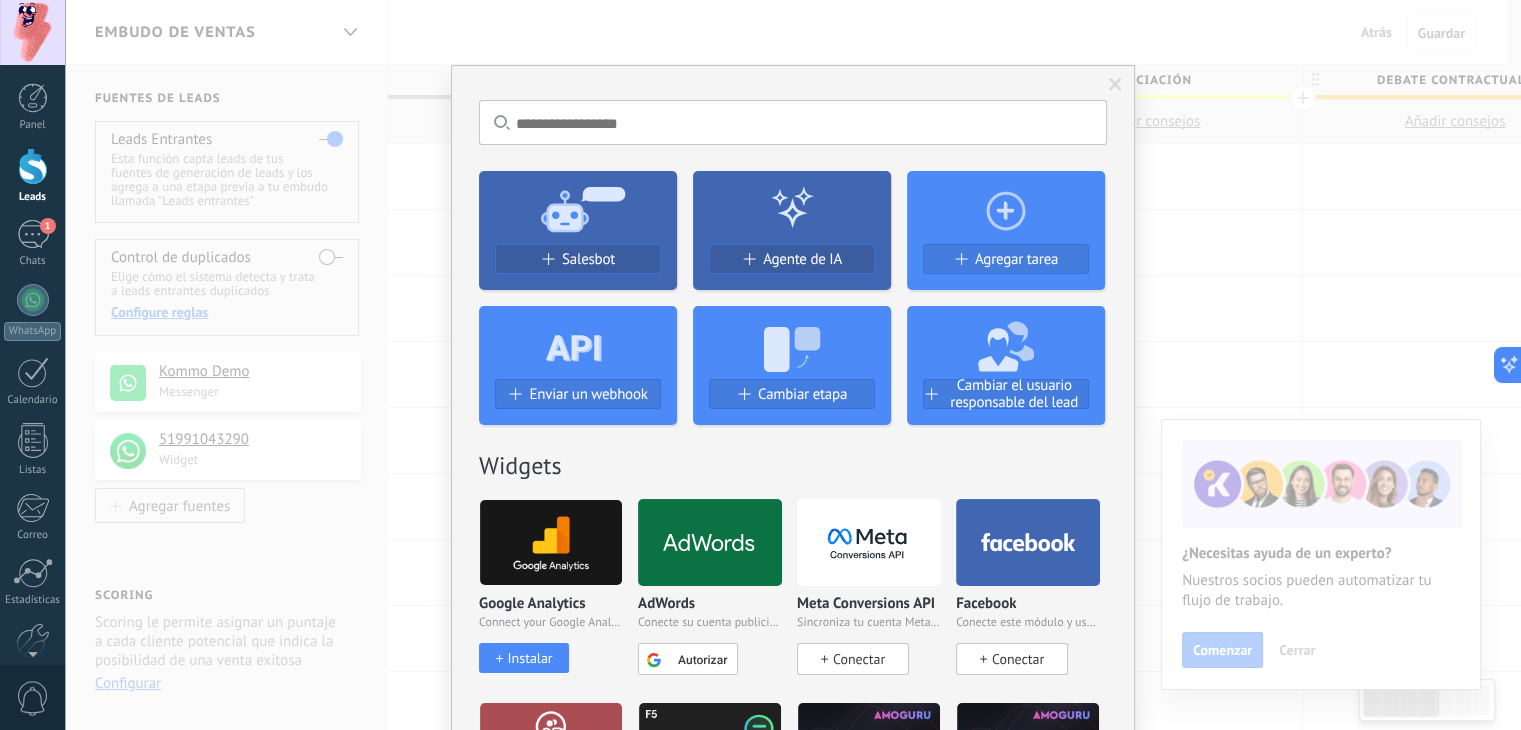 scroll, scrollTop: 0, scrollLeft: 2, axis: horizontal 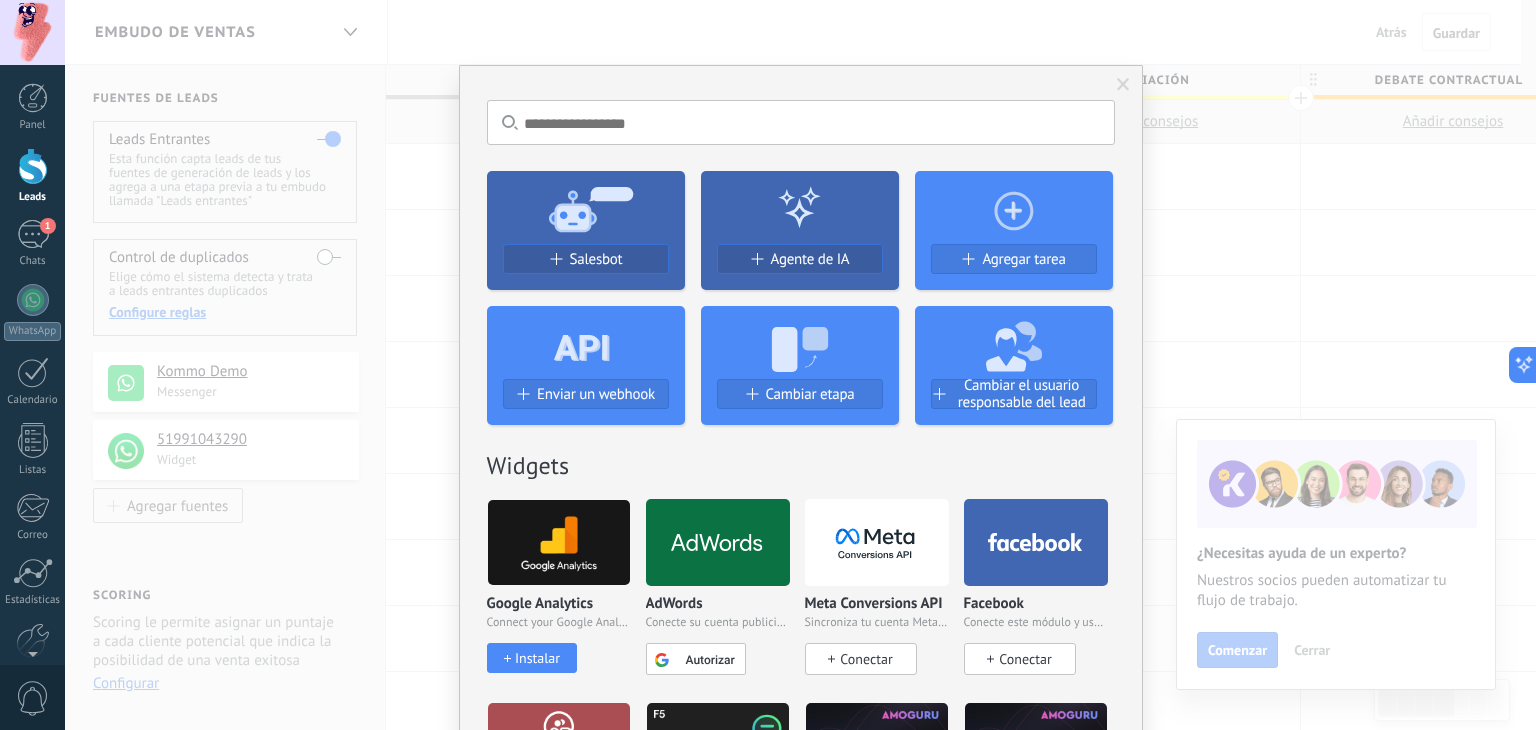 click 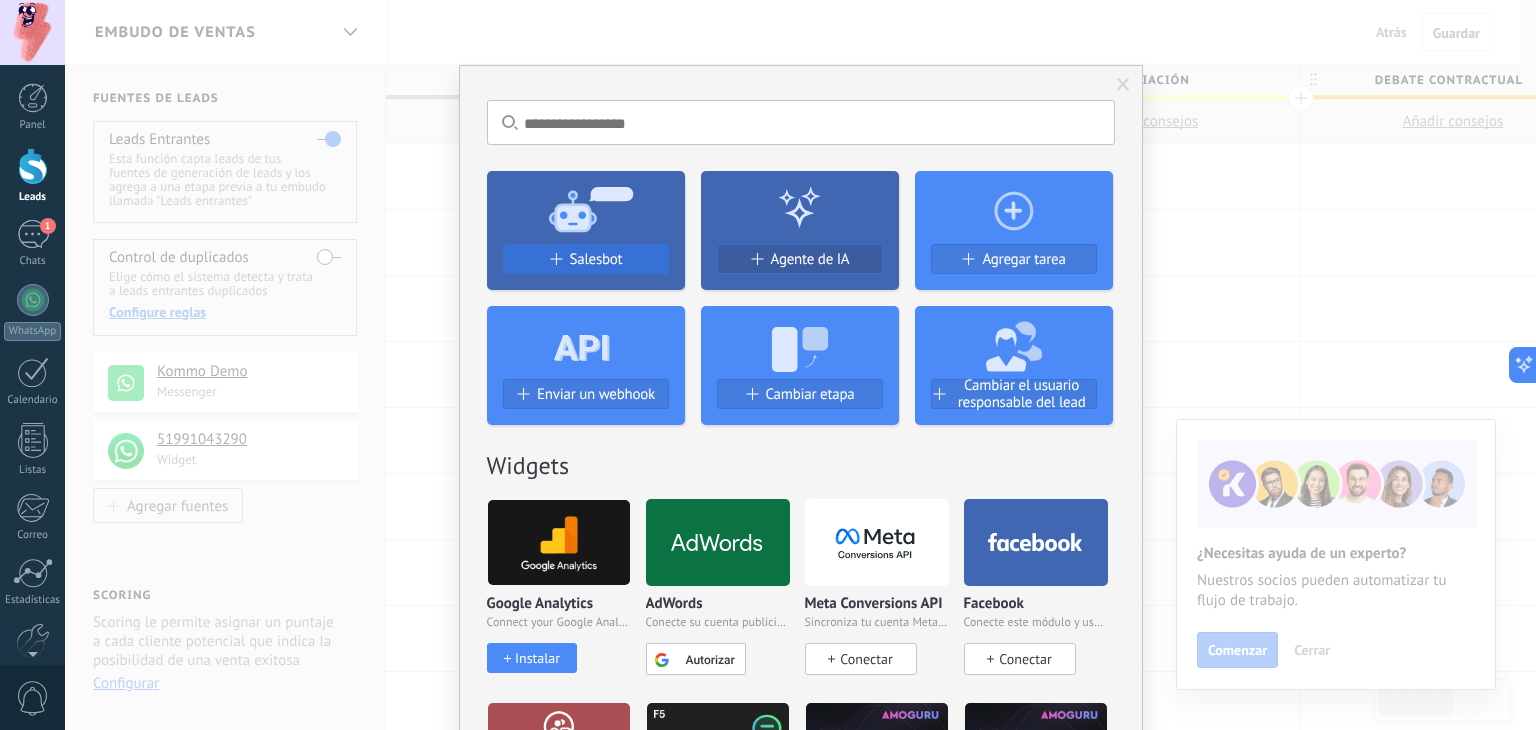 click on "Salesbot" at bounding box center [596, 259] 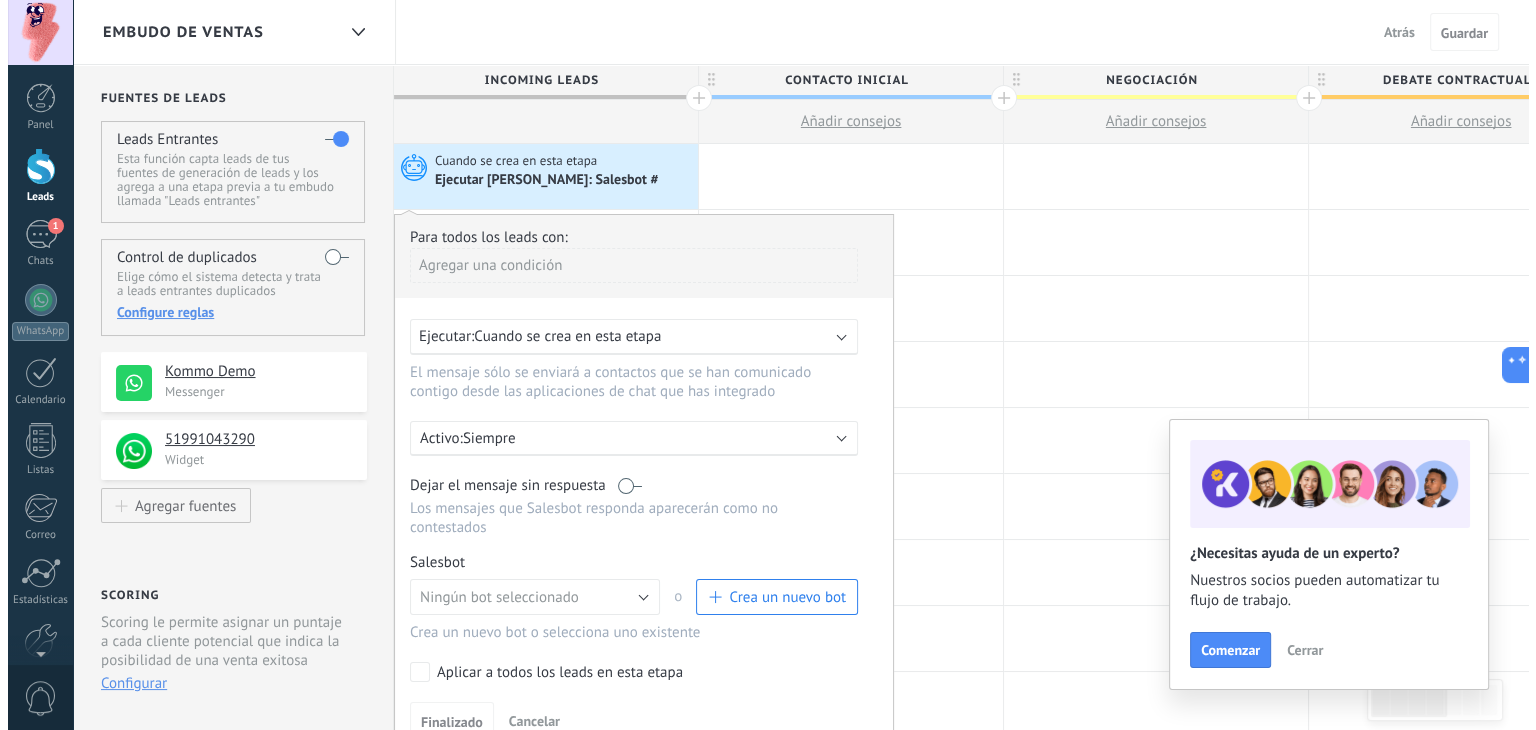 scroll, scrollTop: 100, scrollLeft: 0, axis: vertical 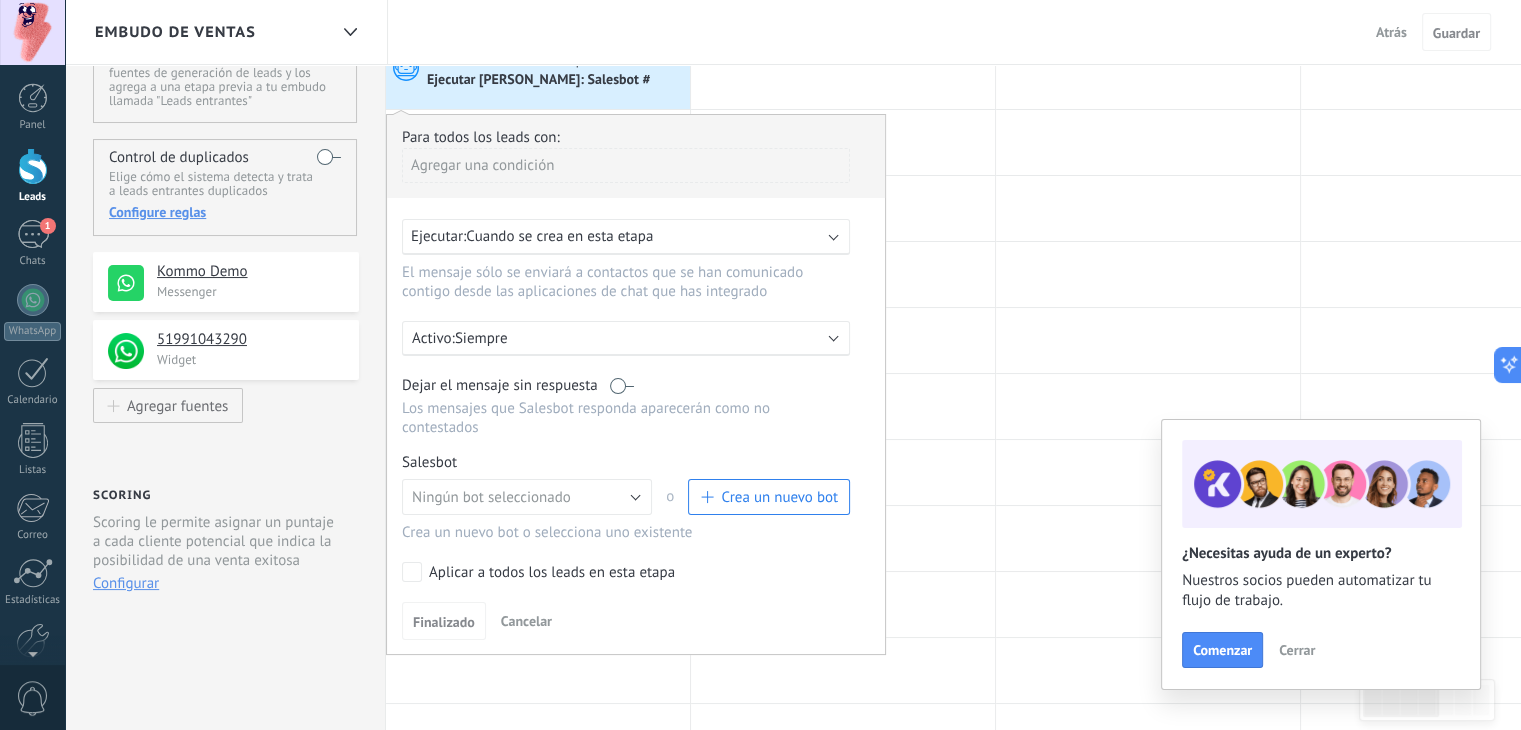 click on "Crea un nuevo bot" at bounding box center (779, 497) 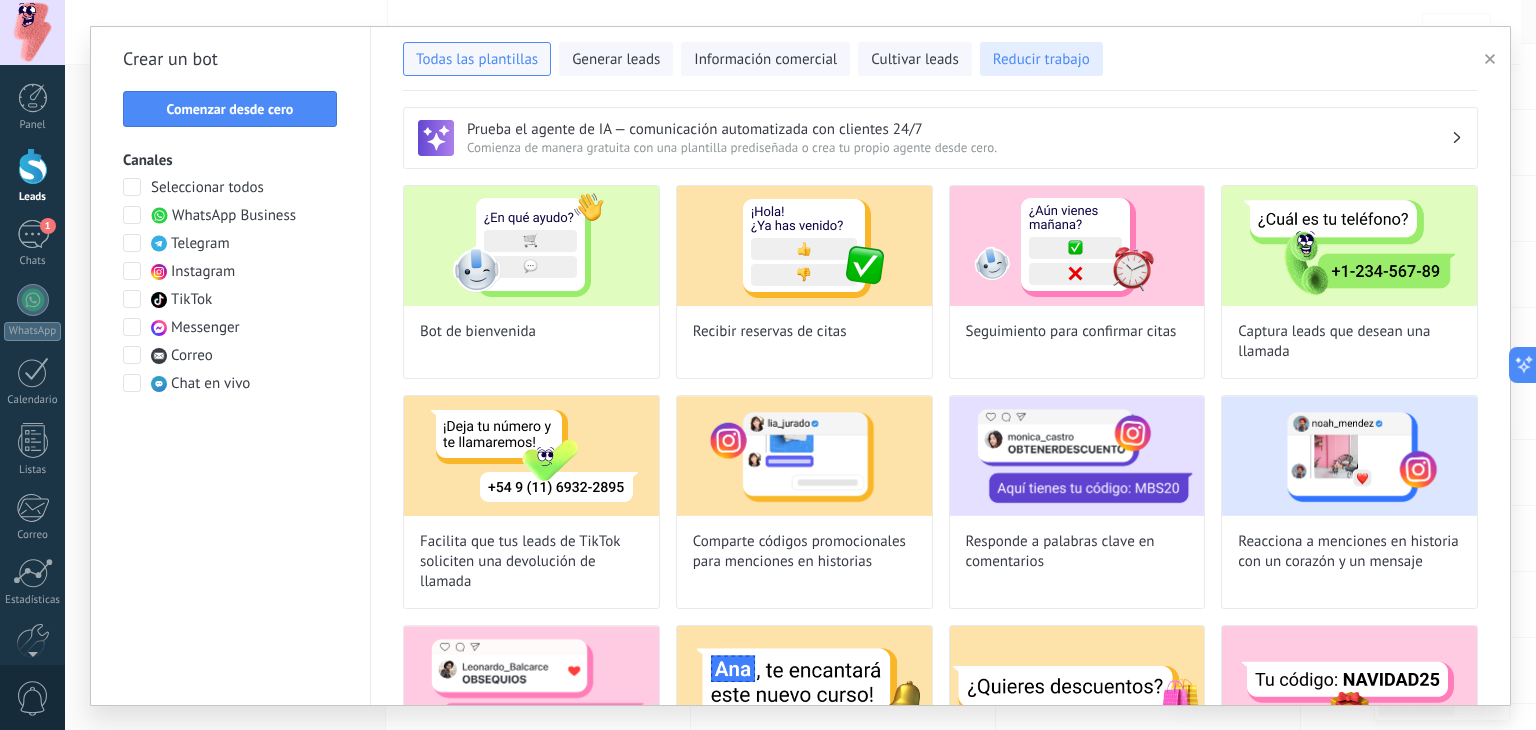 click on "Reducir trabajo" at bounding box center (1041, 60) 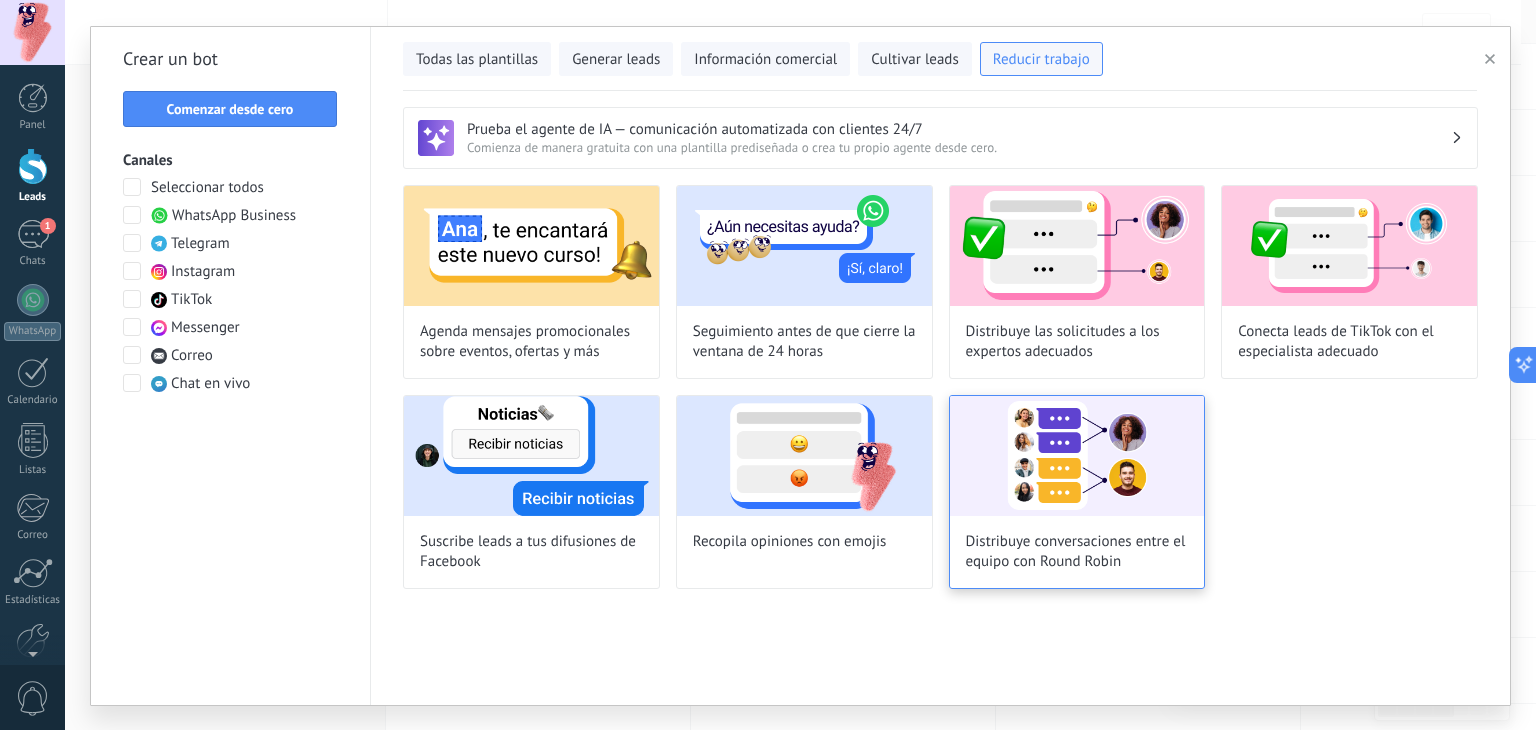 click on "Distribuye conversaciones entre el equipo con Round Robin" at bounding box center (1077, 492) 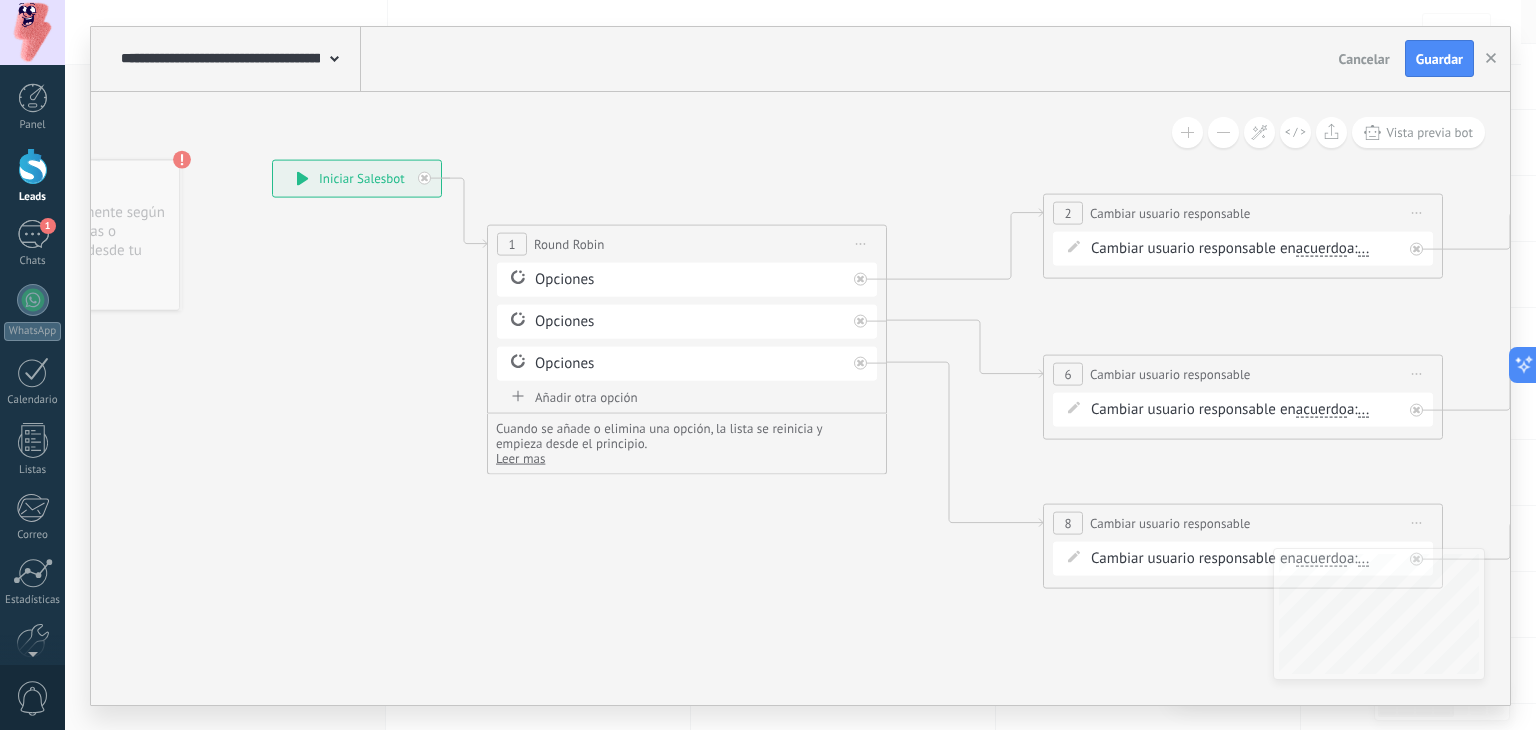 drag, startPoint x: 787, startPoint y: 577, endPoint x: 636, endPoint y: 534, distance: 157.00319 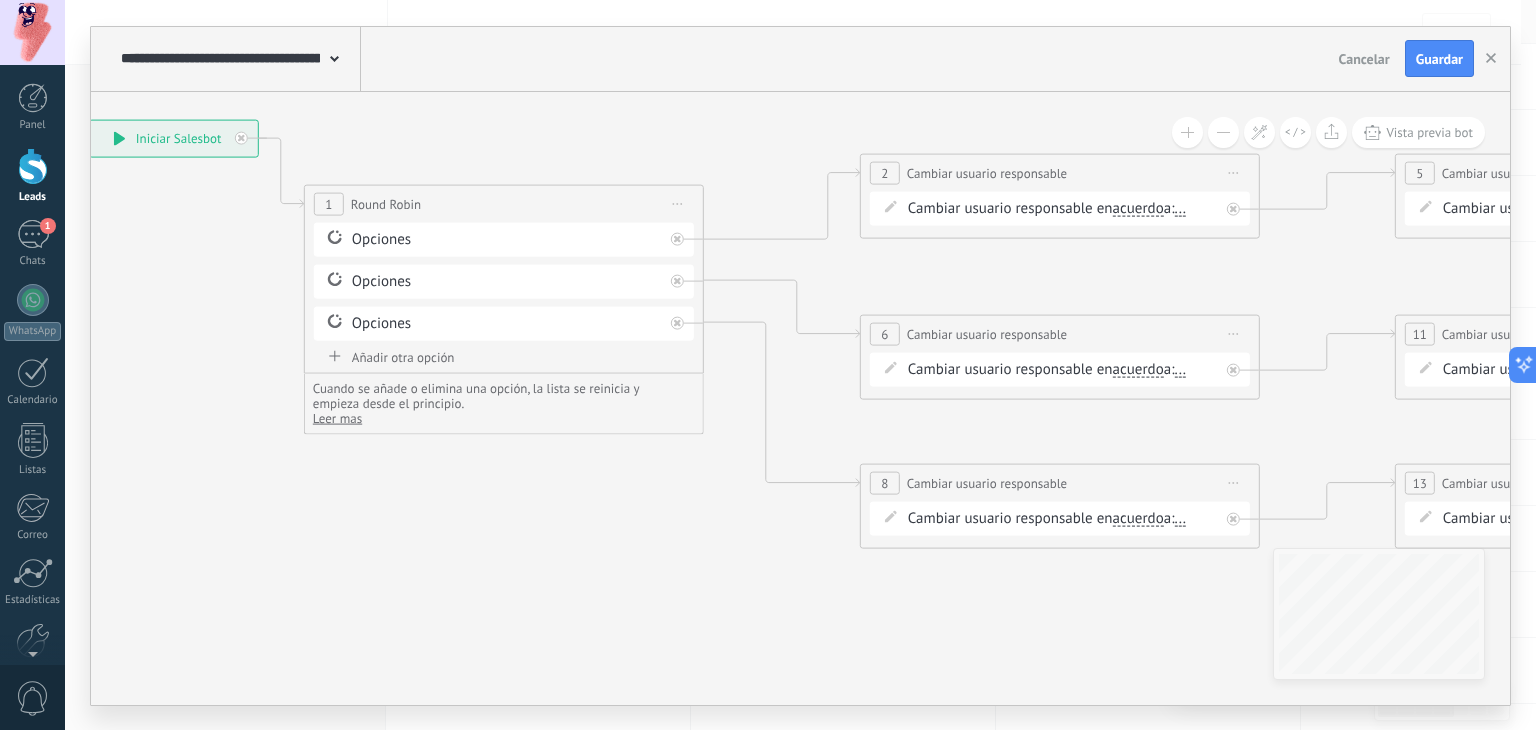 drag, startPoint x: 702, startPoint y: 557, endPoint x: 557, endPoint y: 529, distance: 147.67871 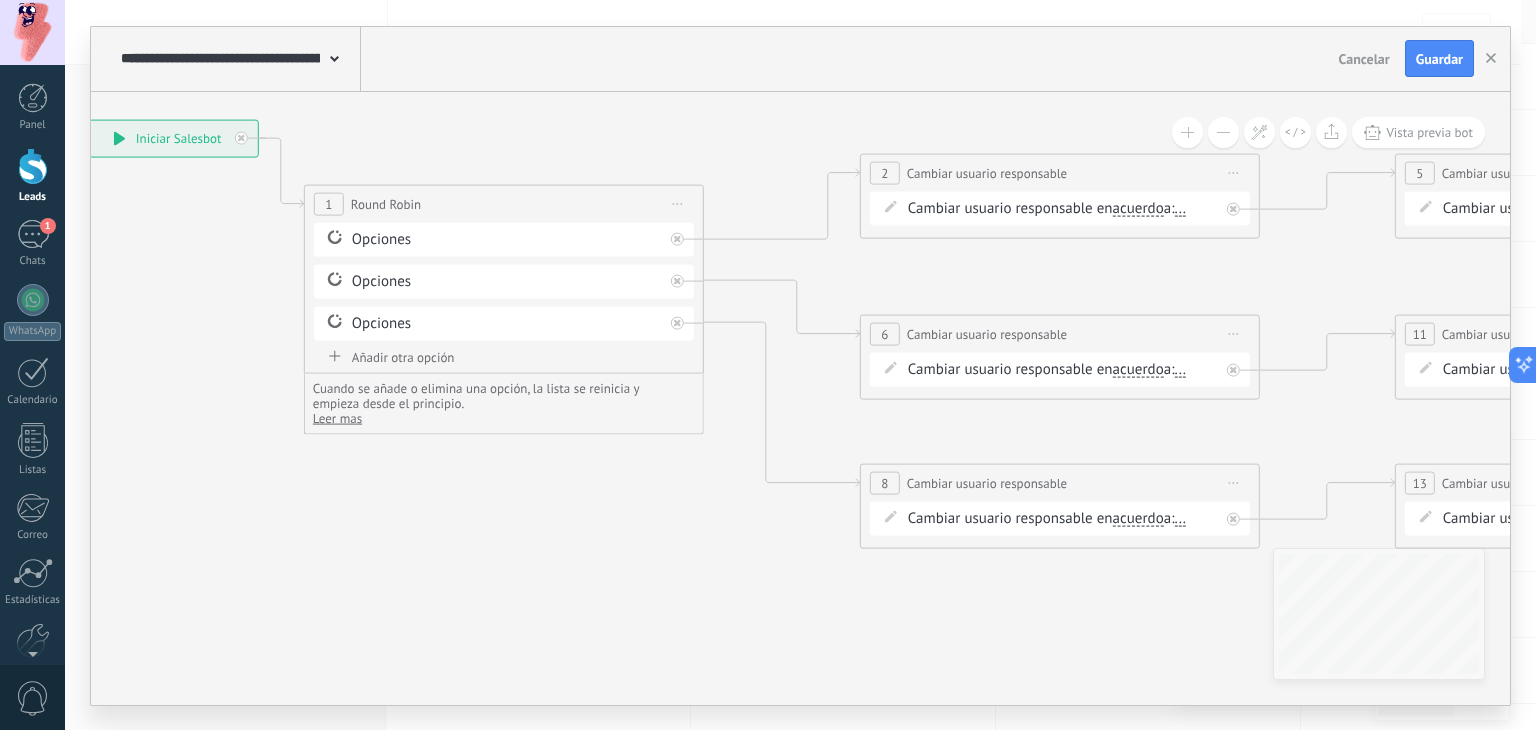 click on "Añadir otra opción" at bounding box center [504, 356] 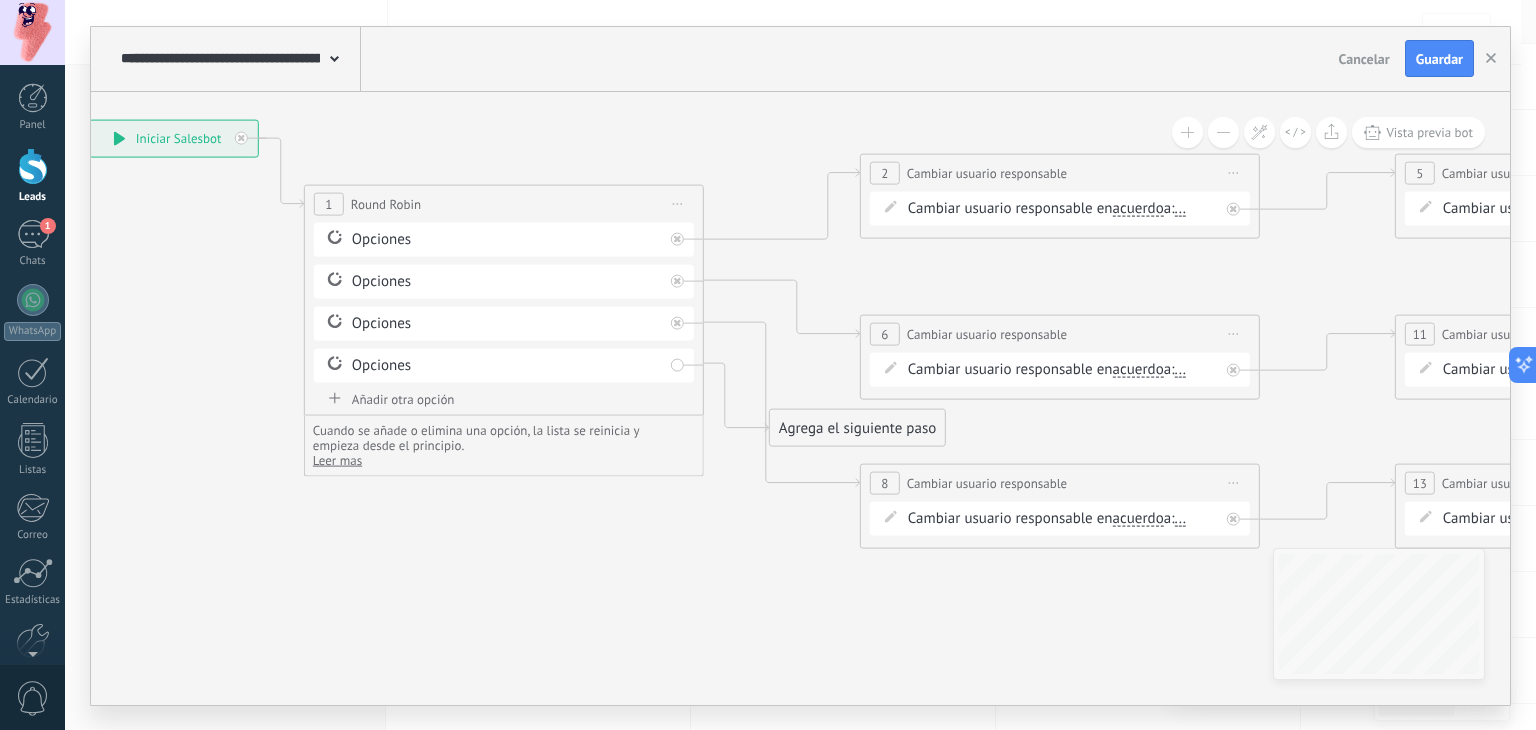 click on "Añadir otra opción" at bounding box center (504, 398) 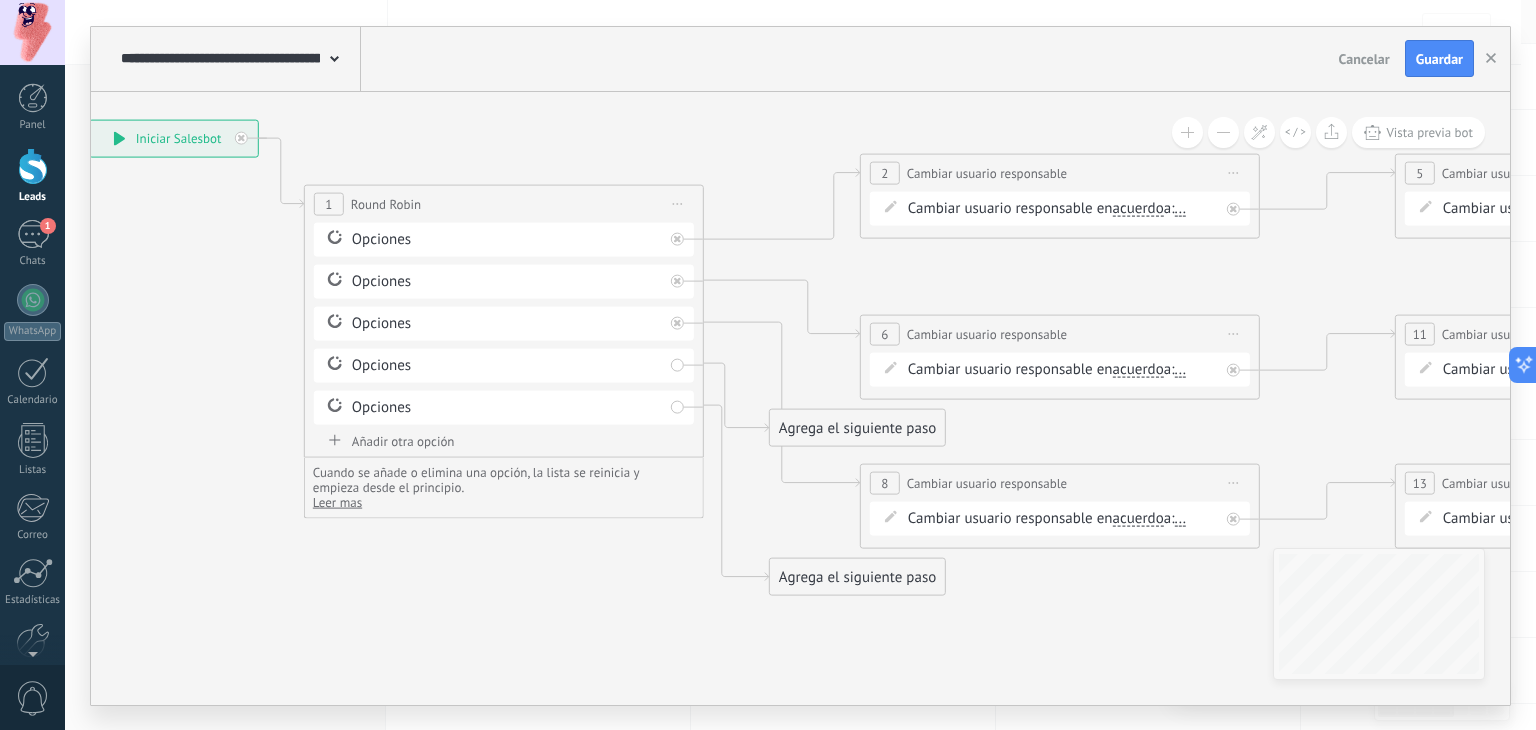 click on "Añadir otra opción" at bounding box center [504, 440] 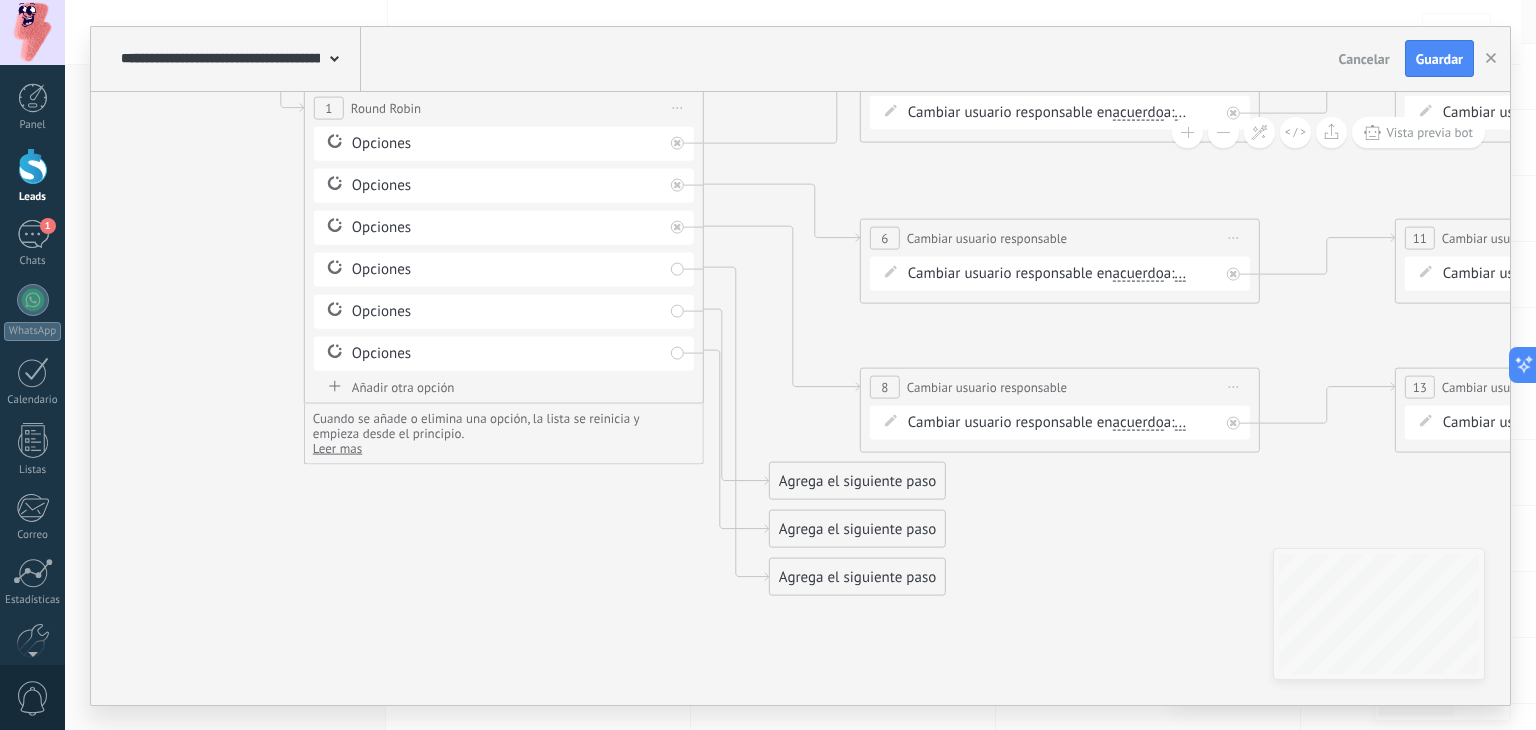 click on "Añadir otra opción" at bounding box center (504, 386) 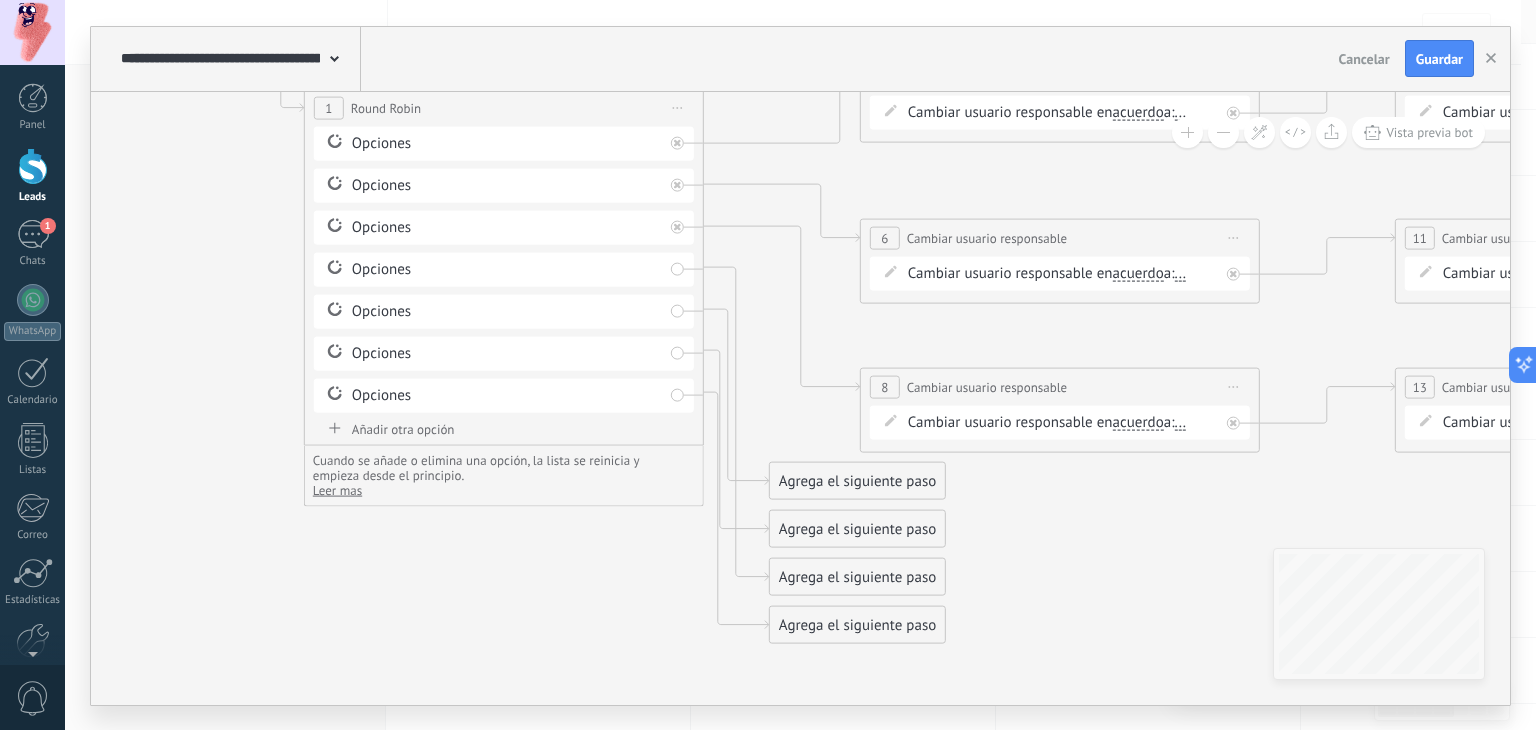 click on "Añadir otra opción" at bounding box center [504, 428] 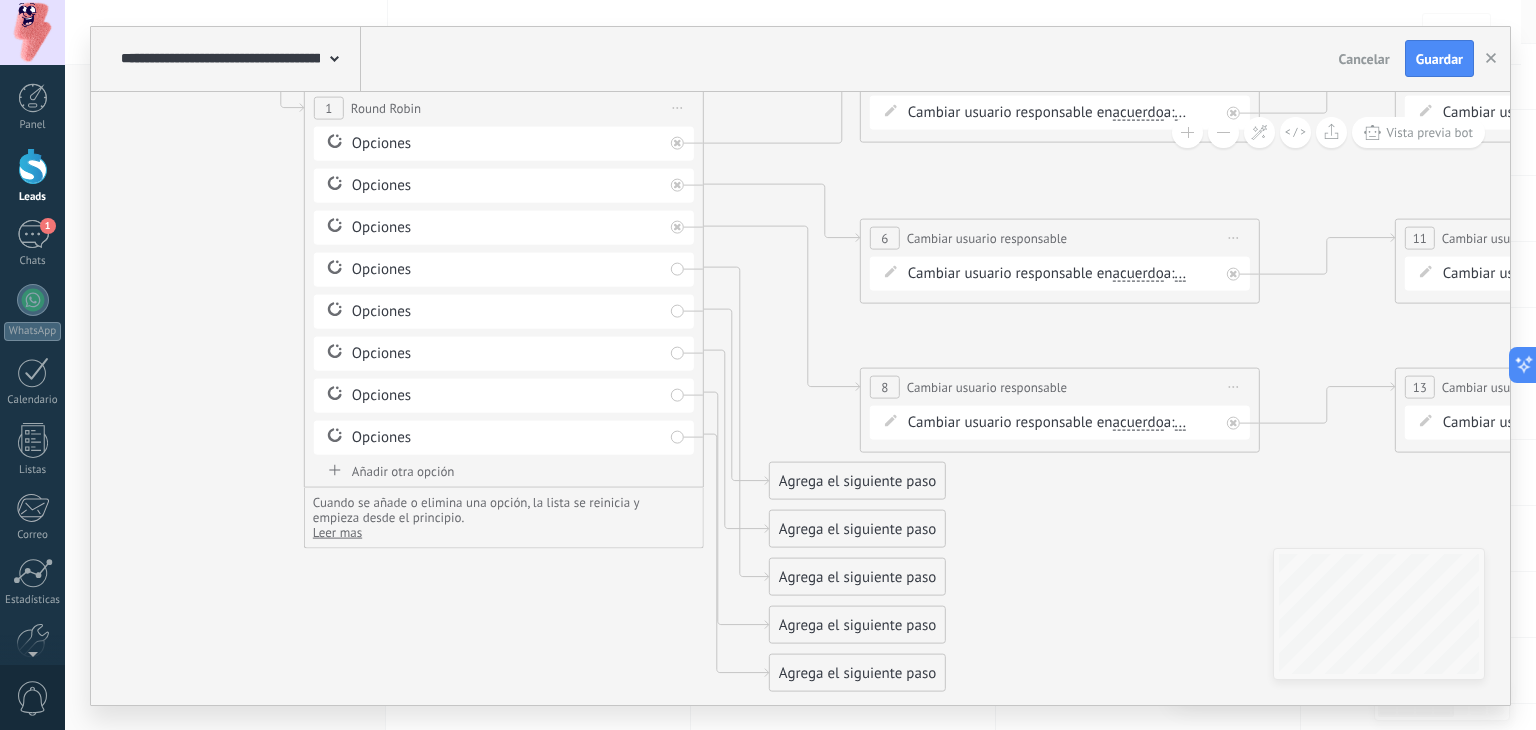 click on "Añadir otra opción" at bounding box center (504, 470) 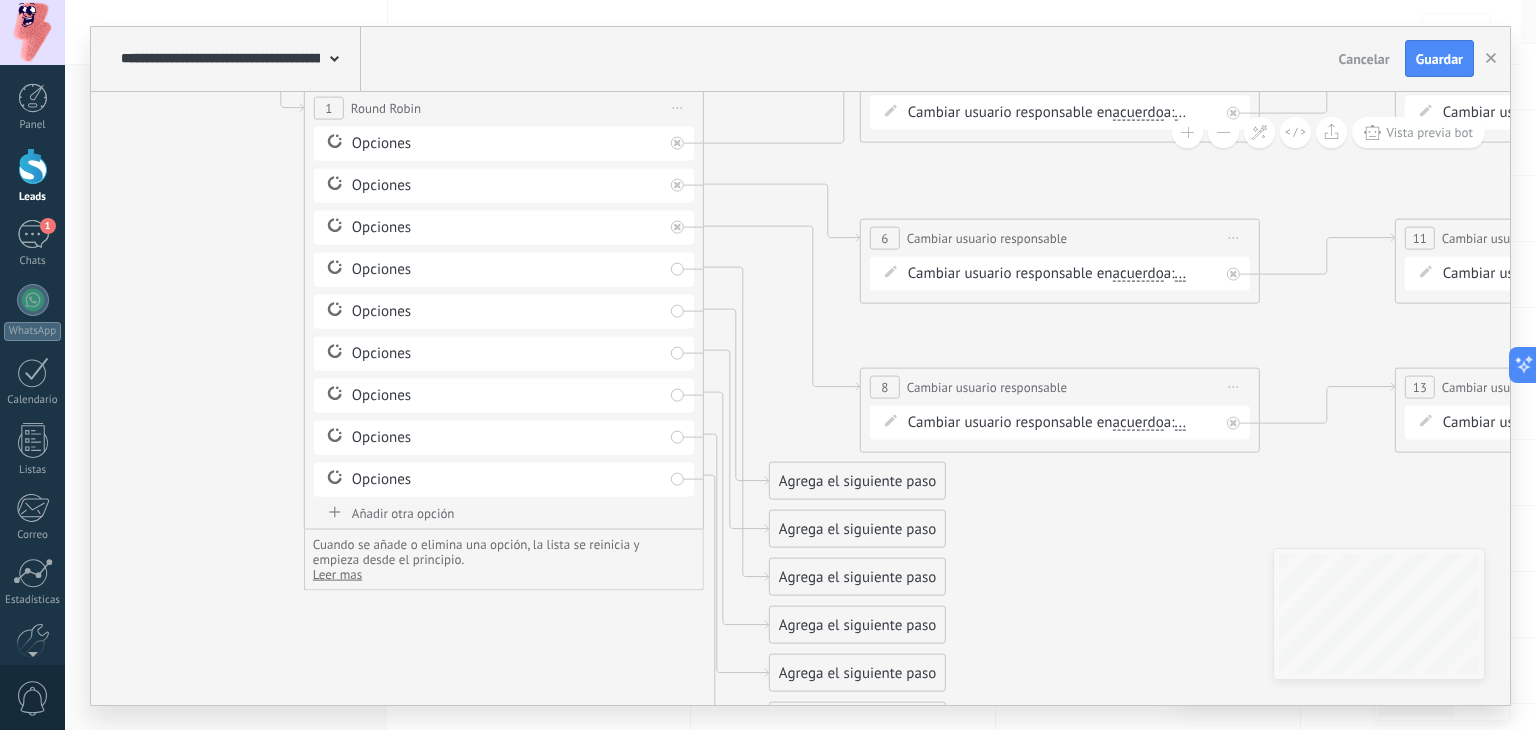 click on "Añadir otra opción
Límite de 100 opciones alcanzado" at bounding box center [504, 516] 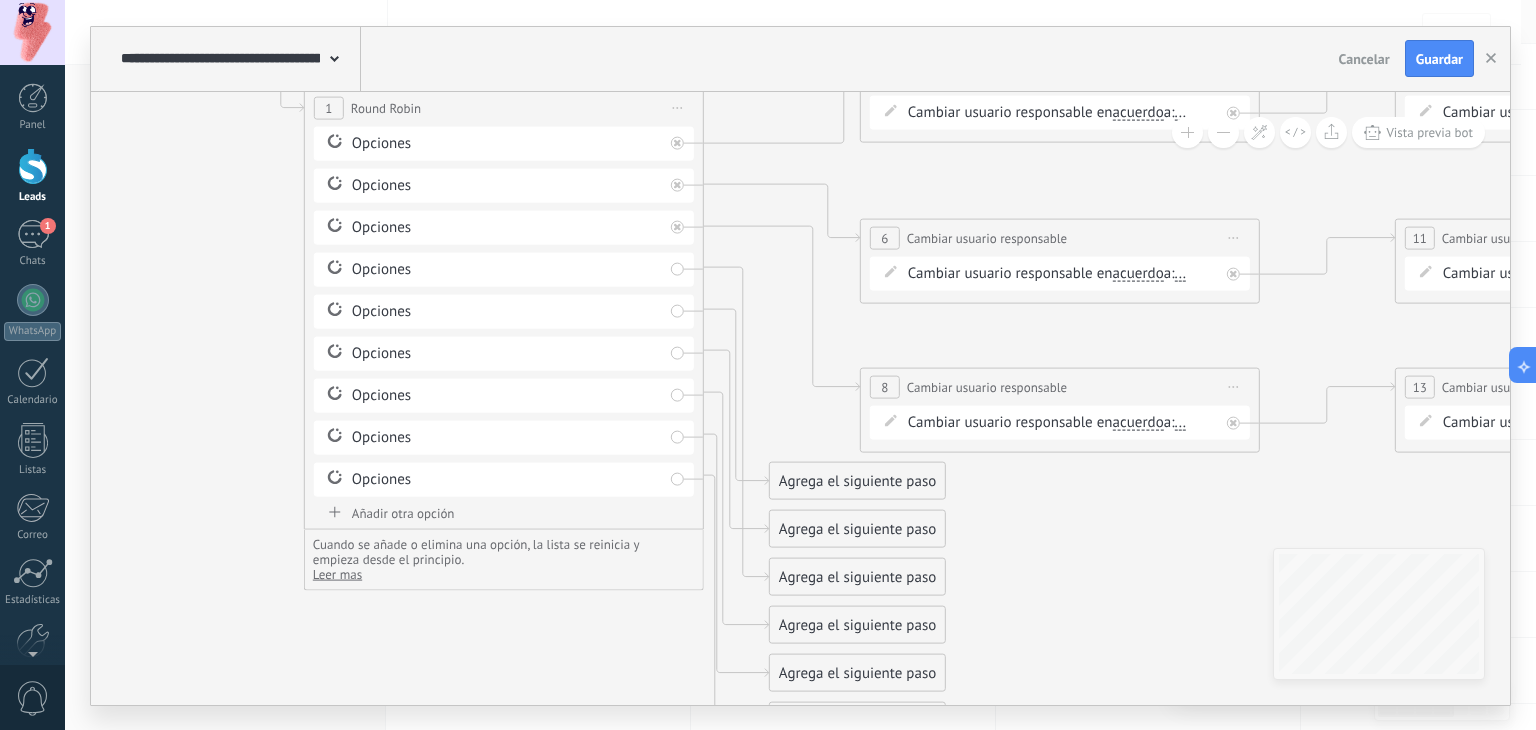 click on "Añadir otra opción" at bounding box center (504, 512) 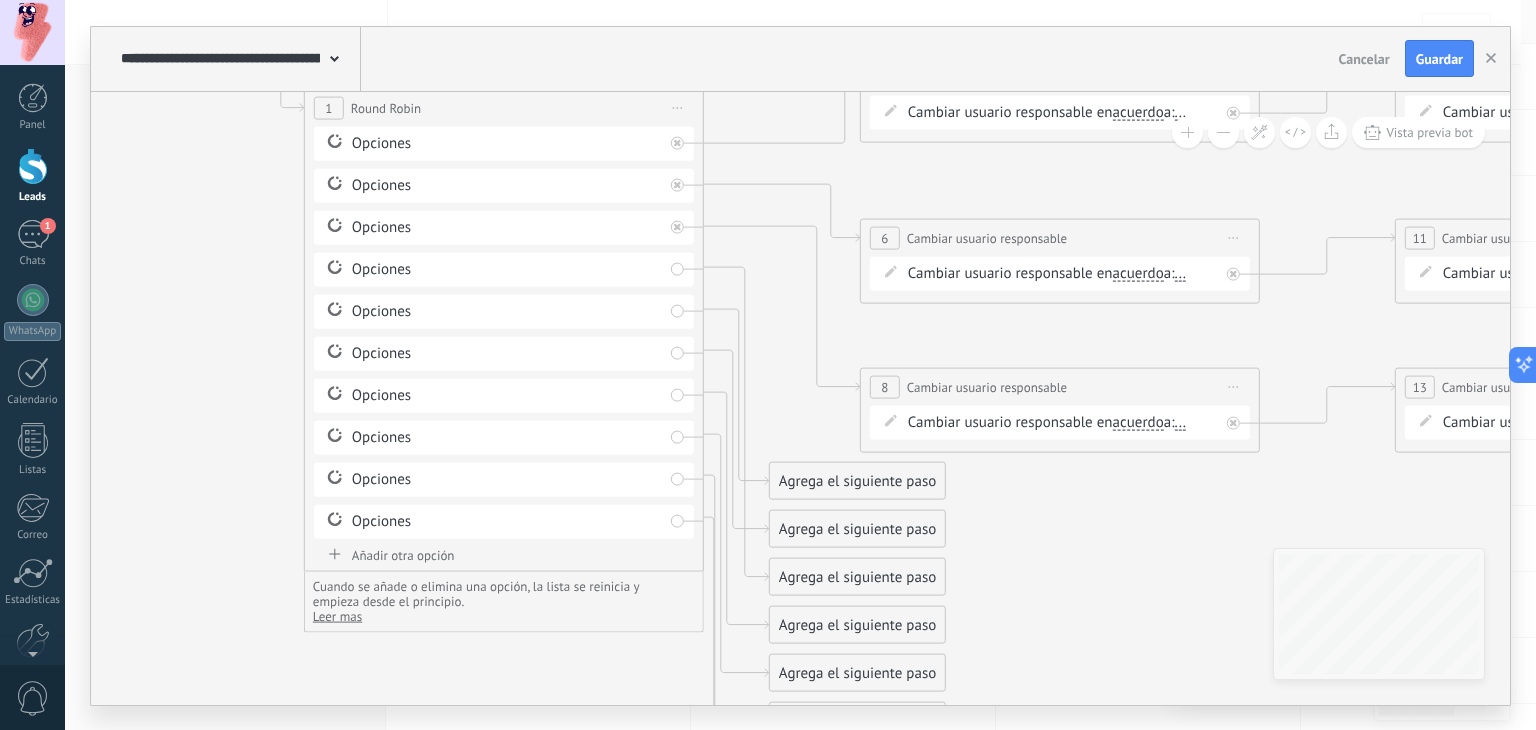 click on "Agrega el siguiente paso" at bounding box center [857, 480] 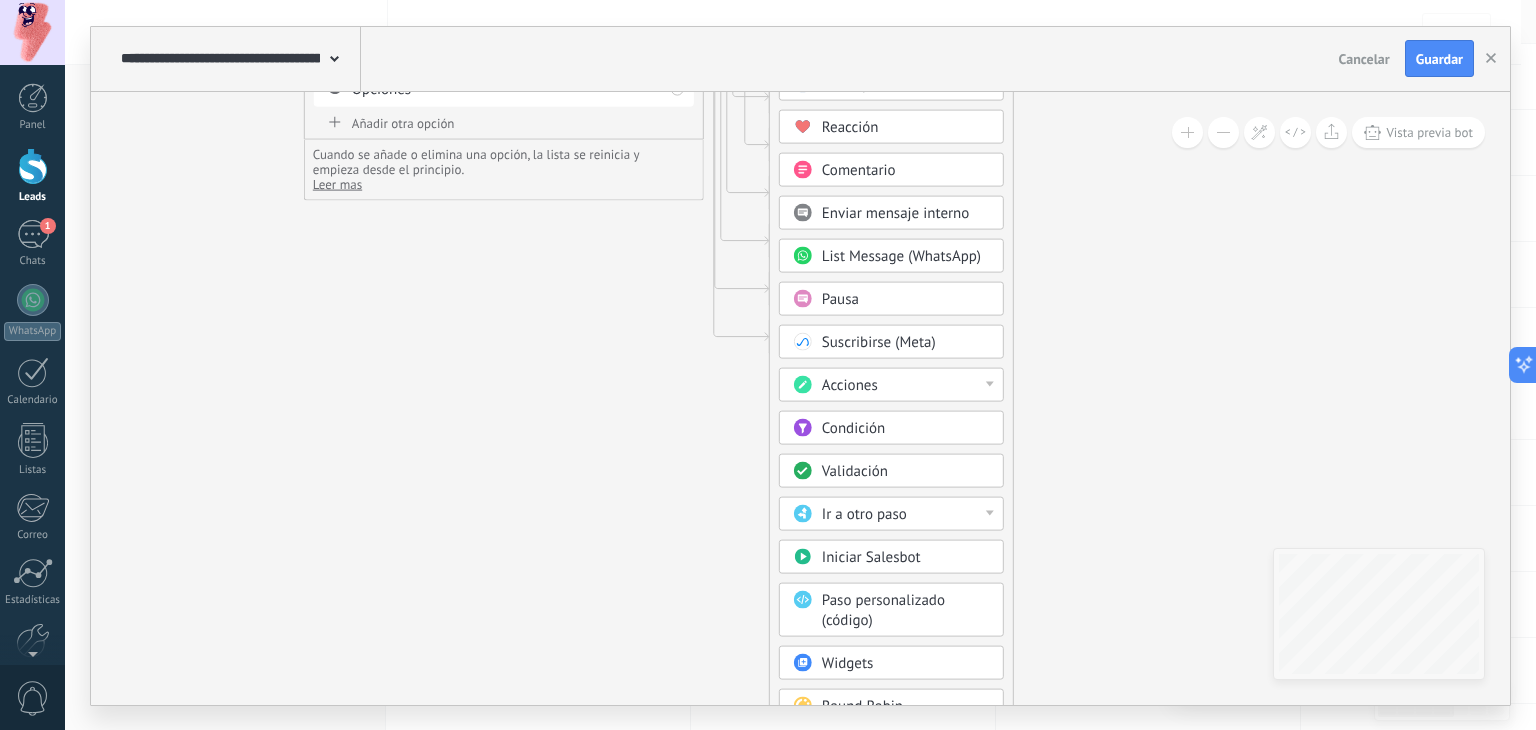 click on "Acciones" at bounding box center [906, 385] 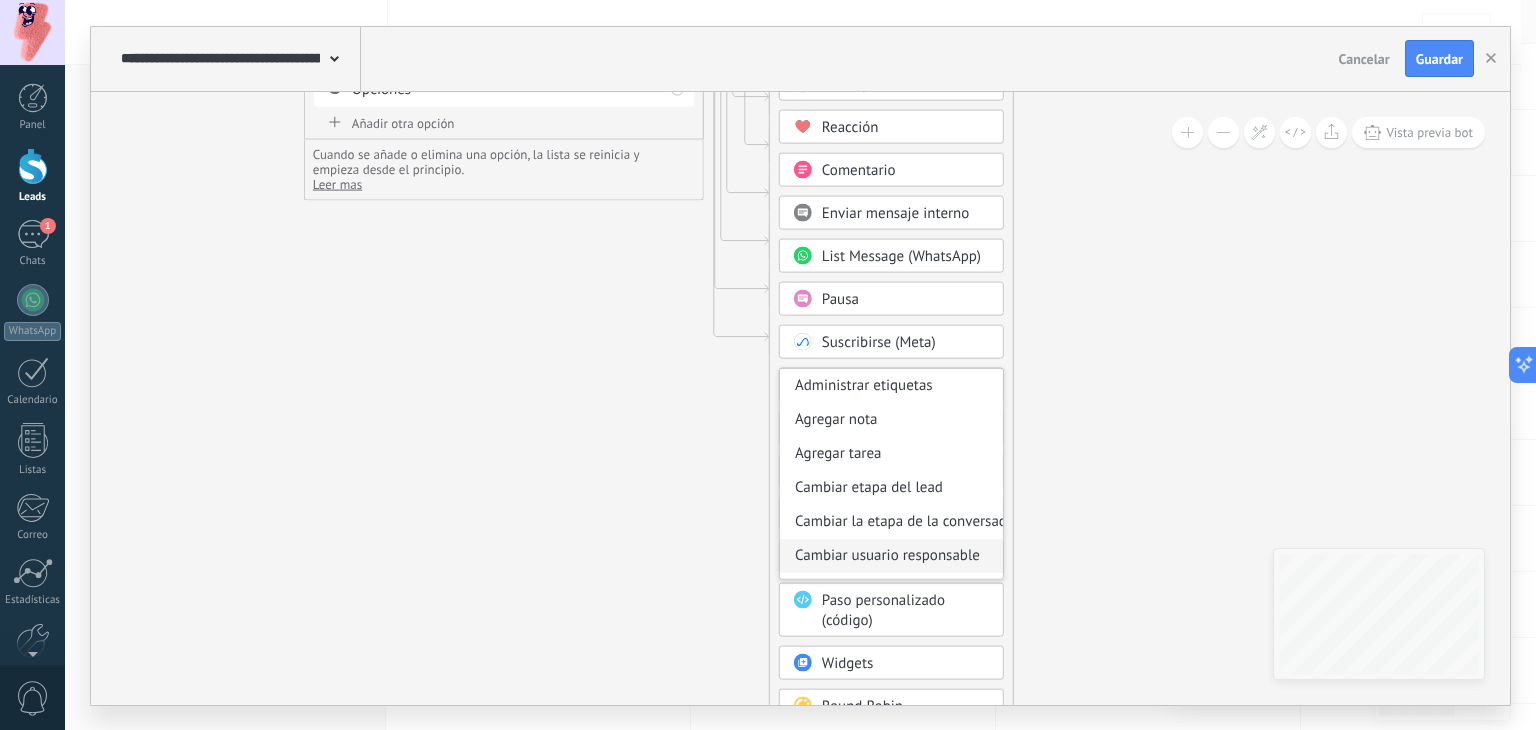 click on "Cambiar usuario responsable" at bounding box center [891, 555] 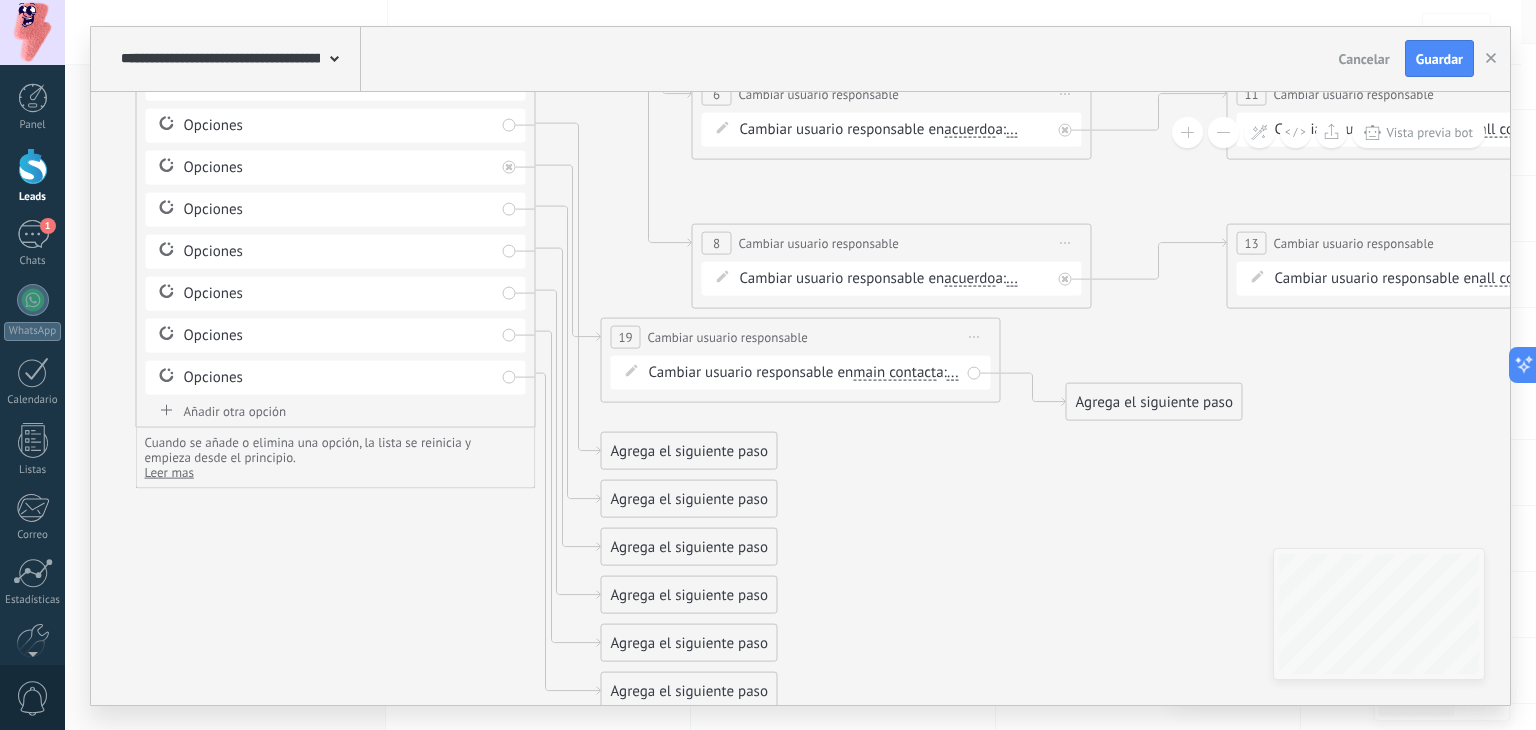 click on "Agrega el siguiente paso" at bounding box center [689, 450] 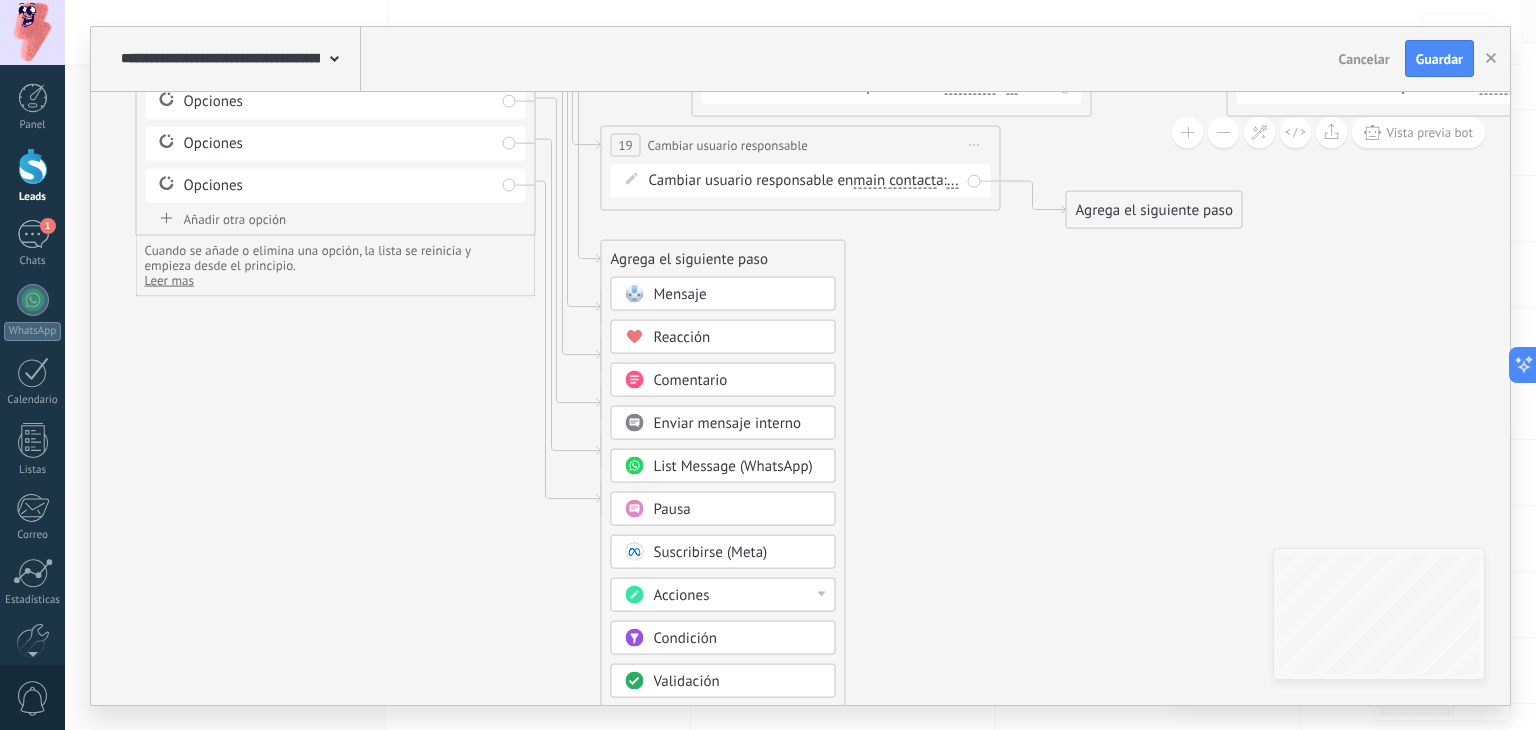 click on "Acciones" at bounding box center [738, 595] 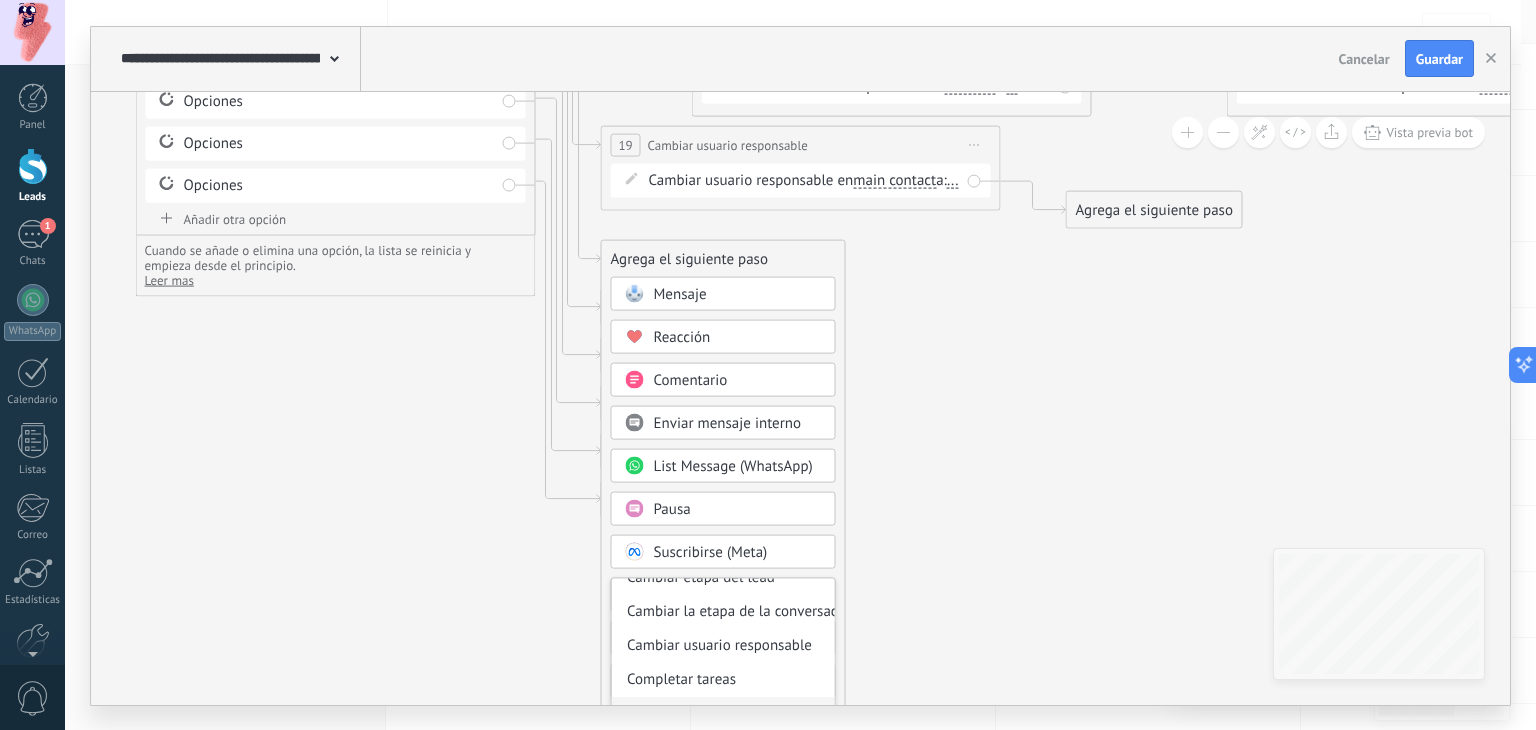 scroll, scrollTop: 100, scrollLeft: 0, axis: vertical 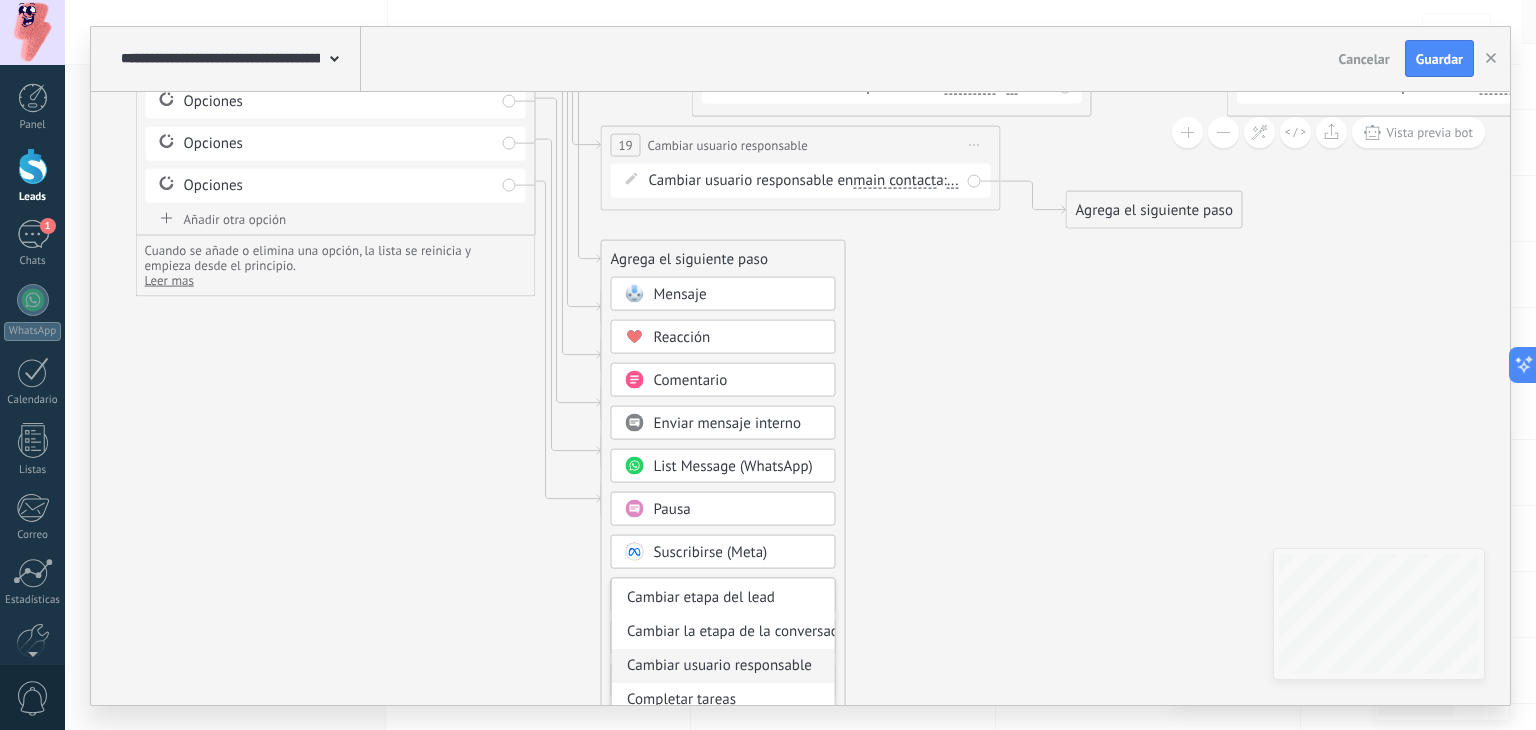 click on "Cambiar usuario responsable" at bounding box center [723, 665] 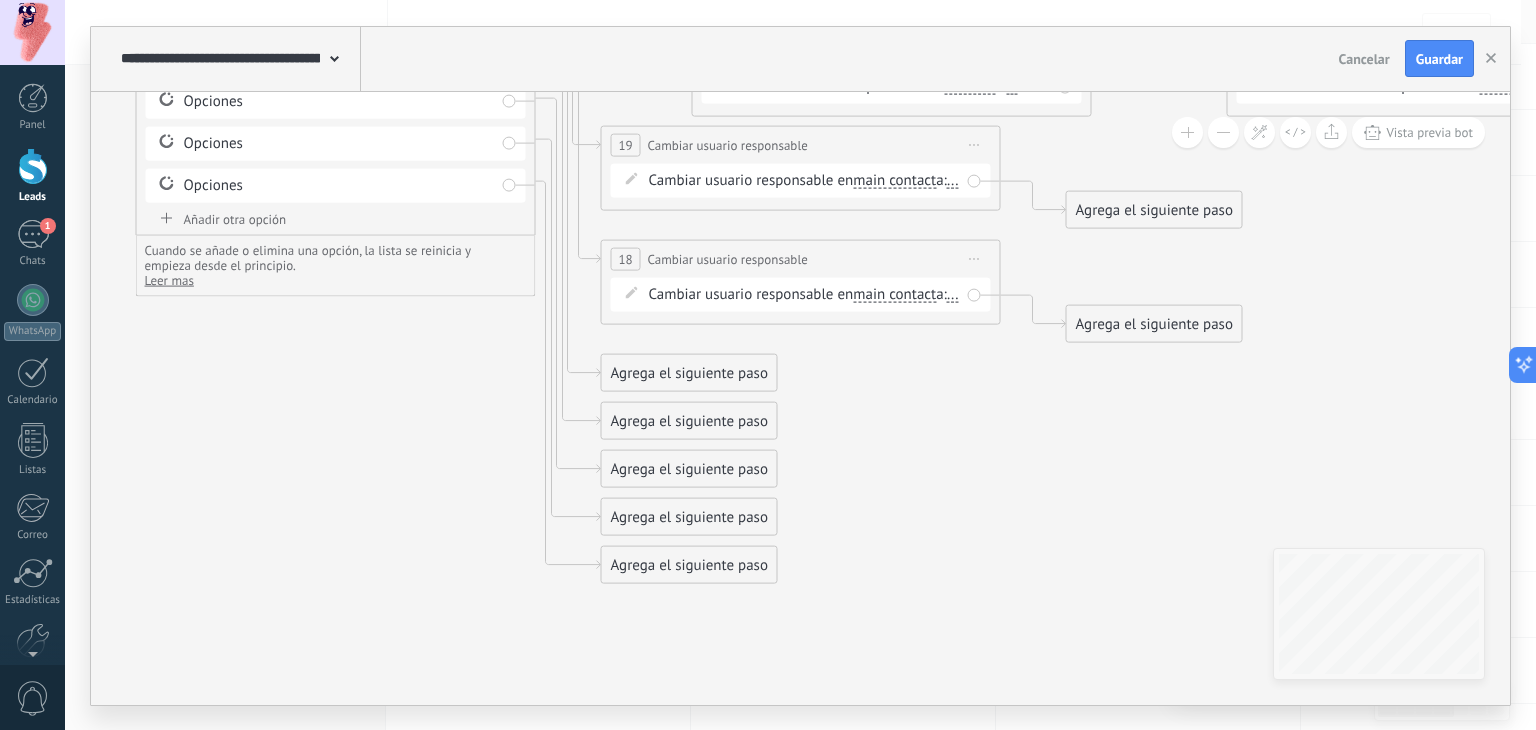 click on "Agrega el siguiente paso" at bounding box center (689, 372) 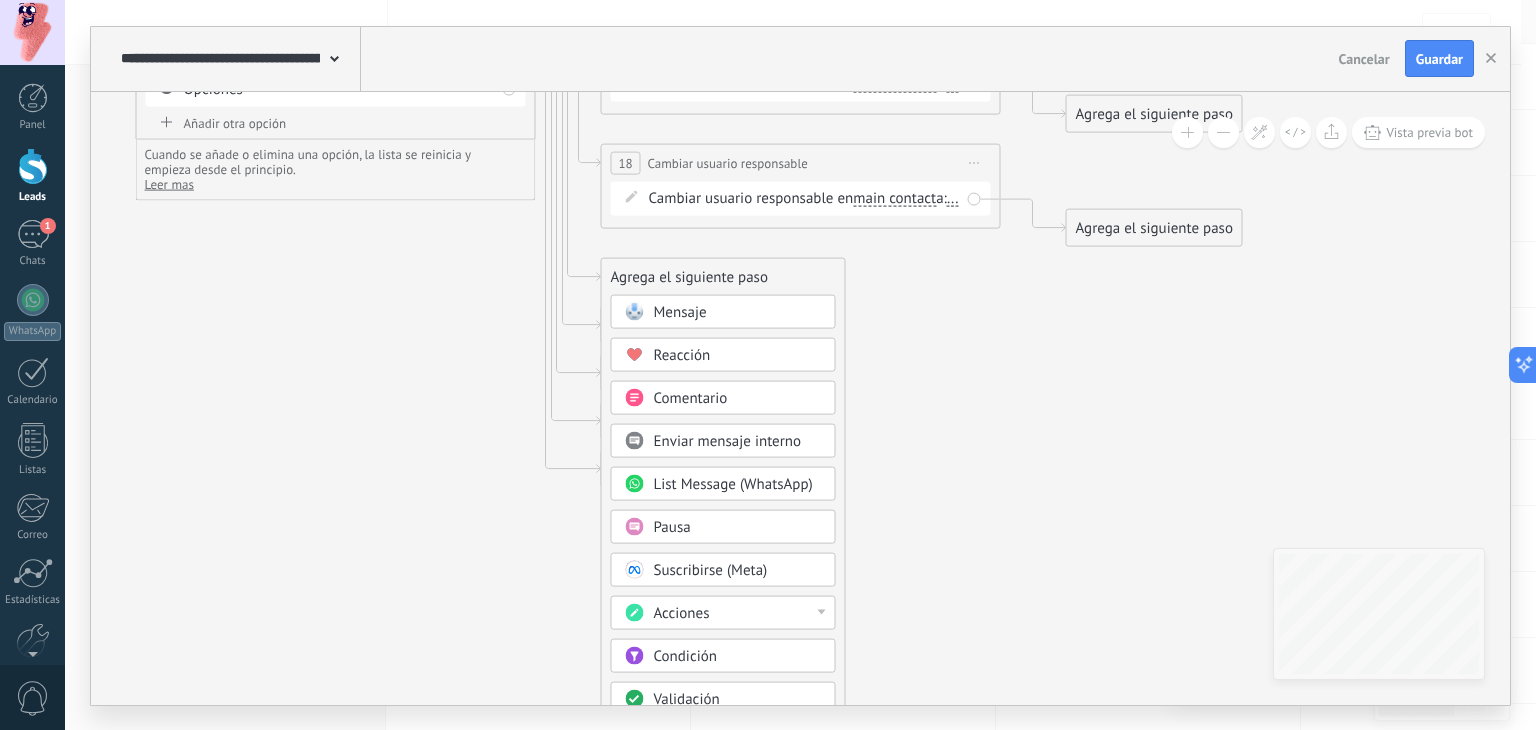 click on "Acciones" at bounding box center [738, 613] 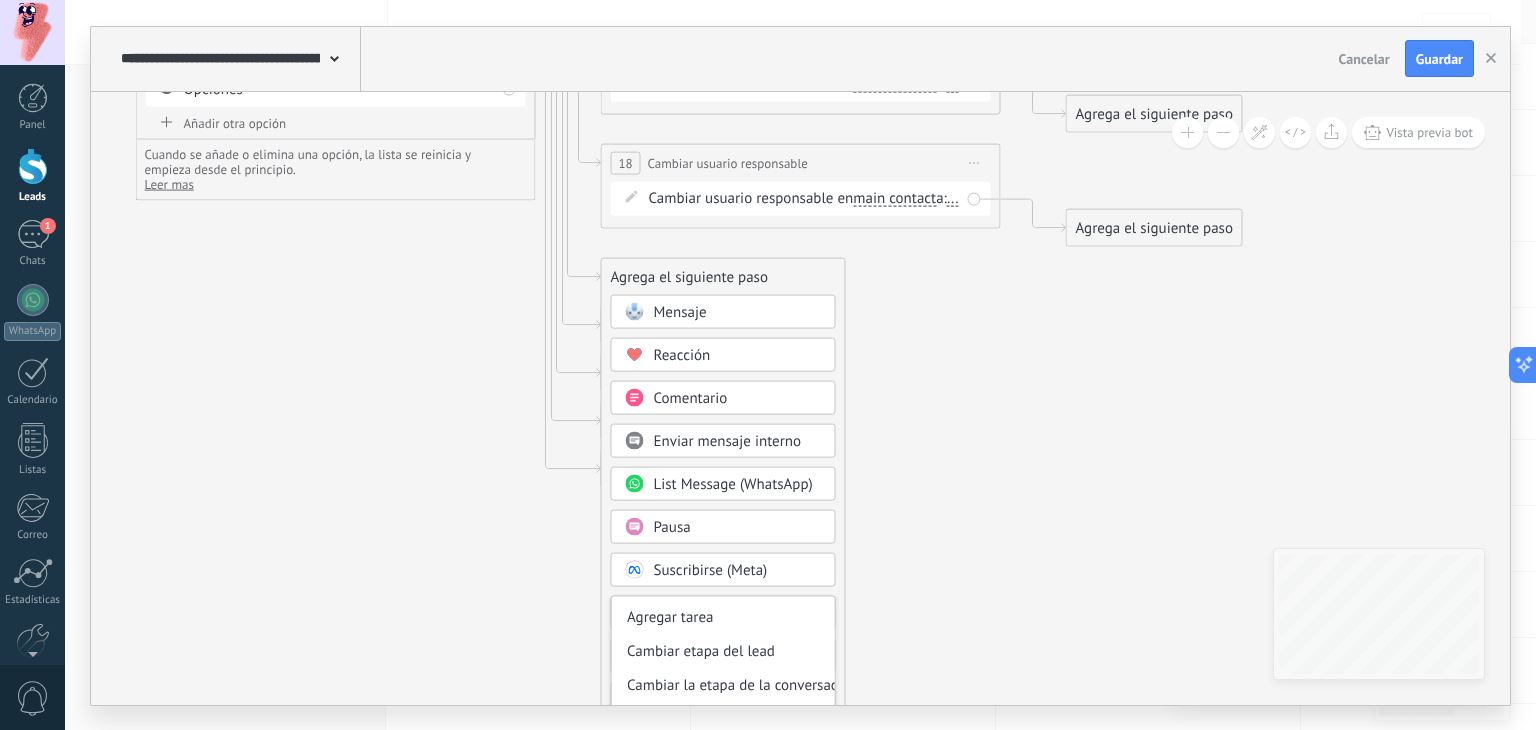 scroll, scrollTop: 100, scrollLeft: 0, axis: vertical 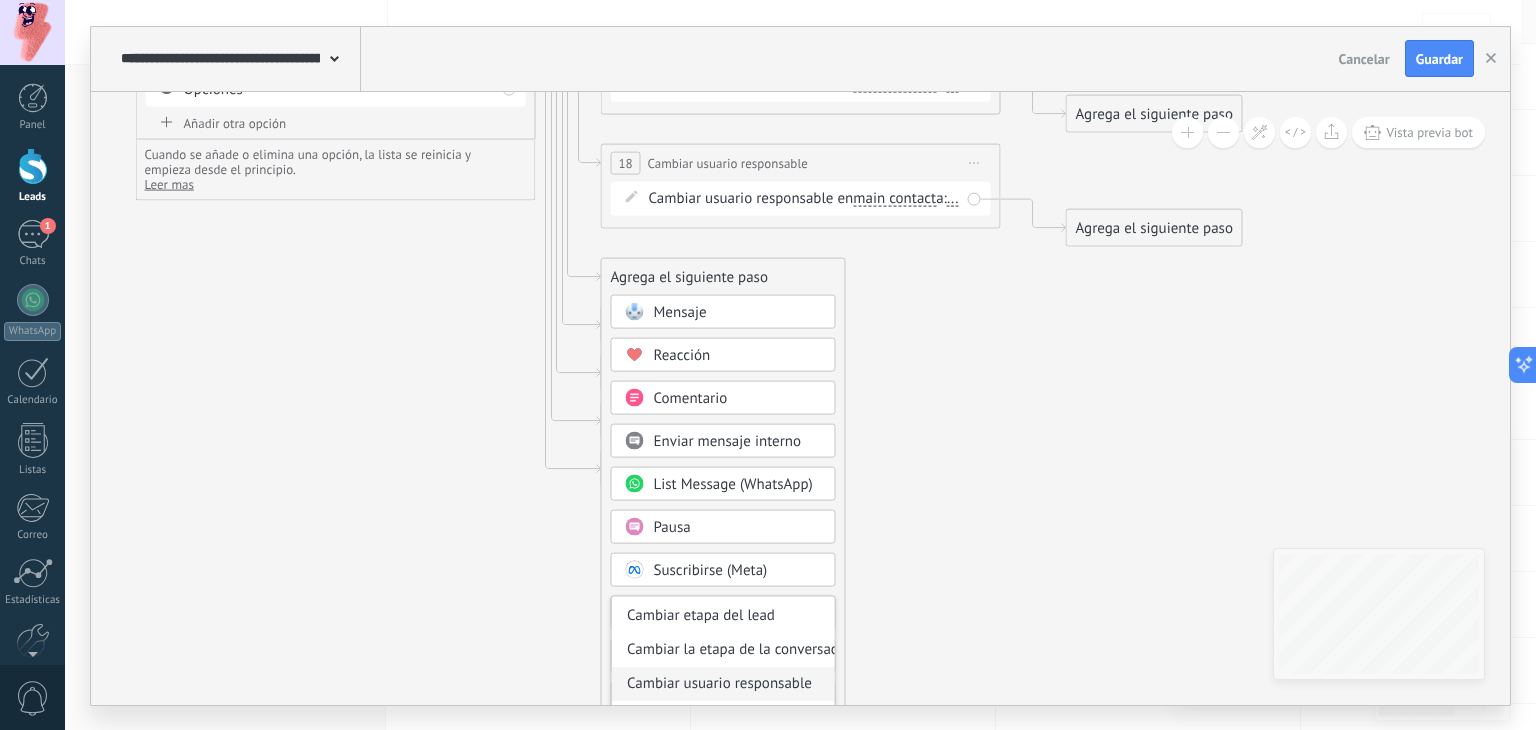 click on "Cambiar usuario responsable" at bounding box center [723, 683] 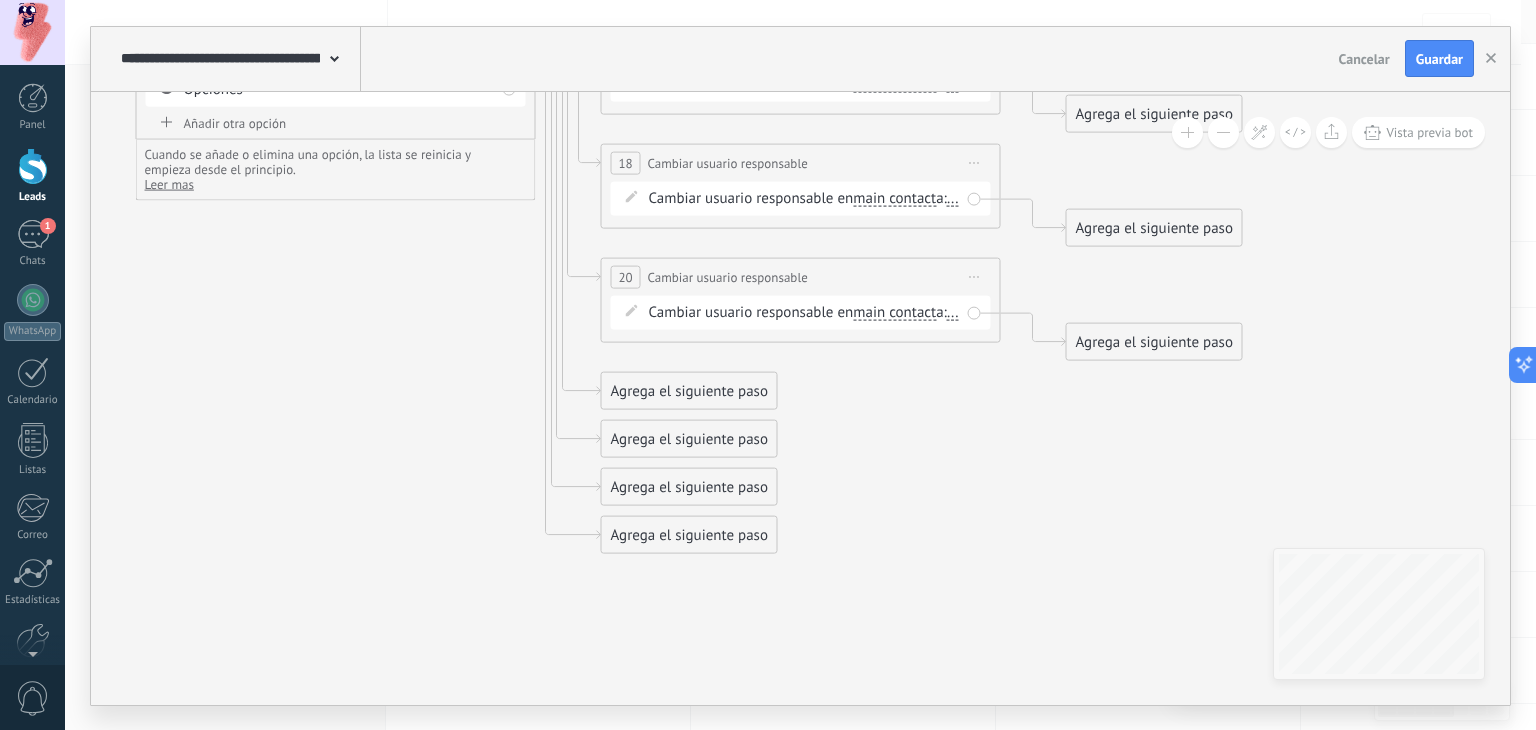 click on "Agrega el siguiente paso" at bounding box center [689, 390] 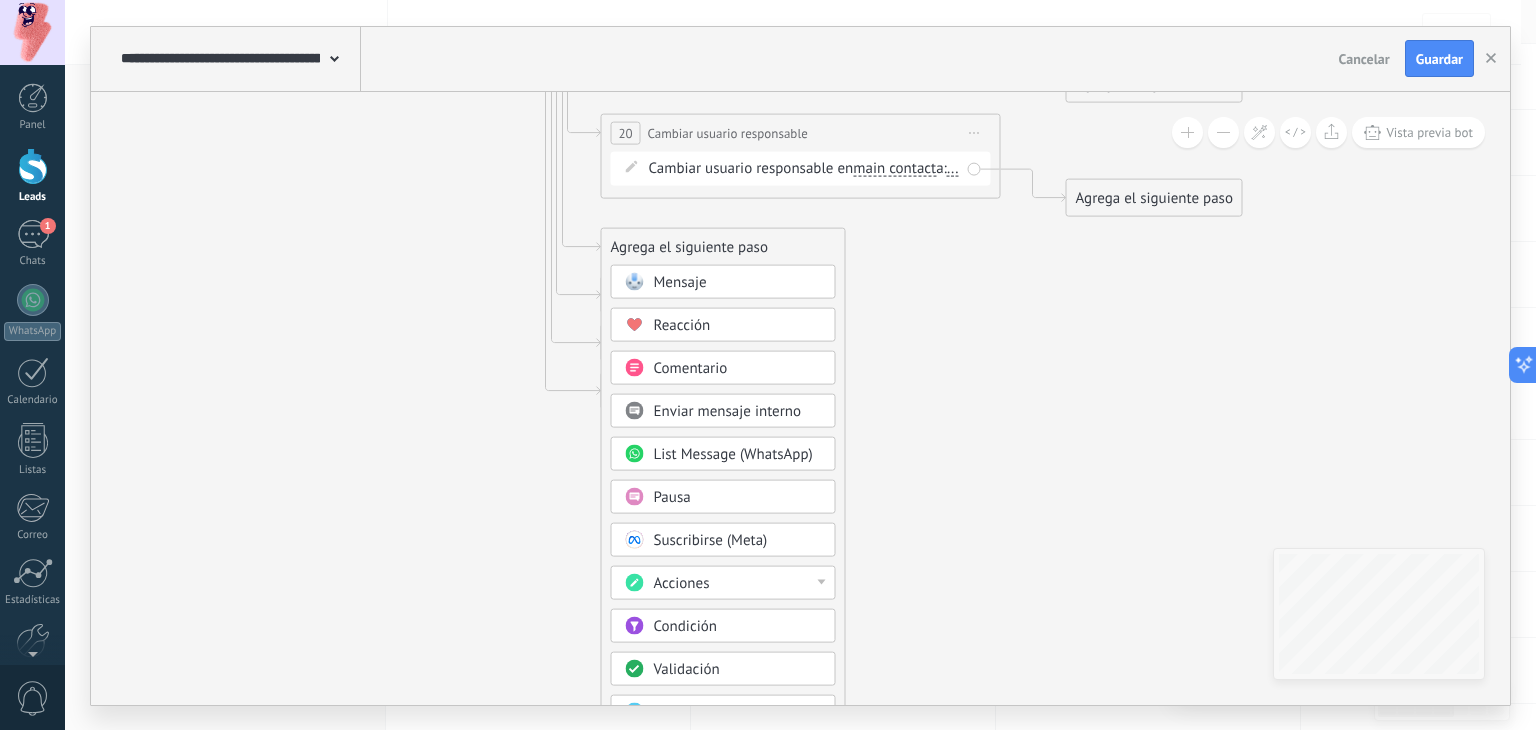 click on "Acciones" at bounding box center [682, 582] 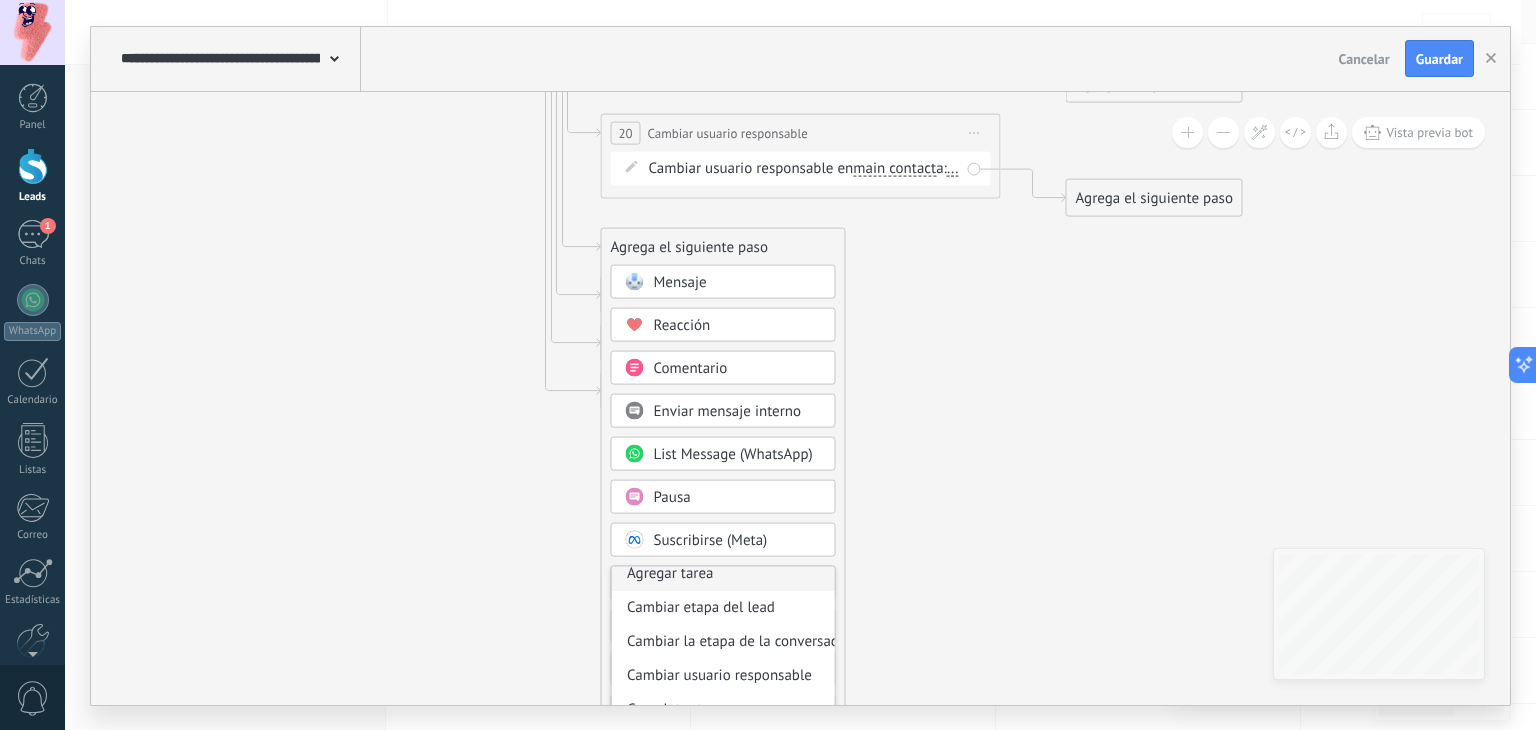 scroll, scrollTop: 100, scrollLeft: 0, axis: vertical 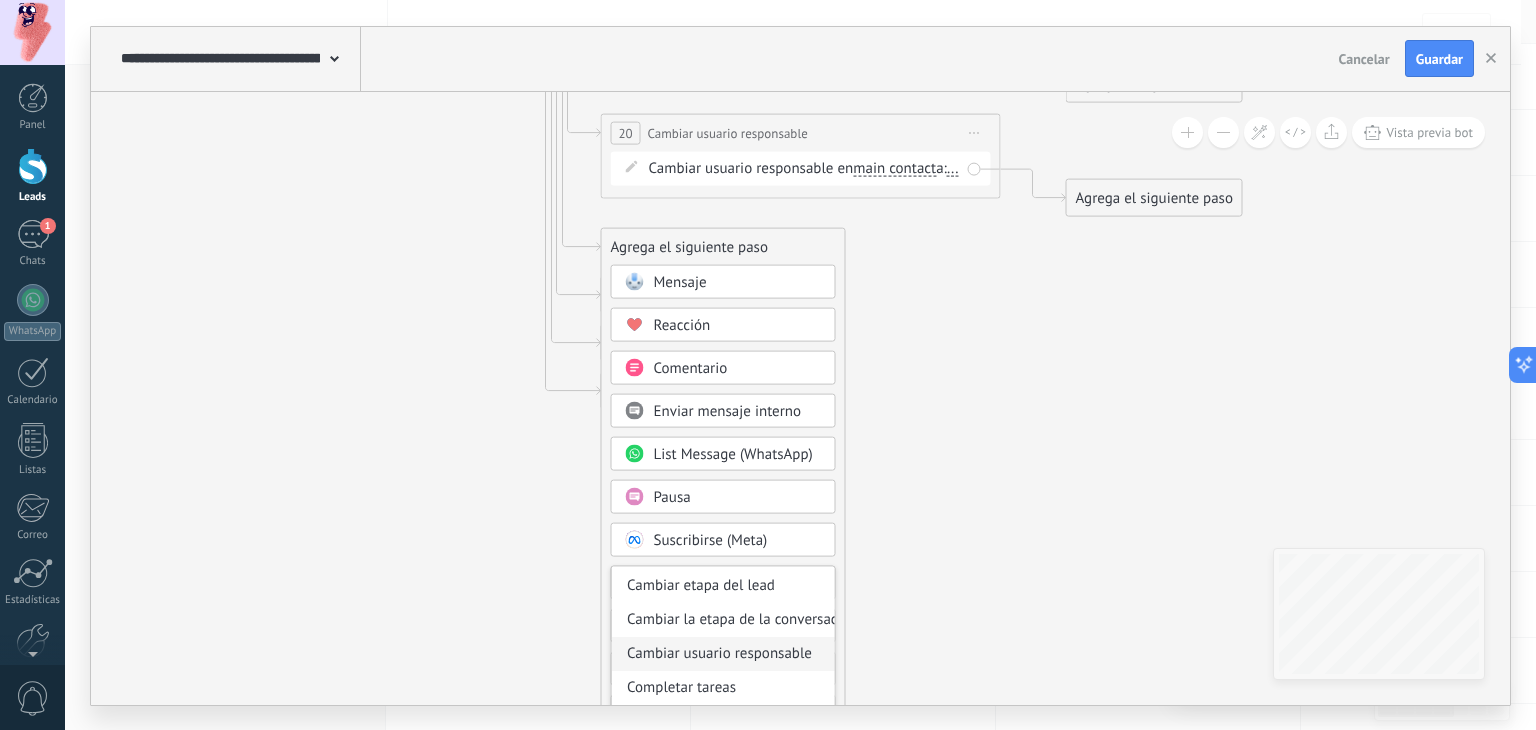 click on "Cambiar usuario responsable" at bounding box center (723, 653) 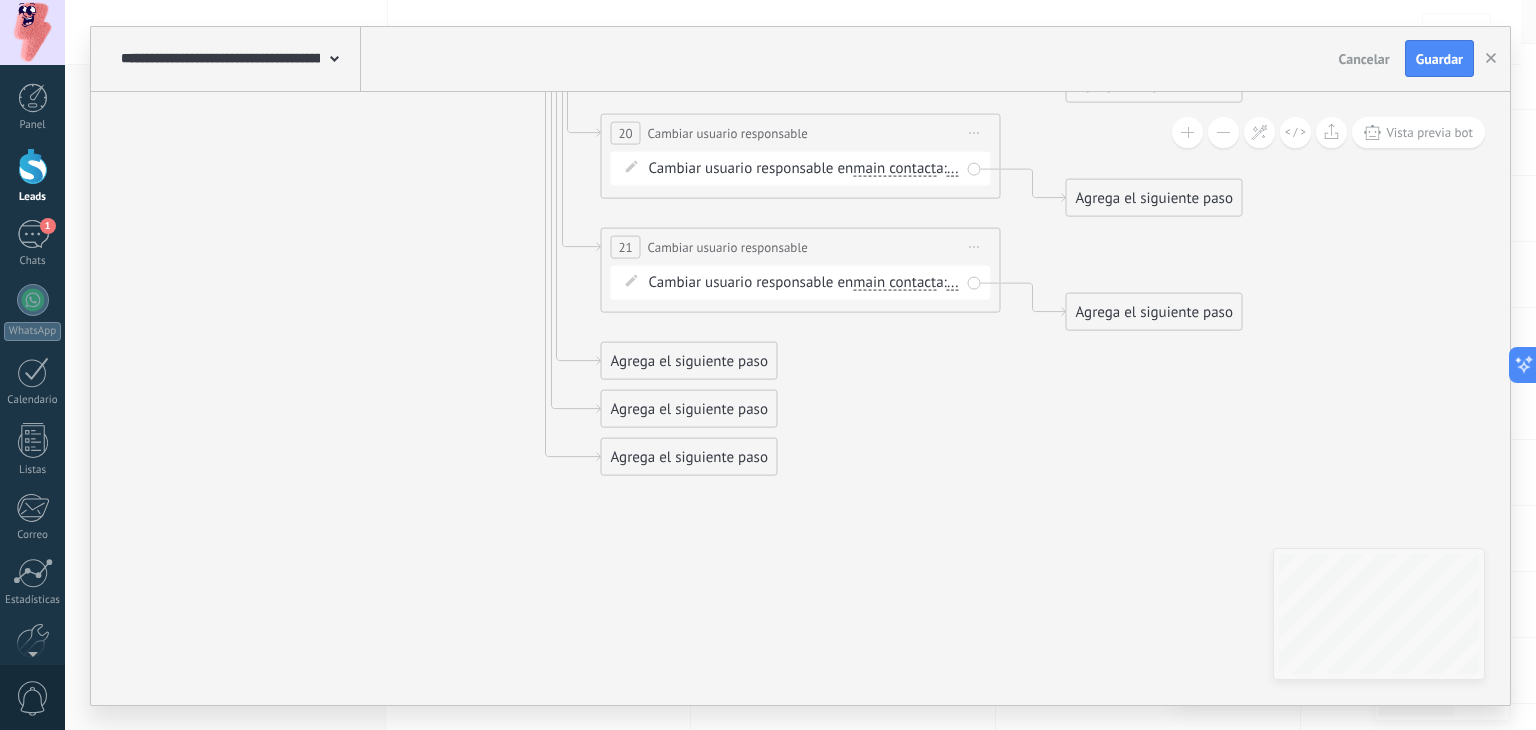 click on "Agrega el siguiente paso" at bounding box center (689, 360) 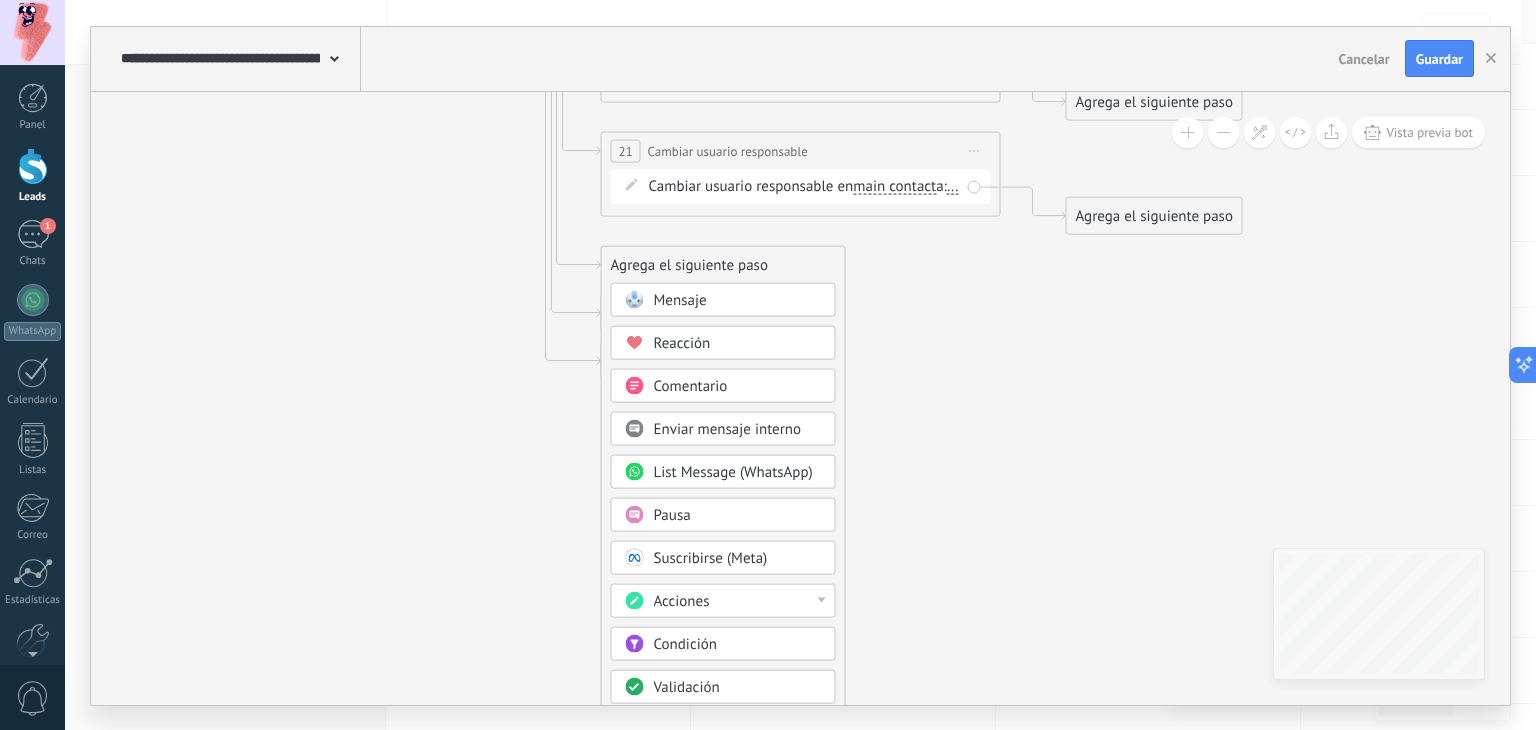 click on "Acciones" at bounding box center [738, 601] 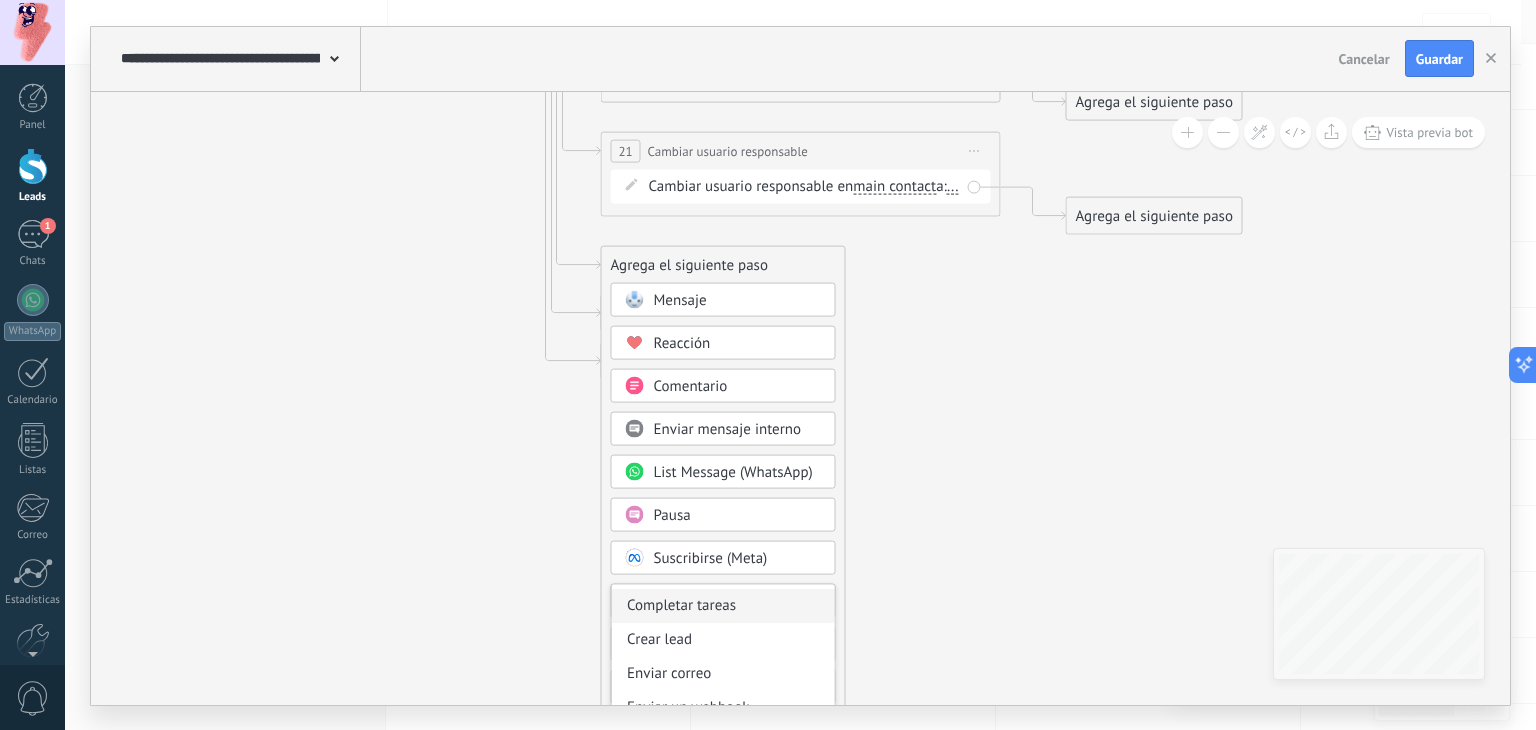 scroll, scrollTop: 100, scrollLeft: 0, axis: vertical 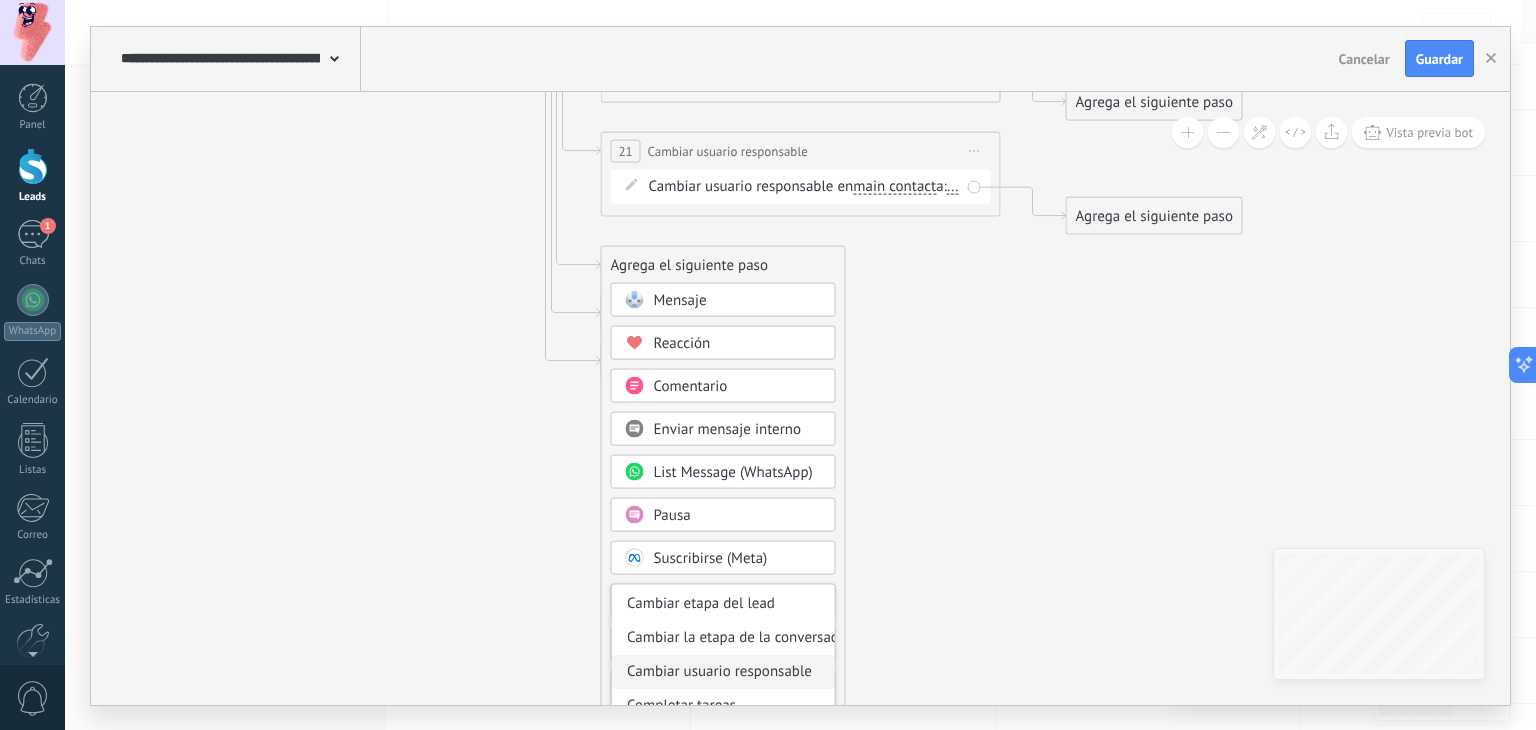 click on "Cambiar usuario responsable" at bounding box center [723, 671] 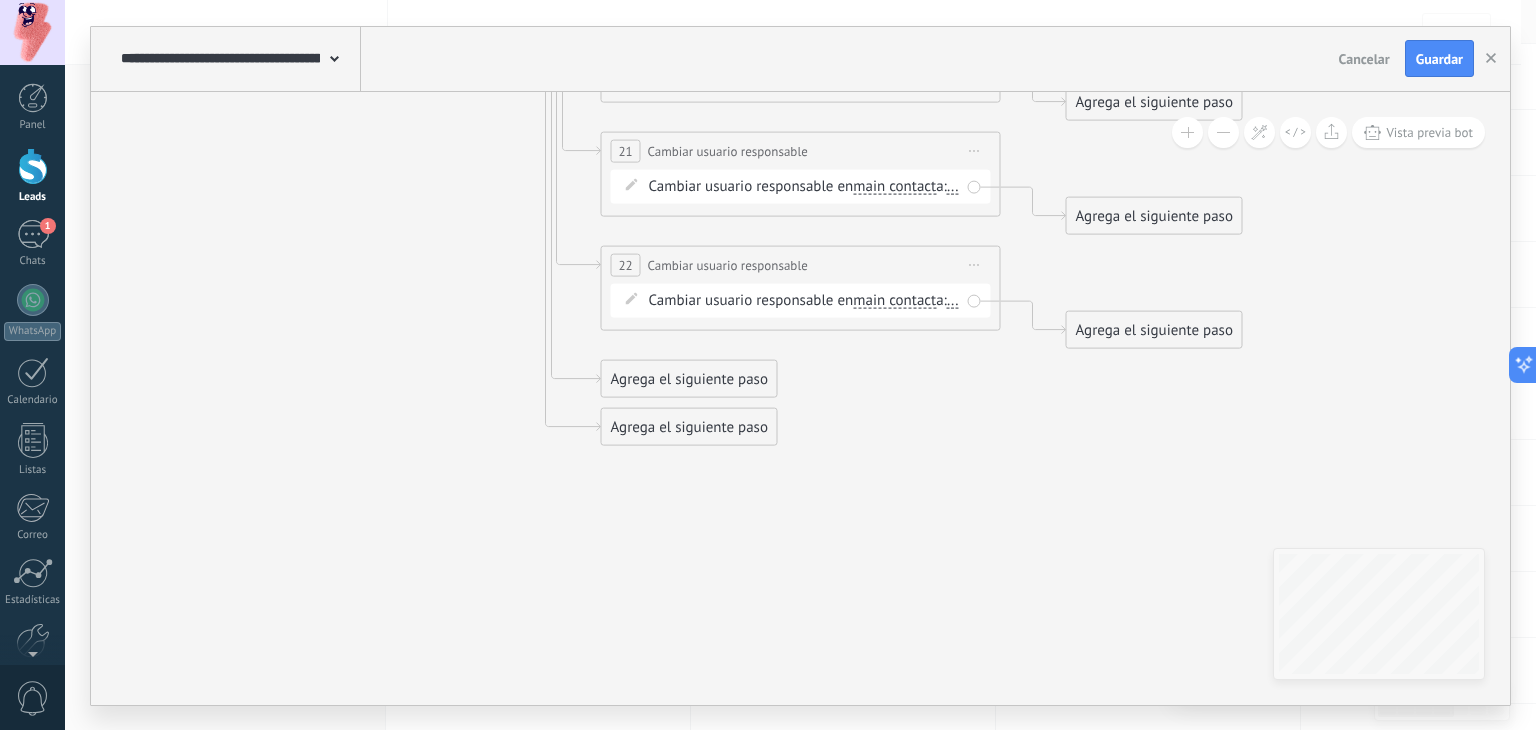 click on "Agrega el siguiente paso" at bounding box center [689, 378] 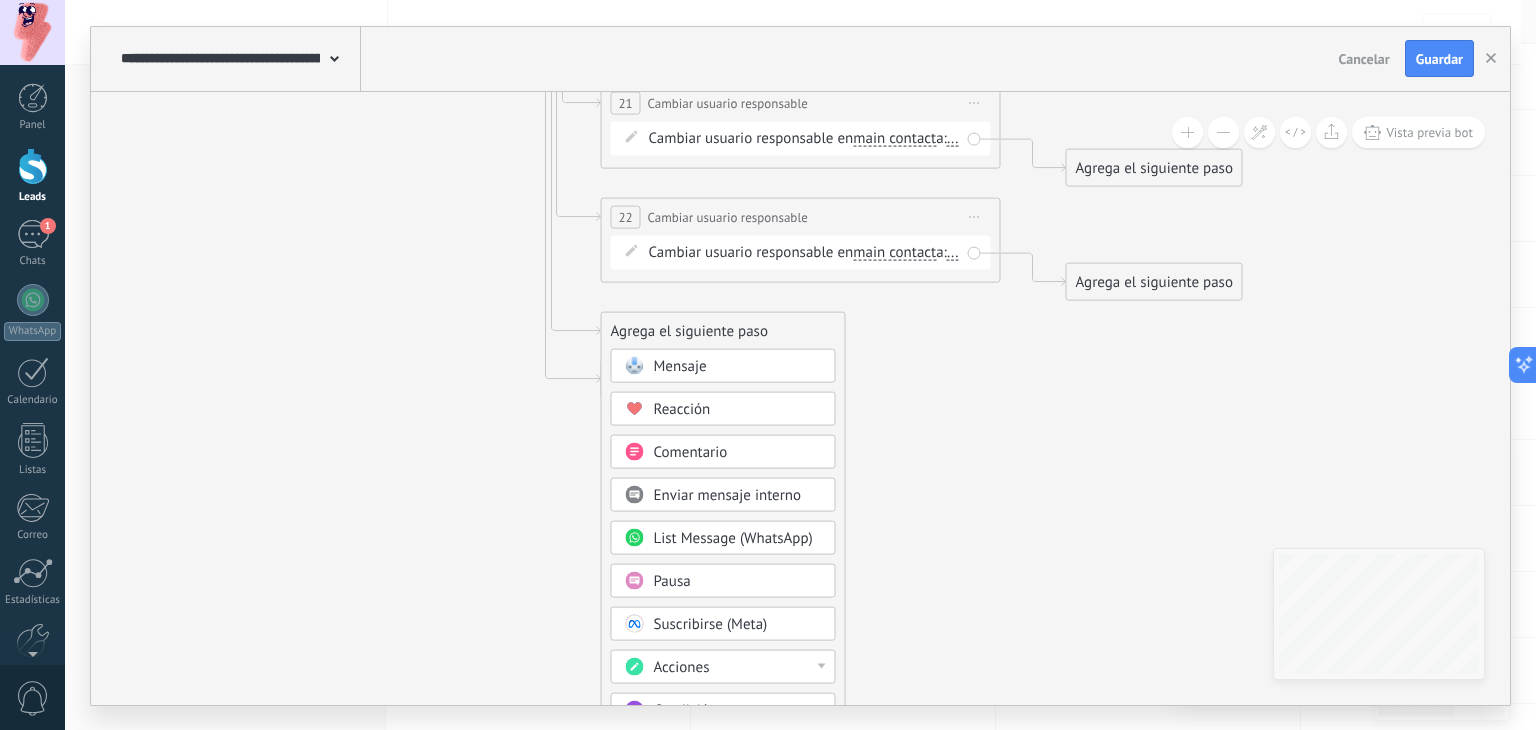 click on "Acciones" at bounding box center [738, 667] 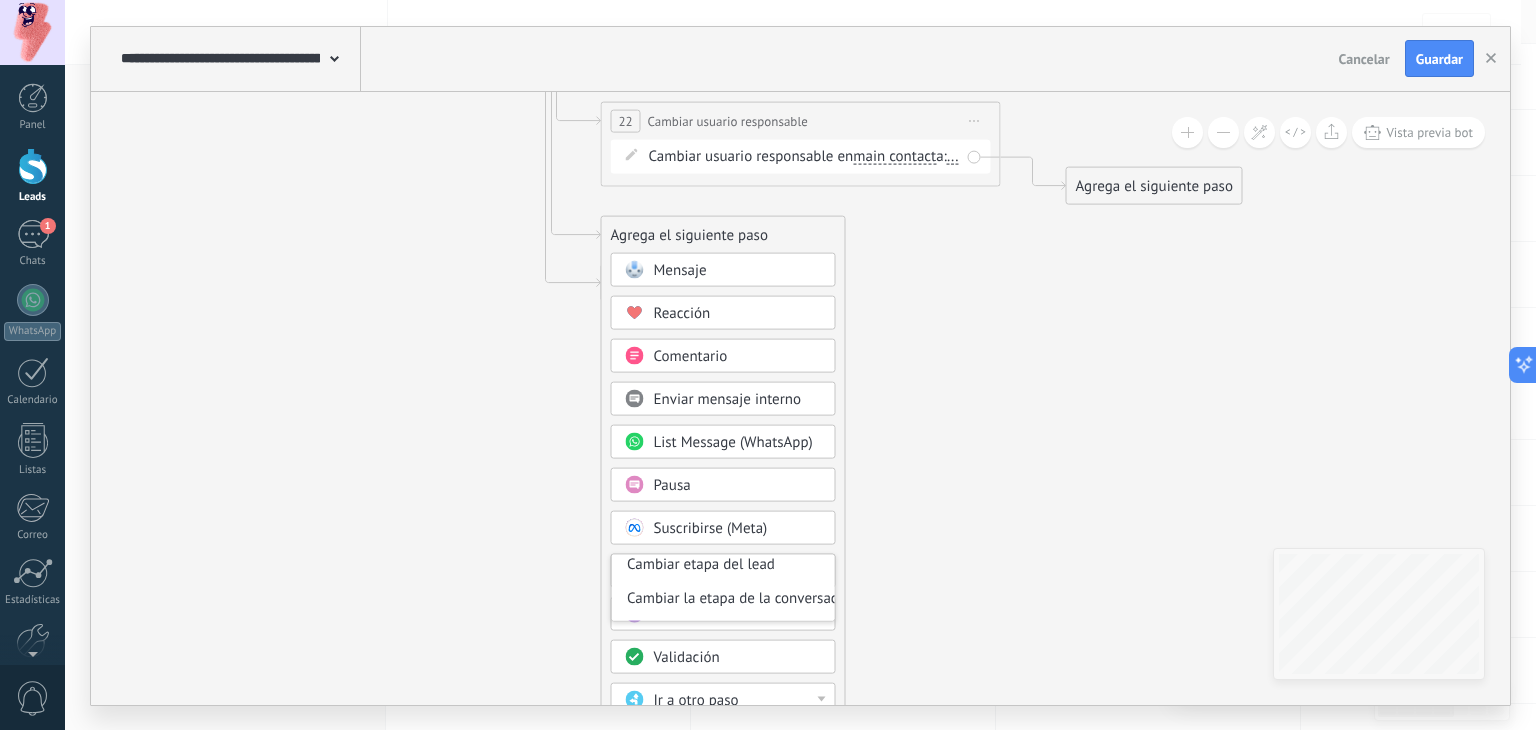 scroll, scrollTop: 9, scrollLeft: 0, axis: vertical 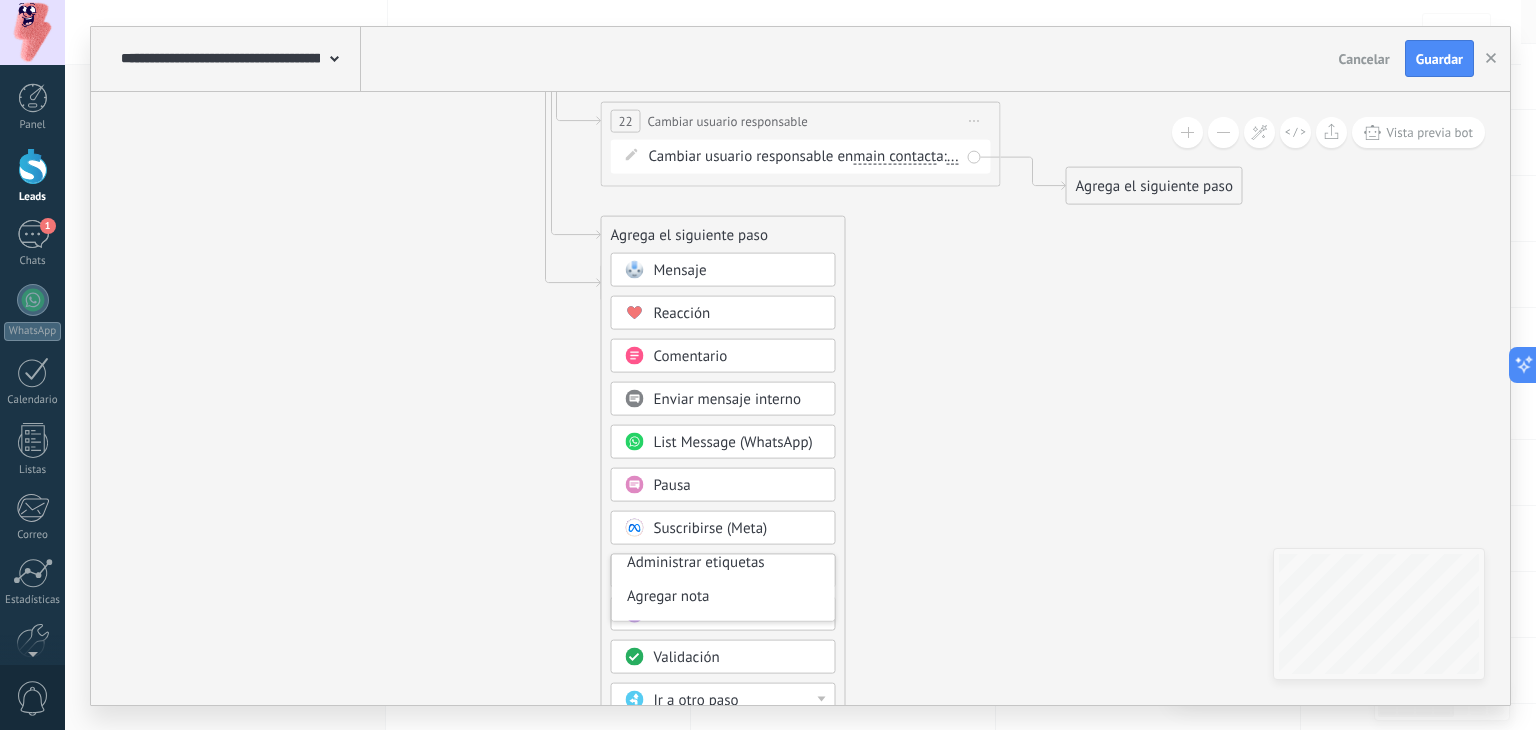 click 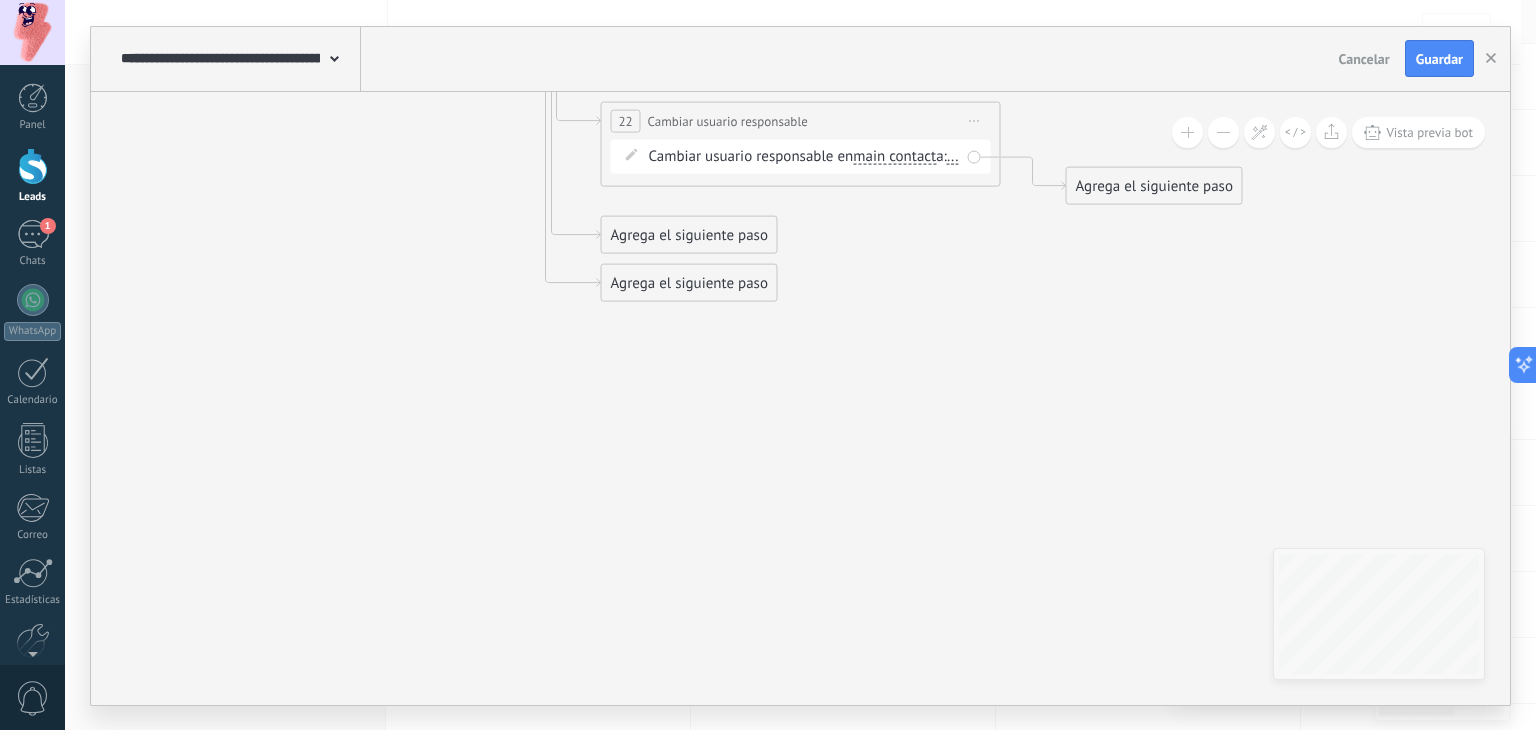 click on "Agrega el siguiente paso" at bounding box center [689, 234] 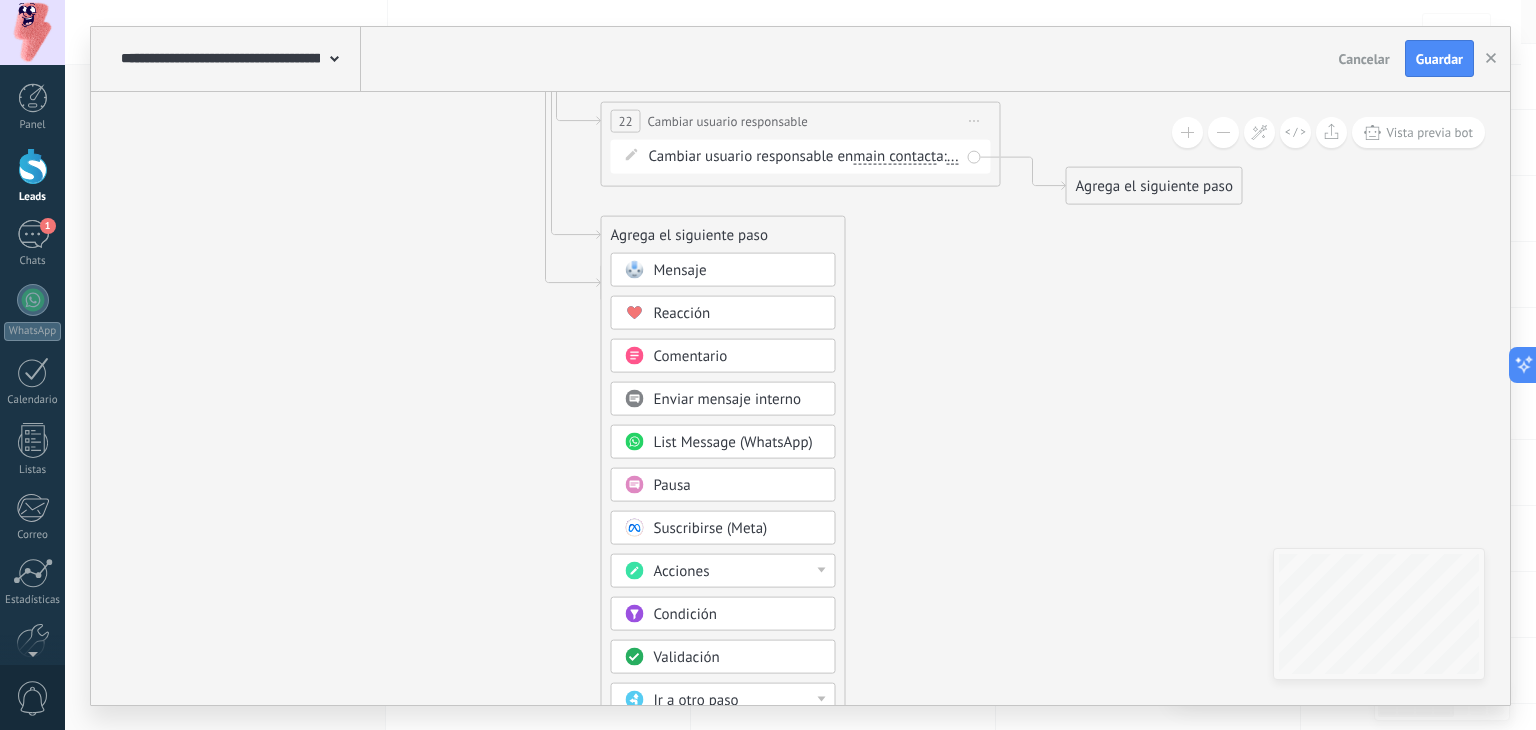 click on "Acciones" at bounding box center (738, 571) 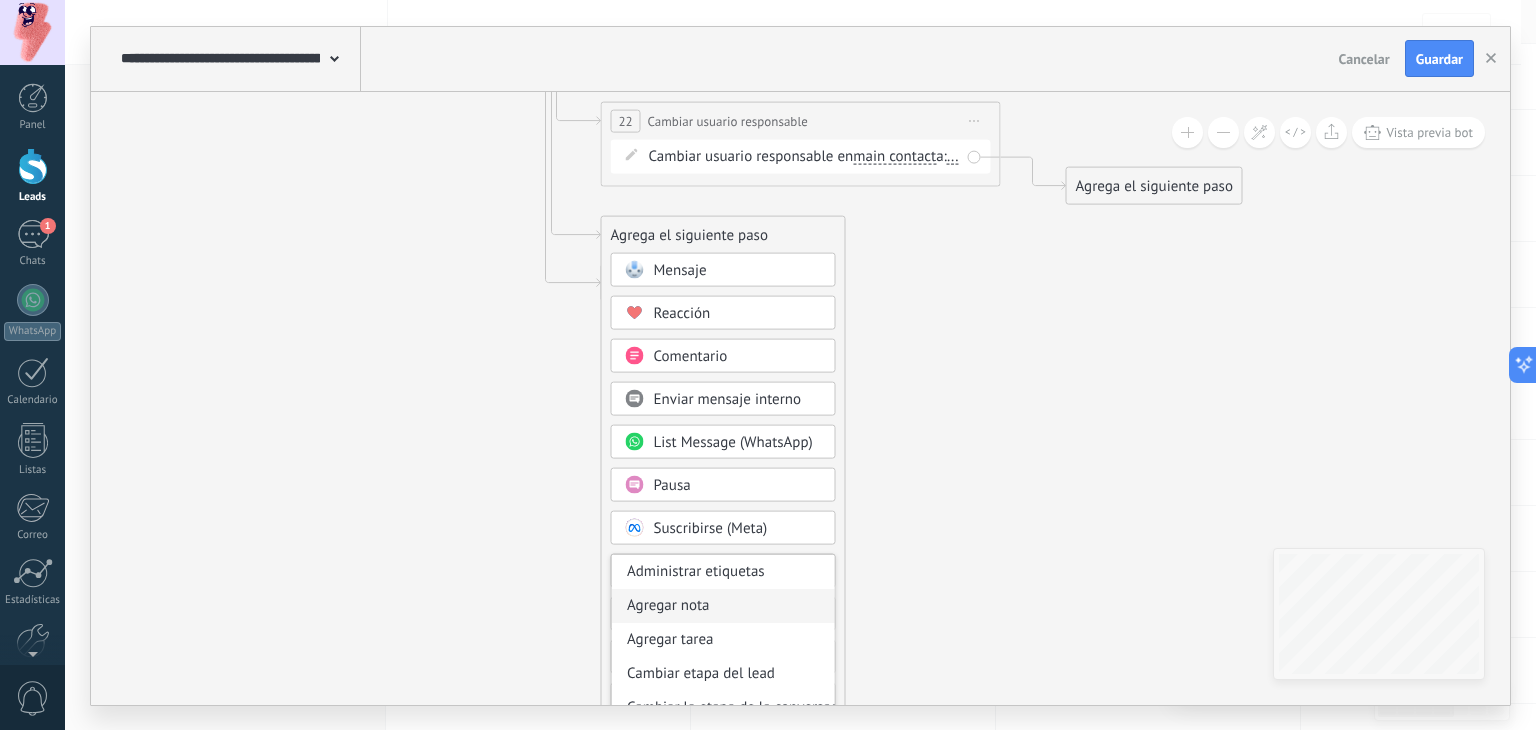 scroll, scrollTop: 100, scrollLeft: 0, axis: vertical 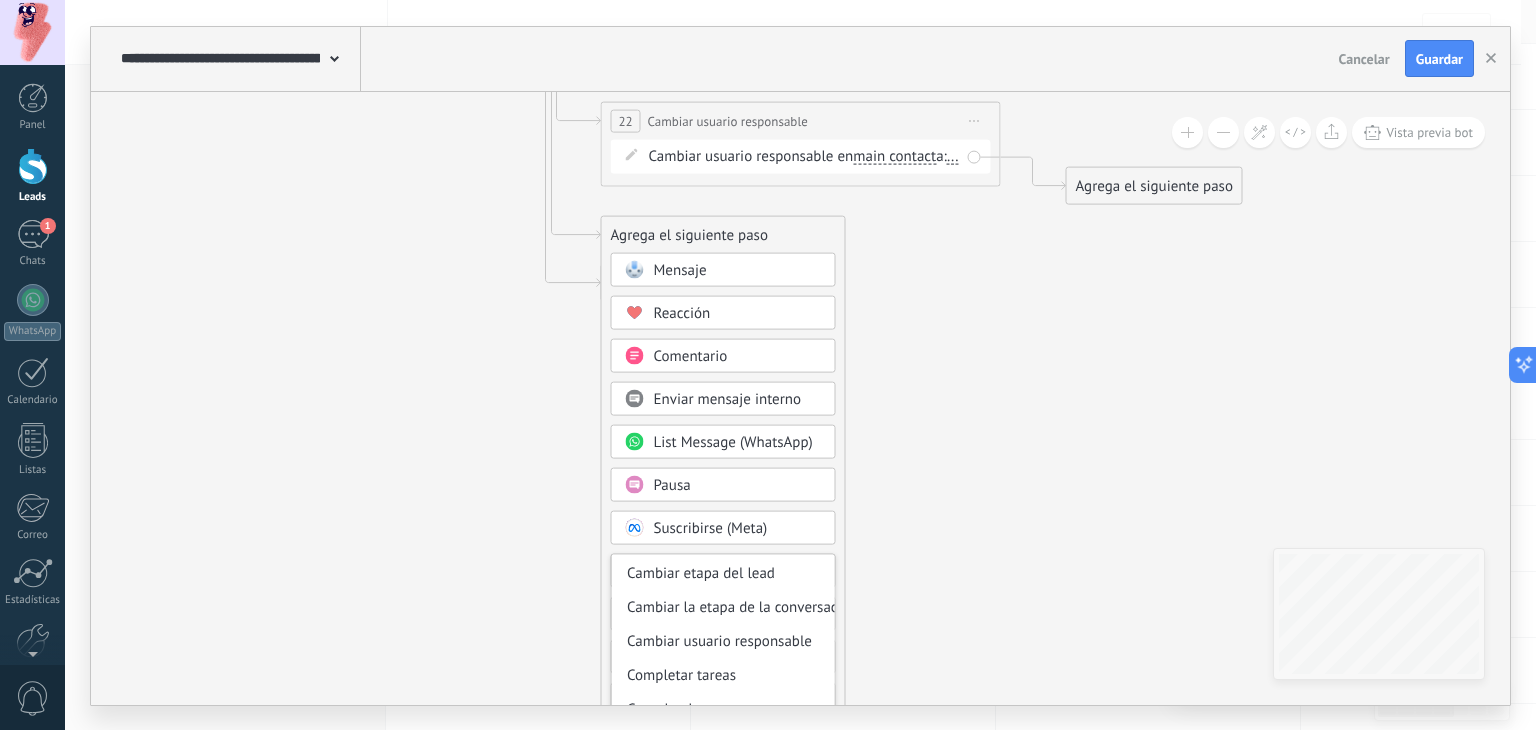 drag, startPoint x: 741, startPoint y: 636, endPoint x: 757, endPoint y: 580, distance: 58.24088 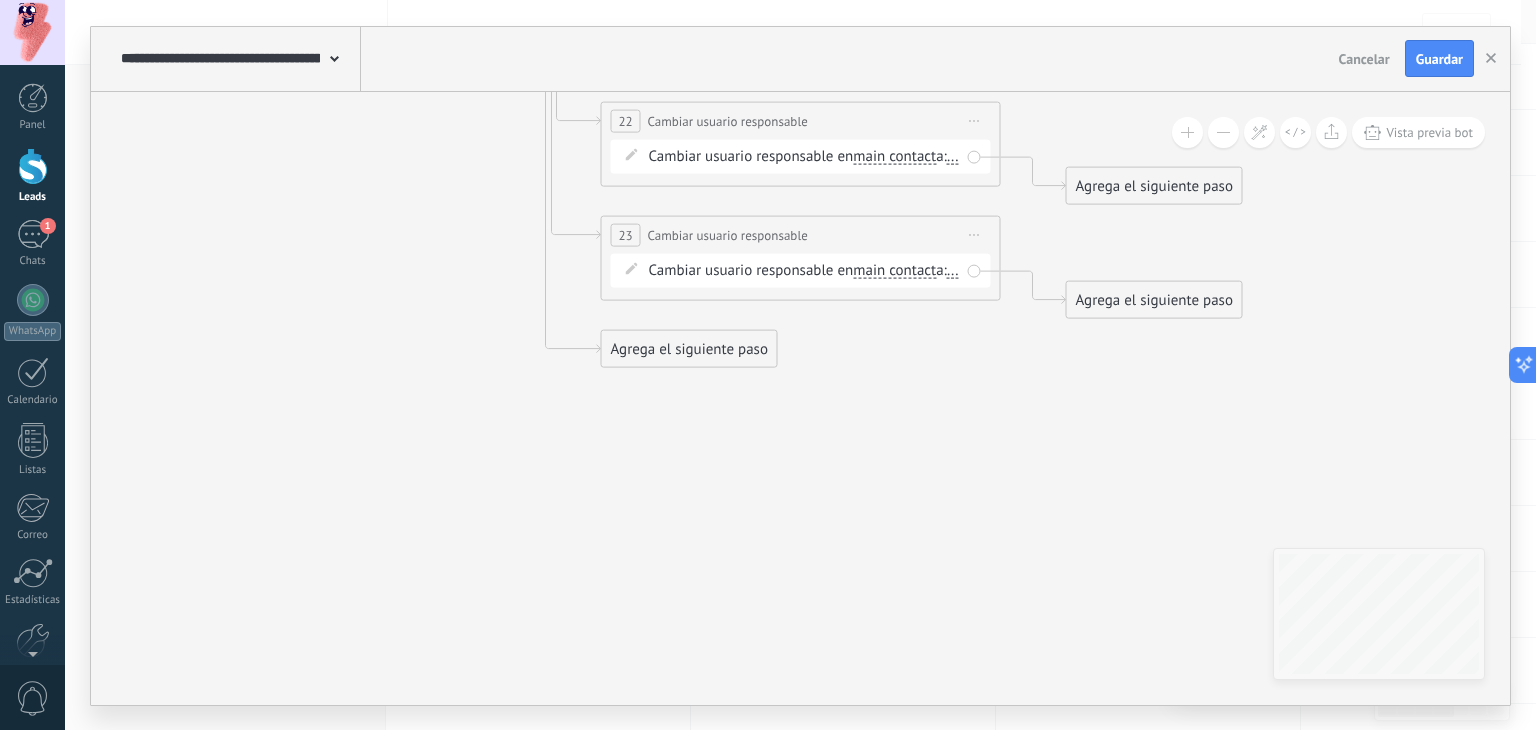 click on "Agrega el siguiente paso" at bounding box center [689, 348] 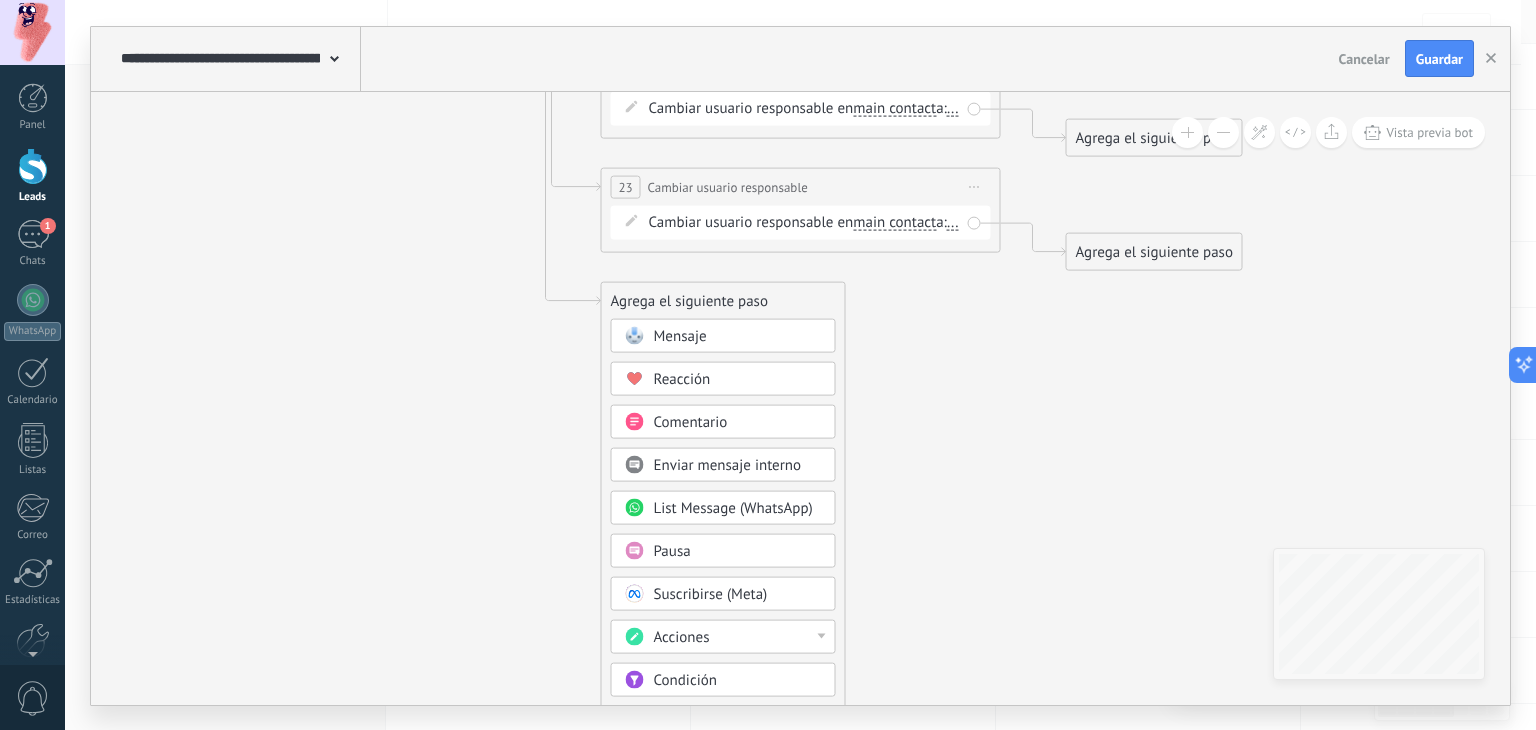 click on "Acciones" at bounding box center (738, 637) 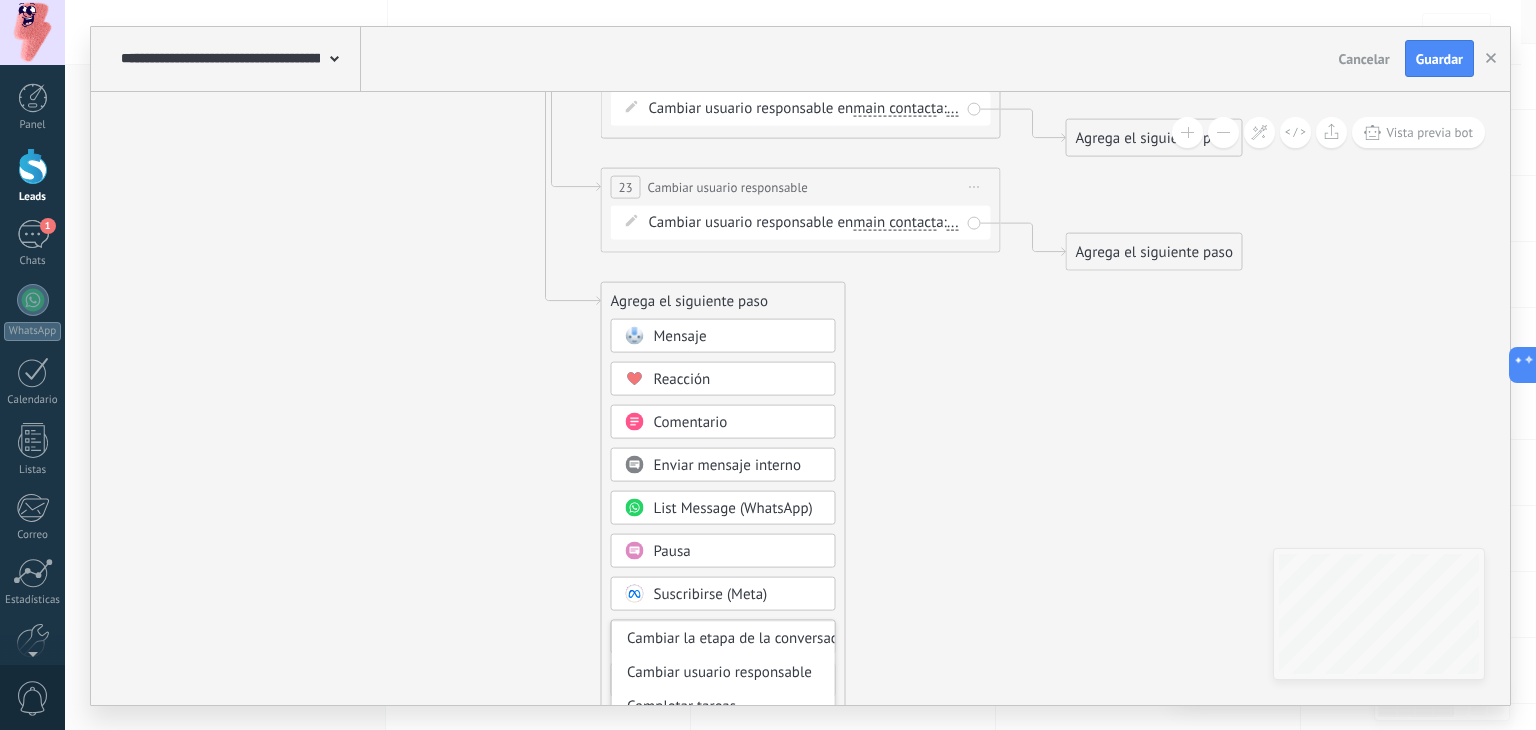 scroll, scrollTop: 100, scrollLeft: 0, axis: vertical 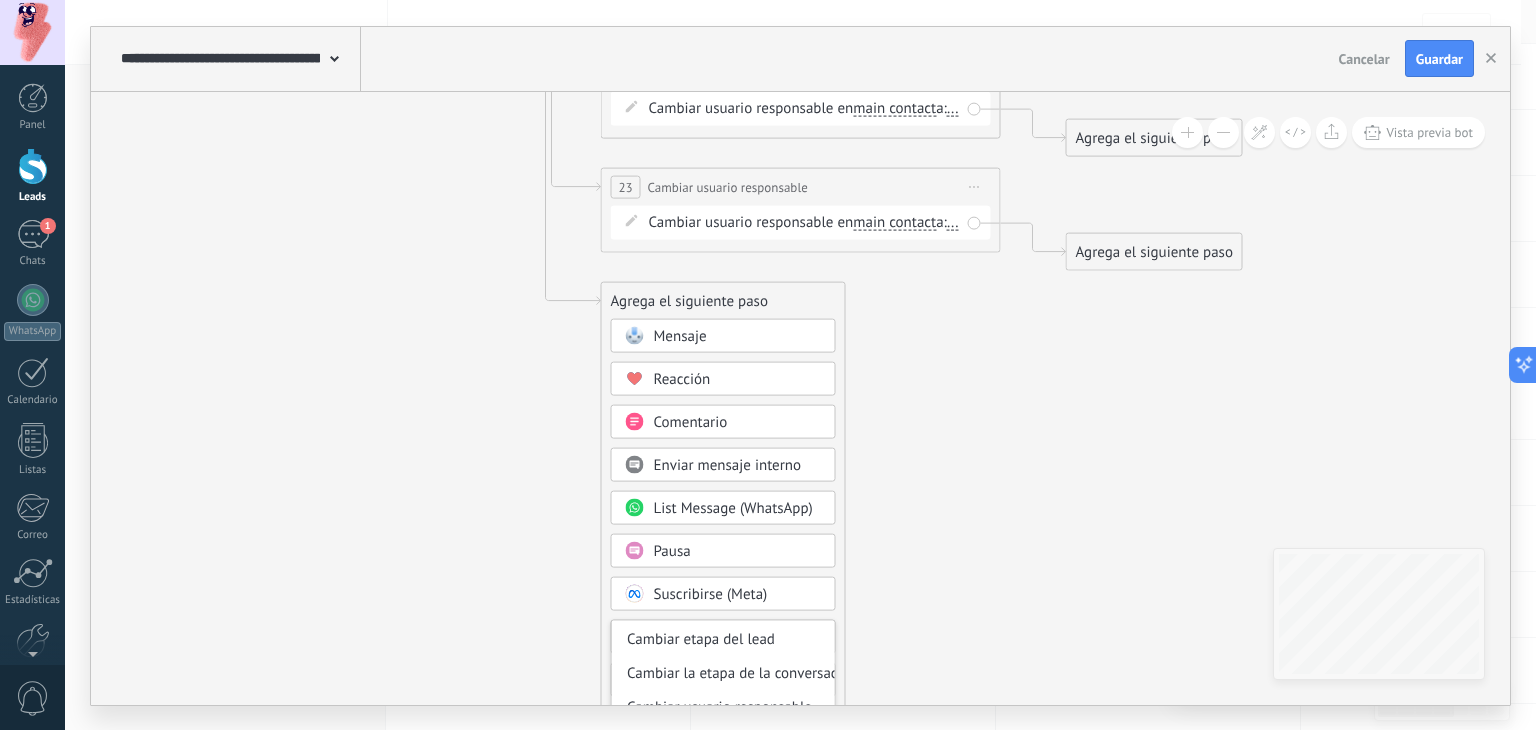click on "Cambiar usuario responsable" at bounding box center [723, 707] 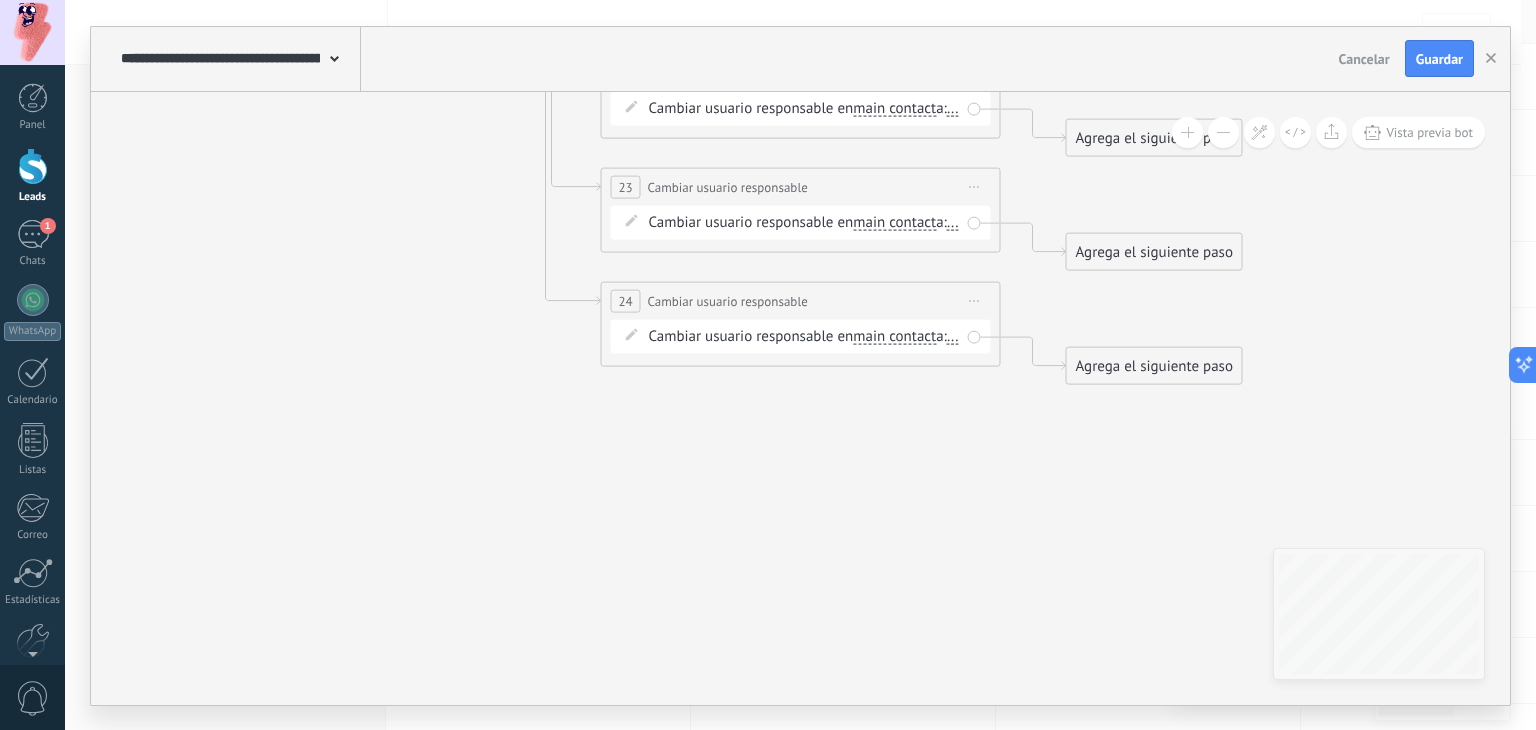 drag, startPoint x: 1148, startPoint y: 569, endPoint x: 1159, endPoint y: 579, distance: 14.866069 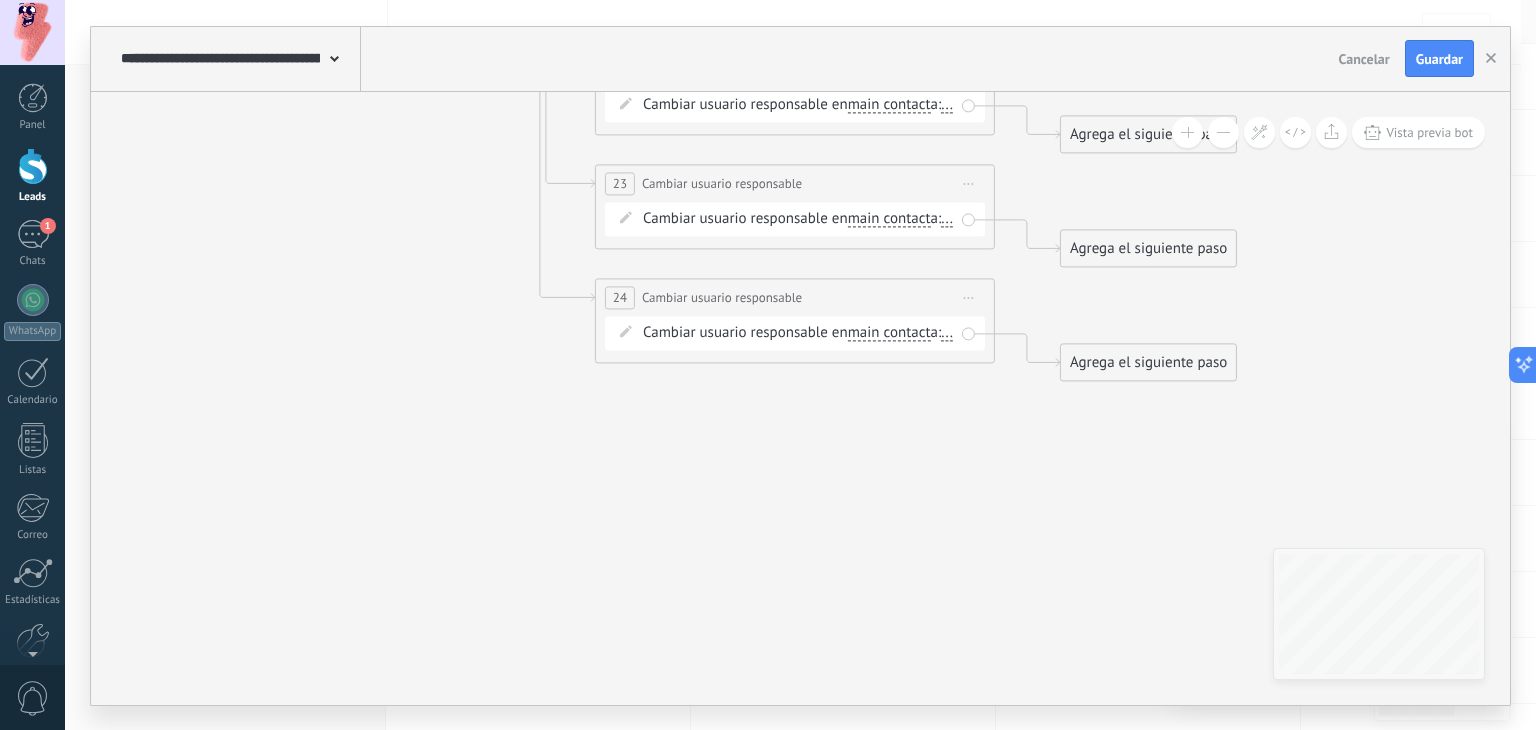 drag, startPoint x: 1112, startPoint y: 567, endPoint x: 1085, endPoint y: 543, distance: 36.124783 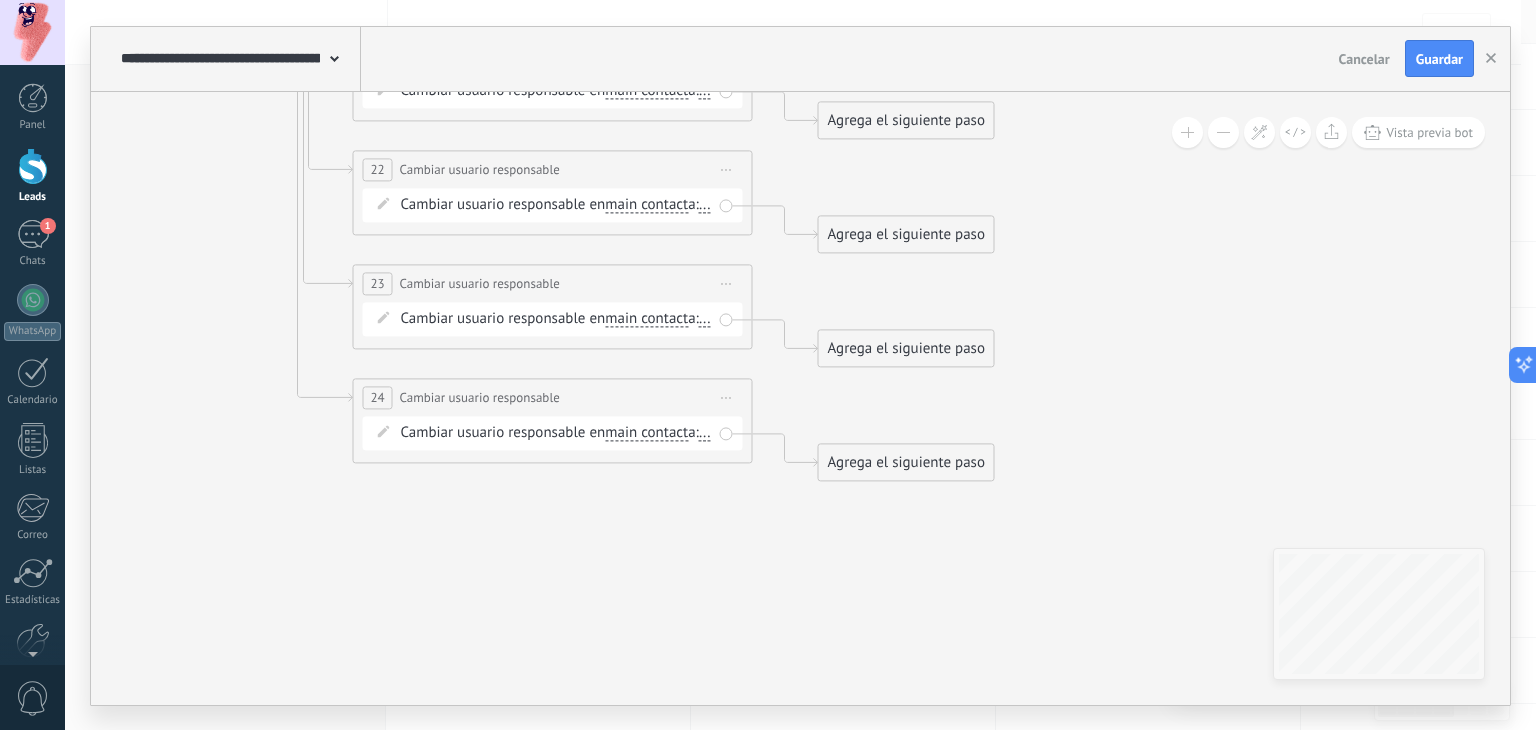 drag, startPoint x: 1075, startPoint y: 519, endPoint x: 936, endPoint y: 563, distance: 145.7978 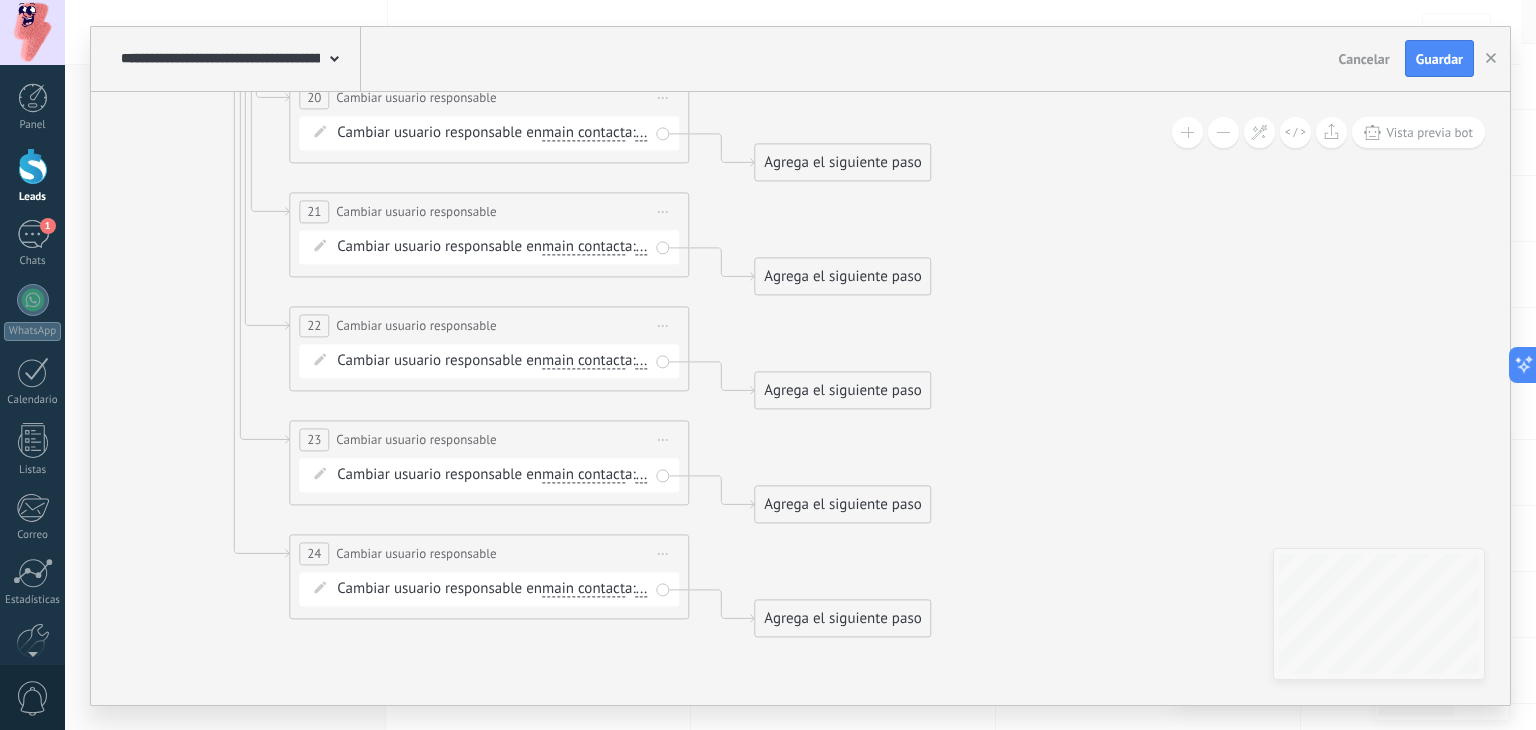 drag, startPoint x: 1104, startPoint y: 544, endPoint x: 1092, endPoint y: 522, distance: 25.059929 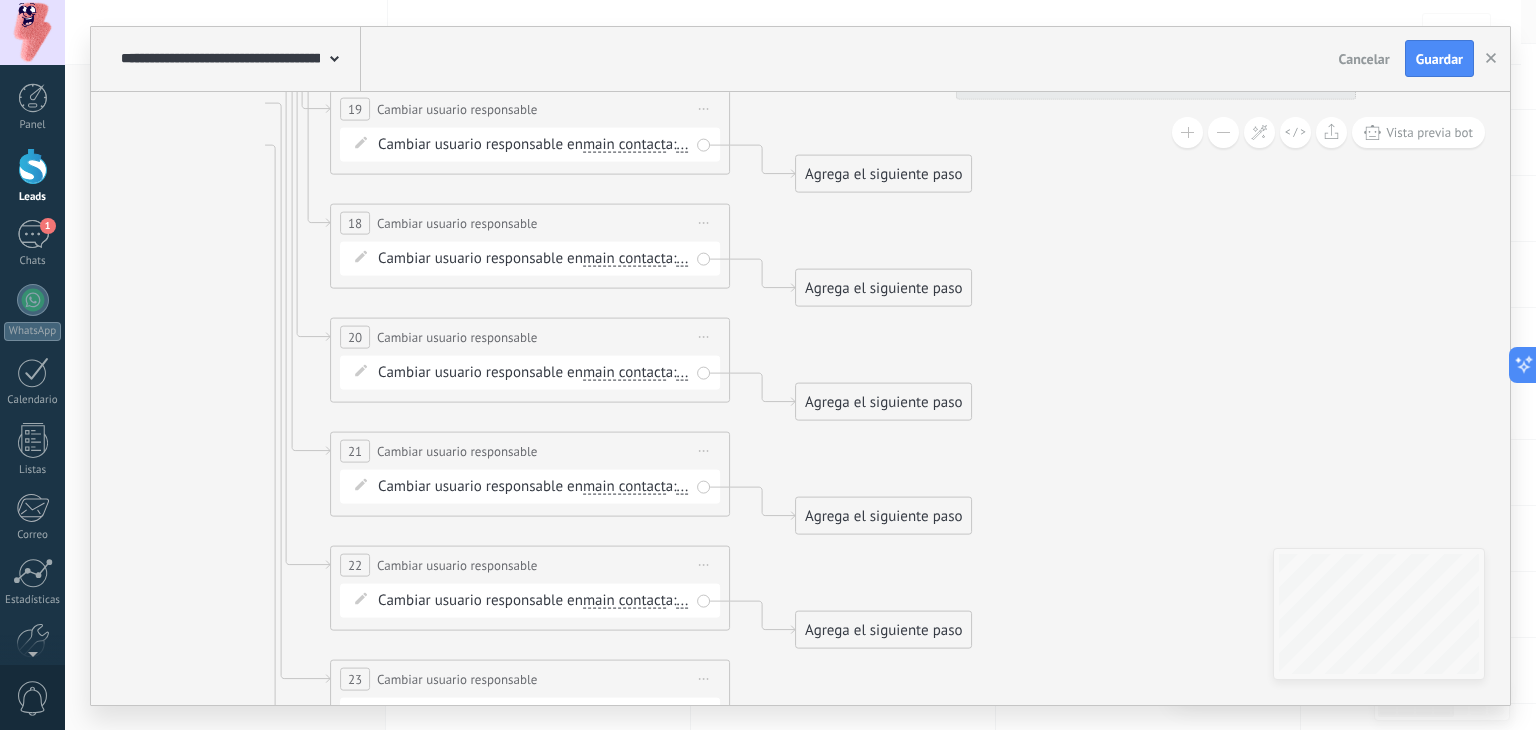 drag, startPoint x: 1093, startPoint y: 604, endPoint x: 1068, endPoint y: 472, distance: 134.34657 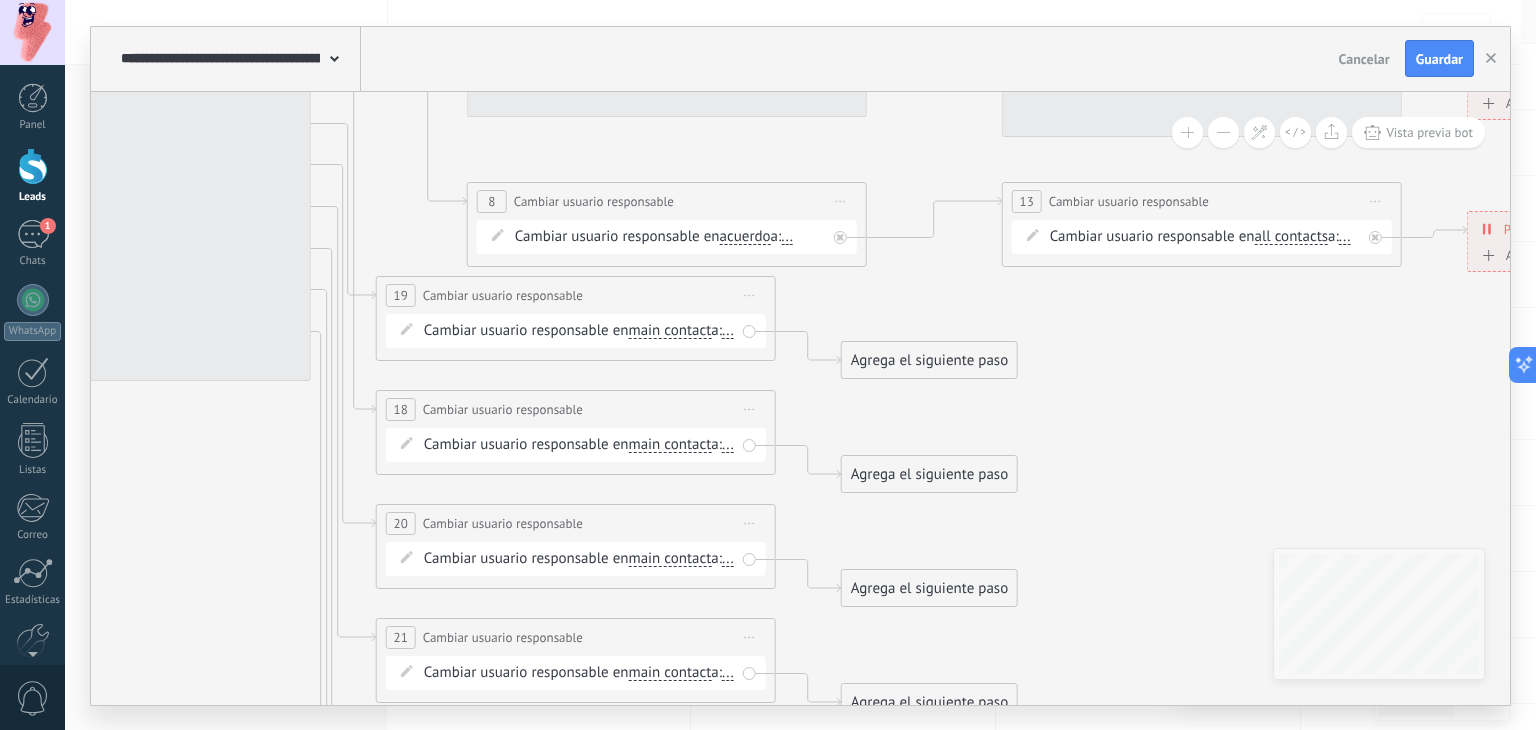 drag, startPoint x: 1088, startPoint y: 578, endPoint x: 1086, endPoint y: 438, distance: 140.01428 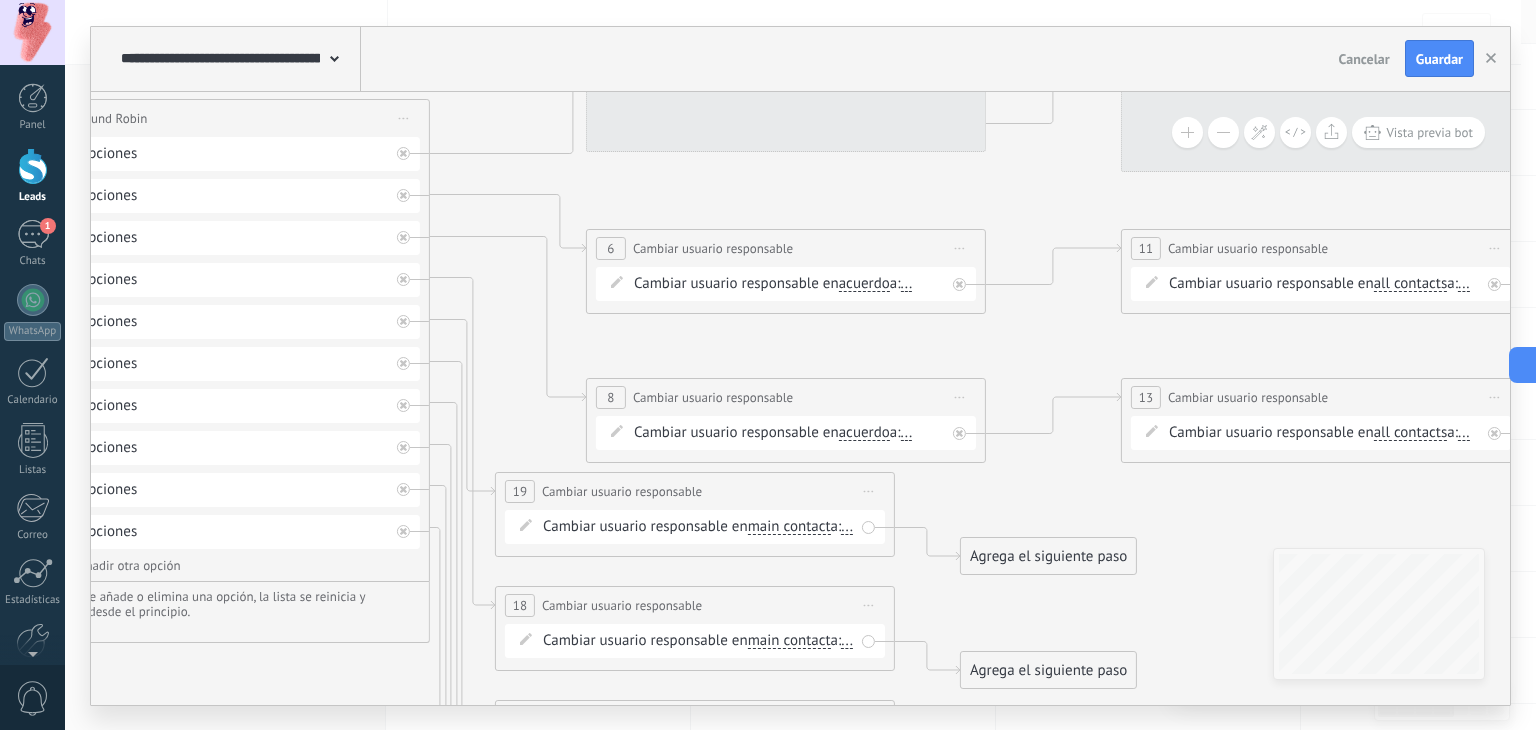 drag, startPoint x: 1114, startPoint y: 484, endPoint x: 1216, endPoint y: 620, distance: 170 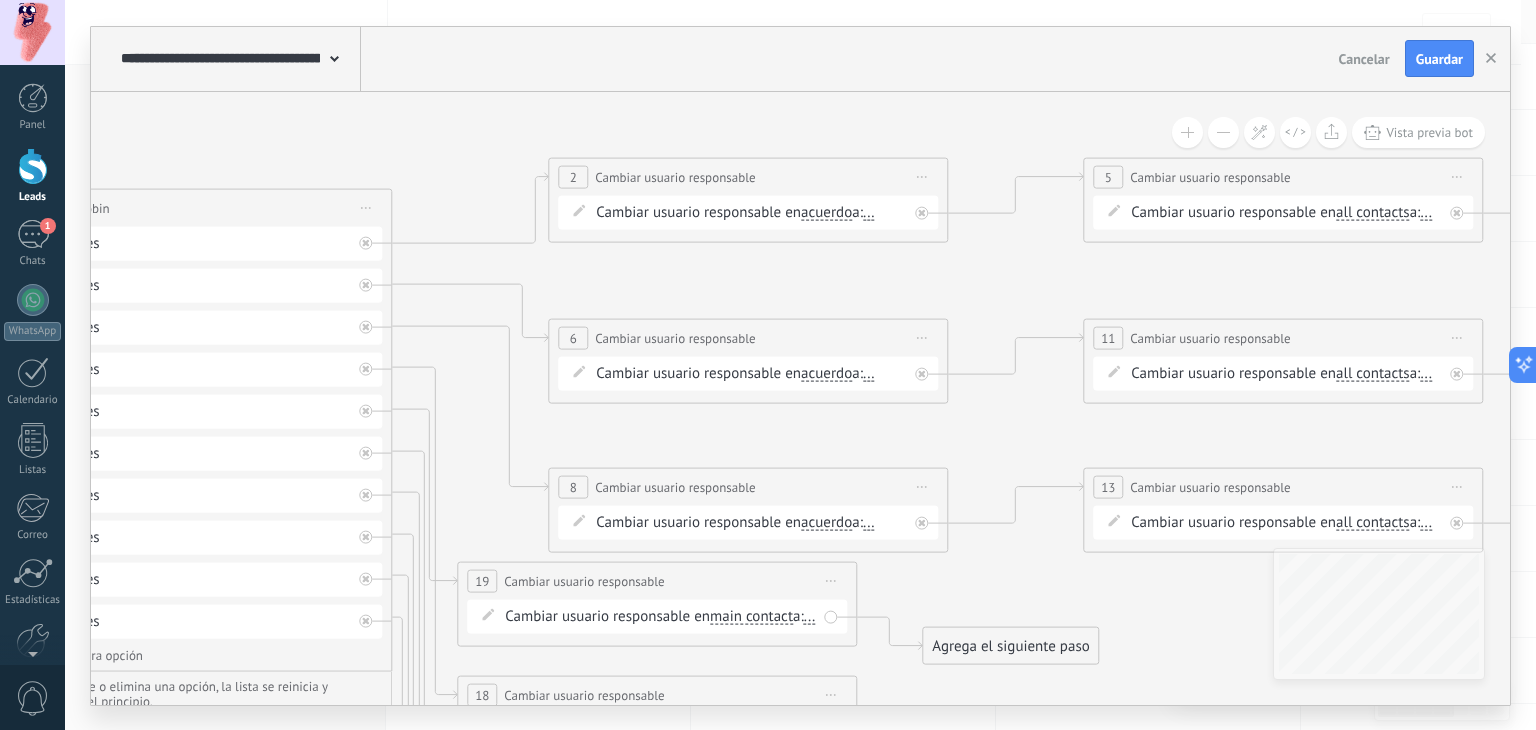 drag, startPoint x: 1036, startPoint y: 366, endPoint x: 924, endPoint y: 305, distance: 127.53431 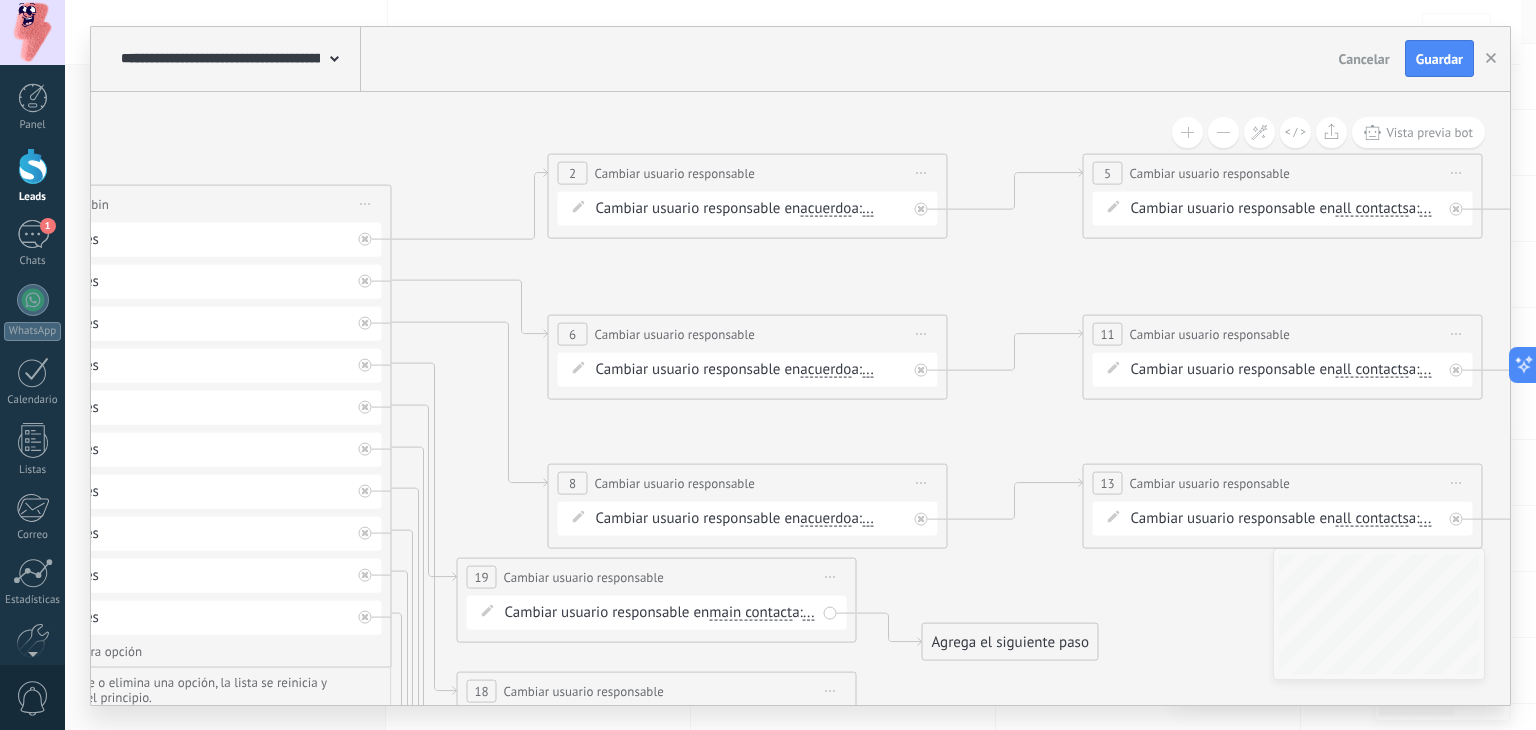 click on "acuerdo" at bounding box center (825, 208) 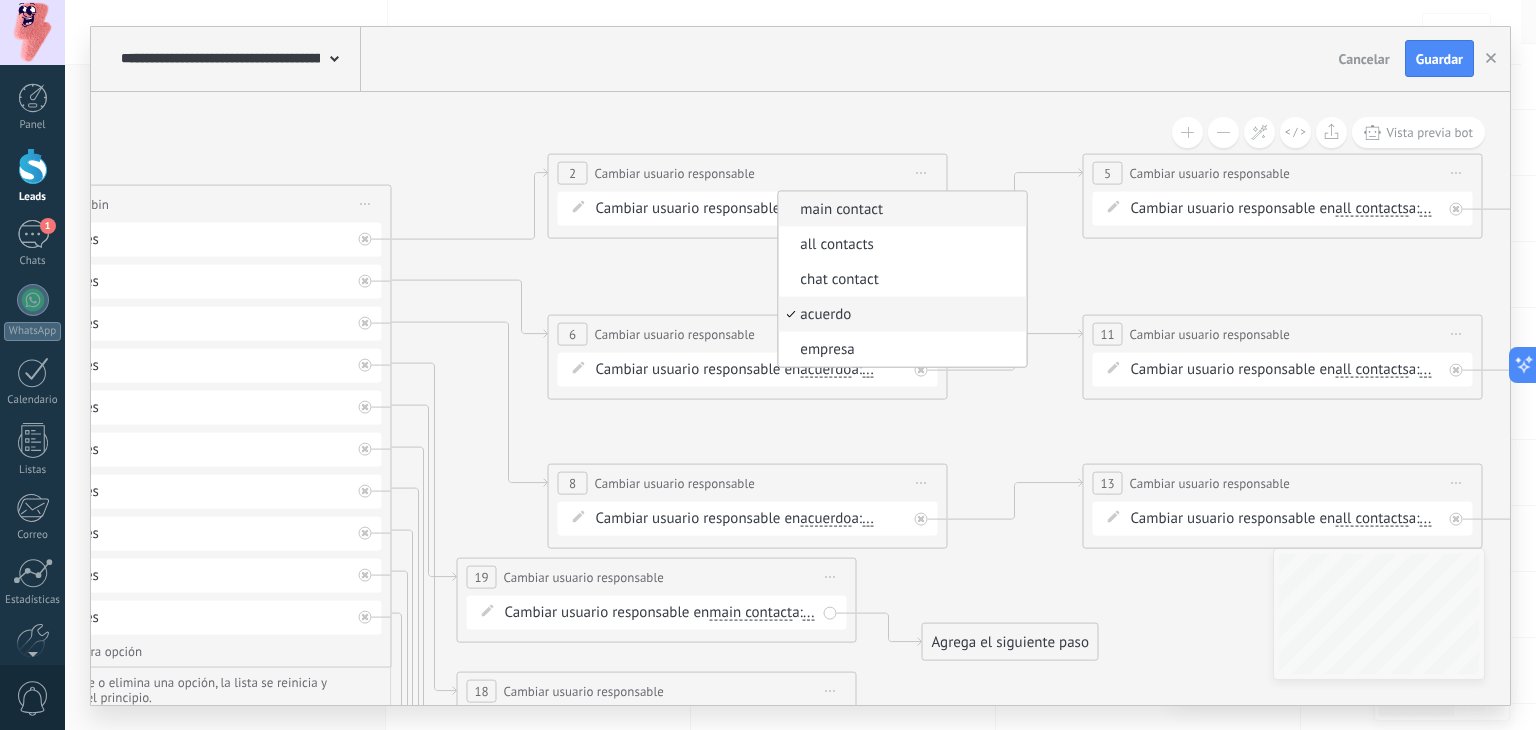 click on "main contact" at bounding box center [902, 208] 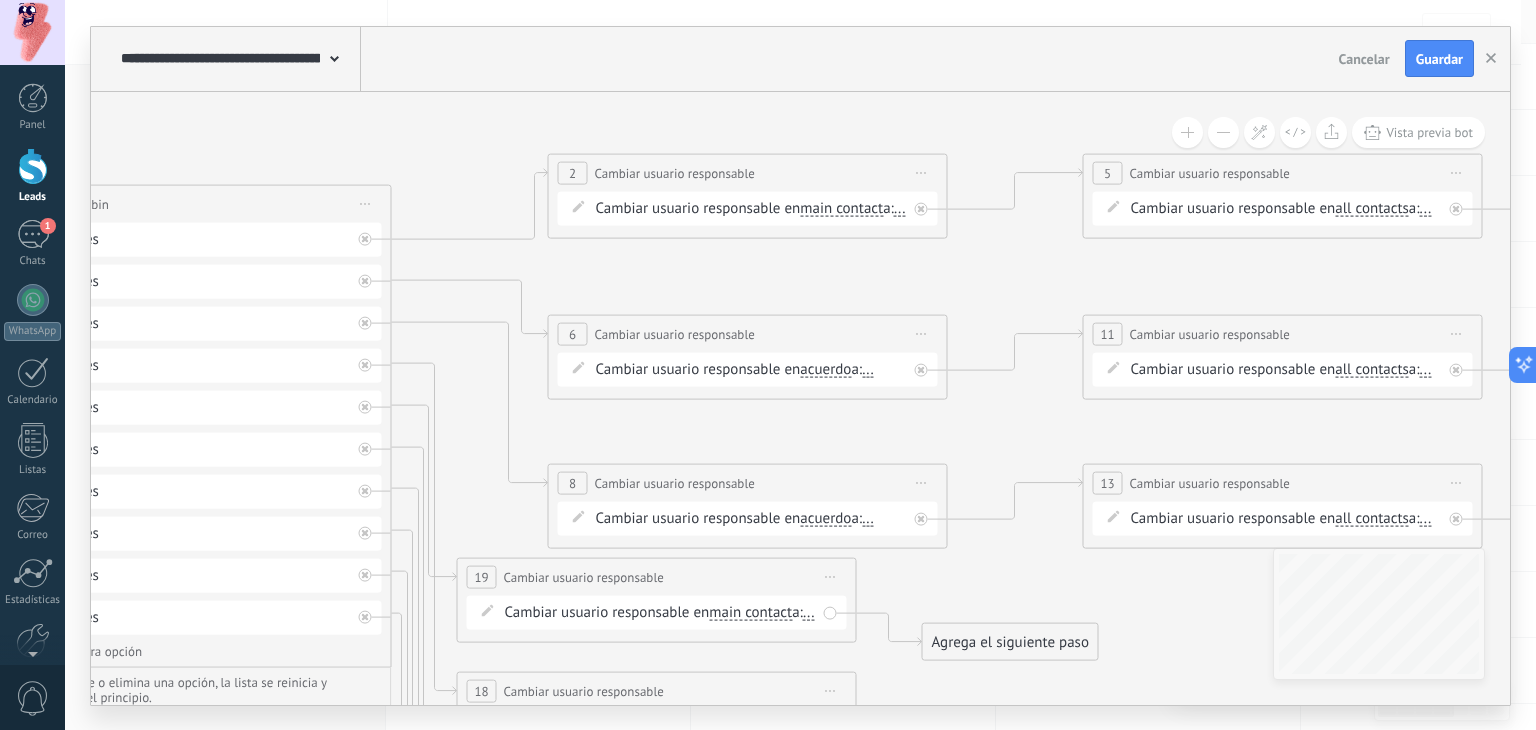 click on "acuerdo" at bounding box center [825, 369] 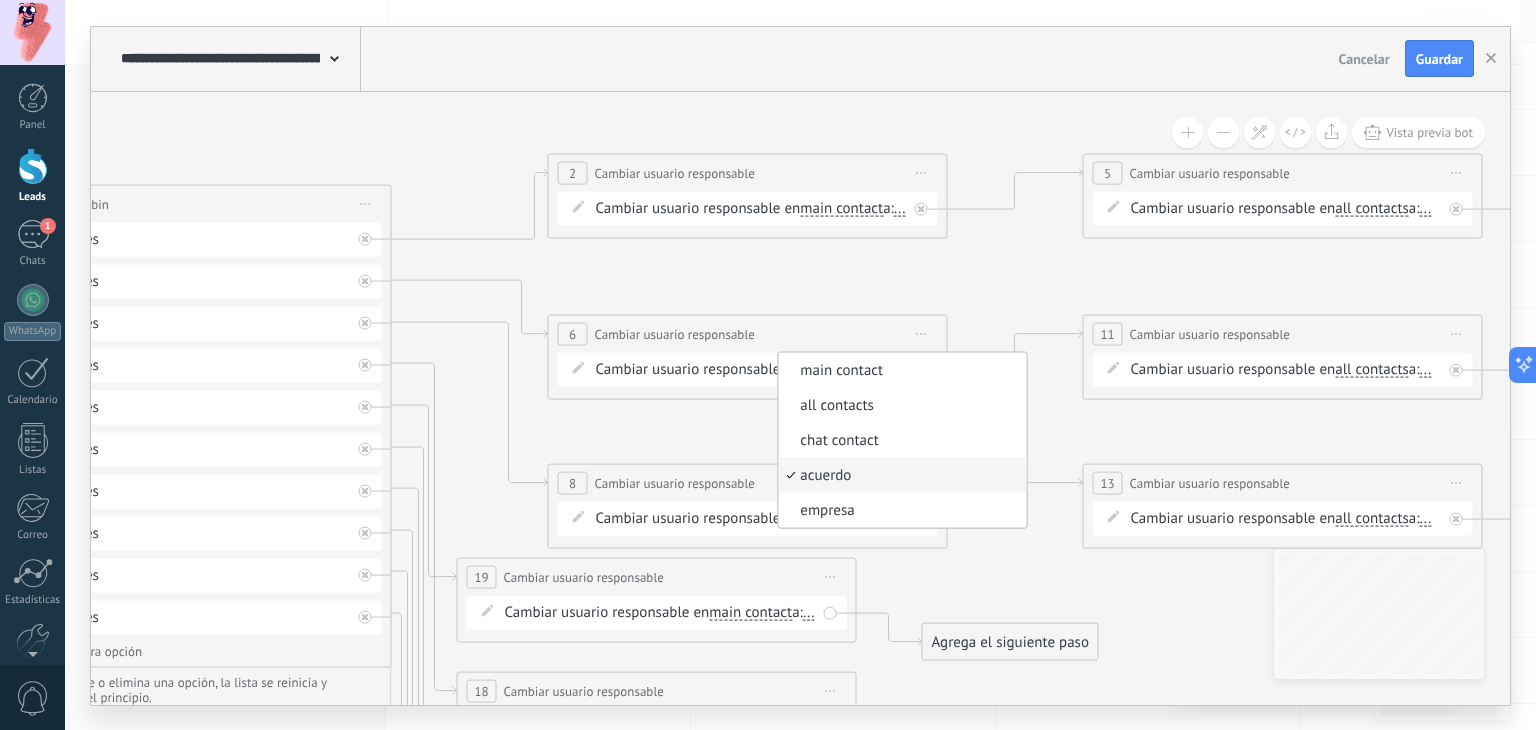 click on "main contact" at bounding box center [899, 370] 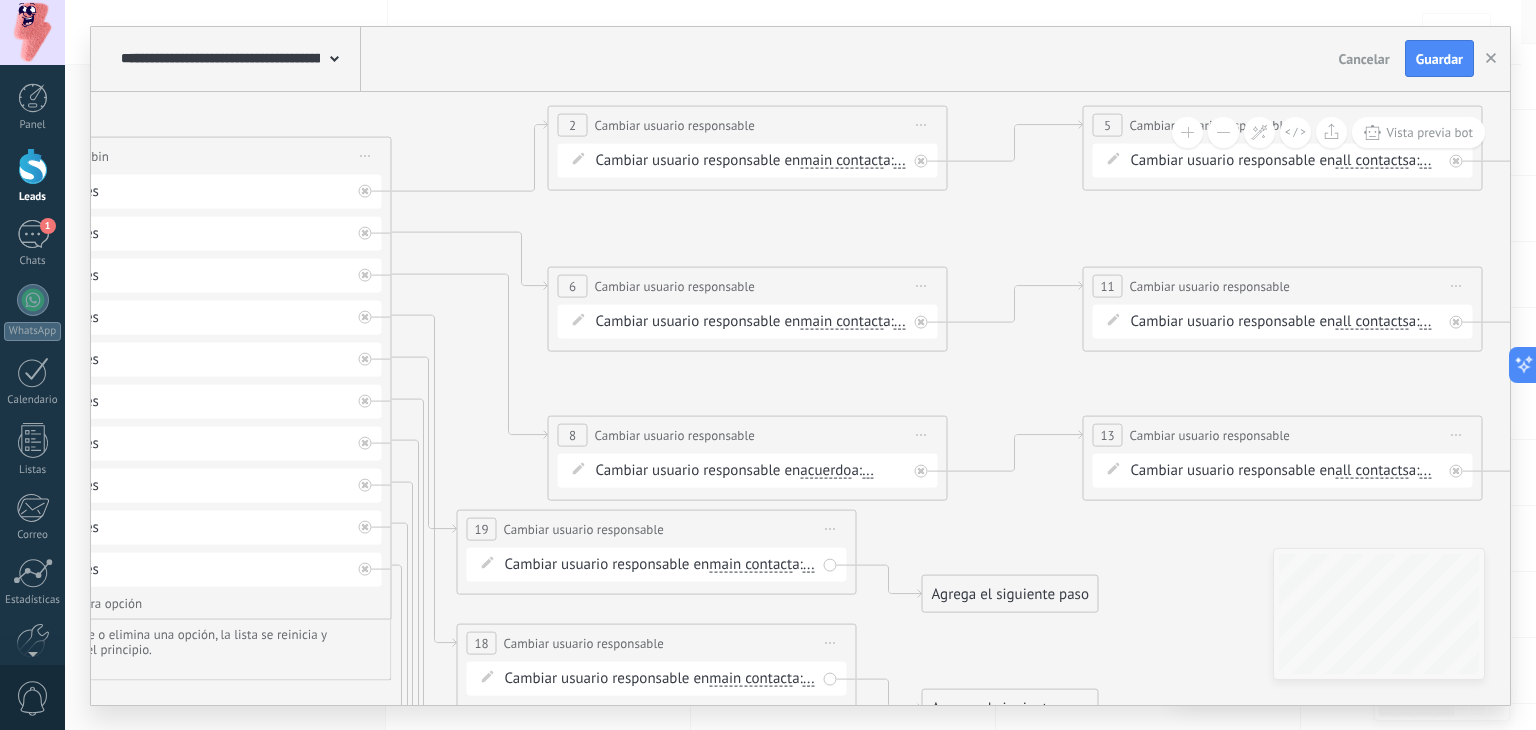 click on "acuerdo" at bounding box center [825, 470] 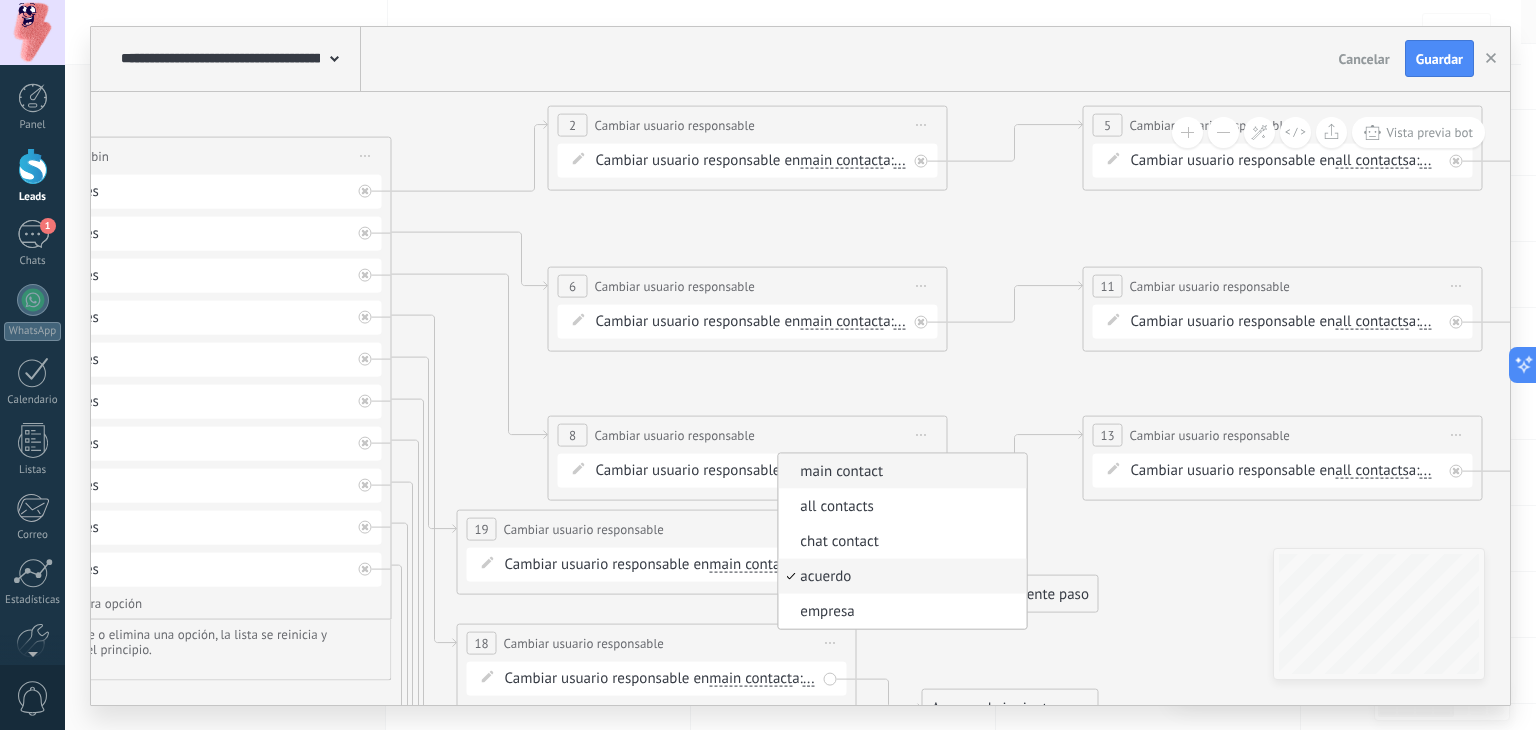click on "main contact" at bounding box center [899, 471] 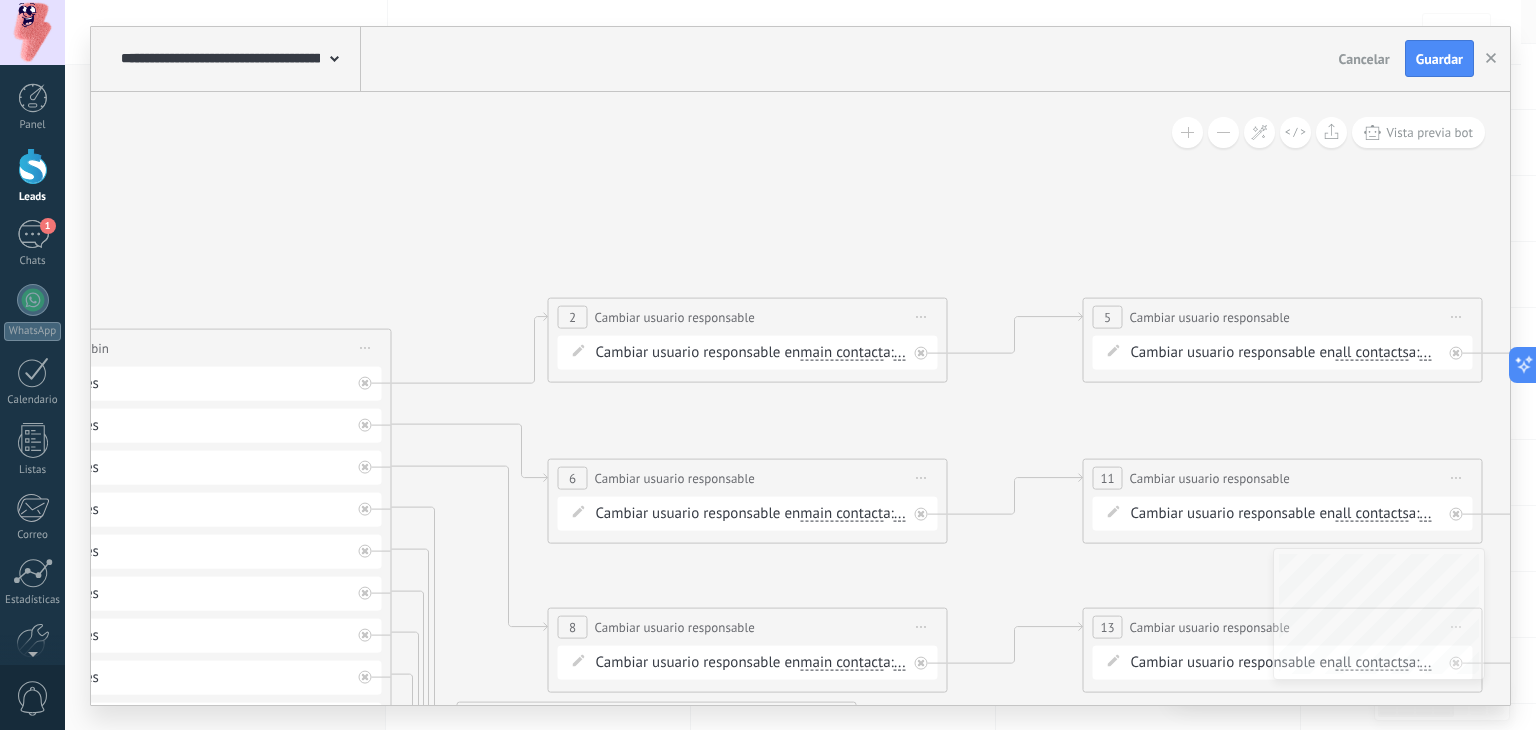 click on "..." at bounding box center [900, 352] 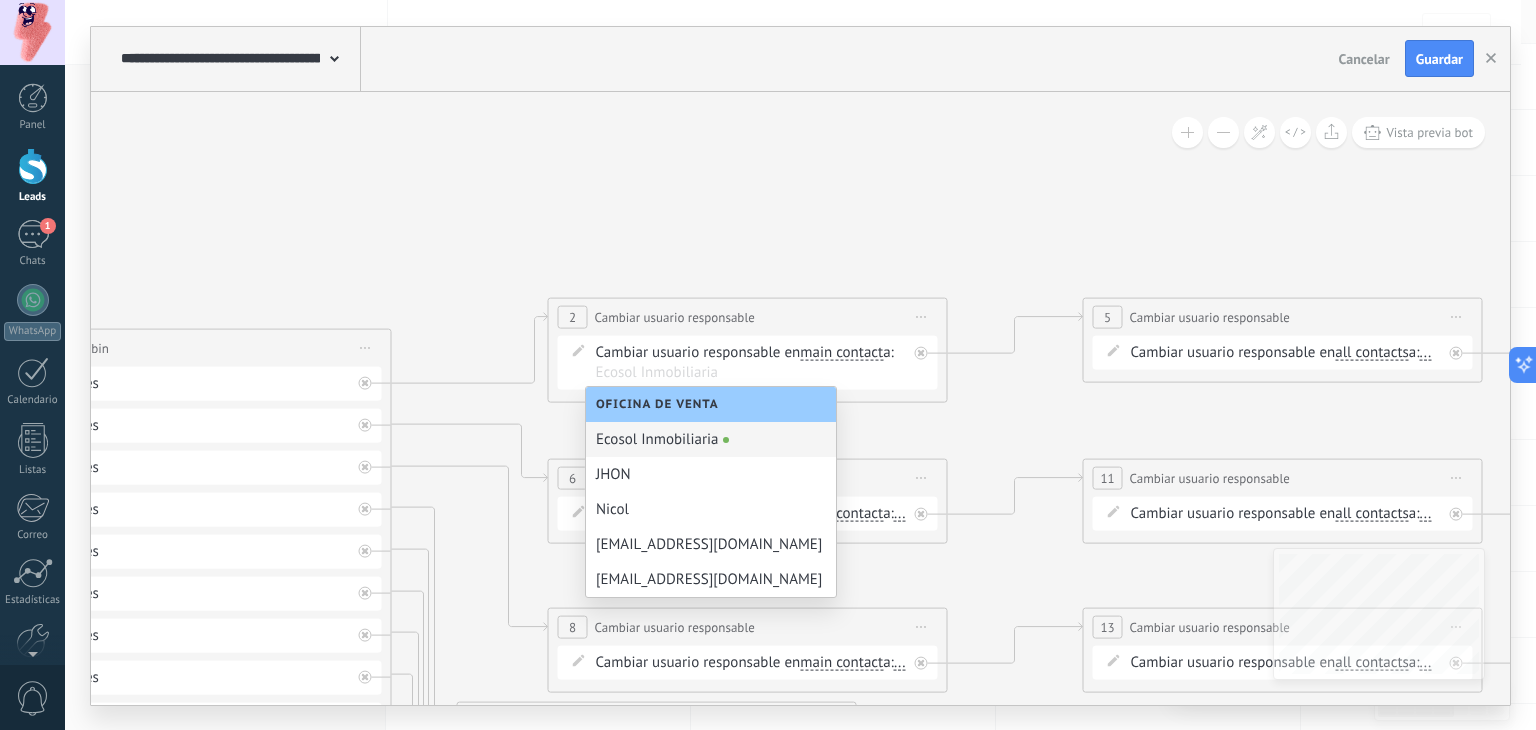 click on "Ecosol Inmobiliaria" at bounding box center [711, 439] 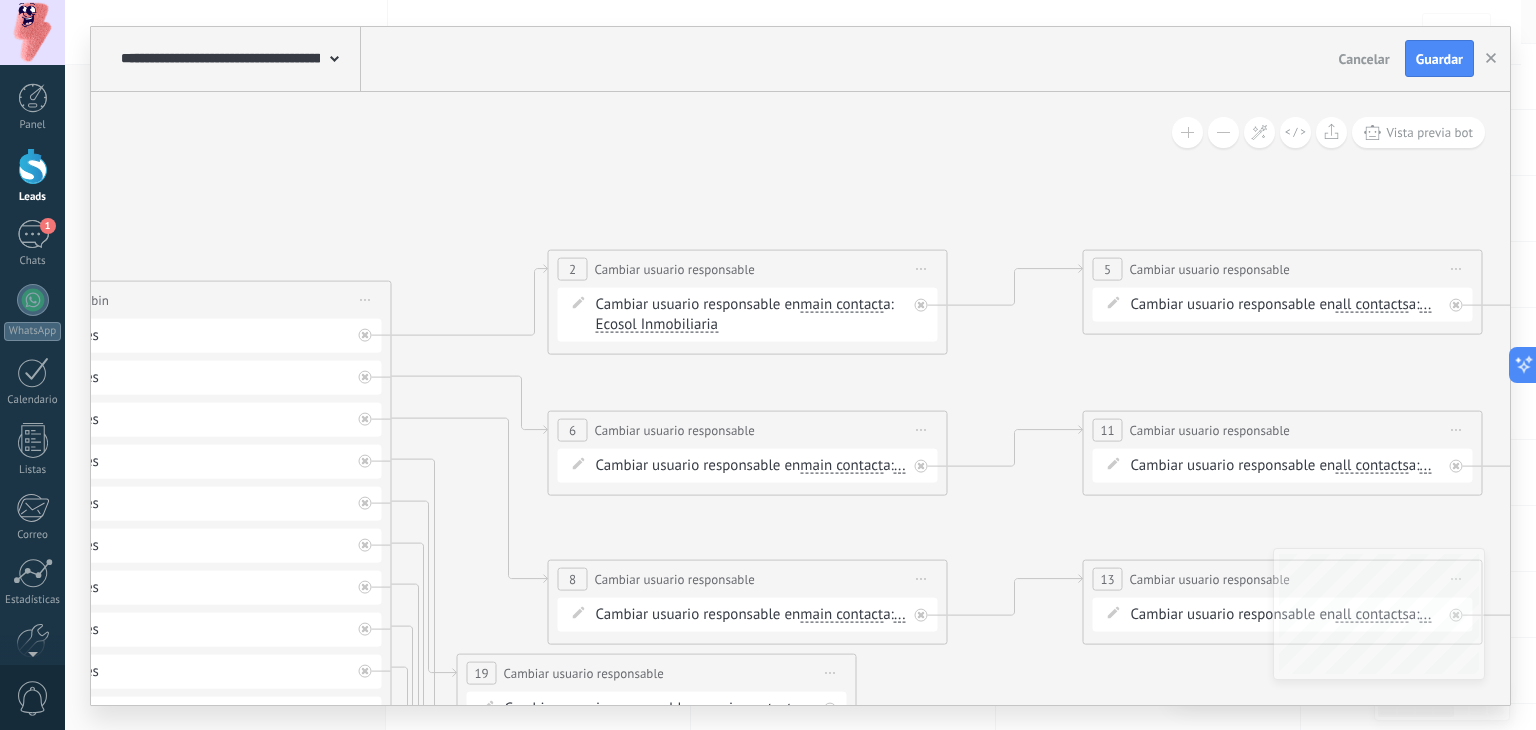 click on "..." at bounding box center [900, 465] 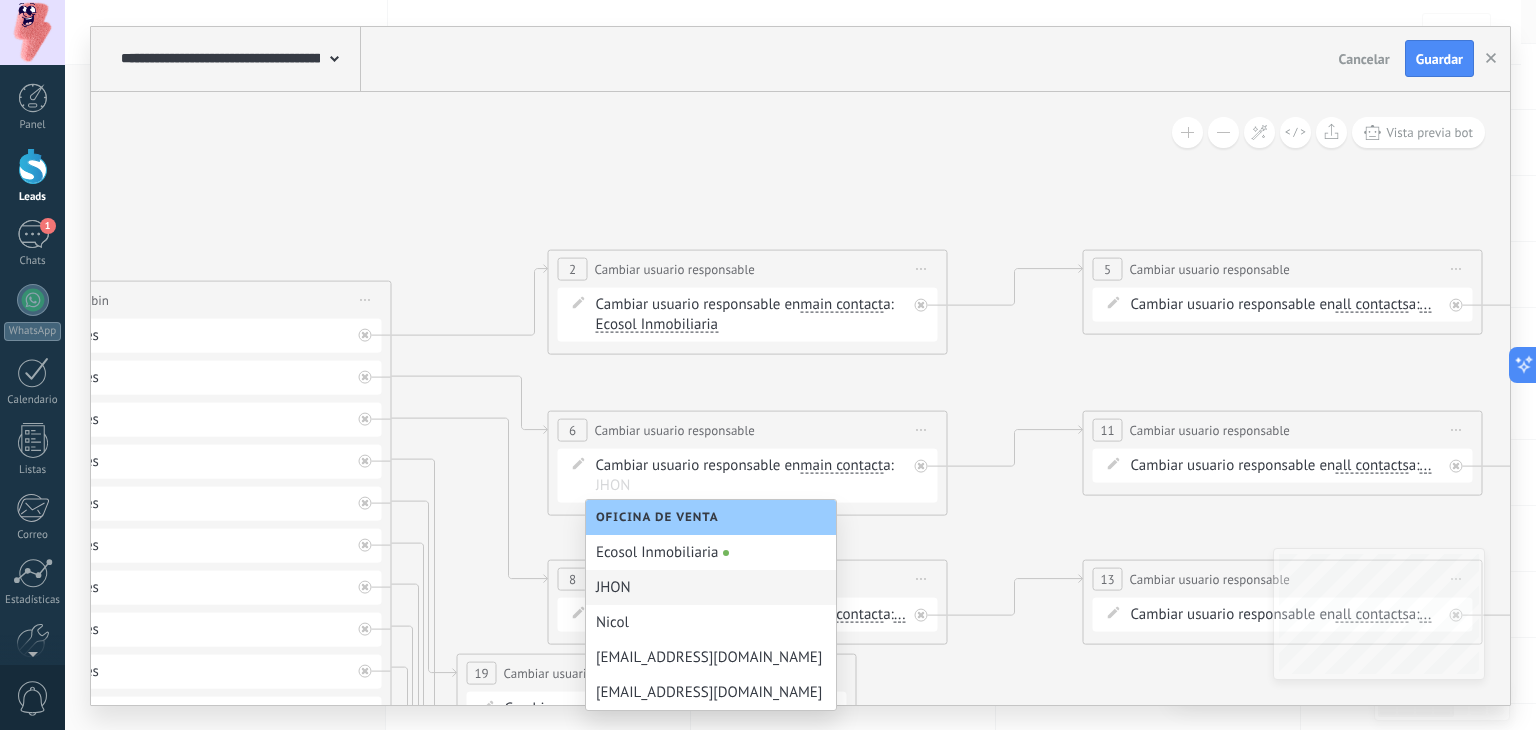 click on "JHON" at bounding box center [711, 587] 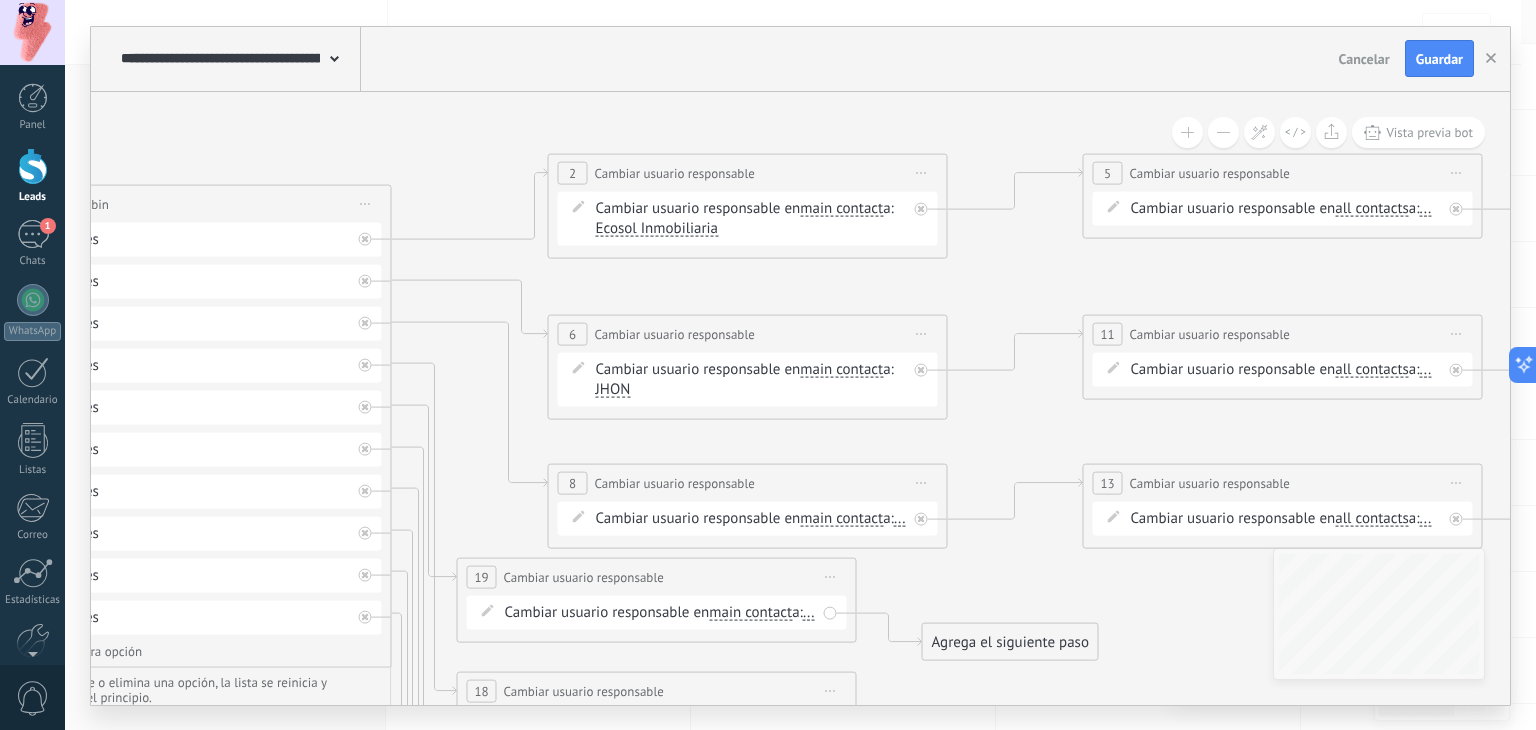 click on "..." at bounding box center (900, 518) 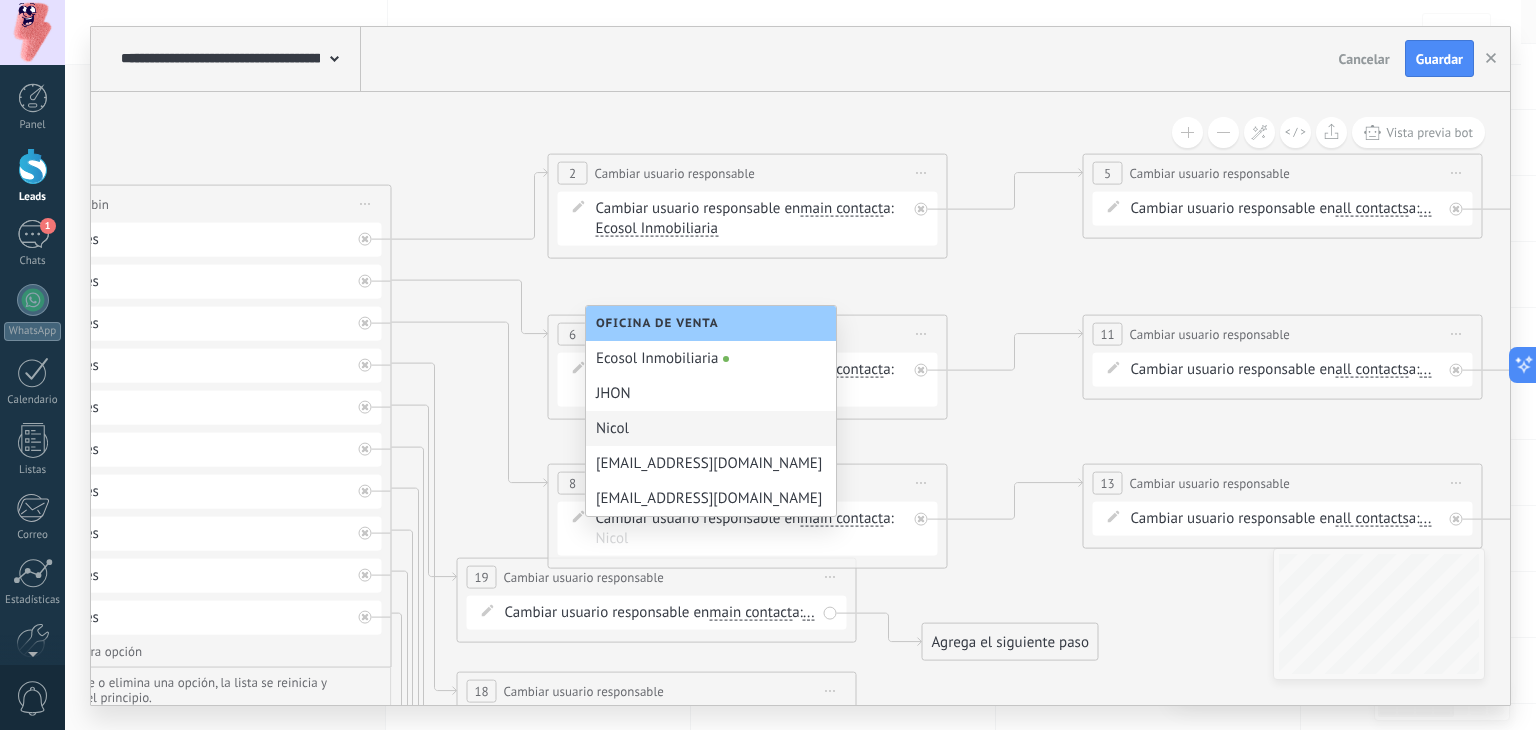 click on "Nicol" at bounding box center [711, 428] 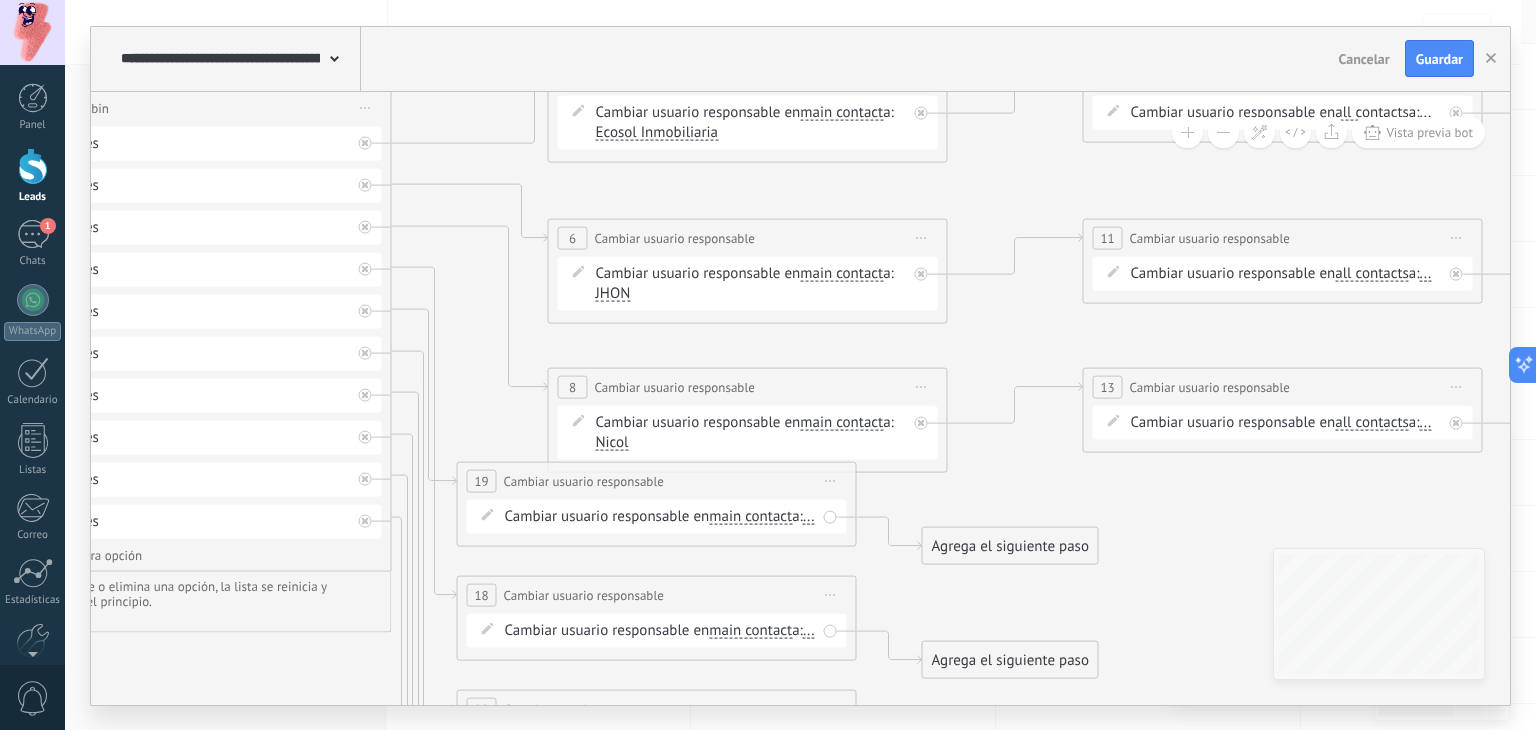 click on "..." at bounding box center [809, 516] 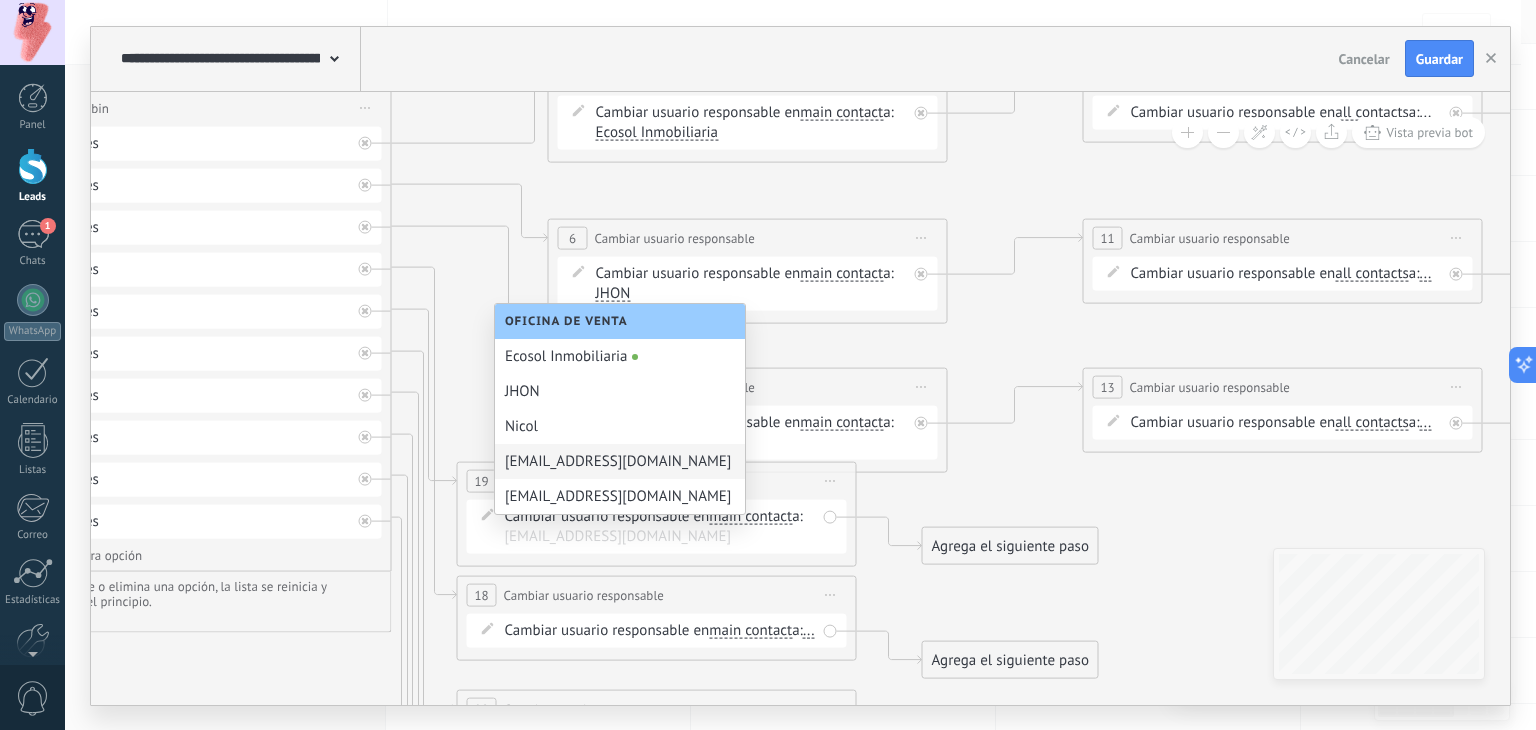 click on "[EMAIL_ADDRESS][DOMAIN_NAME]" at bounding box center (620, 461) 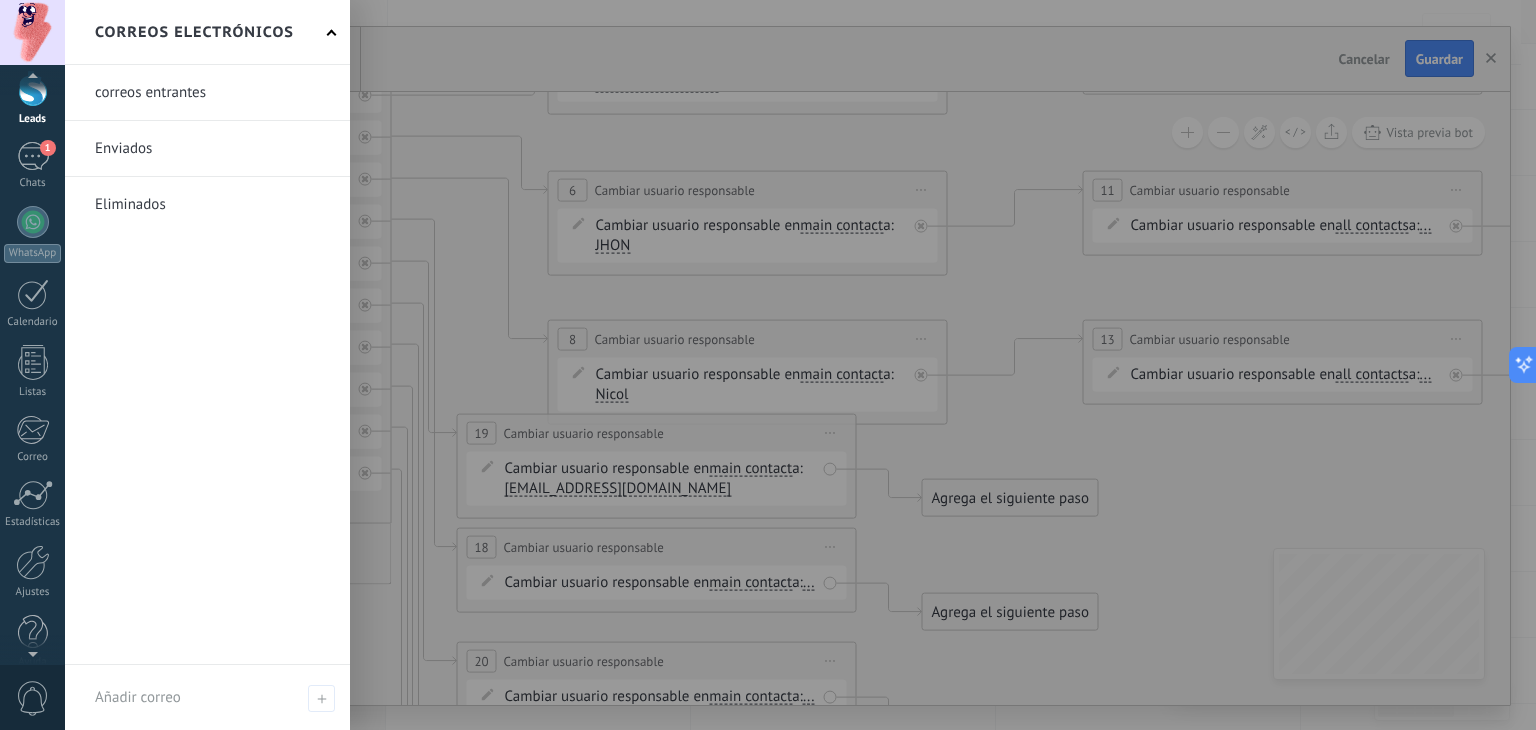 scroll, scrollTop: 100, scrollLeft: 0, axis: vertical 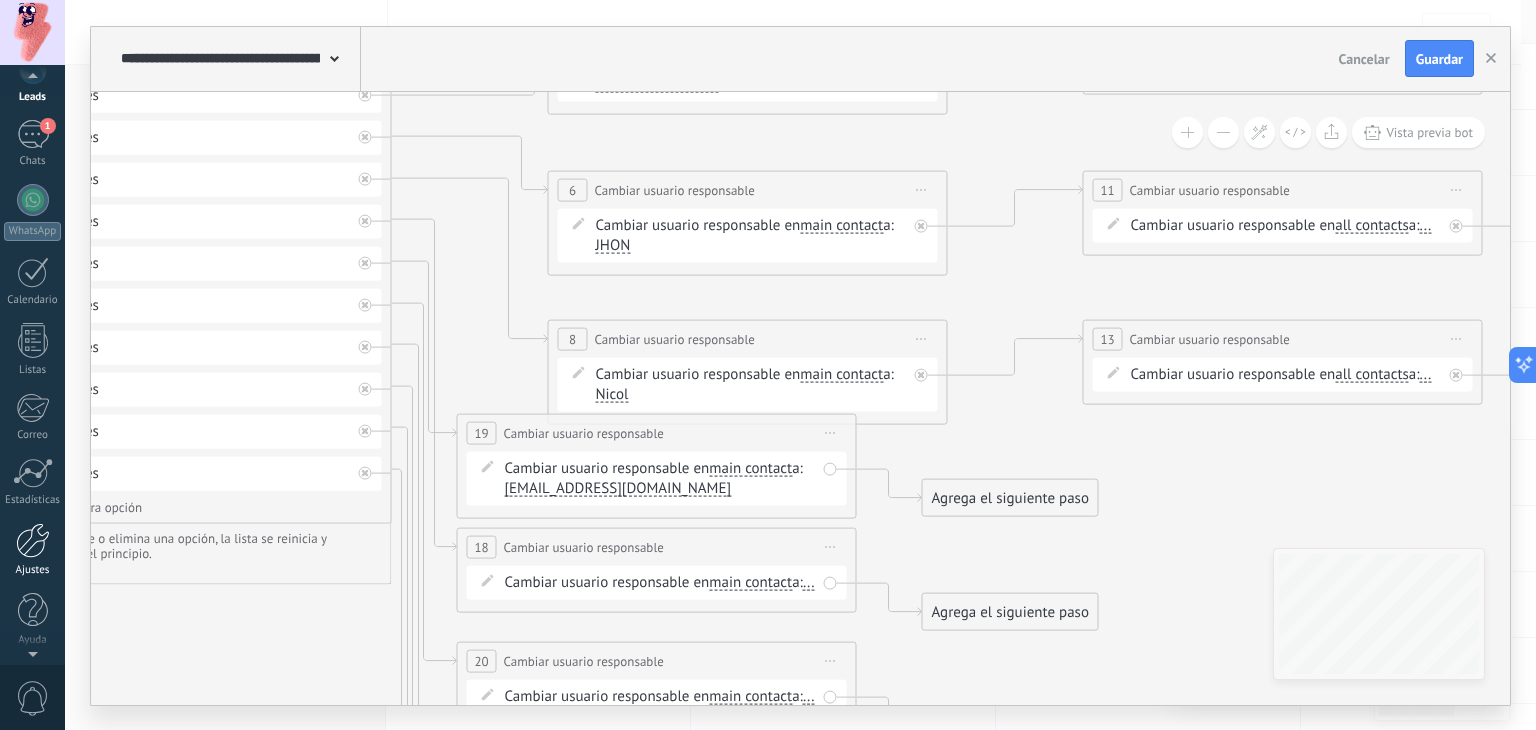 click on "Ajustes" at bounding box center (32, 550) 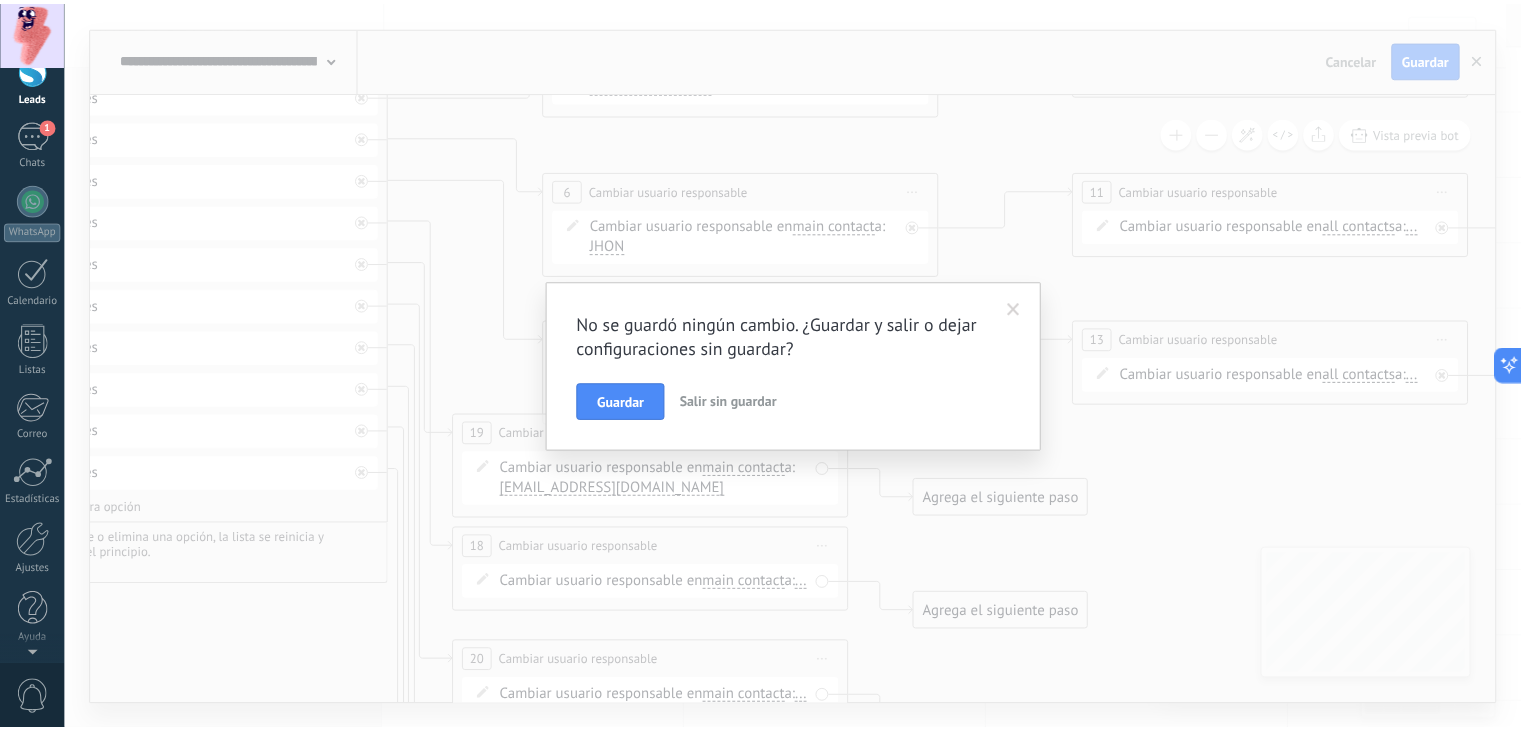 scroll, scrollTop: 0, scrollLeft: 0, axis: both 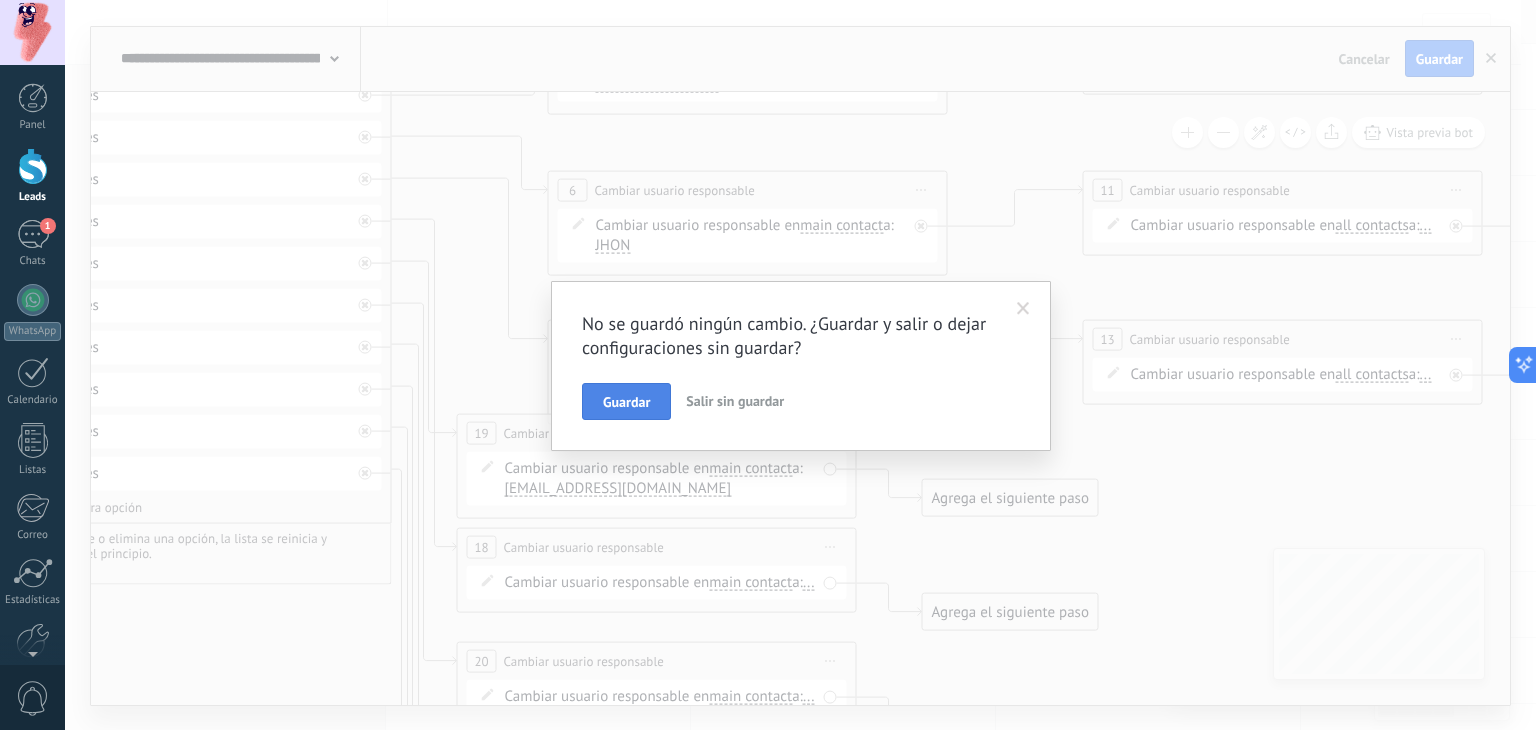 click on "Guardar" at bounding box center (626, 402) 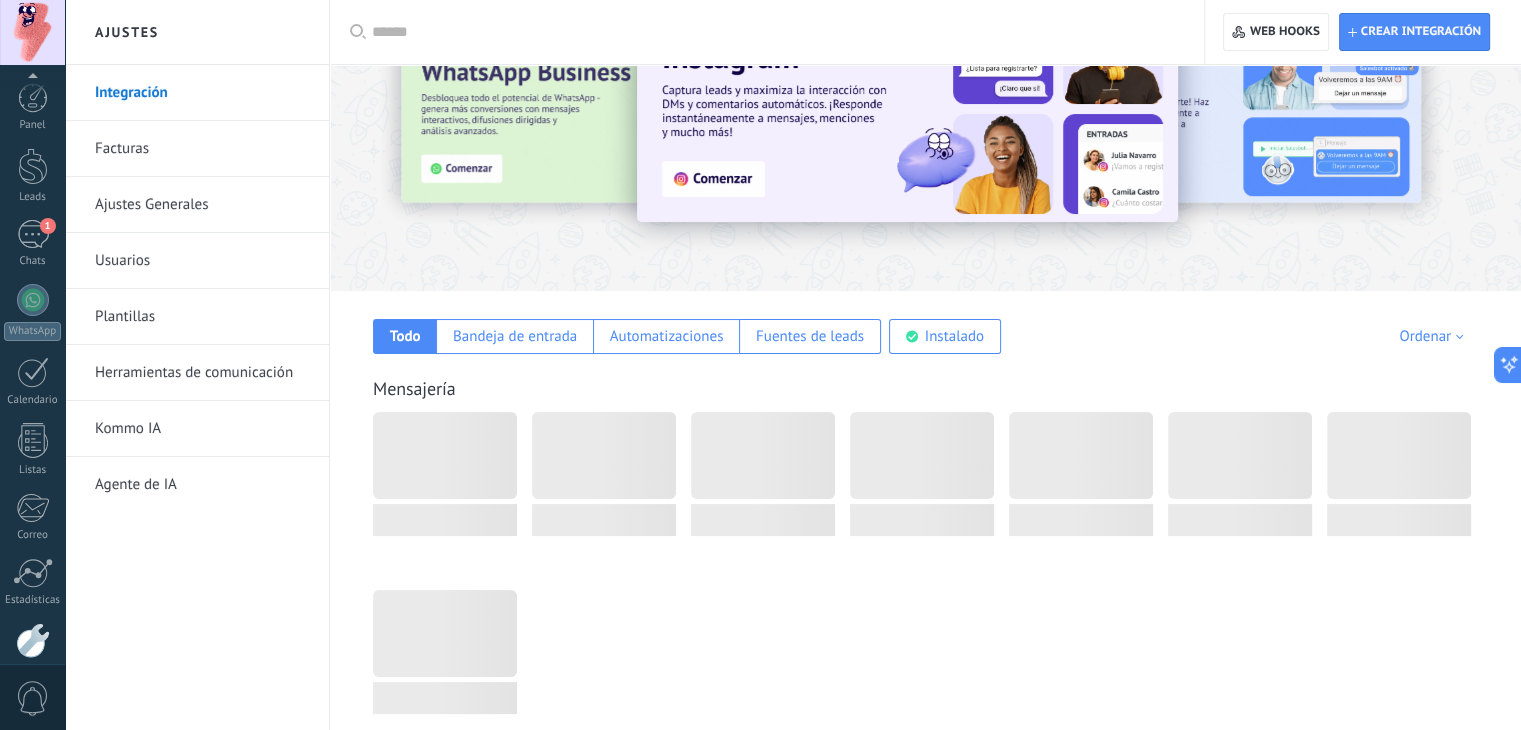 scroll, scrollTop: 101, scrollLeft: 0, axis: vertical 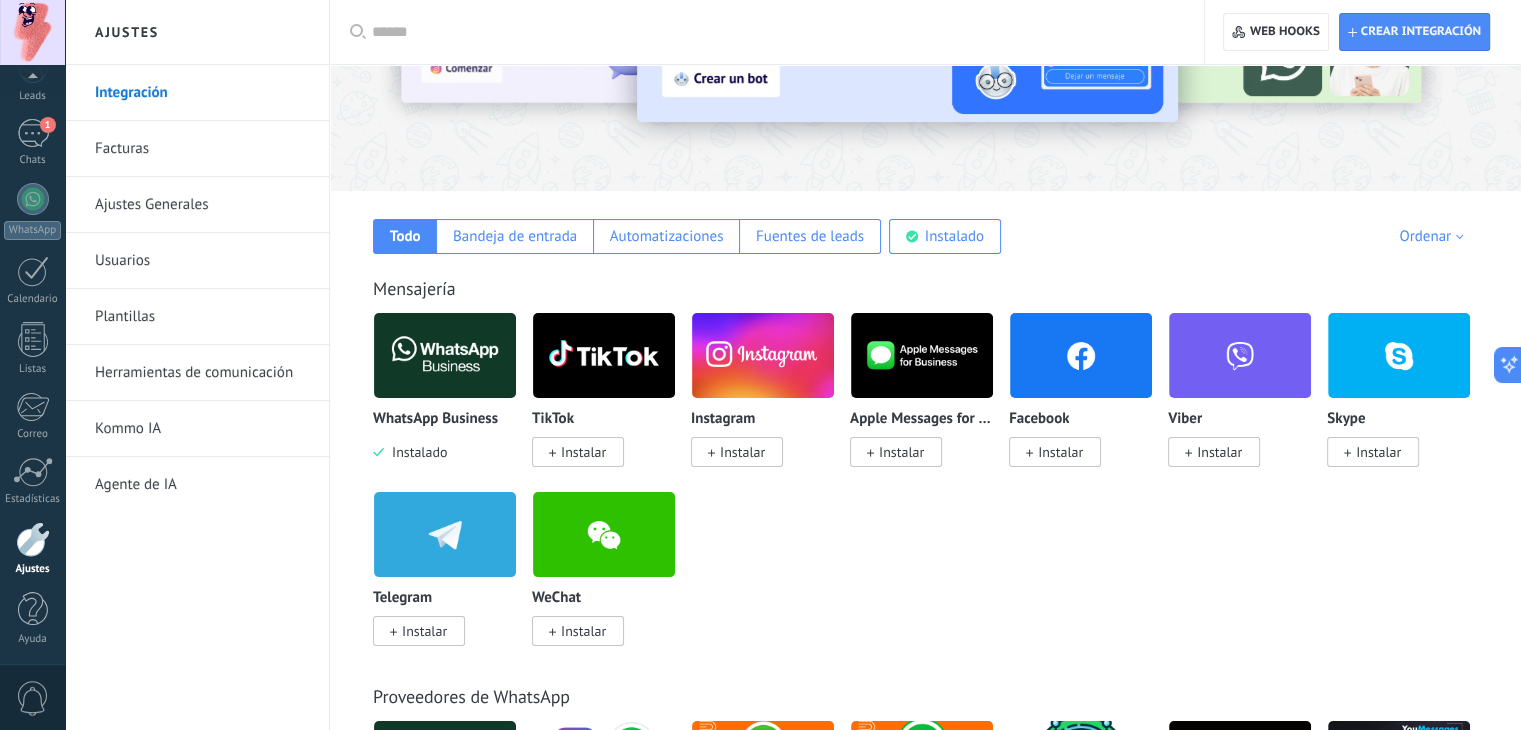 click on "Usuarios" at bounding box center [202, 261] 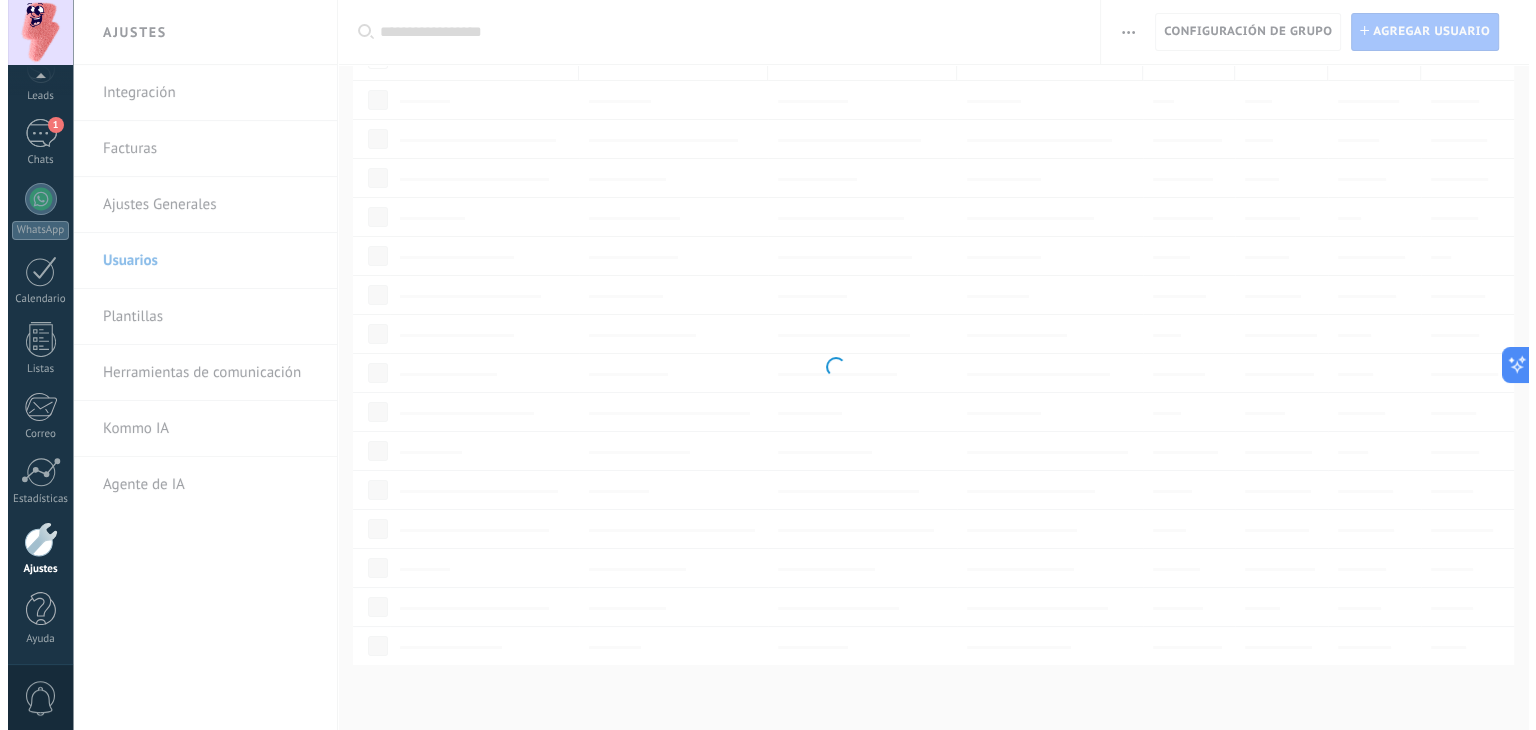 scroll, scrollTop: 0, scrollLeft: 0, axis: both 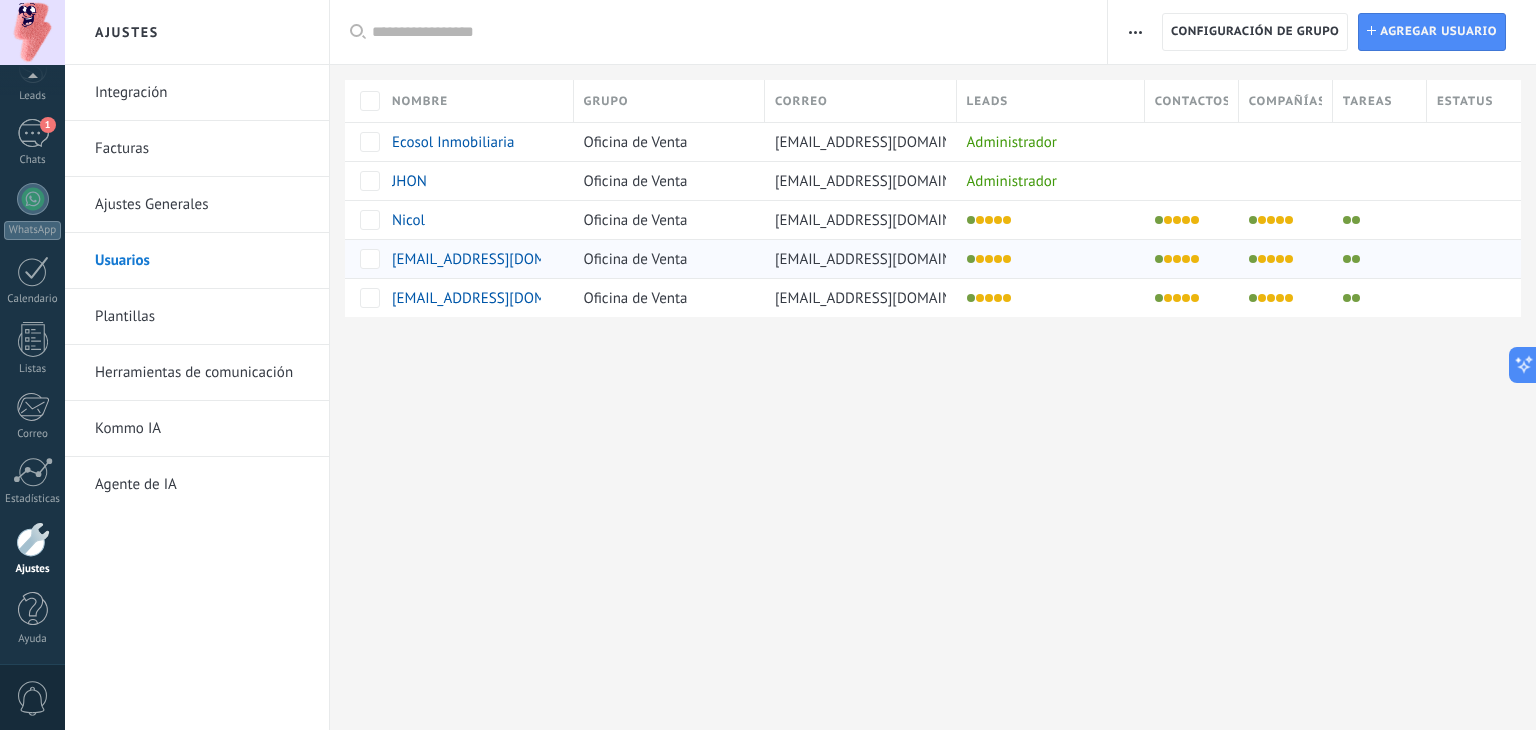 click on "Oficina de Venta" at bounding box center (636, 259) 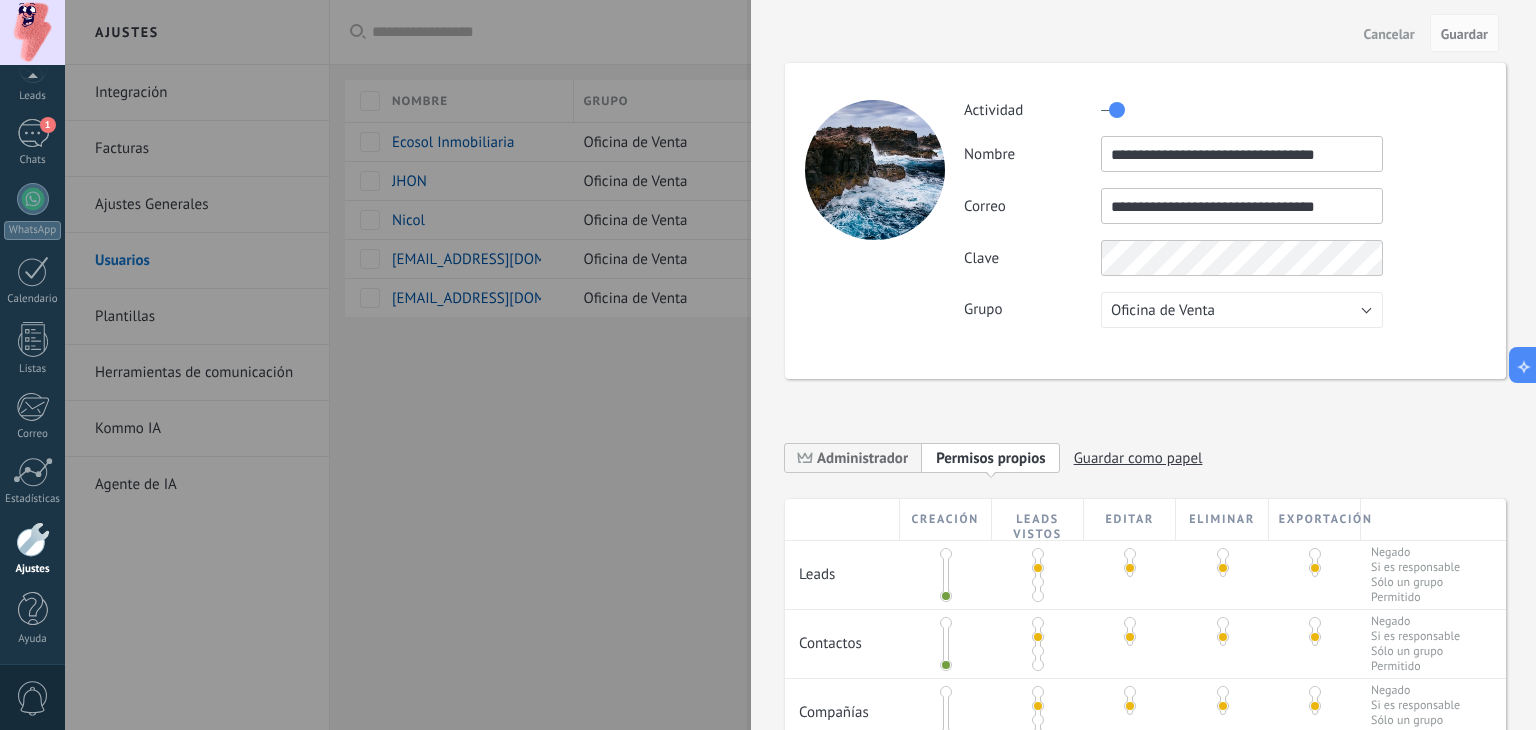click on "**********" at bounding box center [1242, 154] 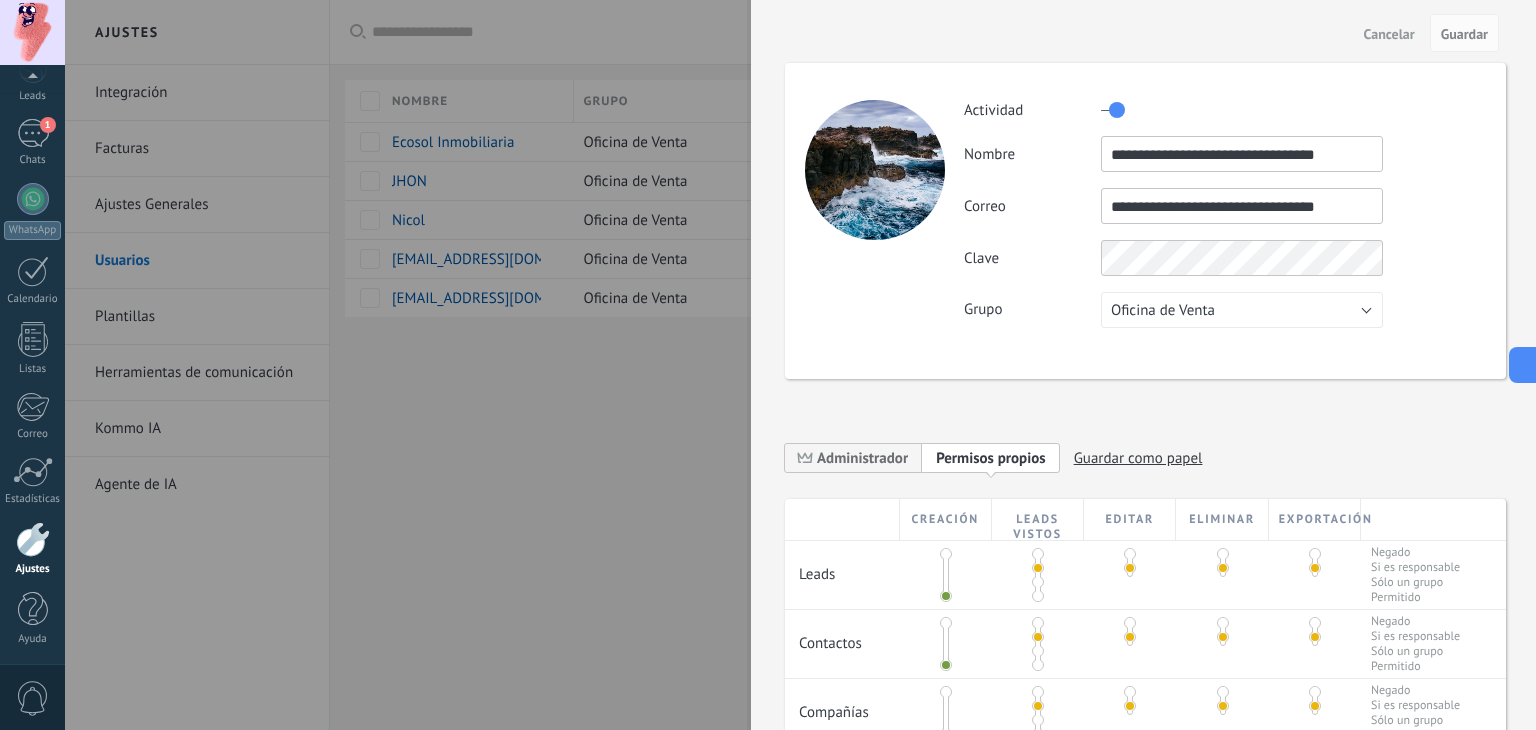 click on "**********" at bounding box center (1242, 154) 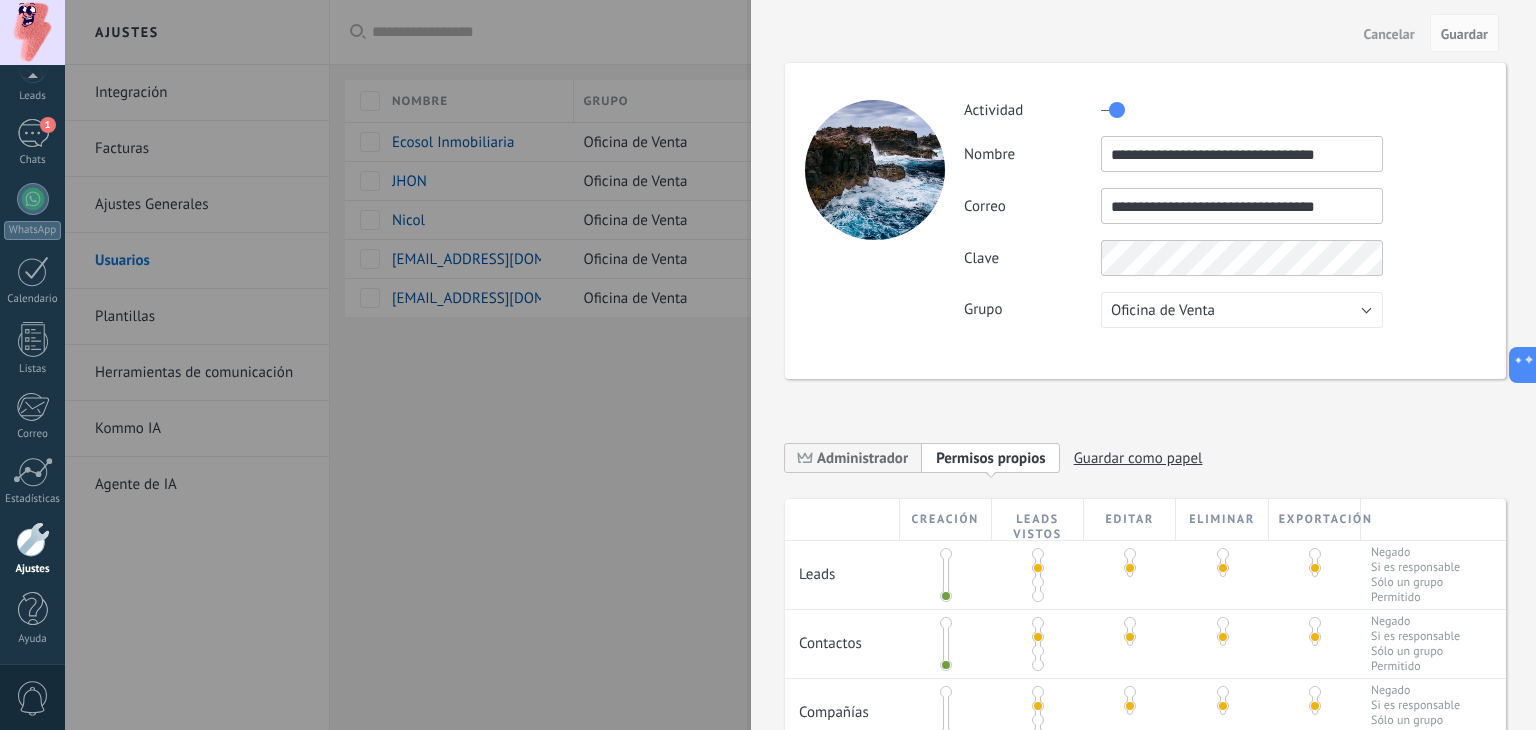 click on "**********" at bounding box center (1242, 154) 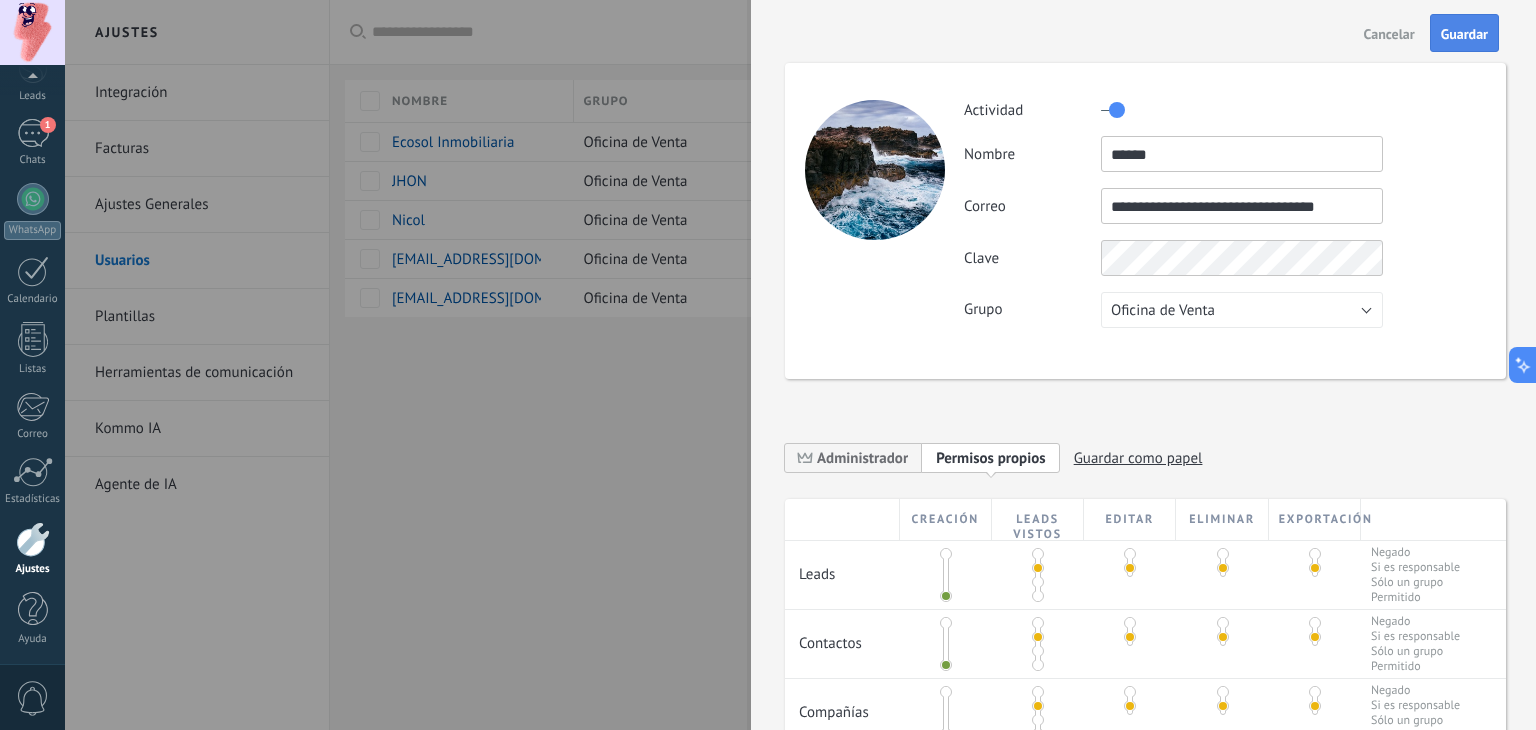 type on "******" 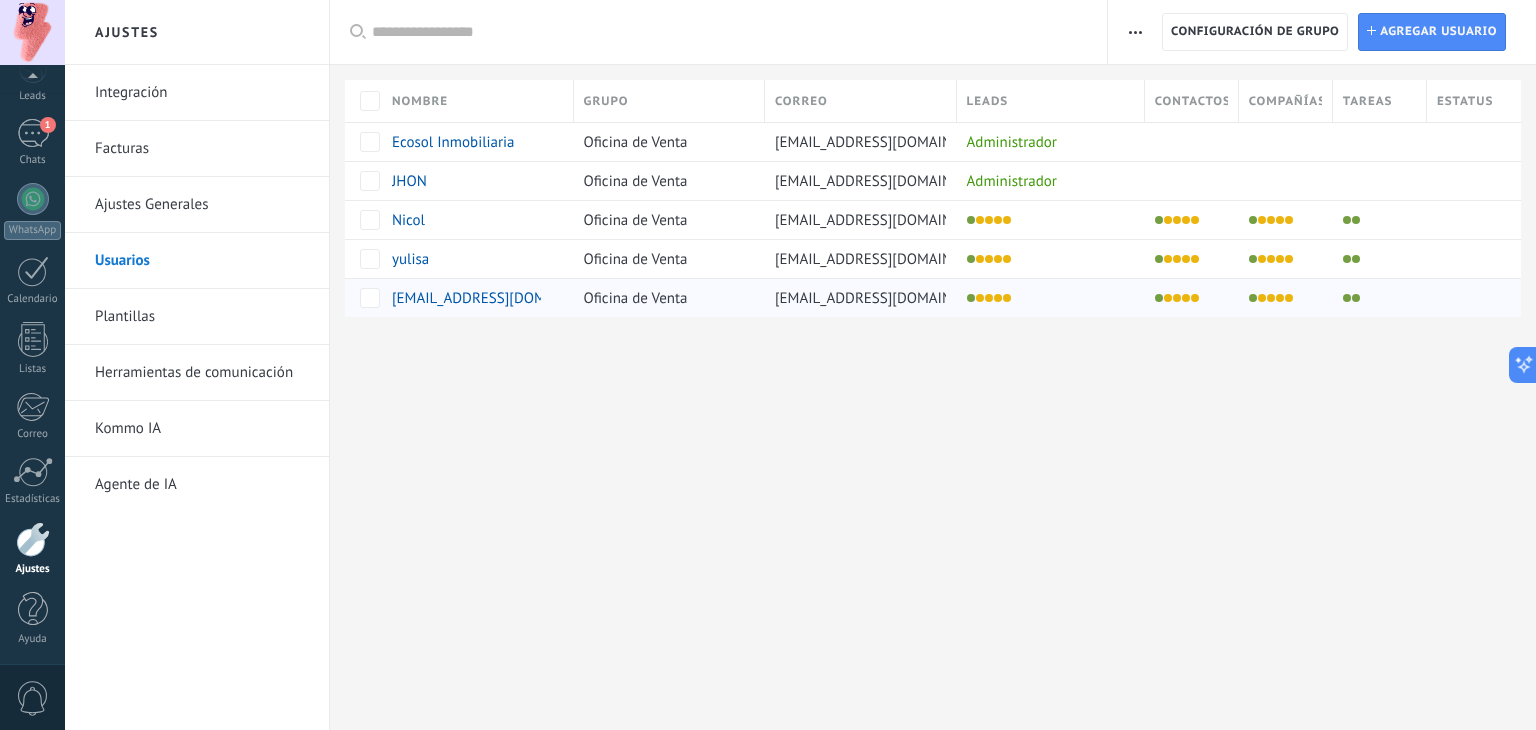 click on "[EMAIL_ADDRESS][DOMAIN_NAME]" at bounding box center [505, 298] 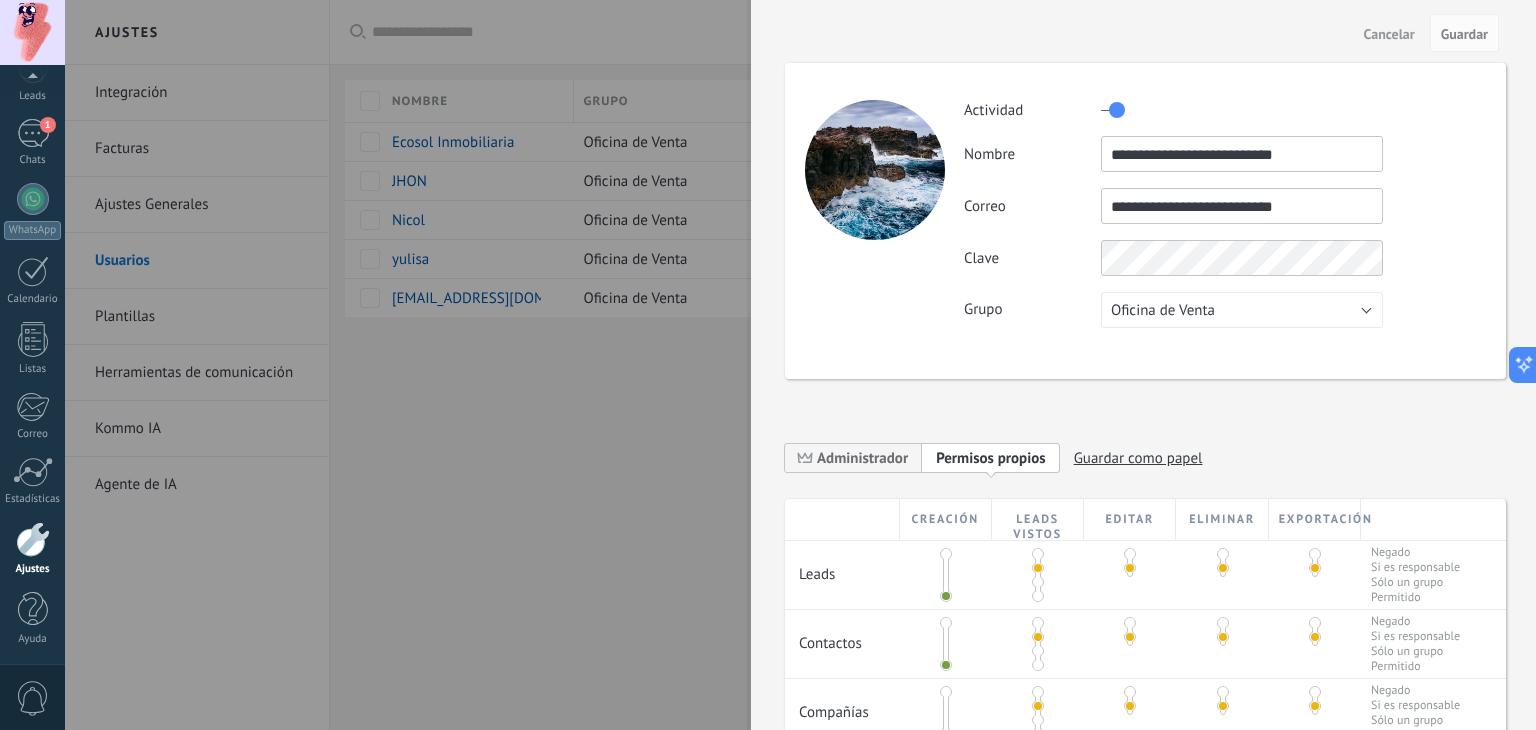 click on "**********" at bounding box center (1242, 154) 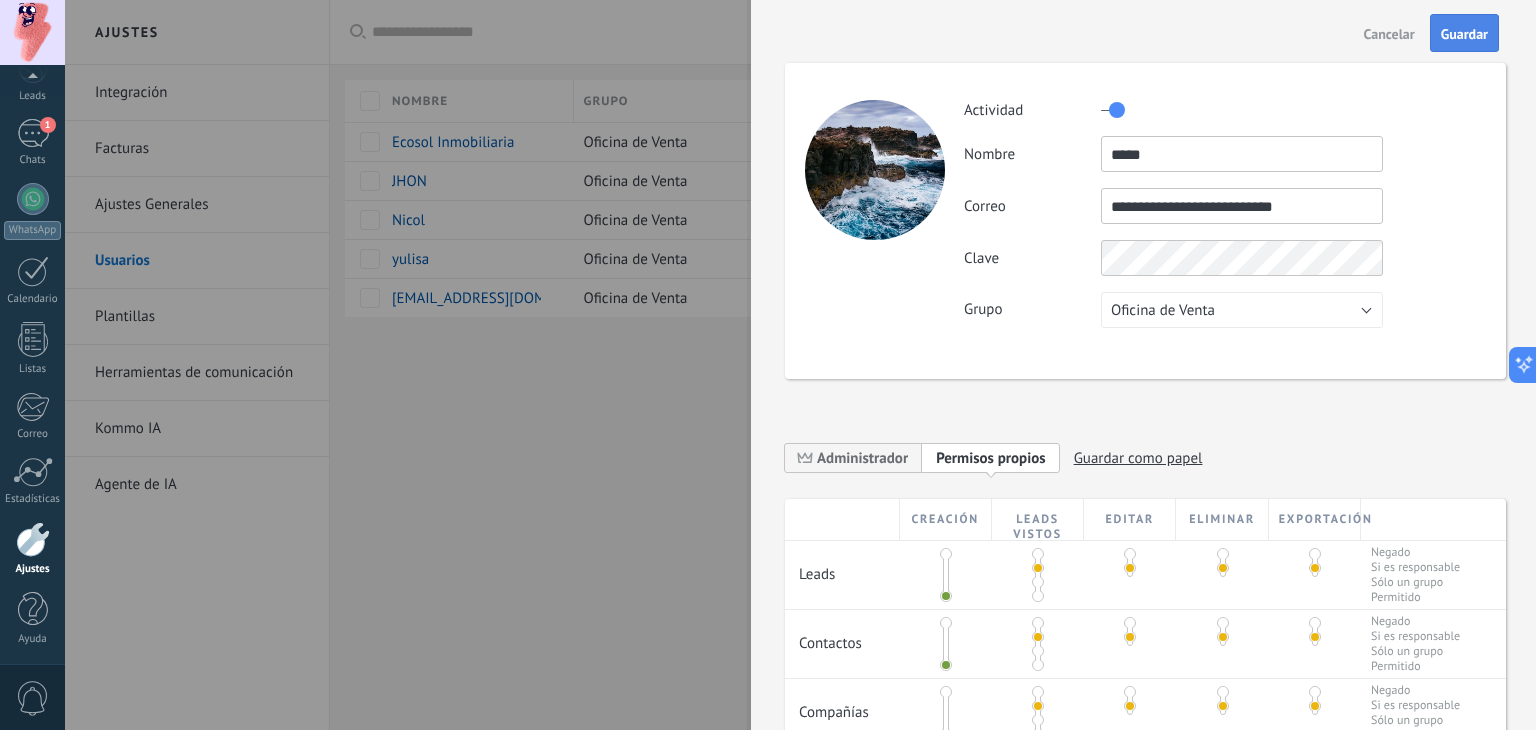 type on "*****" 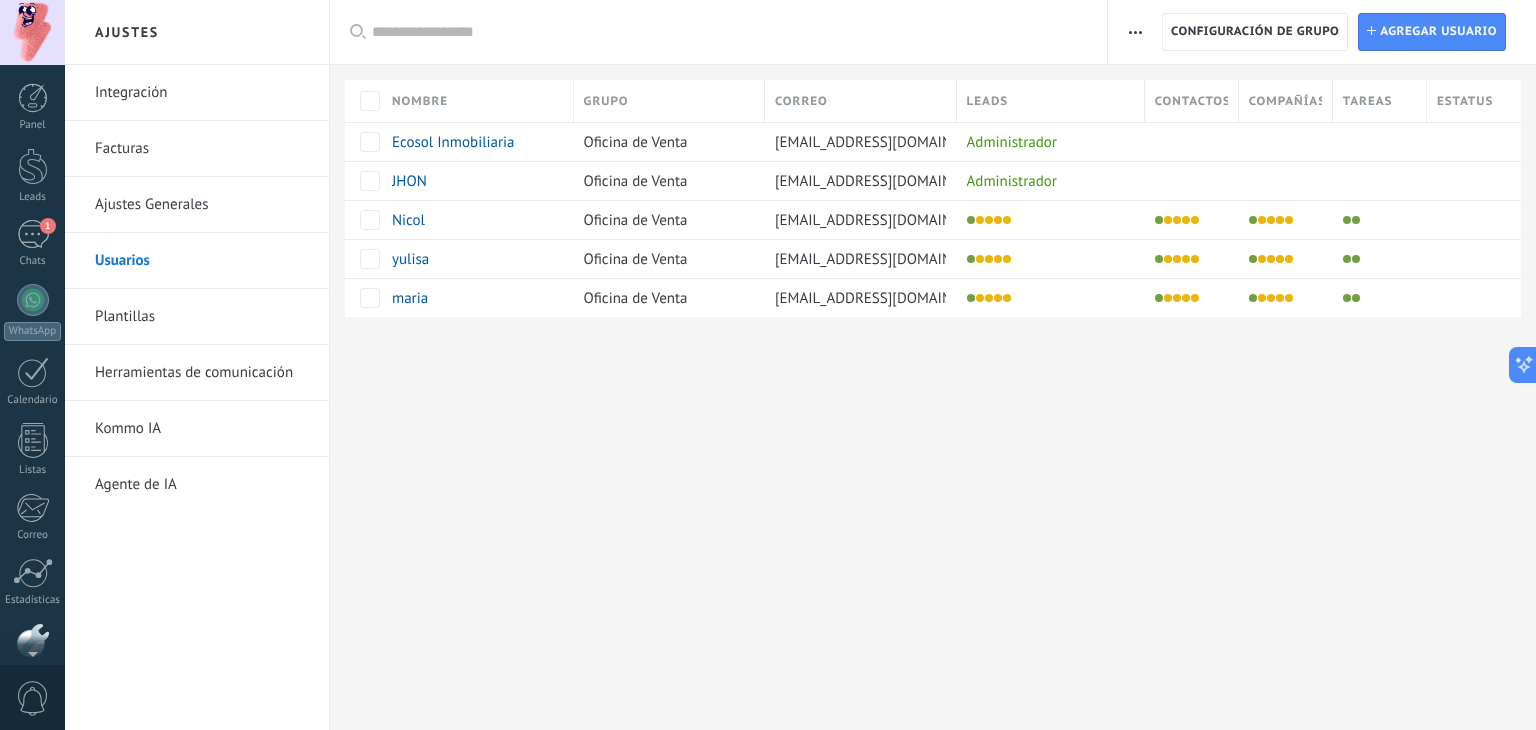 scroll, scrollTop: 101, scrollLeft: 0, axis: vertical 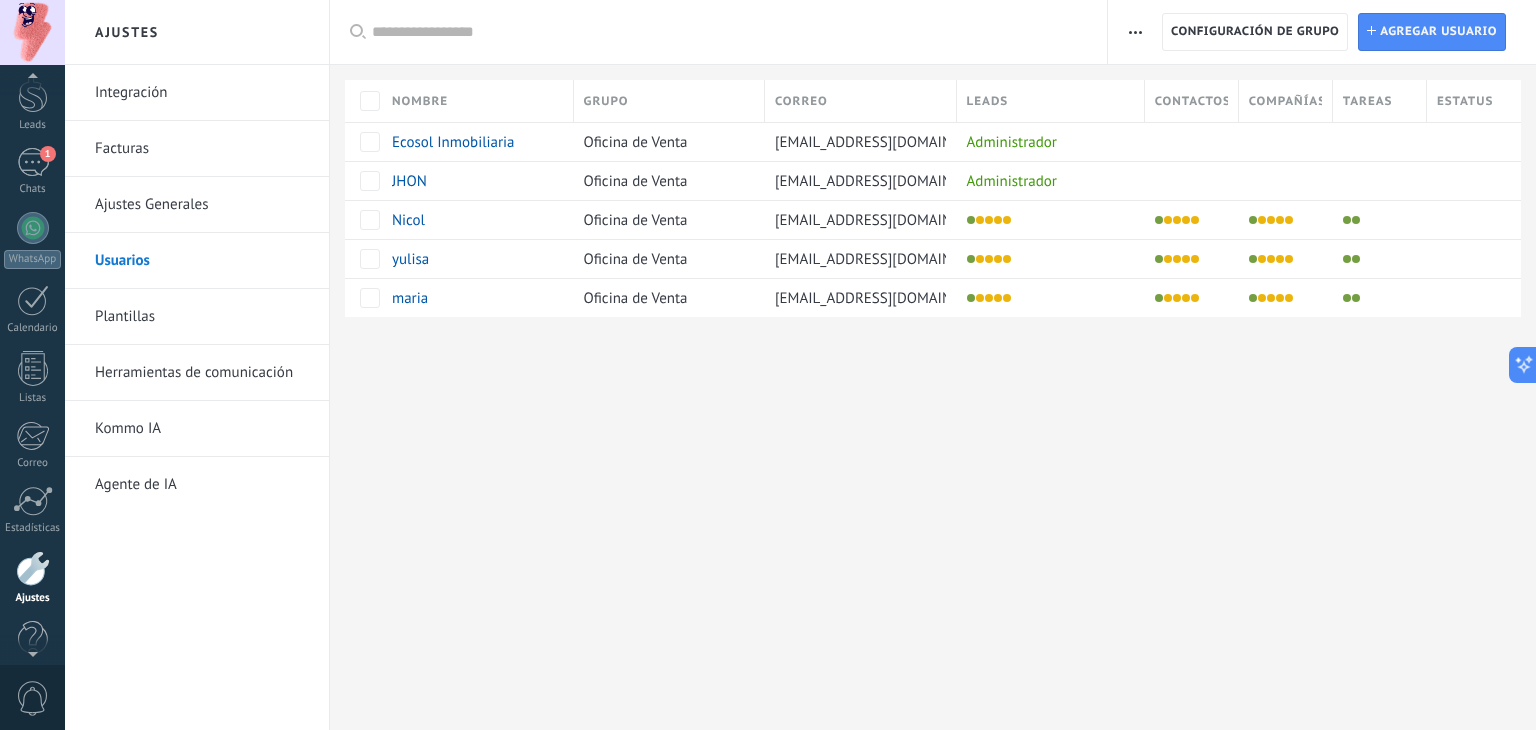 click at bounding box center (32, 80) 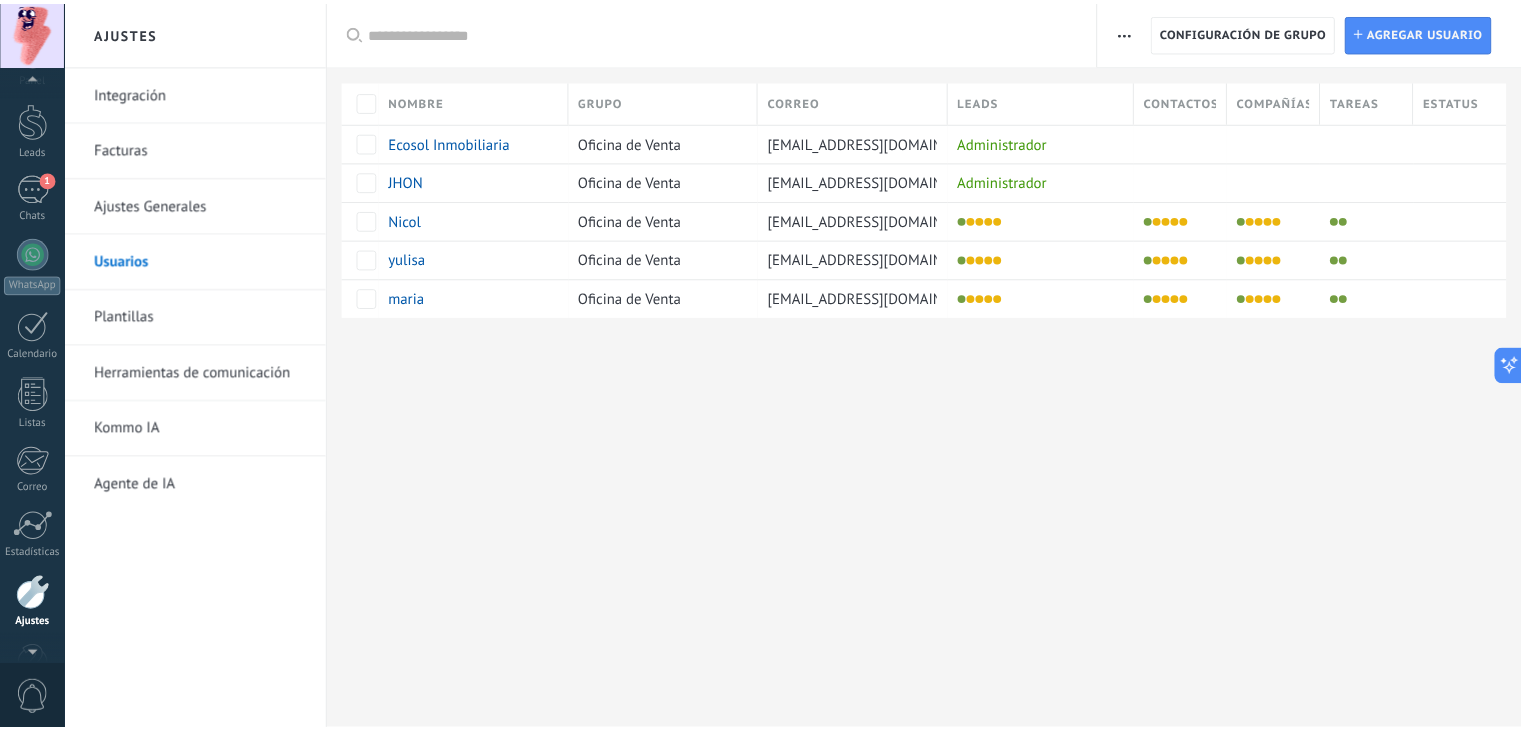 scroll, scrollTop: 21, scrollLeft: 0, axis: vertical 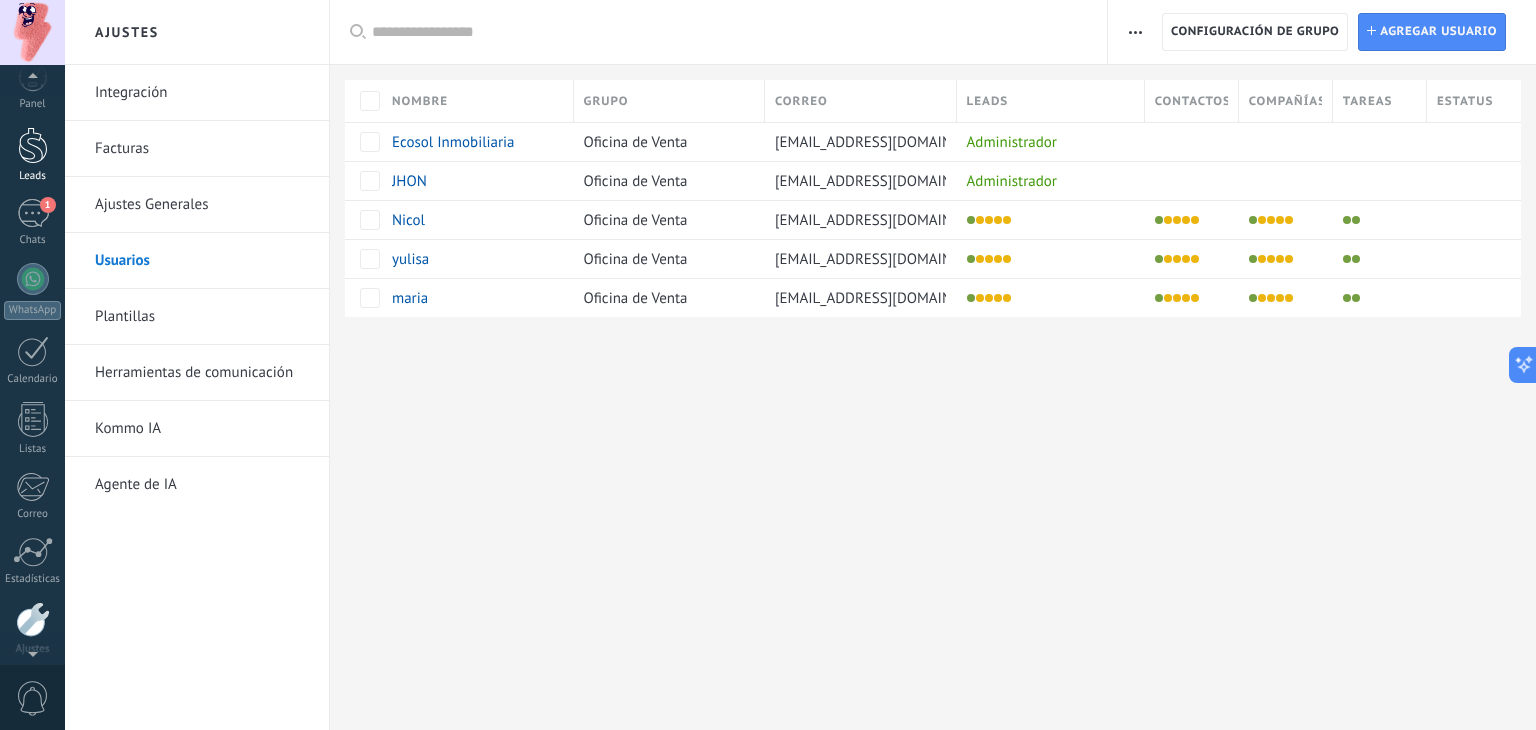 click at bounding box center (33, 145) 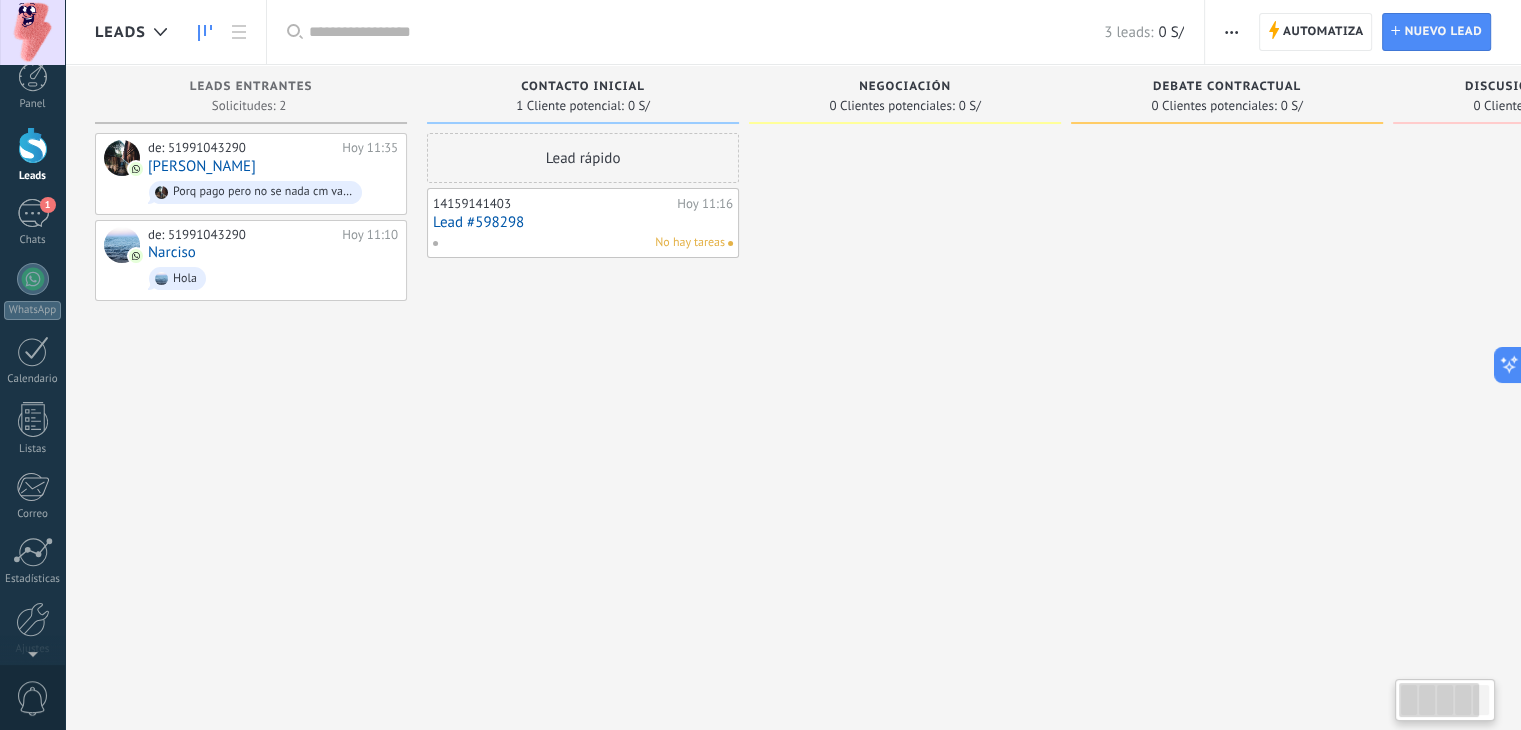 scroll, scrollTop: 0, scrollLeft: 0, axis: both 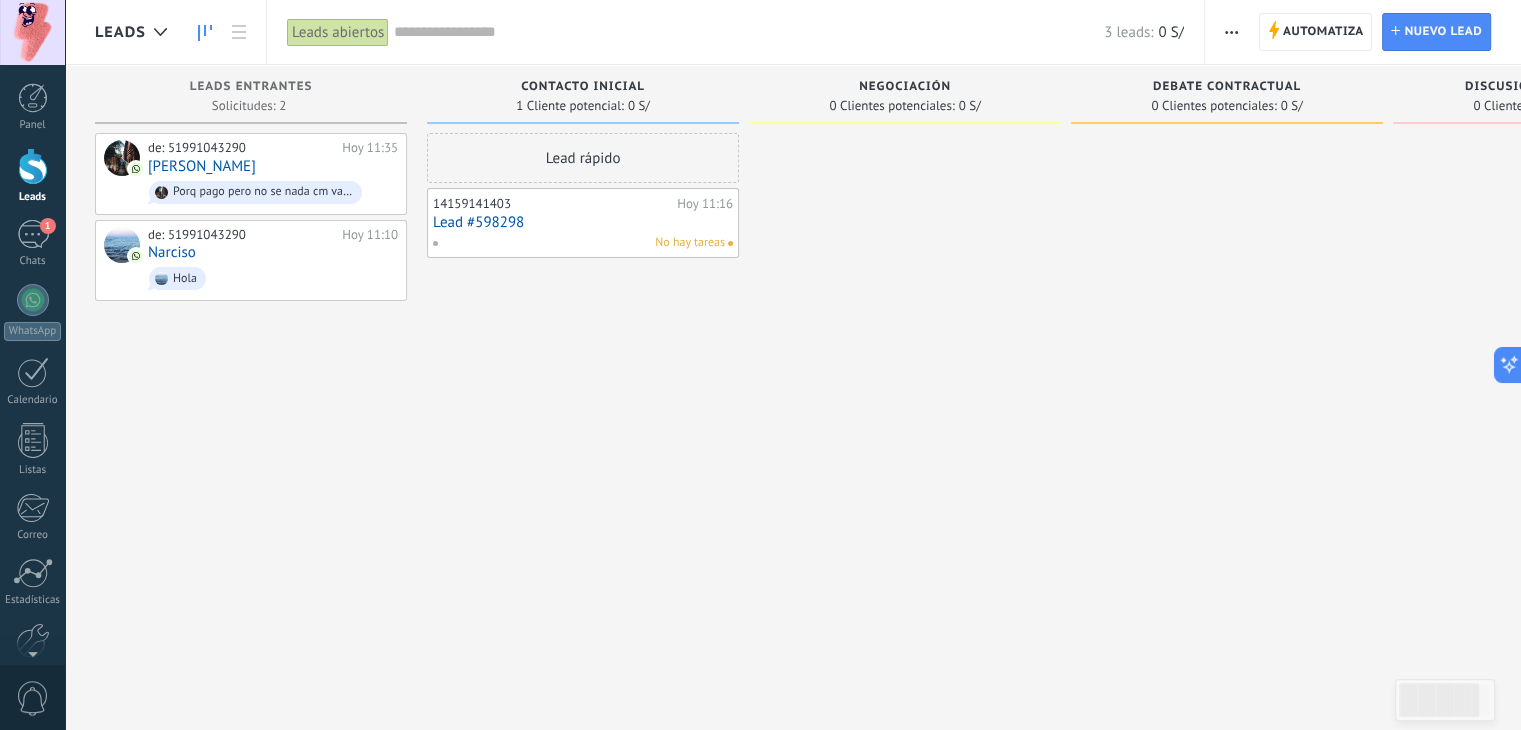 click on "Automatiza" at bounding box center [1323, 32] 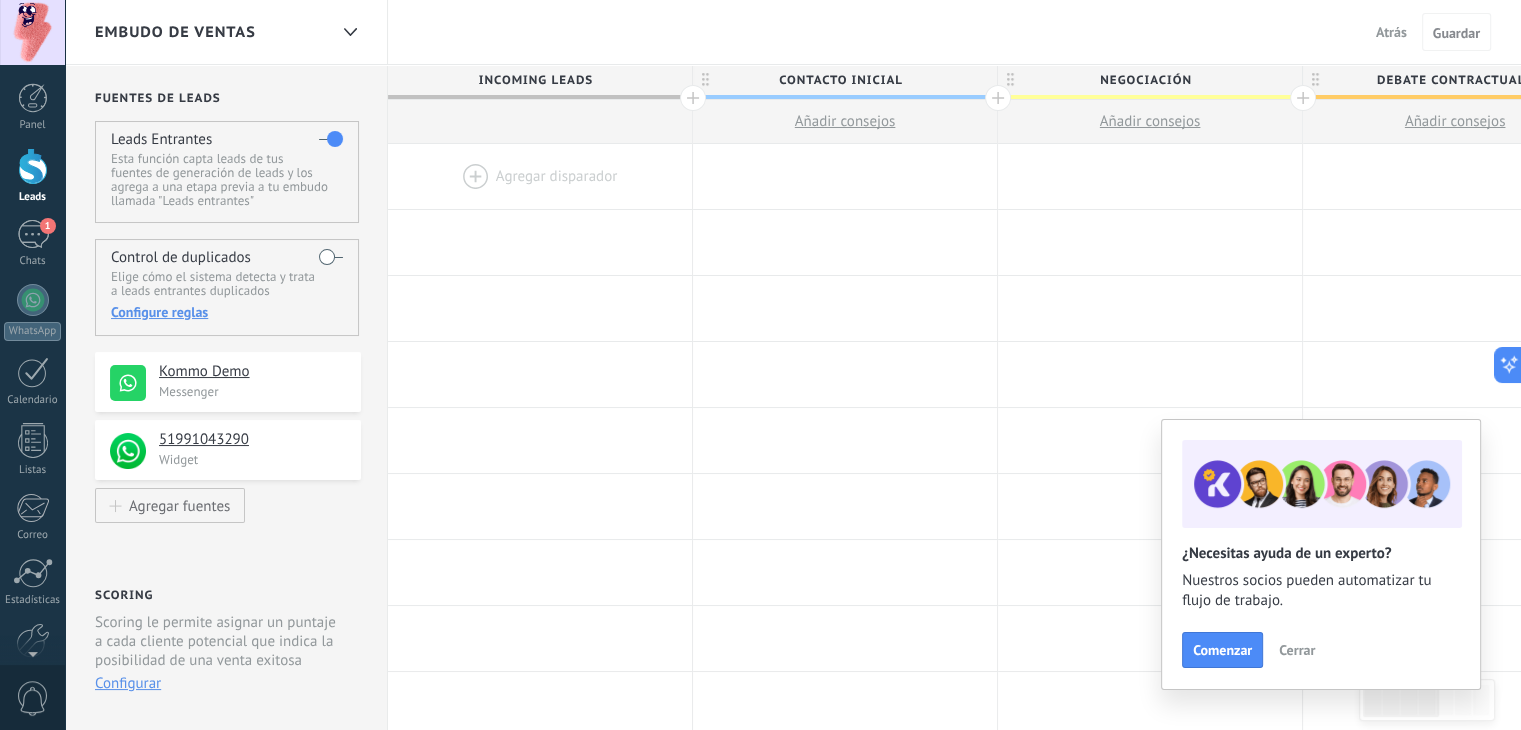 click at bounding box center (540, 176) 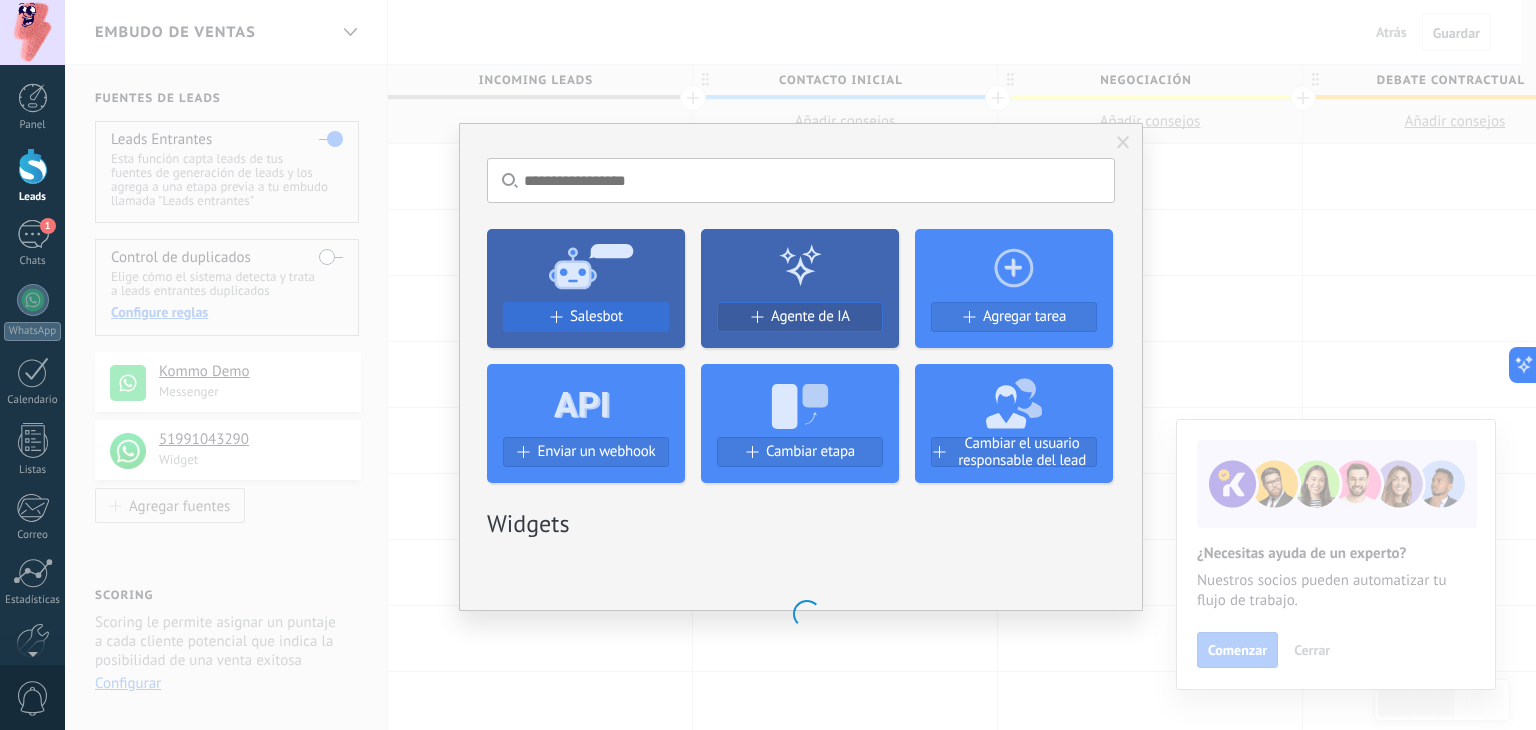 click on "Salesbot" at bounding box center (596, 316) 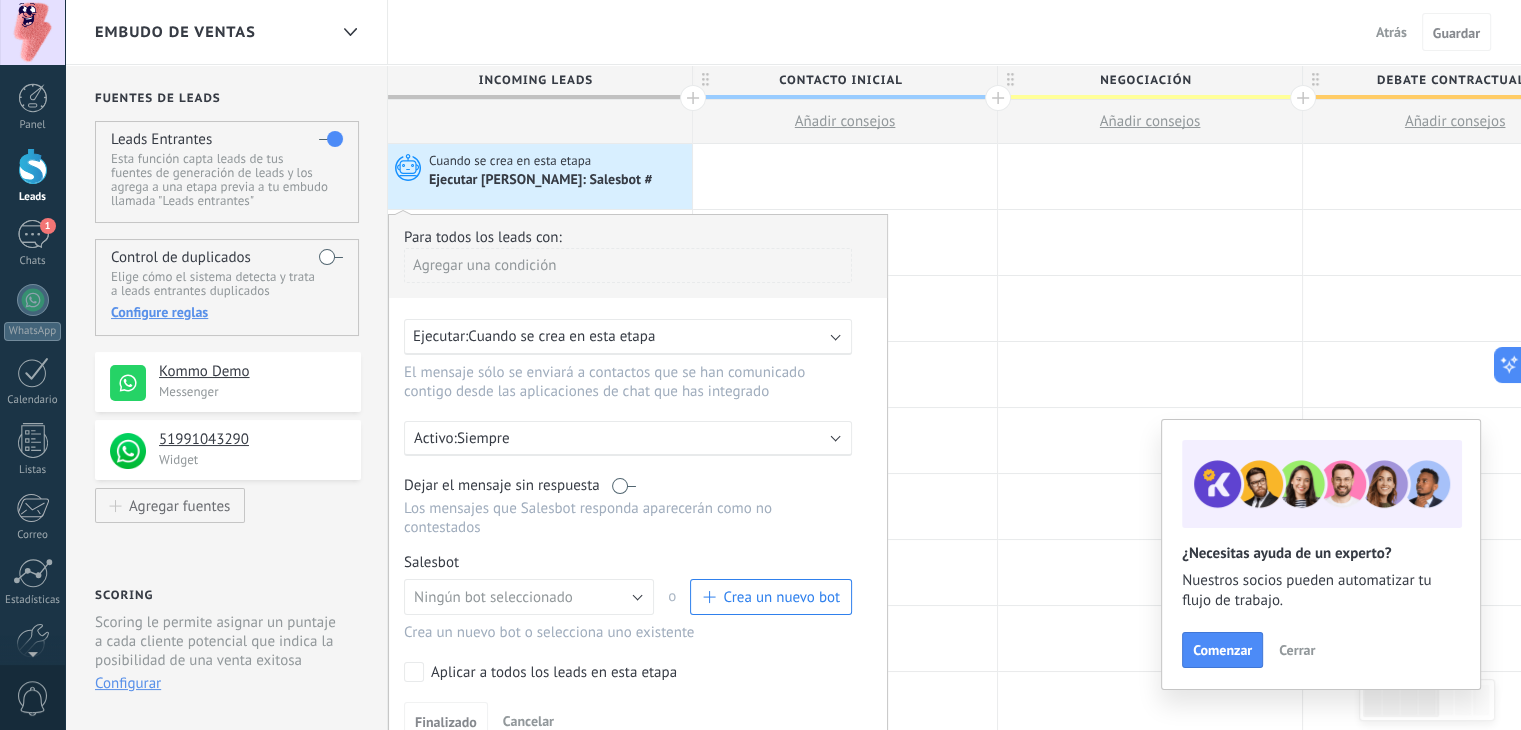 click on "Ningún bot seleccionado" at bounding box center [529, 597] 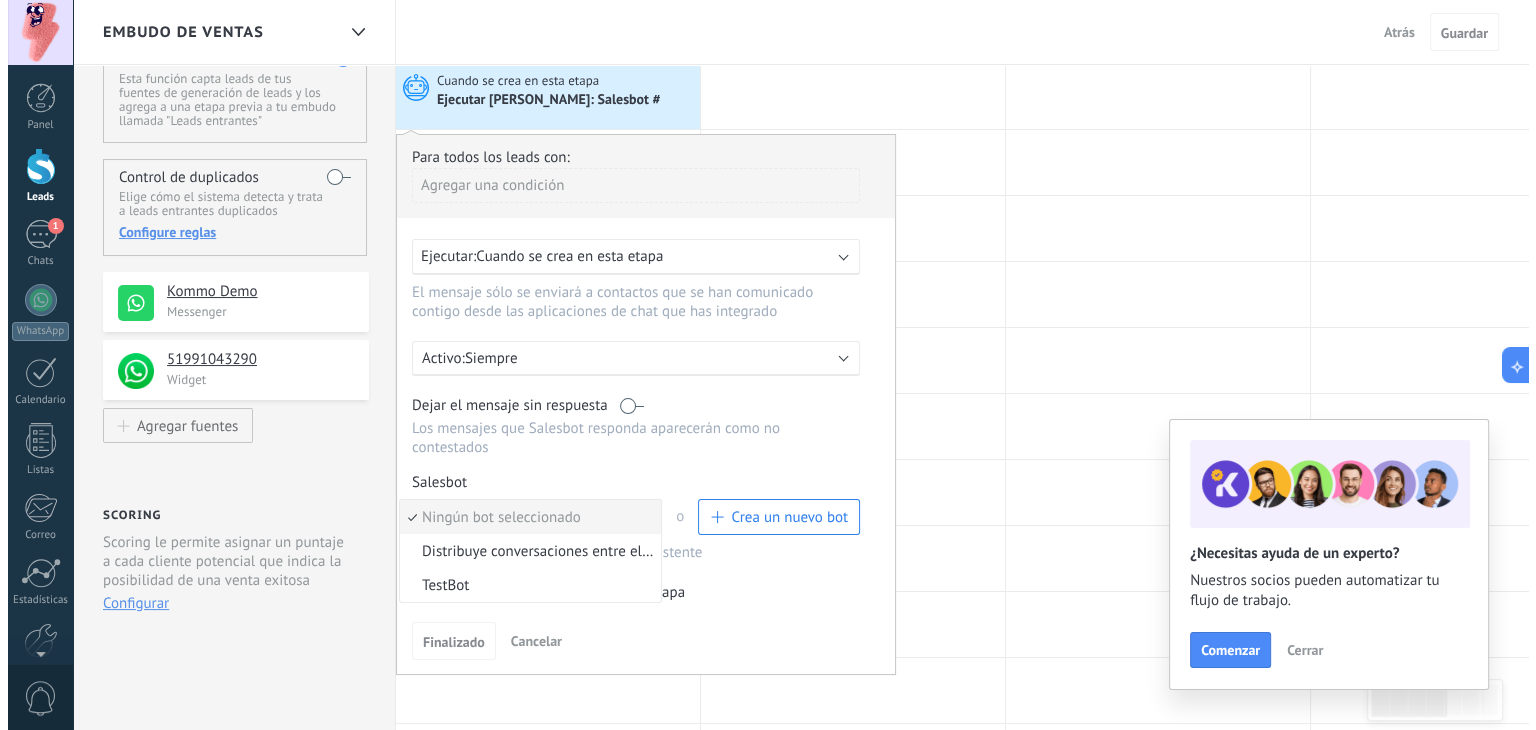 scroll, scrollTop: 200, scrollLeft: 0, axis: vertical 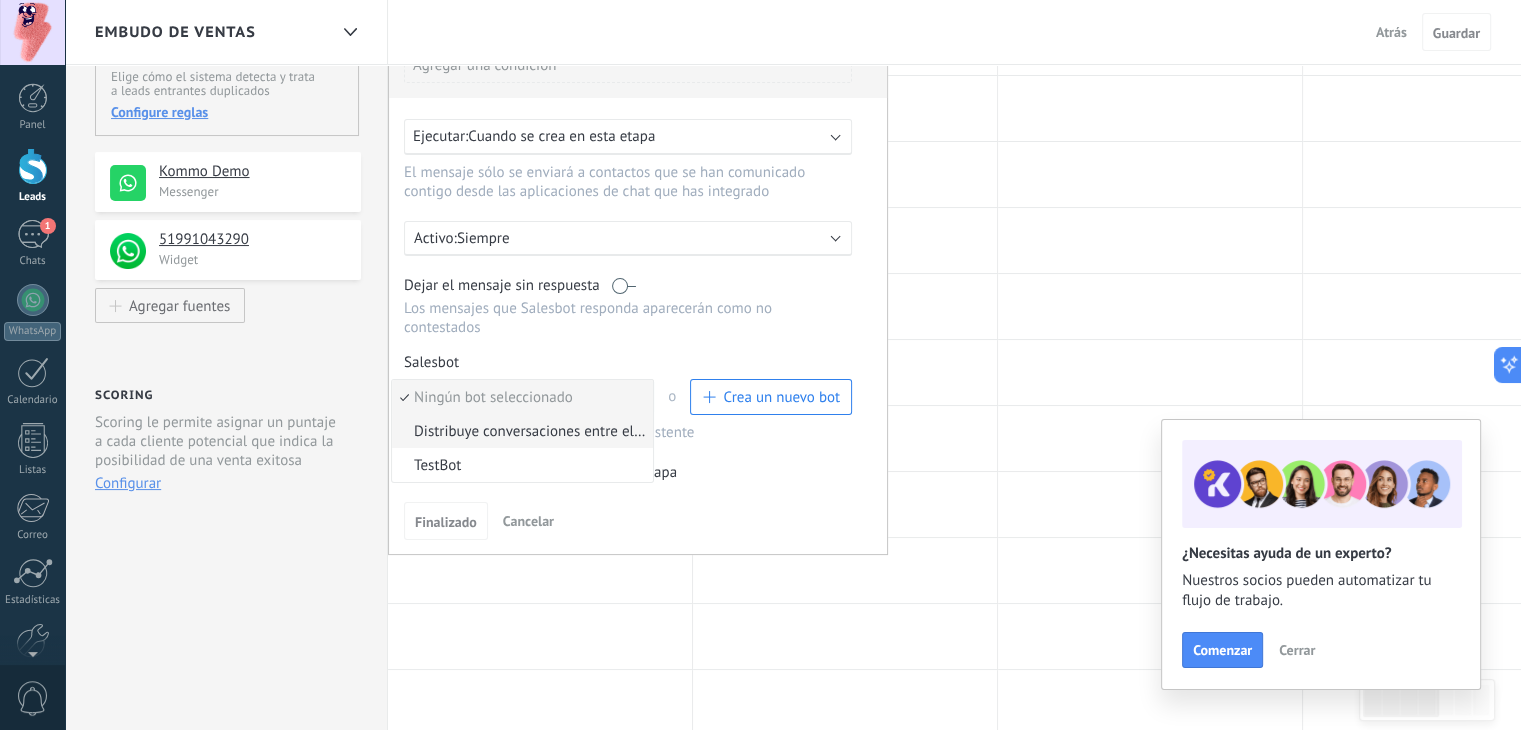 click on "Distribuye conversaciones entre el equipo con Round Robin" at bounding box center (519, 431) 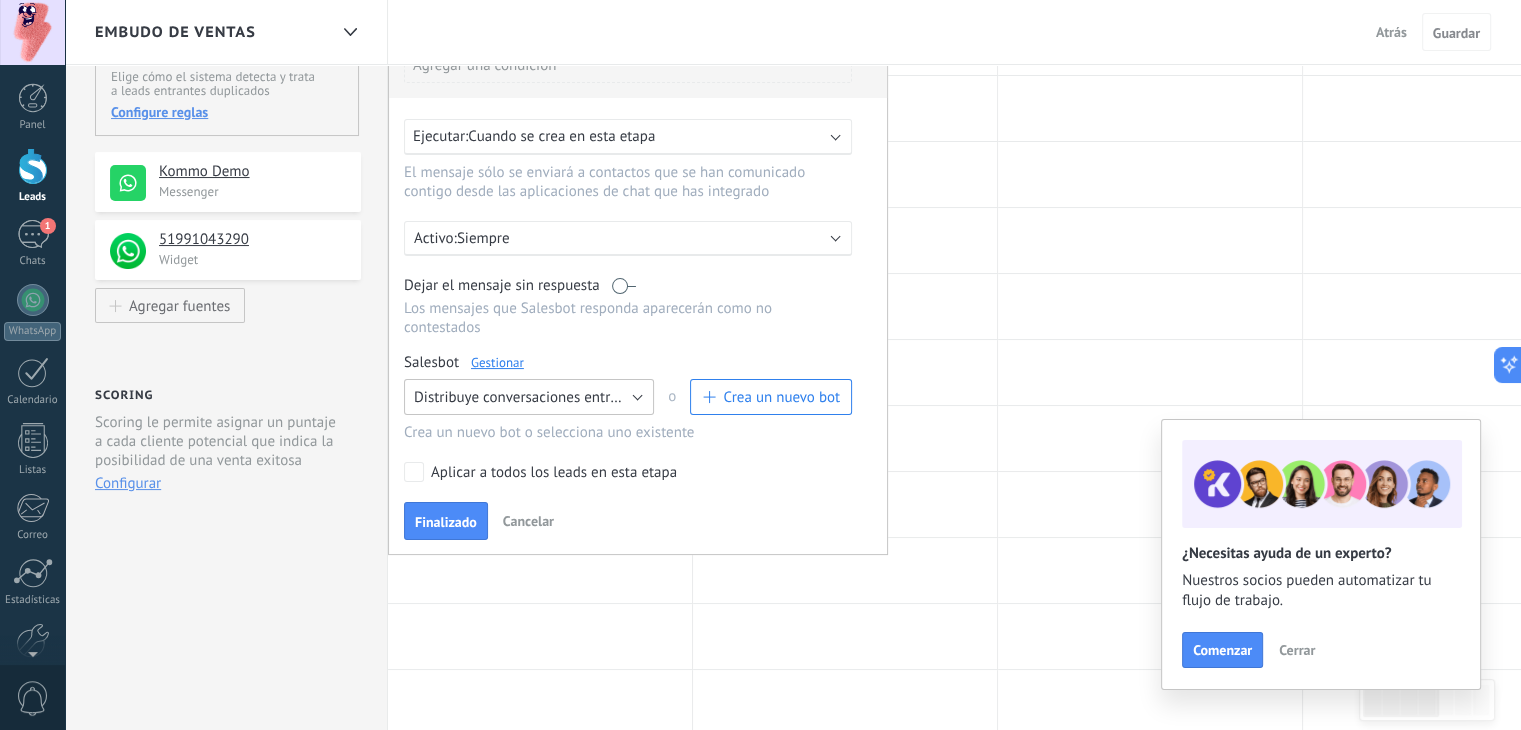 click on "Distribuye conversaciones entre el equipo con Round Robin" at bounding box center [603, 397] 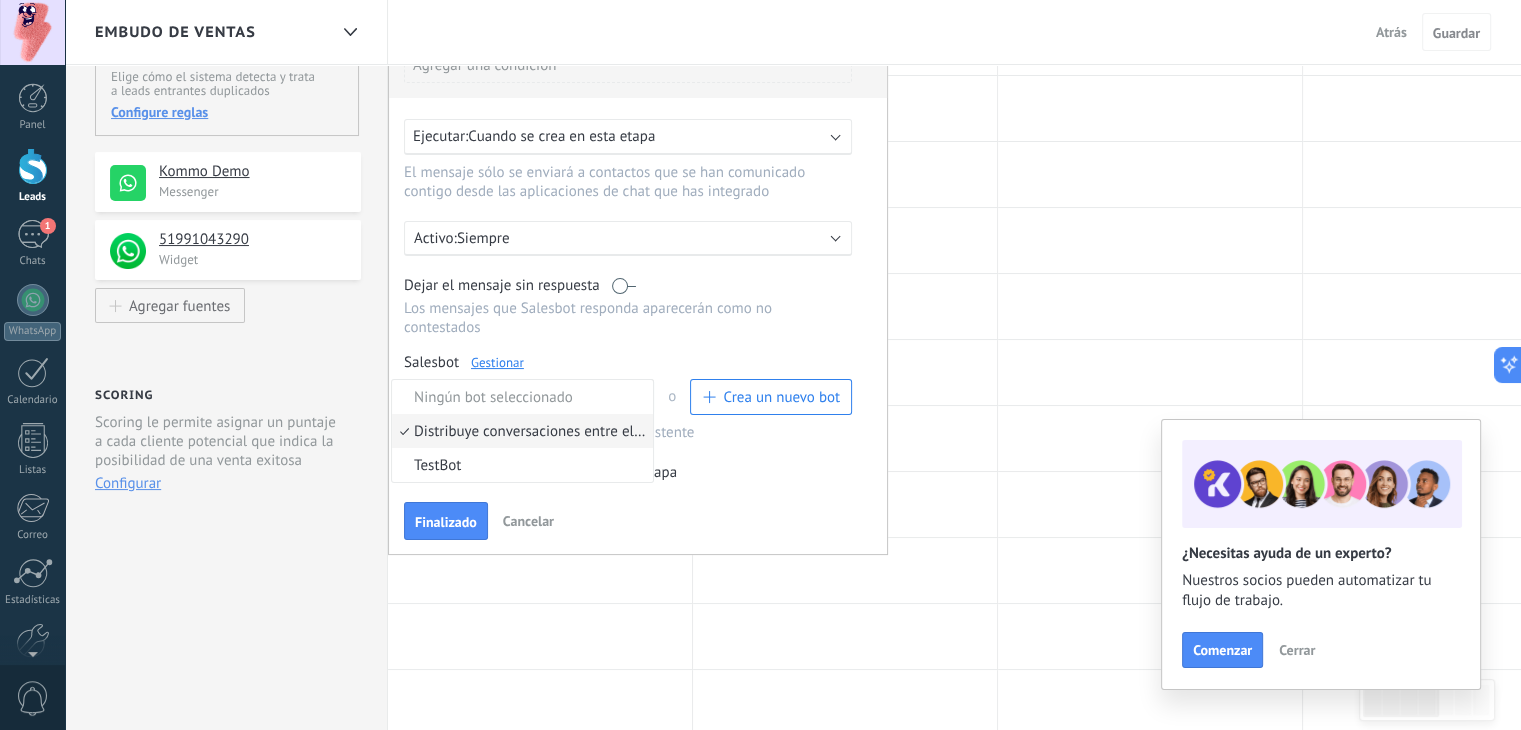 click on "Ningún bot seleccionado" at bounding box center [519, 397] 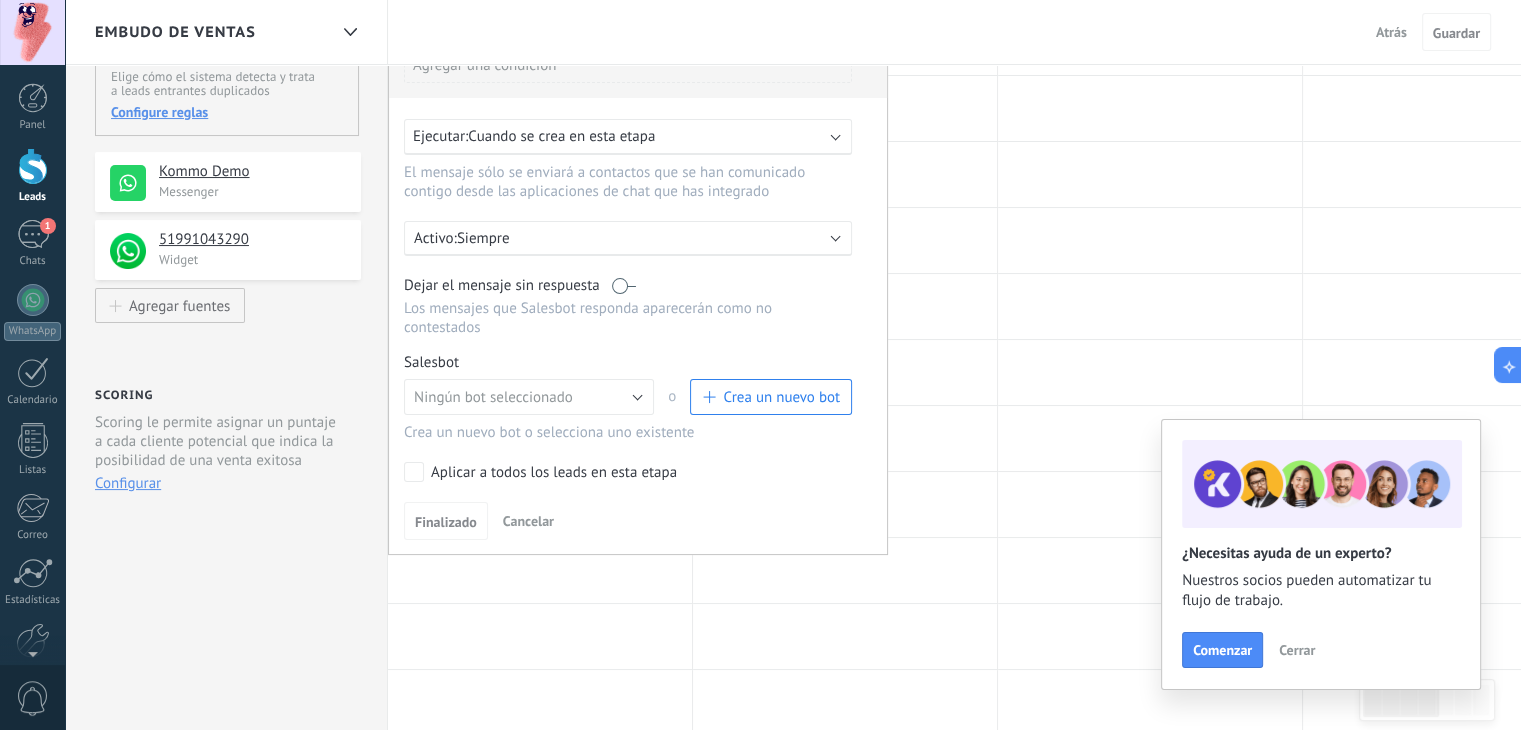 click on "Crea un nuevo bot" at bounding box center [781, 397] 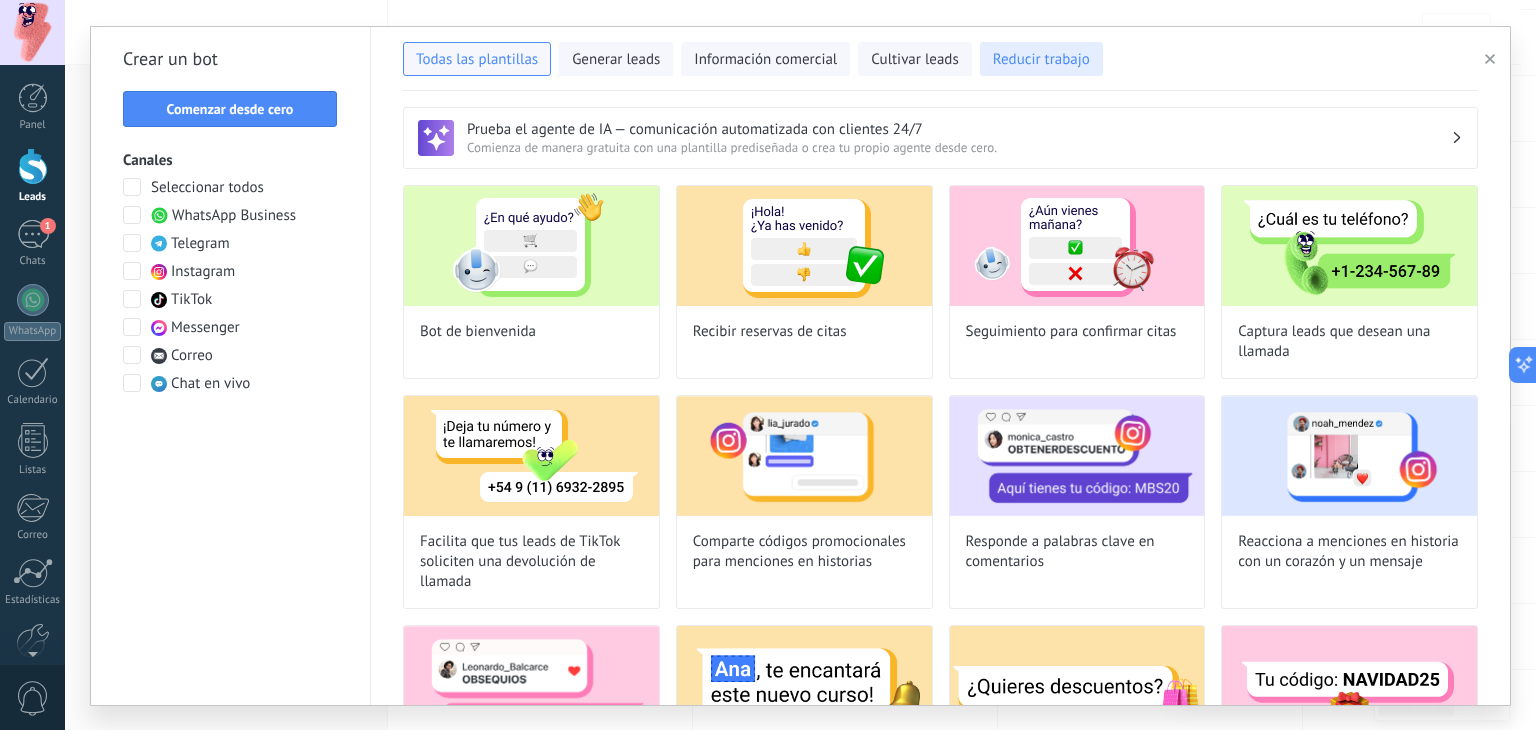 click on "Reducir trabajo" at bounding box center (1041, 60) 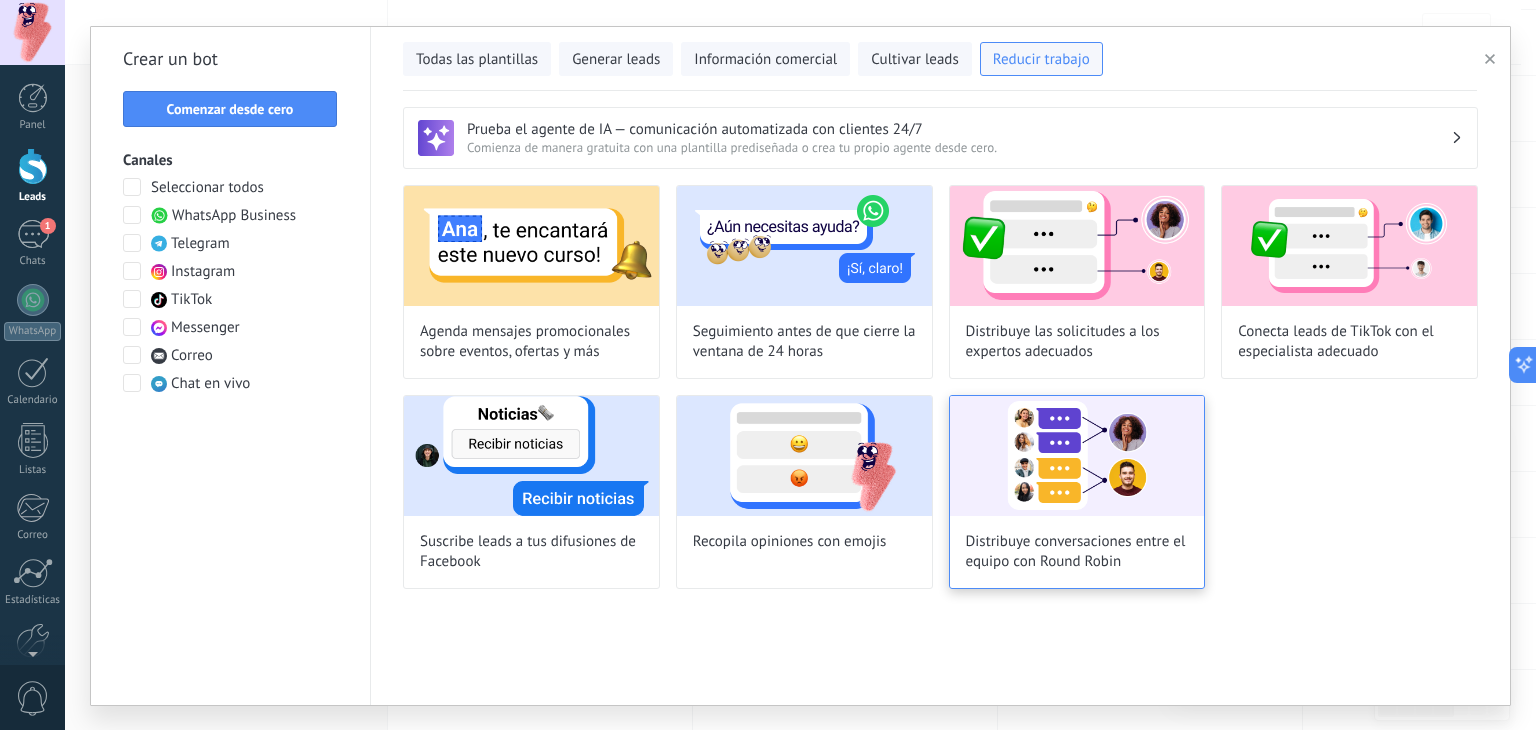 click at bounding box center [1077, 456] 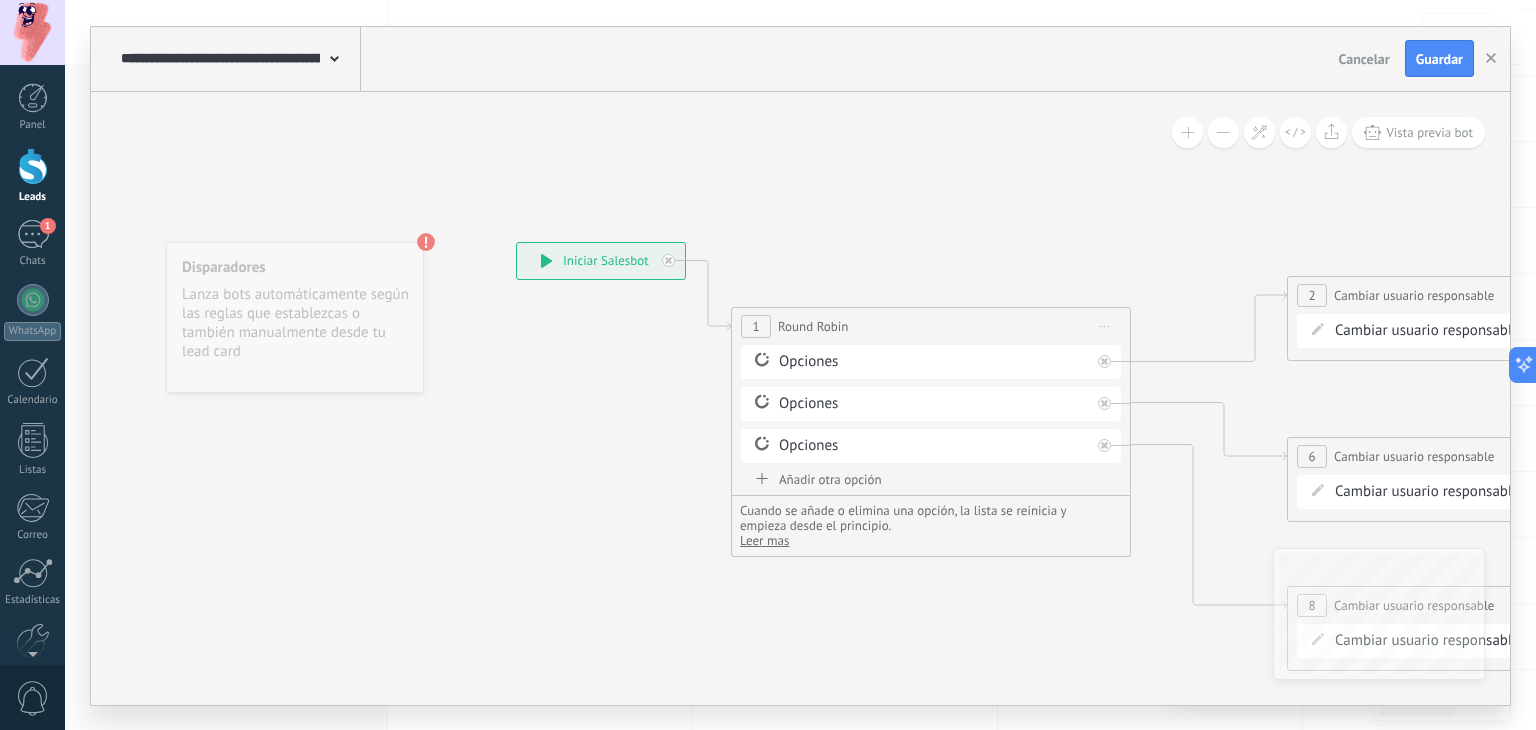 click on "Añadir otra opción" at bounding box center [931, 479] 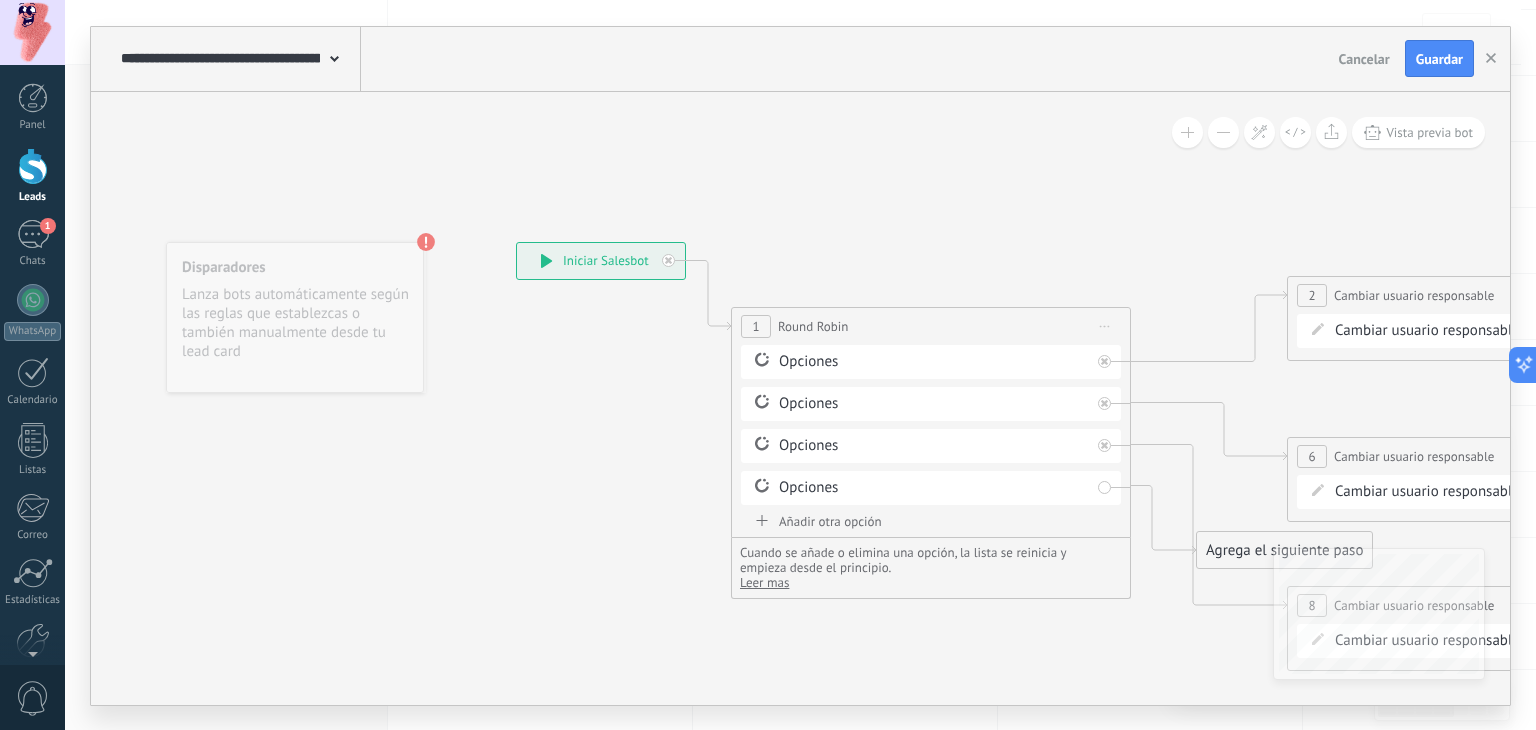 click on "Añadir otra opción" at bounding box center [931, 521] 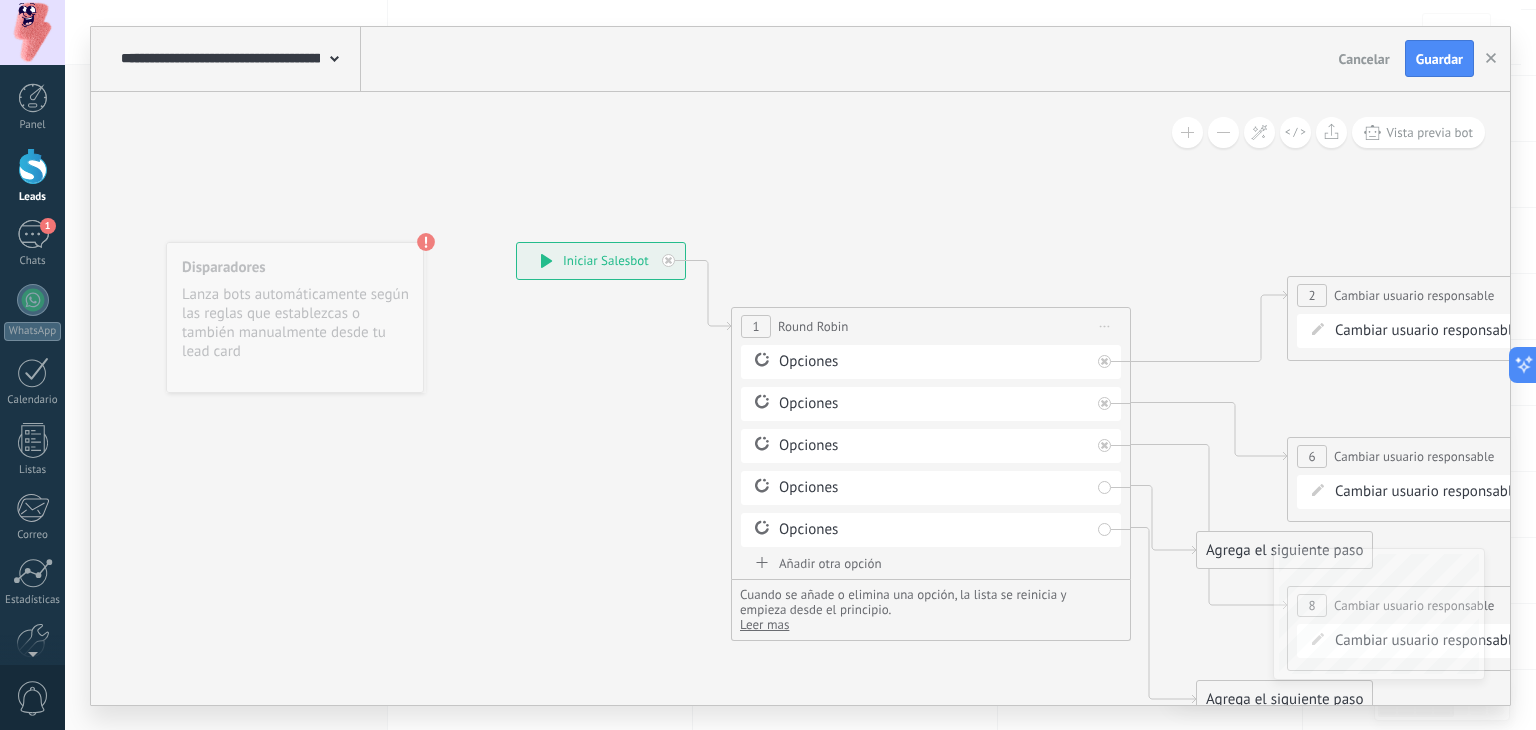 click on "Añadir otra opción" at bounding box center (931, 563) 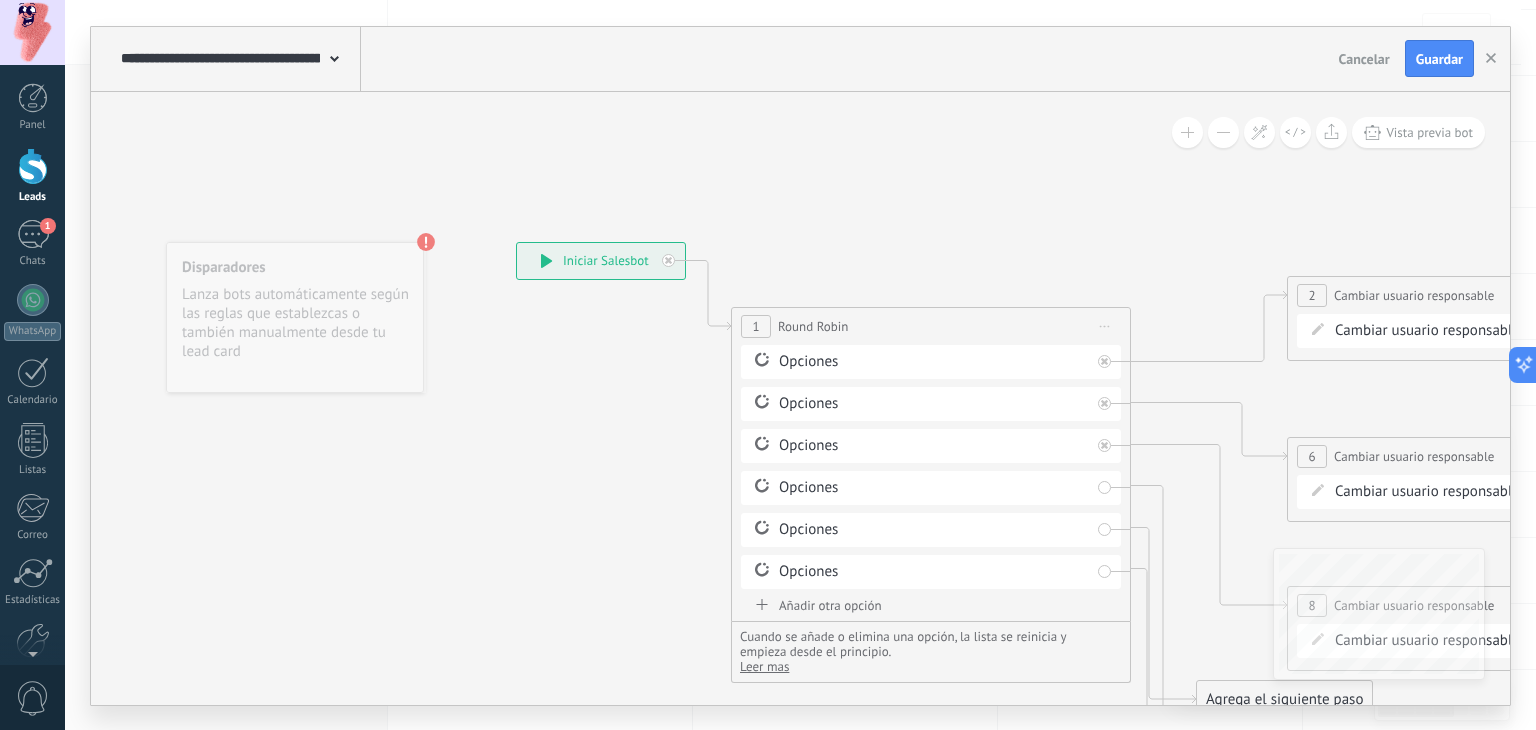 click on "Opciones
Opciones" at bounding box center (931, 471) 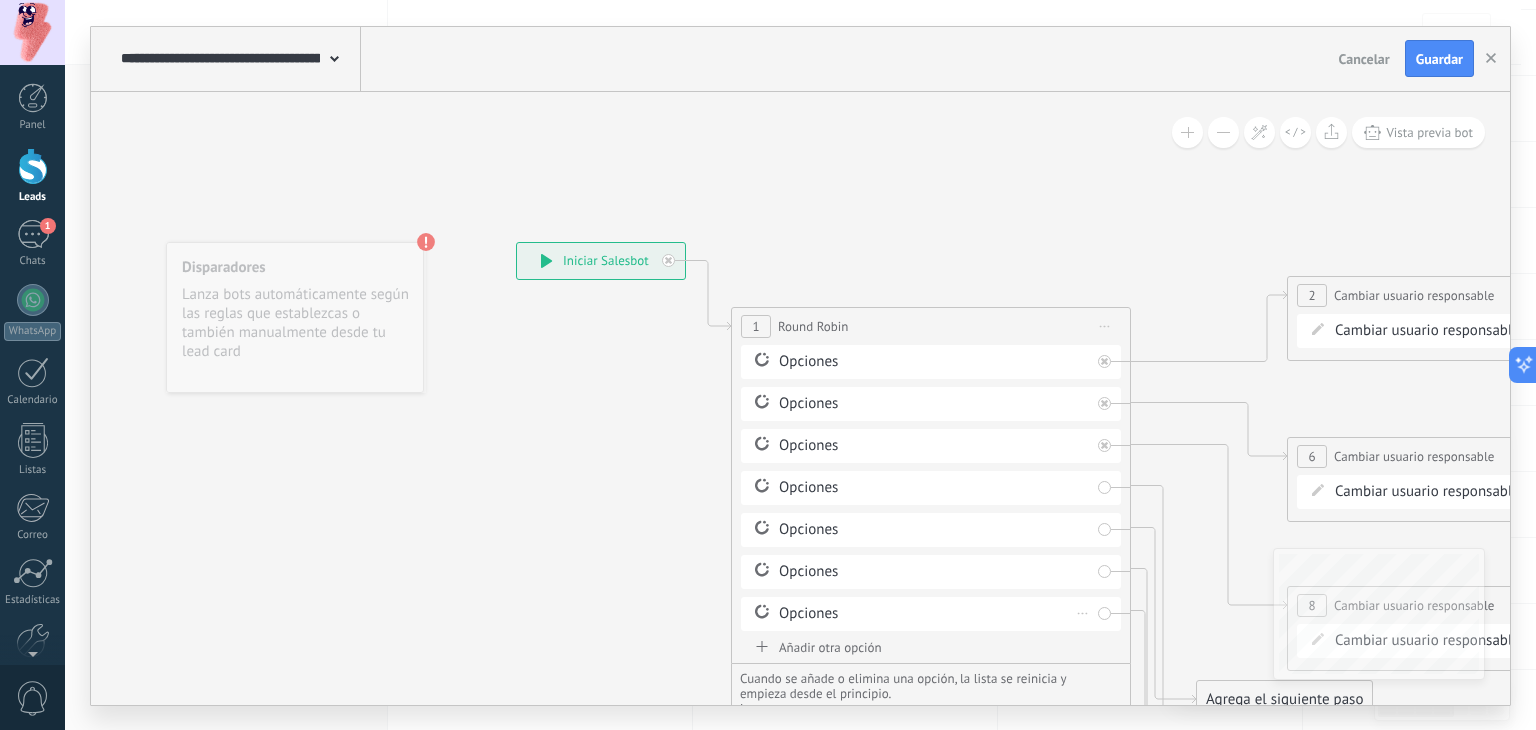 click on "Opciones" at bounding box center [934, 614] 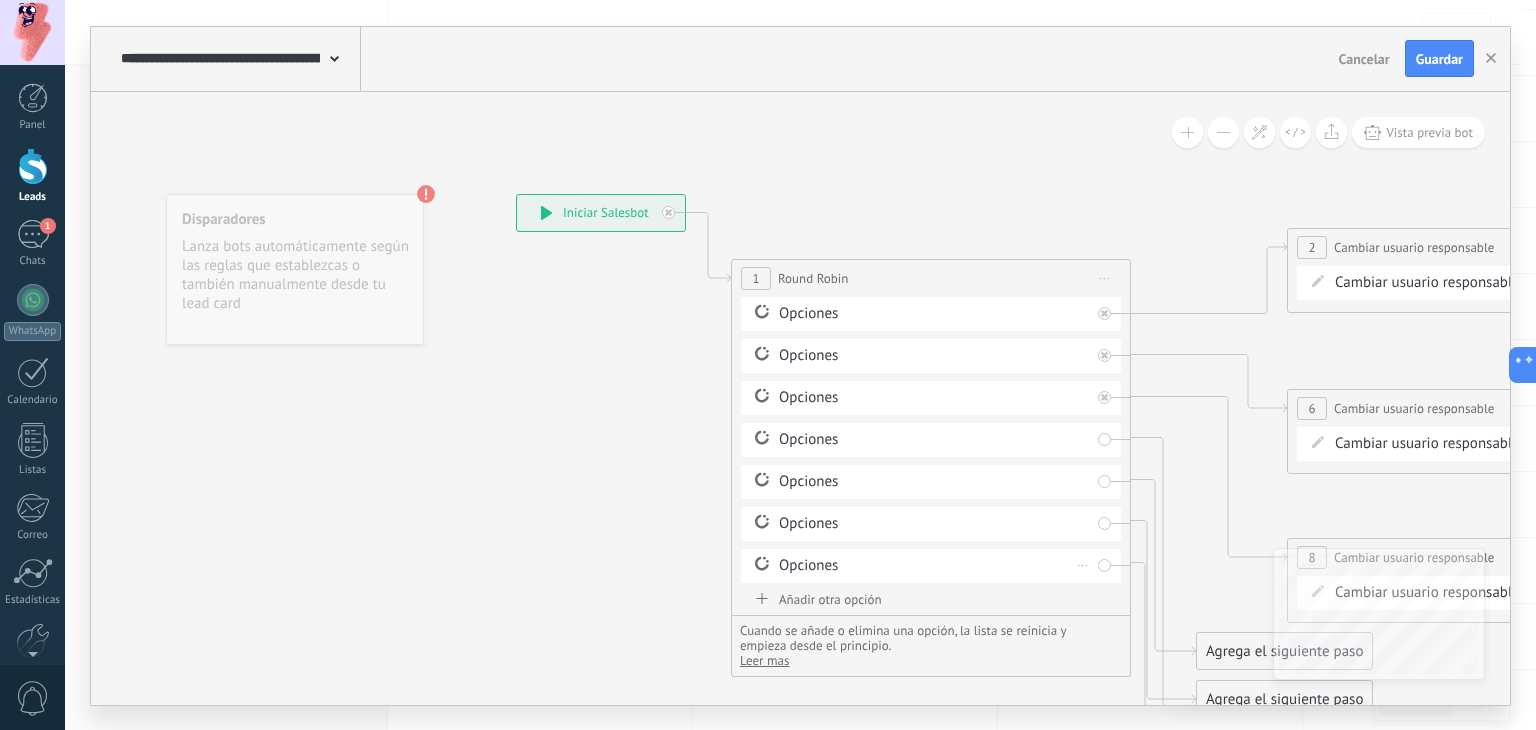 click on "Opciones" at bounding box center (934, 566) 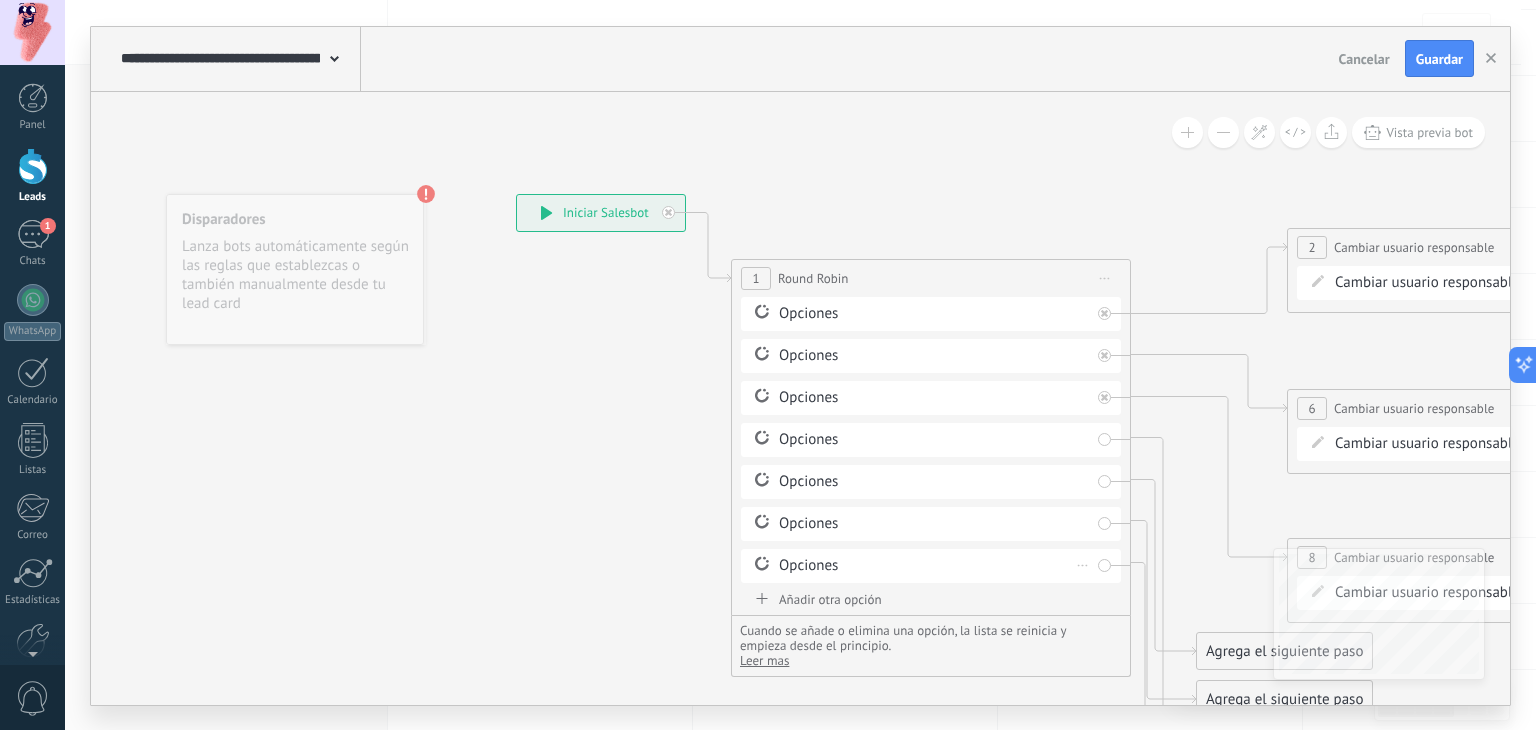 click 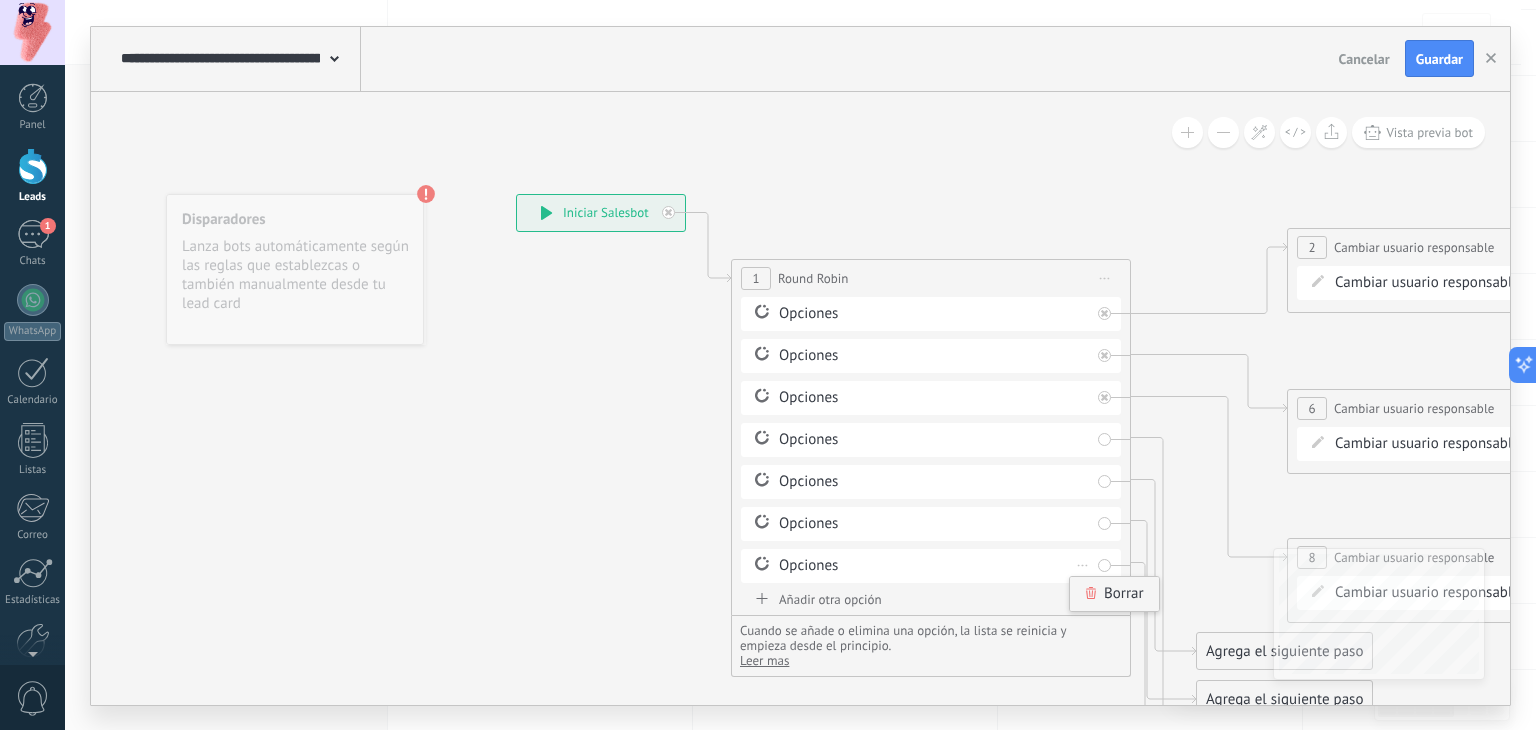 click 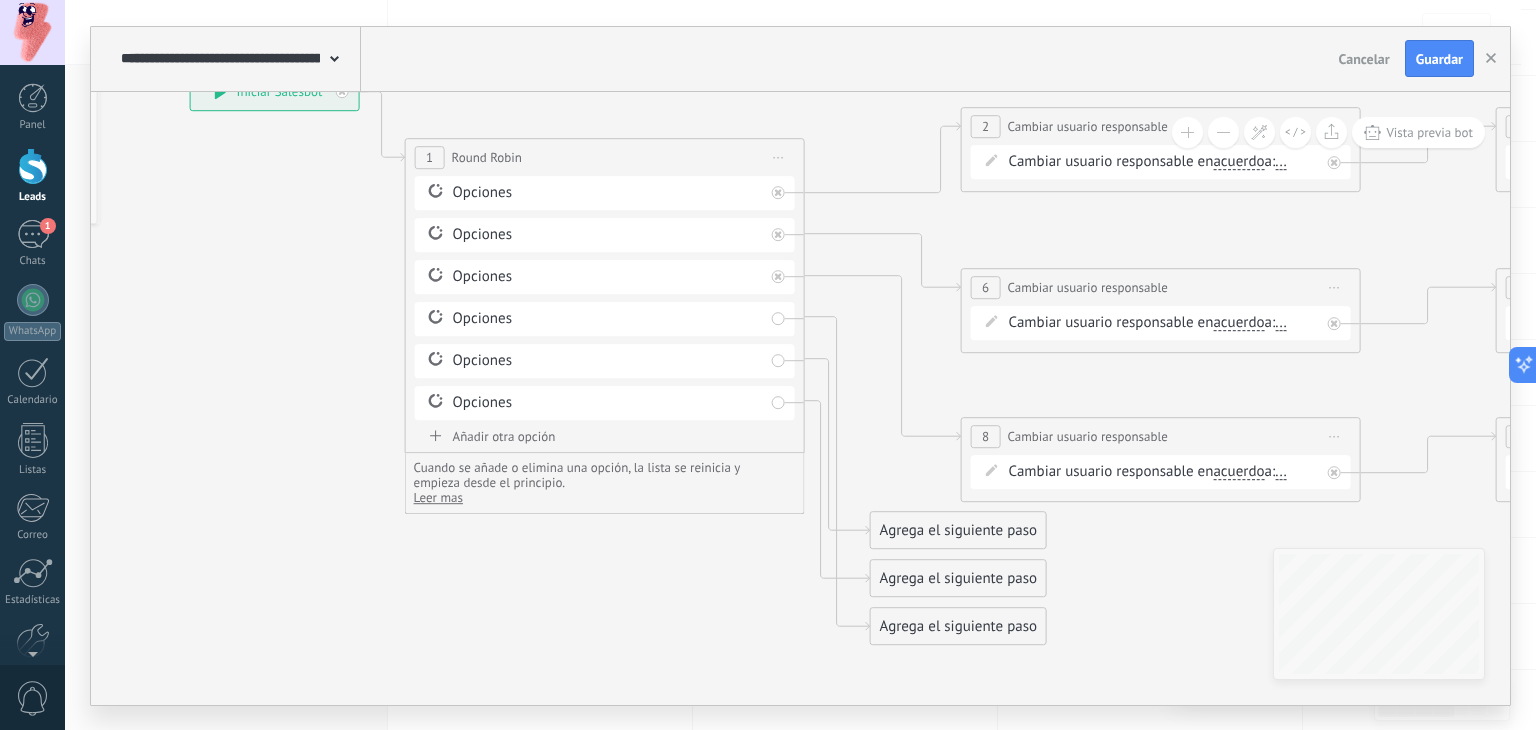 drag, startPoint x: 889, startPoint y: 664, endPoint x: 563, endPoint y: 543, distance: 347.73123 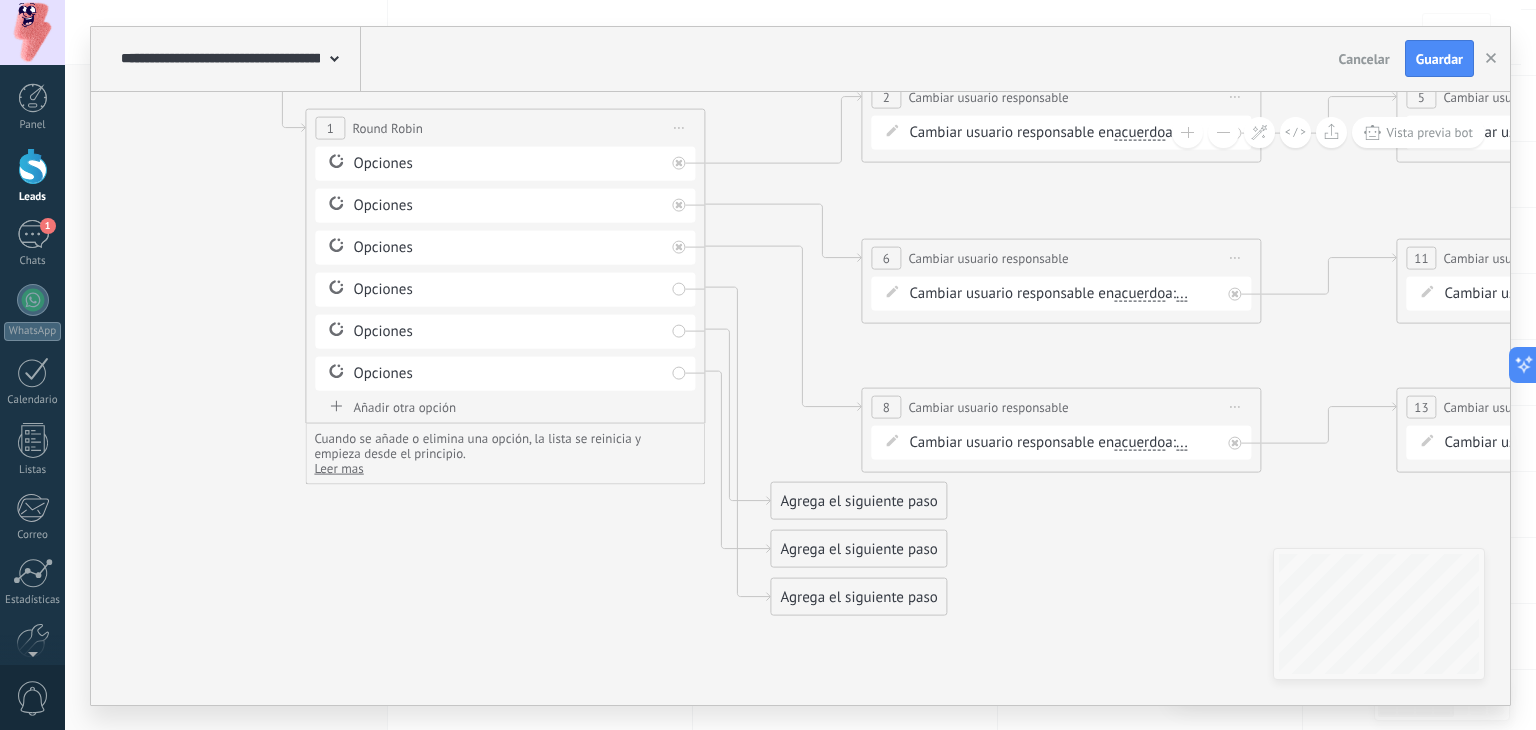 drag, startPoint x: 660, startPoint y: 577, endPoint x: 560, endPoint y: 546, distance: 104.69479 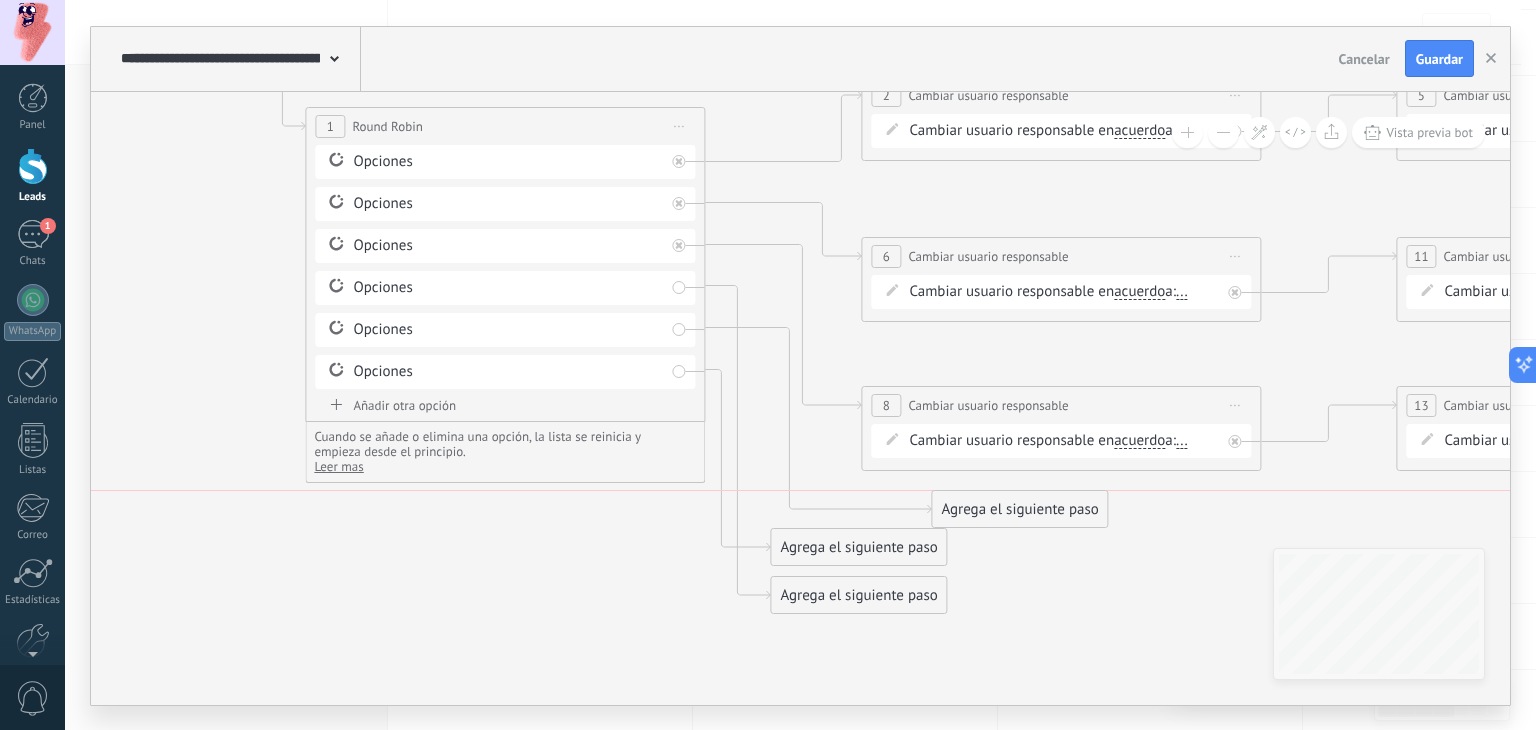 drag, startPoint x: 785, startPoint y: 502, endPoint x: 940, endPoint y: 505, distance: 155.02902 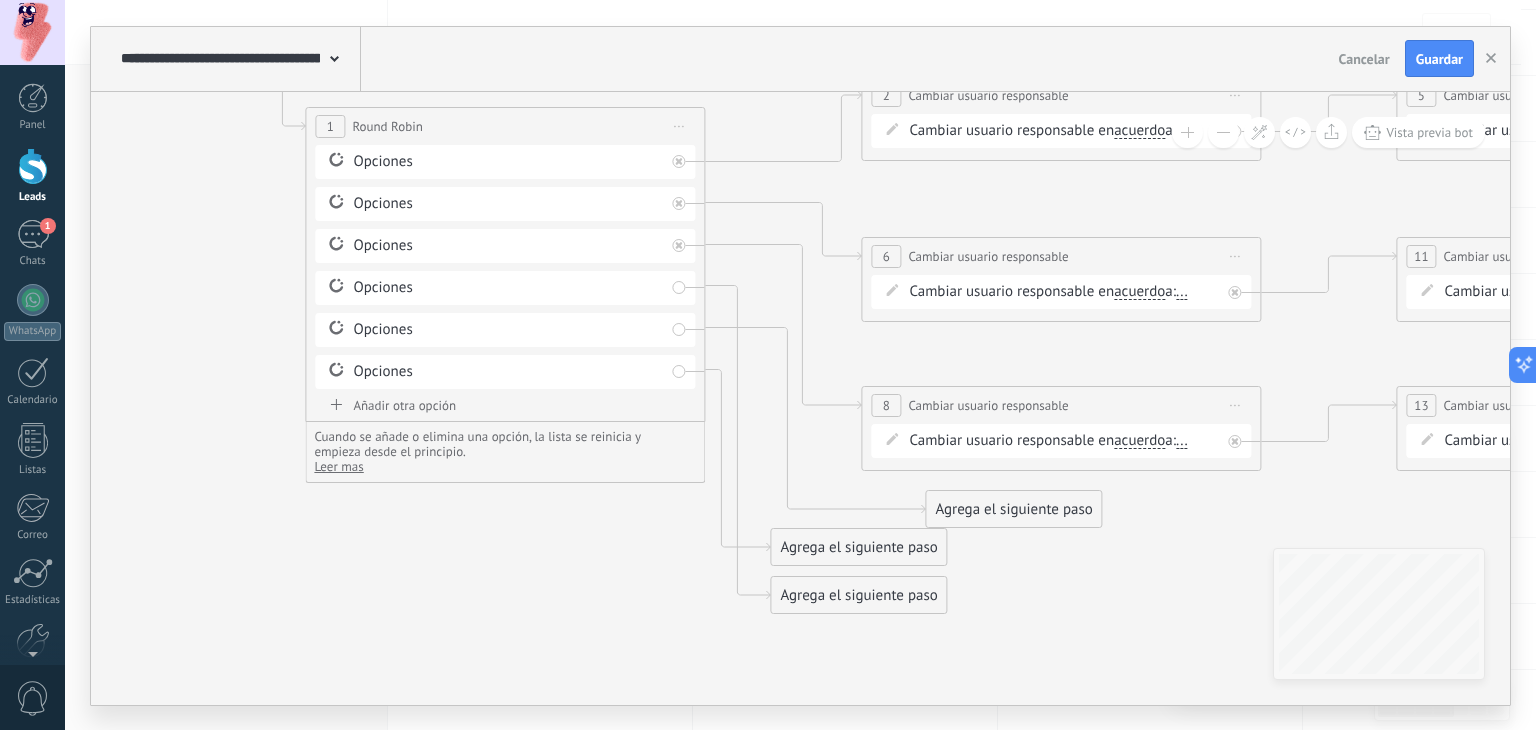click on "Agrega el siguiente paso" at bounding box center [1013, 509] 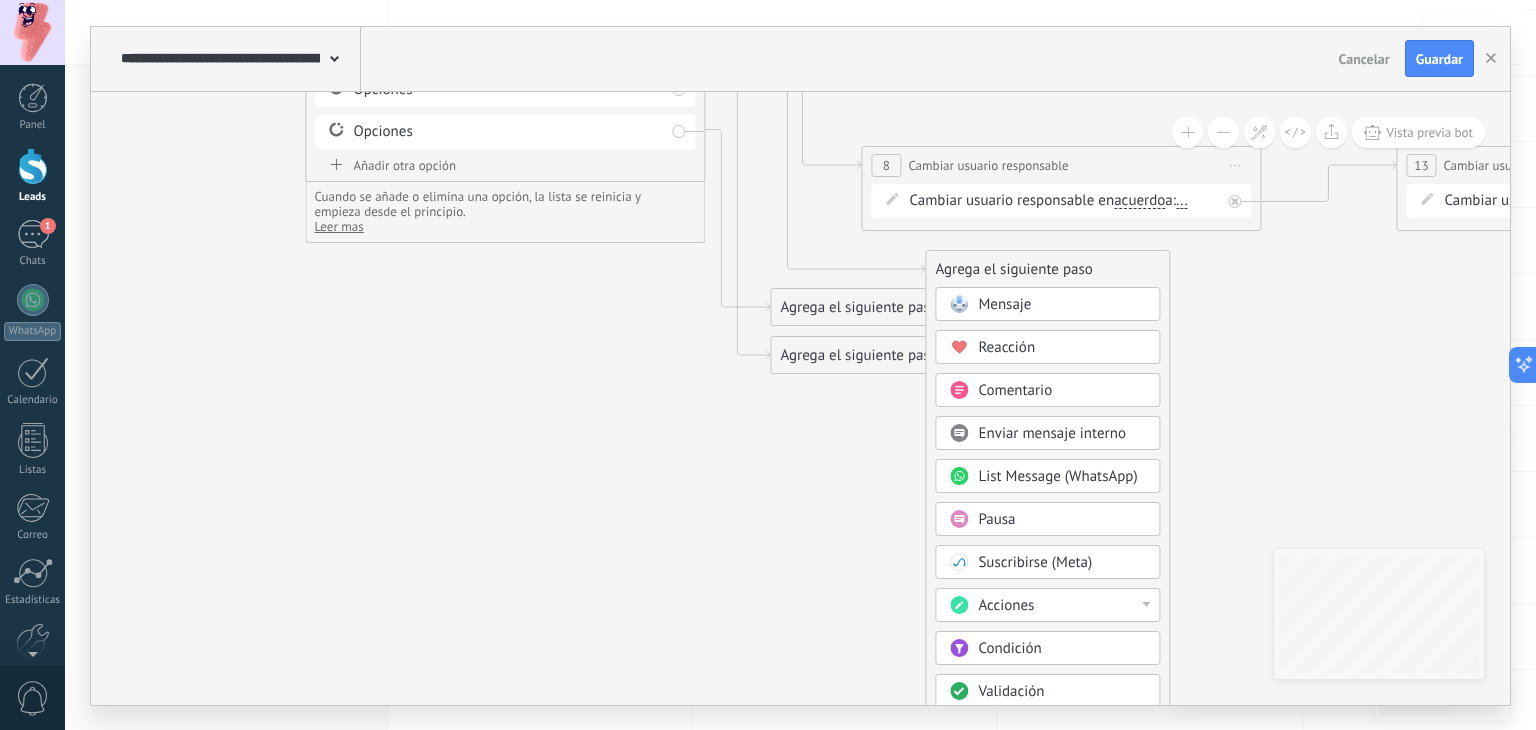 click on "Acciones" at bounding box center [1062, 606] 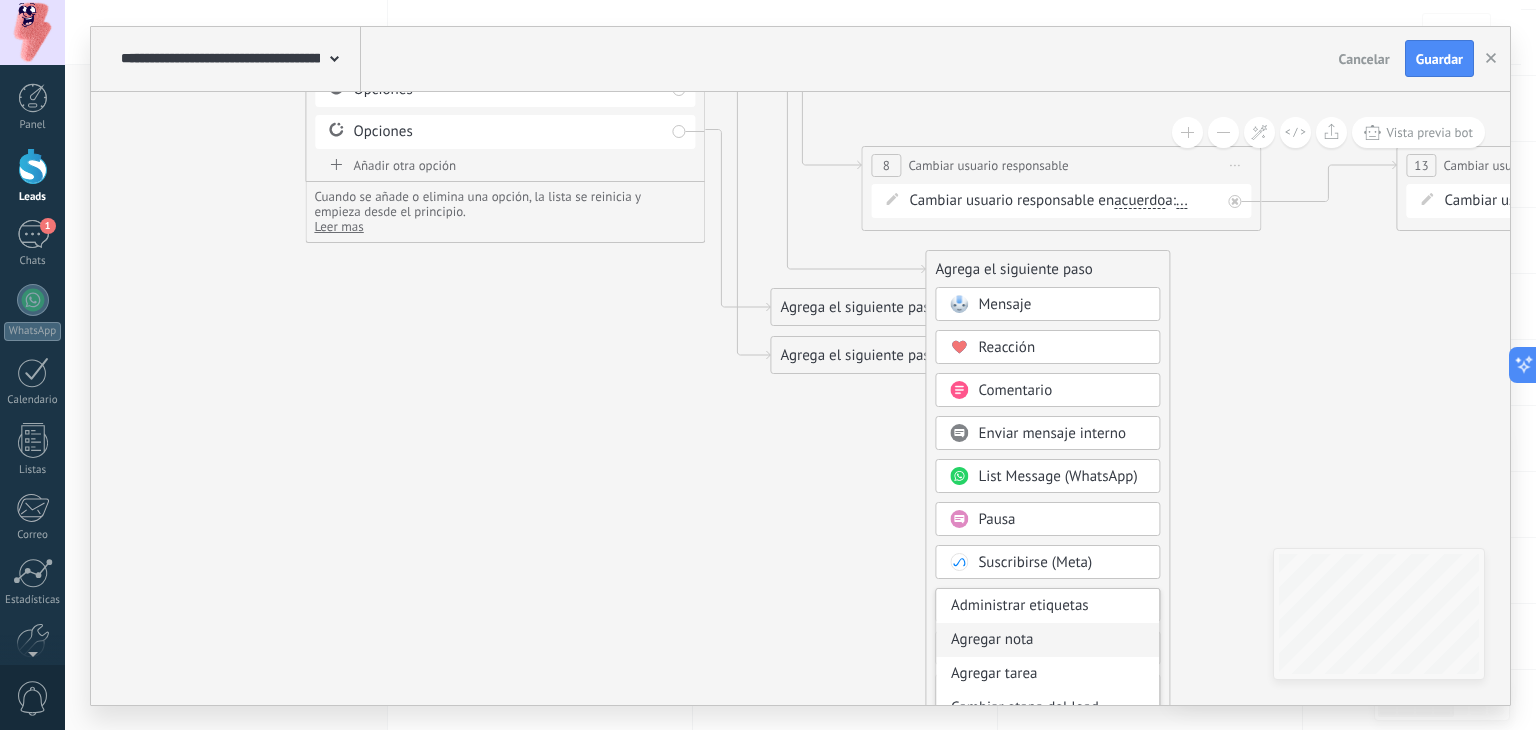 scroll, scrollTop: 100, scrollLeft: 0, axis: vertical 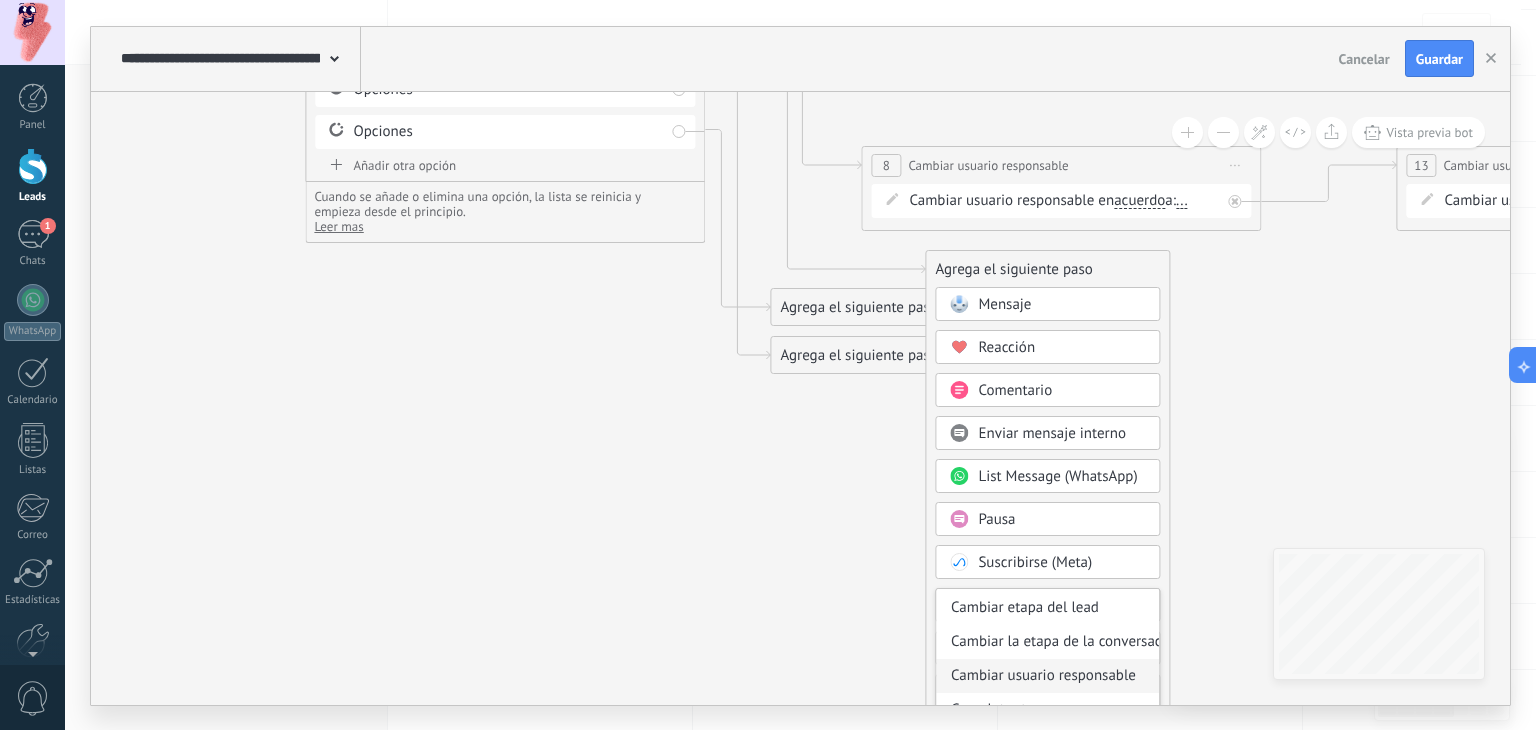click on "Cambiar usuario responsable" at bounding box center (1047, 676) 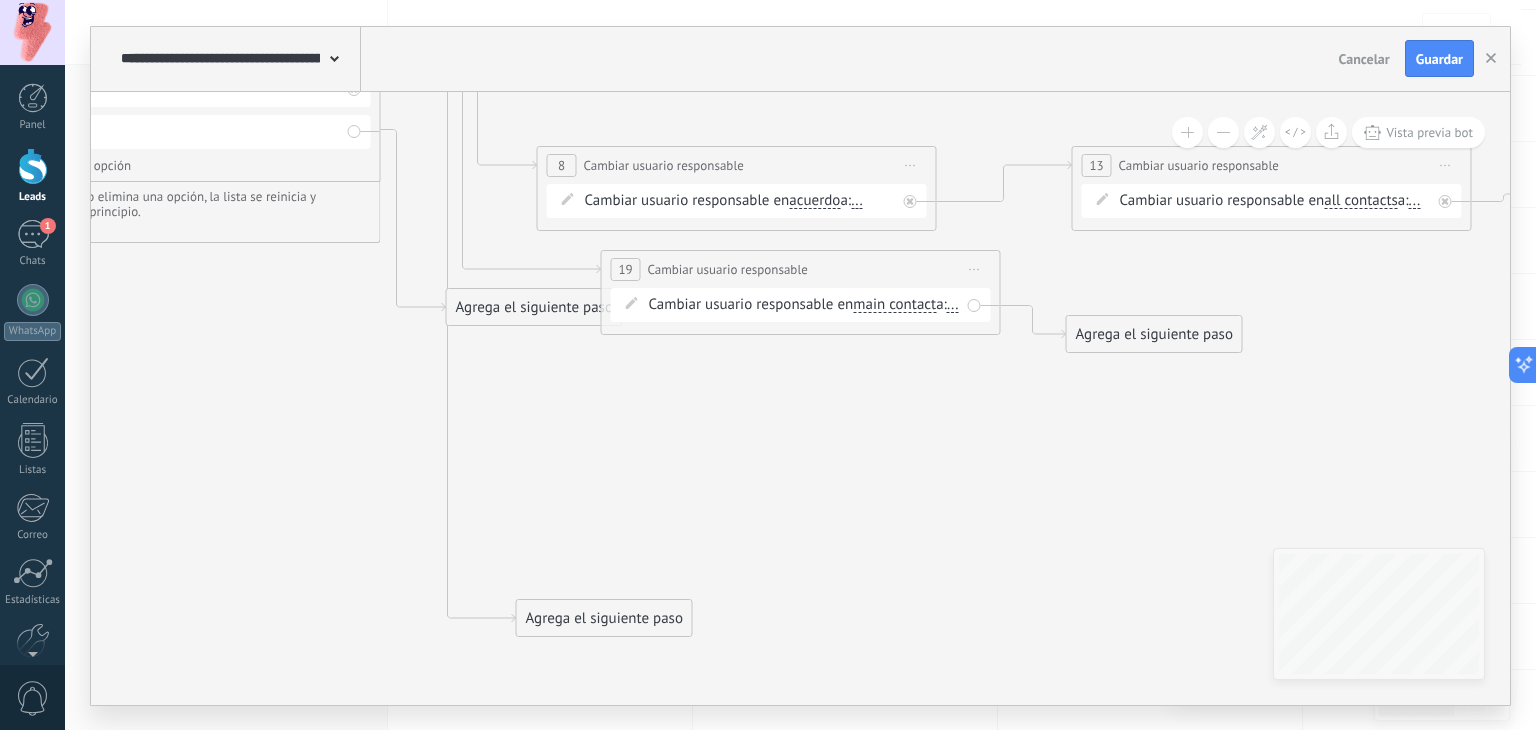 drag, startPoint x: 532, startPoint y: 357, endPoint x: 576, endPoint y: 544, distance: 192.10674 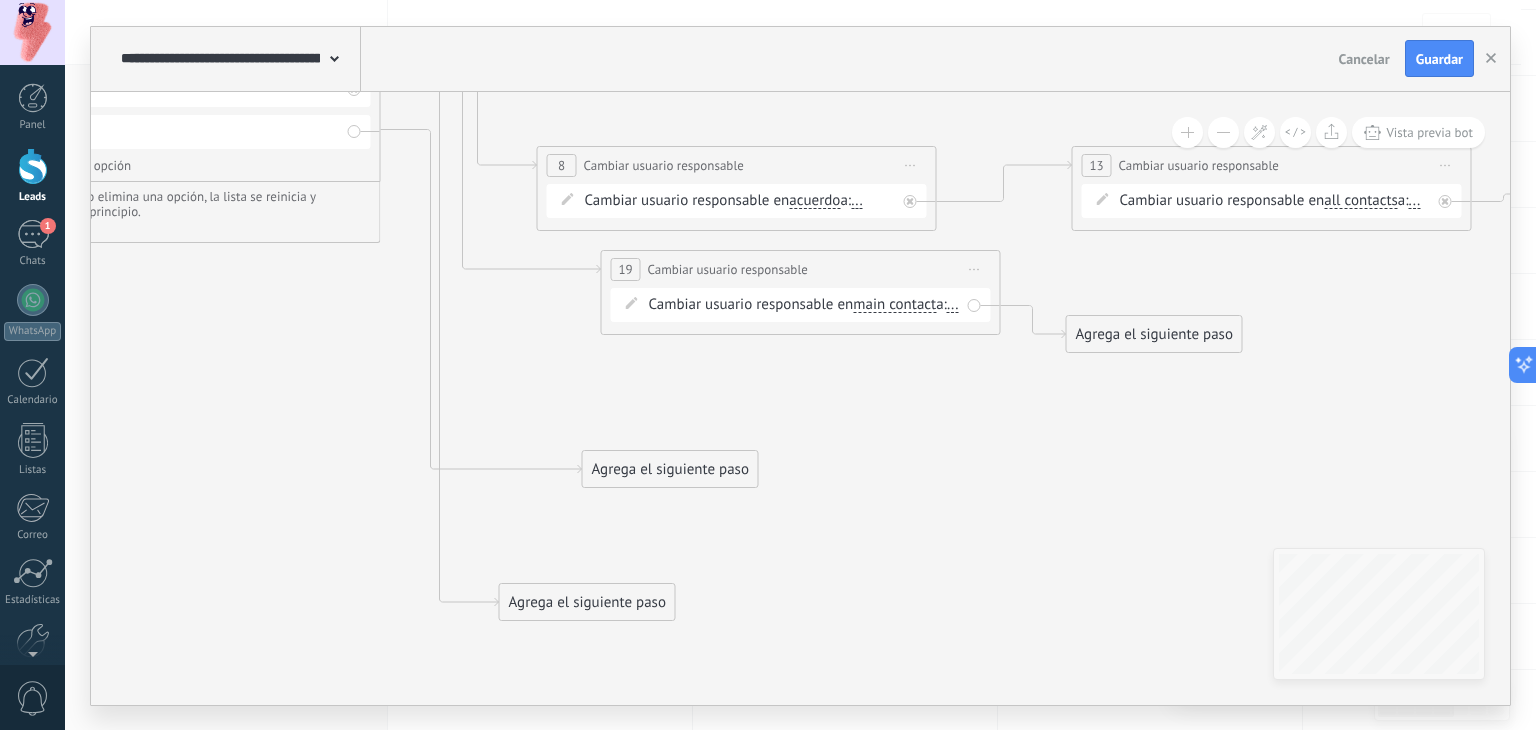 drag, startPoint x: 519, startPoint y: 318, endPoint x: 651, endPoint y: 469, distance: 200.5617 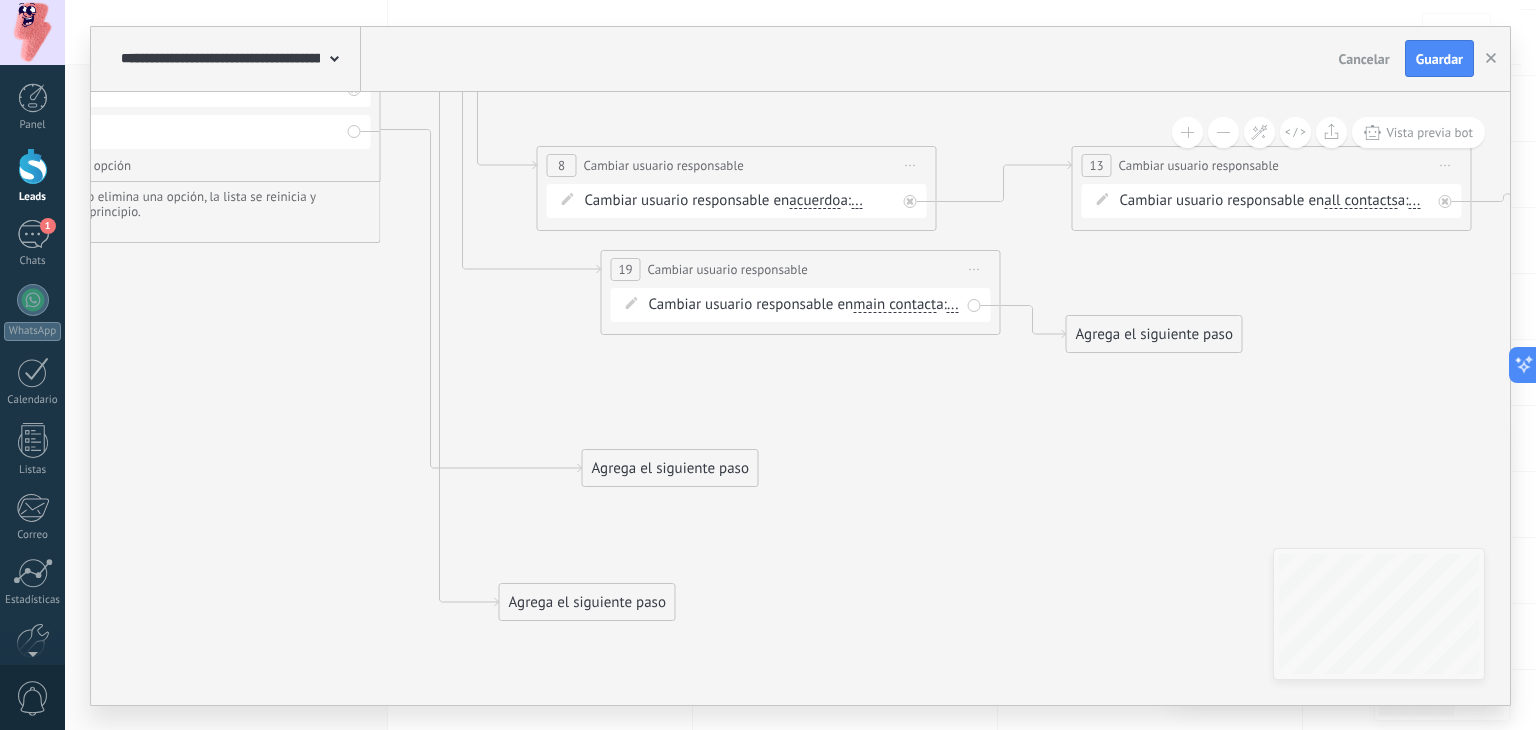 drag, startPoint x: 717, startPoint y: 312, endPoint x: 645, endPoint y: 303, distance: 72.56032 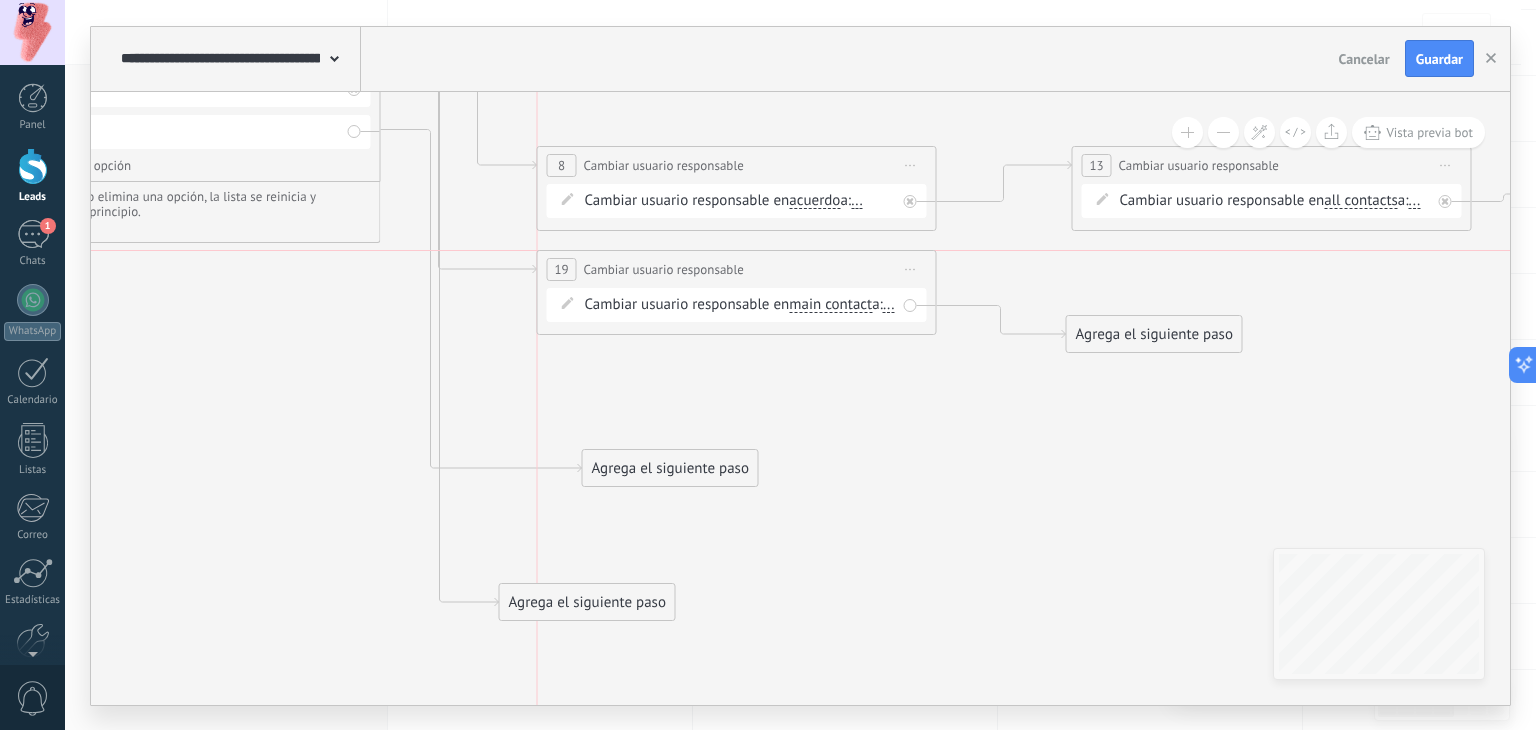 drag, startPoint x: 717, startPoint y: 277, endPoint x: 660, endPoint y: 273, distance: 57.14018 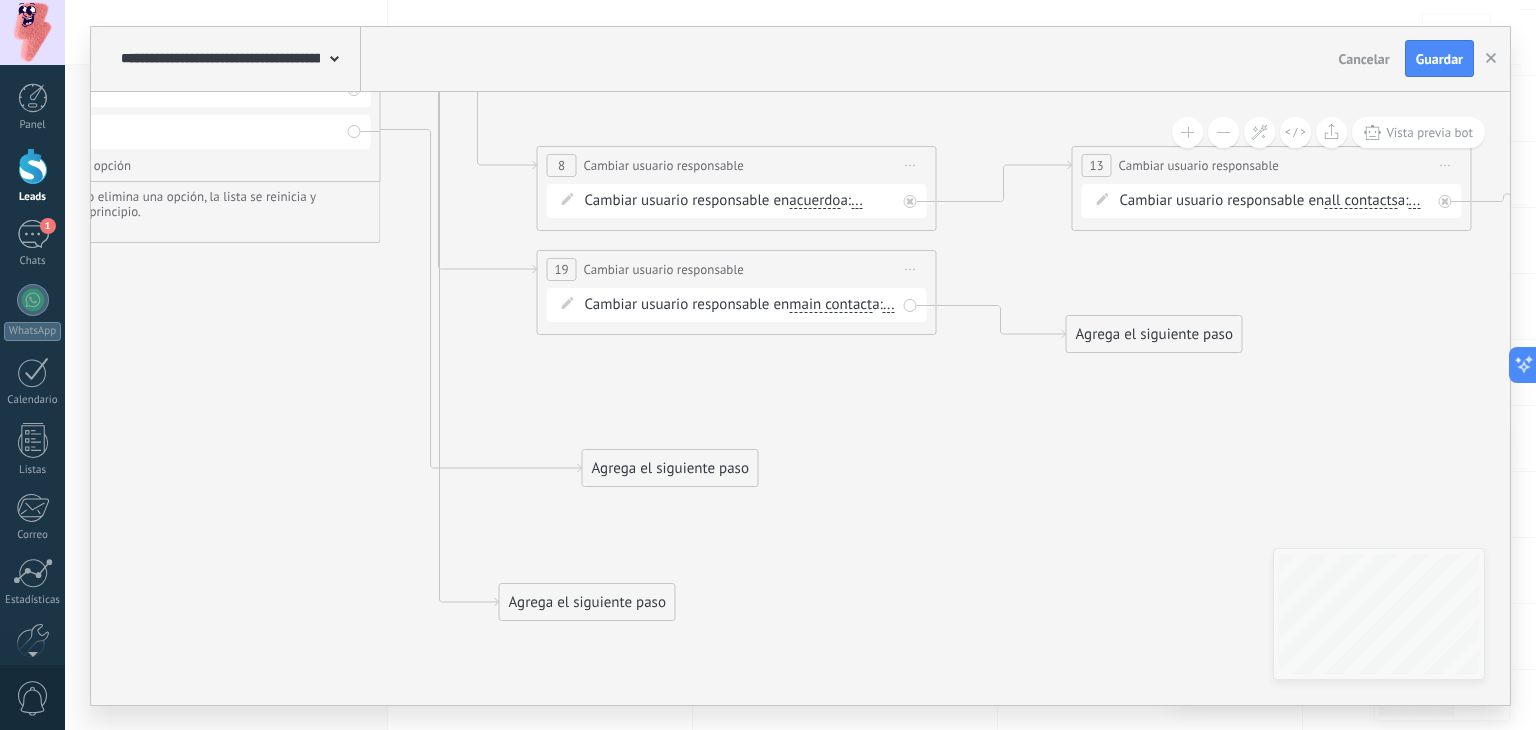 click on "Agrega el siguiente paso" at bounding box center [670, 468] 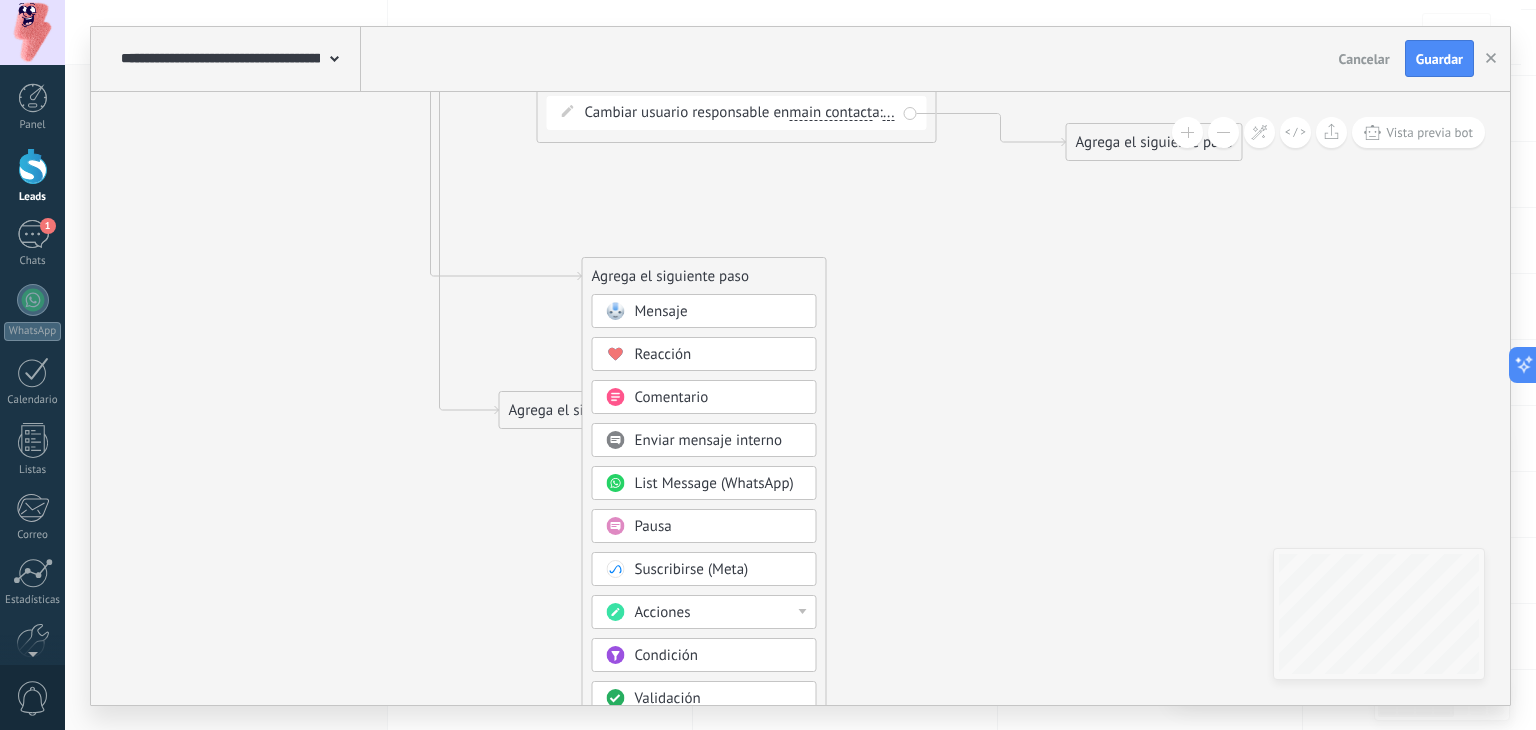 click on "Acciones" at bounding box center [719, 613] 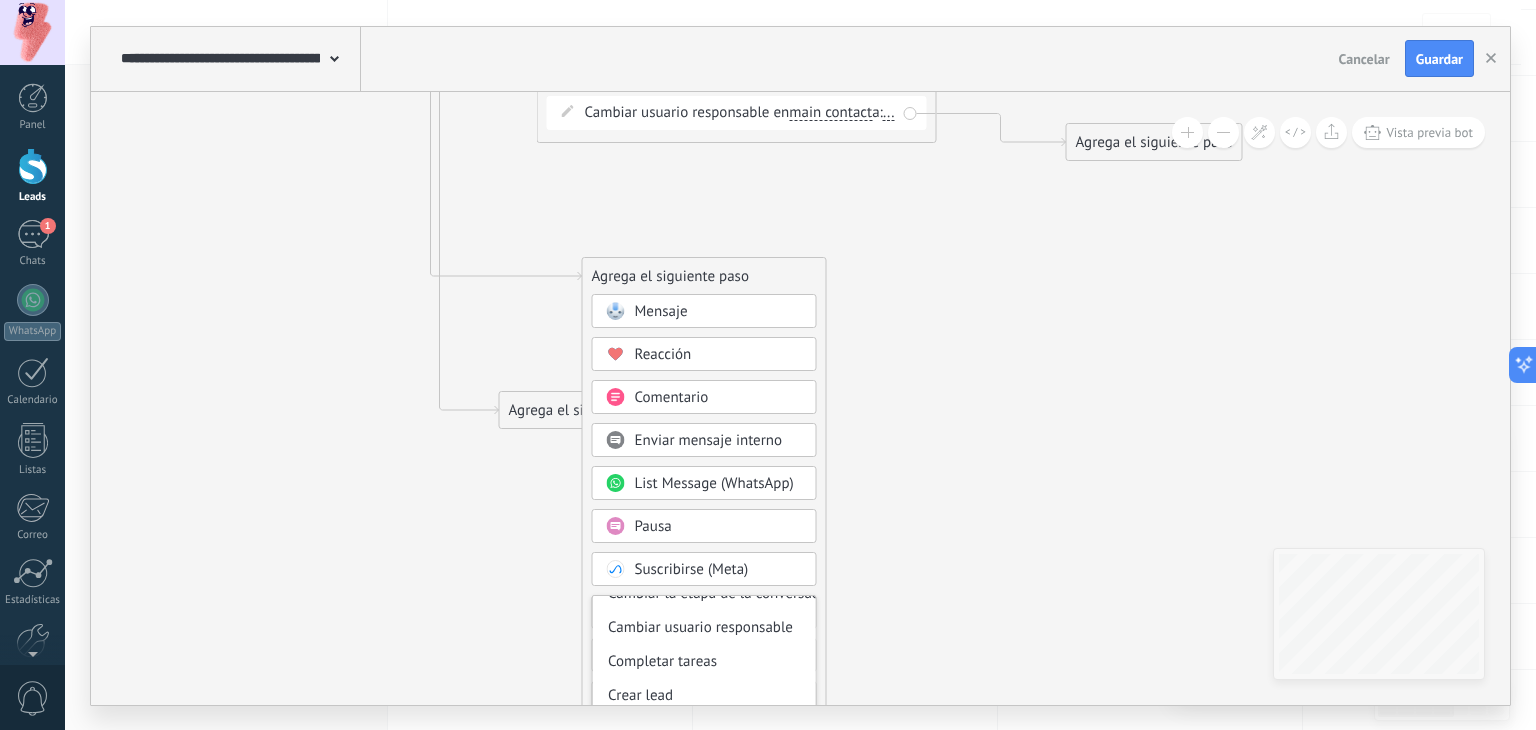 scroll, scrollTop: 154, scrollLeft: 0, axis: vertical 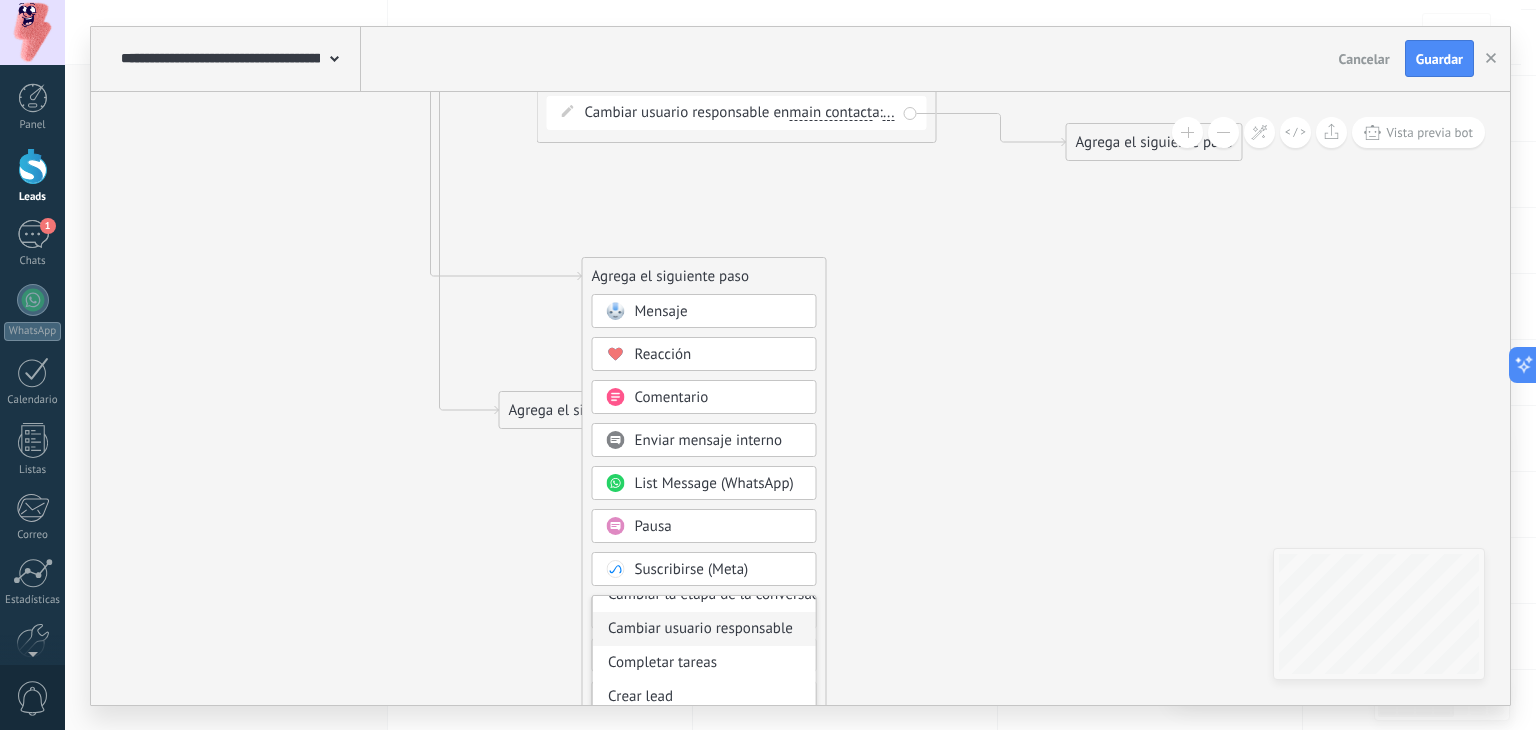 click on "Cambiar usuario responsable" at bounding box center [704, 629] 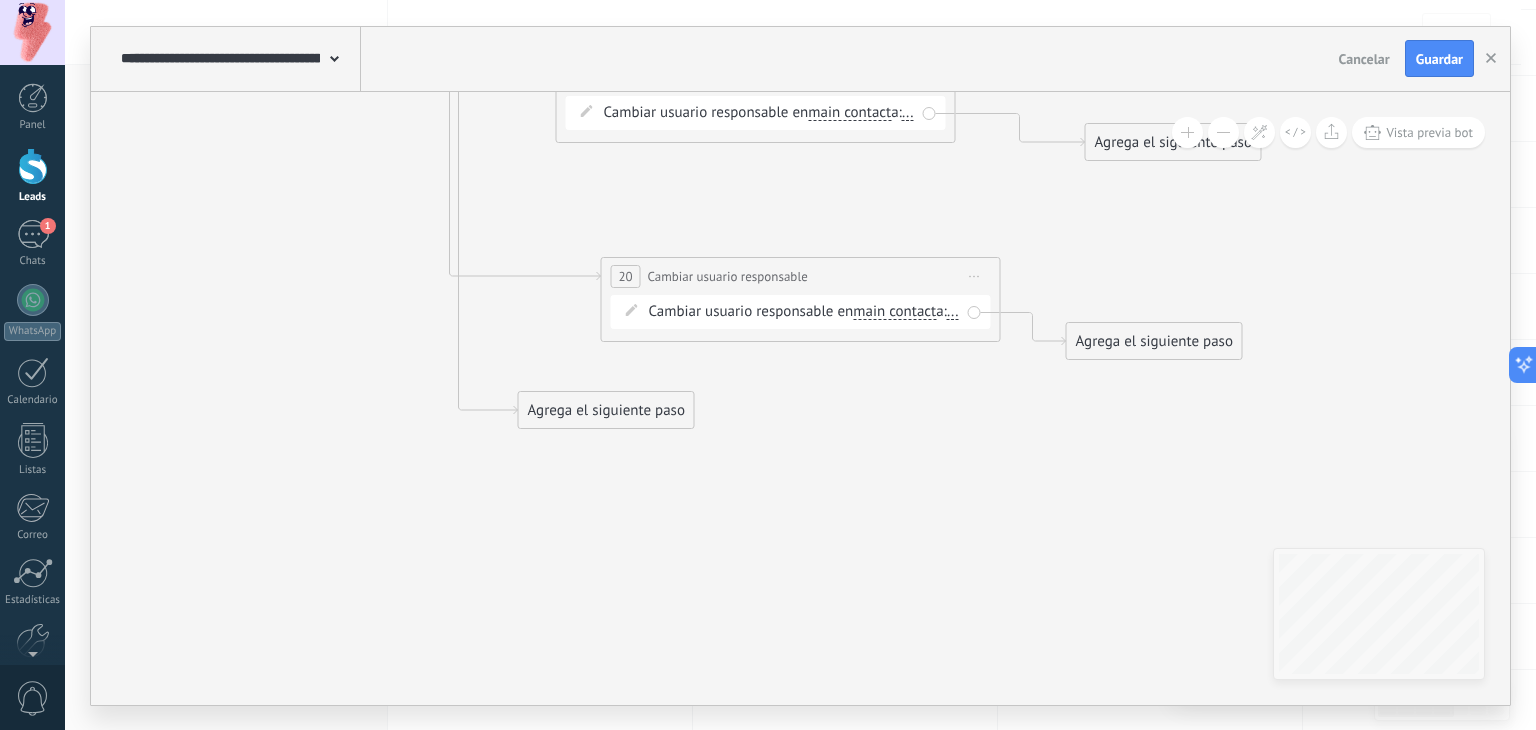 drag, startPoint x: 778, startPoint y: 334, endPoint x: 740, endPoint y: 279, distance: 66.85058 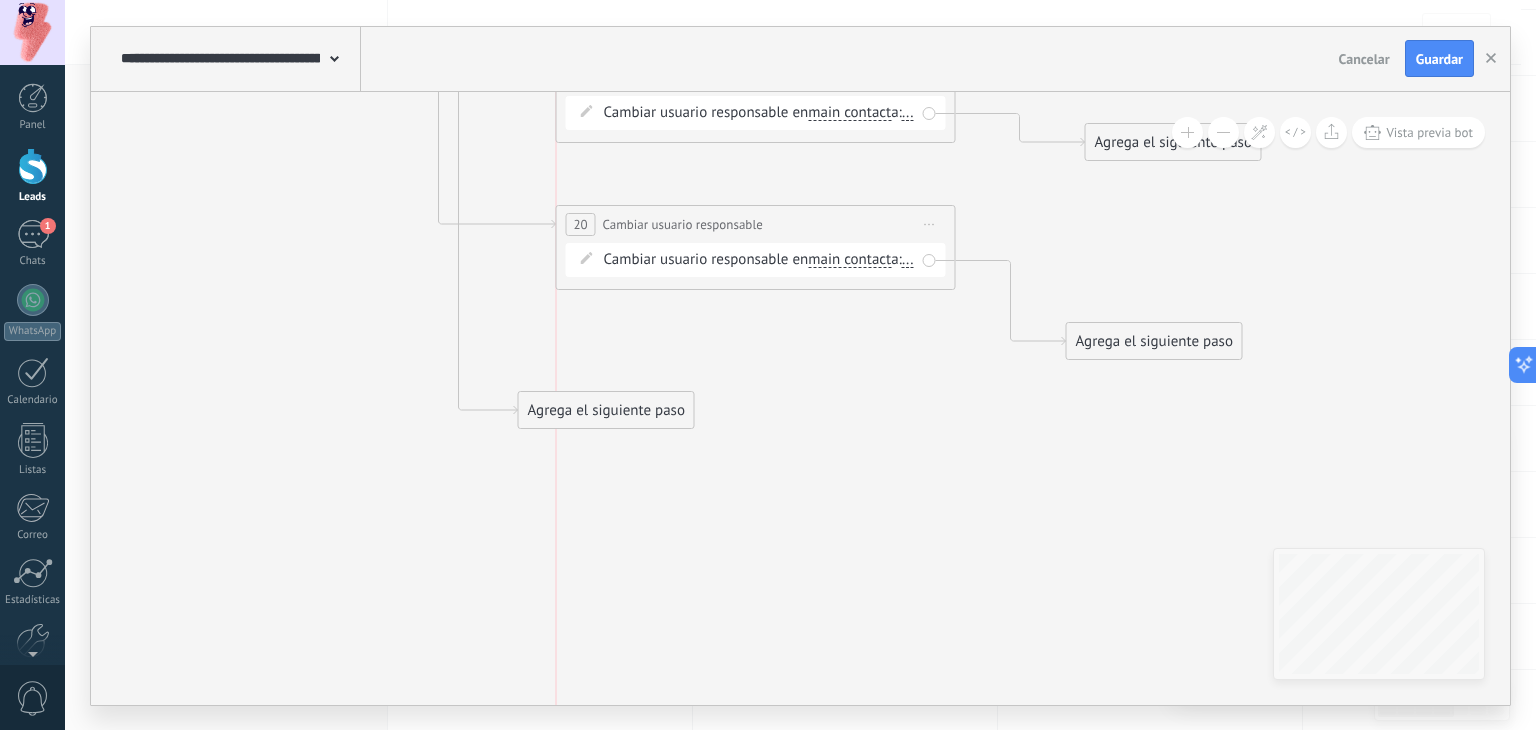 drag, startPoint x: 708, startPoint y: 271, endPoint x: 700, endPoint y: 229, distance: 42.755116 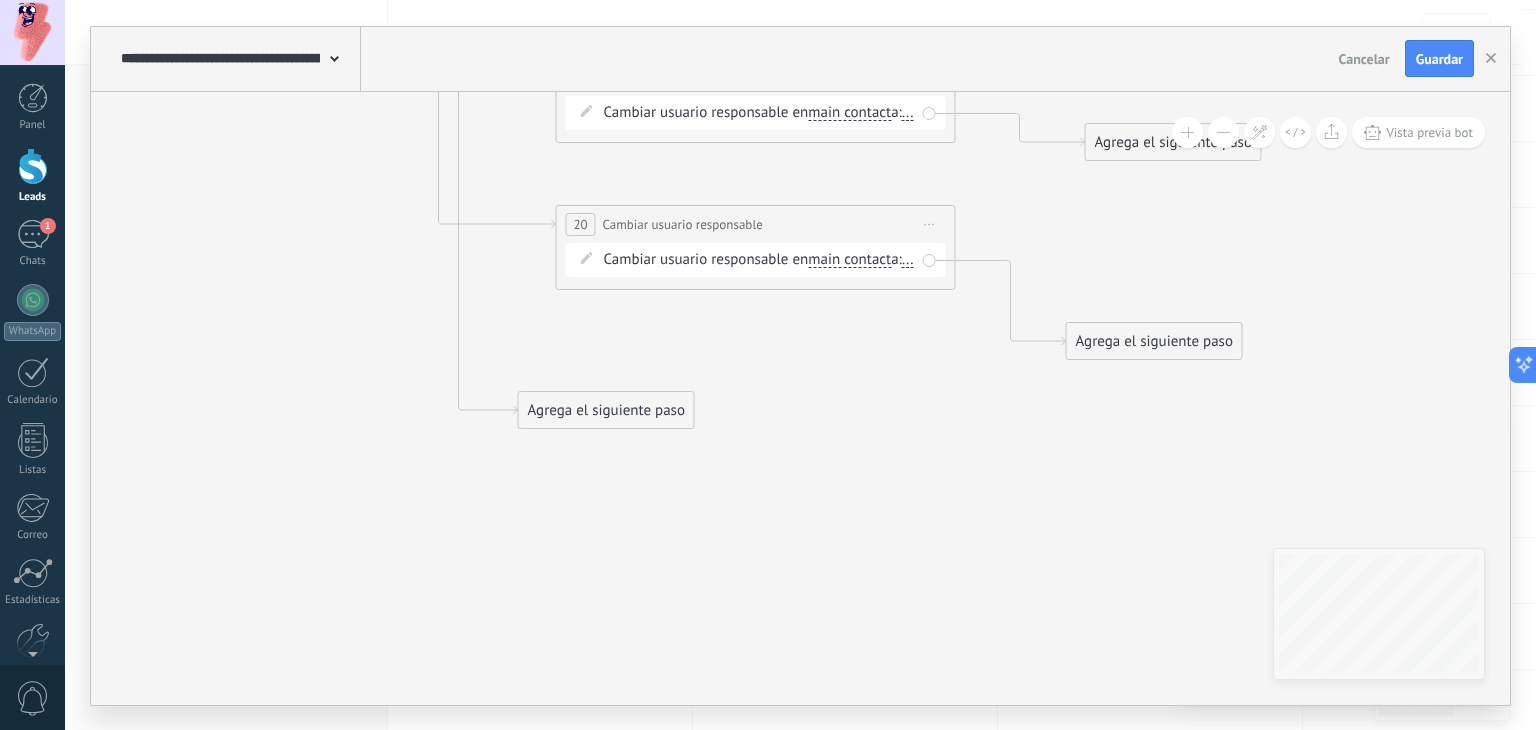click on "Agrega el siguiente paso" at bounding box center [606, 410] 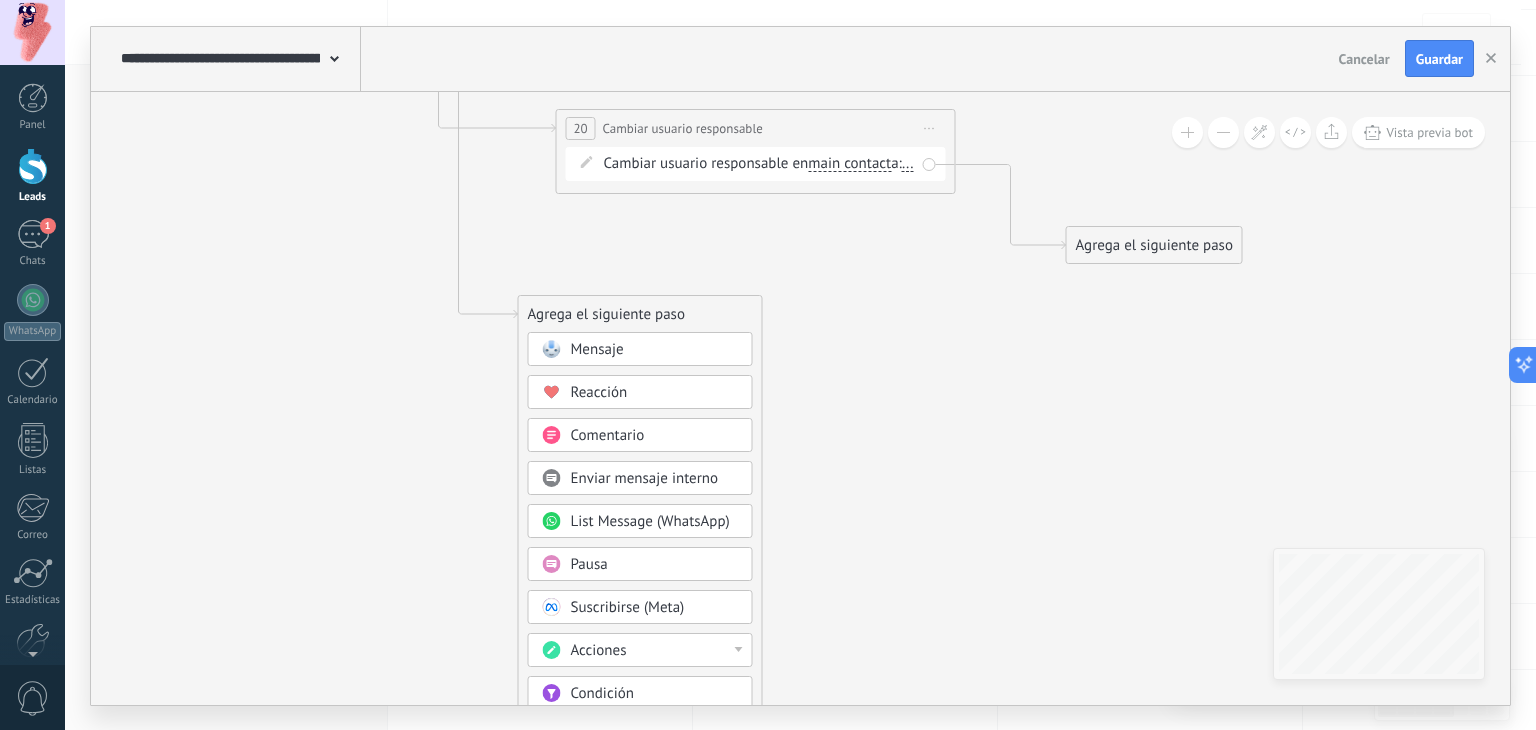 click on "Acciones" at bounding box center (655, 651) 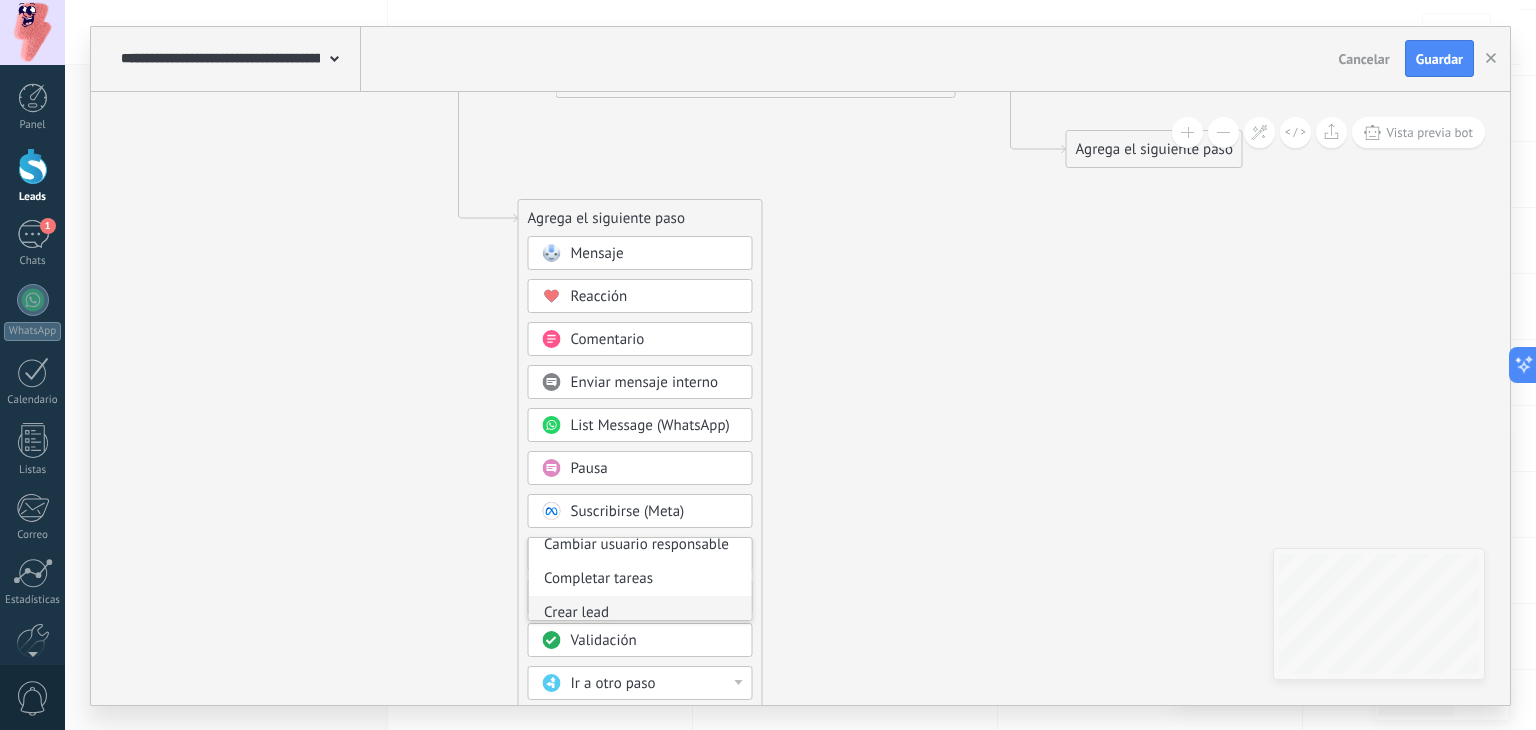 scroll, scrollTop: 200, scrollLeft: 0, axis: vertical 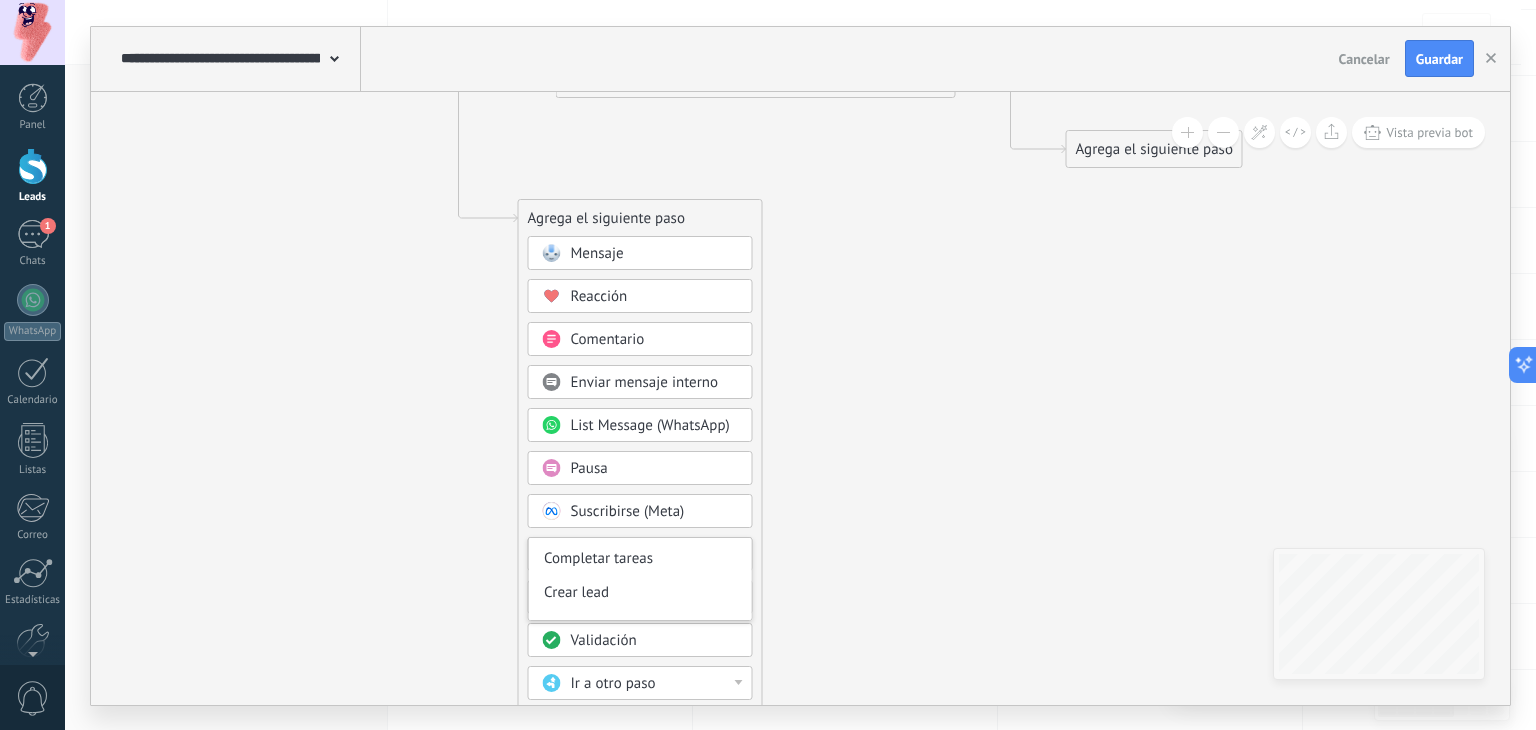 click 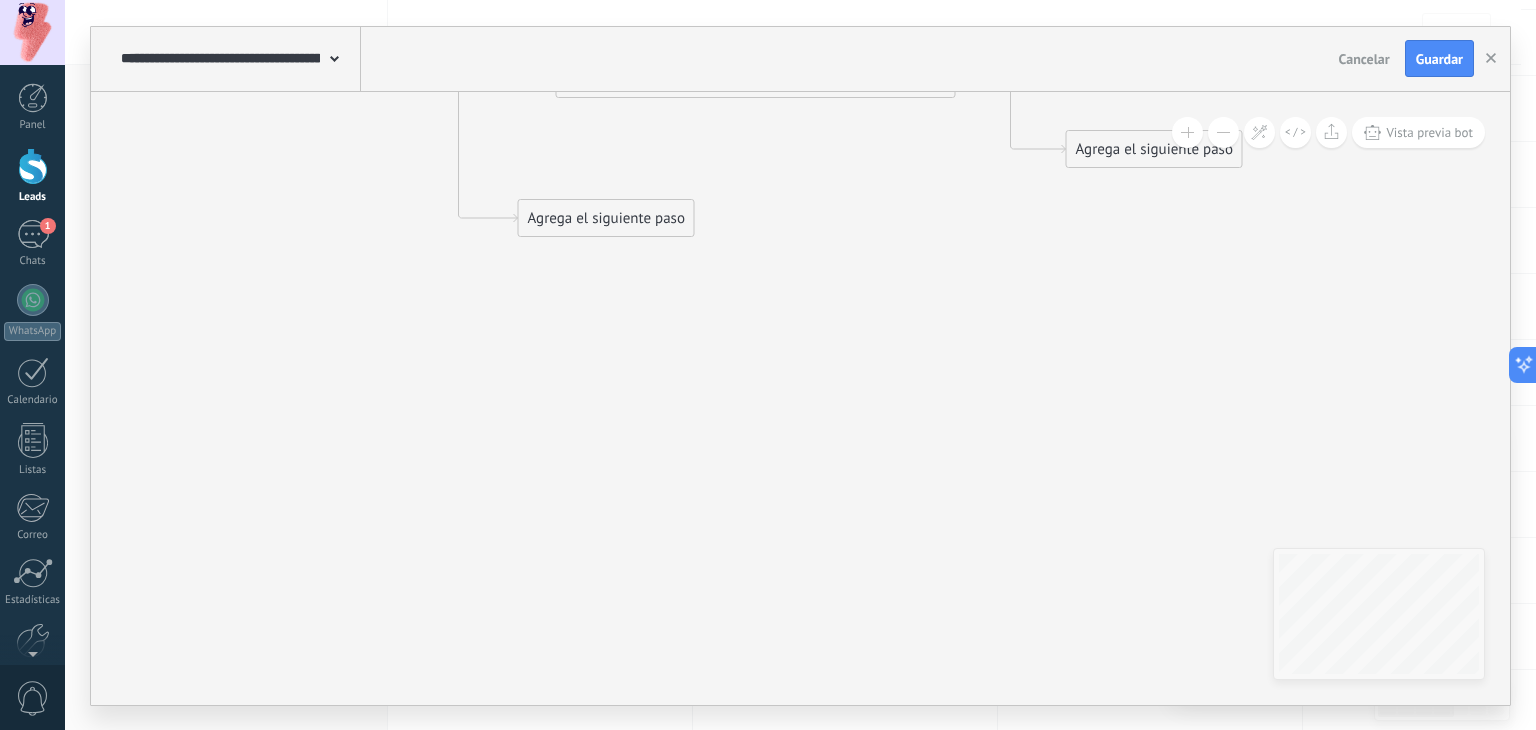 click on "Agrega el siguiente paso" at bounding box center (606, 218) 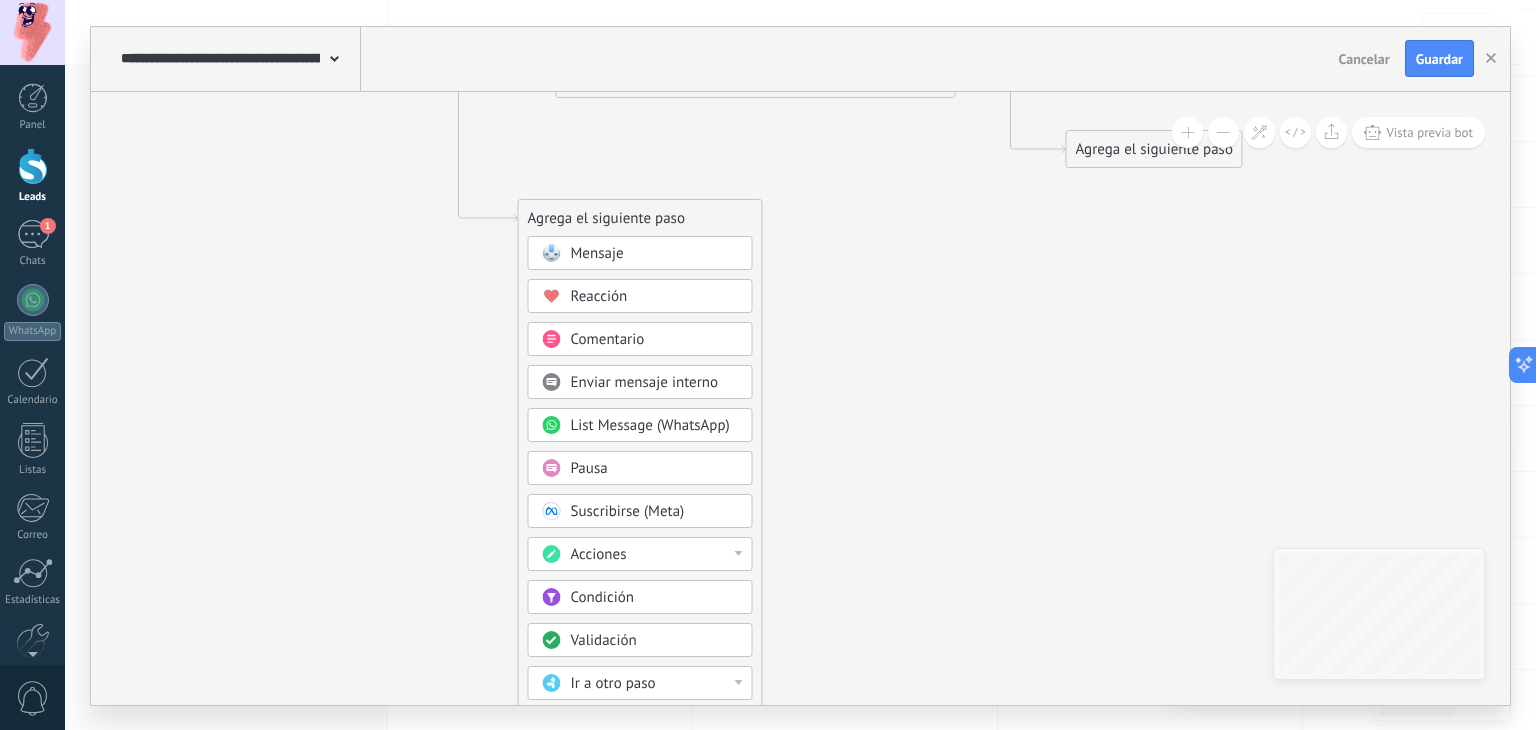 click on "Acciones" at bounding box center [655, 555] 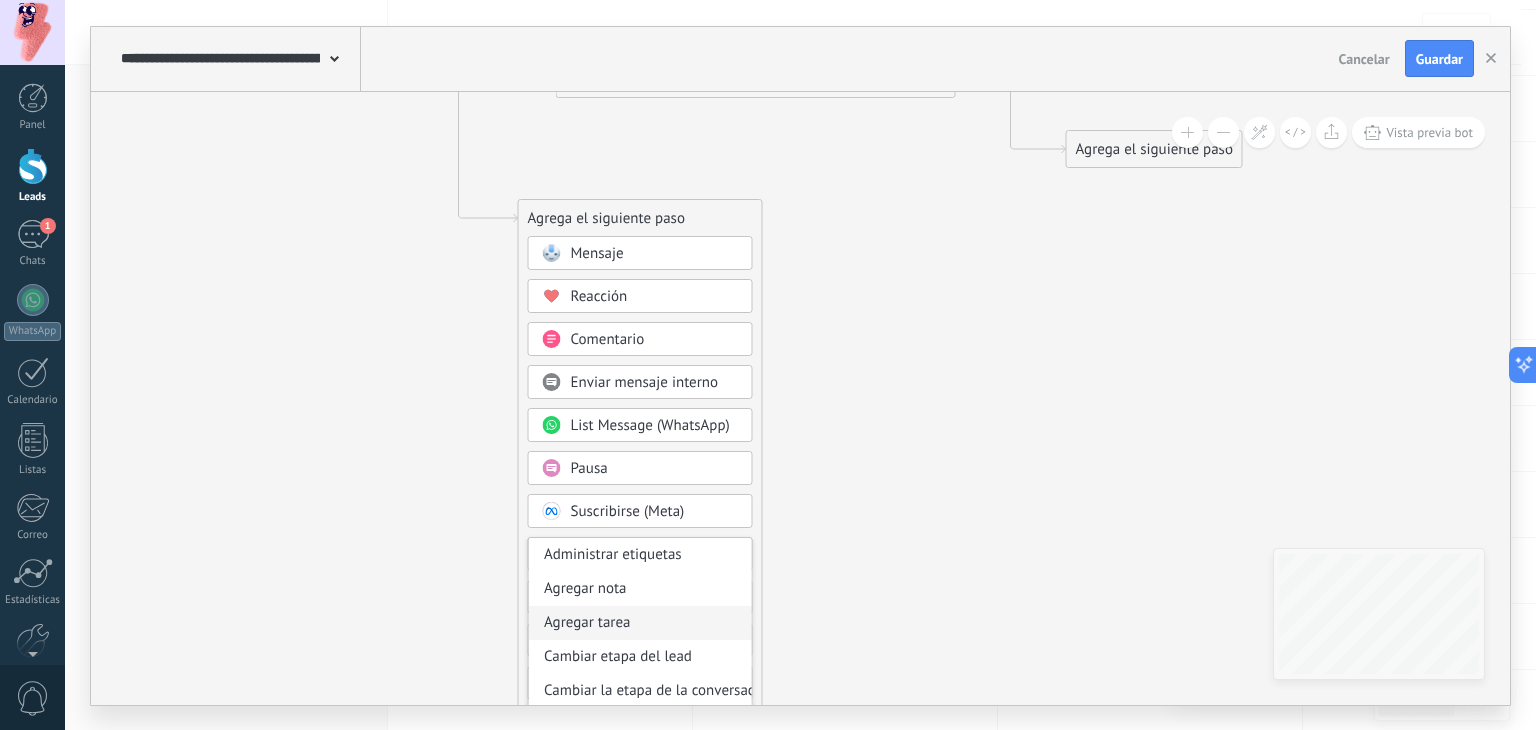 scroll, scrollTop: 100, scrollLeft: 0, axis: vertical 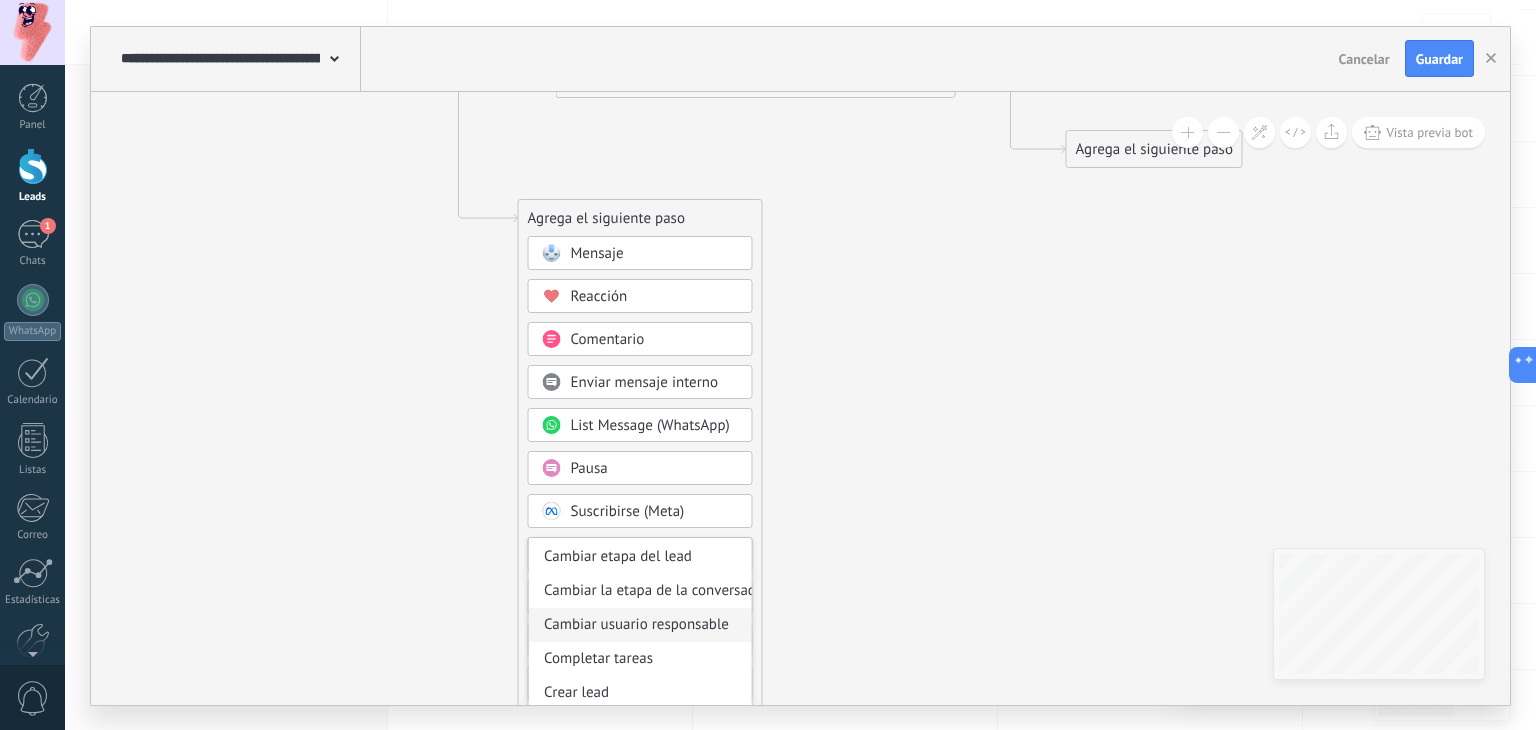 click on "Cambiar usuario responsable" at bounding box center (640, 625) 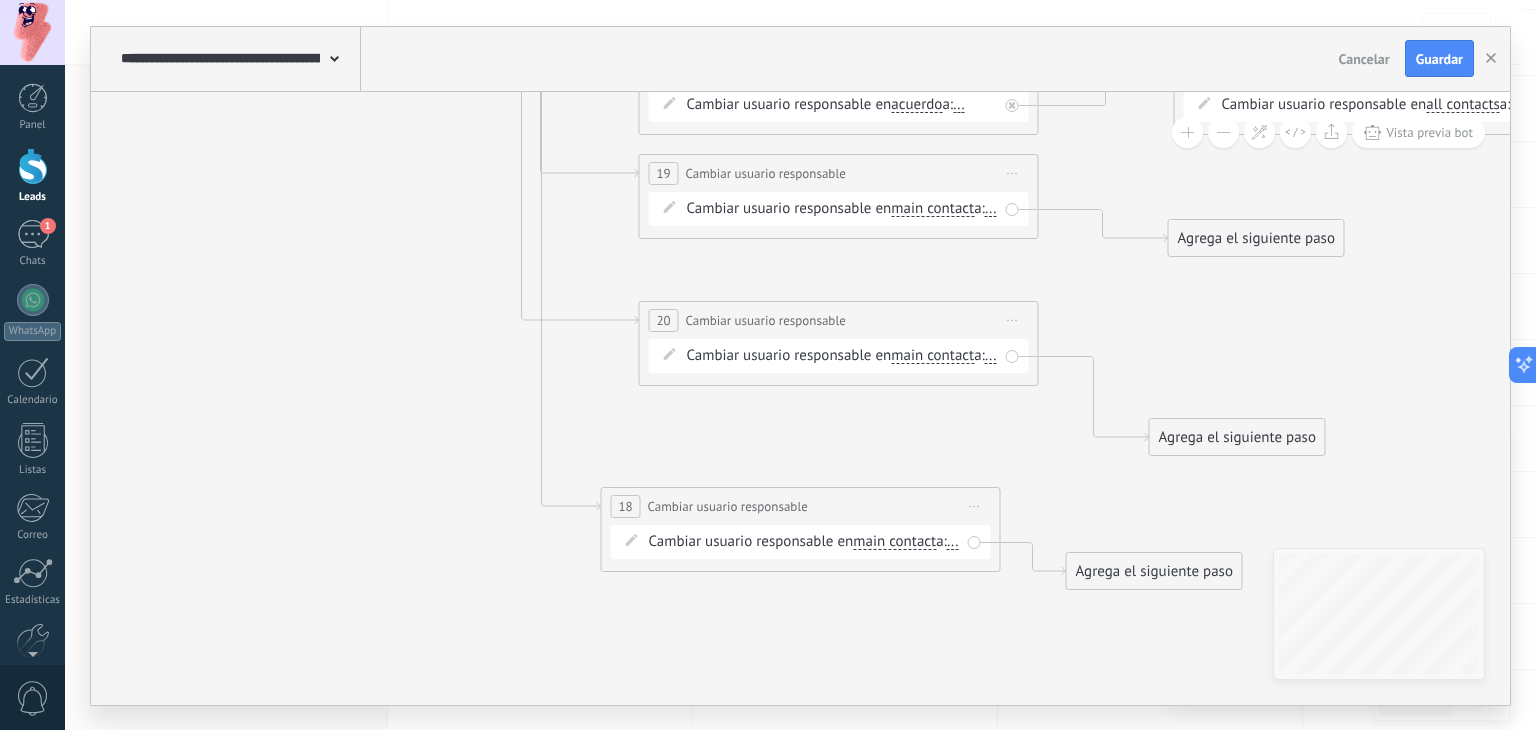 drag, startPoint x: 765, startPoint y: 537, endPoint x: 800, endPoint y: 505, distance: 47.423622 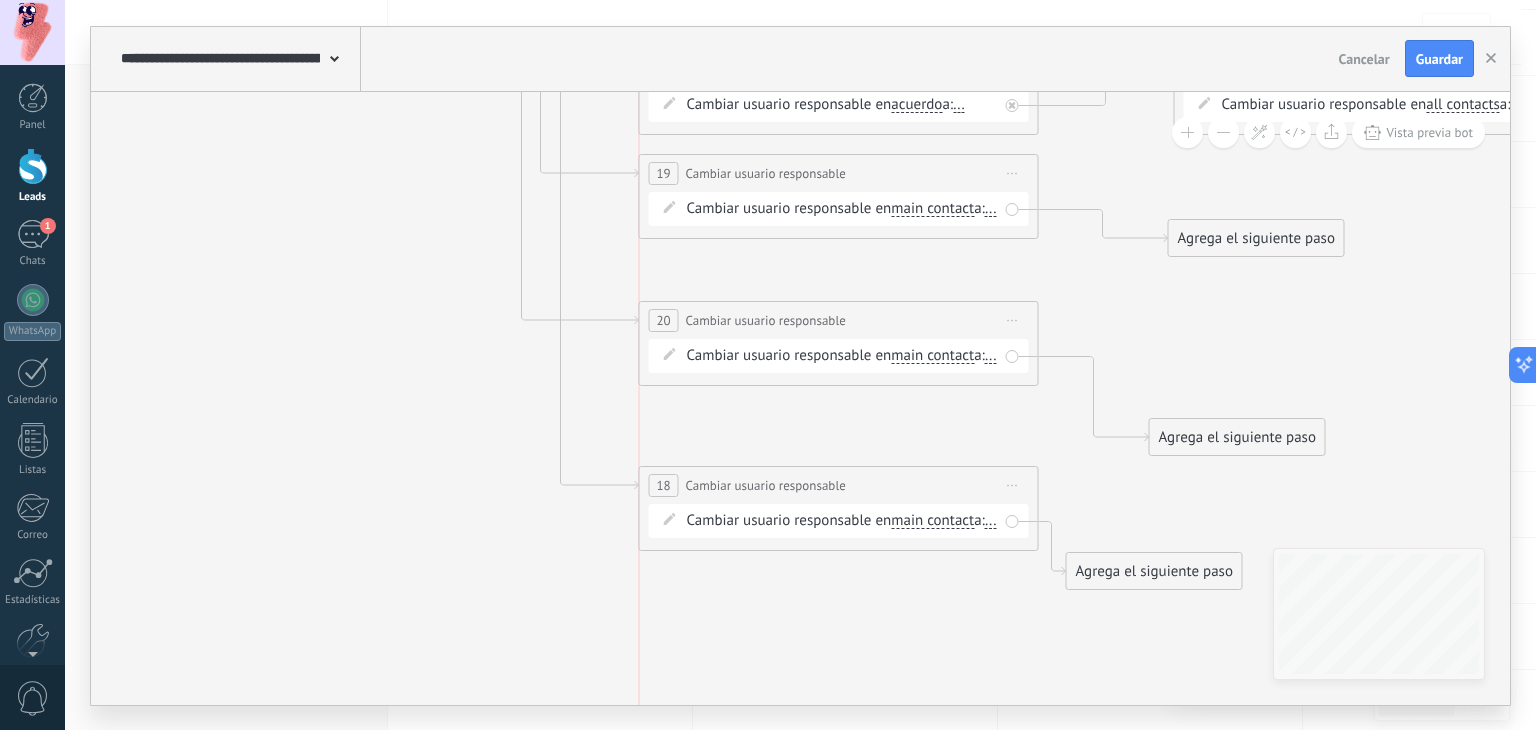 drag, startPoint x: 766, startPoint y: 493, endPoint x: 807, endPoint y: 472, distance: 46.06517 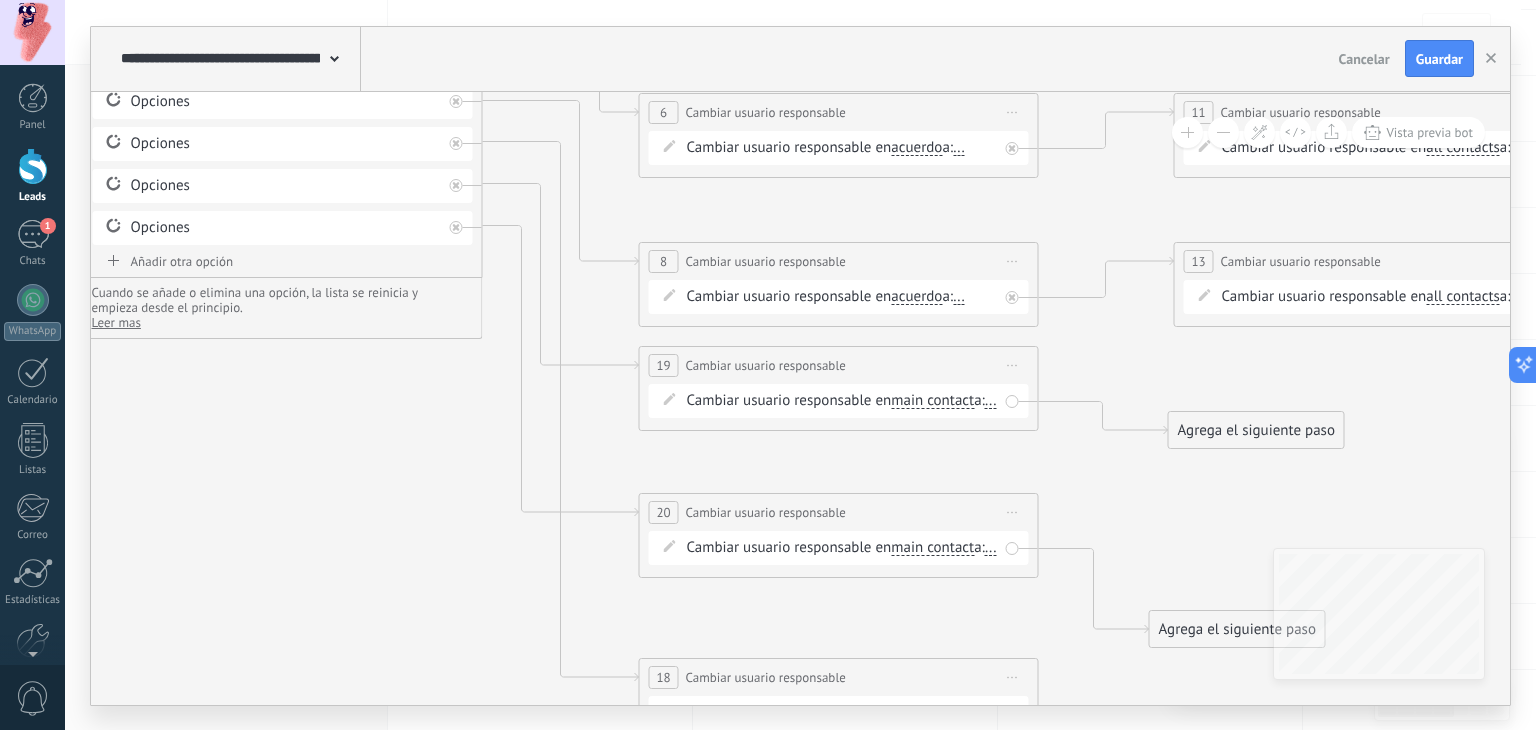 drag, startPoint x: 805, startPoint y: 415, endPoint x: 808, endPoint y: 426, distance: 11.401754 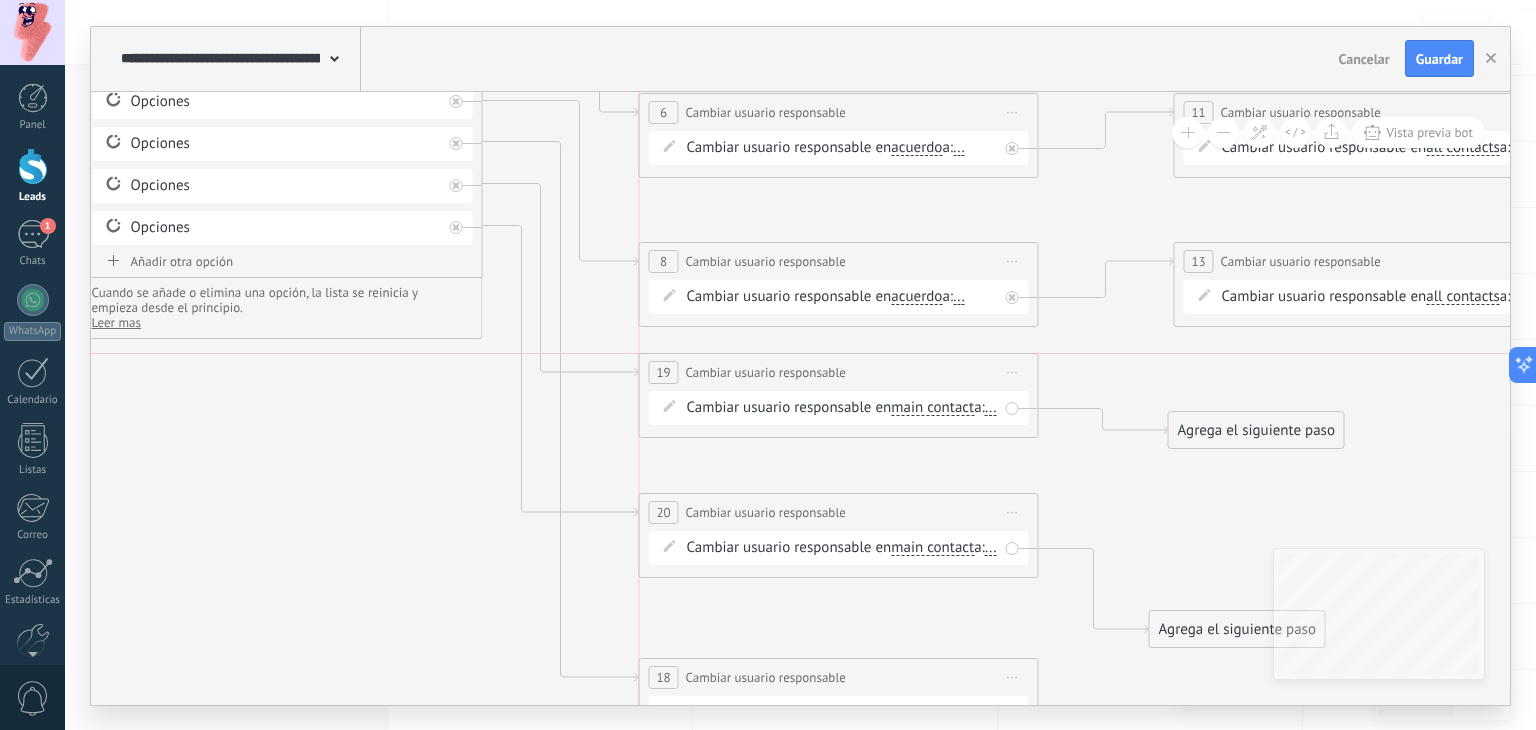 drag, startPoint x: 794, startPoint y: 356, endPoint x: 794, endPoint y: 373, distance: 17 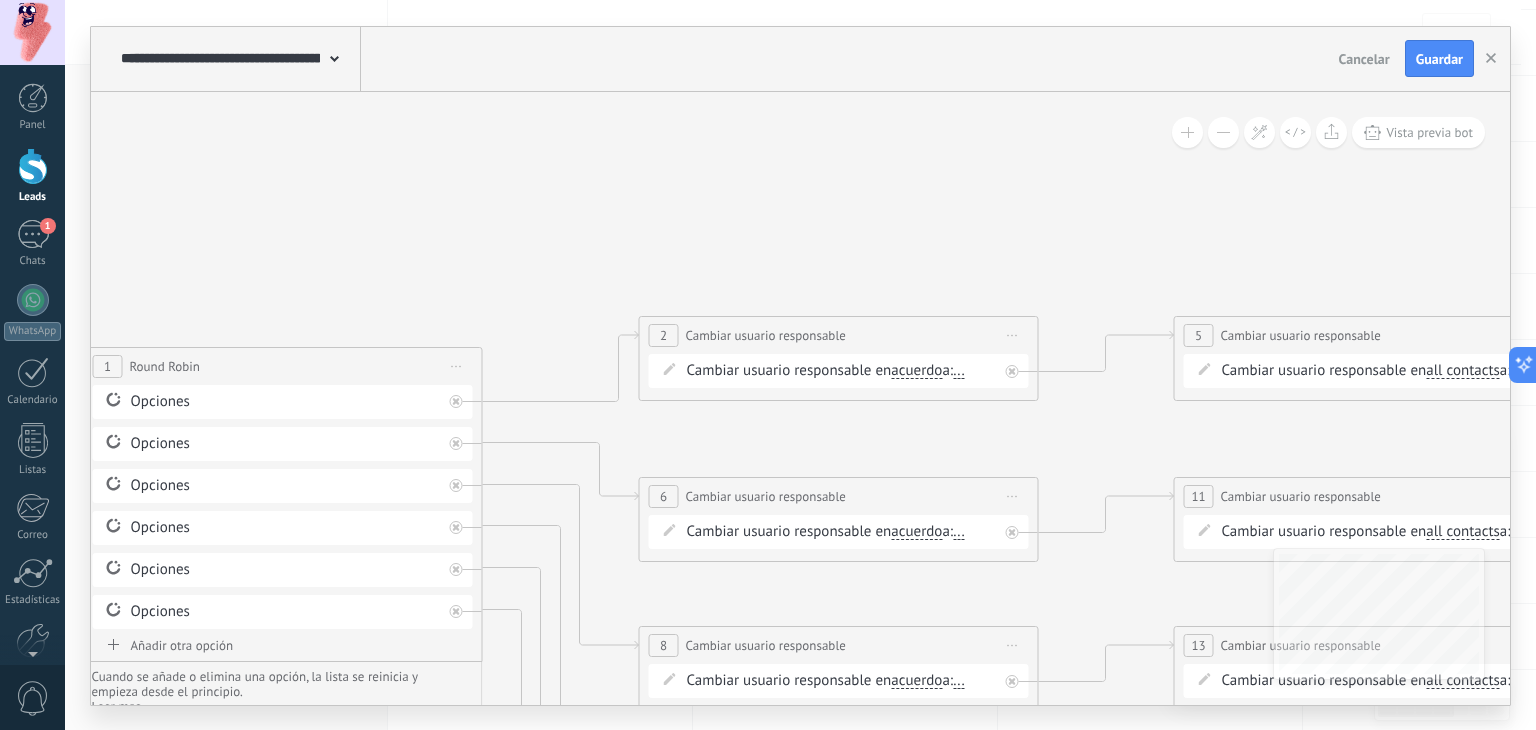 click on "acuerdo" at bounding box center [916, 371] 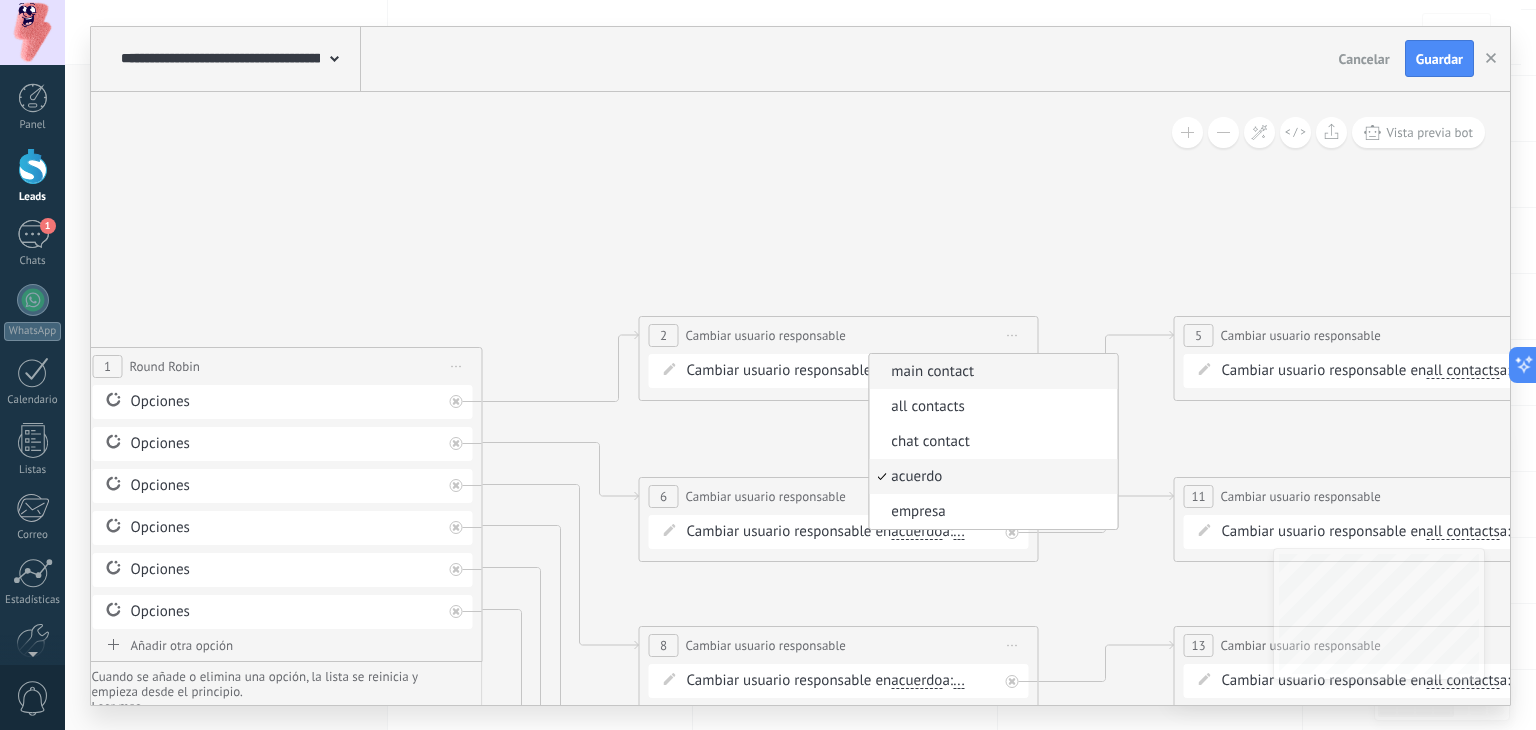 click on "main contact" at bounding box center (990, 372) 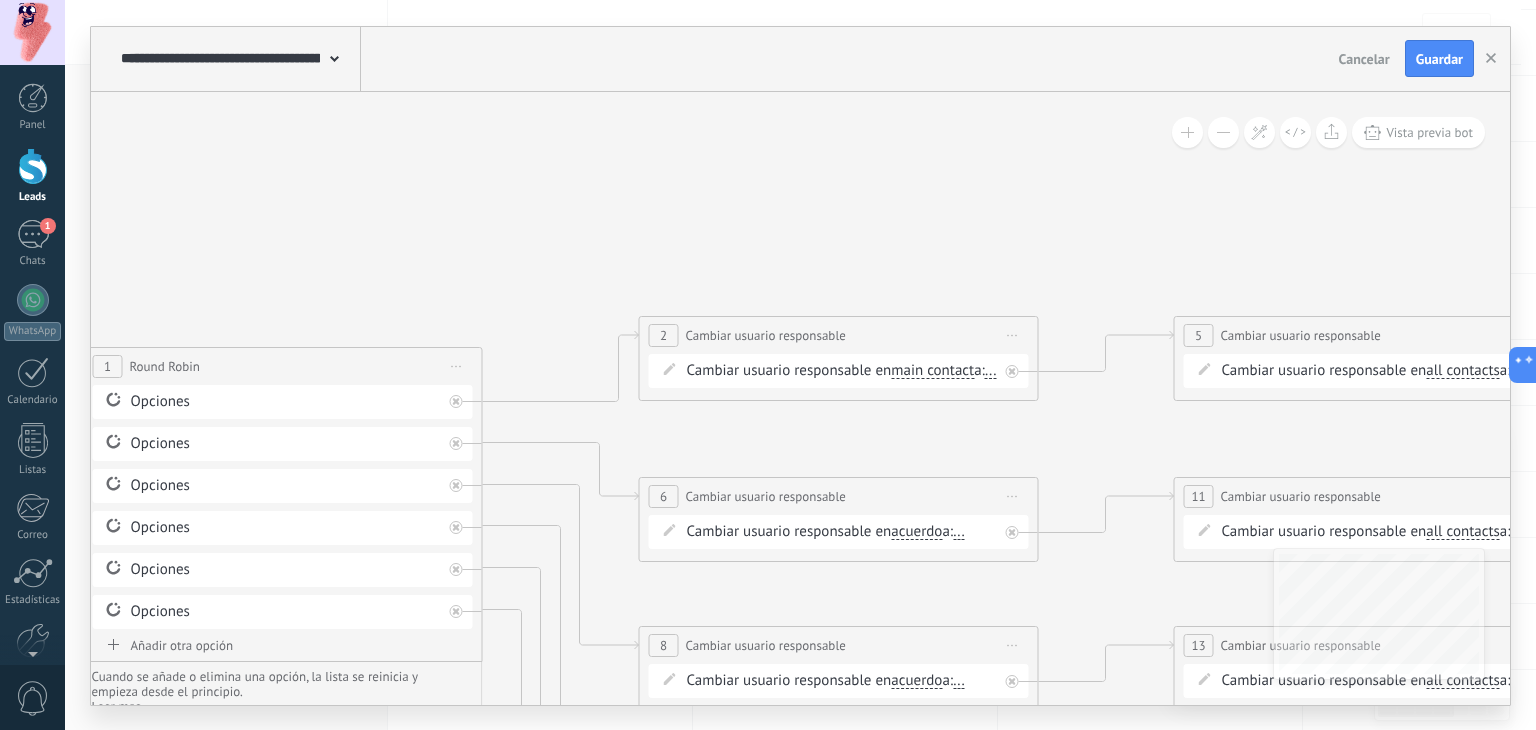 click on "acuerdo" at bounding box center [916, 532] 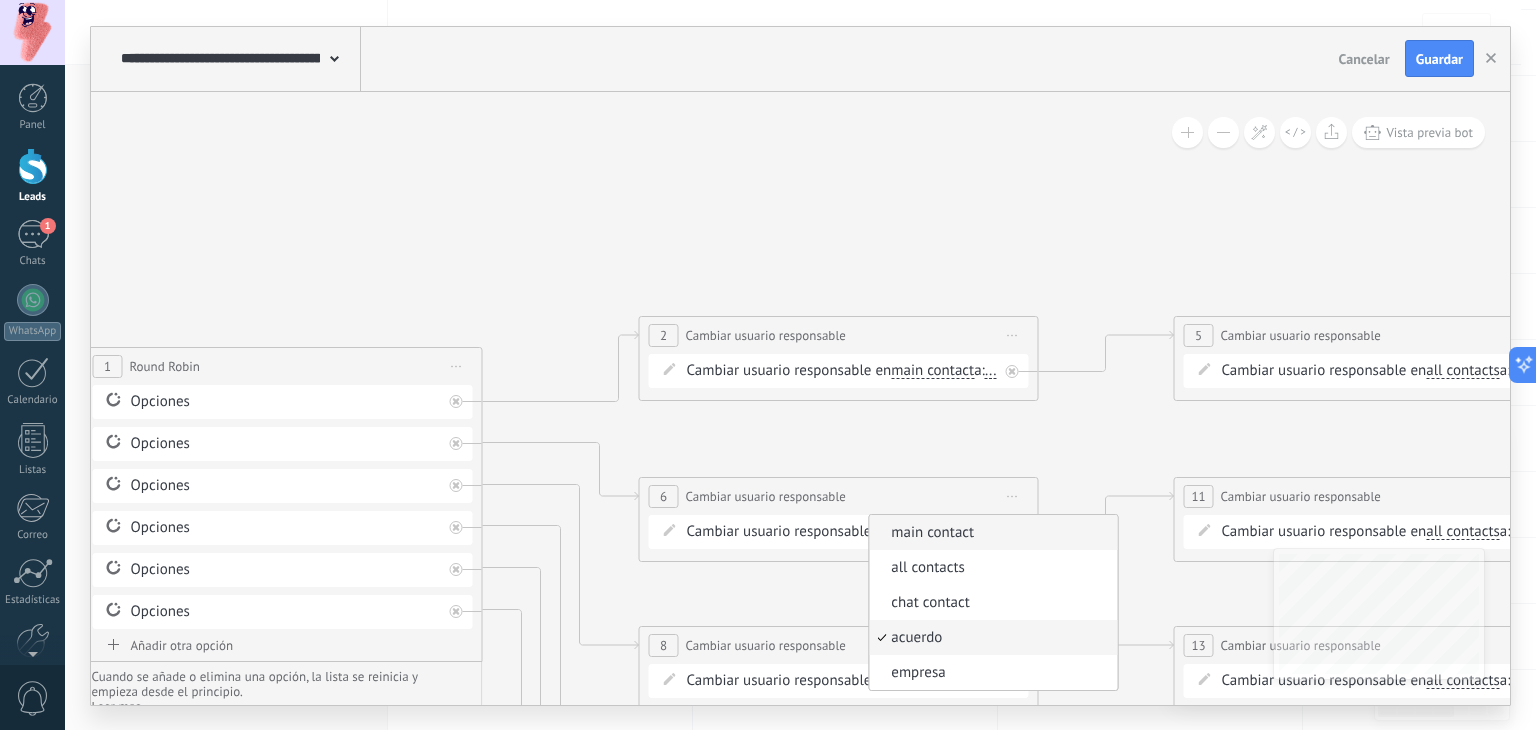 click on "main contact" at bounding box center [990, 533] 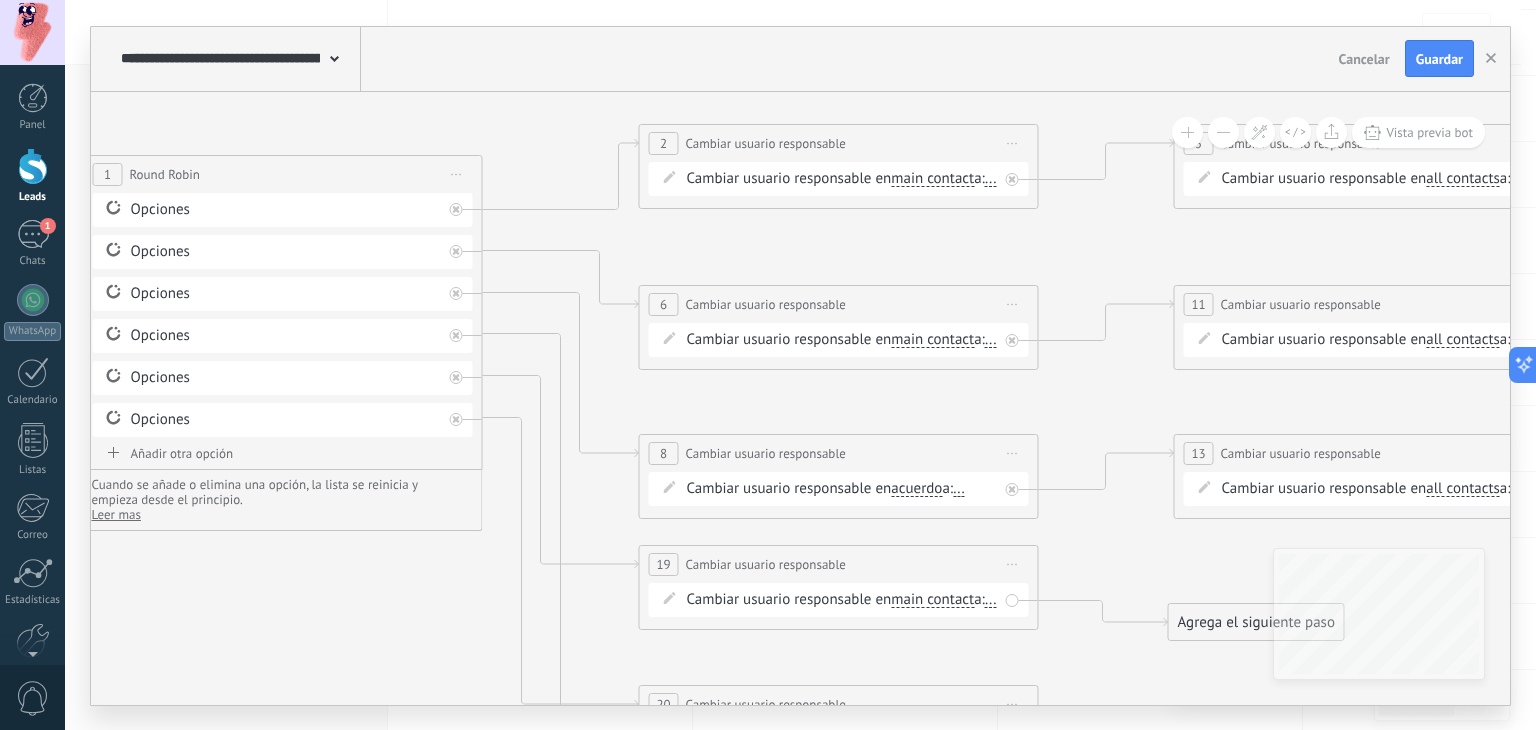 click on "acuerdo" at bounding box center [916, 489] 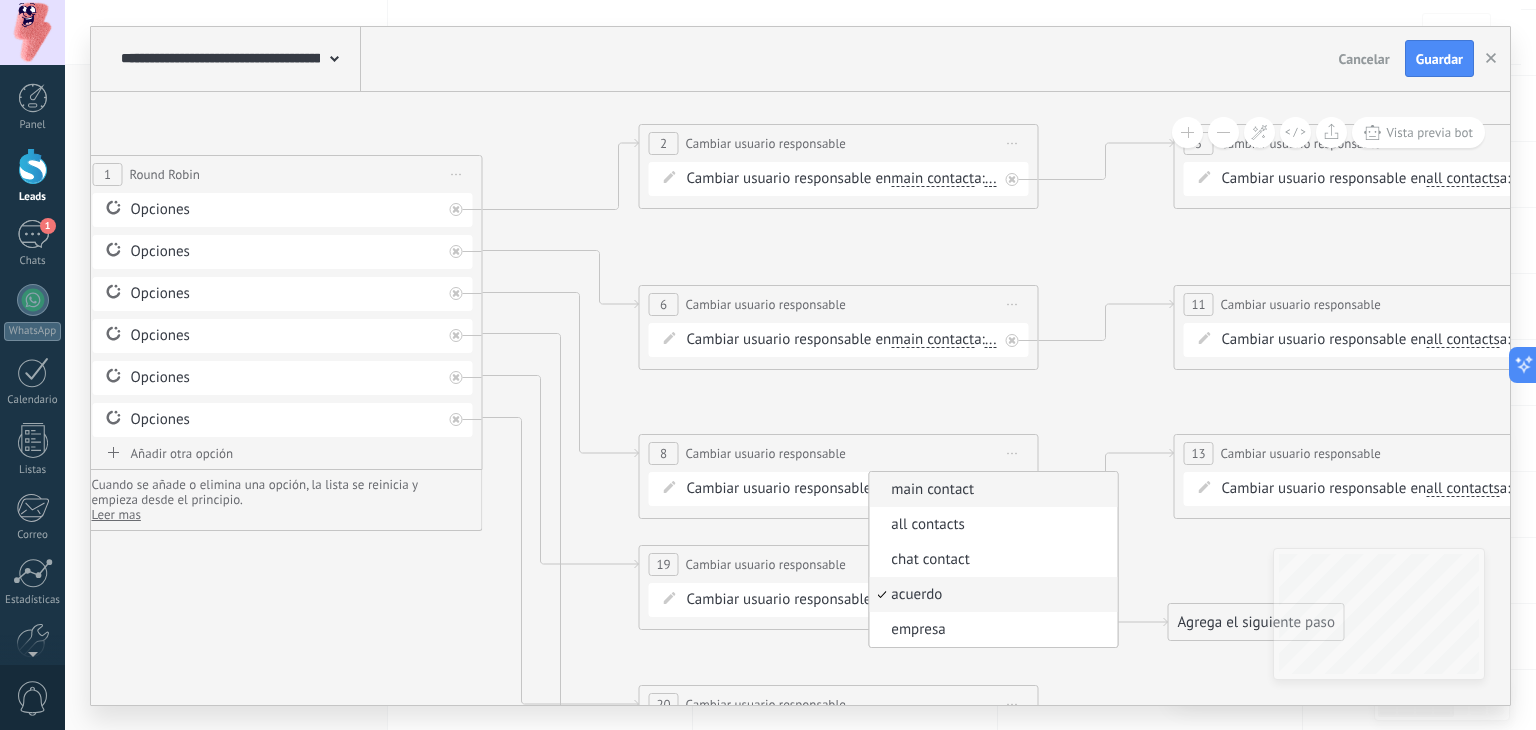 click on "main contact" at bounding box center (990, 490) 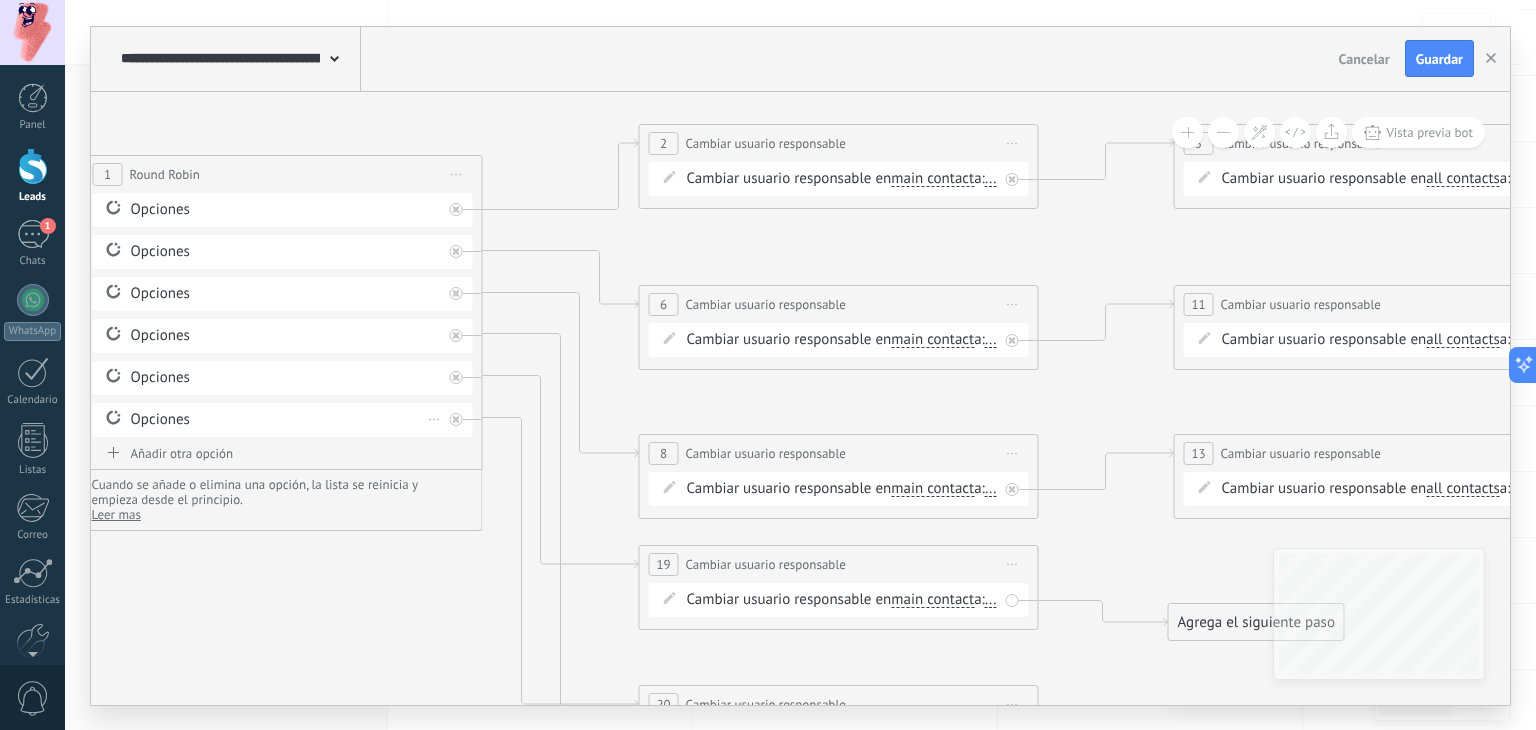 click on "Borrar" at bounding box center (435, 419) 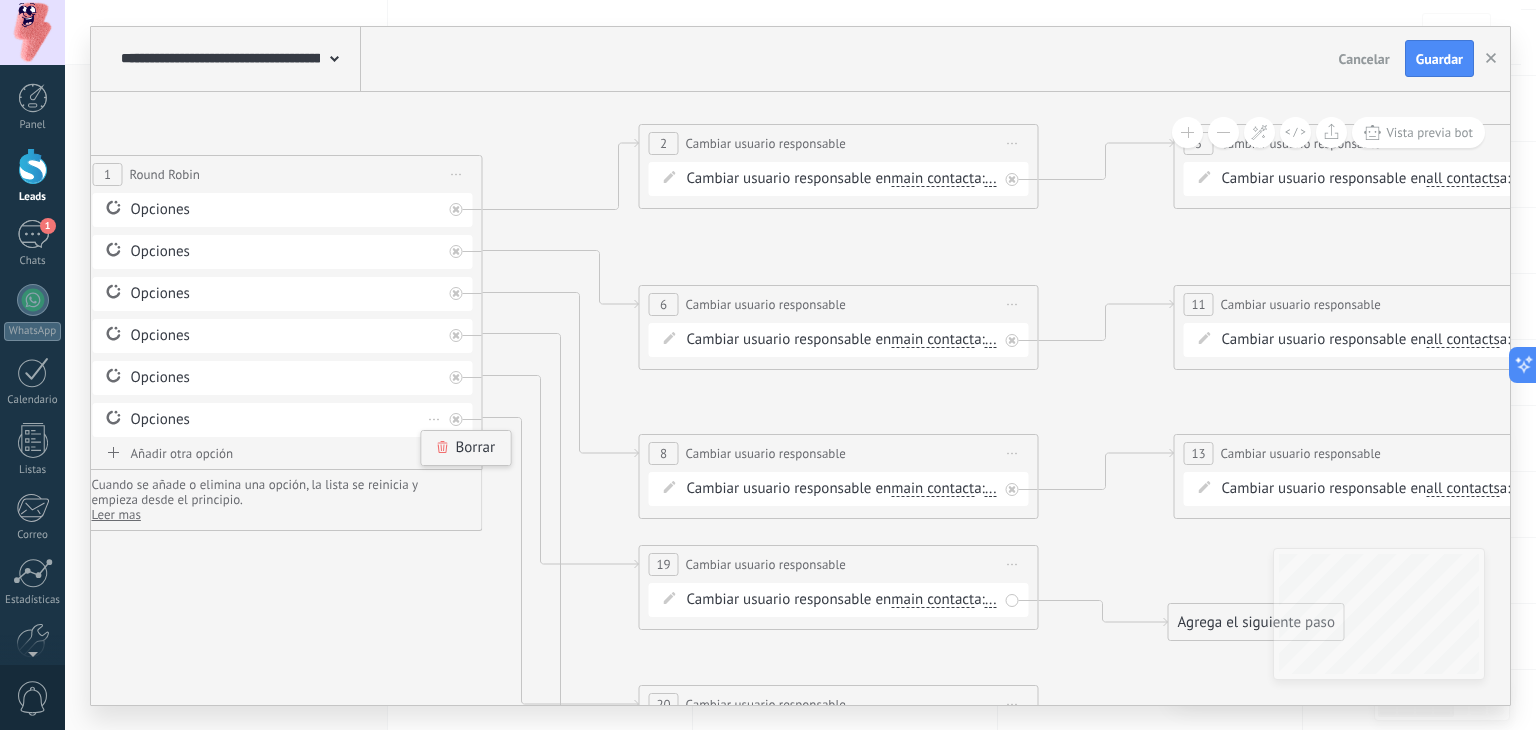 click 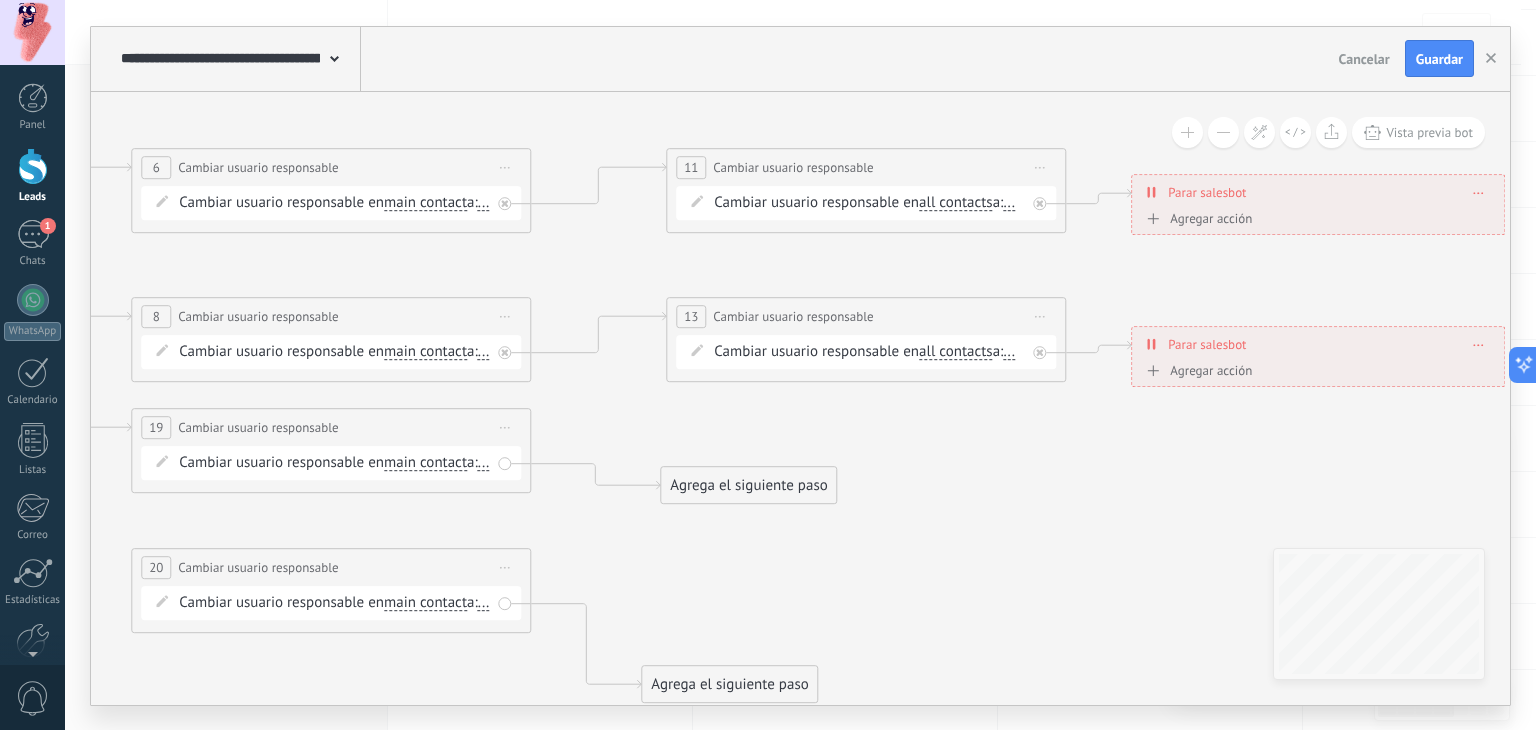 scroll, scrollTop: 200, scrollLeft: 0, axis: vertical 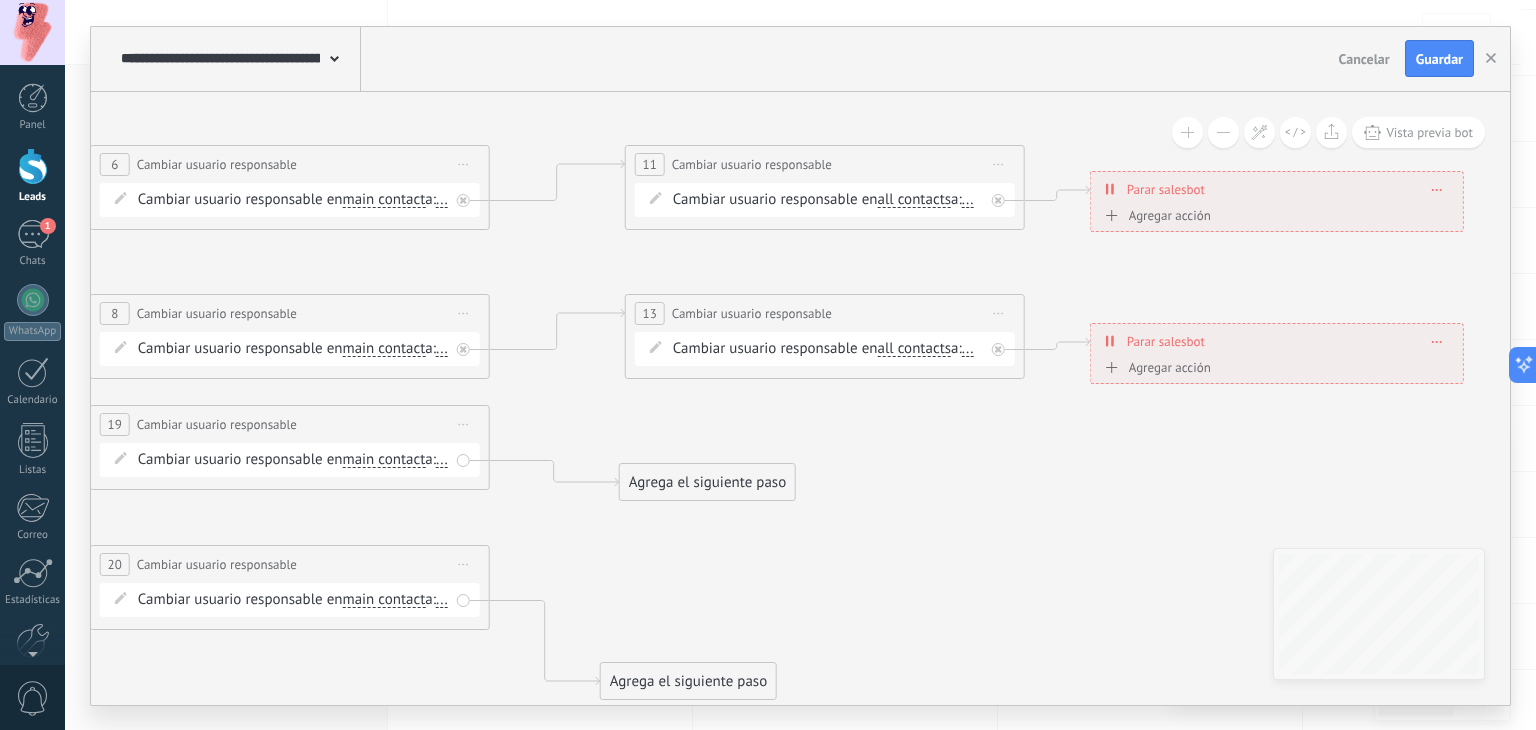 click 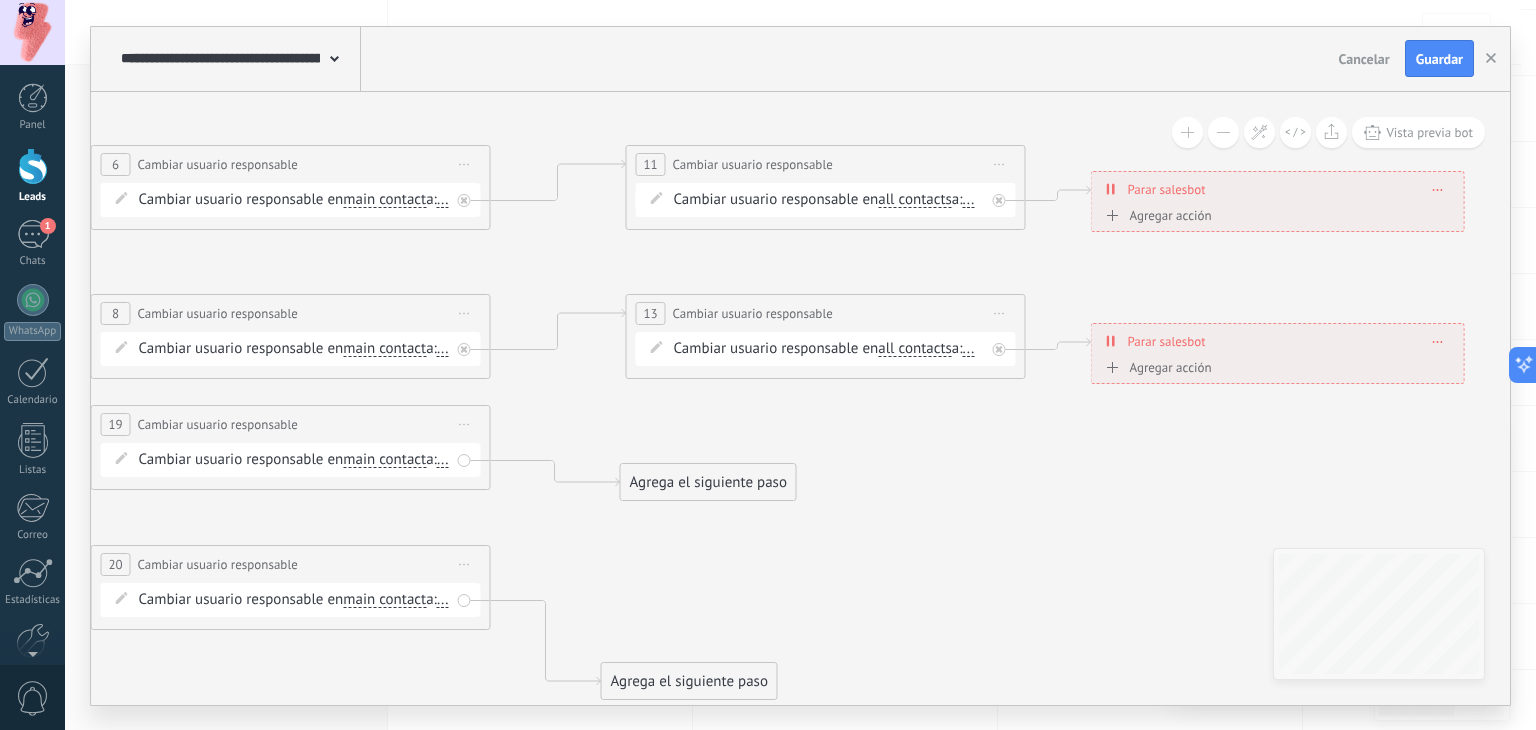 click on "Agrega el siguiente paso" at bounding box center (708, 482) 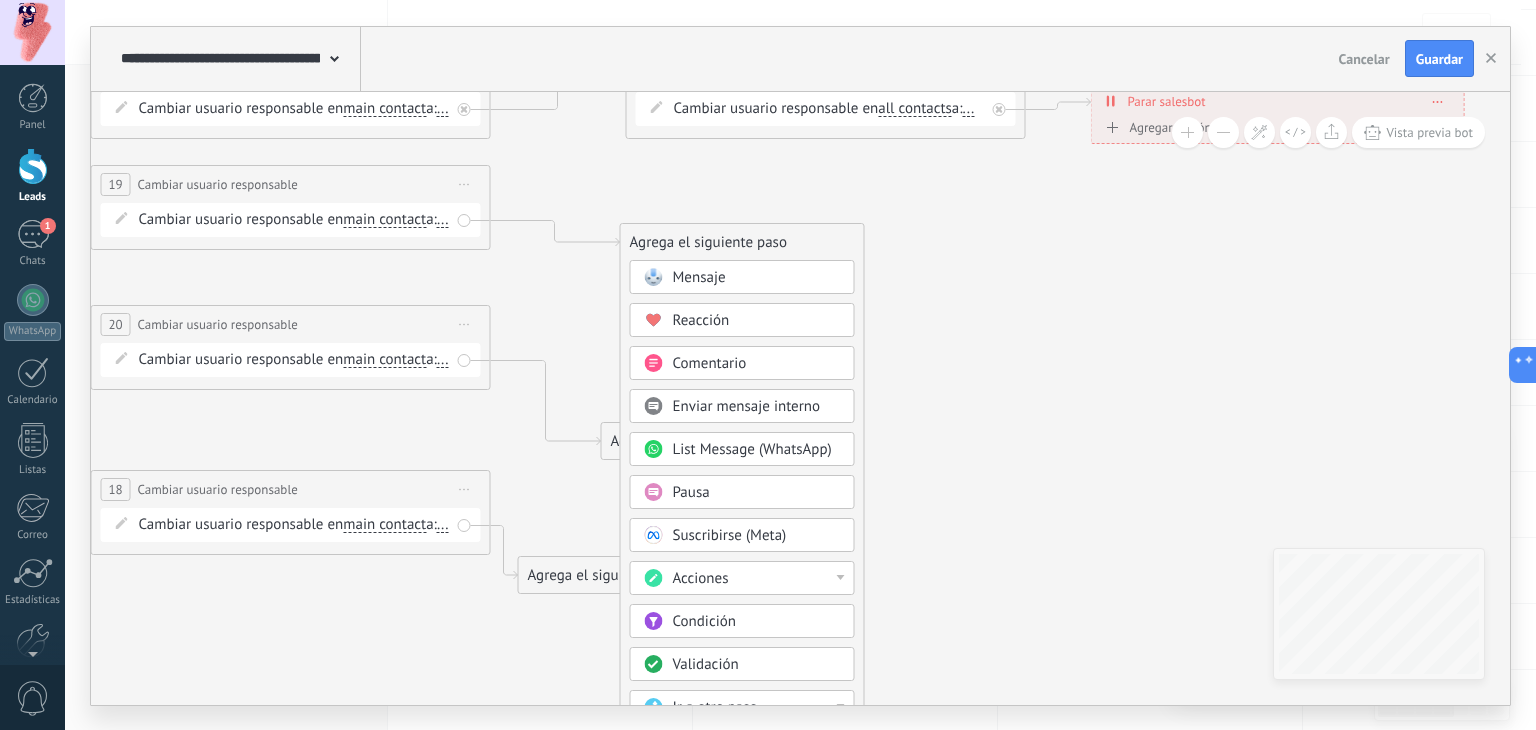 click on "Acciones" at bounding box center (757, 579) 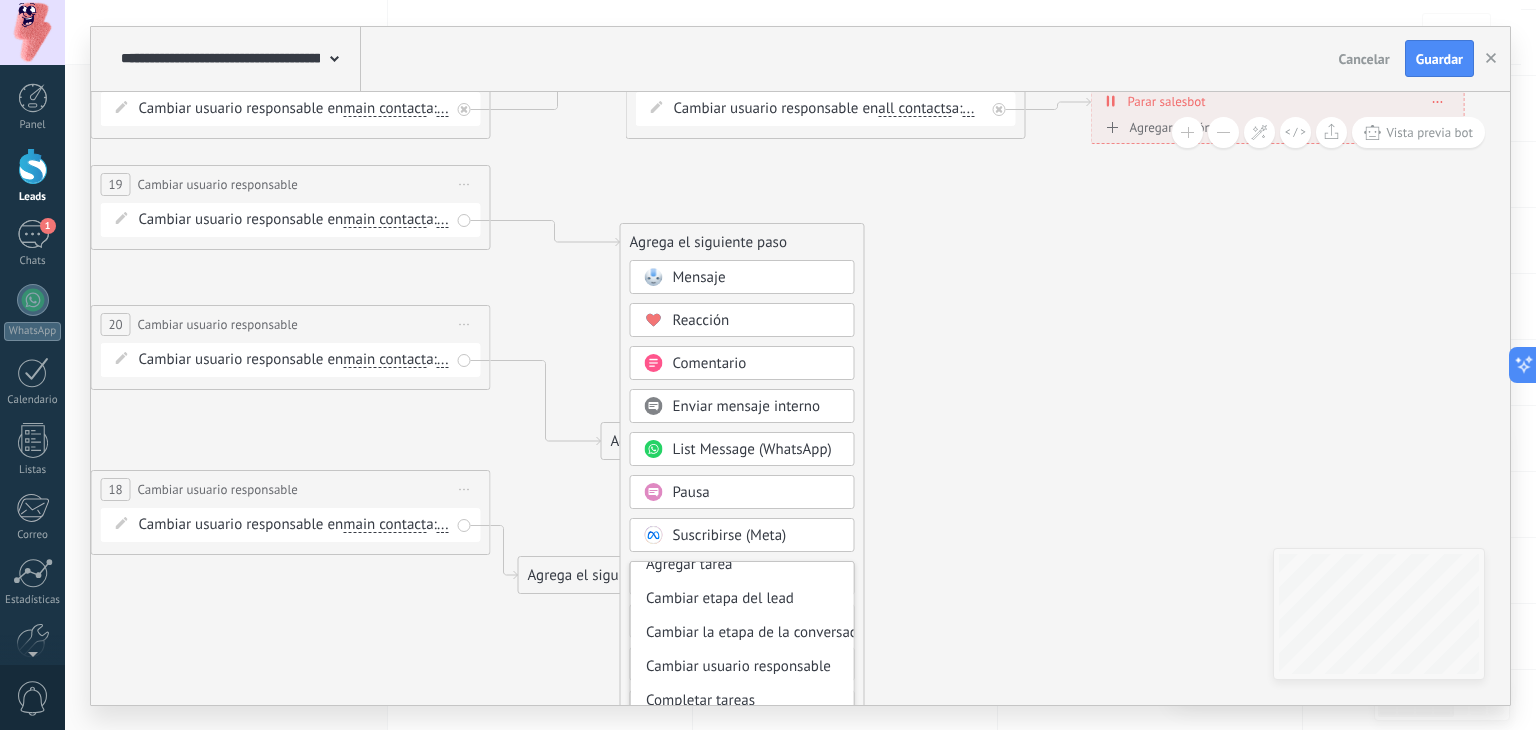 scroll, scrollTop: 100, scrollLeft: 0, axis: vertical 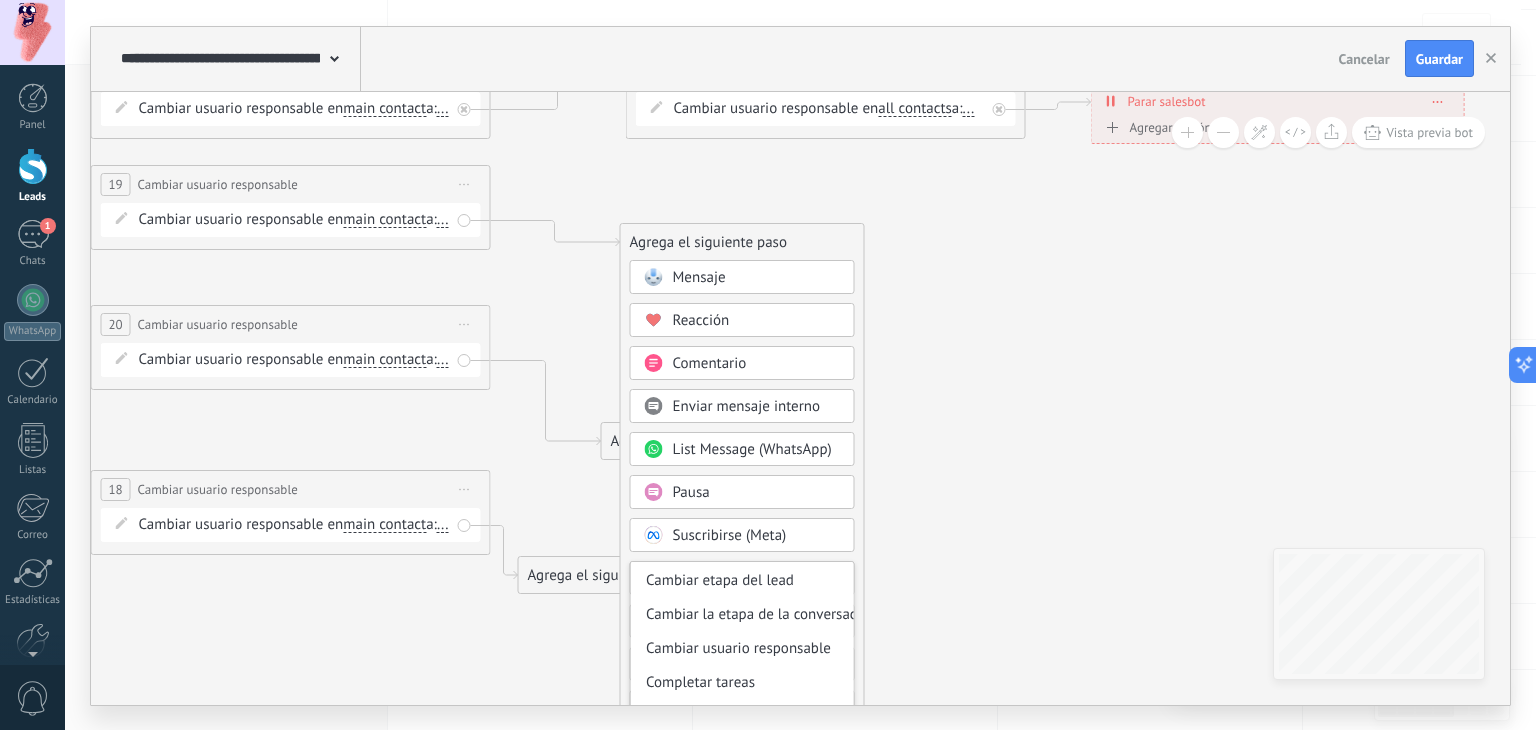 click on "Cambiar usuario responsable" at bounding box center (742, 649) 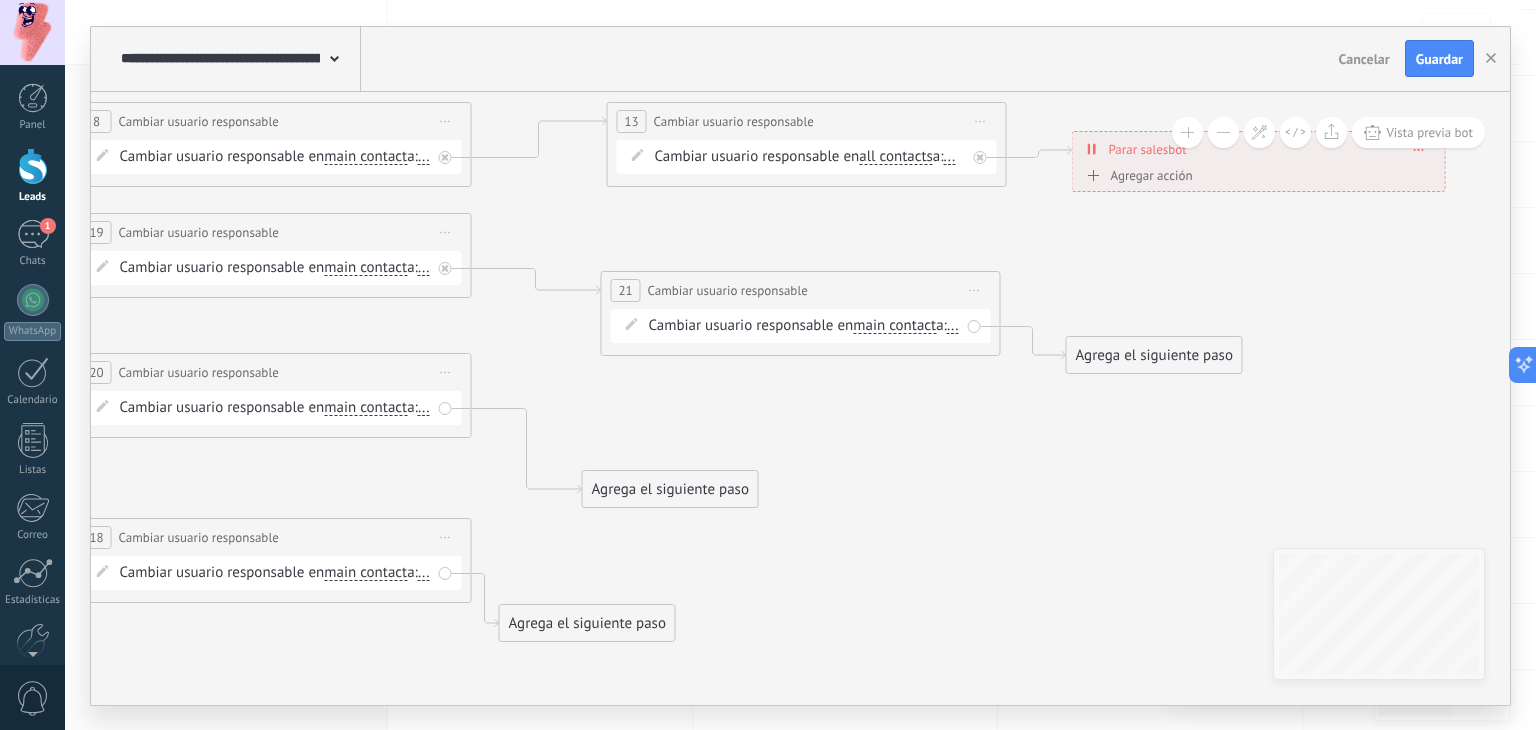 click on "Agrega el siguiente paso" at bounding box center [670, 489] 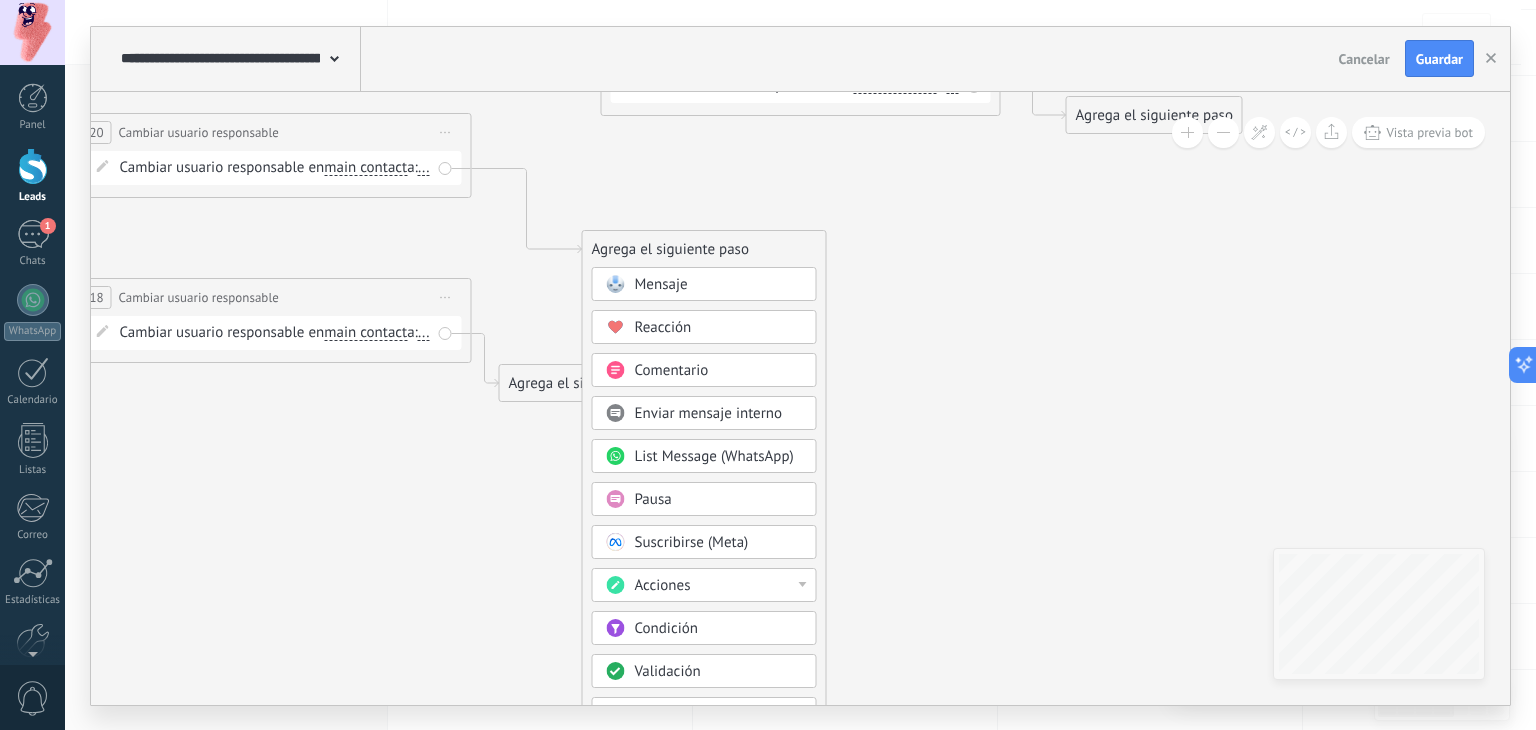 click on "Acciones" at bounding box center (719, 586) 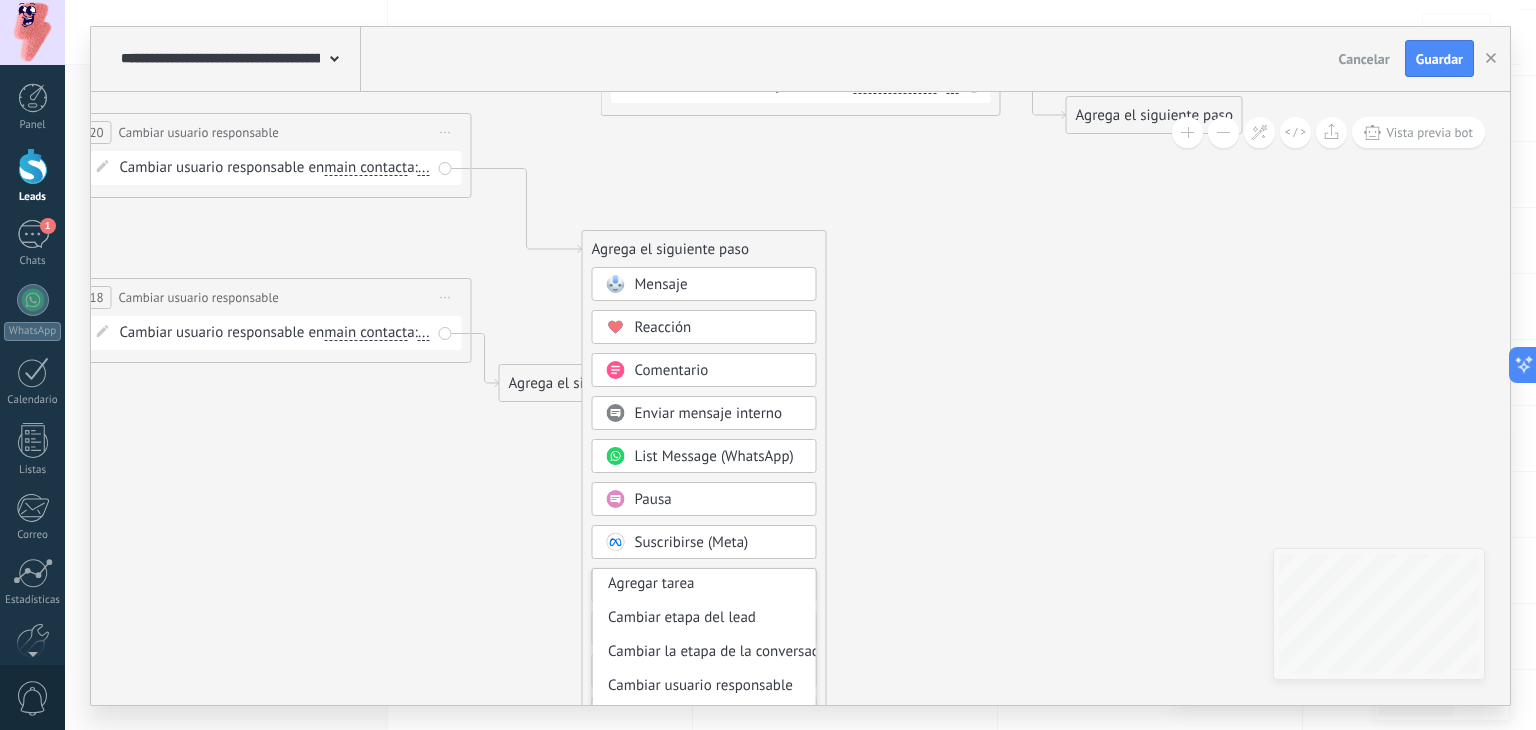 scroll, scrollTop: 100, scrollLeft: 0, axis: vertical 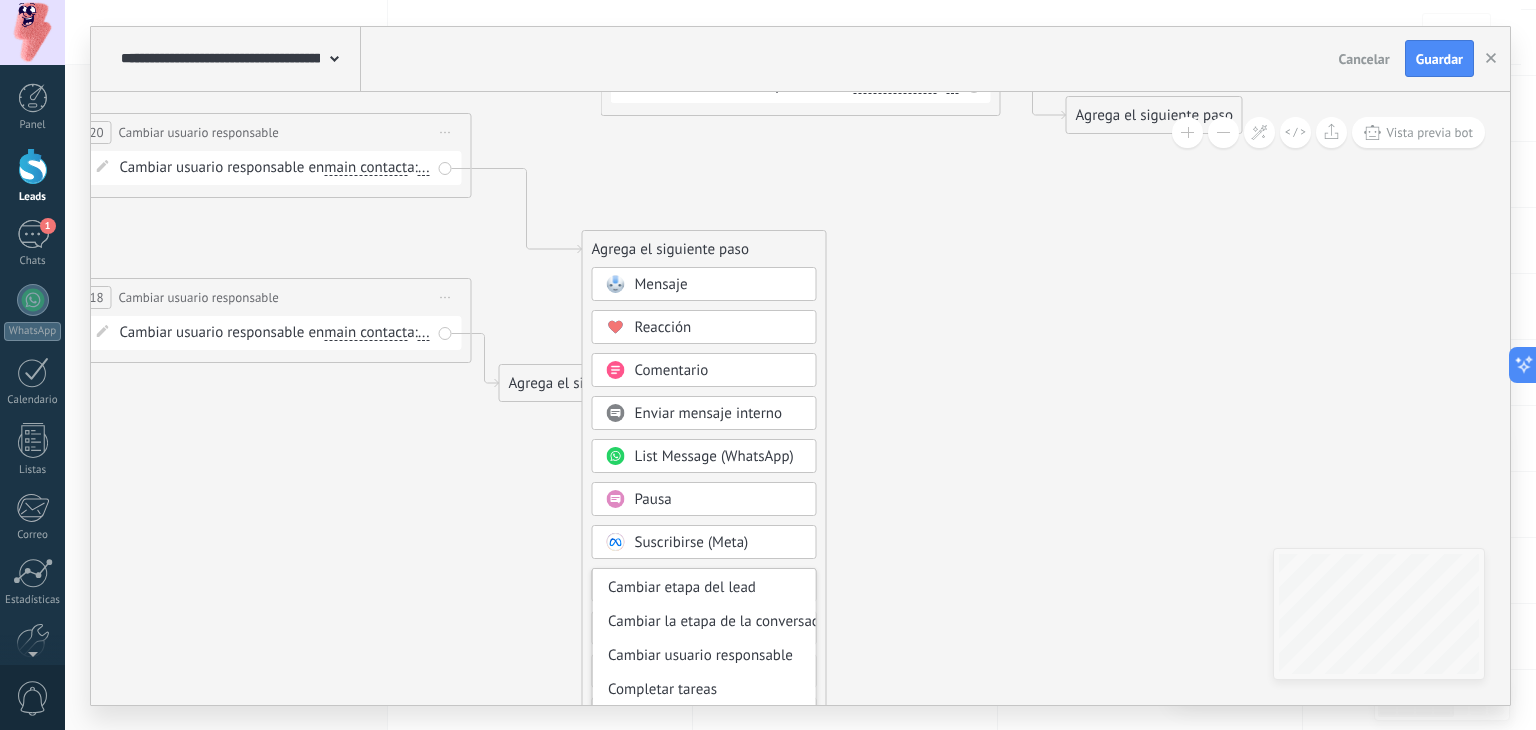 click on "Cambiar usuario responsable" at bounding box center (704, 656) 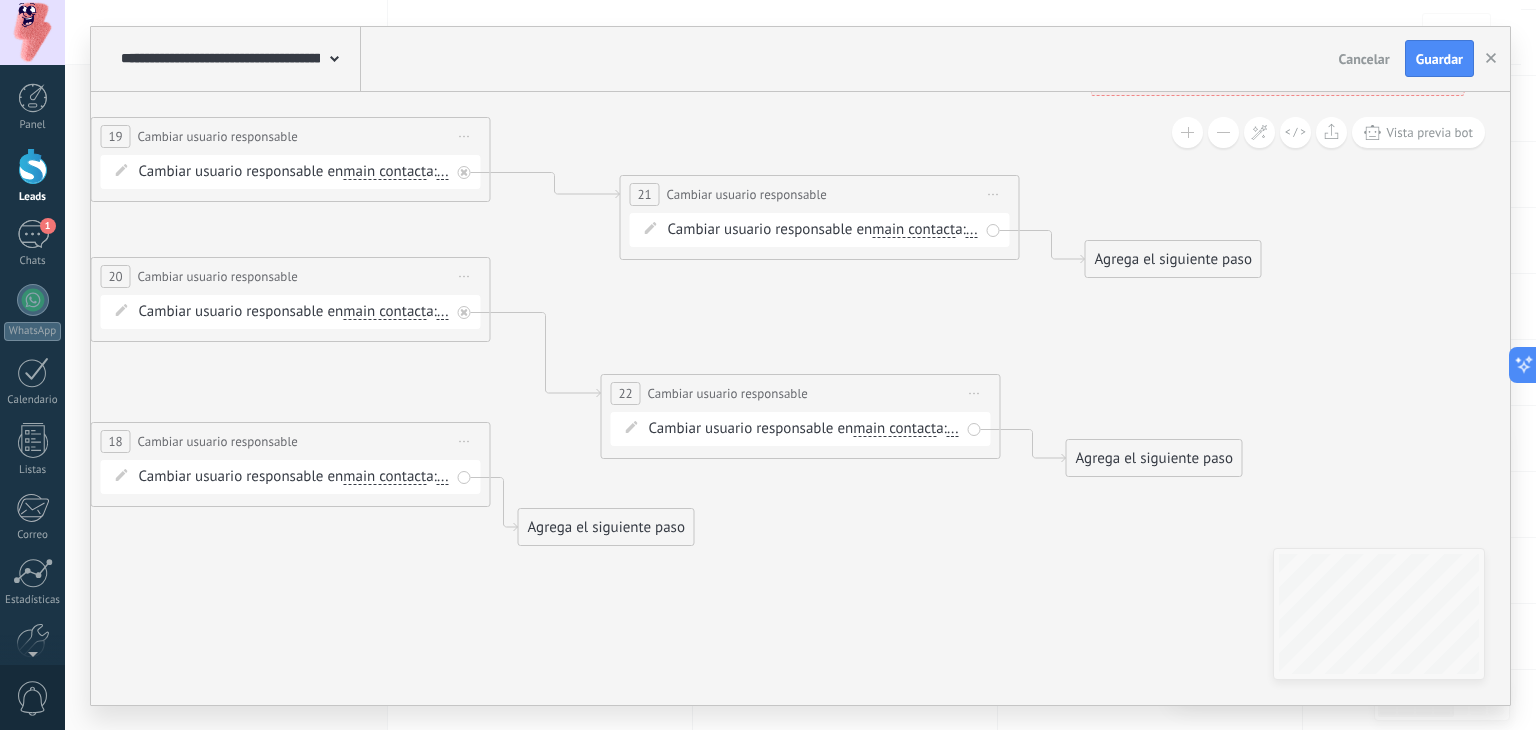 click on "Agrega el siguiente paso" at bounding box center [606, 527] 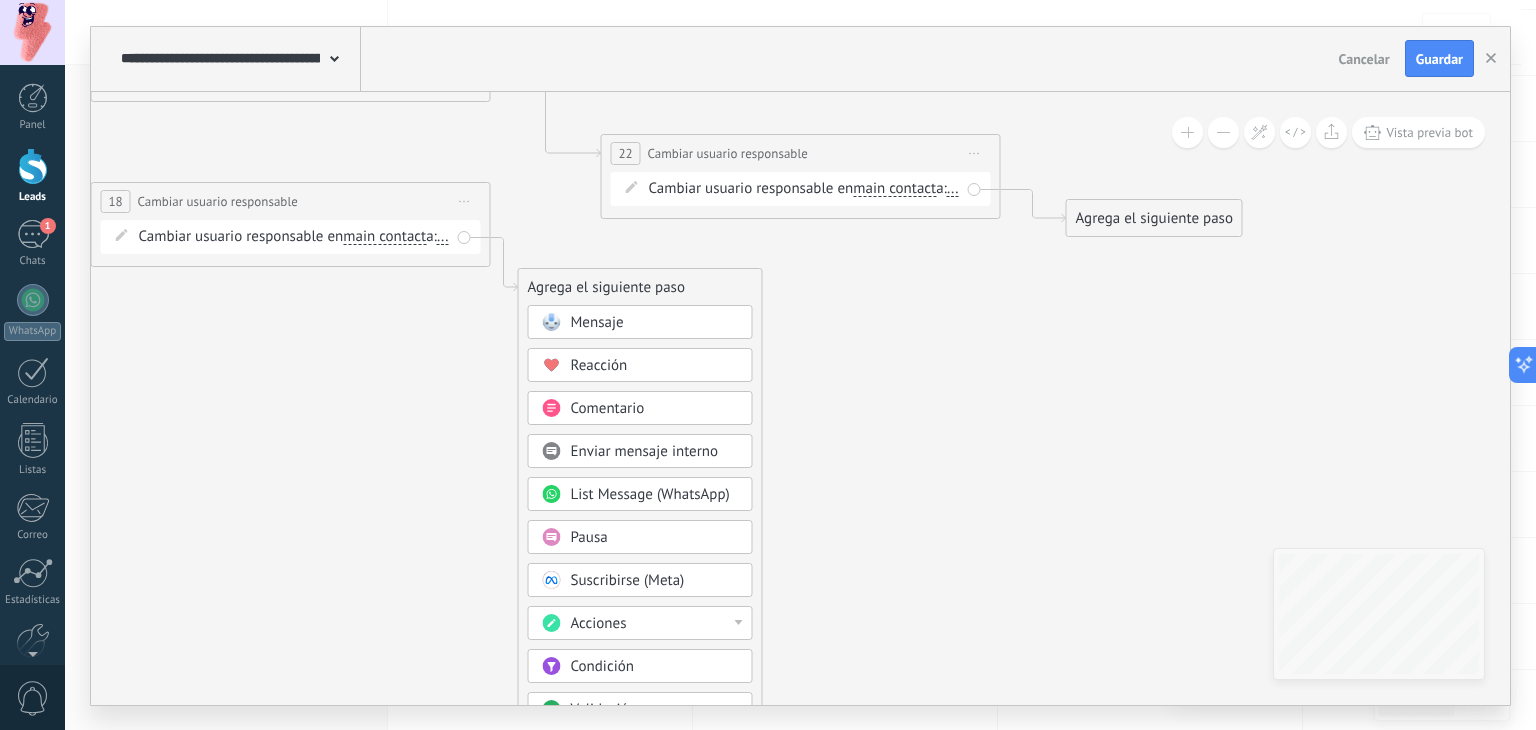 click on "Acciones" at bounding box center (655, 624) 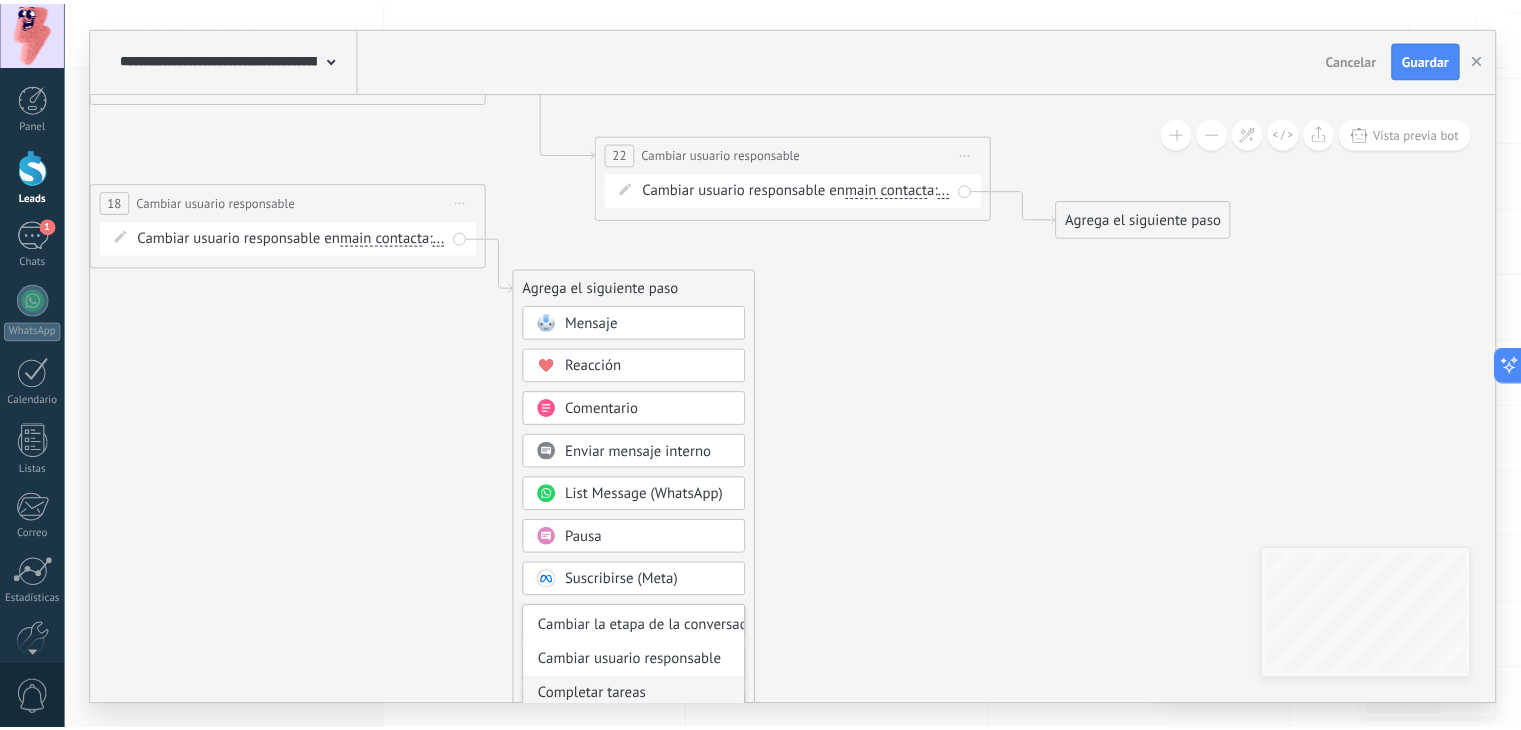 scroll, scrollTop: 100, scrollLeft: 0, axis: vertical 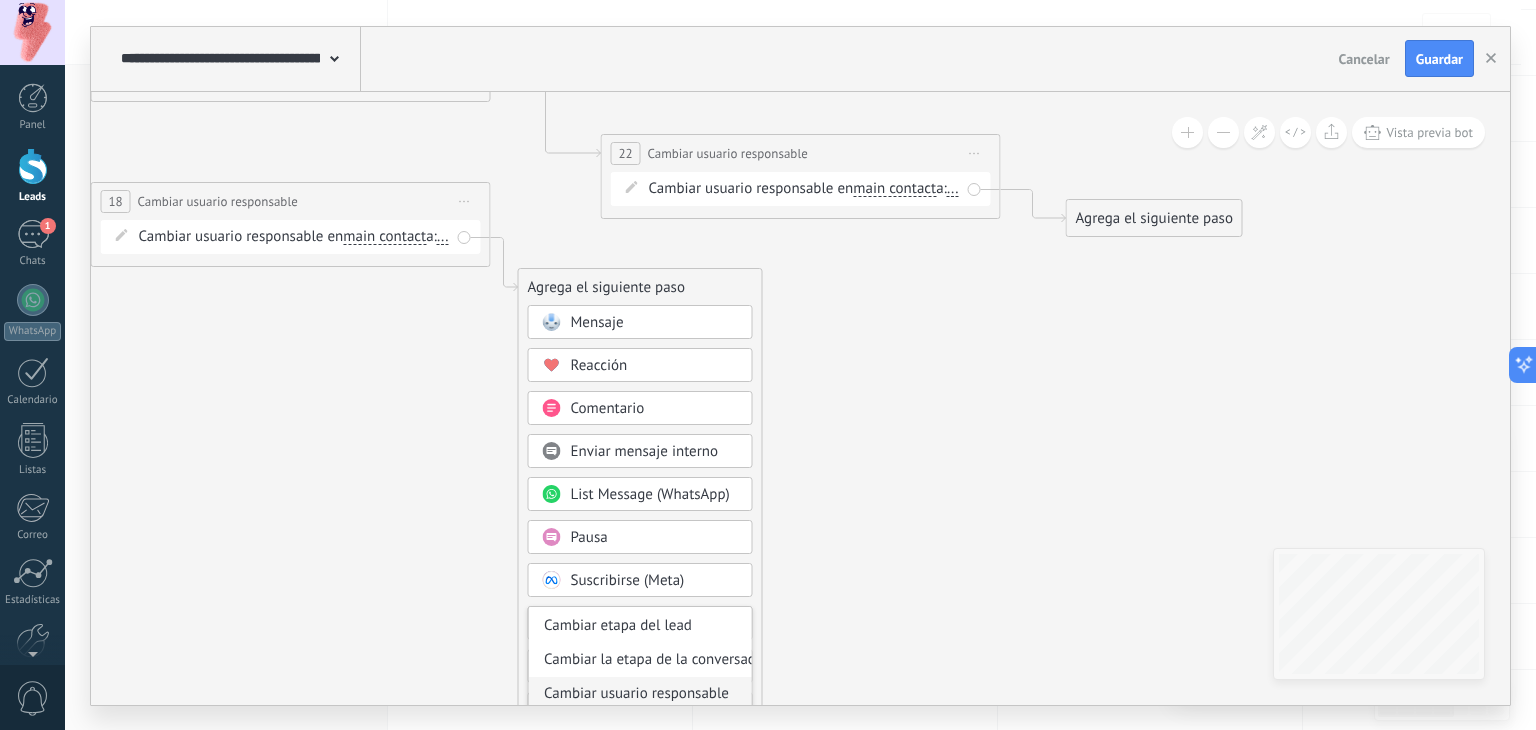 click on "Cambiar usuario responsable" at bounding box center [640, 694] 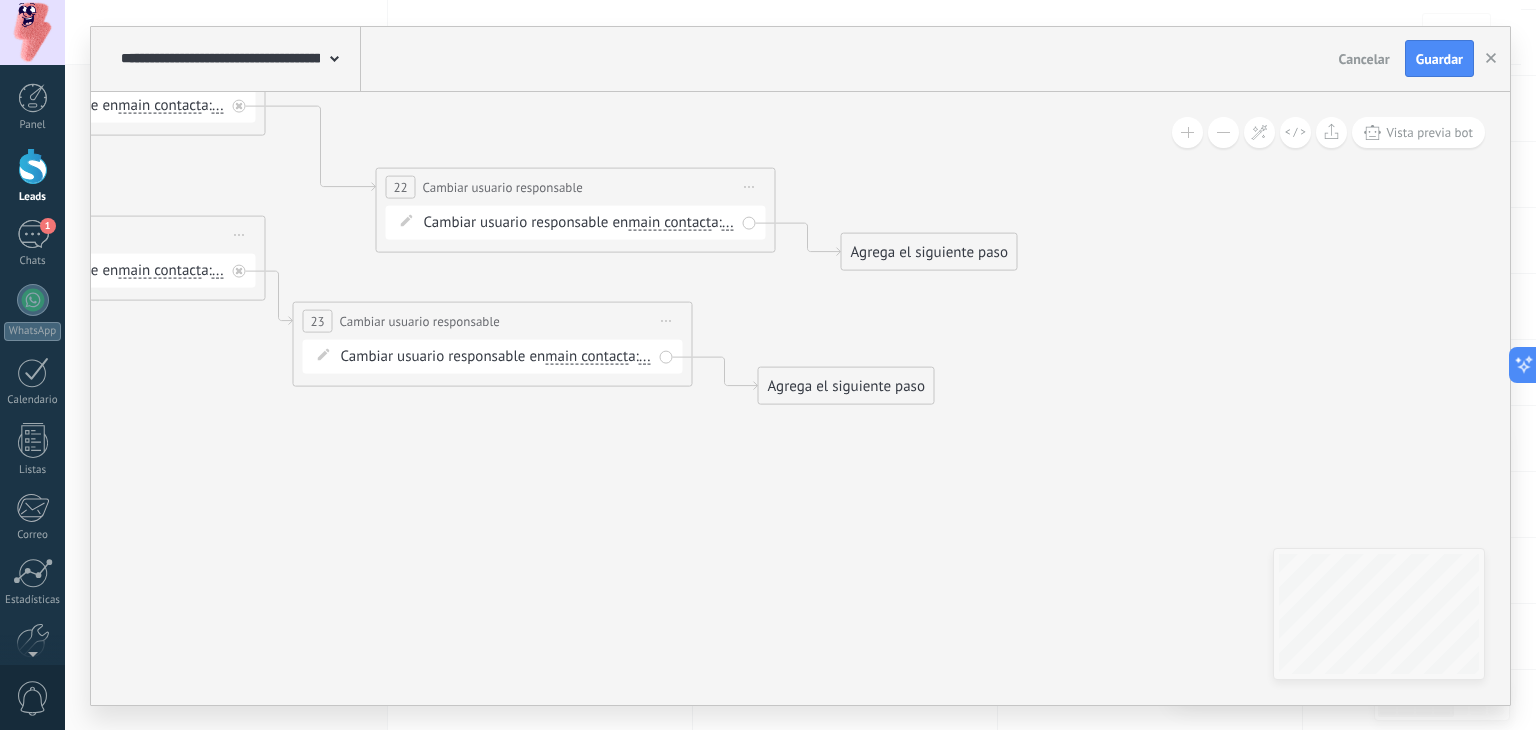 drag, startPoint x: 925, startPoint y: 595, endPoint x: 612, endPoint y: 650, distance: 317.79553 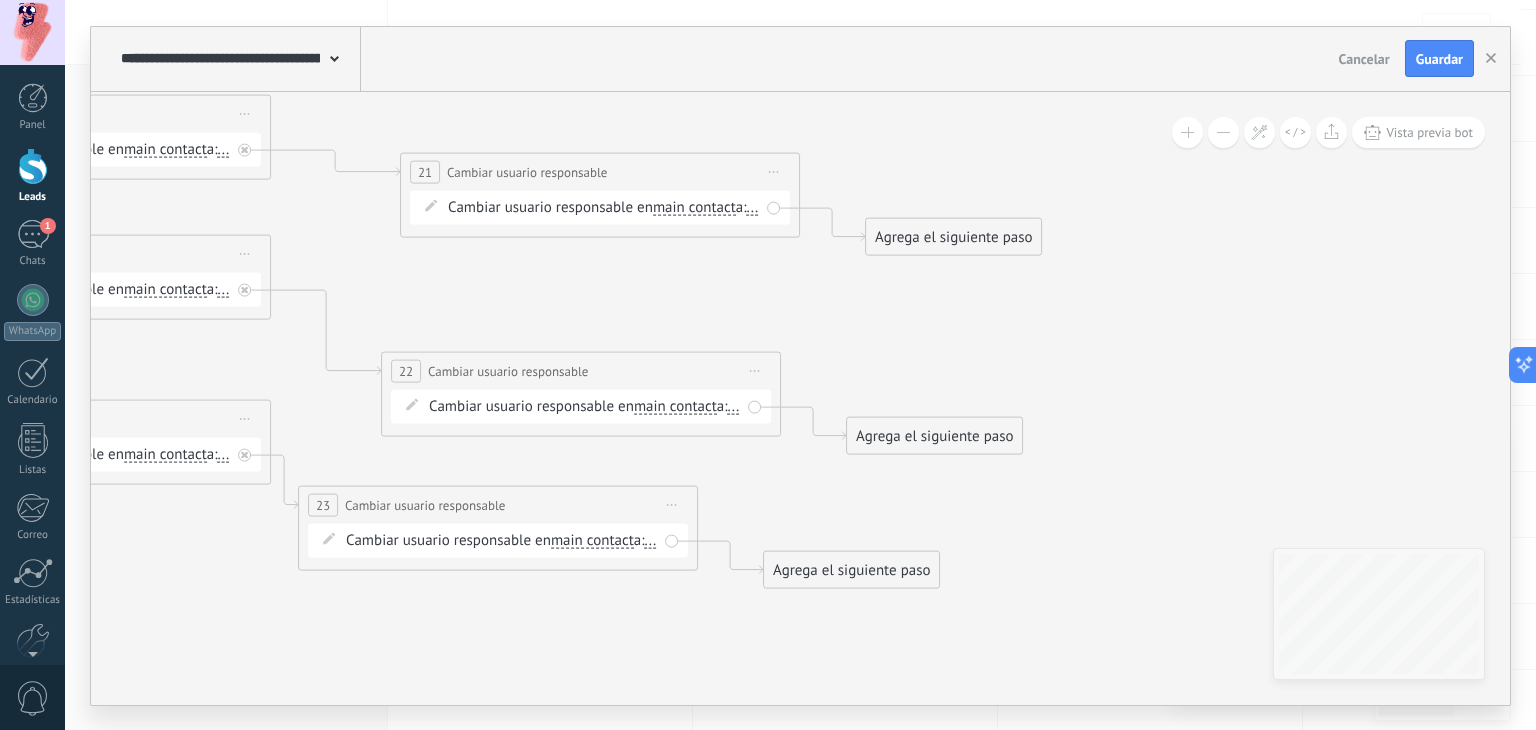 drag, startPoint x: 739, startPoint y: 569, endPoint x: 766, endPoint y: 712, distance: 145.52663 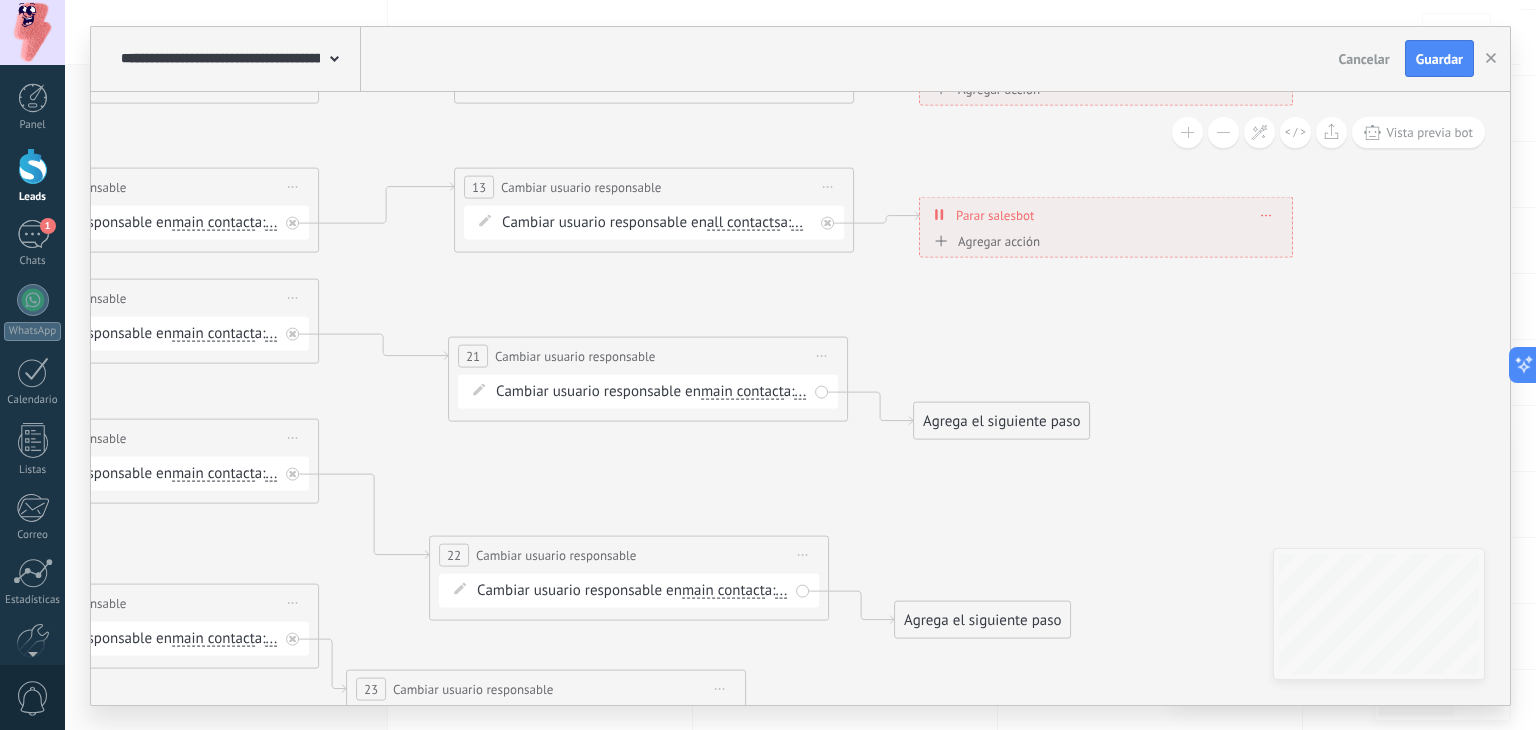drag, startPoint x: 1047, startPoint y: 585, endPoint x: 1045, endPoint y: 693, distance: 108.01852 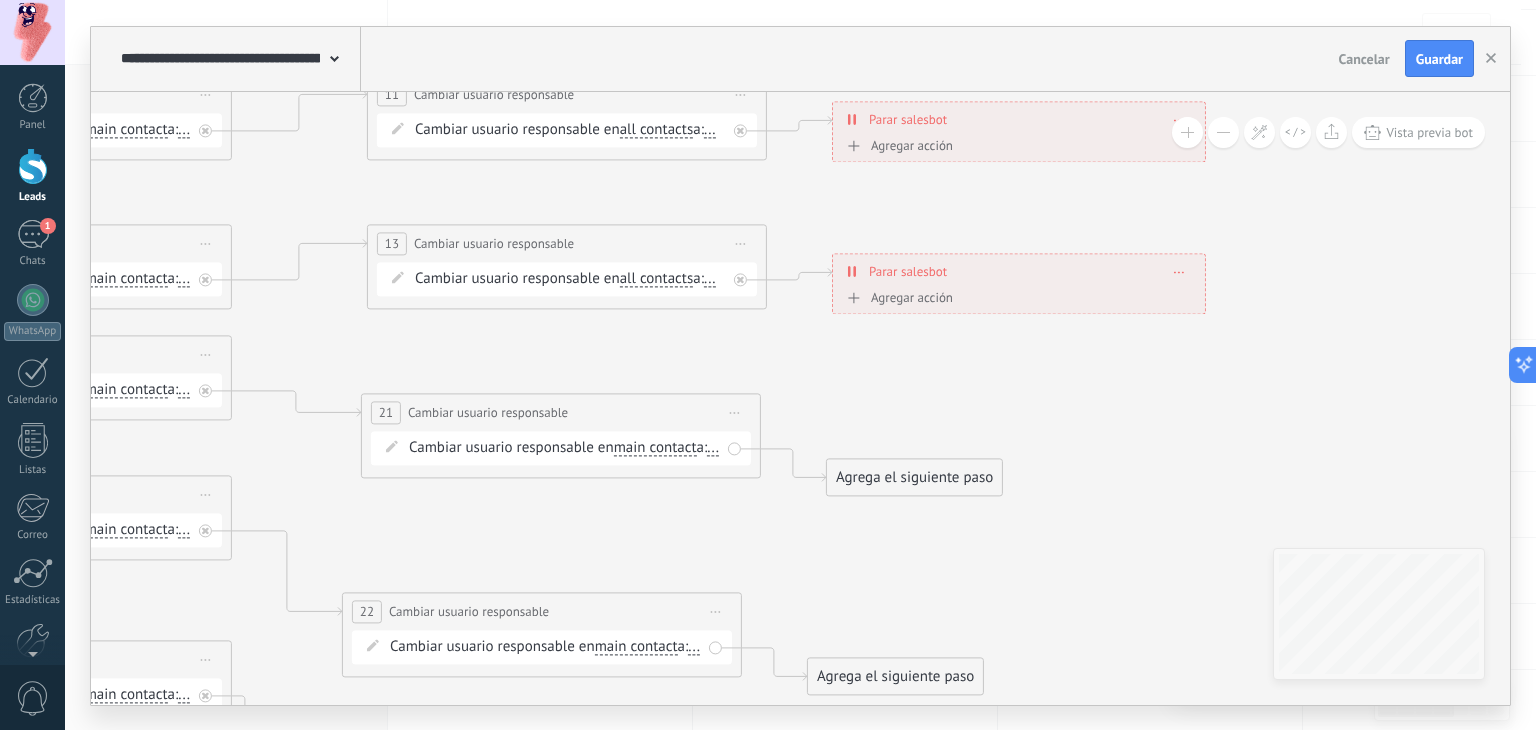 drag, startPoint x: 1084, startPoint y: 603, endPoint x: 1044, endPoint y: 649, distance: 60.959003 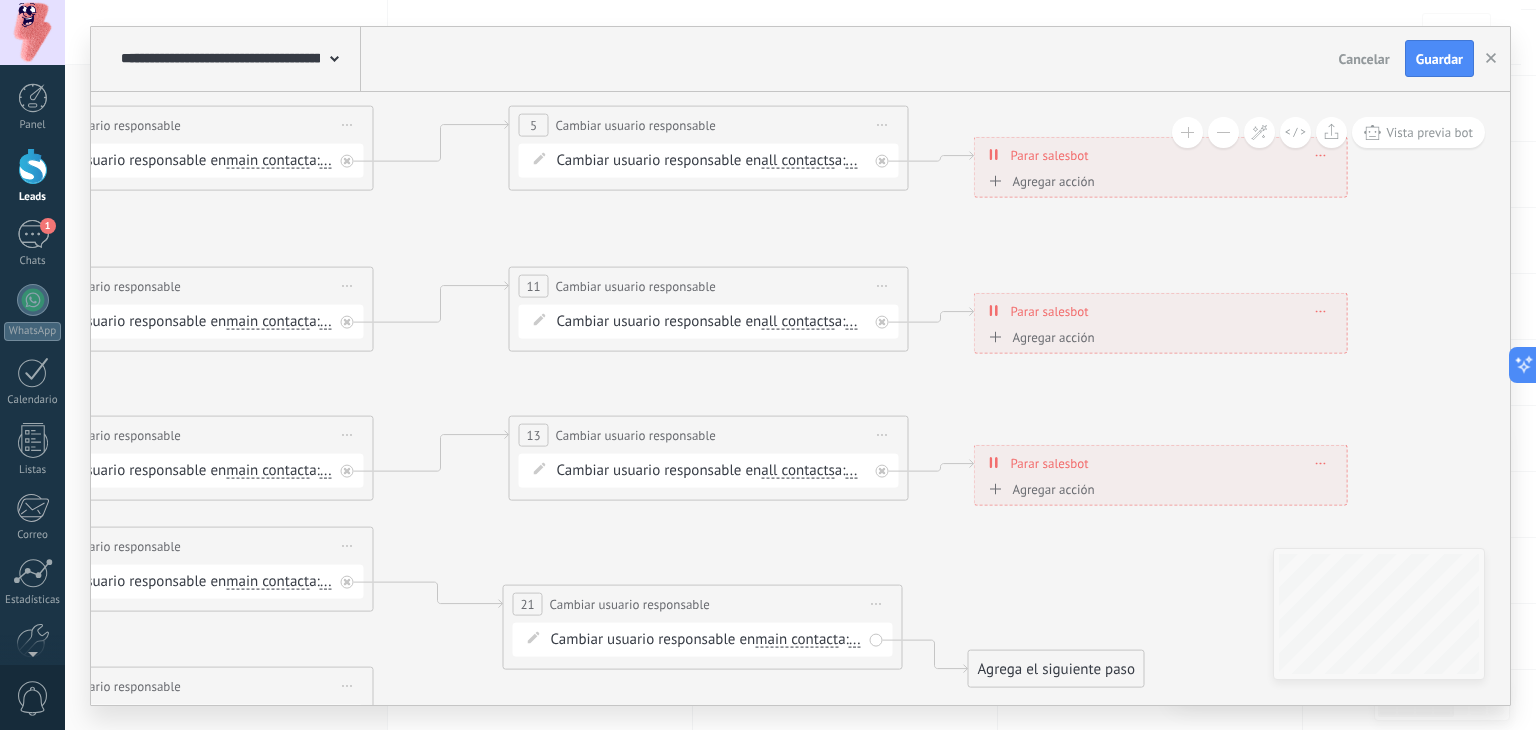 drag, startPoint x: 864, startPoint y: 437, endPoint x: 943, endPoint y: 501, distance: 101.671036 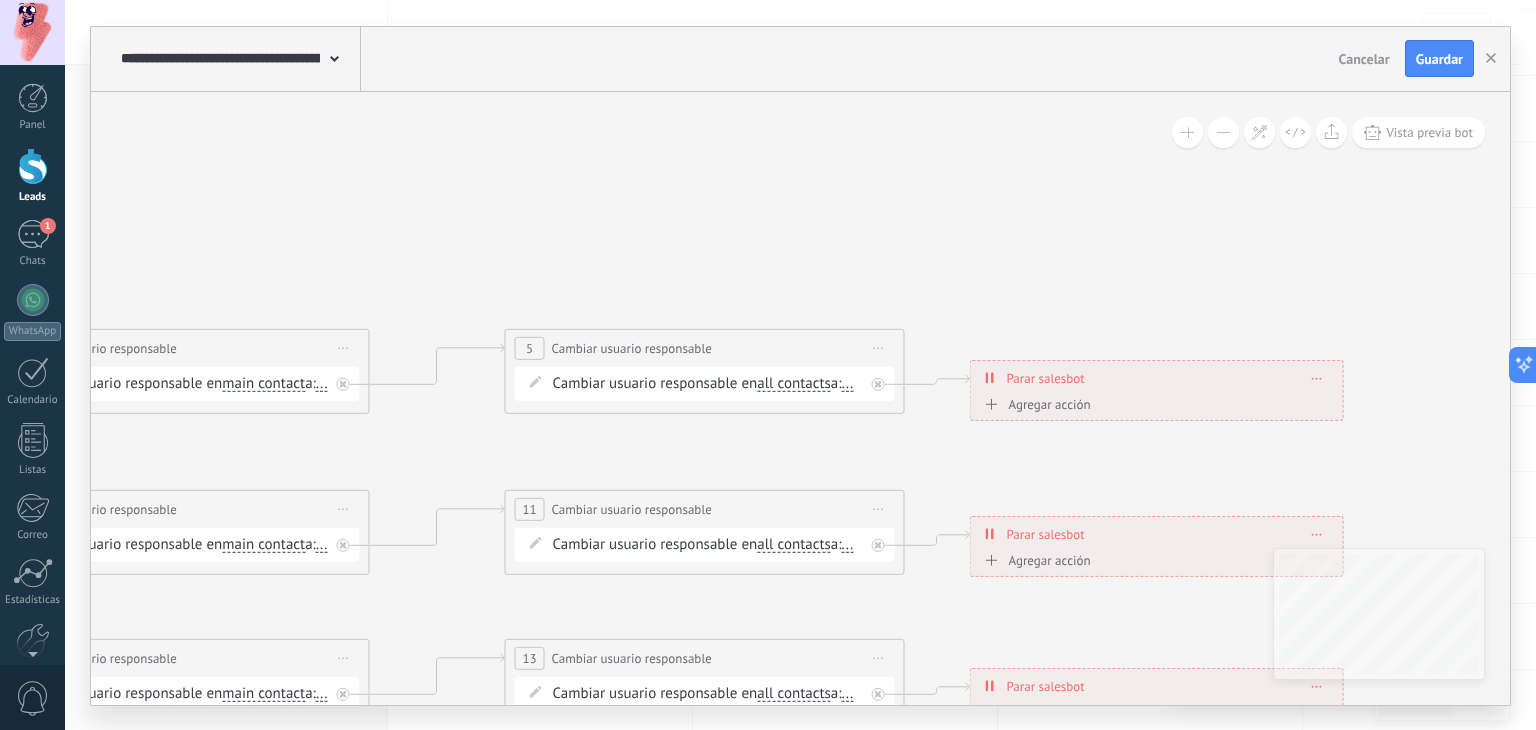 drag, startPoint x: 956, startPoint y: 582, endPoint x: 932, endPoint y: 607, distance: 34.655445 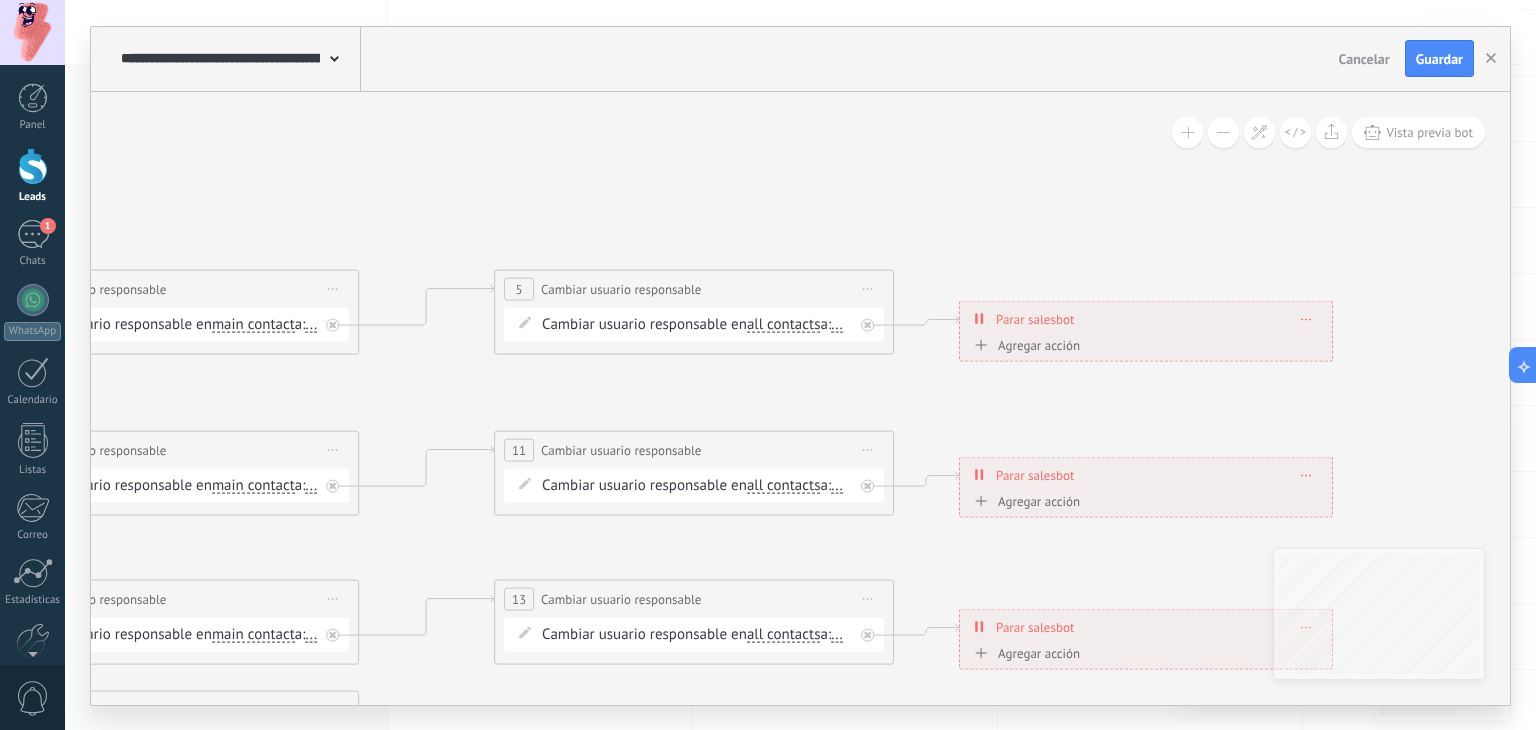drag, startPoint x: 931, startPoint y: 589, endPoint x: 920, endPoint y: 540, distance: 50.219517 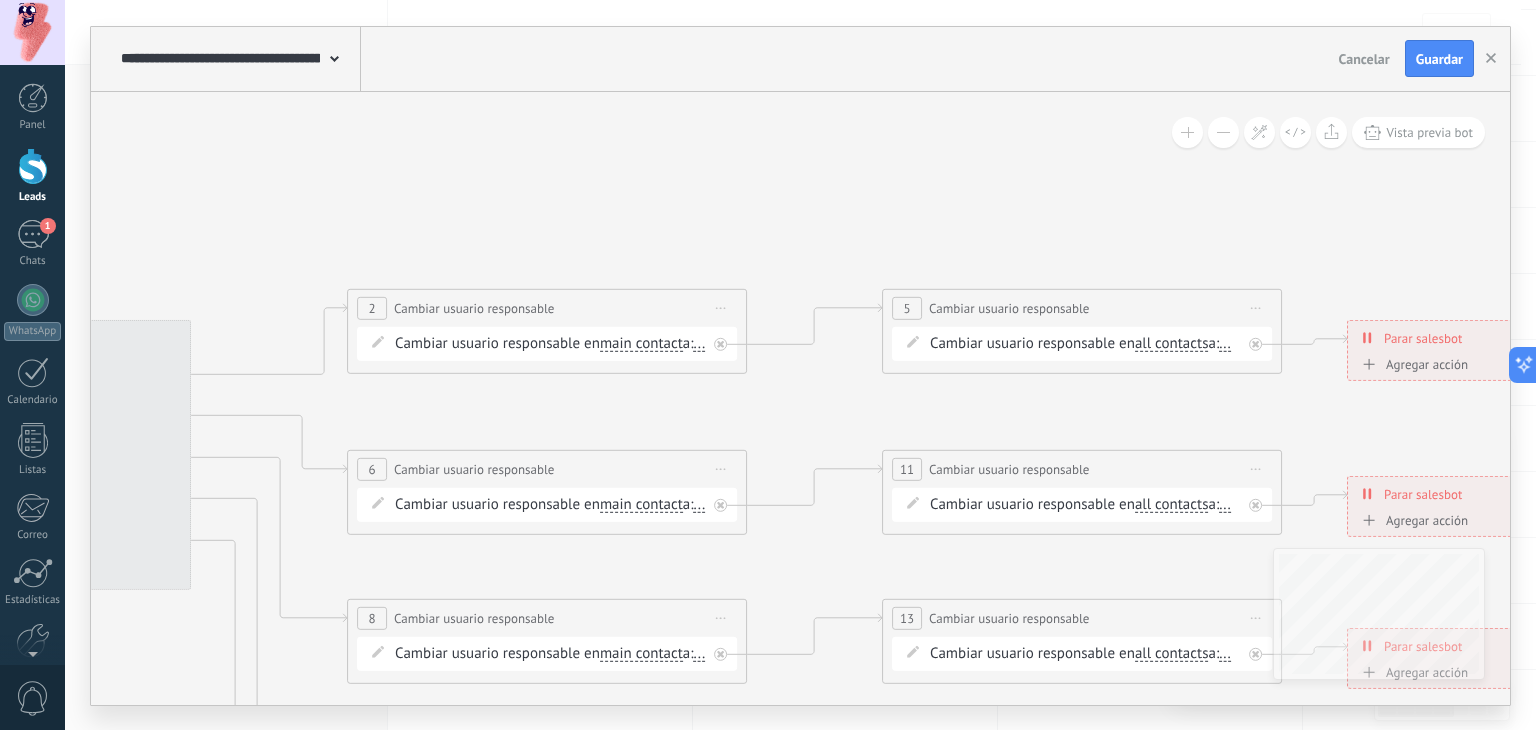 drag, startPoint x: 462, startPoint y: 406, endPoint x: 671, endPoint y: 351, distance: 216.1157 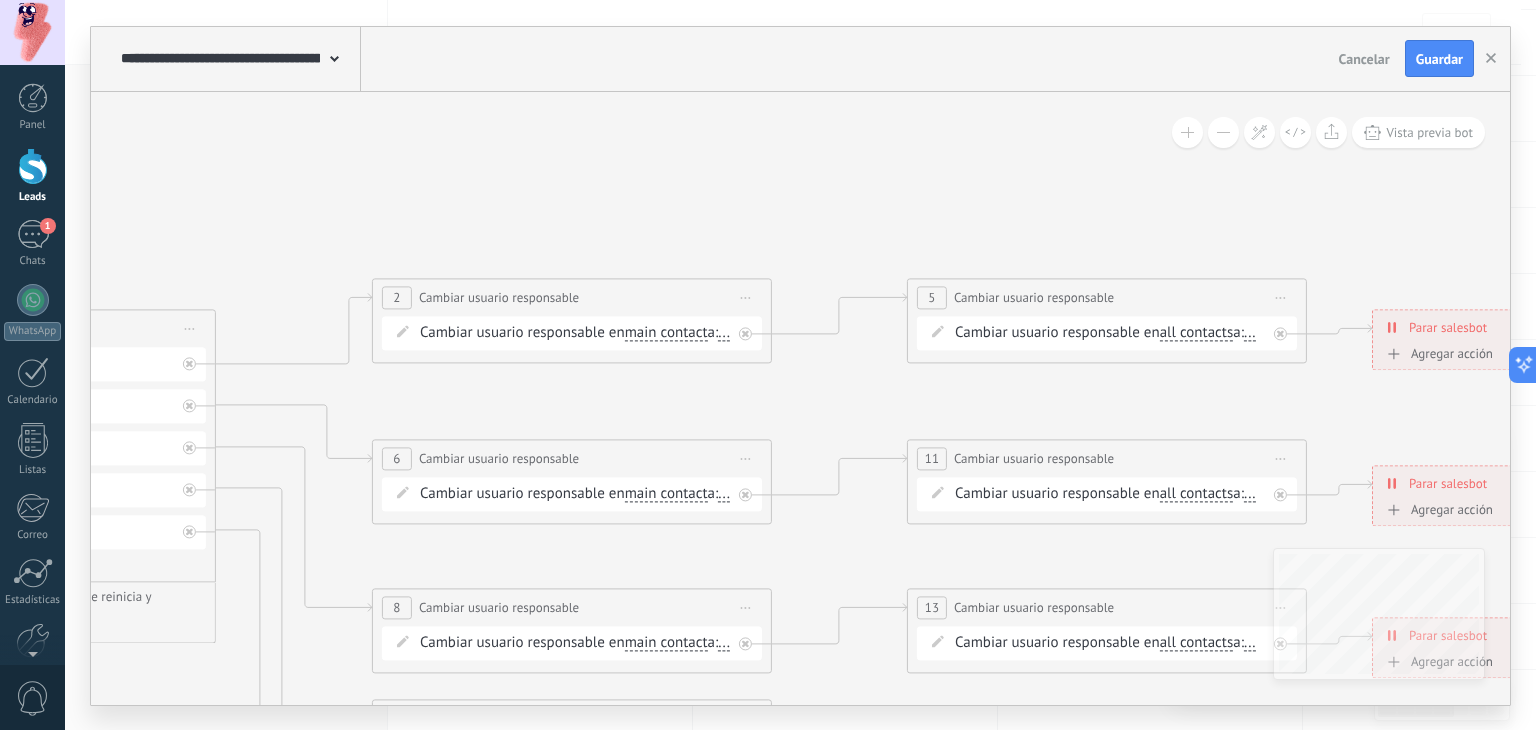 click on "..." at bounding box center [724, 333] 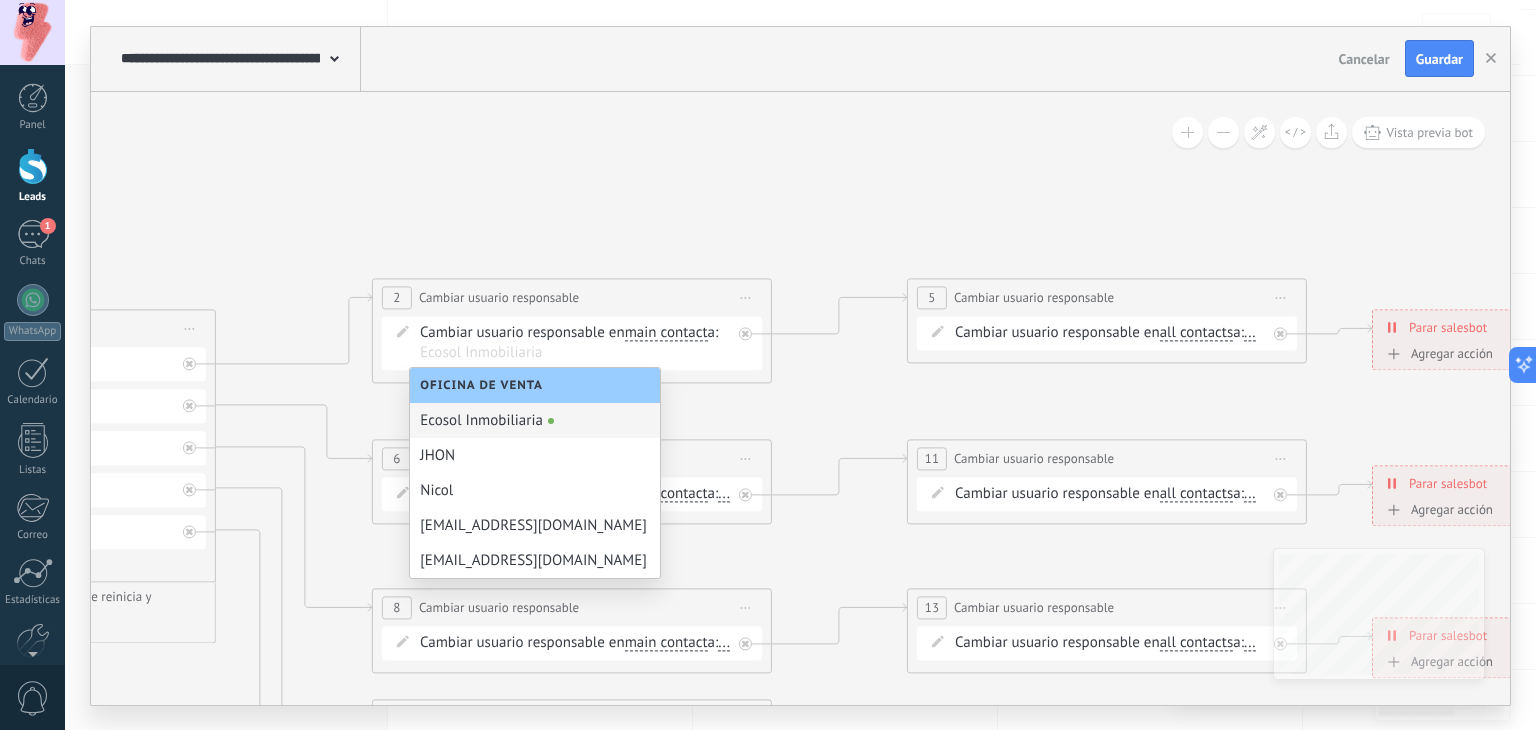 click on "Ecosol Inmobiliaria" at bounding box center (535, 420) 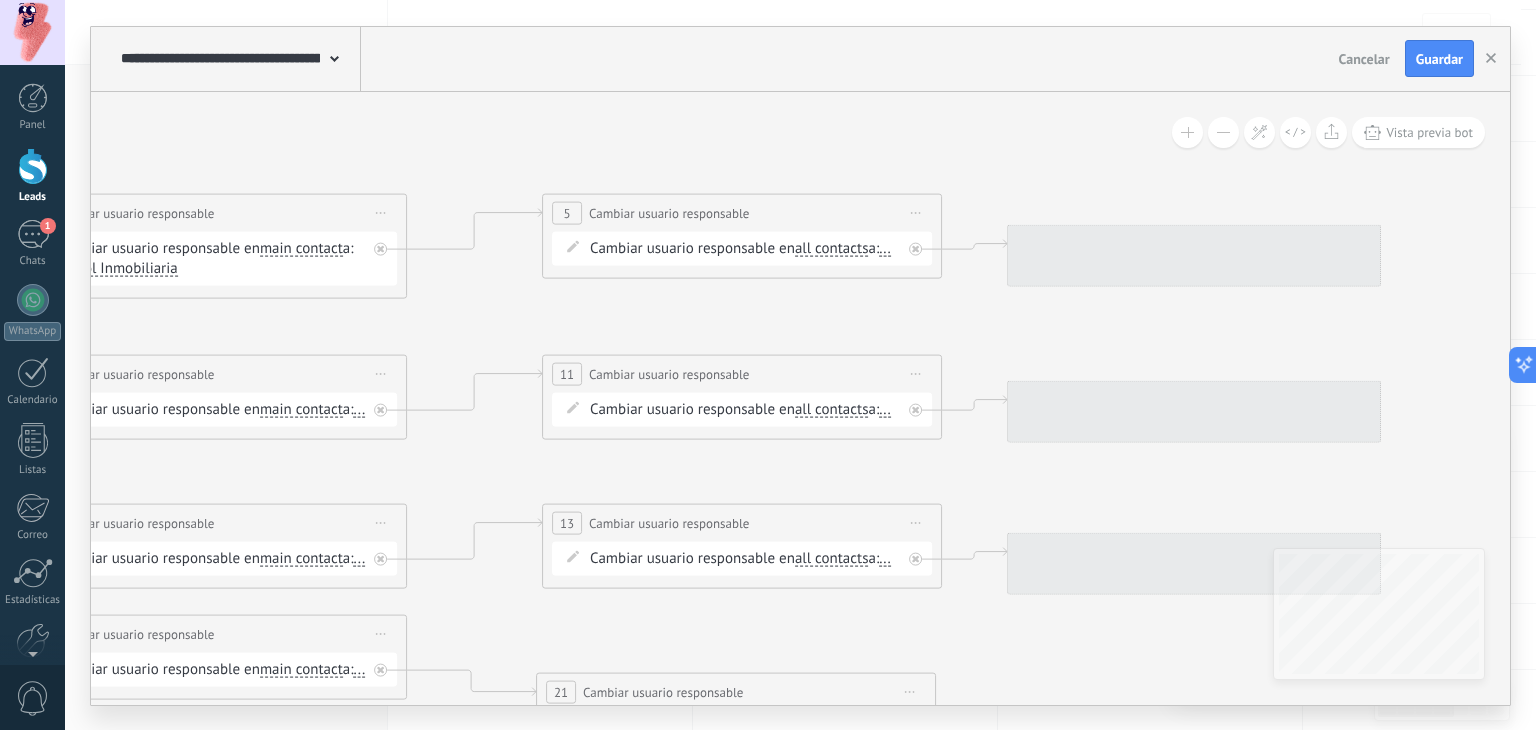 drag, startPoint x: 739, startPoint y: 406, endPoint x: 627, endPoint y: 306, distance: 150.14659 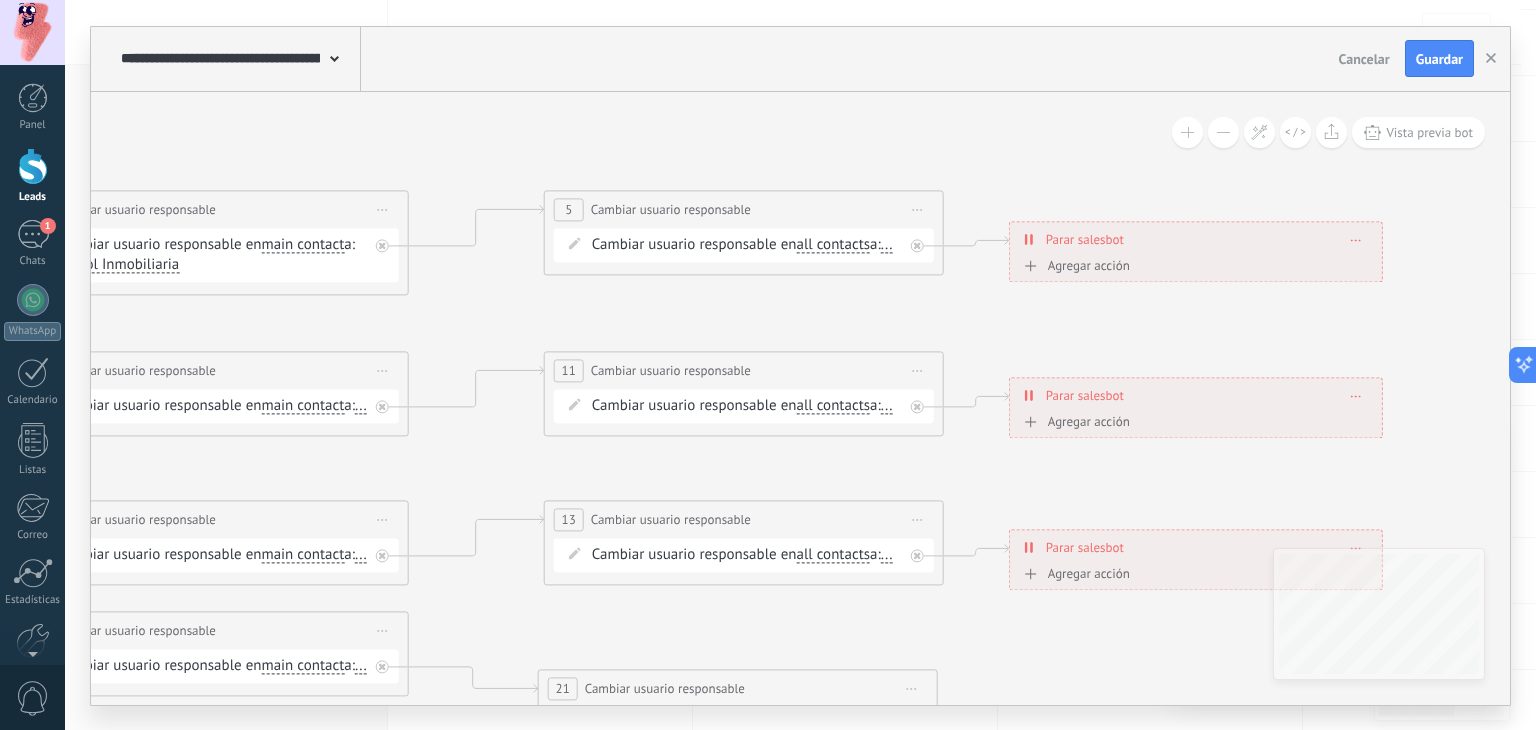 click on "all contacts" at bounding box center (833, 245) 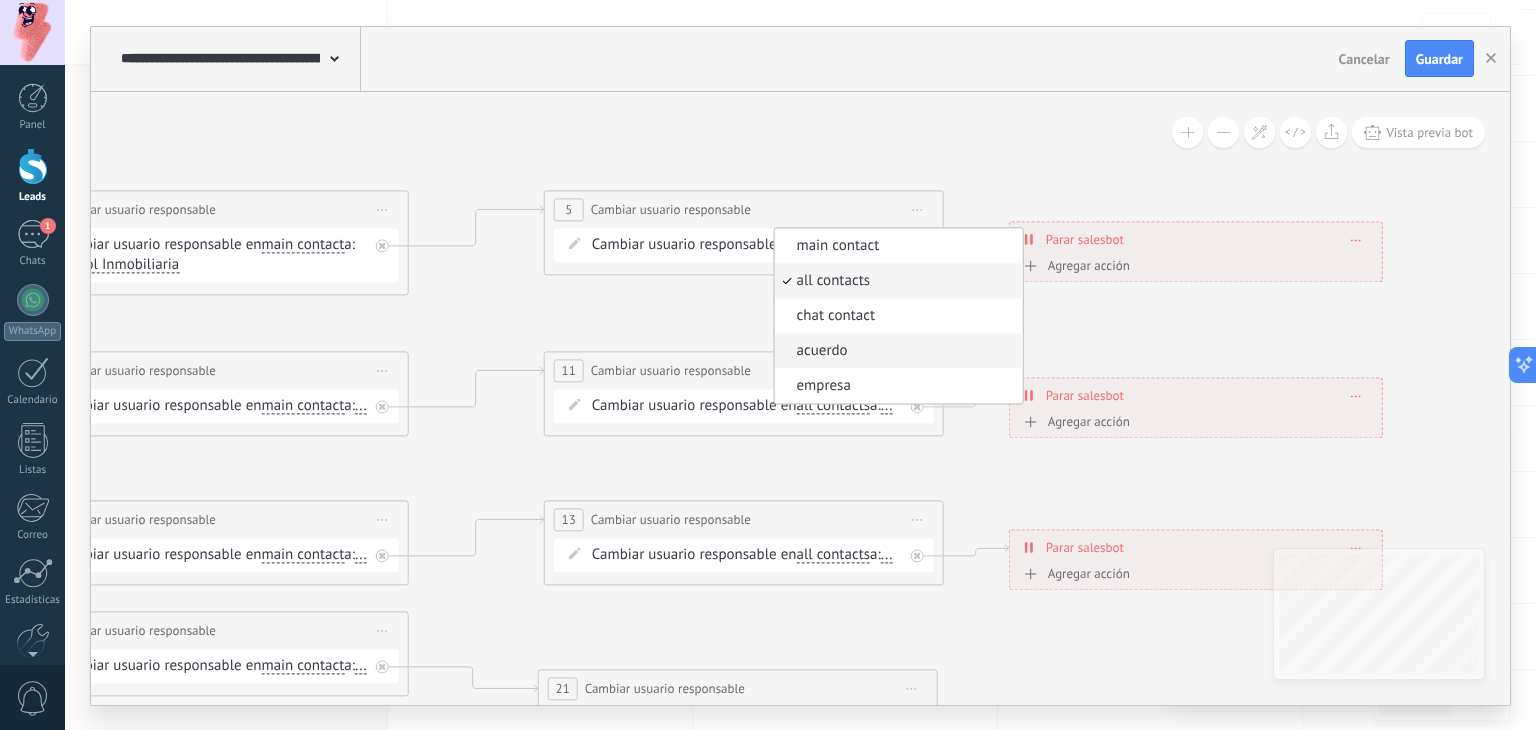 click on "acuerdo" at bounding box center [895, 351] 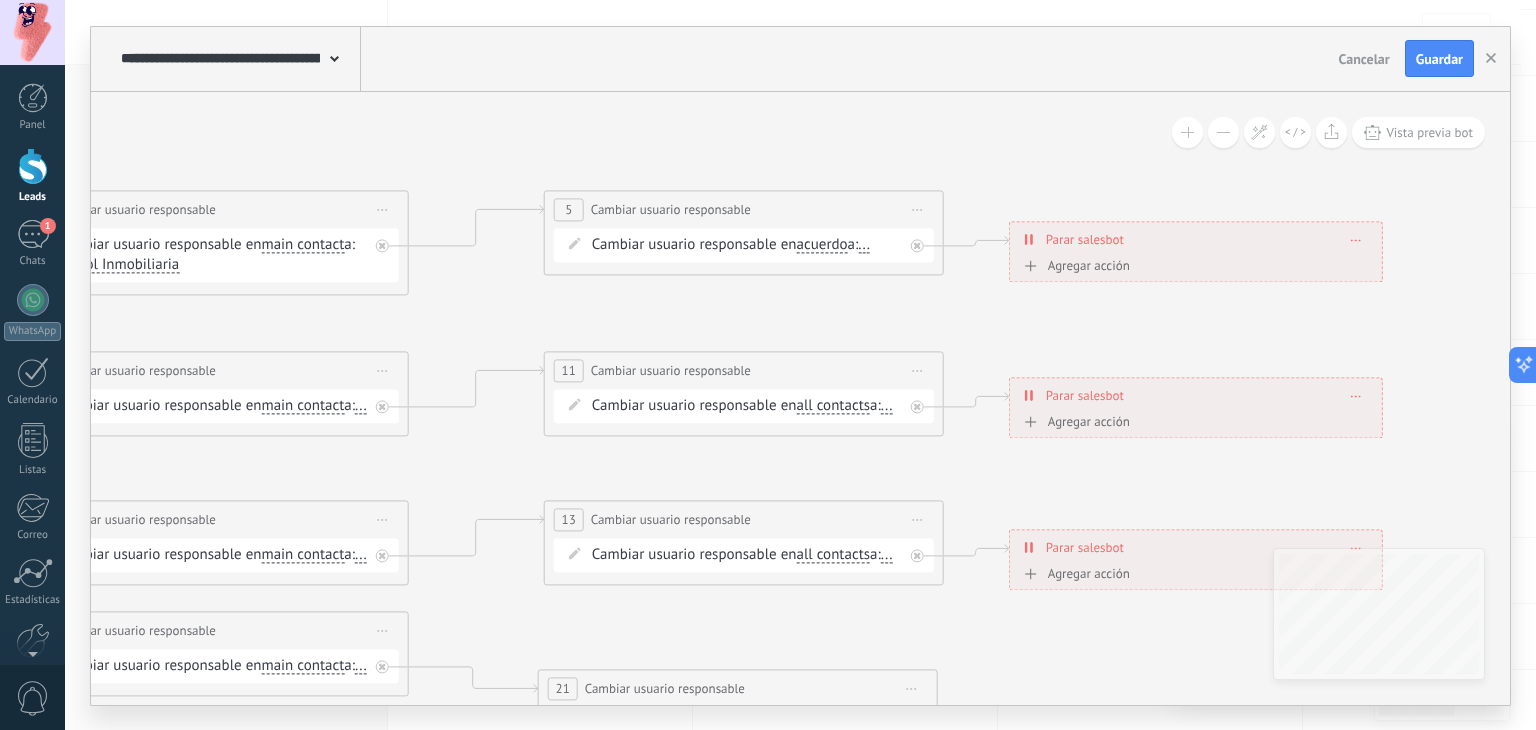 click on "..." at bounding box center (864, 245) 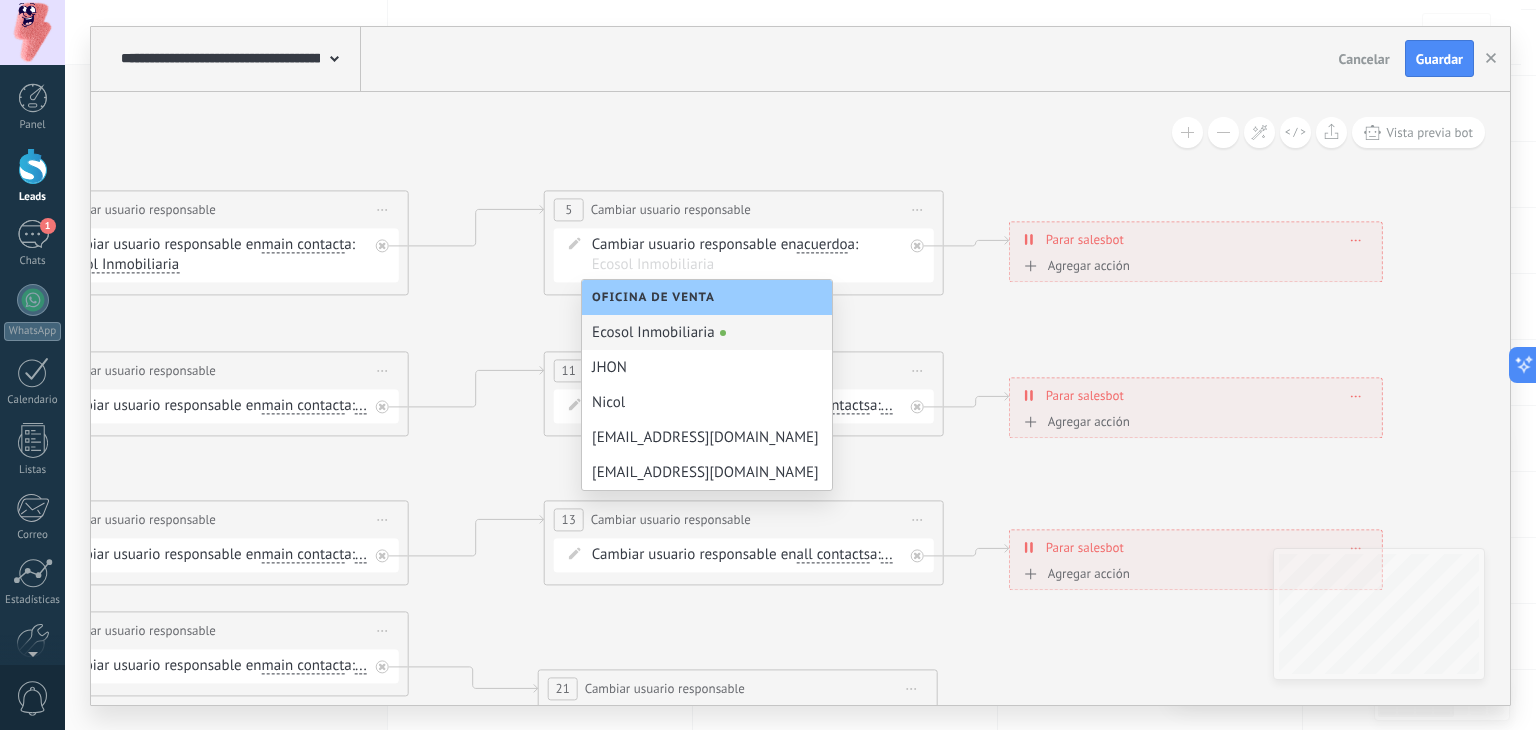 click on "Ecosol Inmobiliaria" at bounding box center (707, 332) 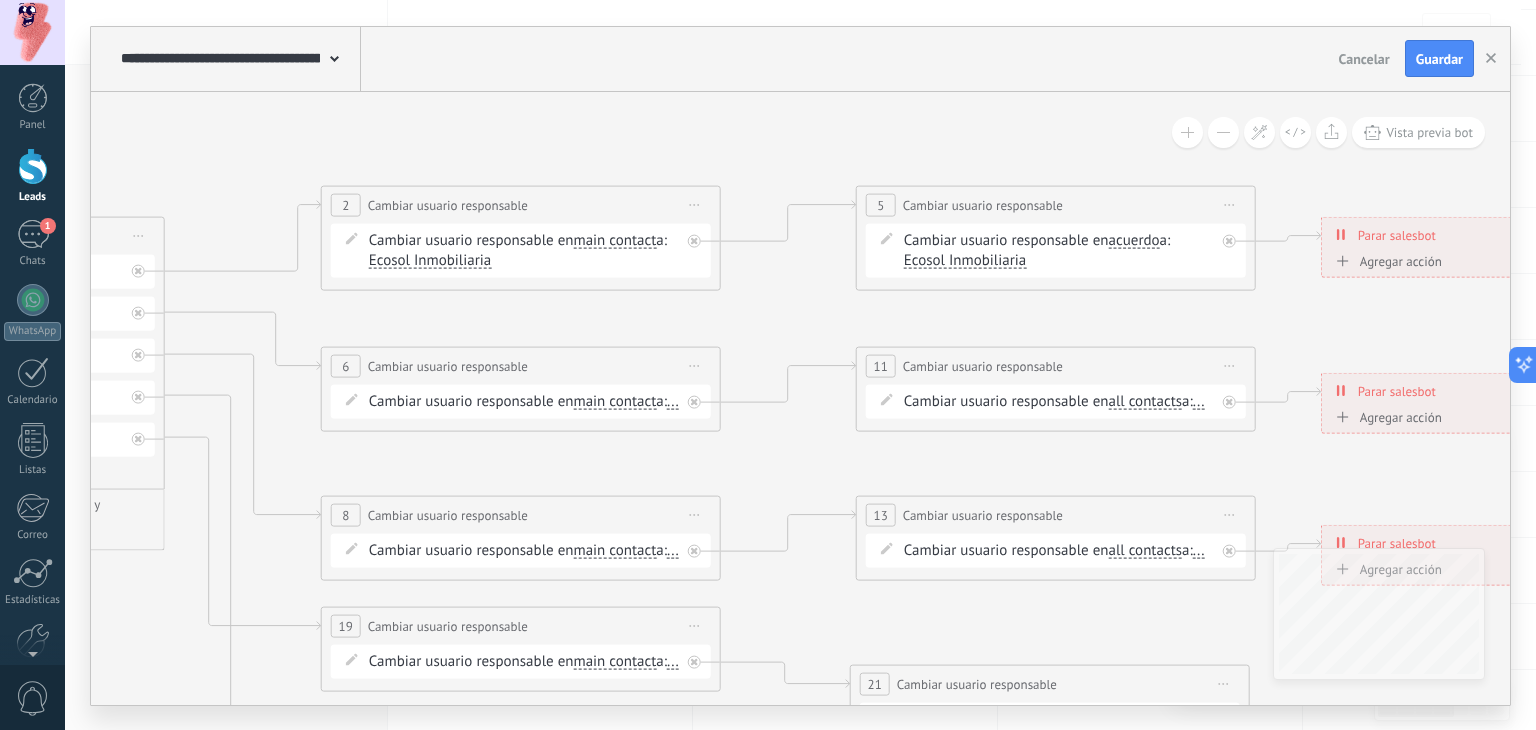 drag, startPoint x: 637, startPoint y: 324, endPoint x: 758, endPoint y: 300, distance: 123.35721 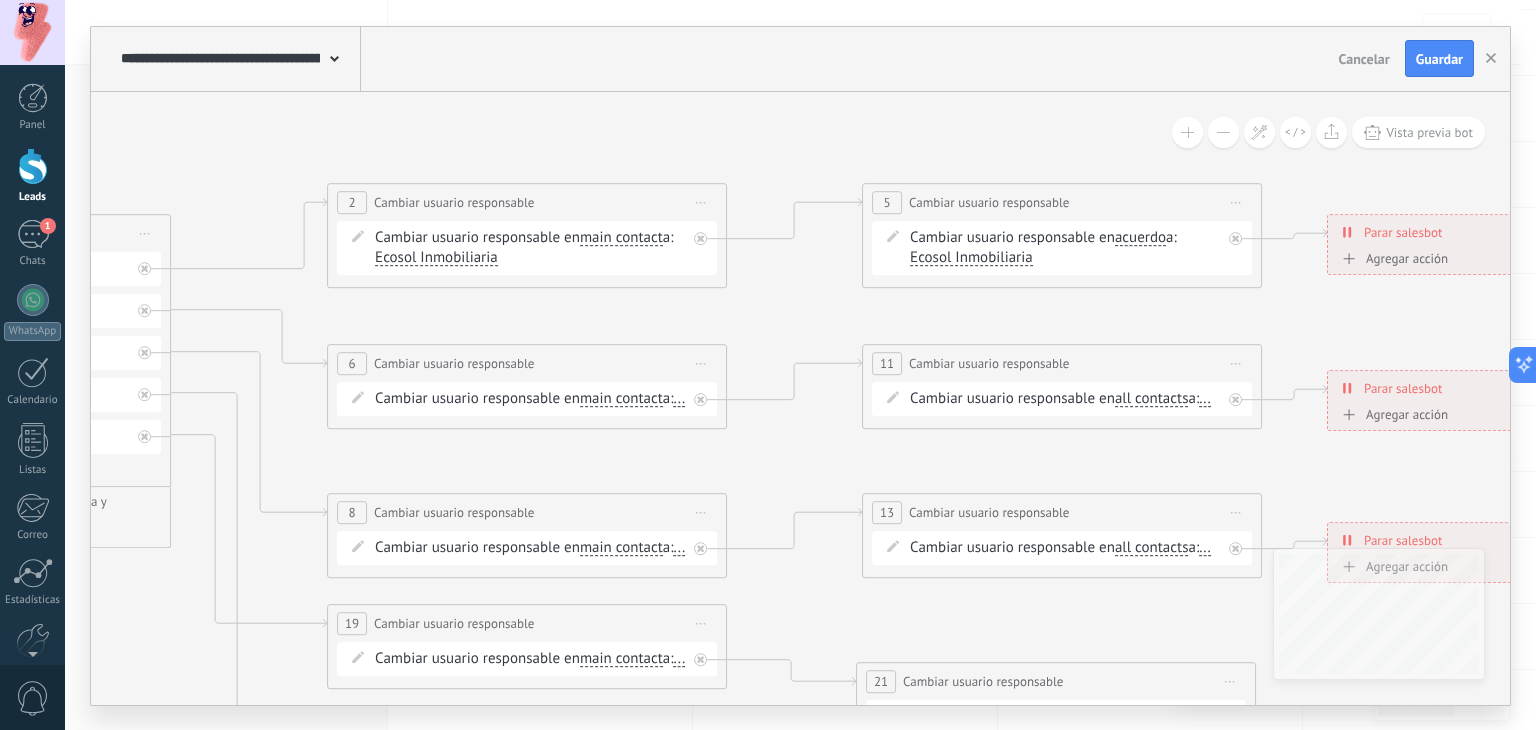 click on "..." at bounding box center [680, 399] 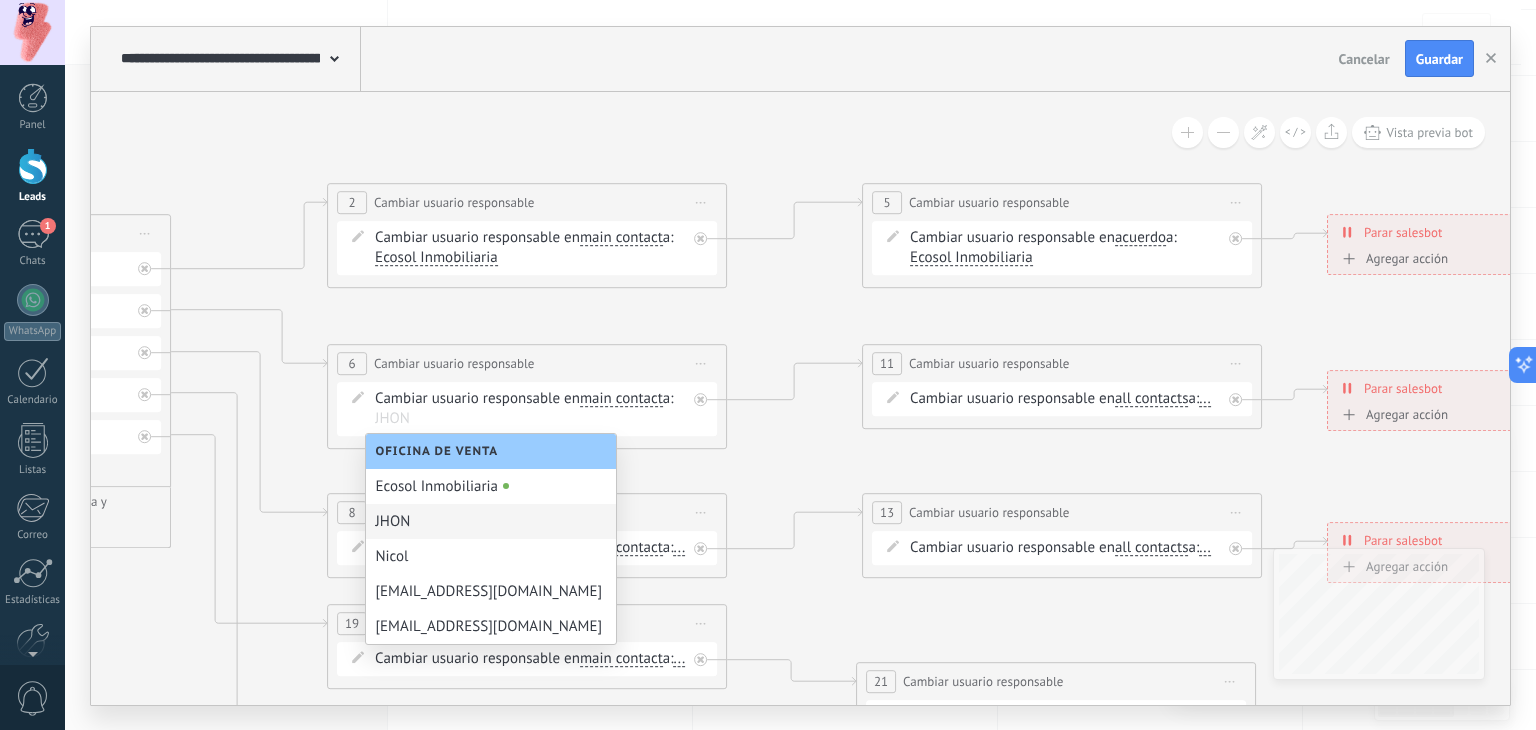 click on "JHON" at bounding box center (491, 521) 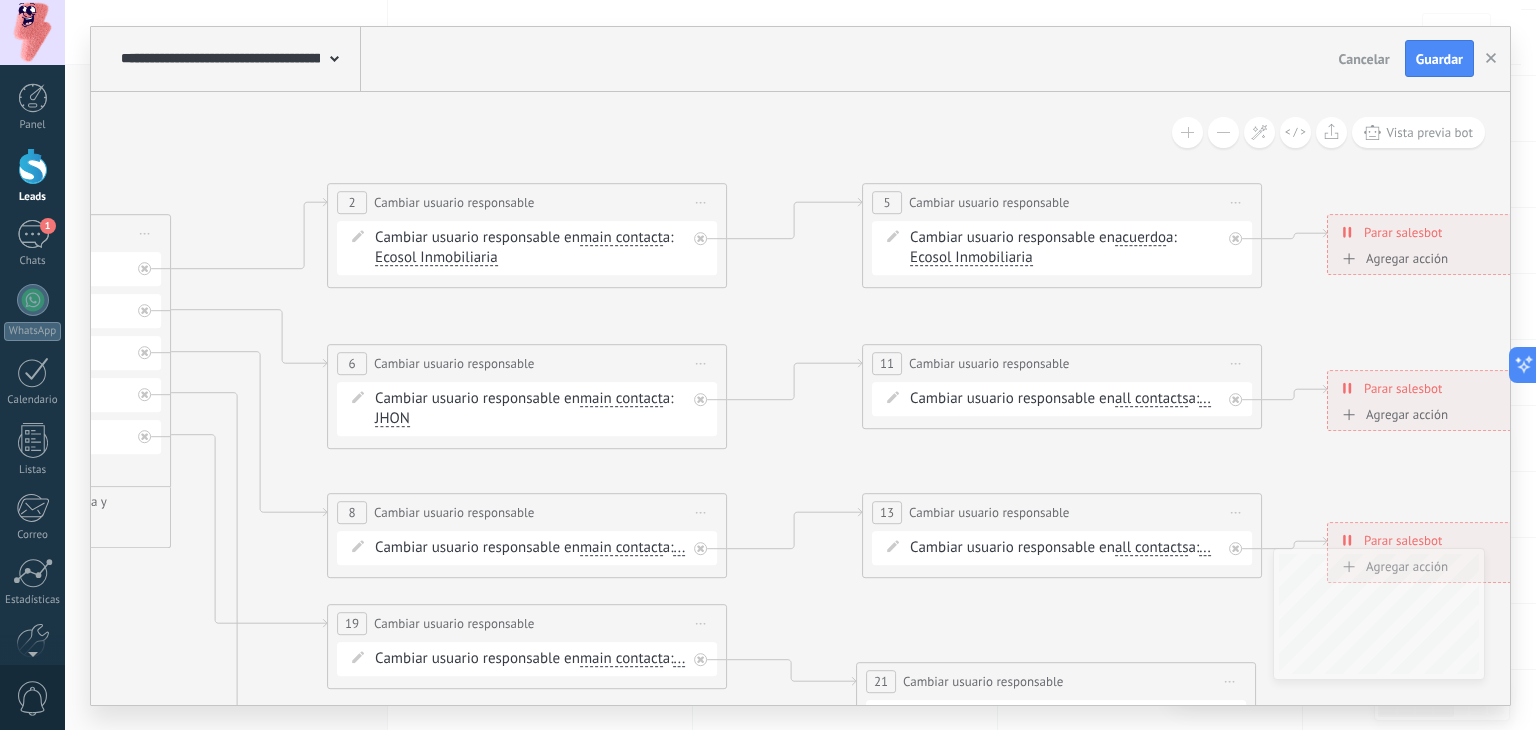 click on "all contacts" at bounding box center [1152, 399] 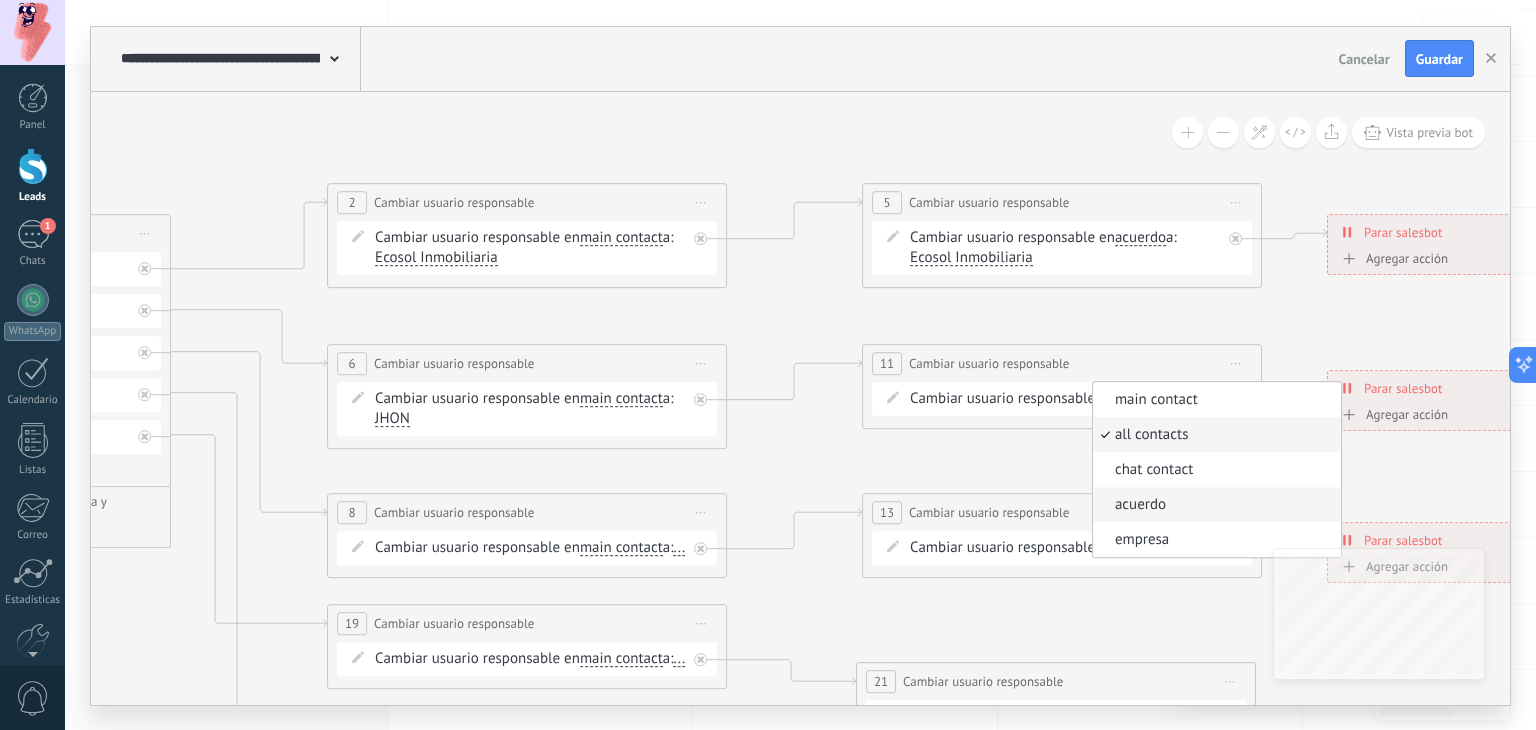 click on "acuerdo" at bounding box center (1217, 504) 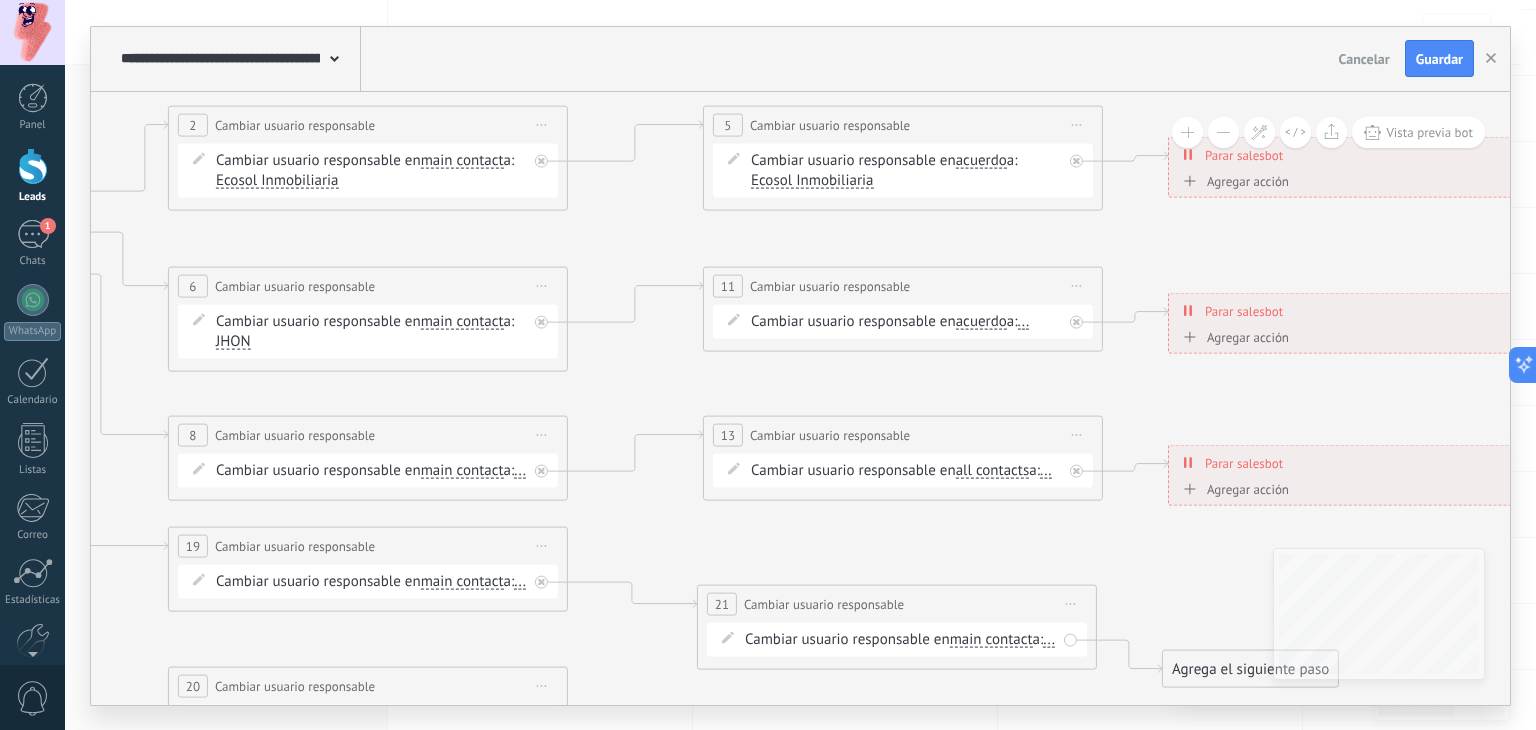 drag, startPoint x: 1104, startPoint y: 465, endPoint x: 932, endPoint y: 356, distance: 203.62956 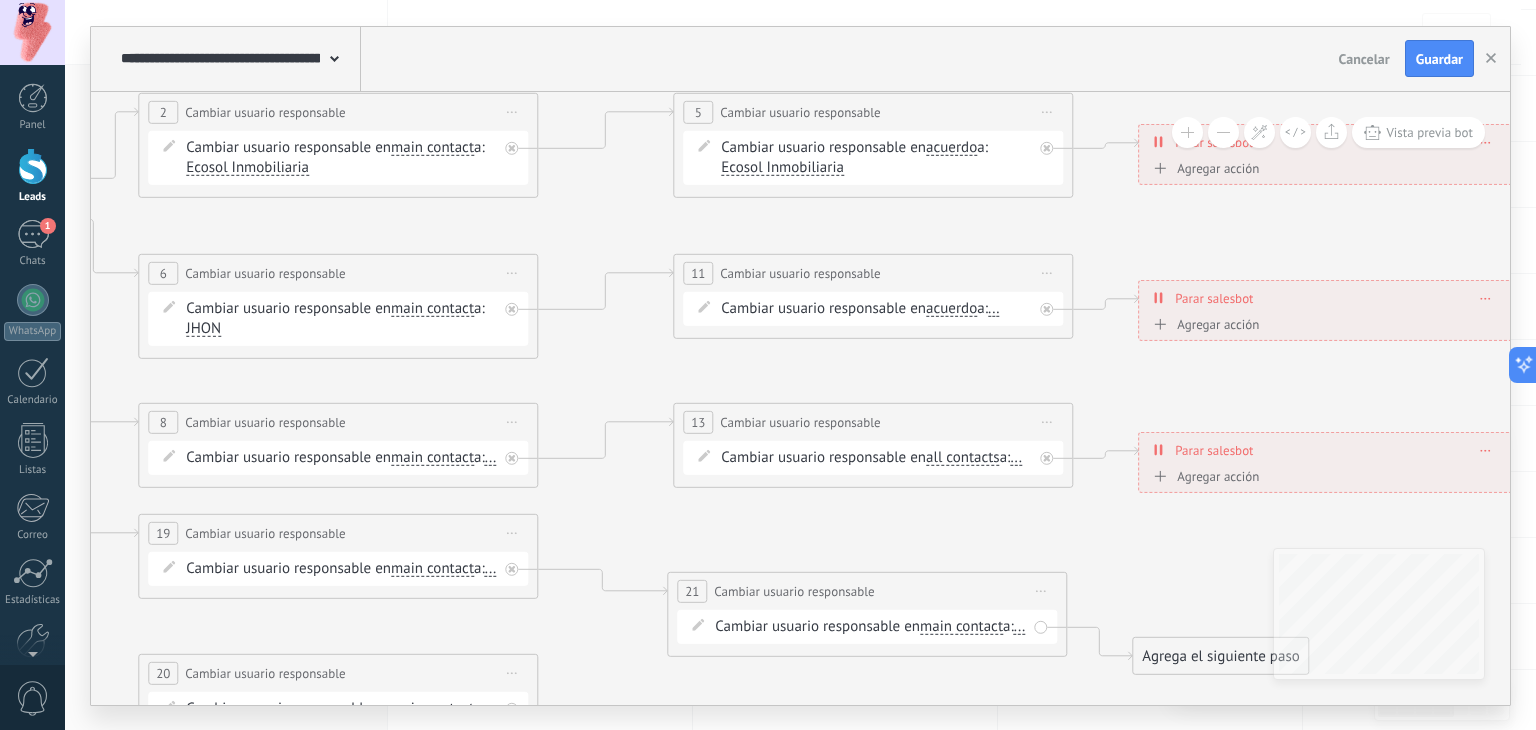 click on "Cambiar usuario responsable en
acuerdo
main contact
all contacts
chat contact
acuerdo
empresa
acuerdo
main contact
all contacts
chat contact
acuerdo" at bounding box center [876, 308] 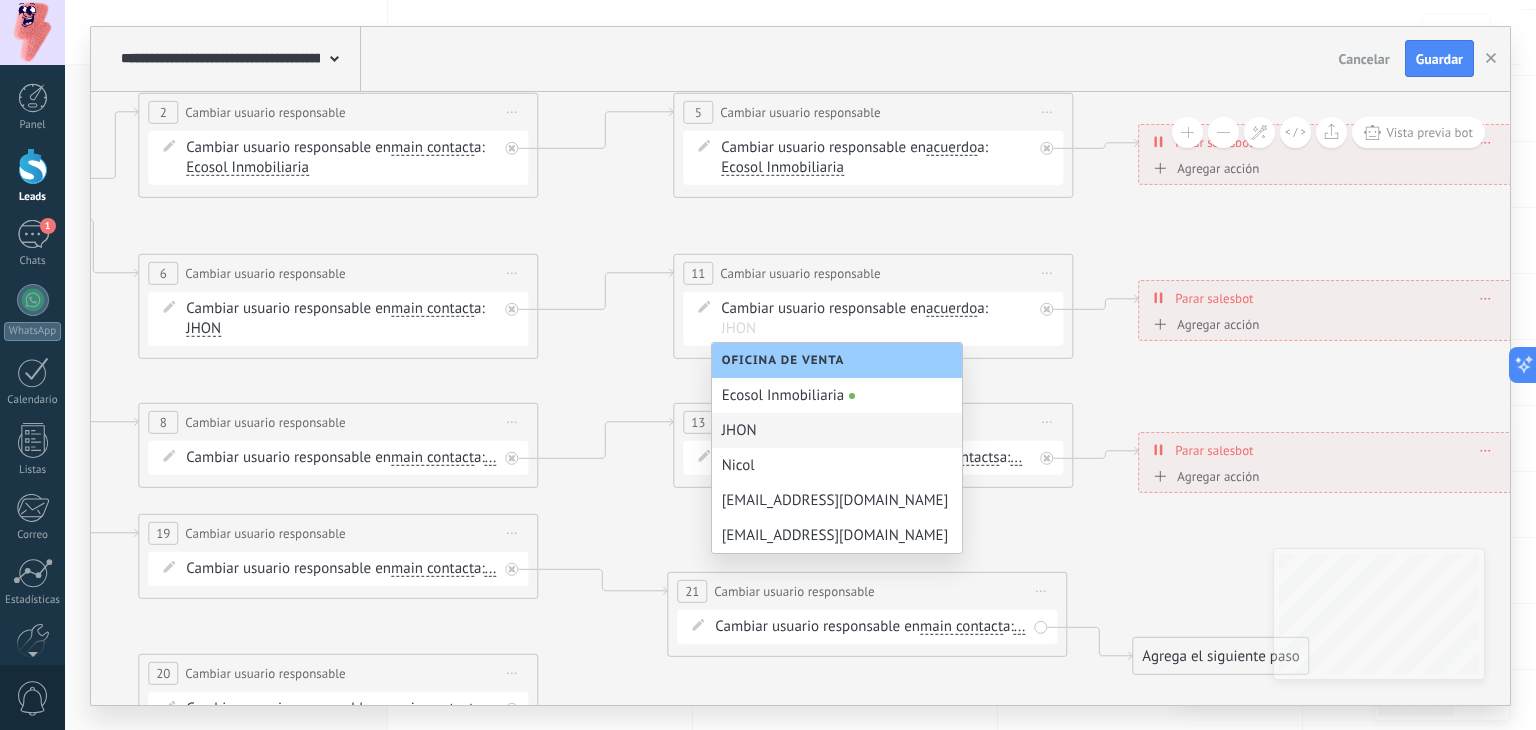 click on "JHON" at bounding box center (837, 430) 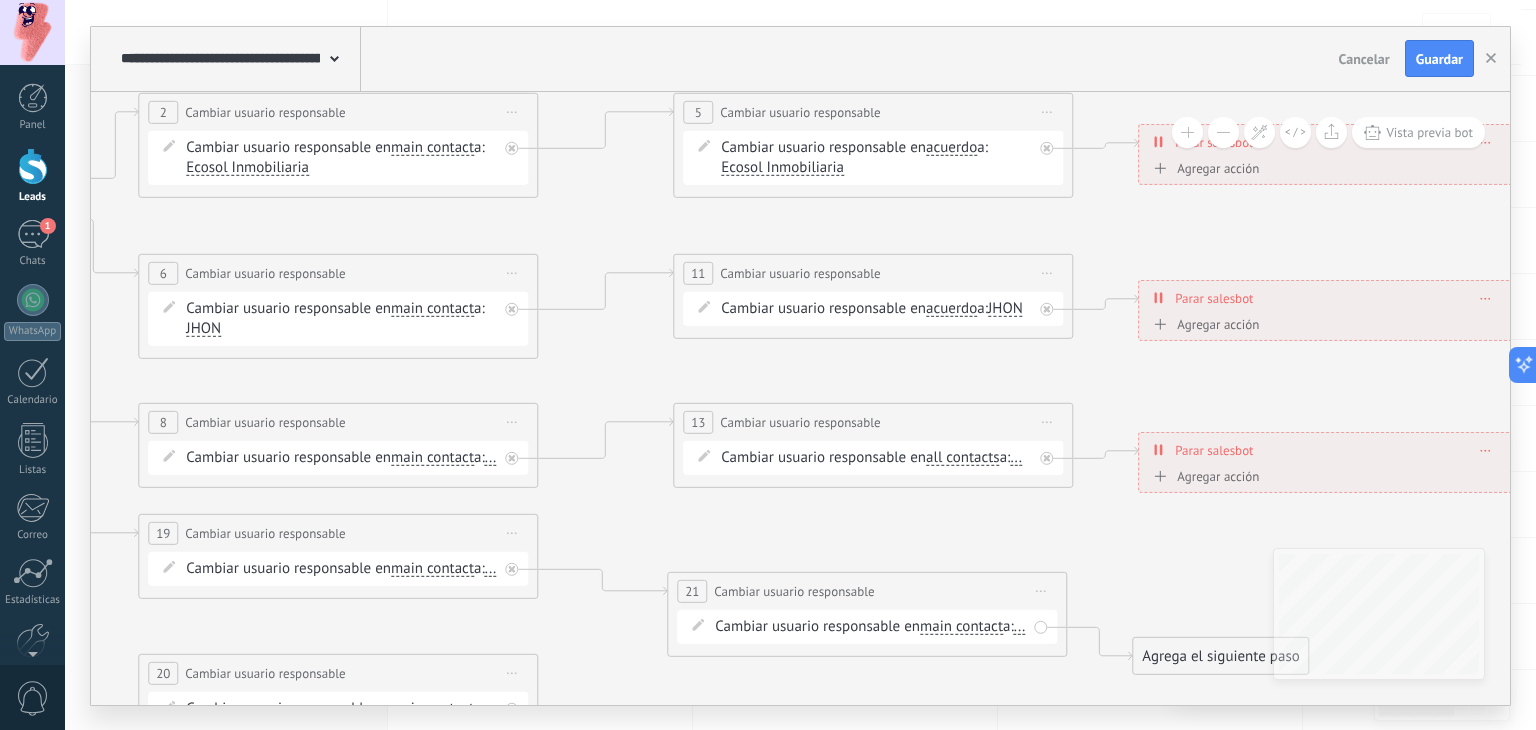 click on "..." at bounding box center [491, 457] 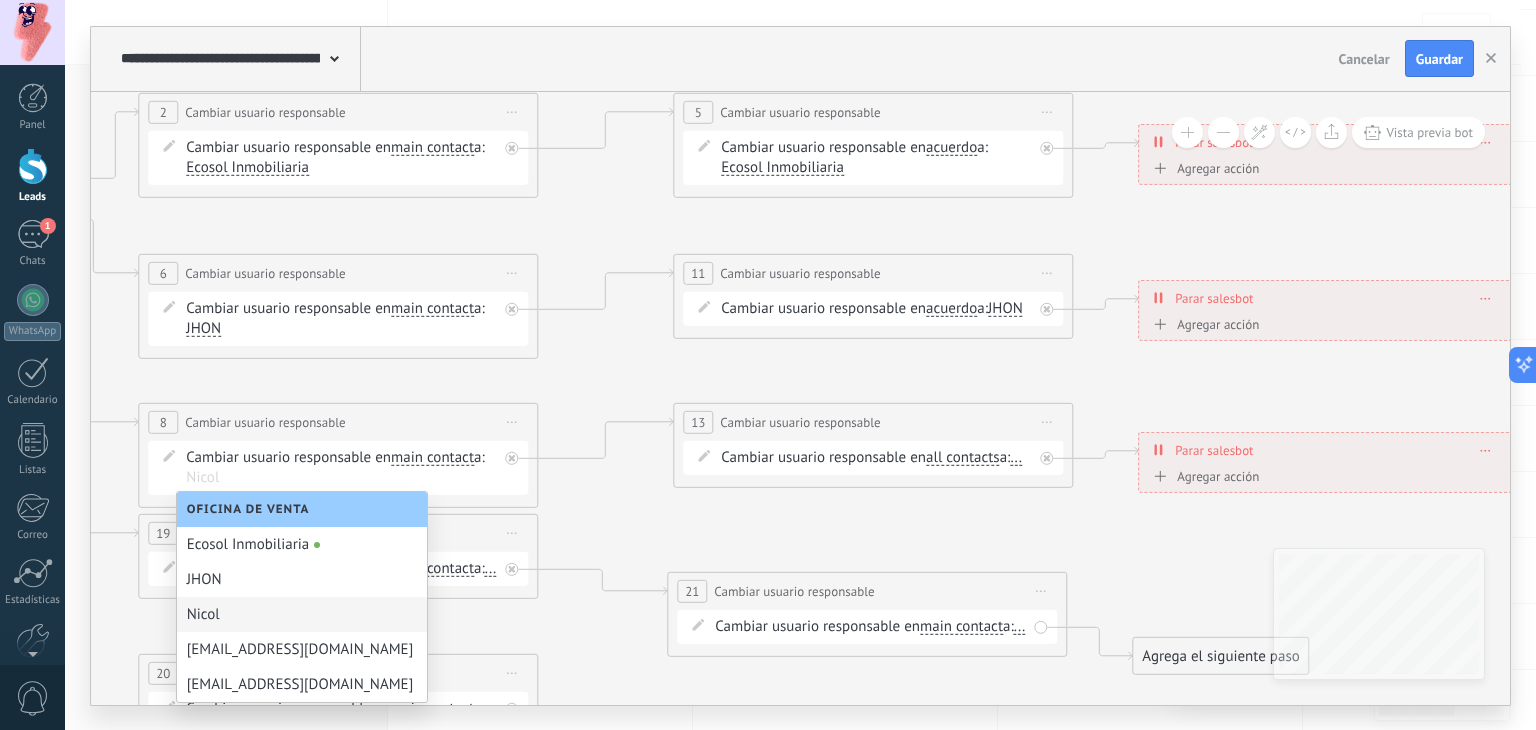 click on "Nicol" at bounding box center [302, 614] 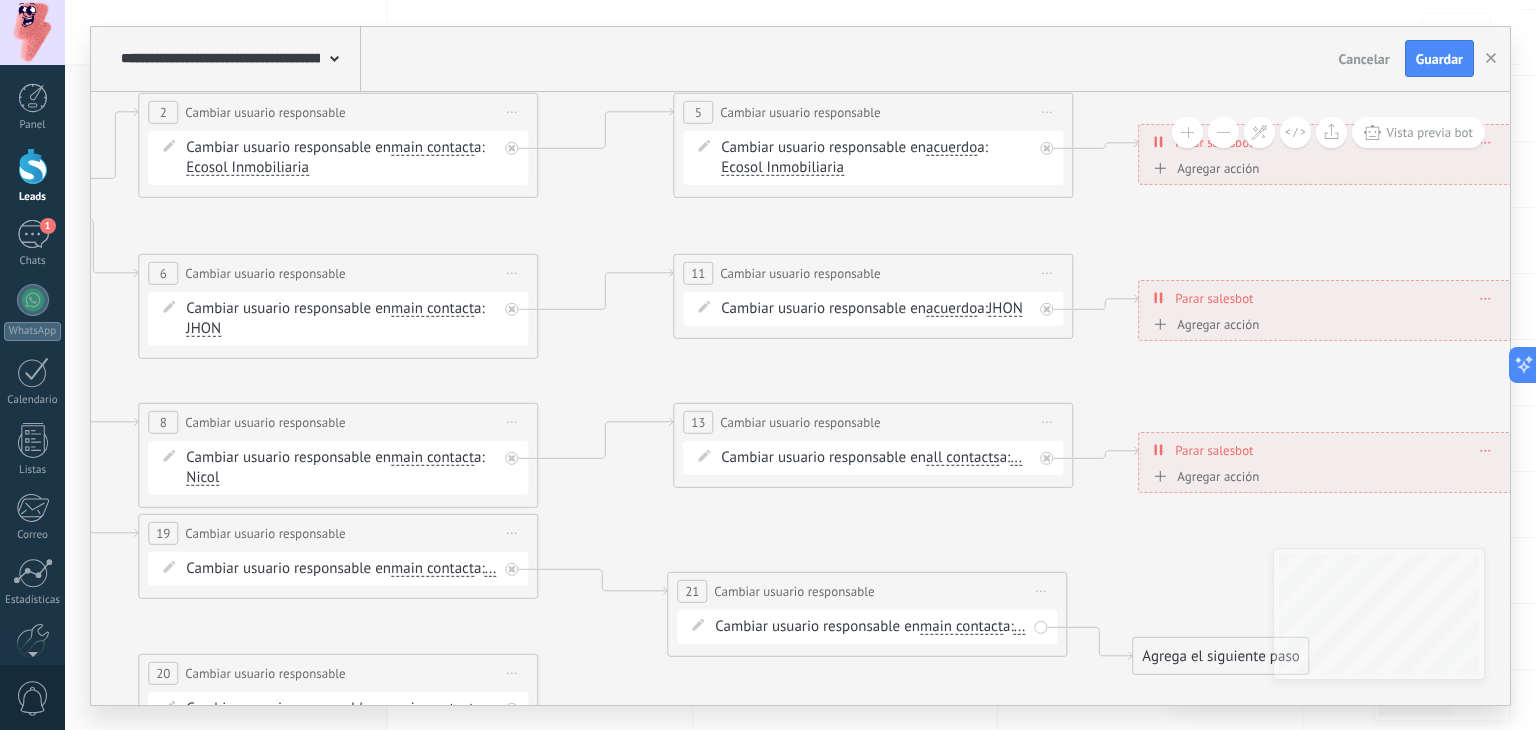 click on "Cambiar usuario responsable en
all contacts
main contact
all contacts
chat contact
acuerdo
empresa
all contacts
main contact
all contacts" at bounding box center (873, 457) 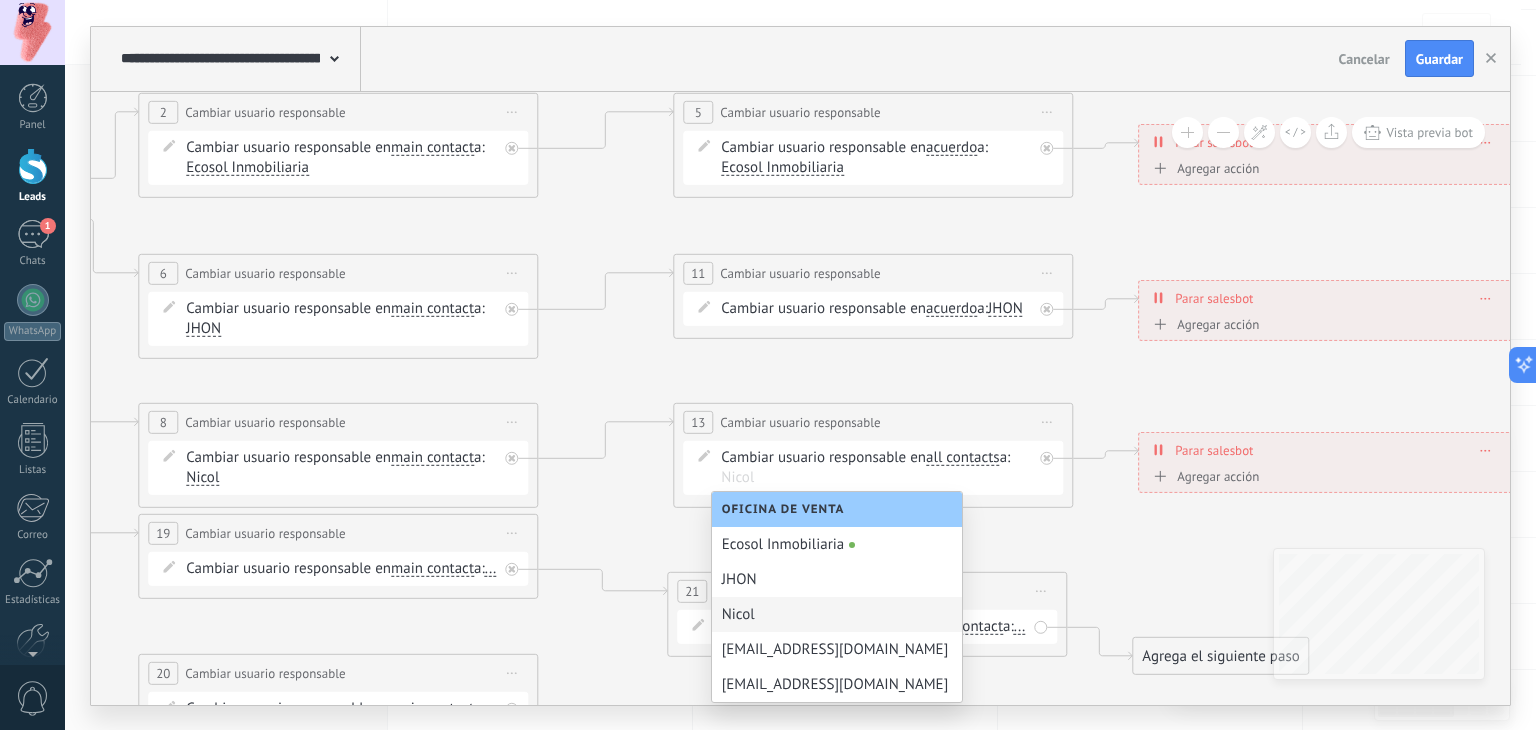 click on "Nicol" at bounding box center (837, 614) 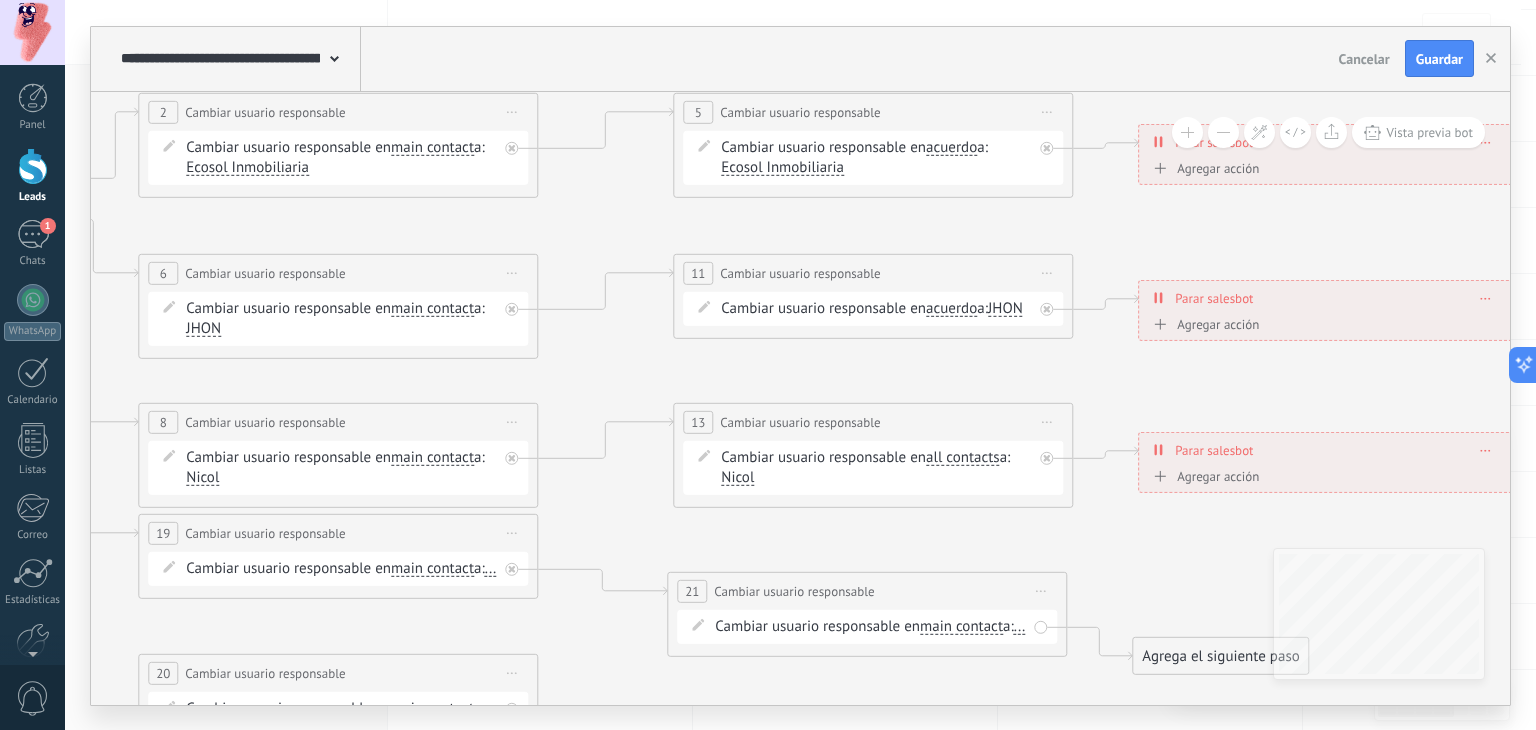 click on "all contacts" at bounding box center [963, 457] 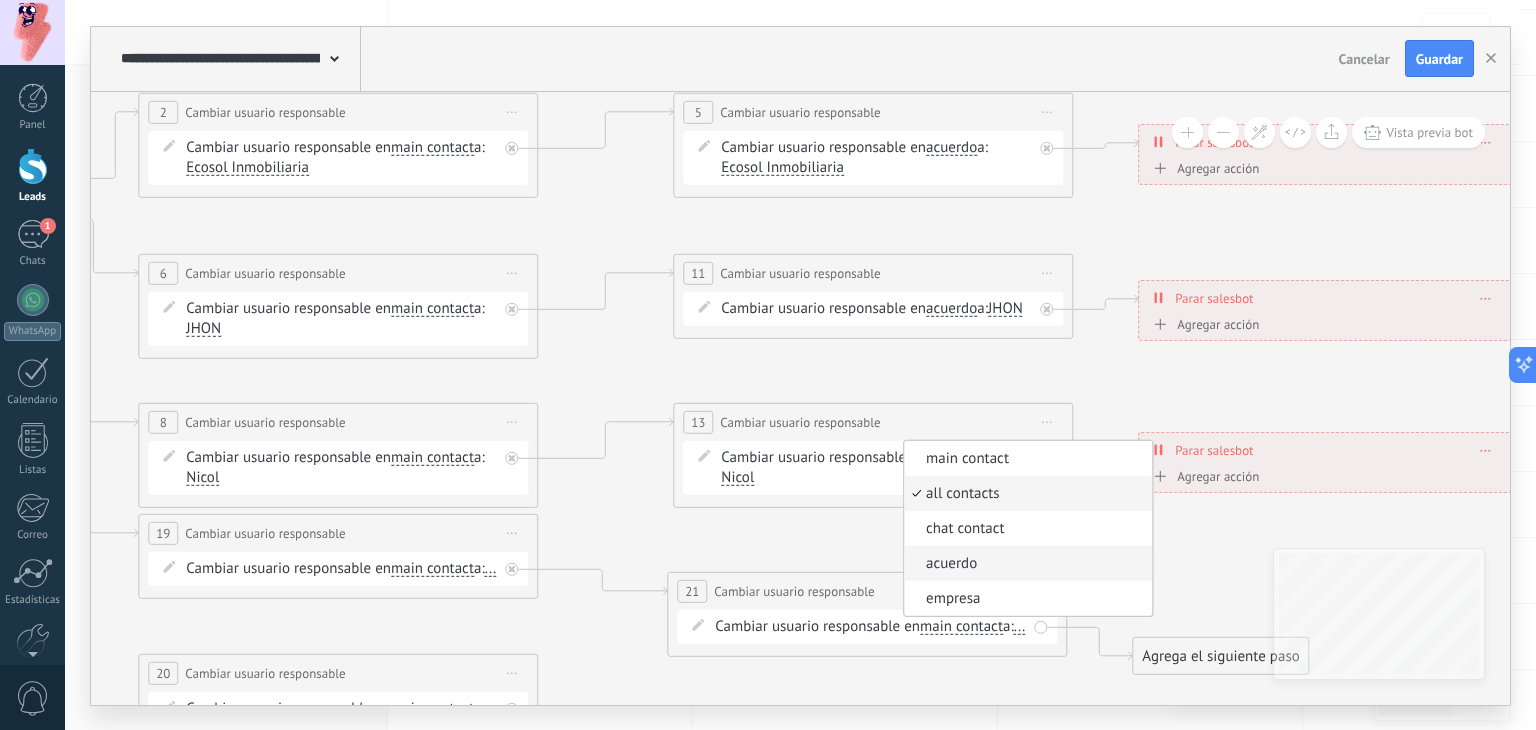 click on "acuerdo" at bounding box center [1025, 563] 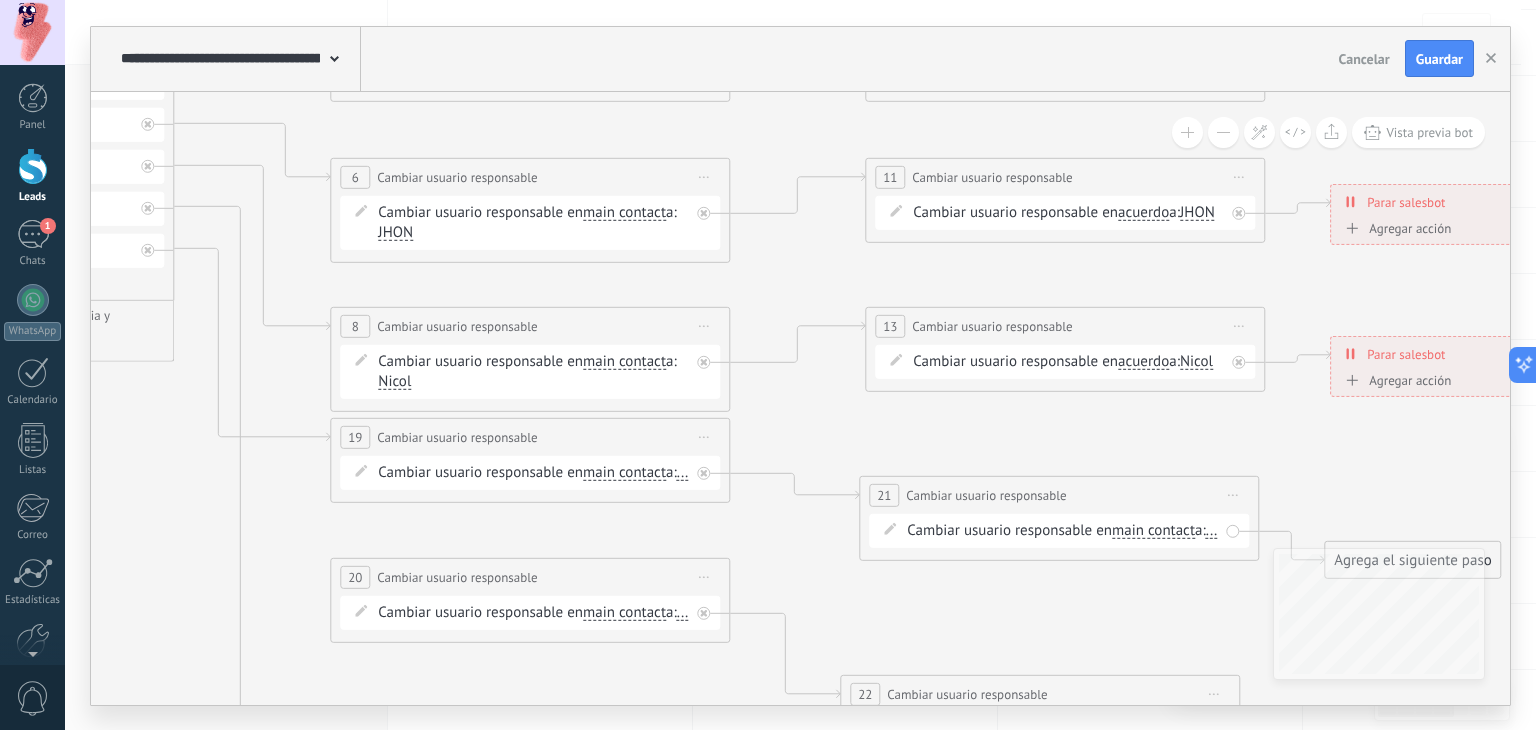 drag, startPoint x: 636, startPoint y: 518, endPoint x: 803, endPoint y: 411, distance: 198.33809 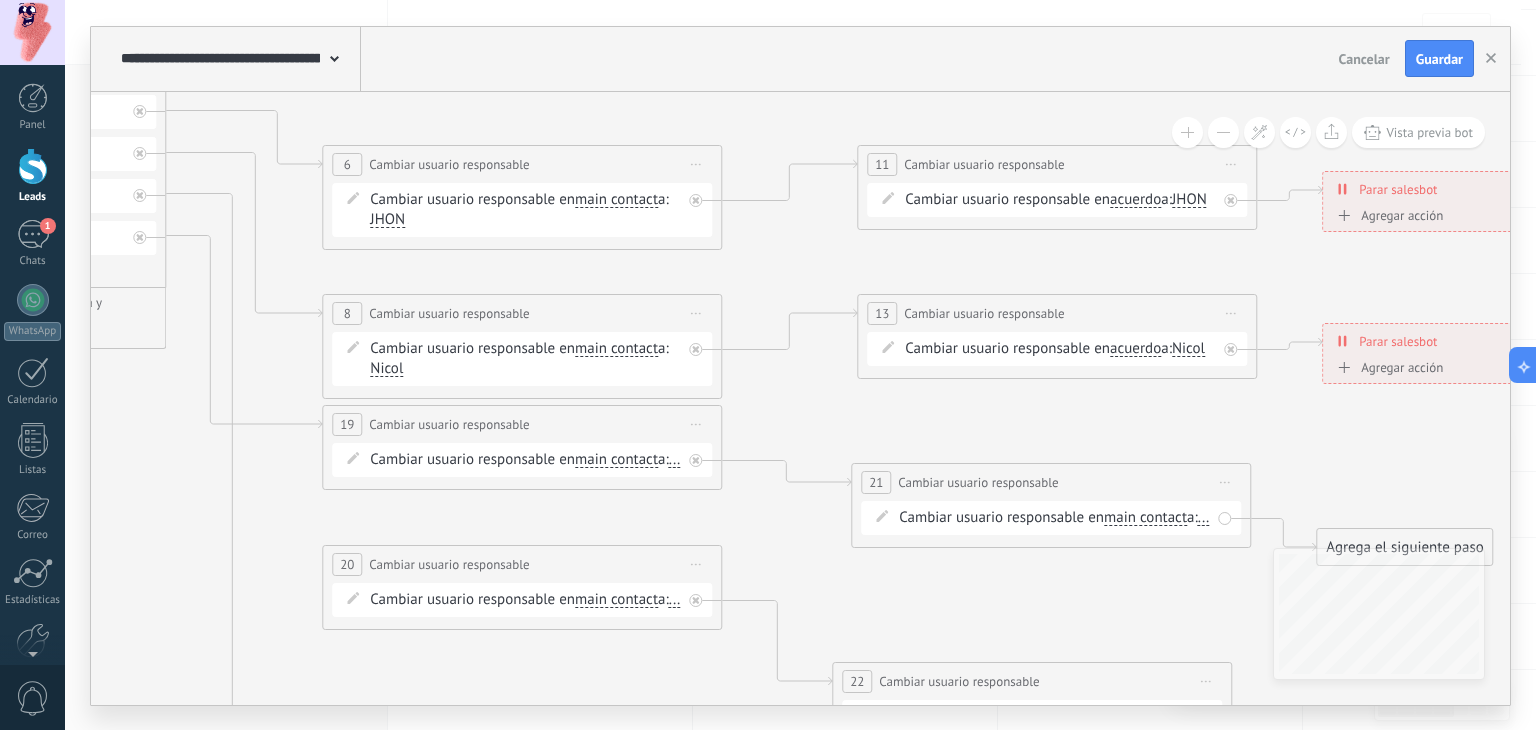click on "Cambiar usuario responsable en
main contact
main contact
all contacts
chat contact
acuerdo
empresa
main contact
main contact
all contacts" at bounding box center (522, 460) 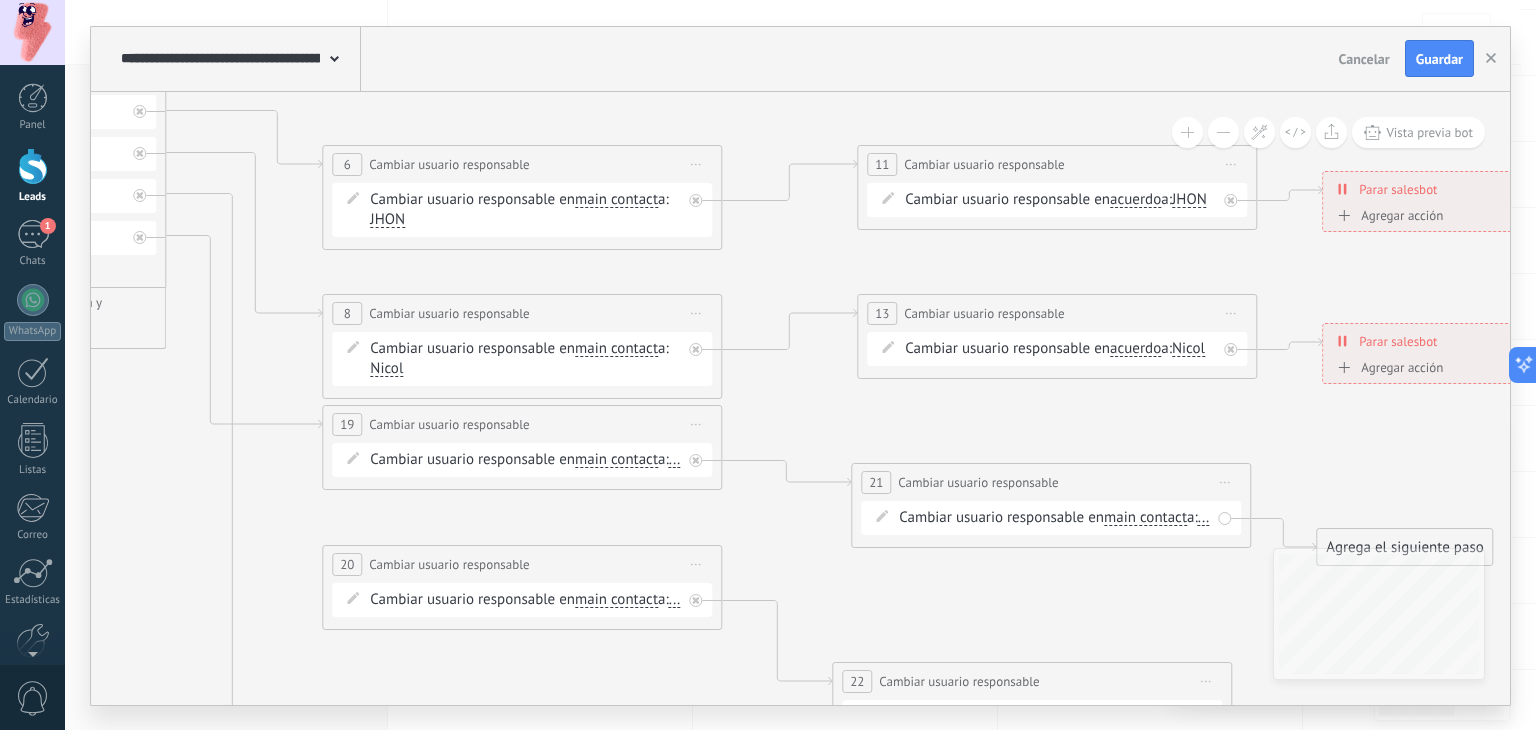 click on "..." at bounding box center (675, 460) 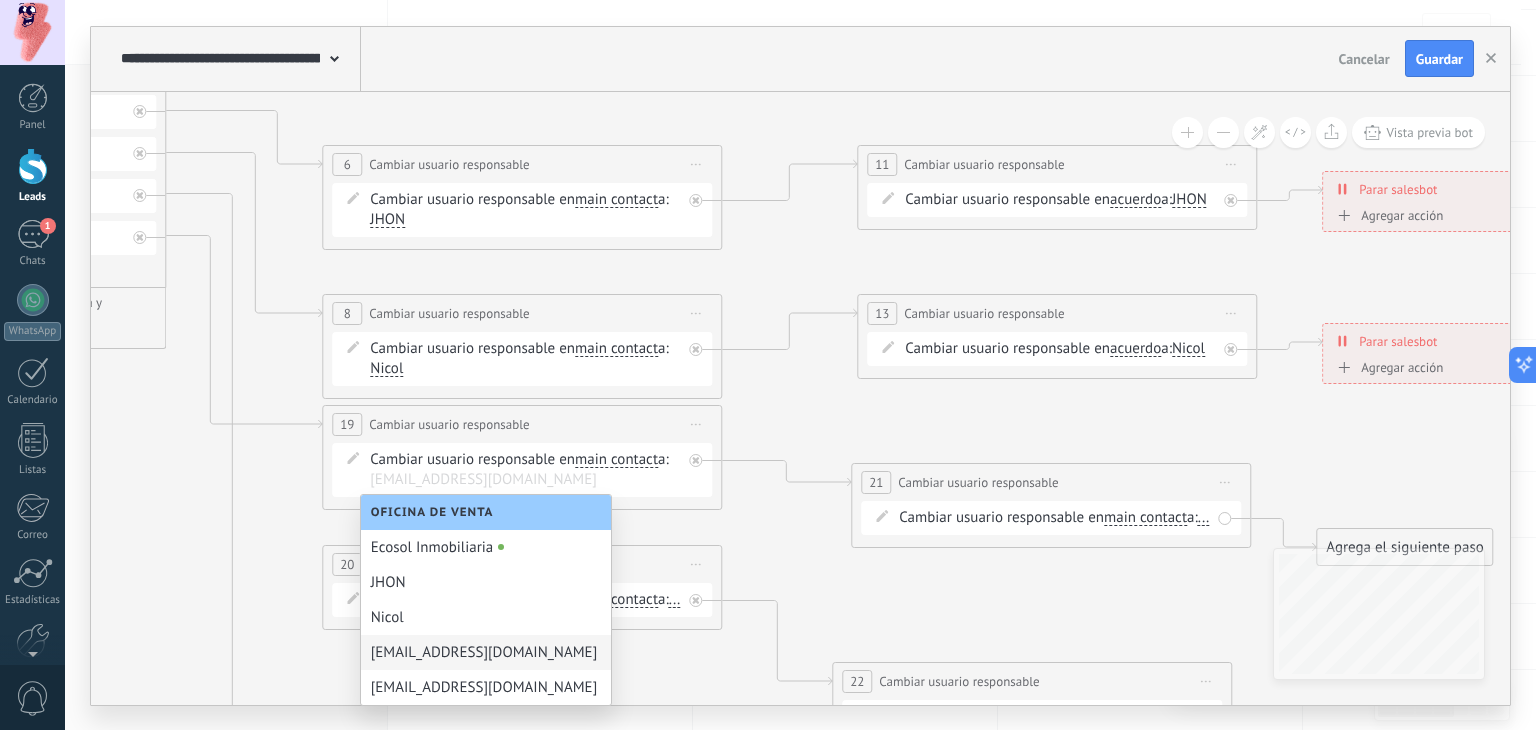 click on "[EMAIL_ADDRESS][DOMAIN_NAME]" at bounding box center (486, 652) 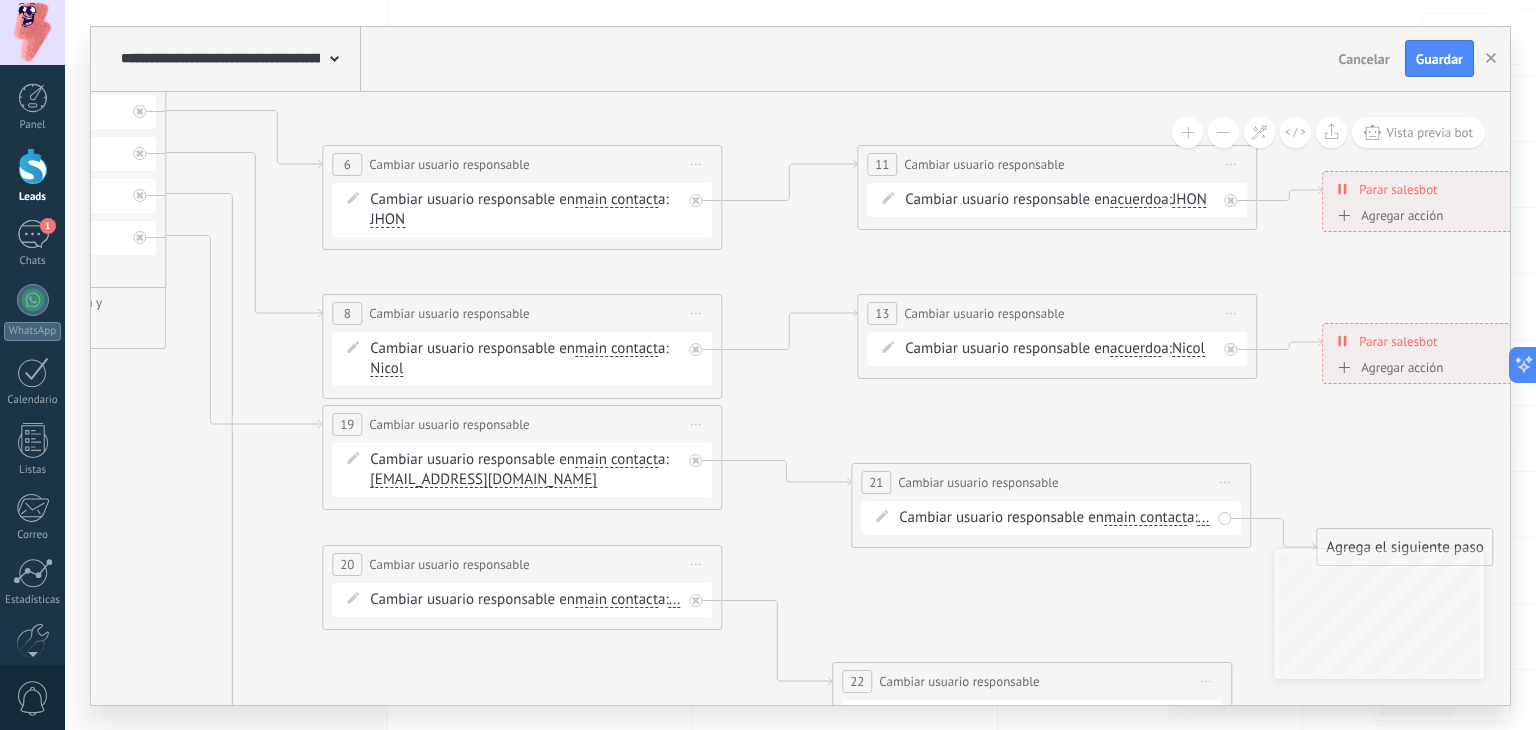 click on "Cancelar" at bounding box center [1364, 59] 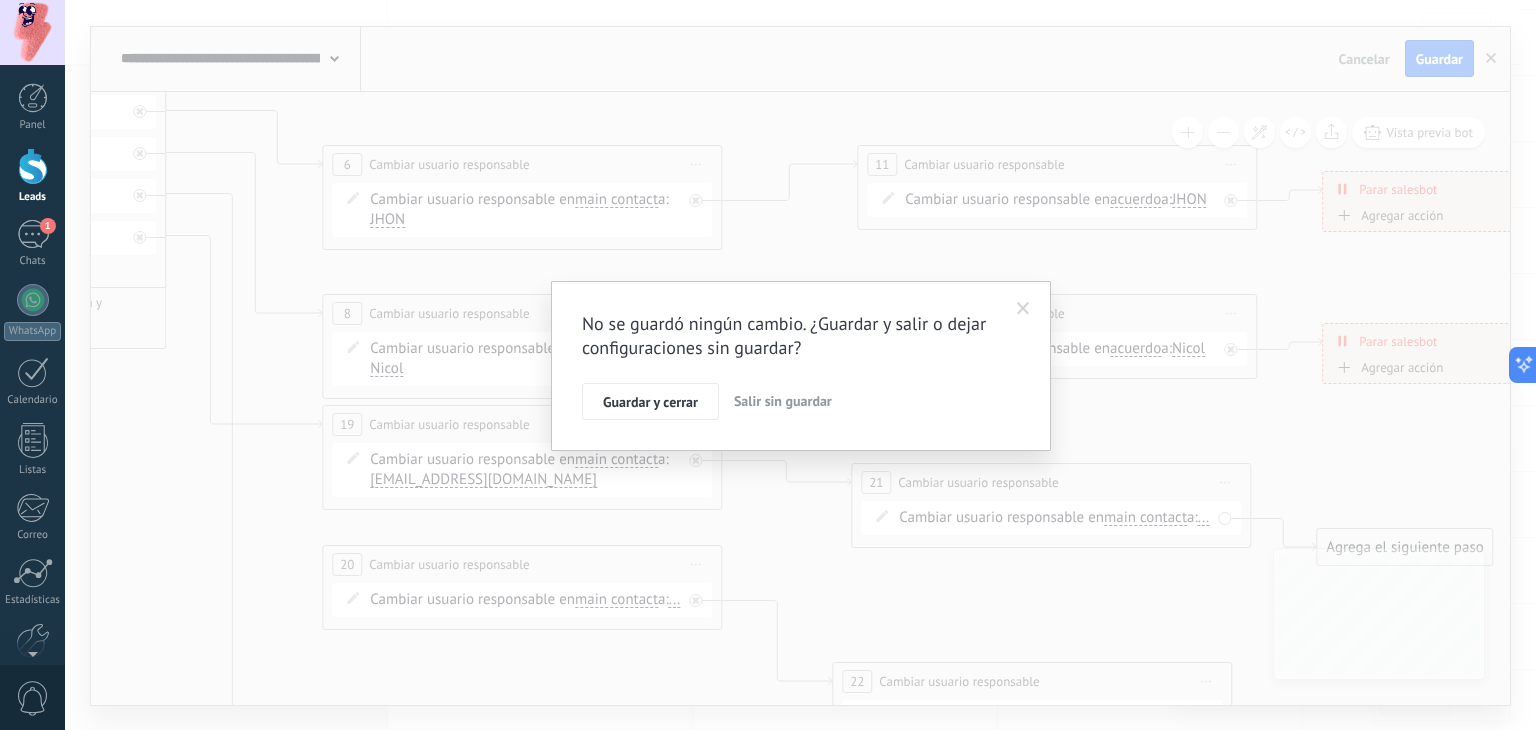 click on "Salir sin guardar" at bounding box center (783, 401) 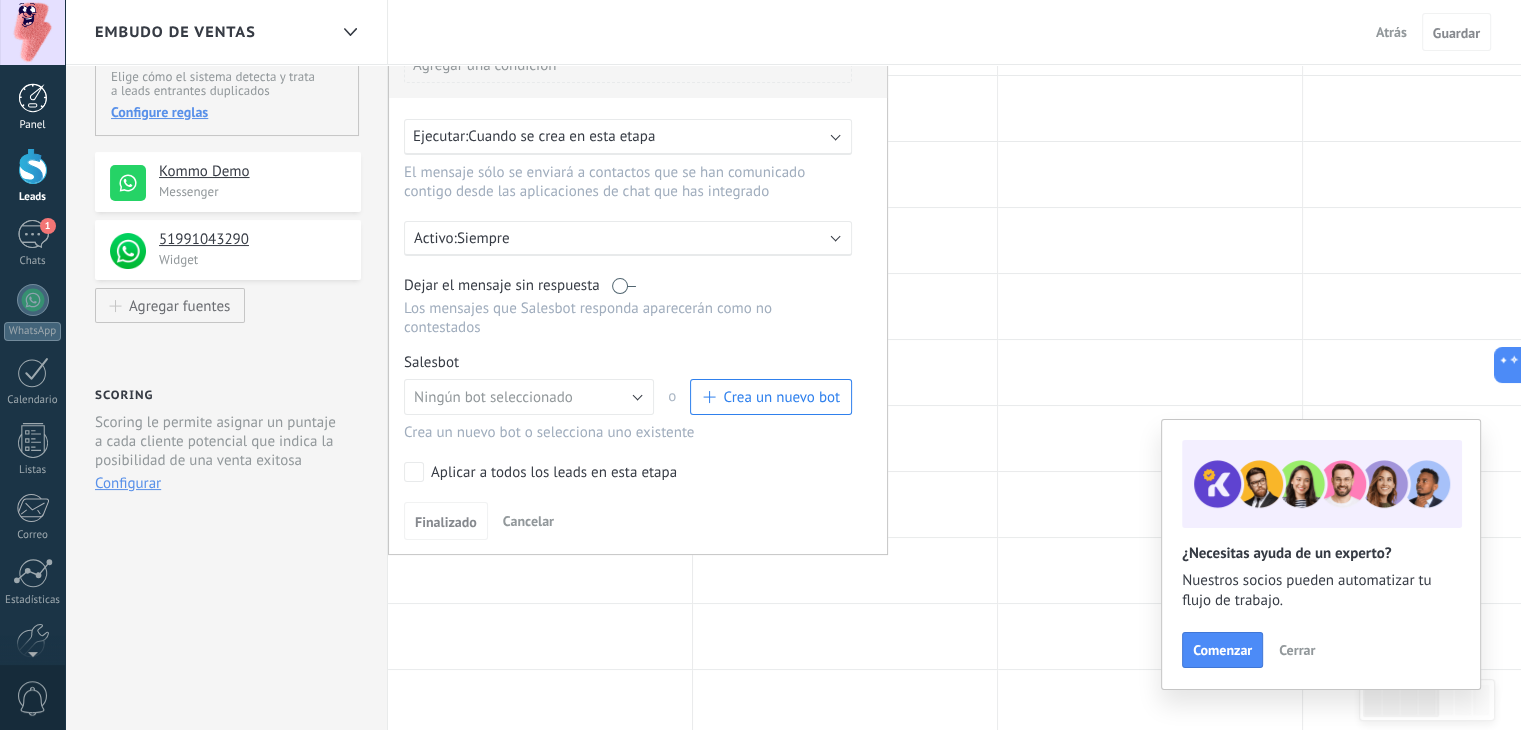 click at bounding box center [33, 98] 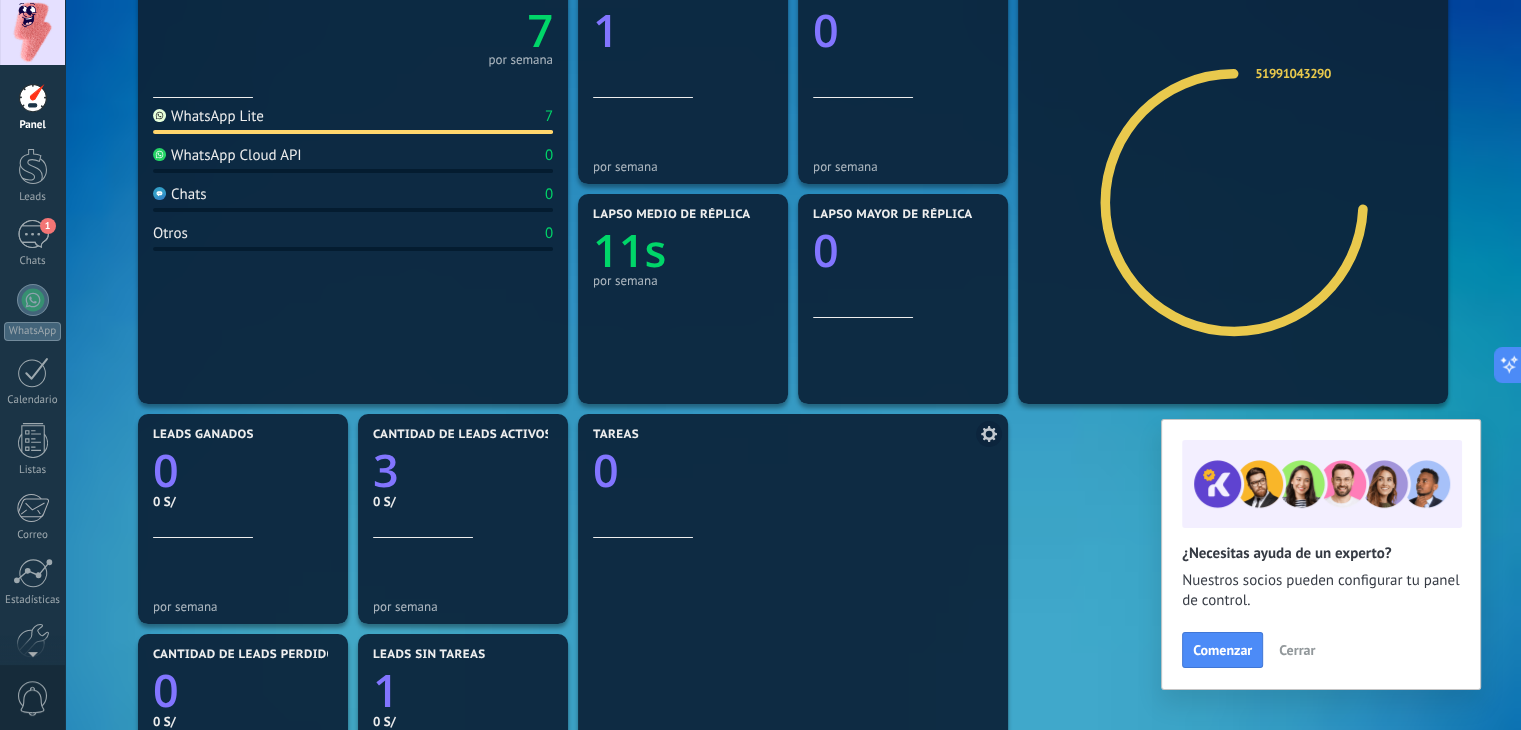 scroll, scrollTop: 585, scrollLeft: 0, axis: vertical 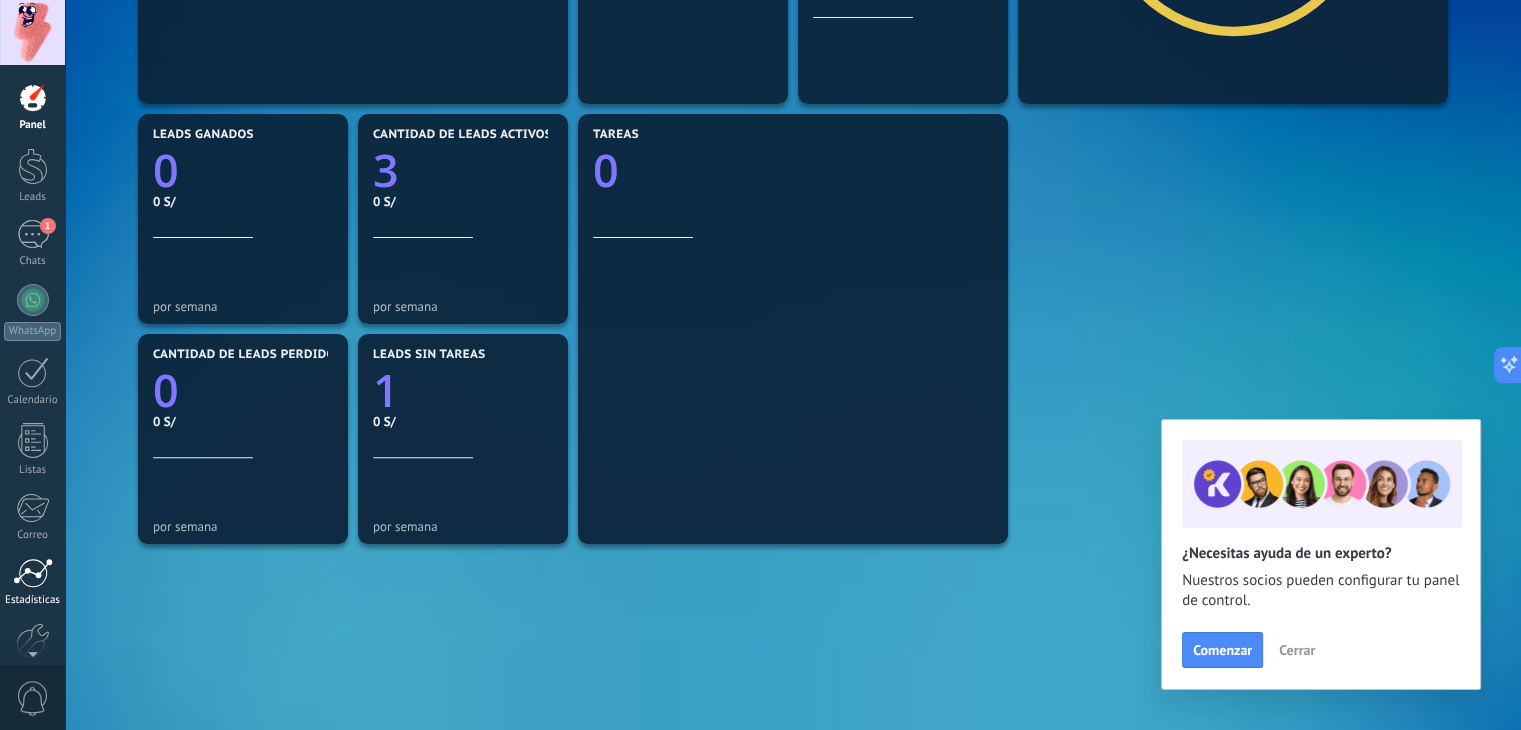 click at bounding box center [33, 573] 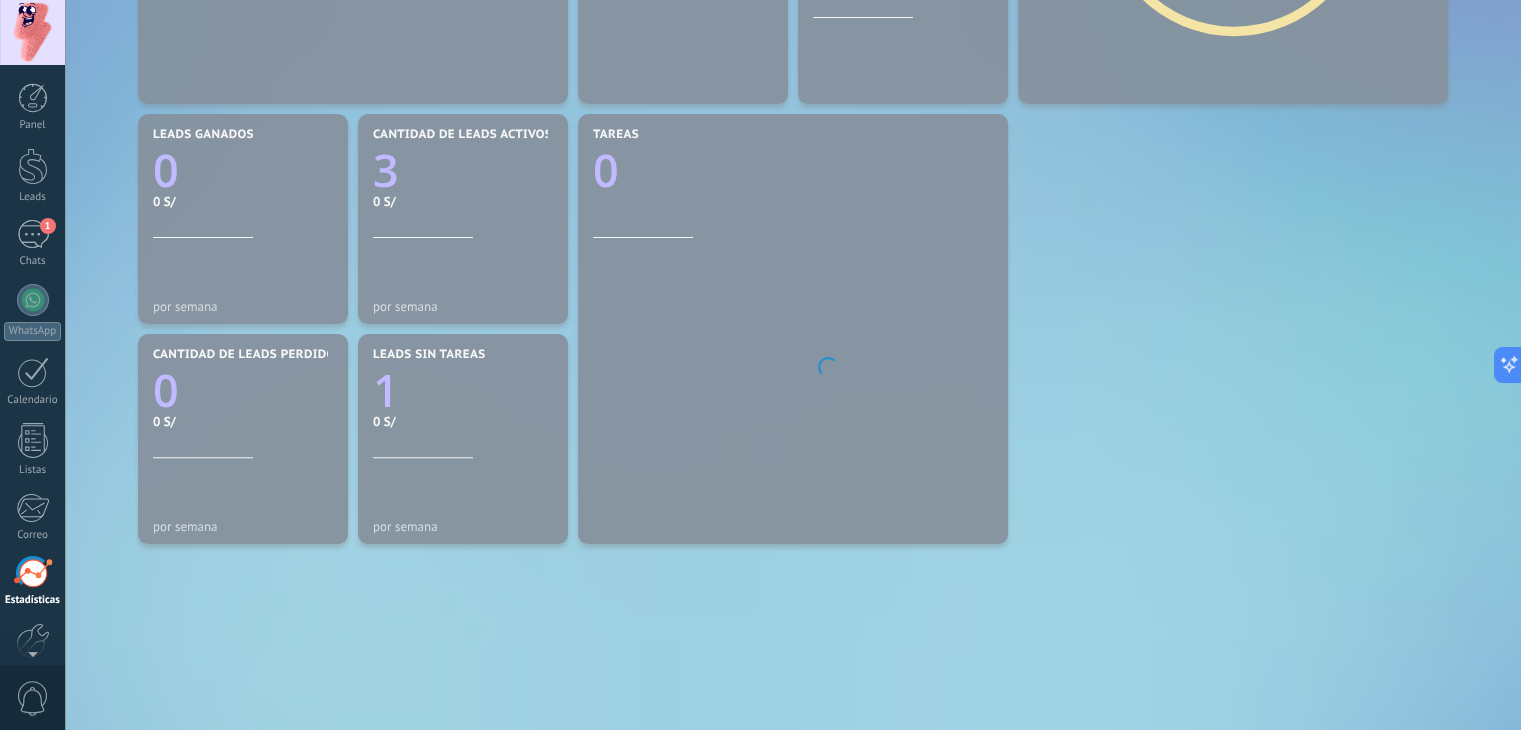 scroll, scrollTop: 0, scrollLeft: 0, axis: both 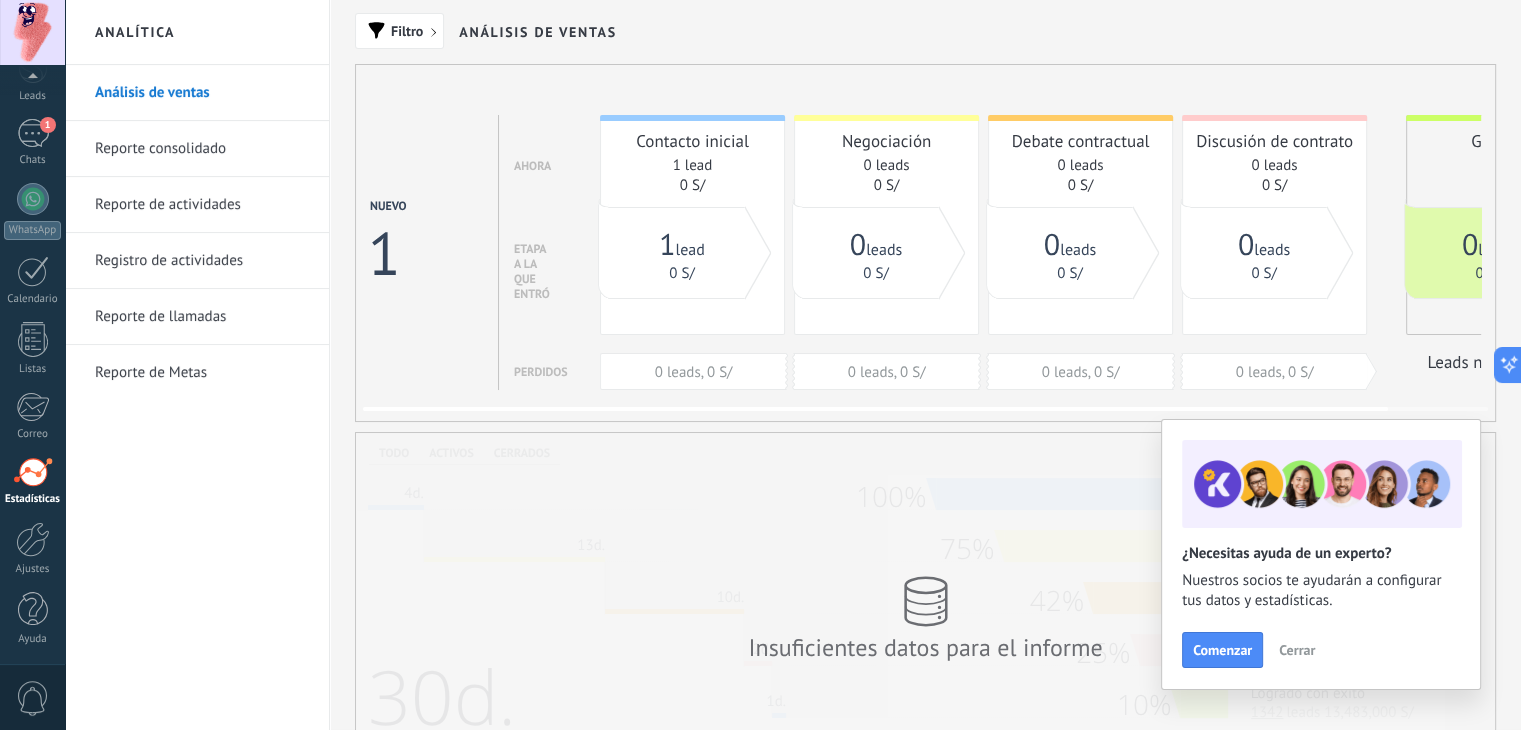 drag, startPoint x: 997, startPoint y: 457, endPoint x: 908, endPoint y: 396, distance: 107.8981 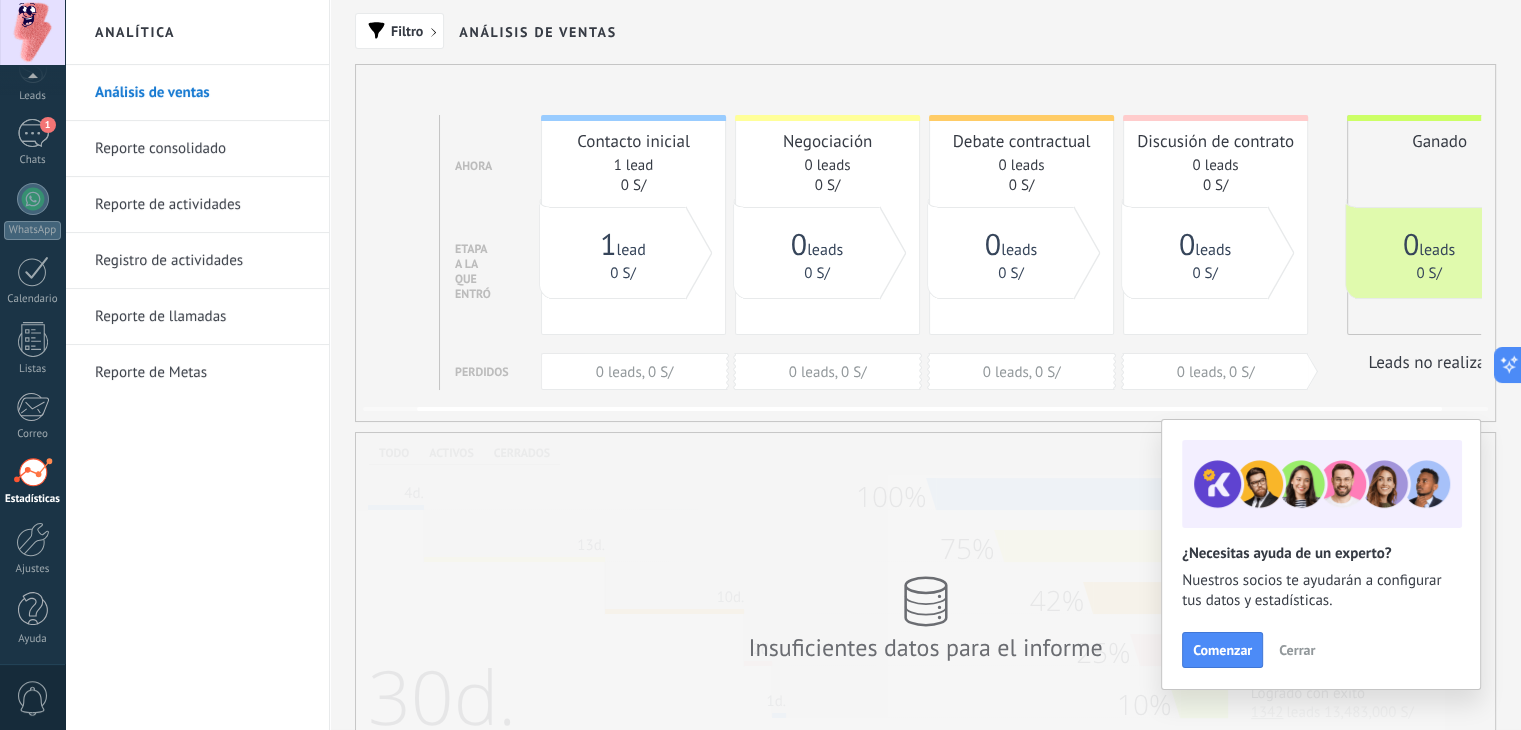 drag, startPoint x: 794, startPoint y: 314, endPoint x: 783, endPoint y: 313, distance: 11.045361 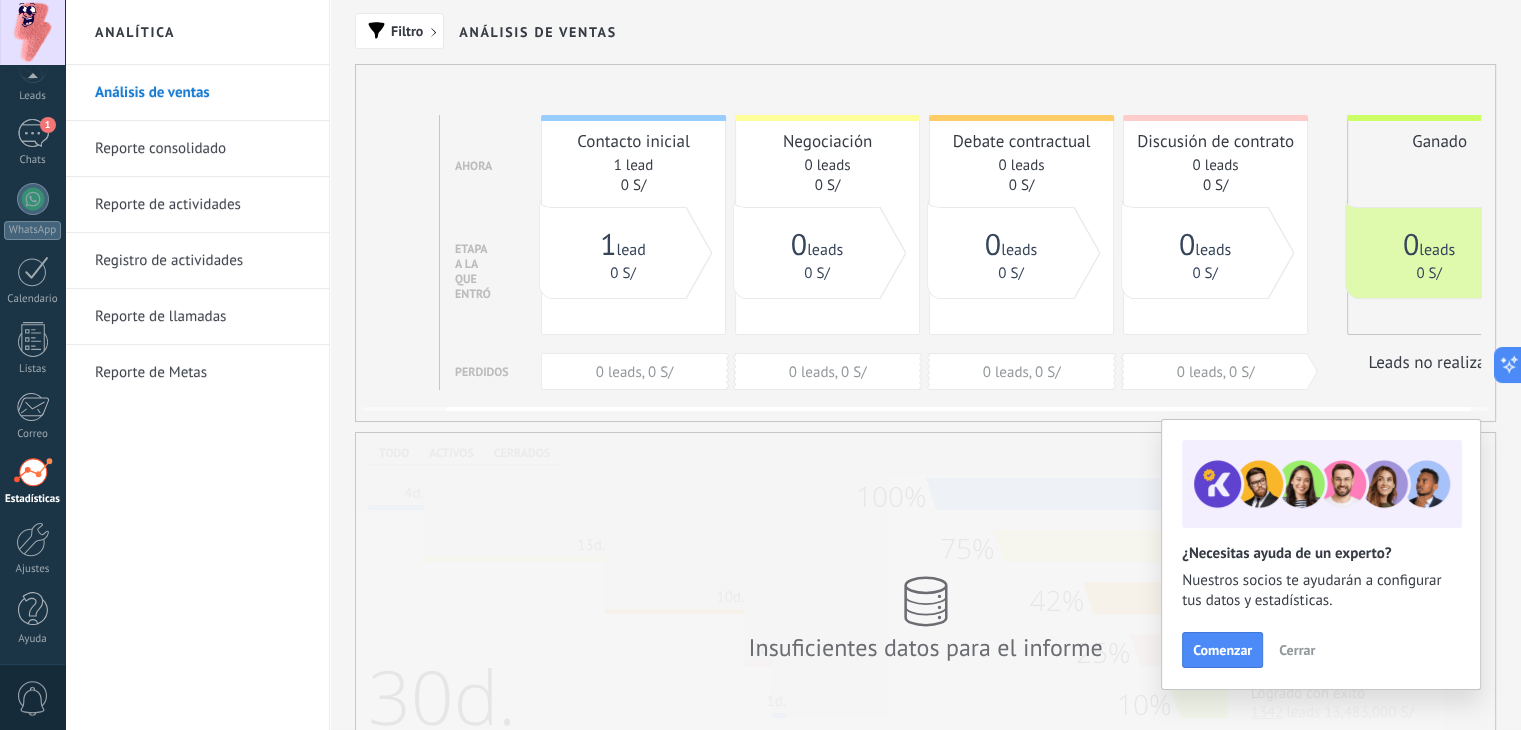 scroll, scrollTop: 0, scrollLeft: 109, axis: horizontal 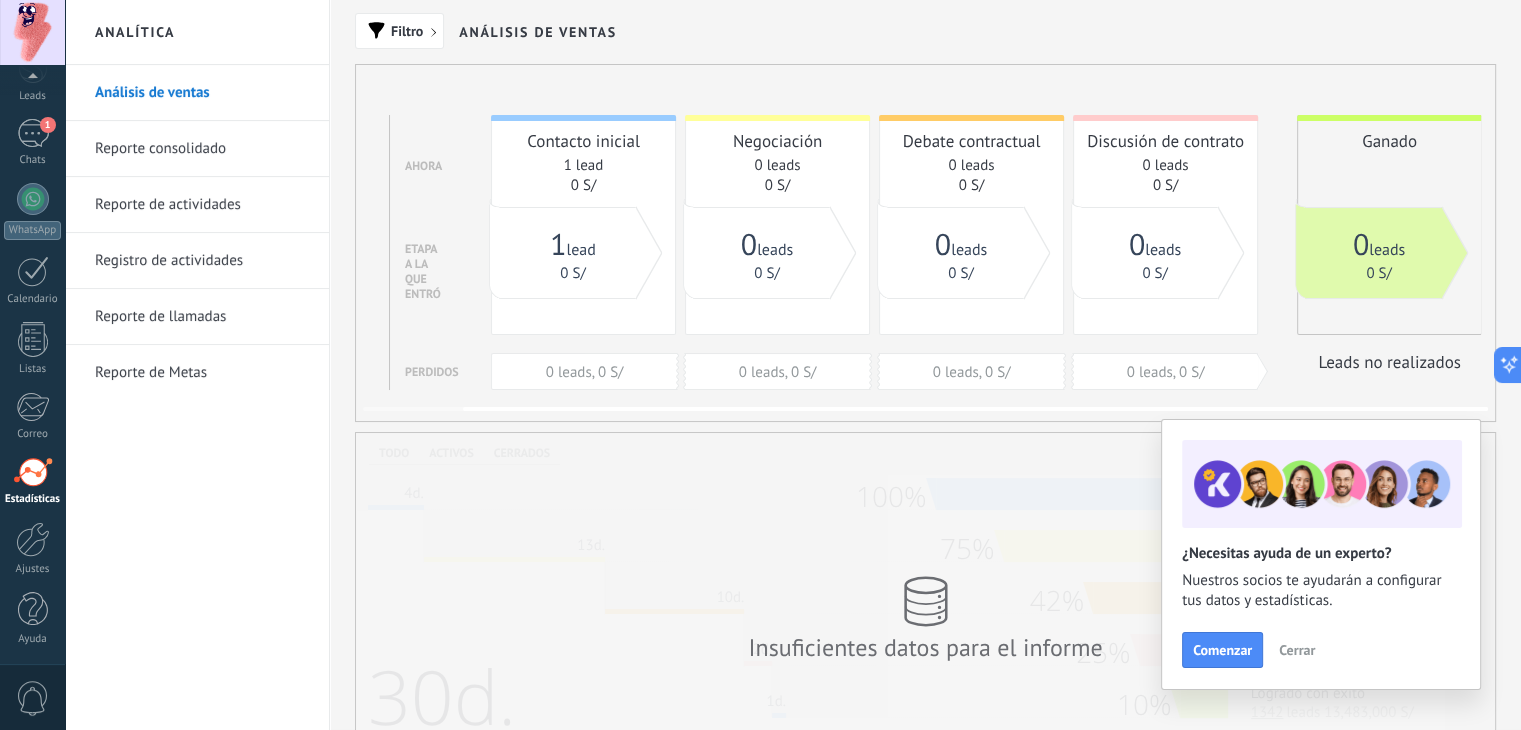drag, startPoint x: 744, startPoint y: 305, endPoint x: 684, endPoint y: 279, distance: 65.39113 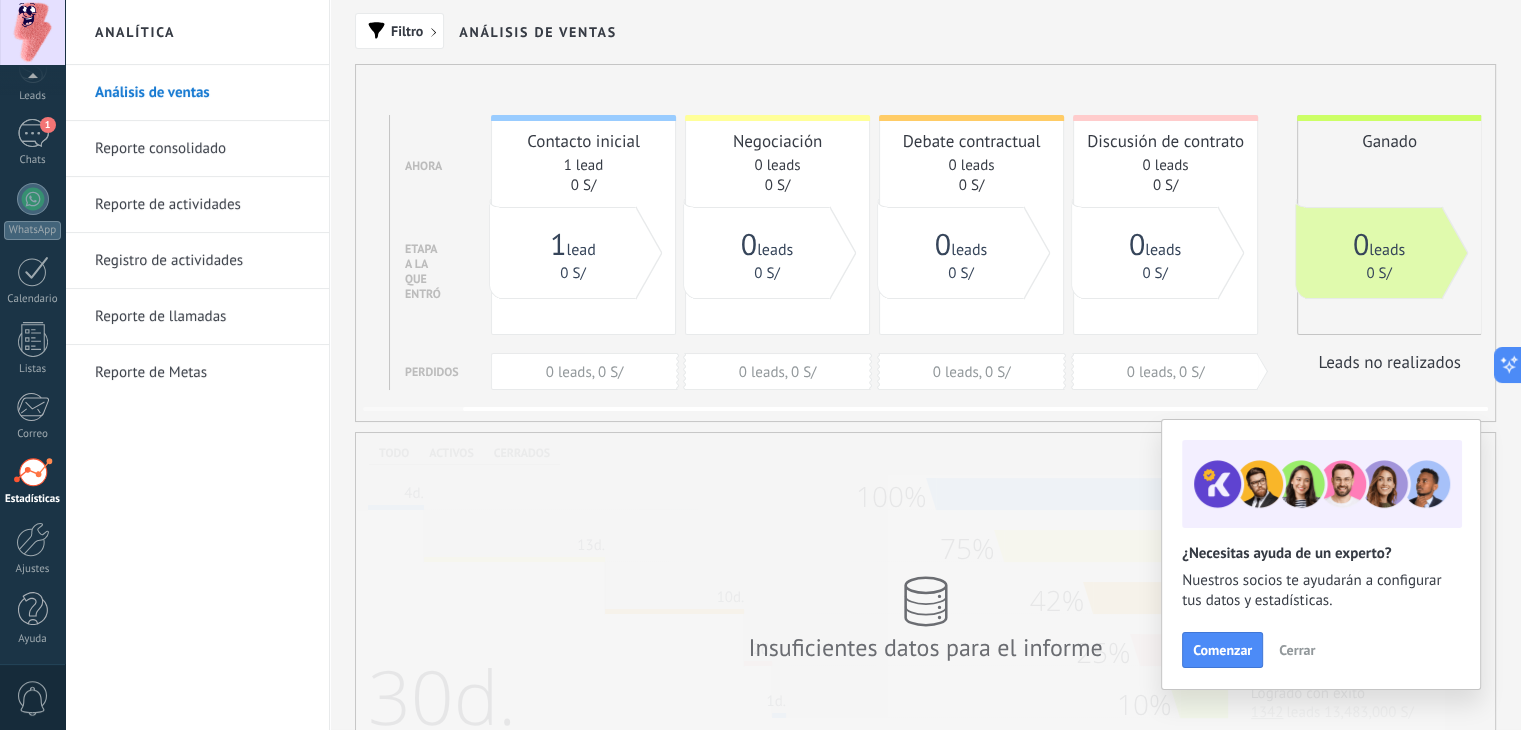drag, startPoint x: 743, startPoint y: 301, endPoint x: 682, endPoint y: 289, distance: 62.169125 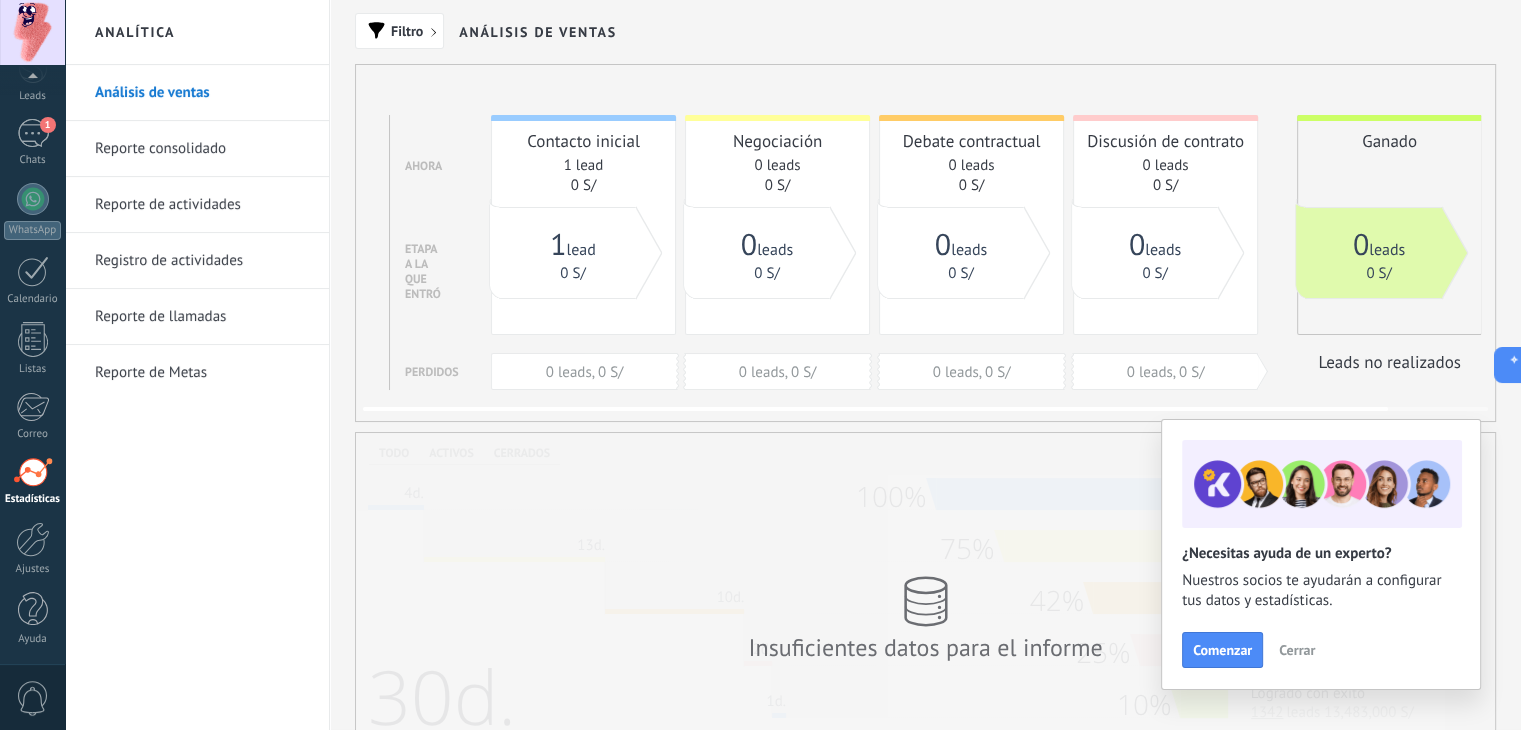 scroll, scrollTop: 0, scrollLeft: 0, axis: both 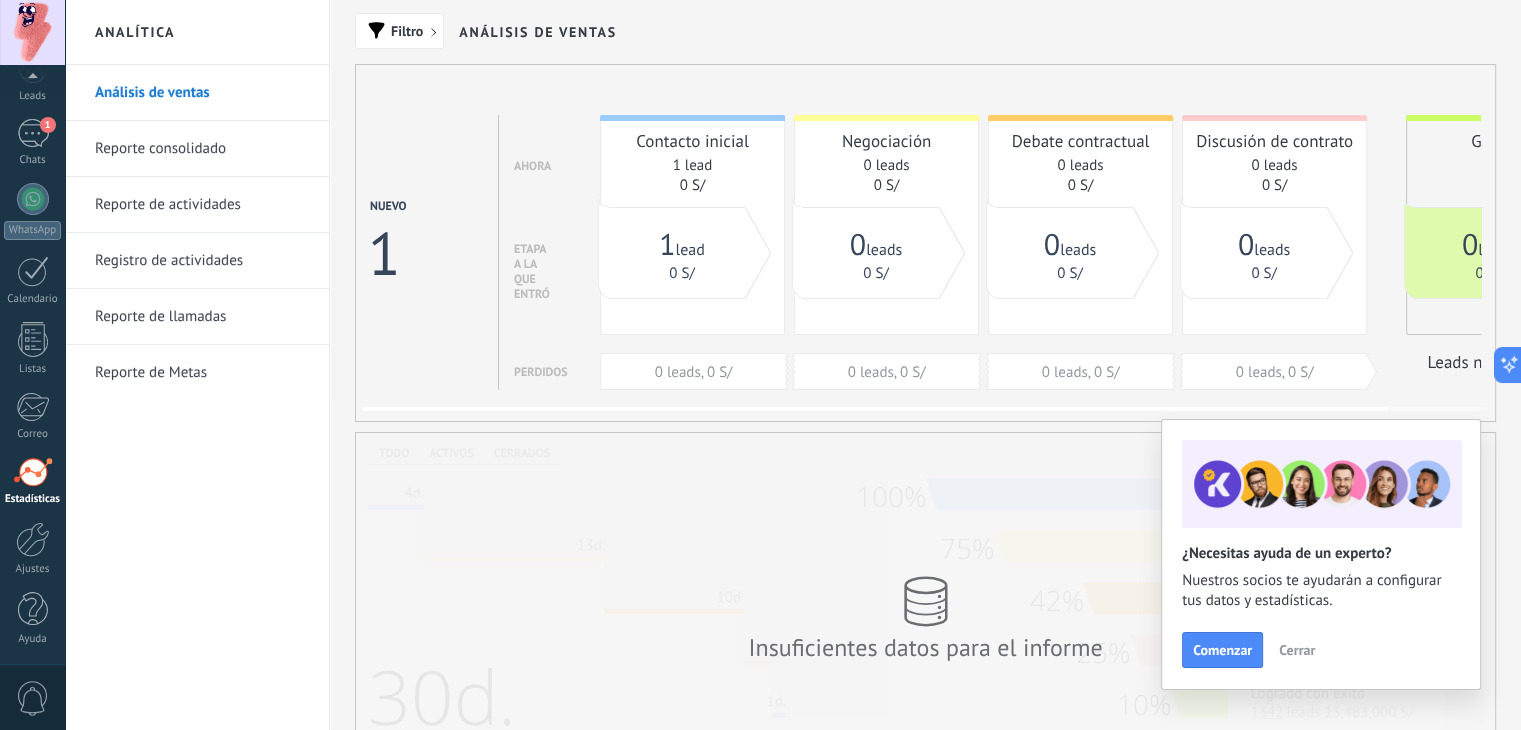 drag, startPoint x: 689, startPoint y: 283, endPoint x: 907, endPoint y: 331, distance: 223.22186 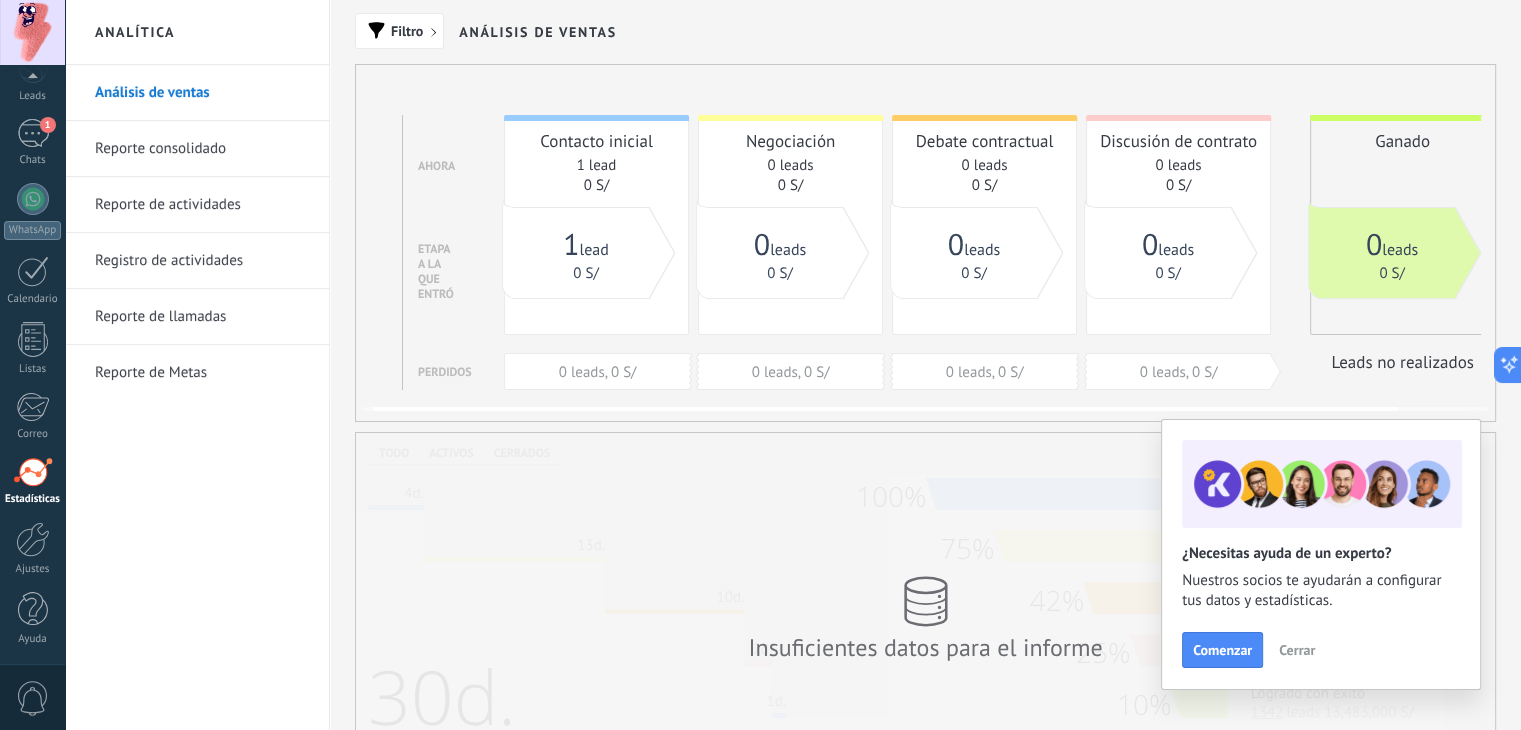 scroll, scrollTop: 0, scrollLeft: 109, axis: horizontal 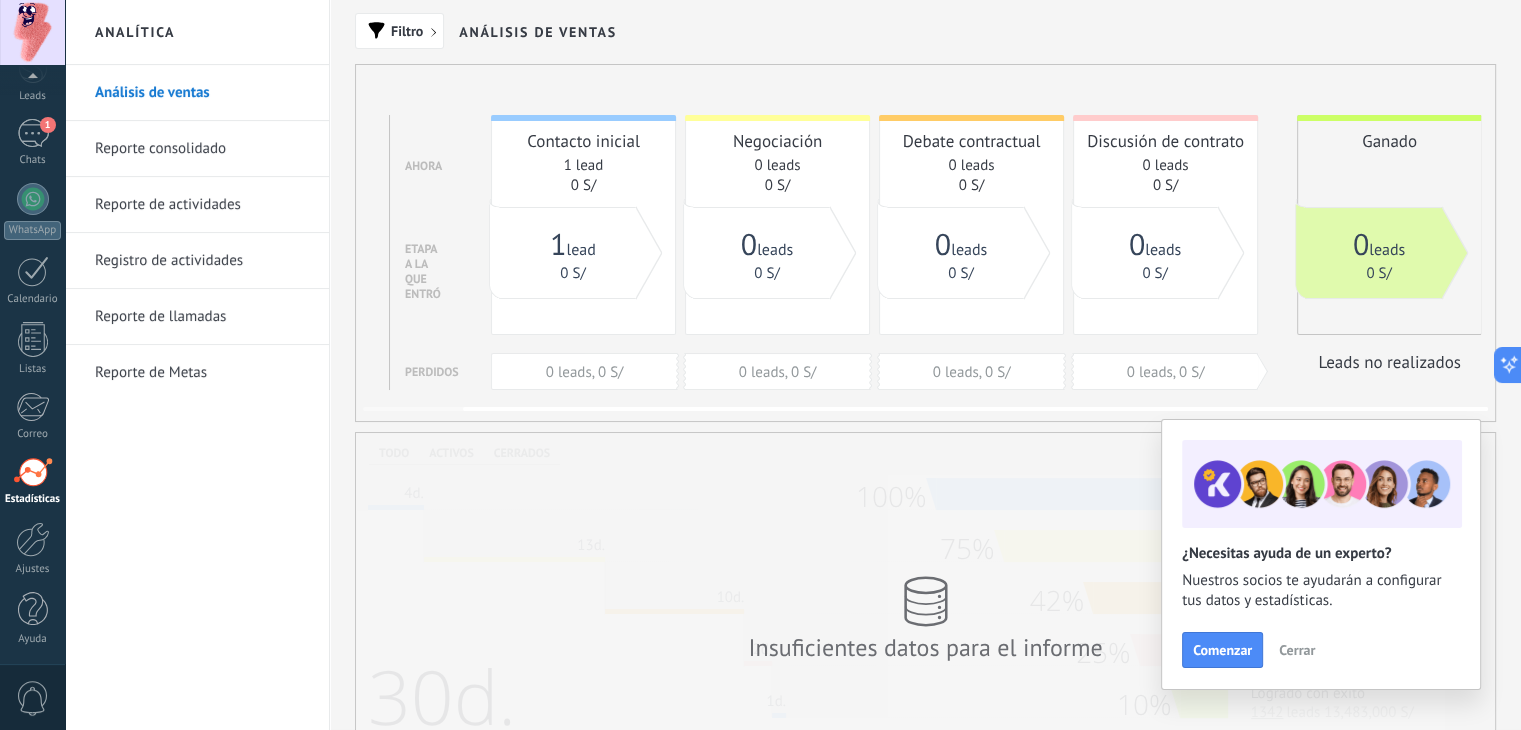 drag, startPoint x: 1112, startPoint y: 361, endPoint x: 857, endPoint y: 317, distance: 258.76825 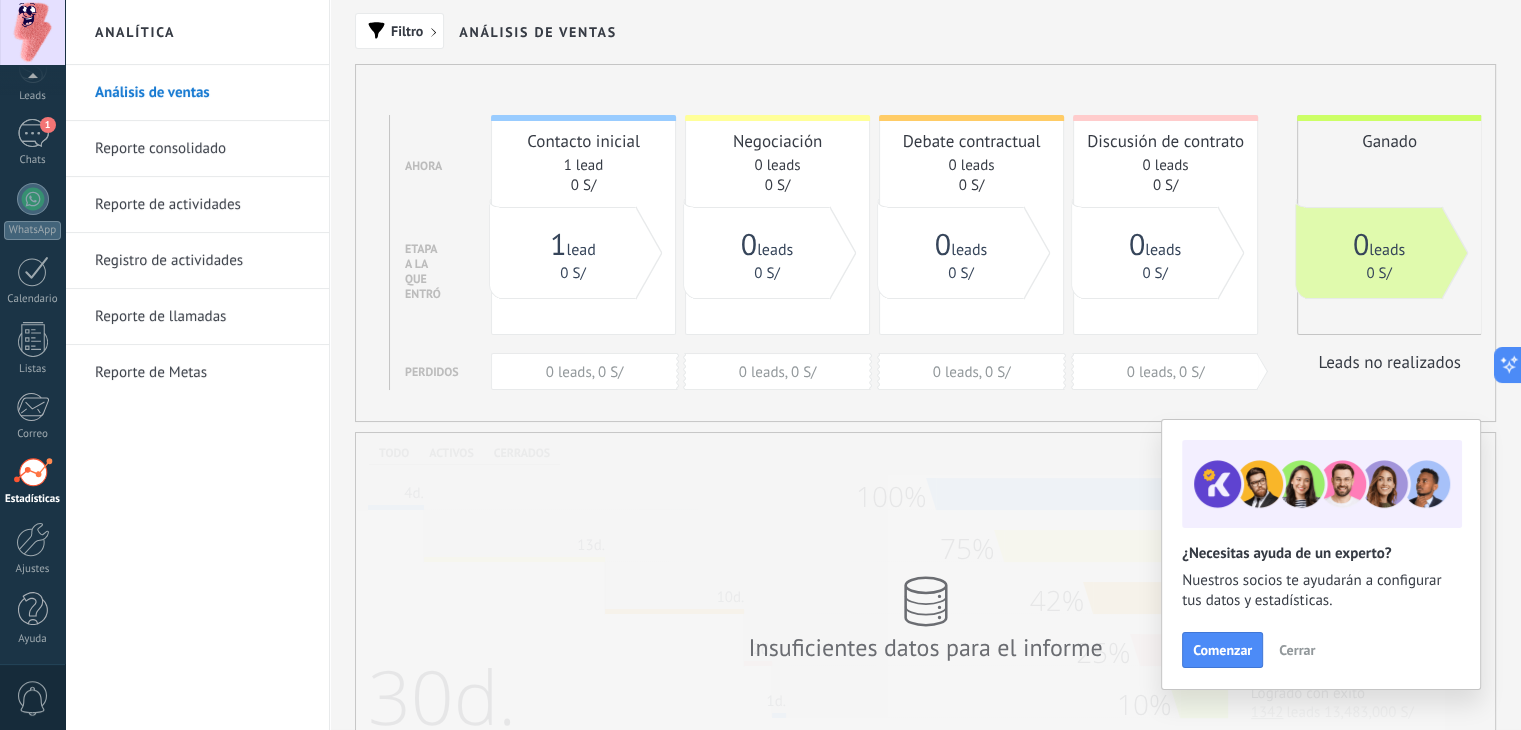 click on "Reporte consolidado" at bounding box center [202, 149] 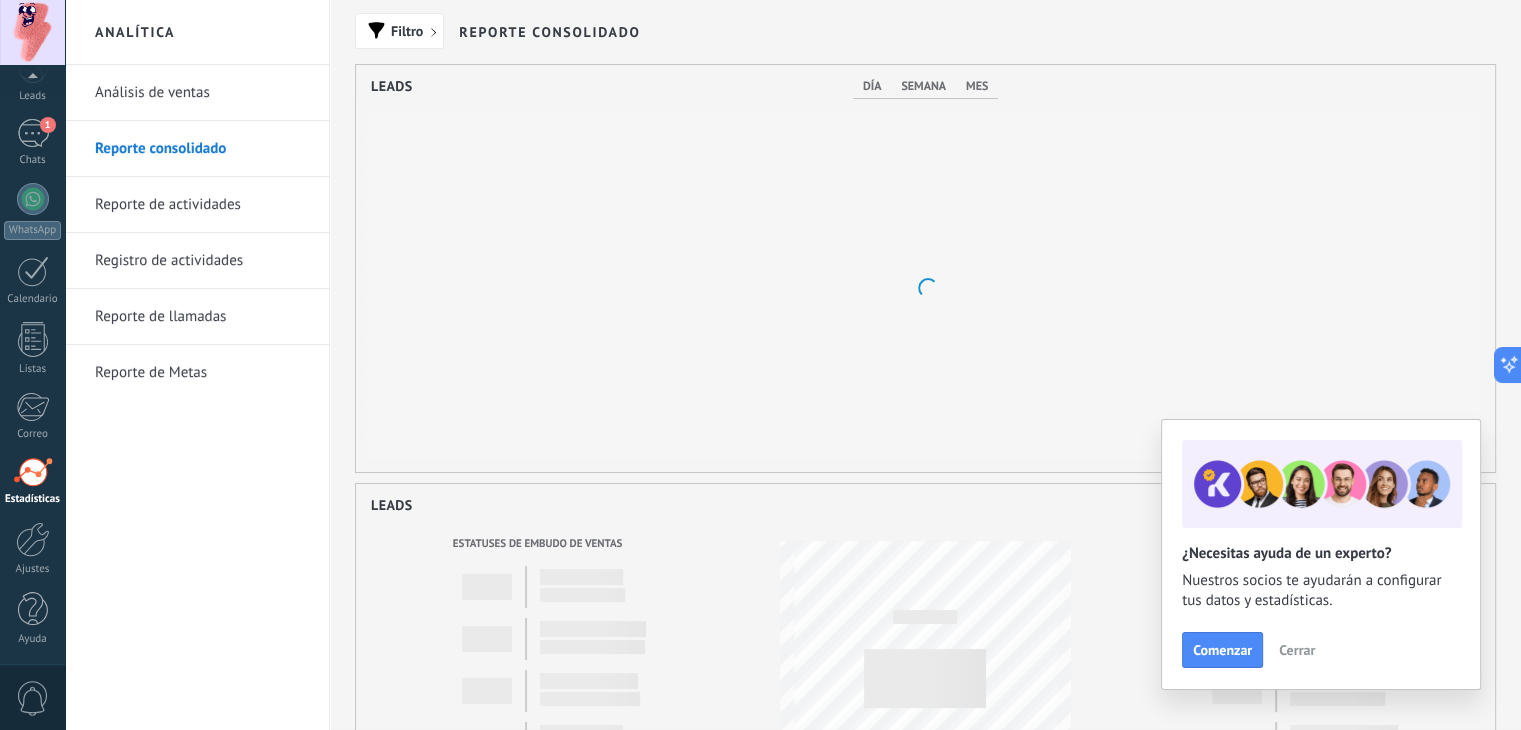 scroll, scrollTop: 0, scrollLeft: 0, axis: both 